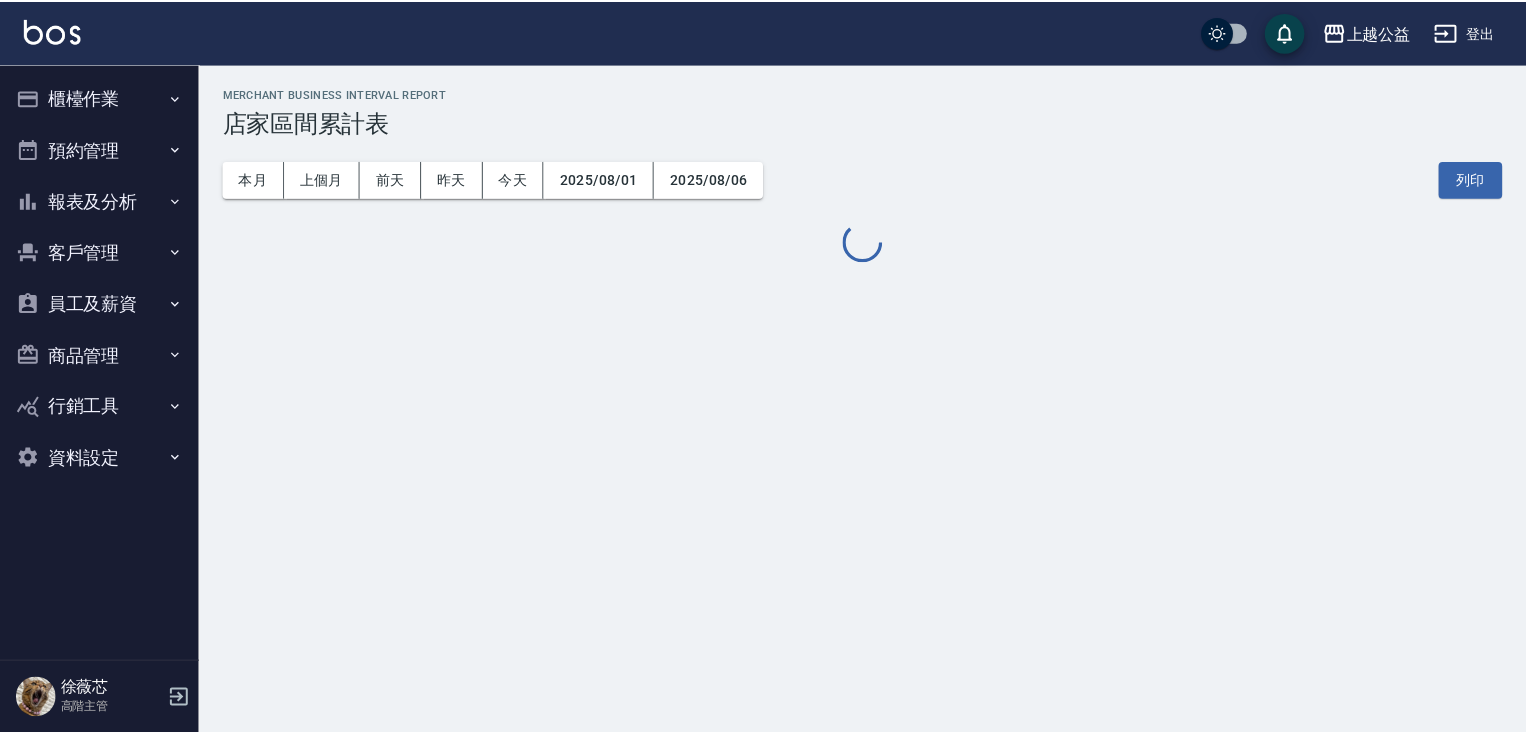 scroll, scrollTop: 0, scrollLeft: 0, axis: both 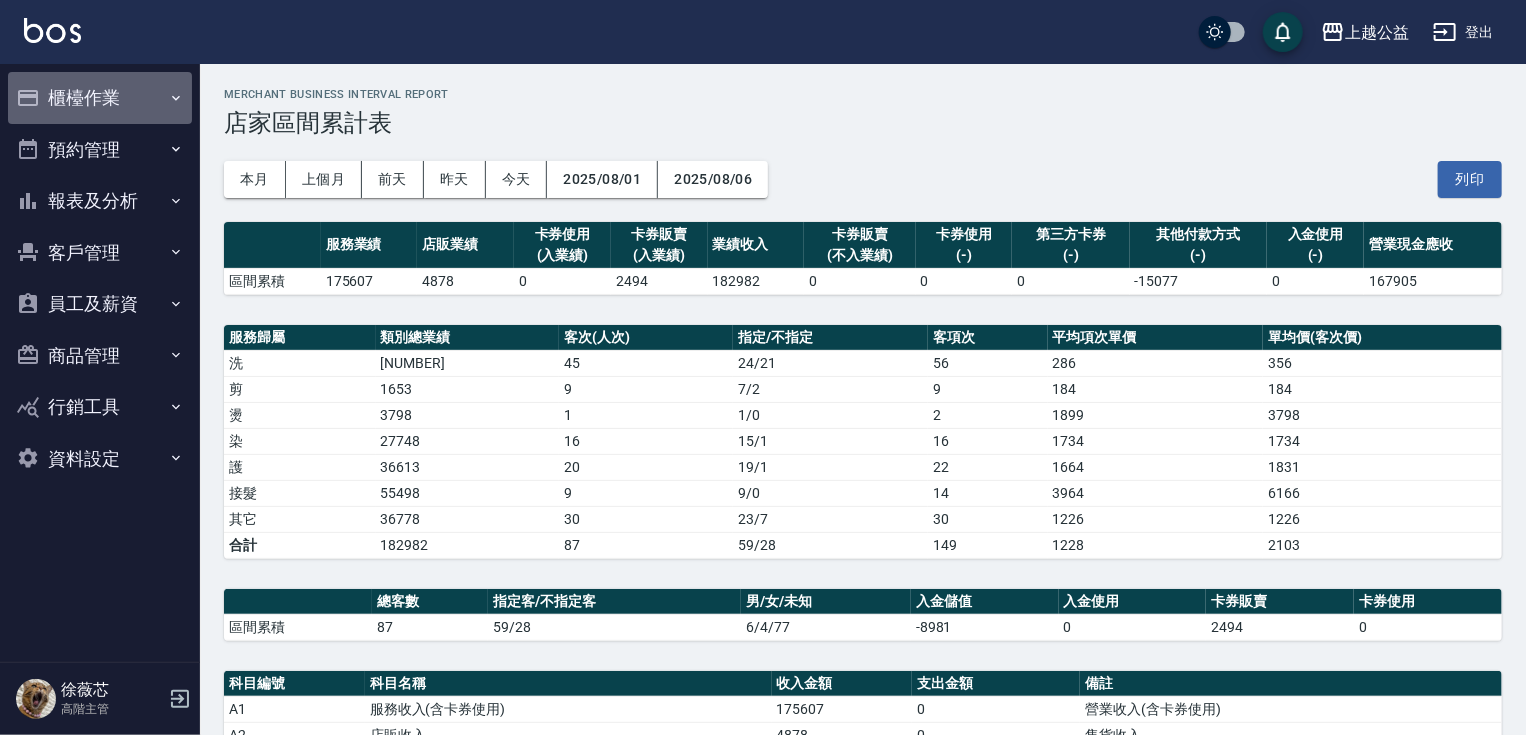 click on "櫃檯作業" at bounding box center (100, 98) 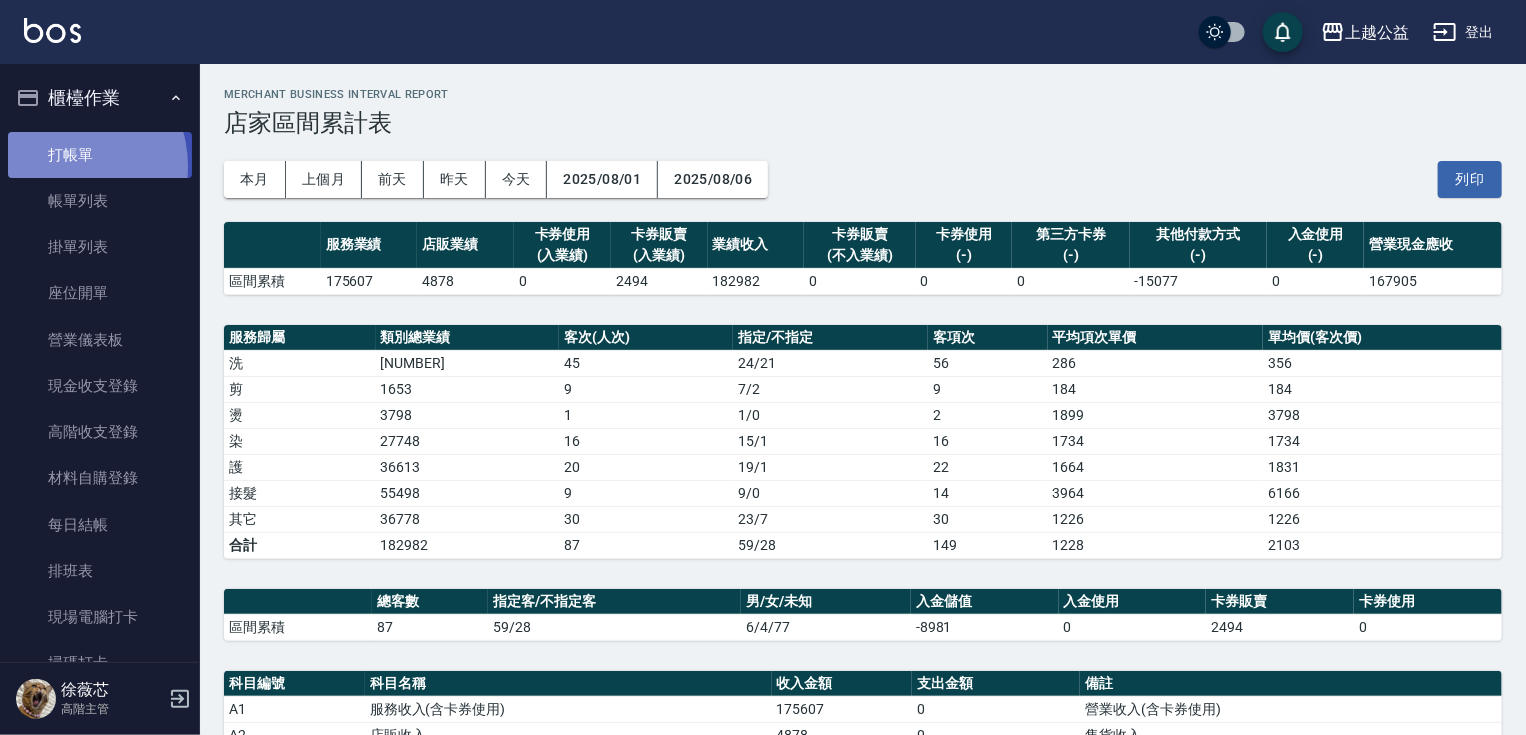 click on "打帳單" at bounding box center (100, 155) 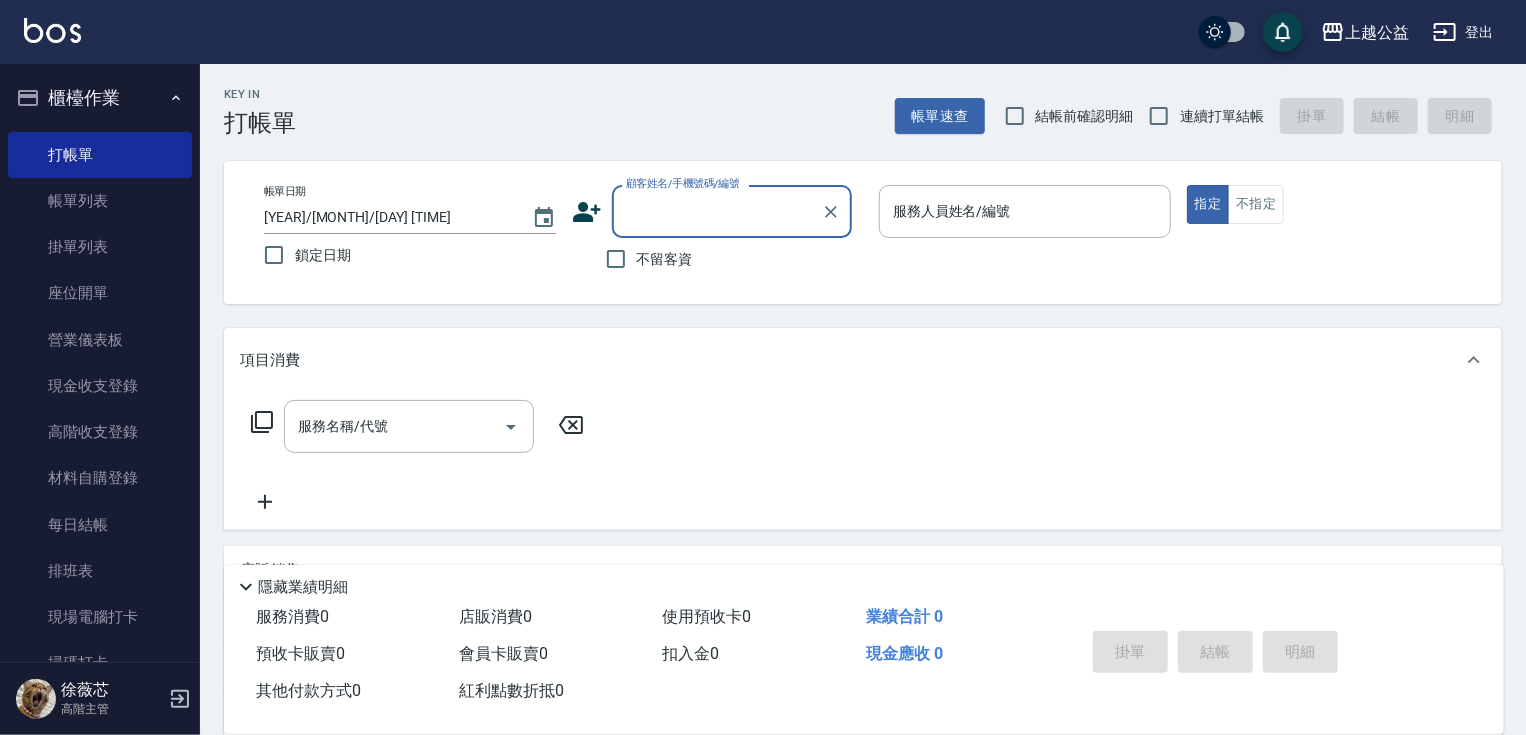 click on "不留客資" at bounding box center (665, 259) 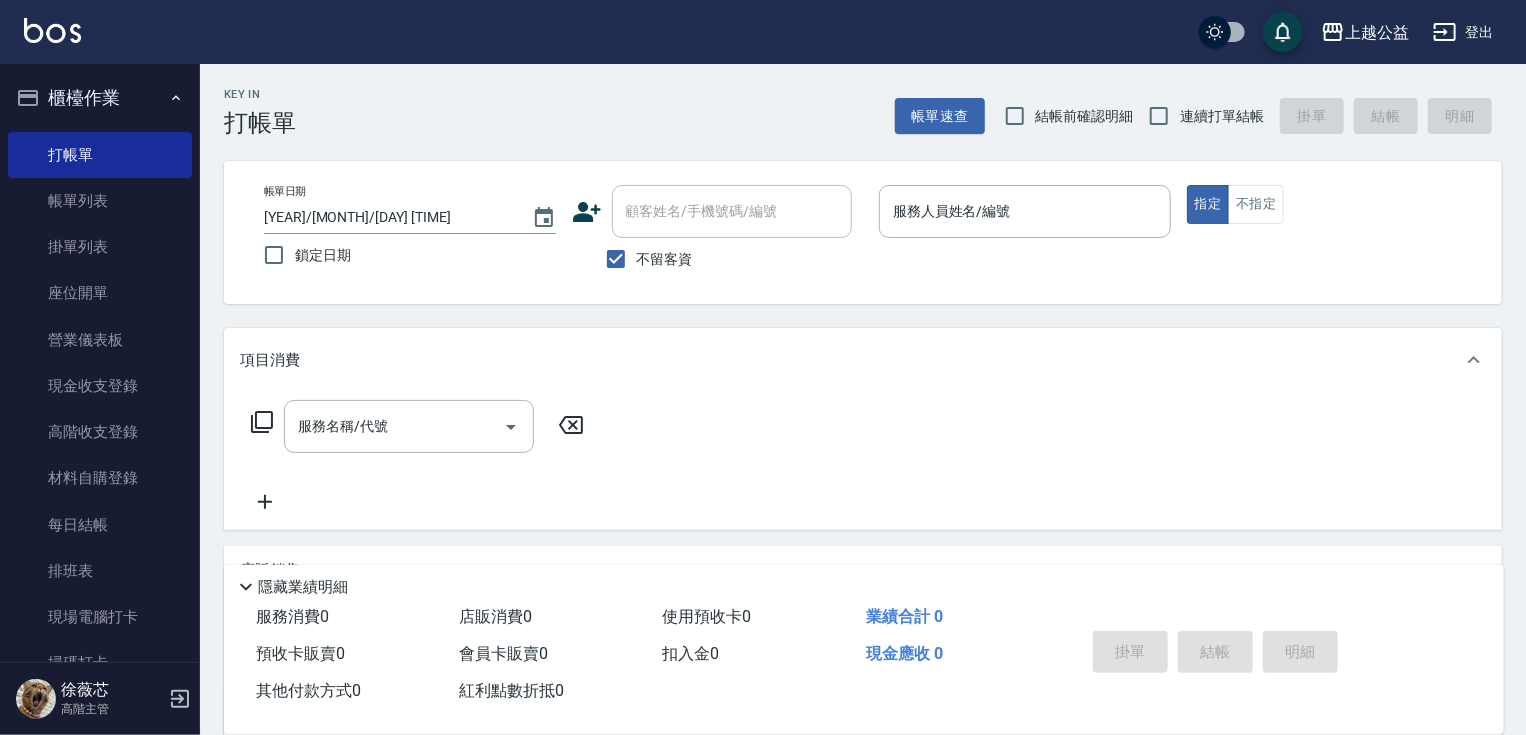 click on "連續打單結帳" at bounding box center [1222, 116] 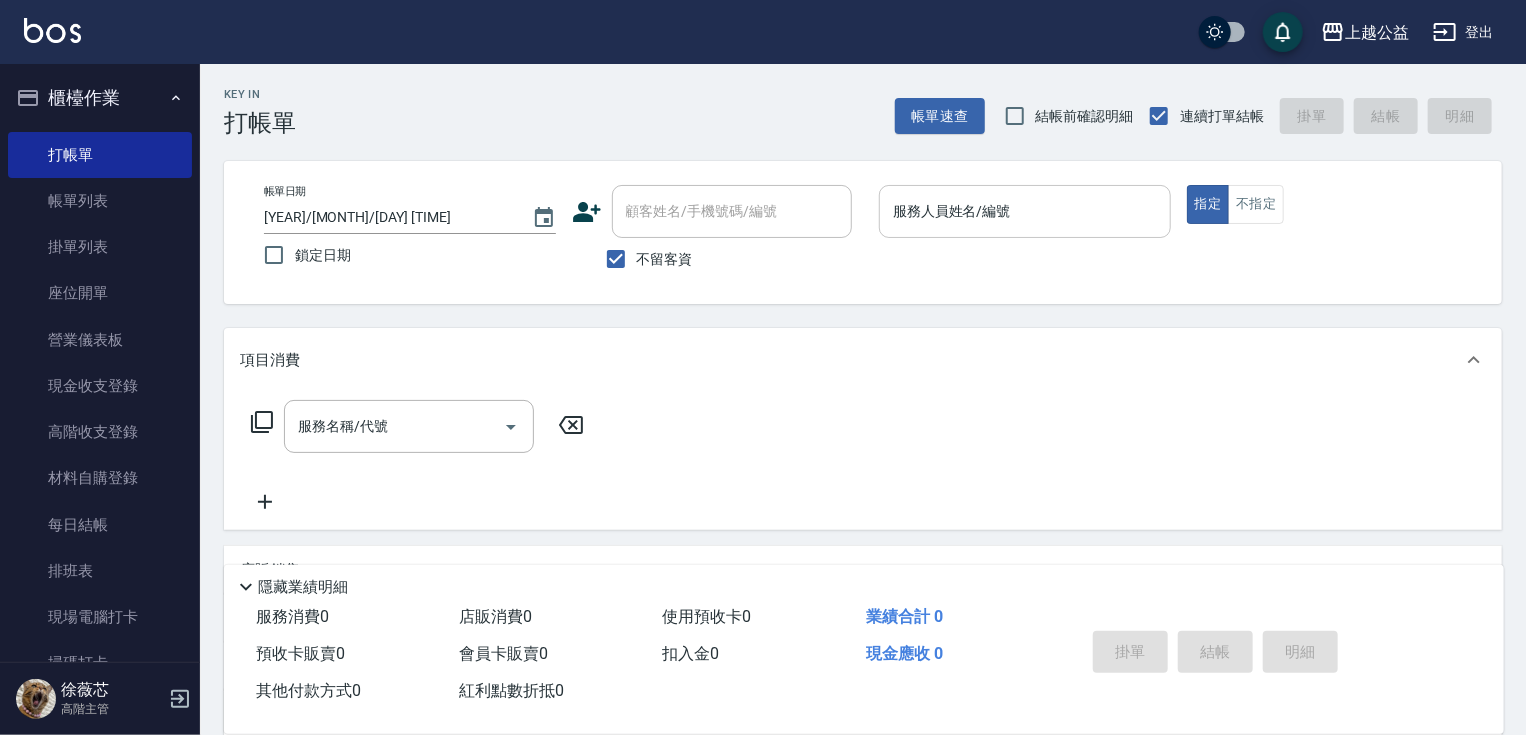 click on "服務人員姓名/編號 服務人員姓名/編號" at bounding box center (1025, 211) 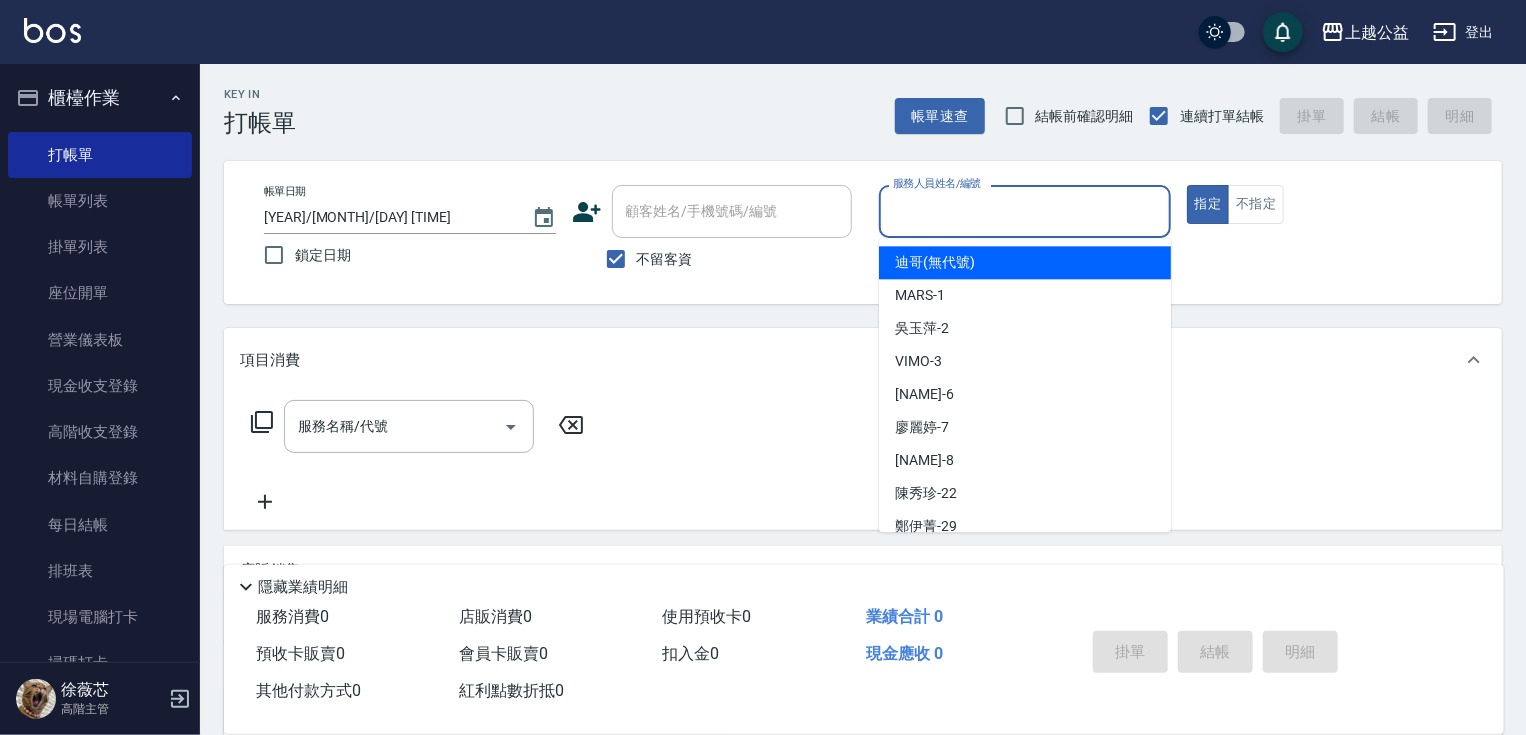 type on "1" 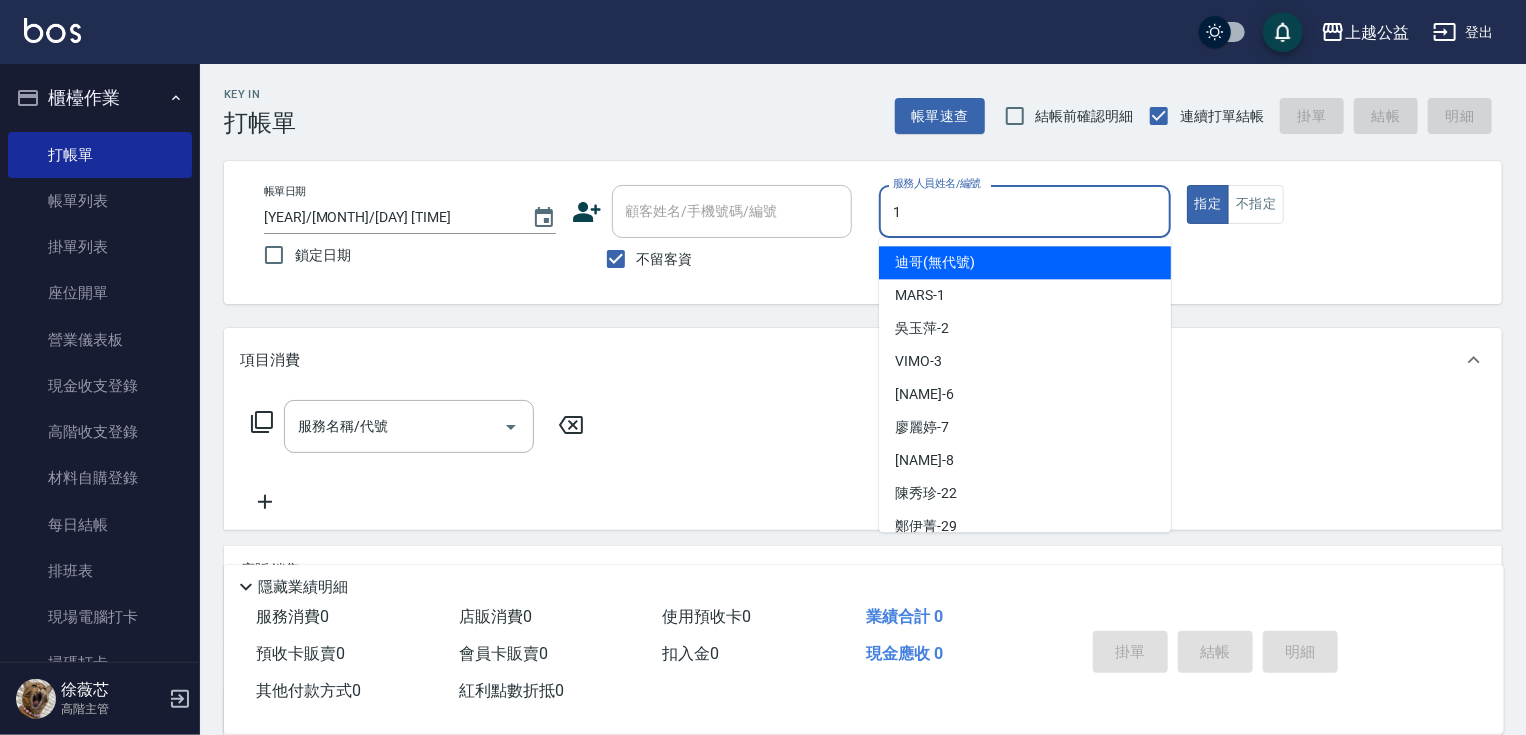 type on "true" 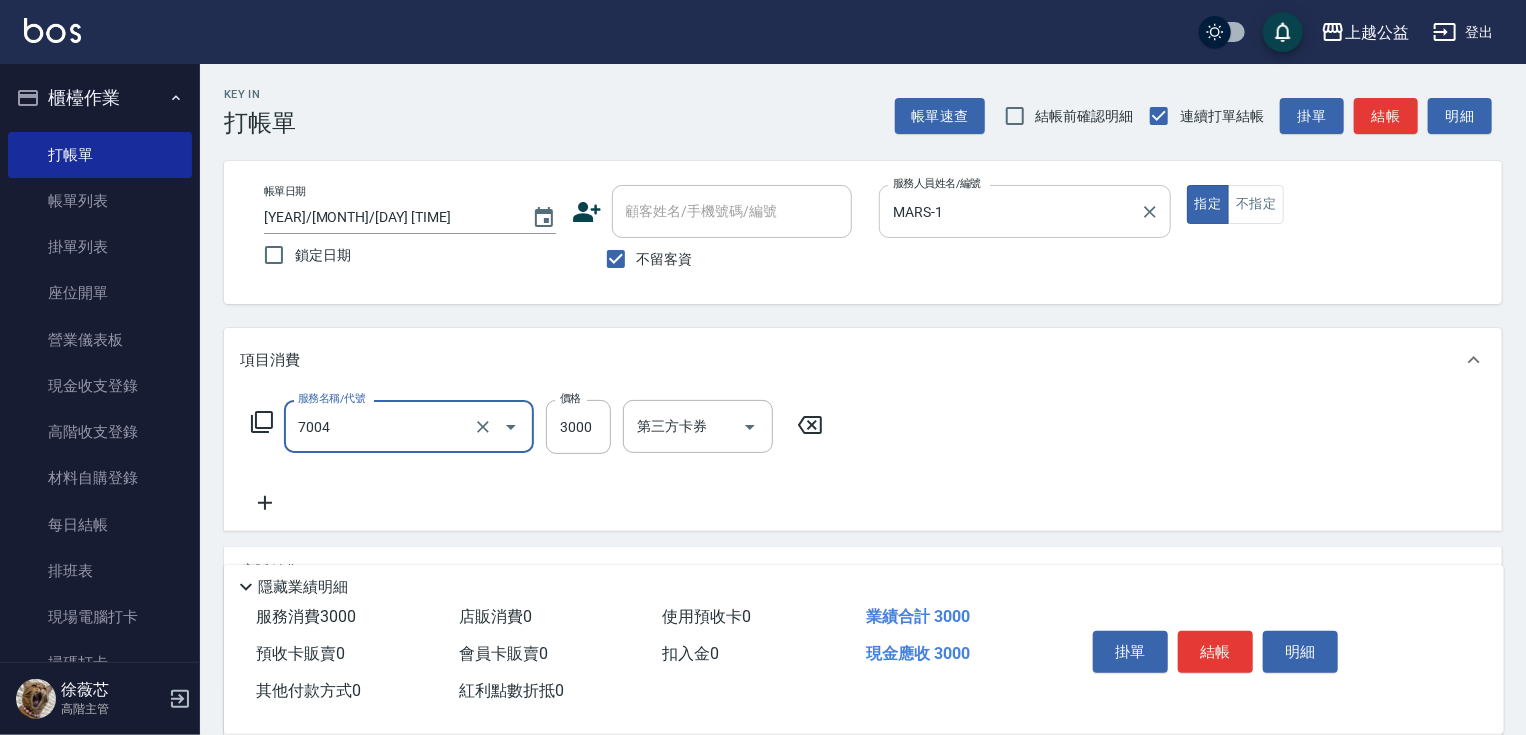 type on "重整3包(7004)" 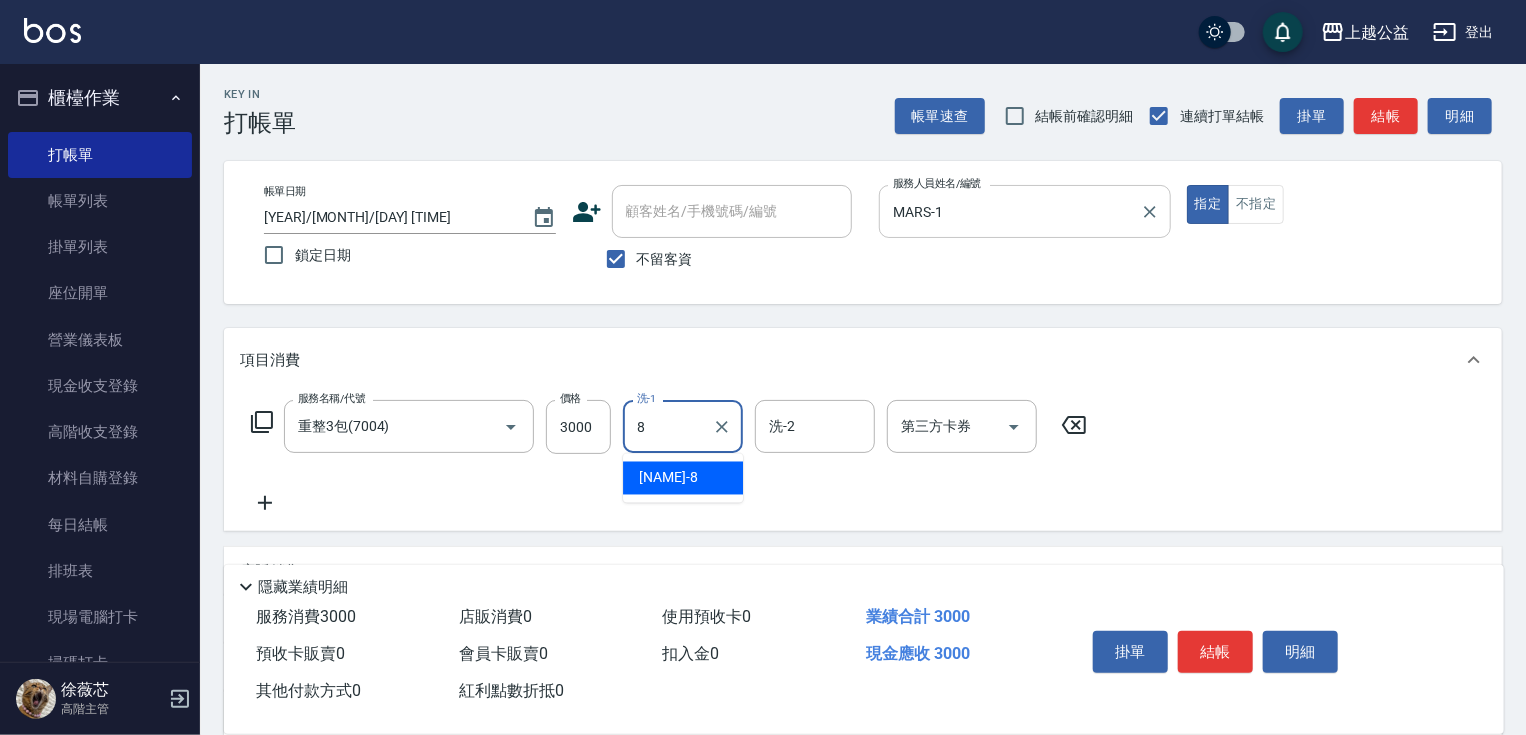 type on "鄒欣妤-8" 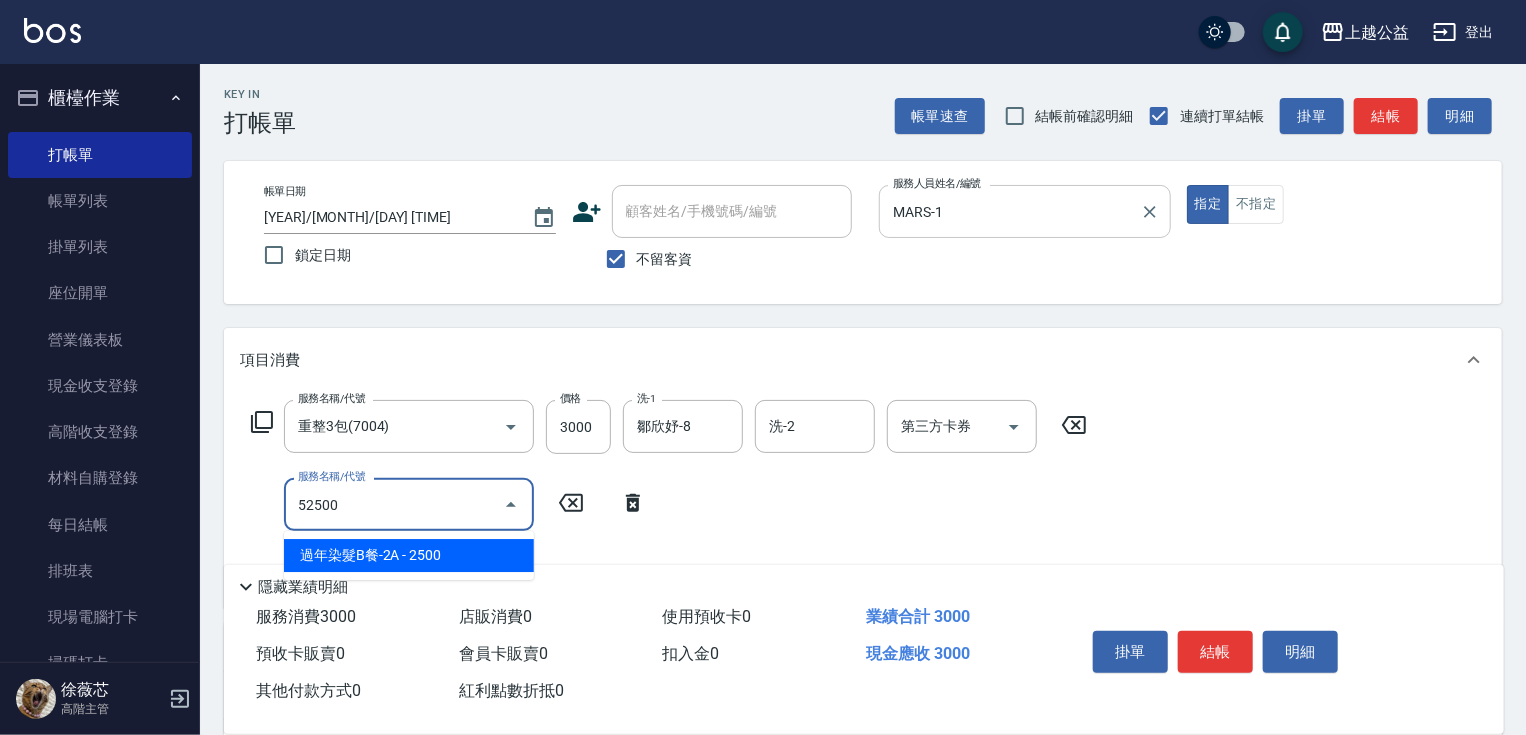 type on "過年染髮B餐-2A(52500)" 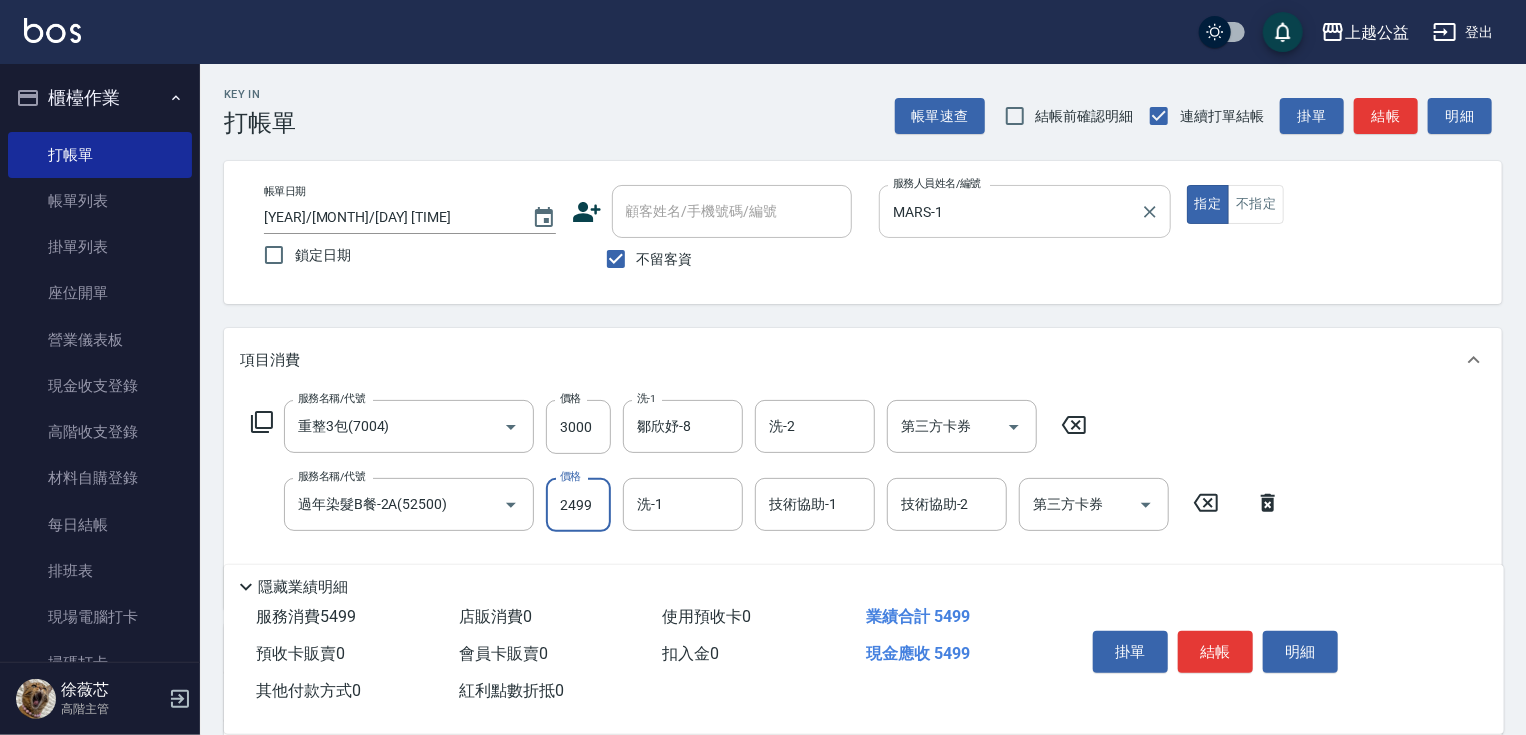 scroll, scrollTop: 0, scrollLeft: 0, axis: both 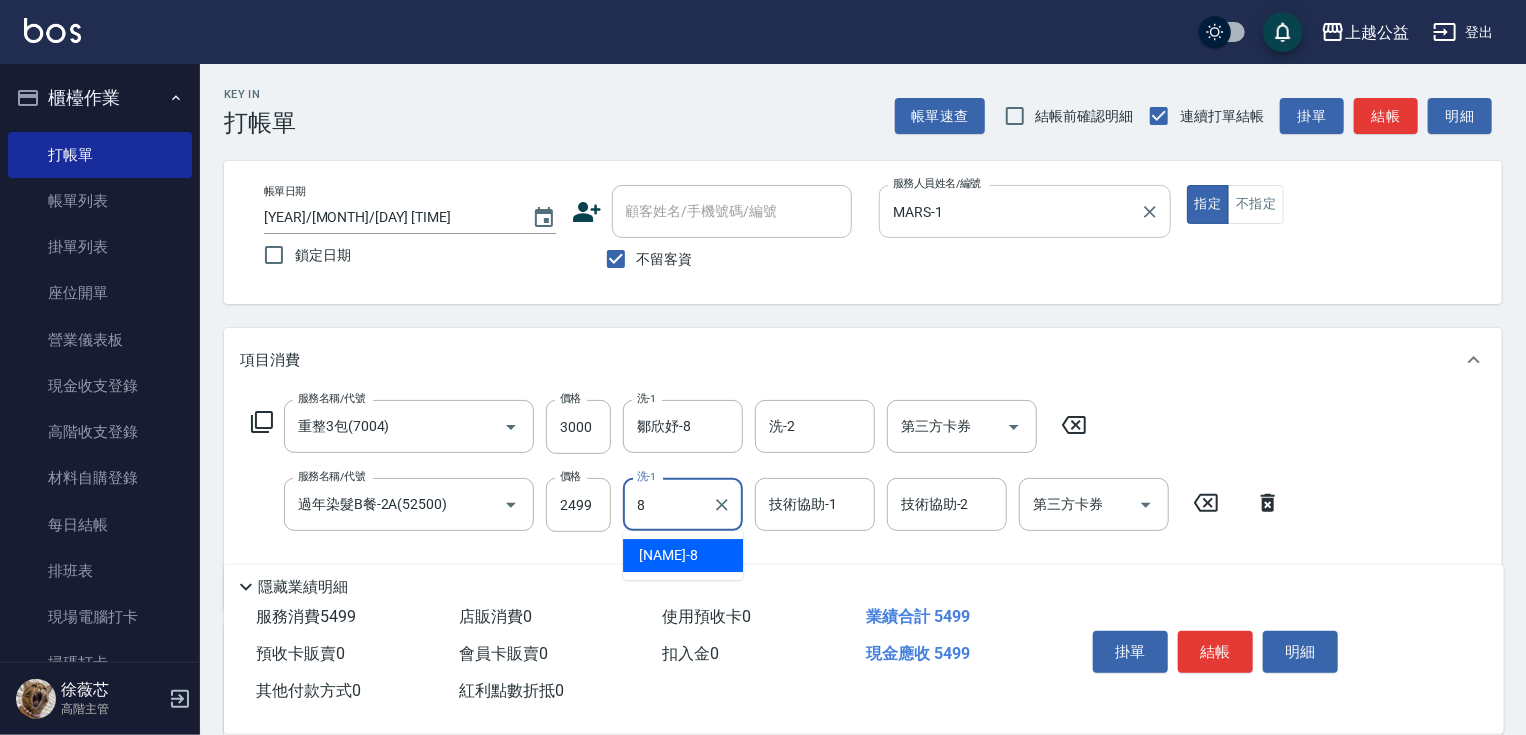 type on "鄒欣妤-8" 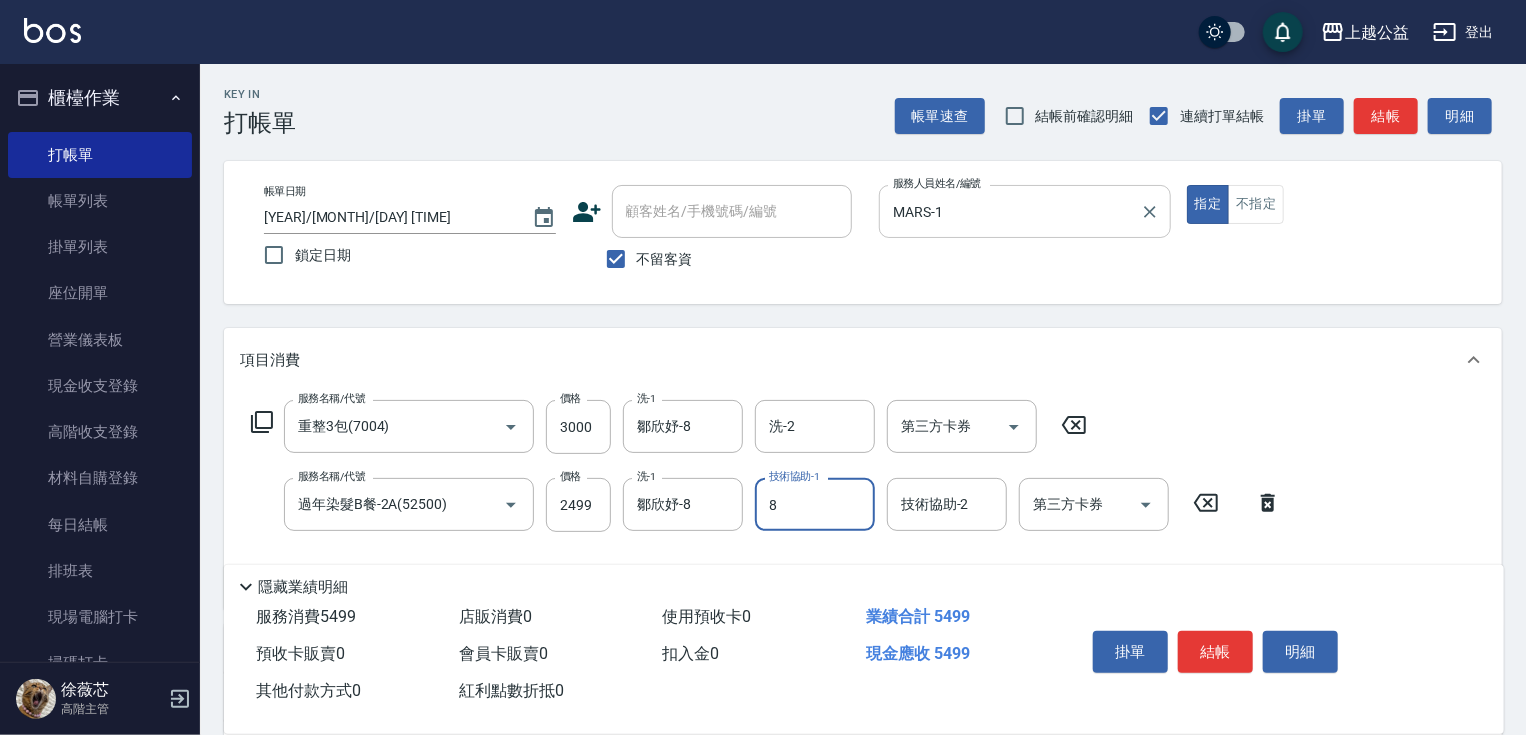 type on "鄒欣妤-8" 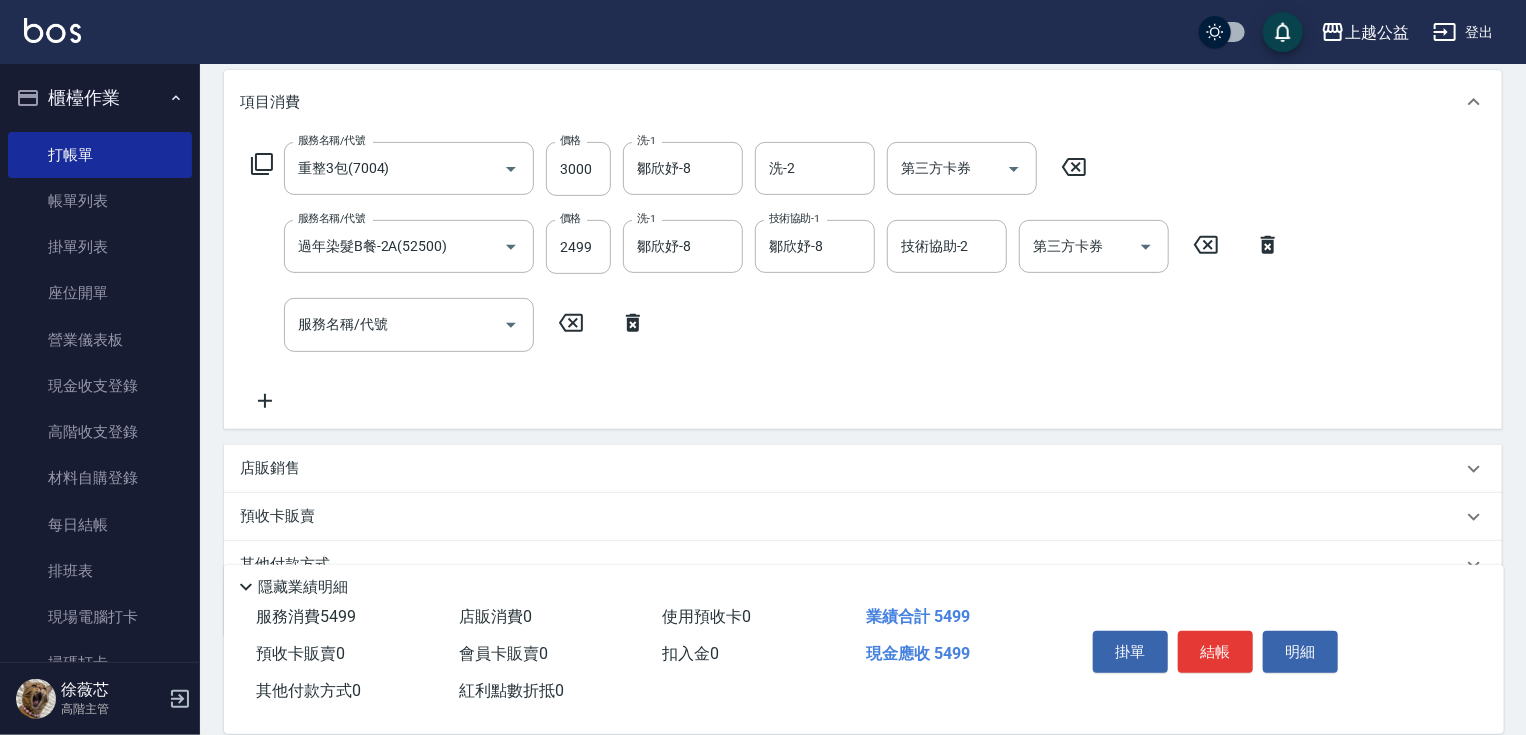drag, startPoint x: 515, startPoint y: 340, endPoint x: 511, endPoint y: 434, distance: 94.08507 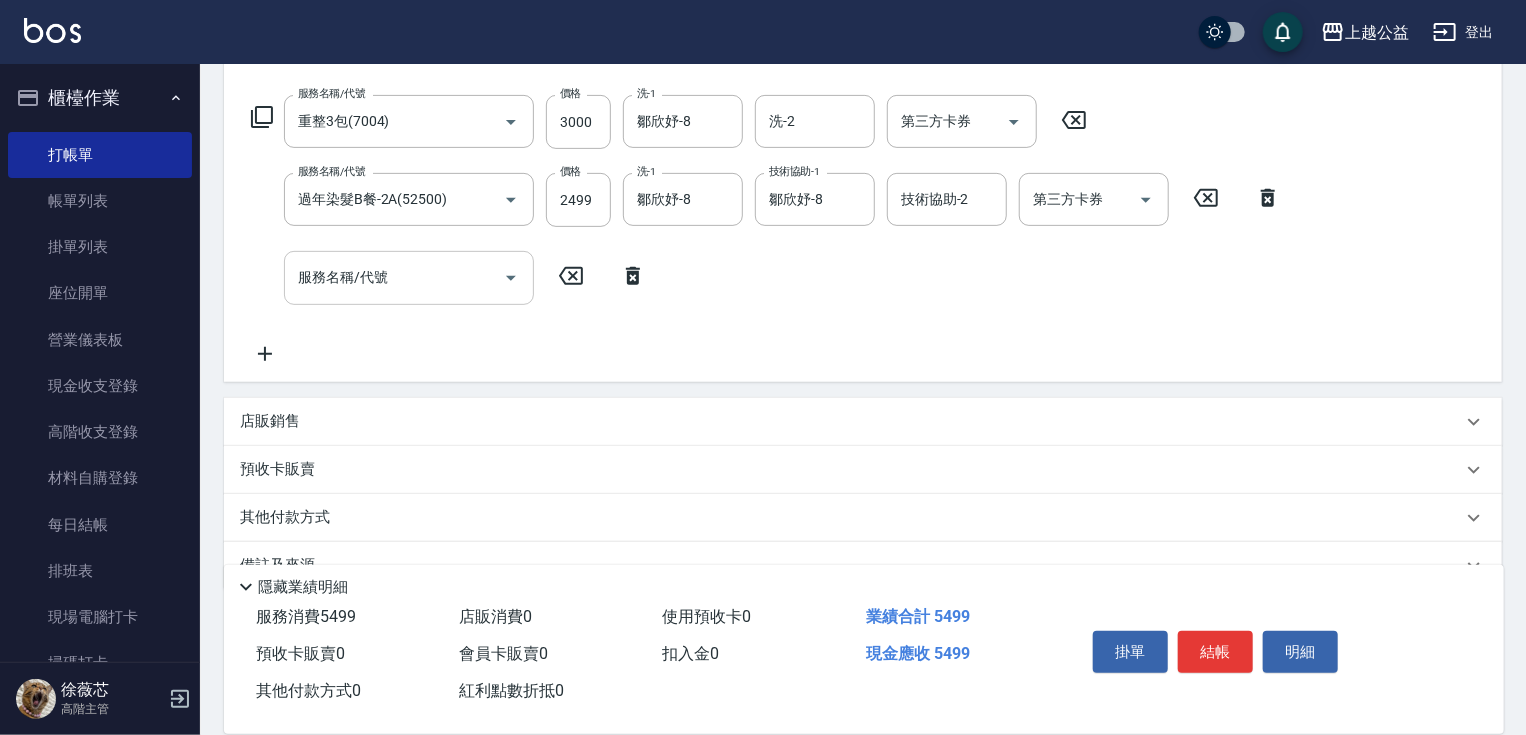 click on "服務名稱/代號" at bounding box center (394, 277) 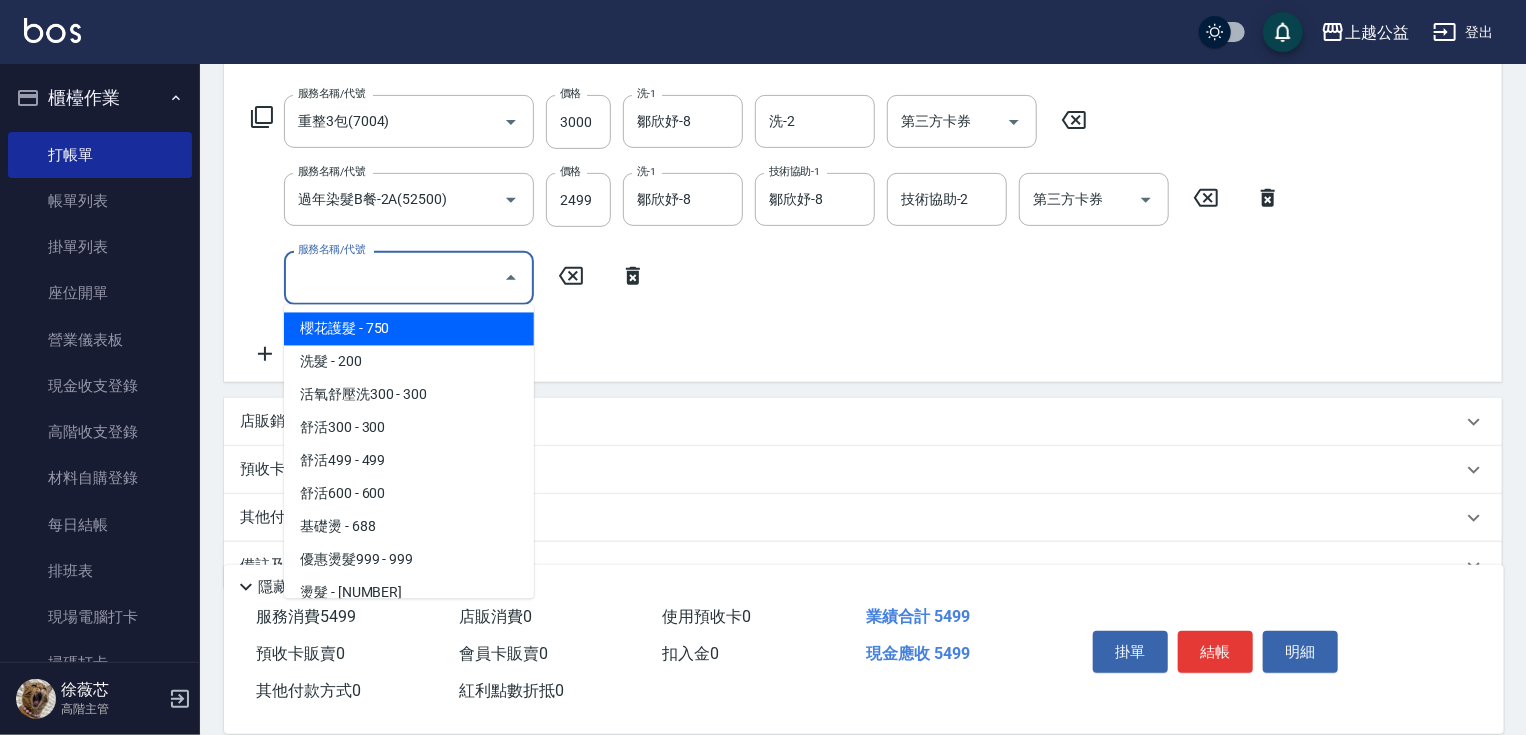 click 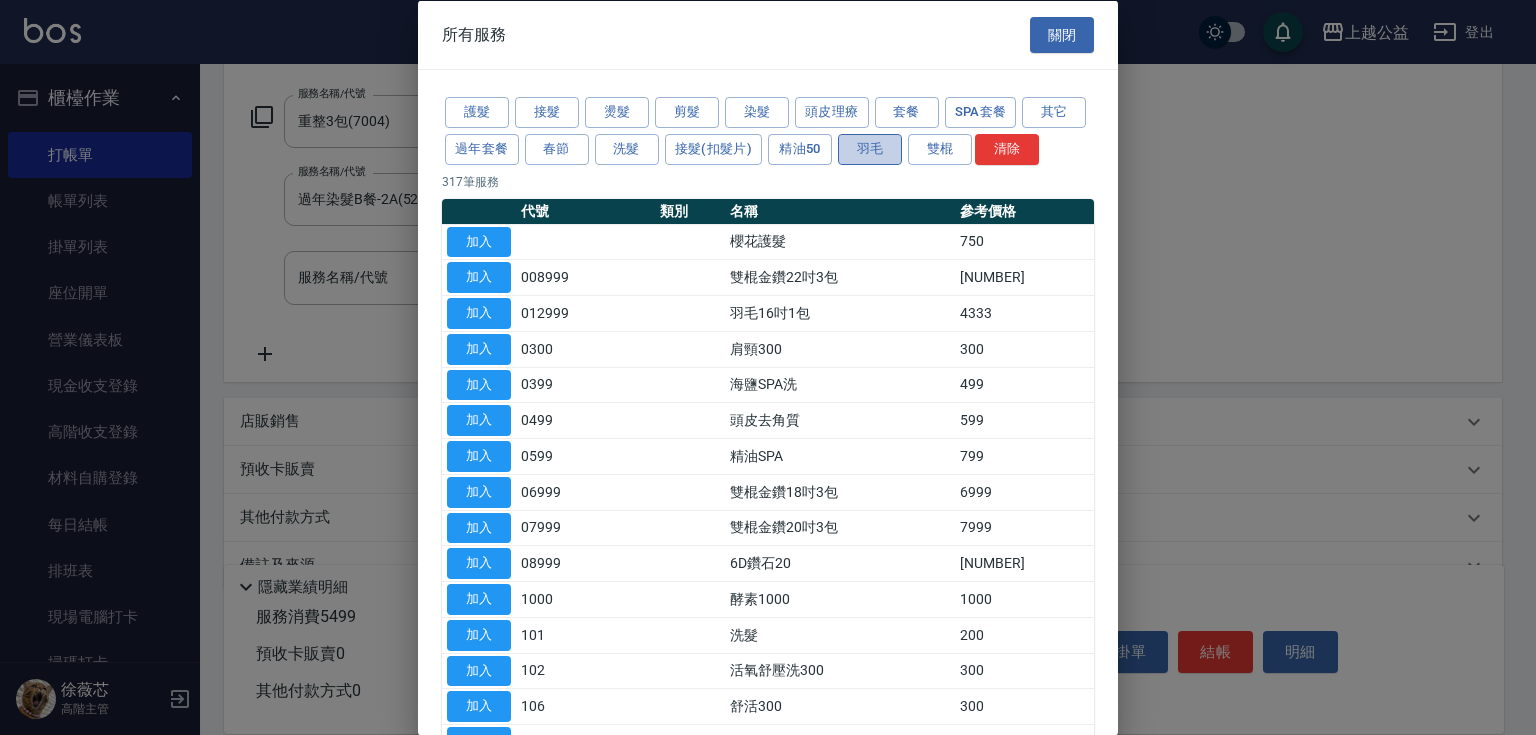 click on "羽毛" at bounding box center [870, 148] 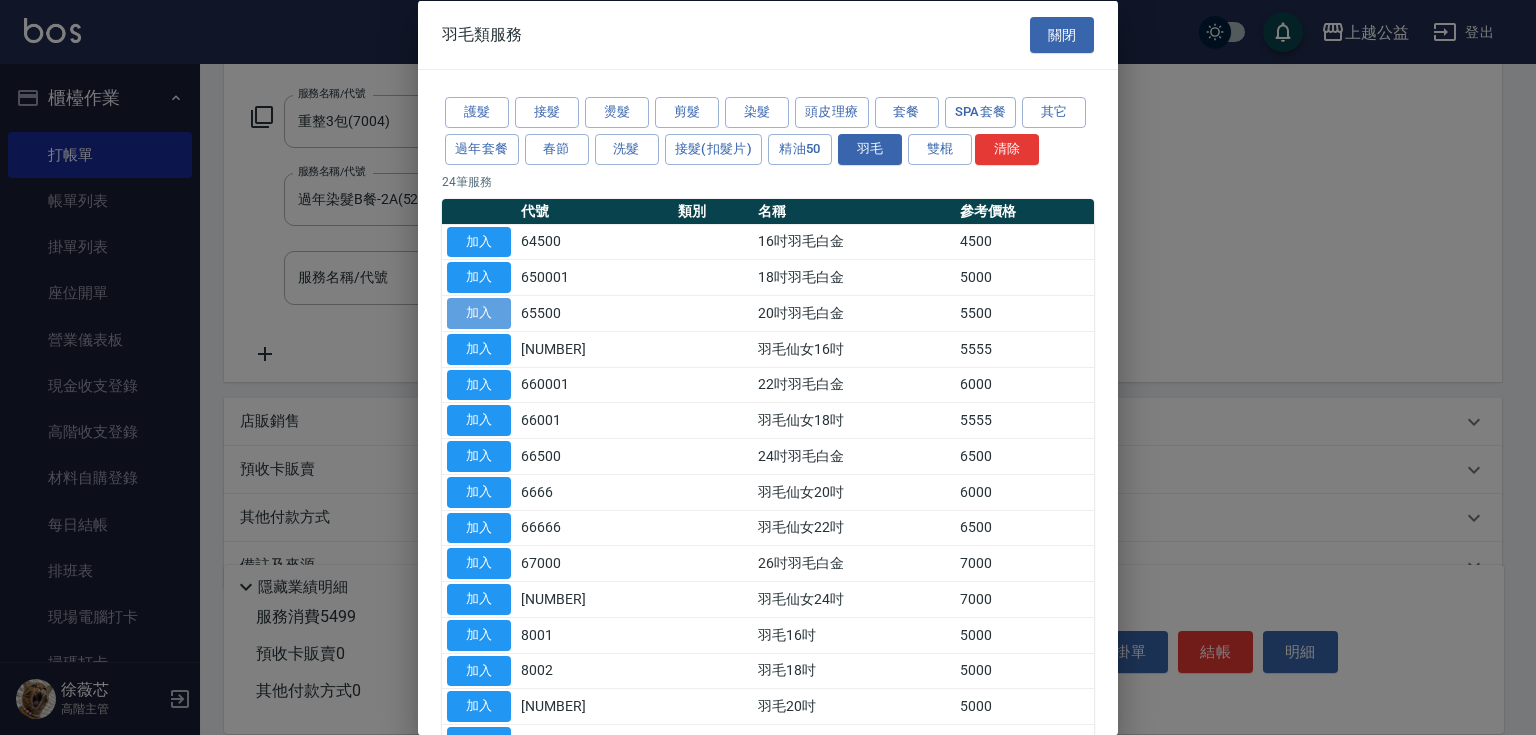 click on "加入" at bounding box center (479, 313) 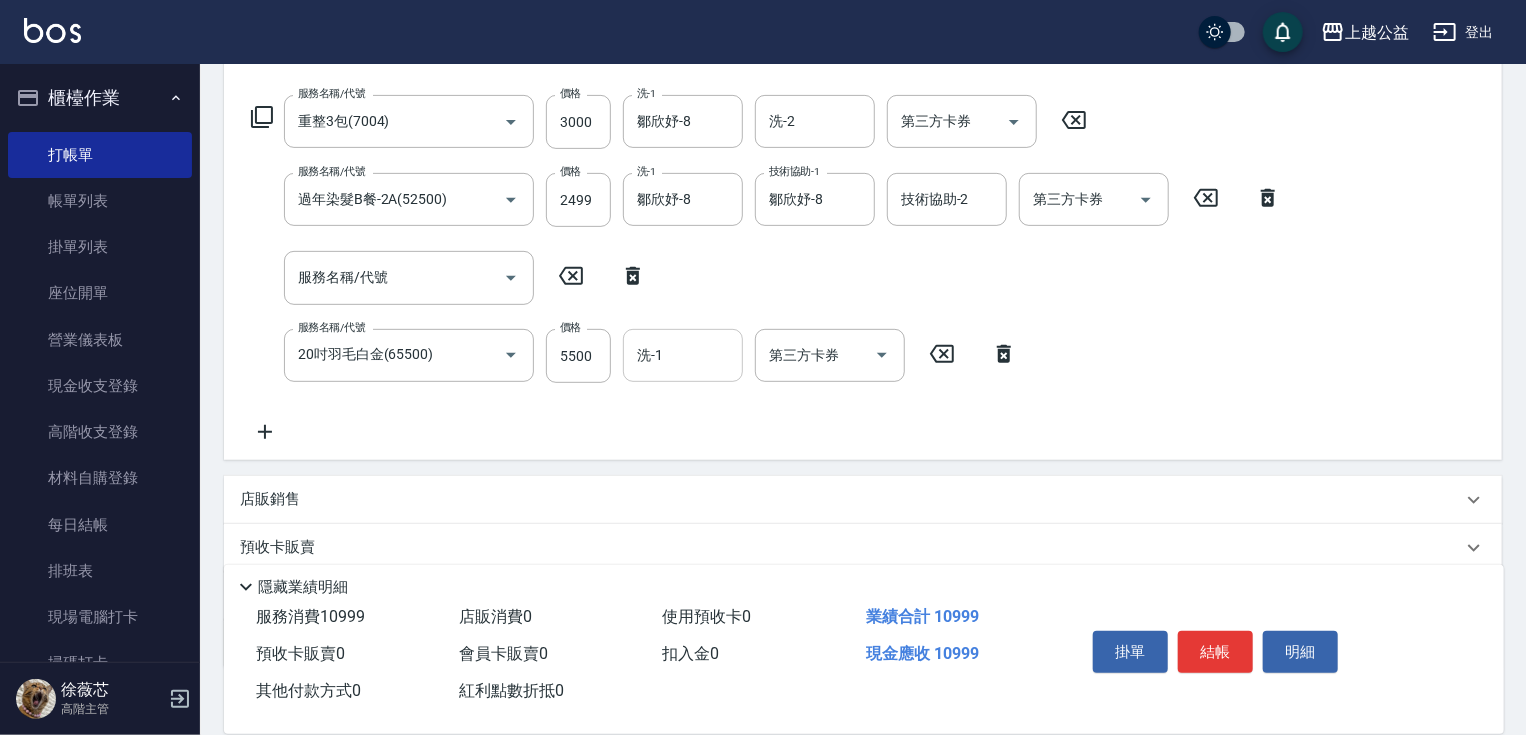 click on "洗-1" at bounding box center [683, 355] 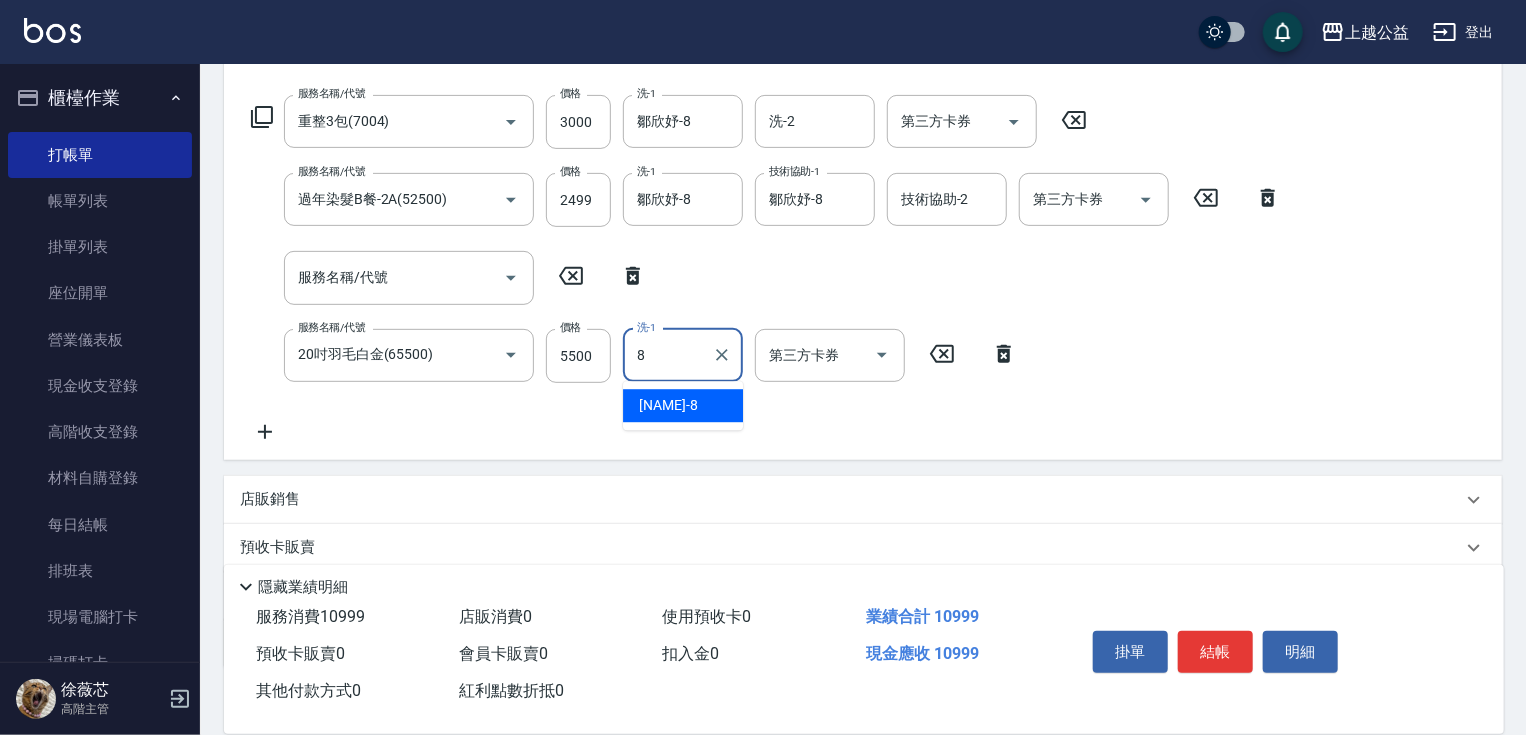 type on "鄒欣妤-8" 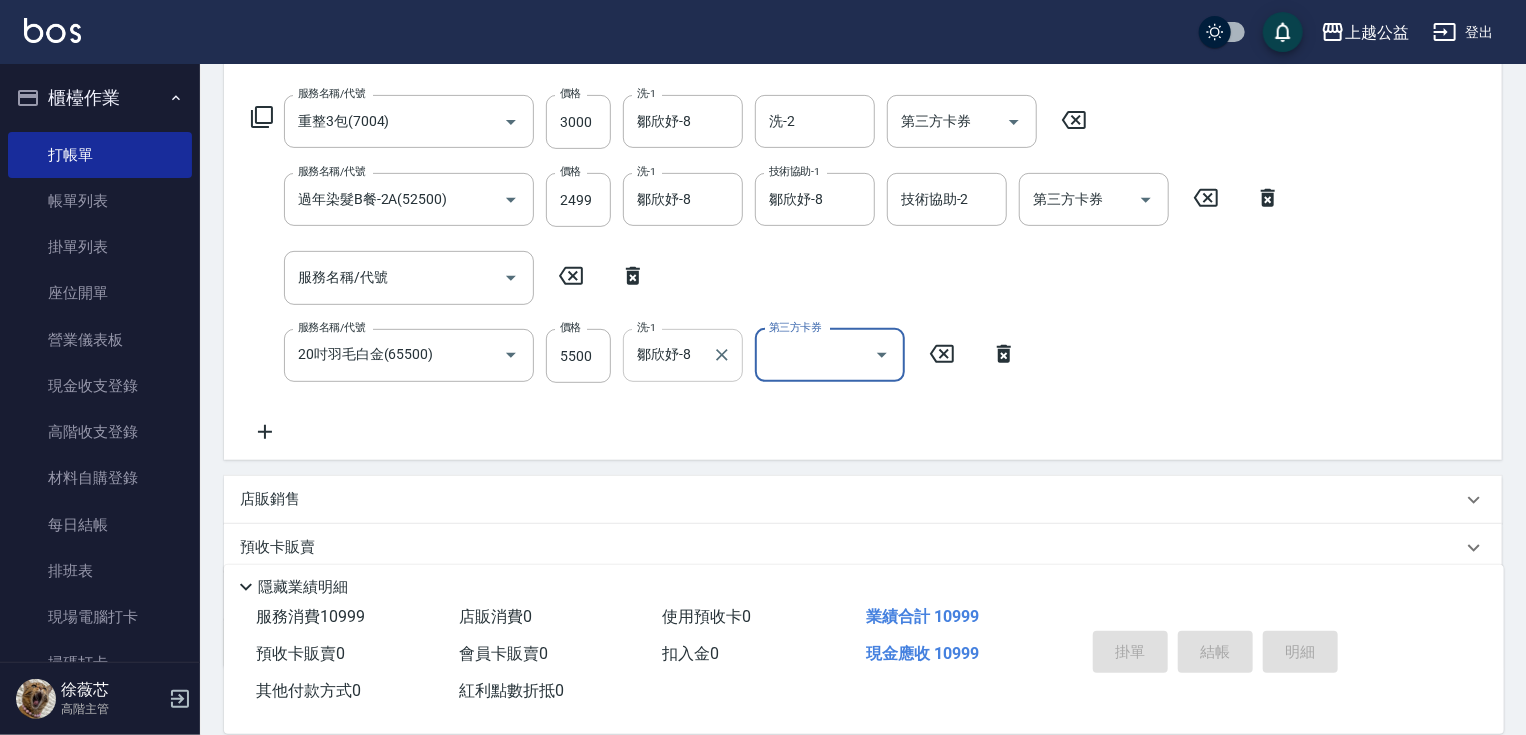 type on "2025/08/07 20:03" 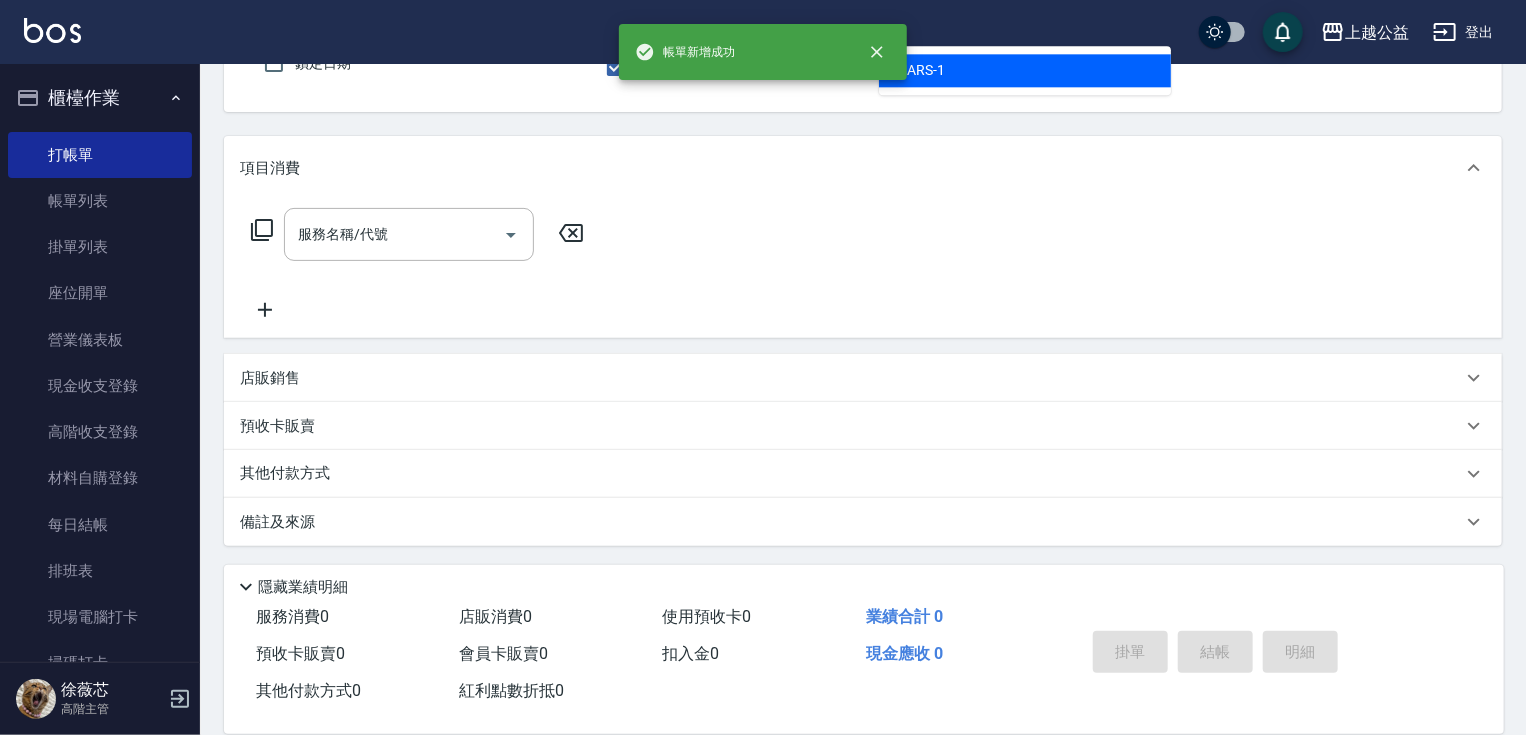 type on "MARS-1" 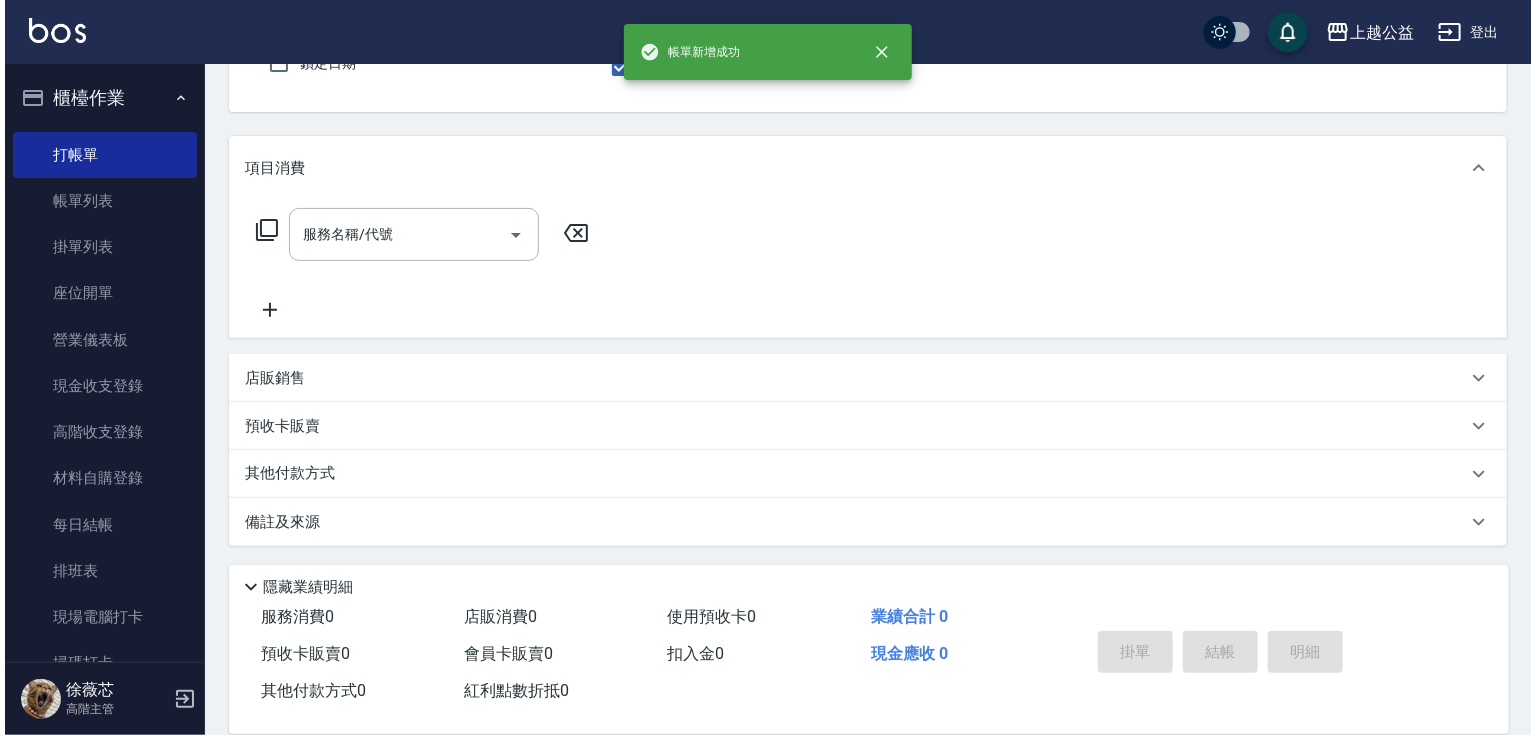 scroll, scrollTop: 184, scrollLeft: 0, axis: vertical 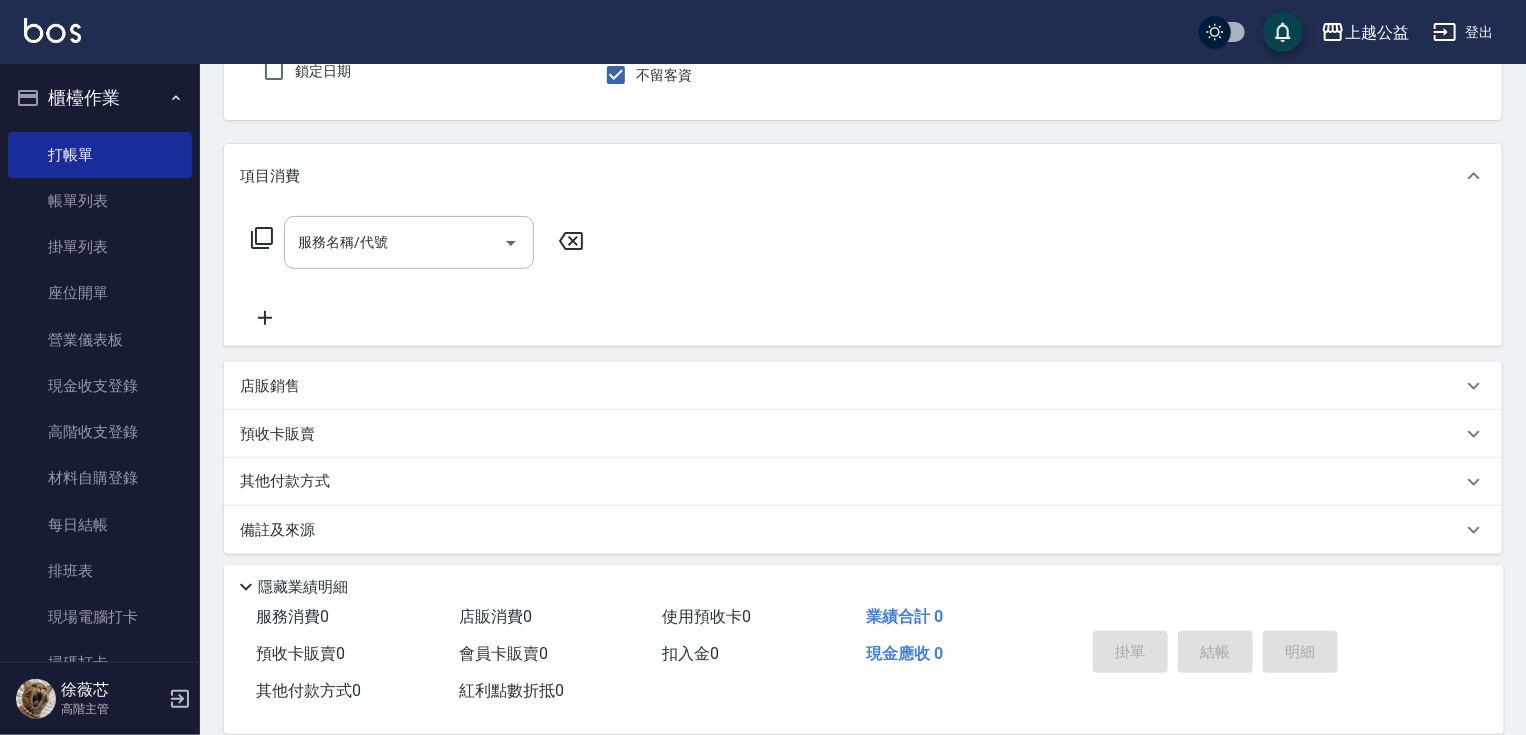click 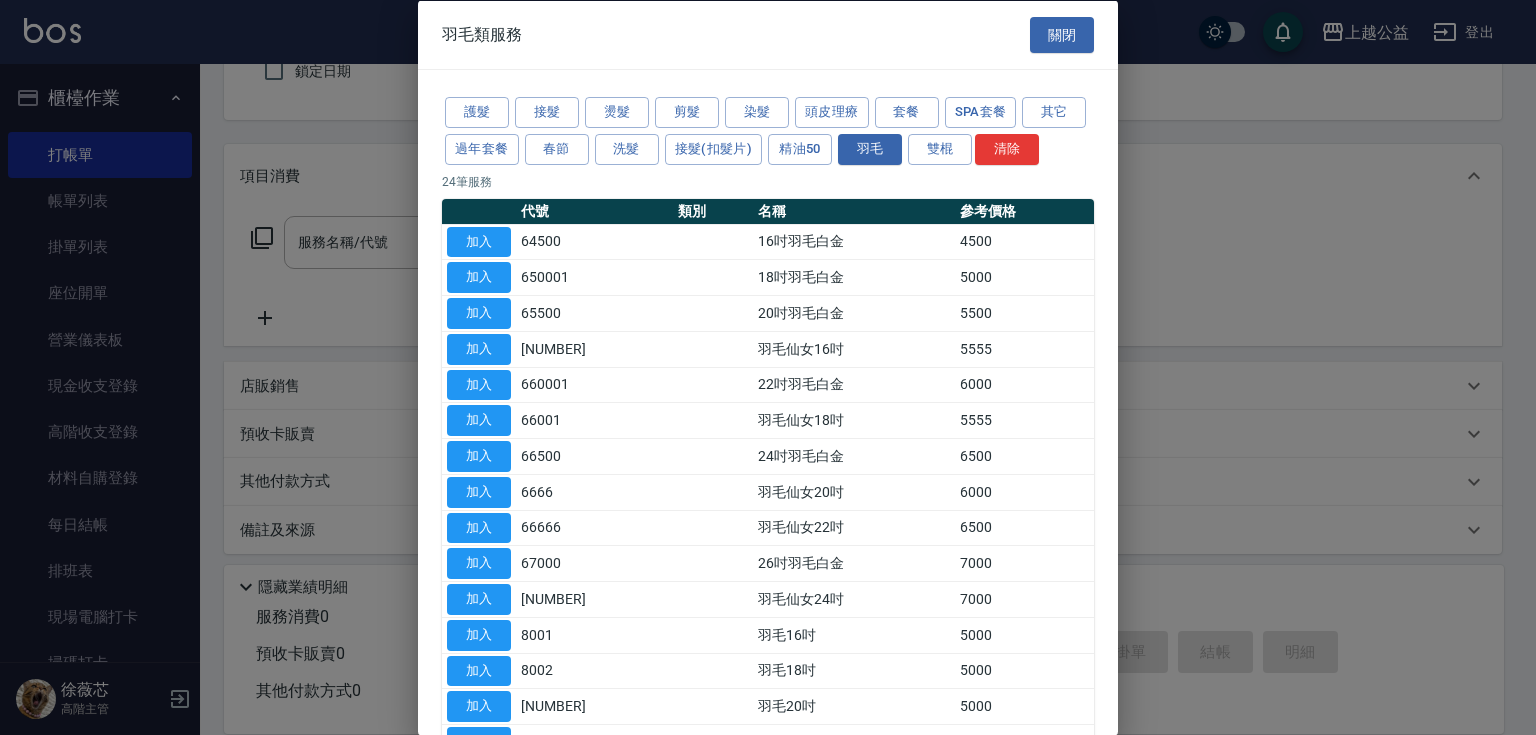 drag, startPoint x: 1104, startPoint y: 297, endPoint x: 1116, endPoint y: 420, distance: 123.58398 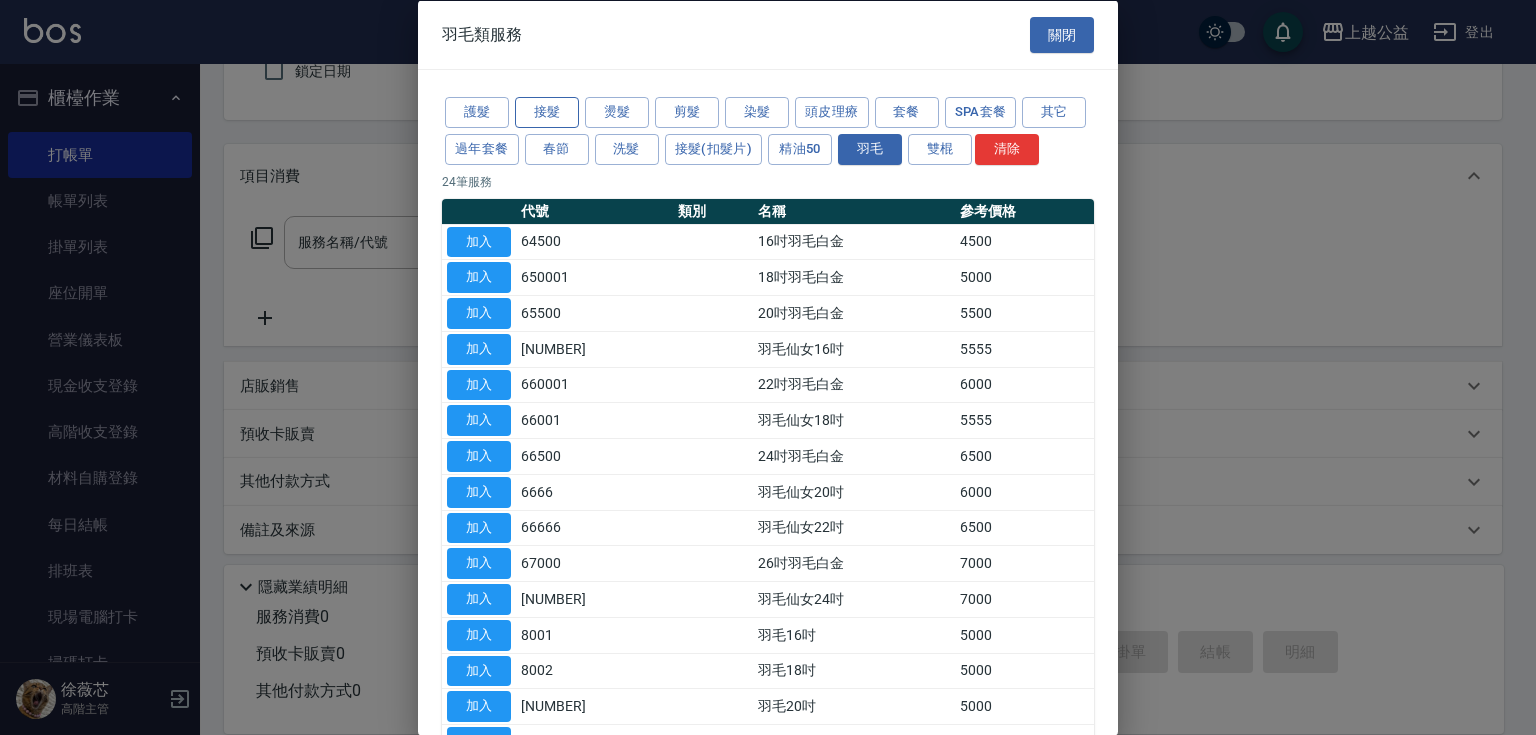 click on "接髮" at bounding box center [547, 112] 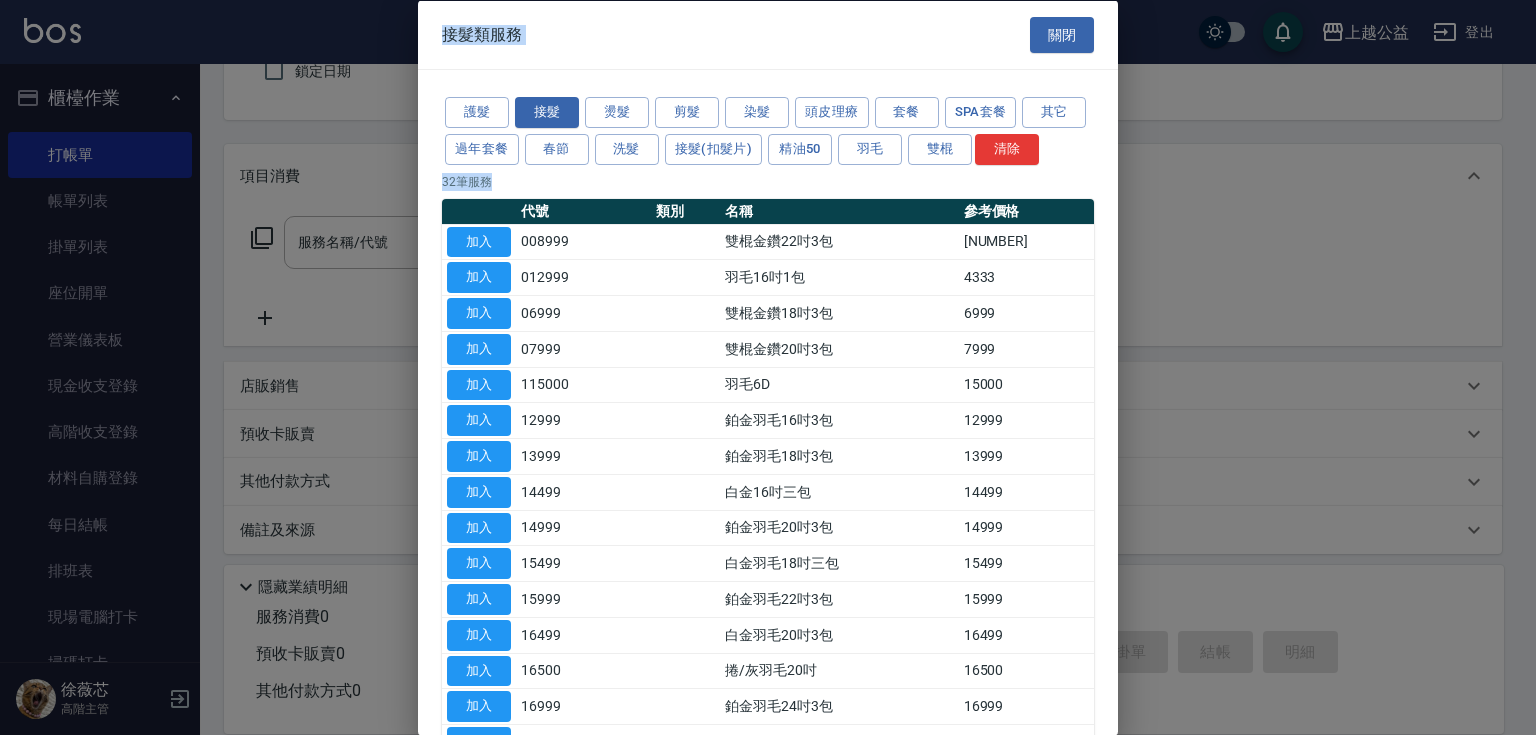drag, startPoint x: 1107, startPoint y: 311, endPoint x: 1100, endPoint y: 520, distance: 209.11719 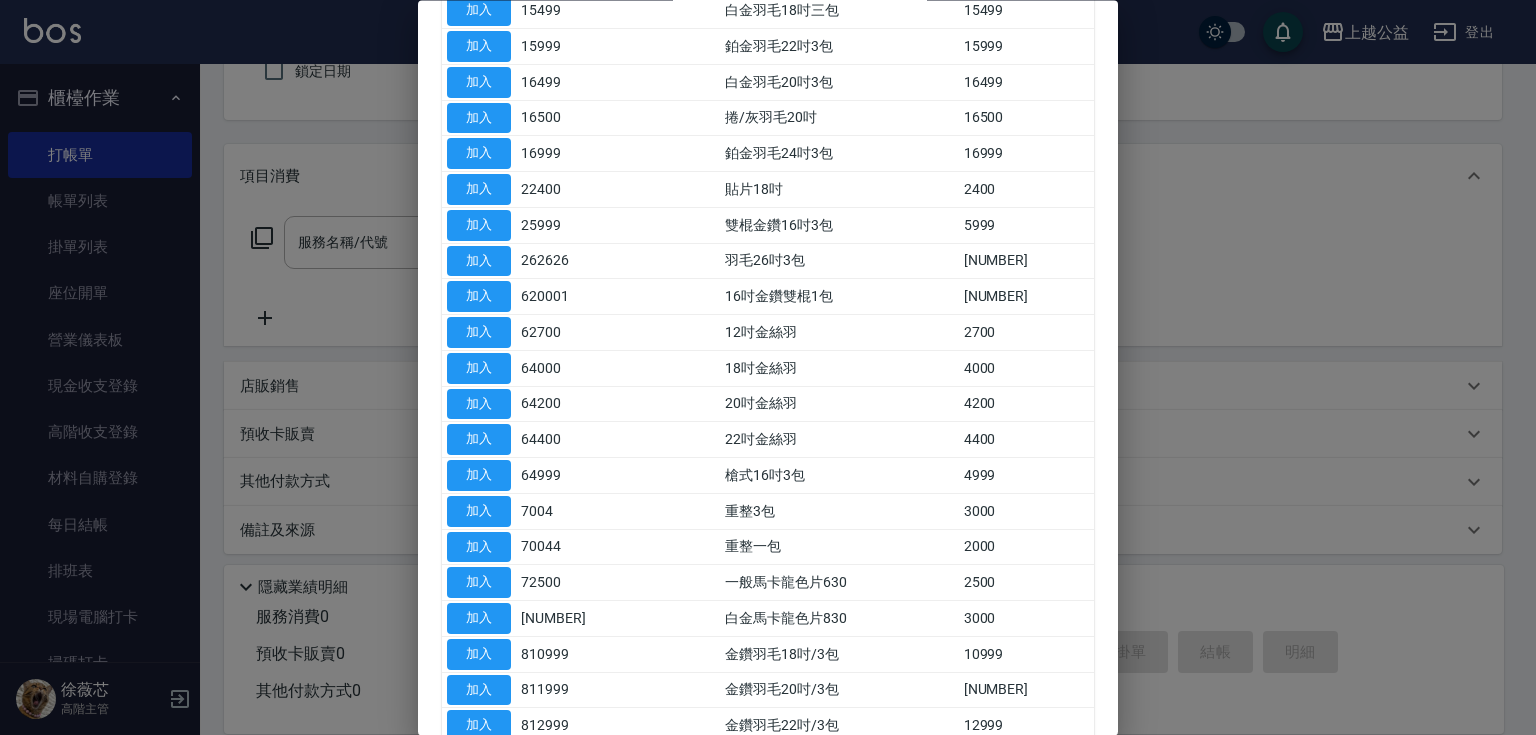 scroll, scrollTop: 545, scrollLeft: 0, axis: vertical 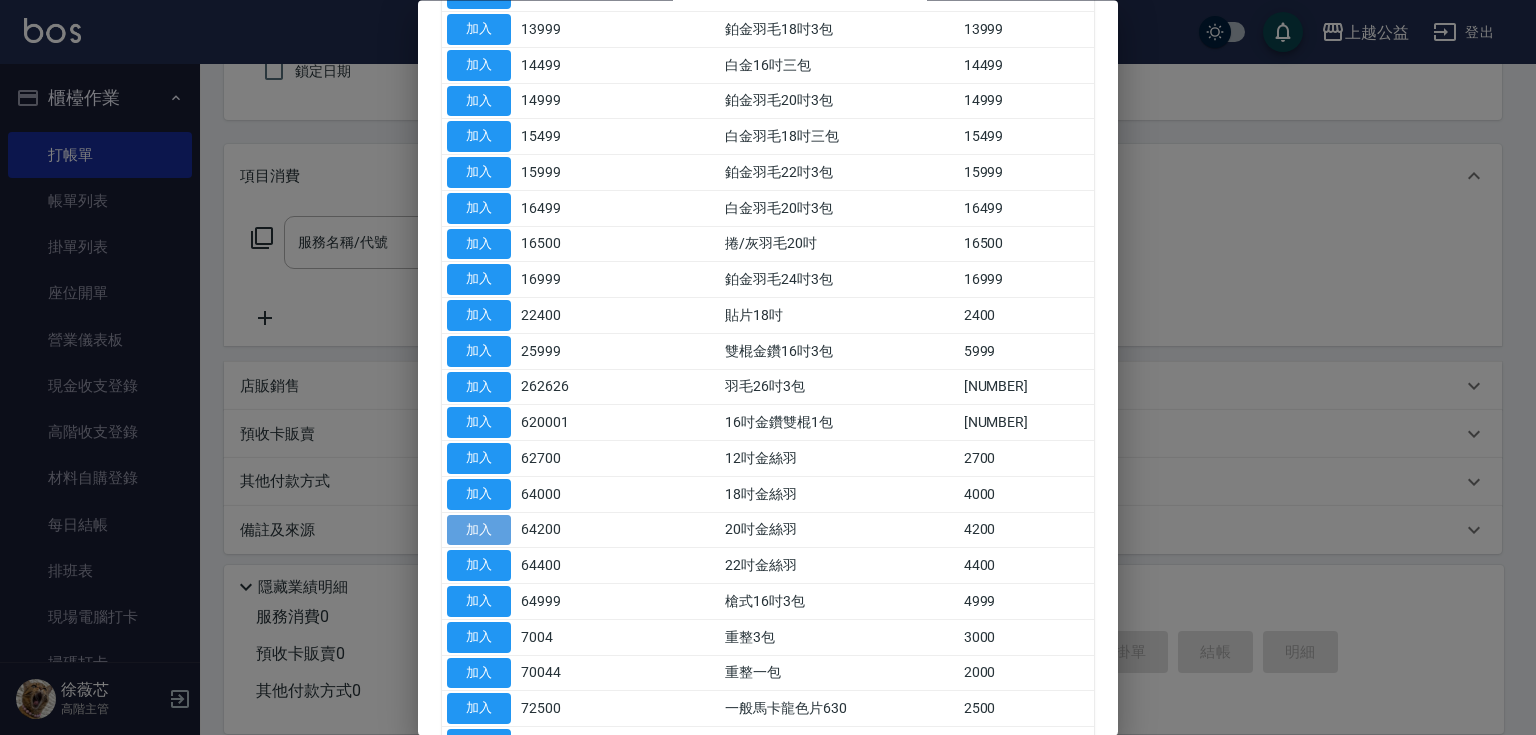 click on "加入" at bounding box center (479, 530) 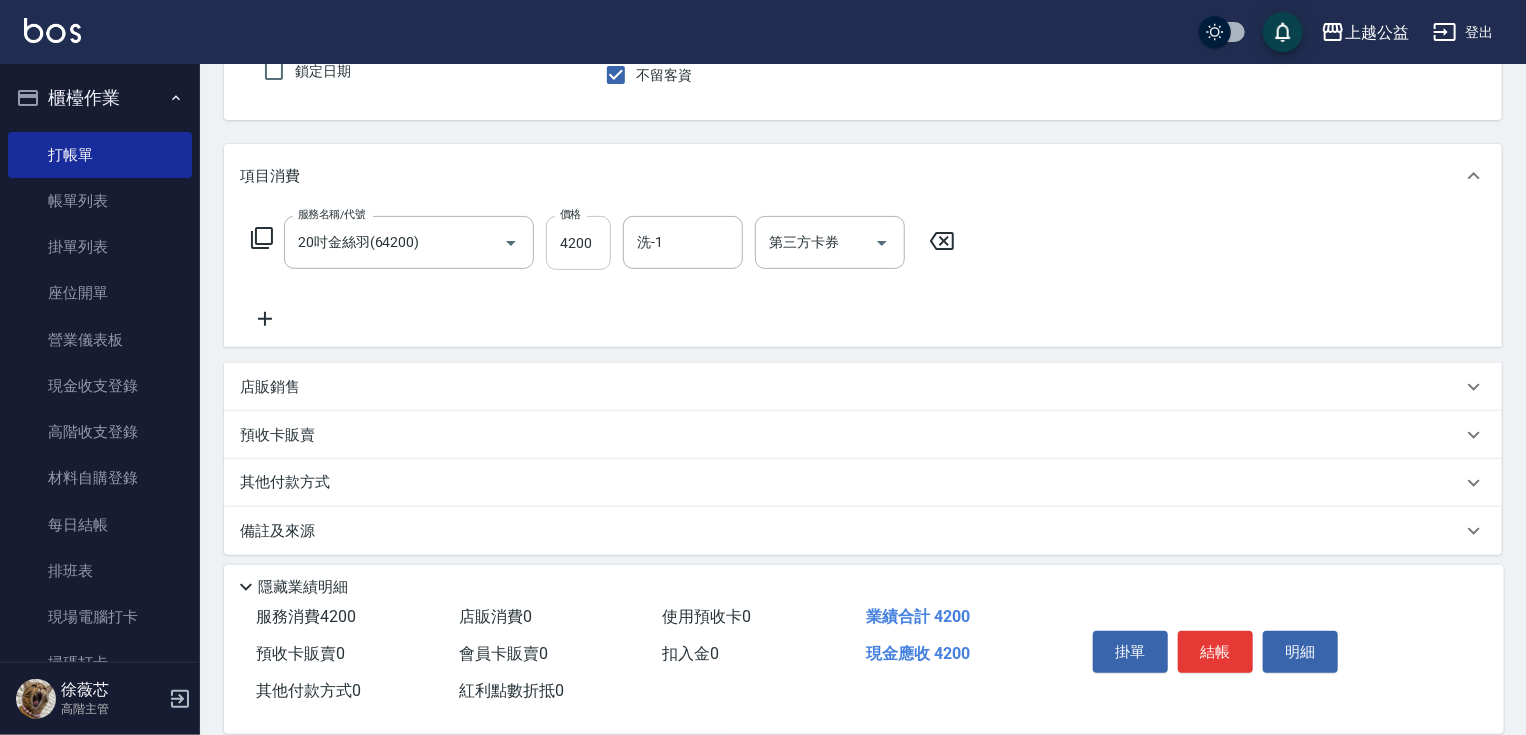 click on "4200" at bounding box center (578, 243) 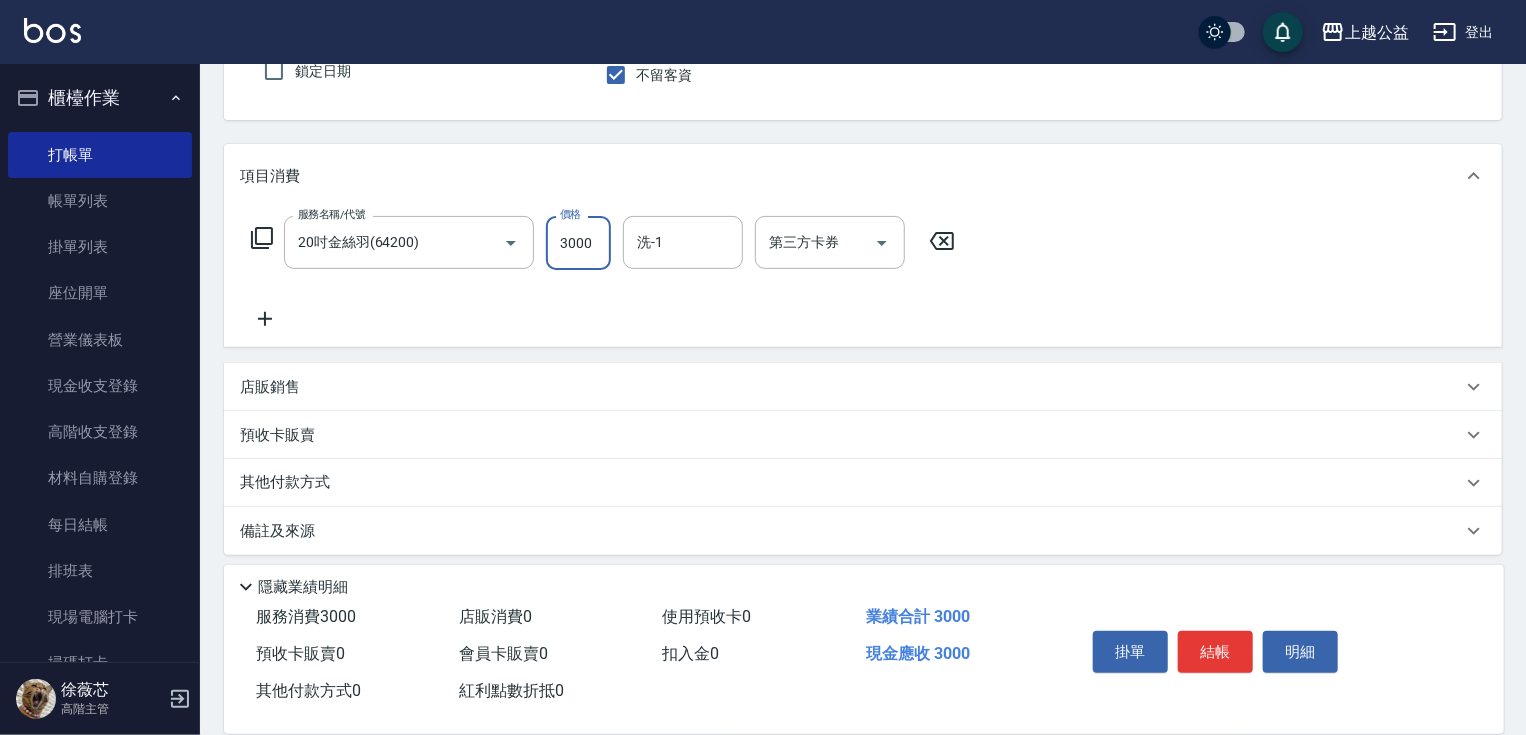 type on "3000" 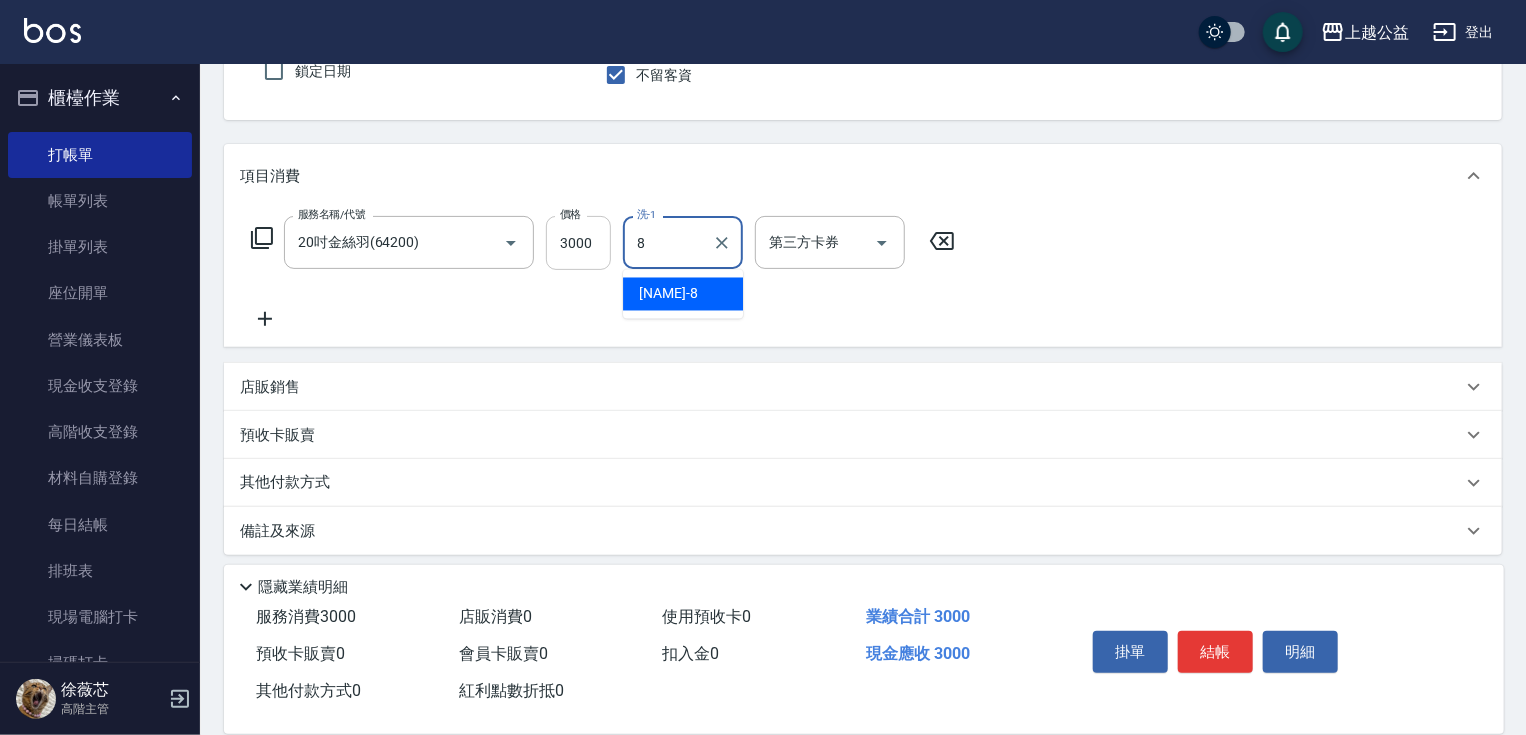 type on "鄒欣妤-8" 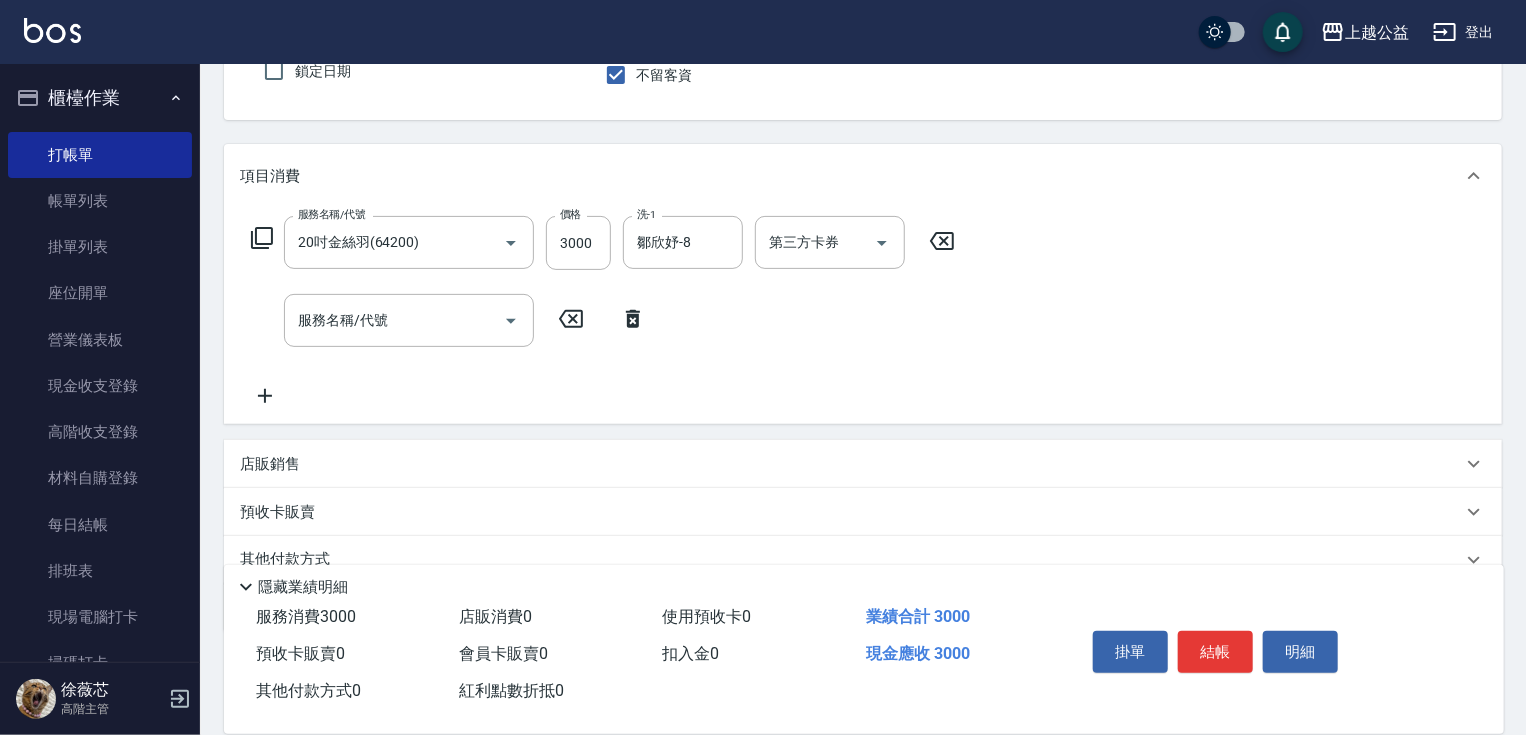 click 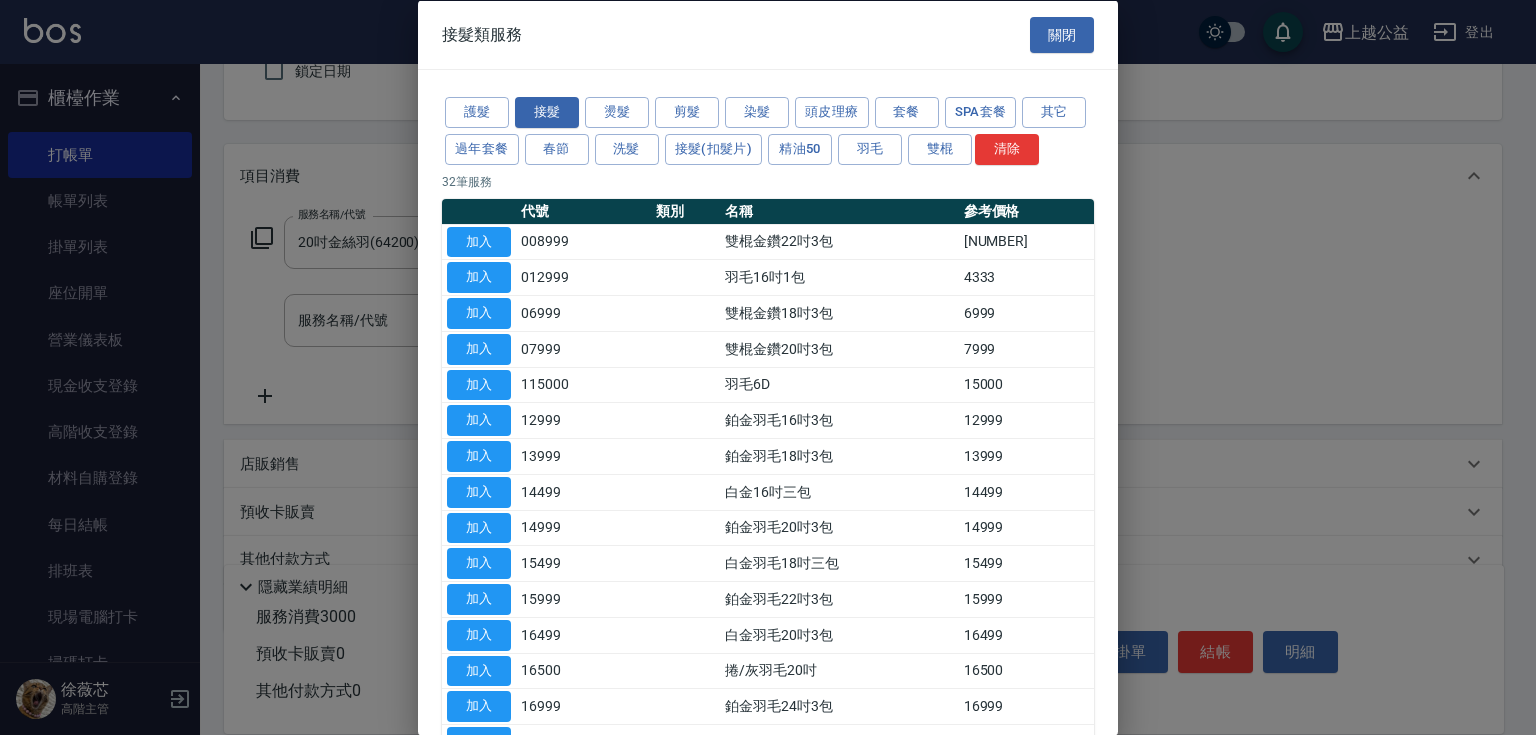 click on "護髮 接髮 燙髮 剪髮 染髮 頭皮理療 套餐 SPA套餐 其它 過年套餐 春節 洗髮 接髮(扣髮片) 精油50 羽毛 雙棍 清除 32  筆服務 代號 類別 名稱 參考價格 加入 008999 雙棍金鑽22吋3包 8999 加入 012999 羽毛16吋1包 4333 加入 06999 雙棍金鑽18吋3包 6999 加入 07999 雙棍金鑽20吋3包 7999 加入 115000 羽毛6D 15000 加入 12999 鉑金羽毛16吋3包 12999 加入 13999 鉑金羽毛18吋3包 13999 加入 14499 白金16吋三包 14499 加入 14999 鉑金羽毛20吋3包 14999 加入 15499 白金羽毛18吋三包 15499 加入 15999 鉑金羽毛22吋3包 15999 加入 16499 白金羽毛20吋3包 16499 加入 16500 捲/灰羽毛20吋 16500 加入 16999 鉑金羽毛24吋3包 16999 加入 22400 貼片18吋 2400 加入 25999 雙棍金鑽16吋3包 5999 加入 262626 羽毛26吋3包 17999 加入 620001 16吋金鑽雙棍1包 1666 加入 62700 12吋金絲羽 2700 加入 64000 18吋金絲羽 4000 加入 64200 20吋金絲羽 4200 加入 64400 22吋金絲羽 4400" at bounding box center (768, 731) 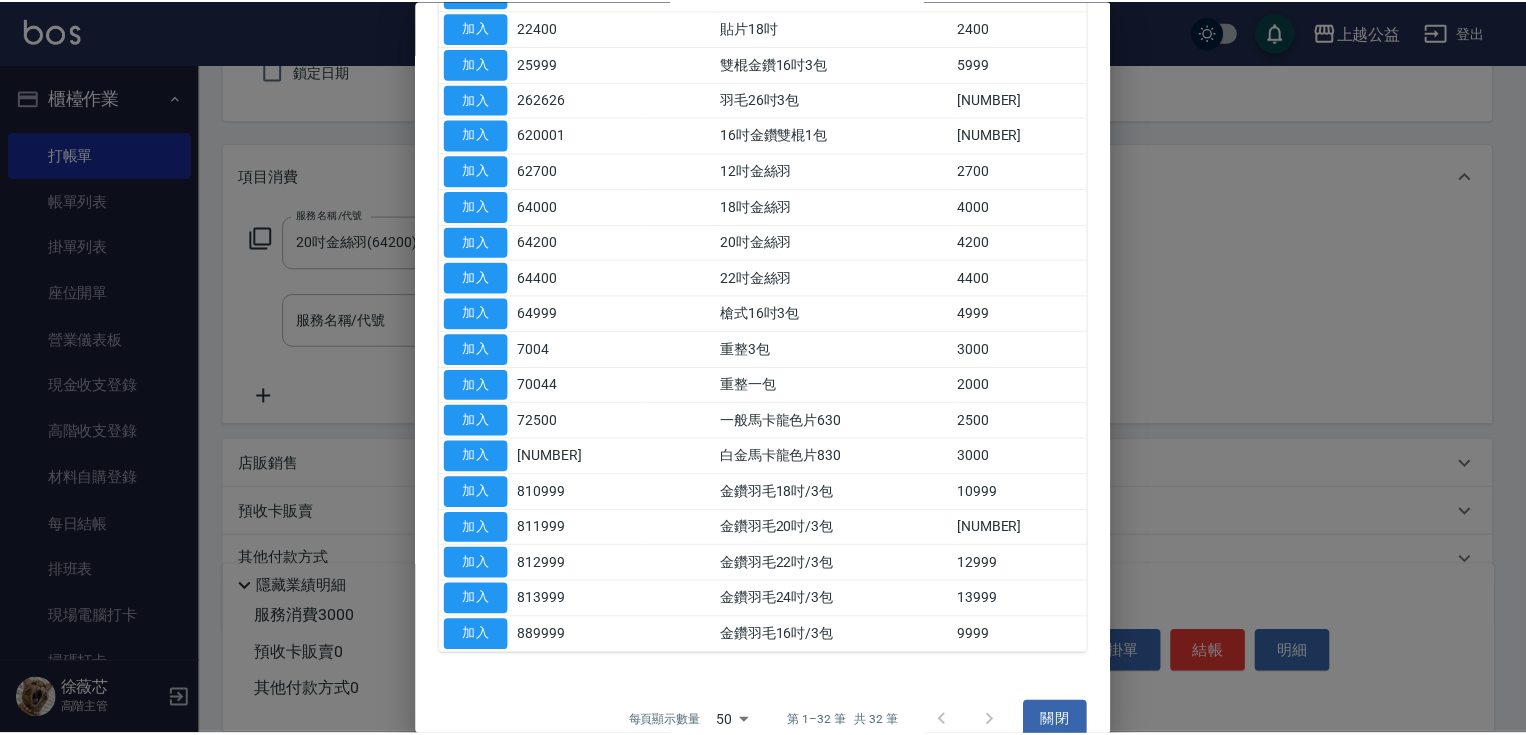 scroll, scrollTop: 766, scrollLeft: 0, axis: vertical 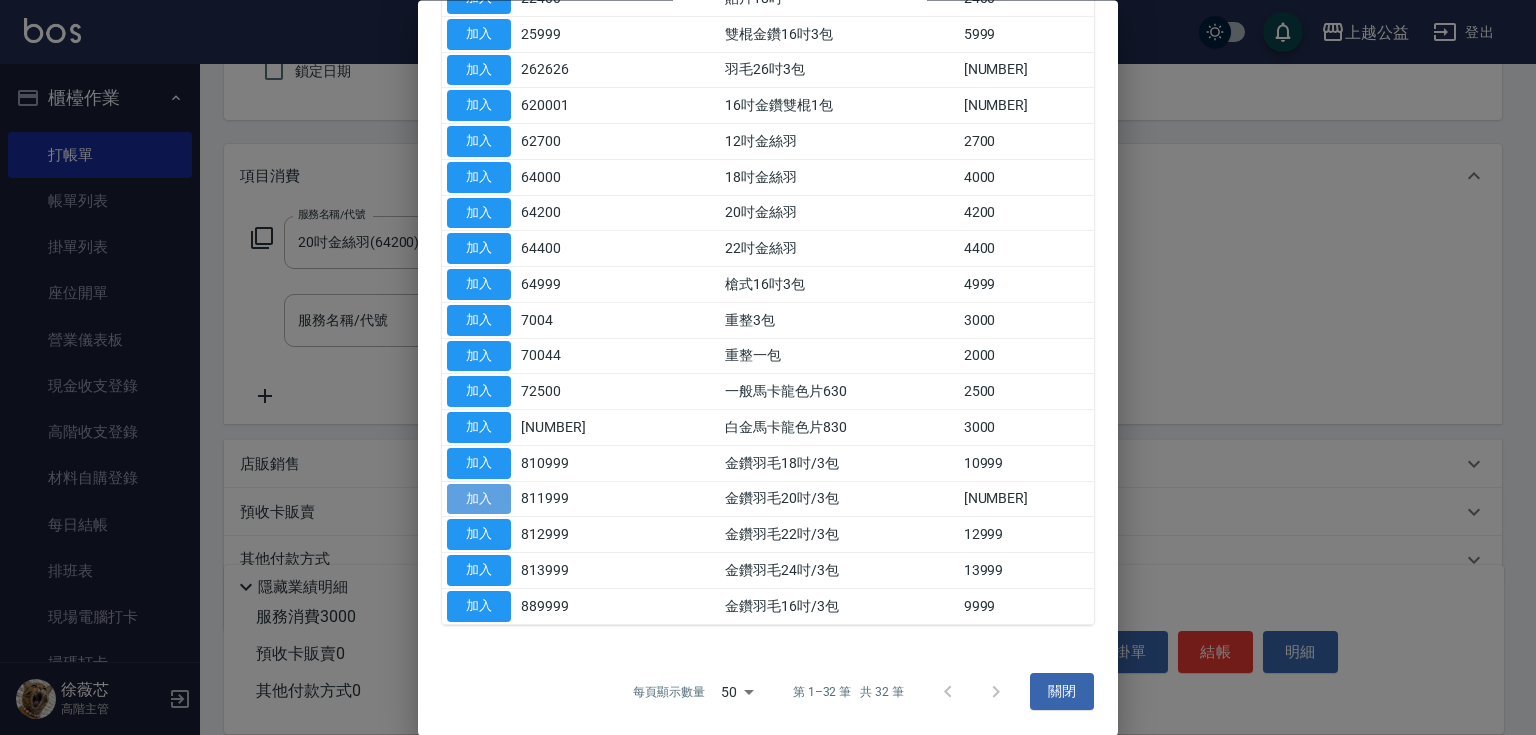 click on "加入" at bounding box center (479, 499) 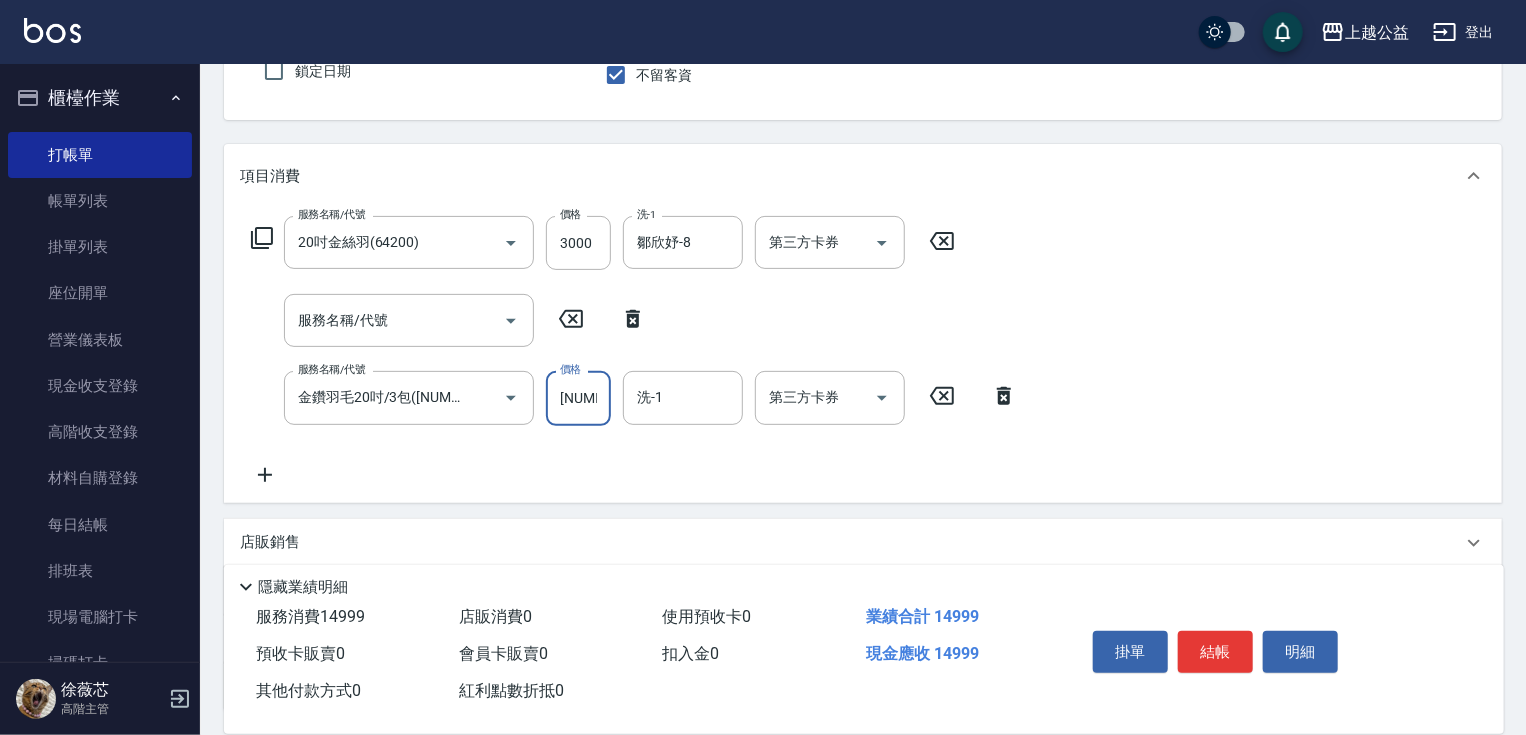 click on "[NUMBER]" at bounding box center (578, 398) 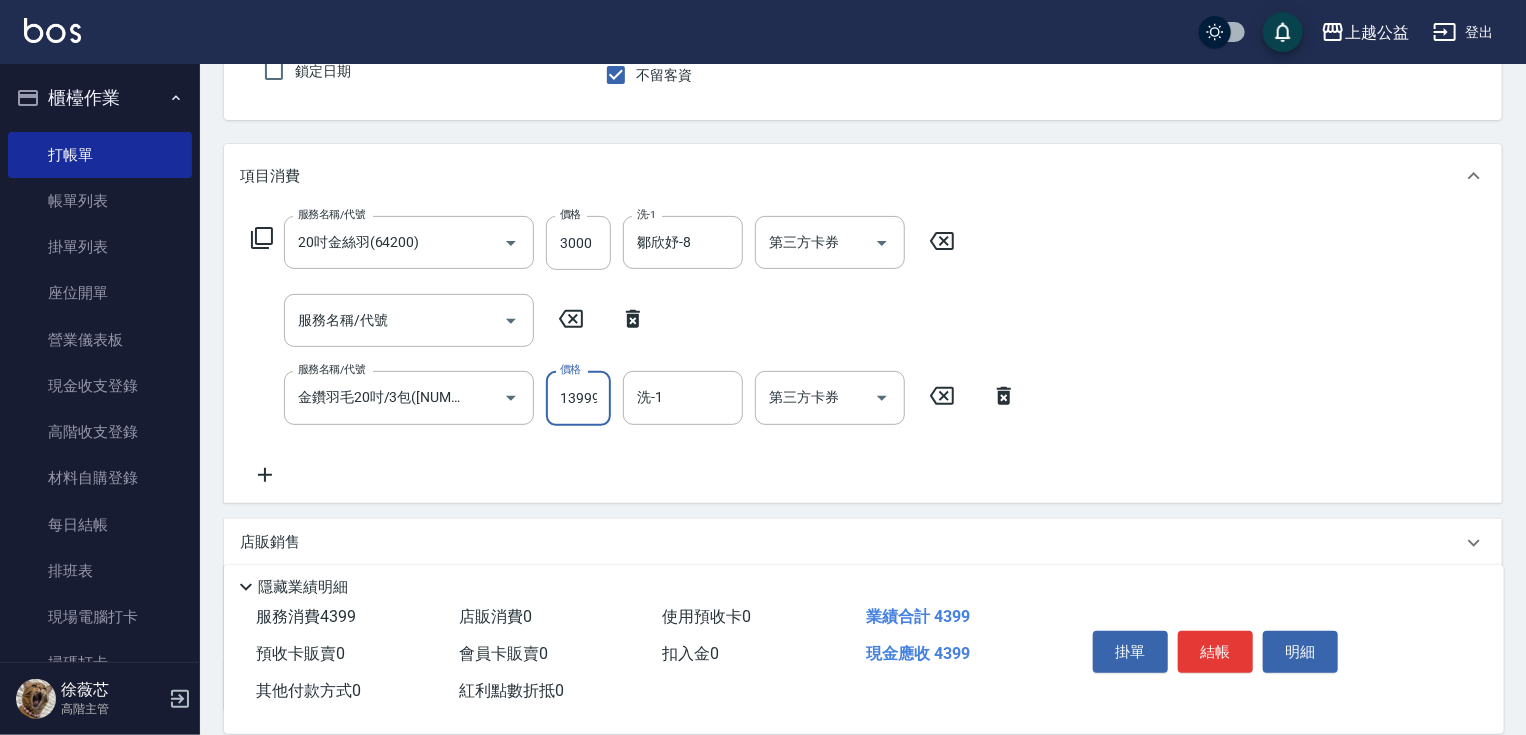 scroll, scrollTop: 0, scrollLeft: 1, axis: horizontal 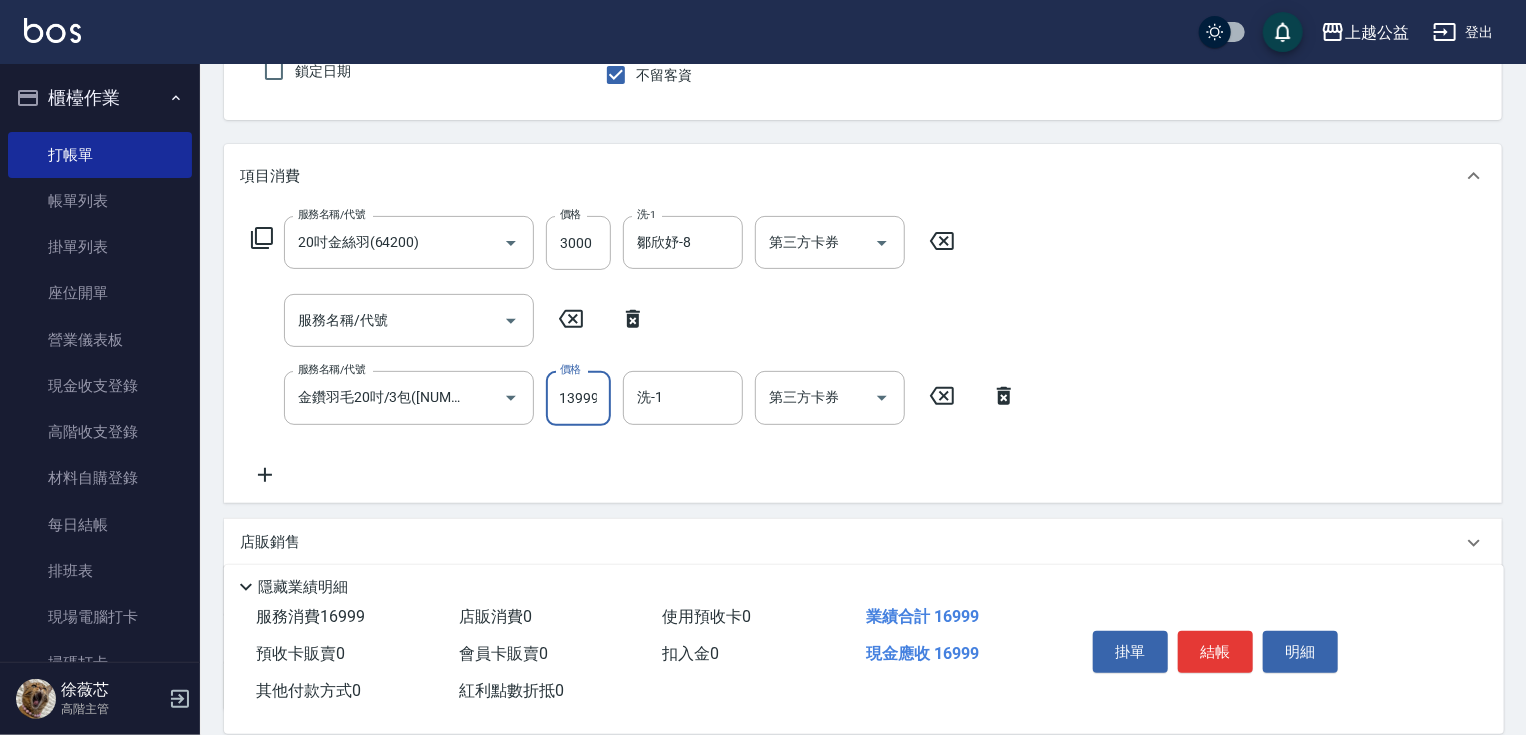 type on "13999" 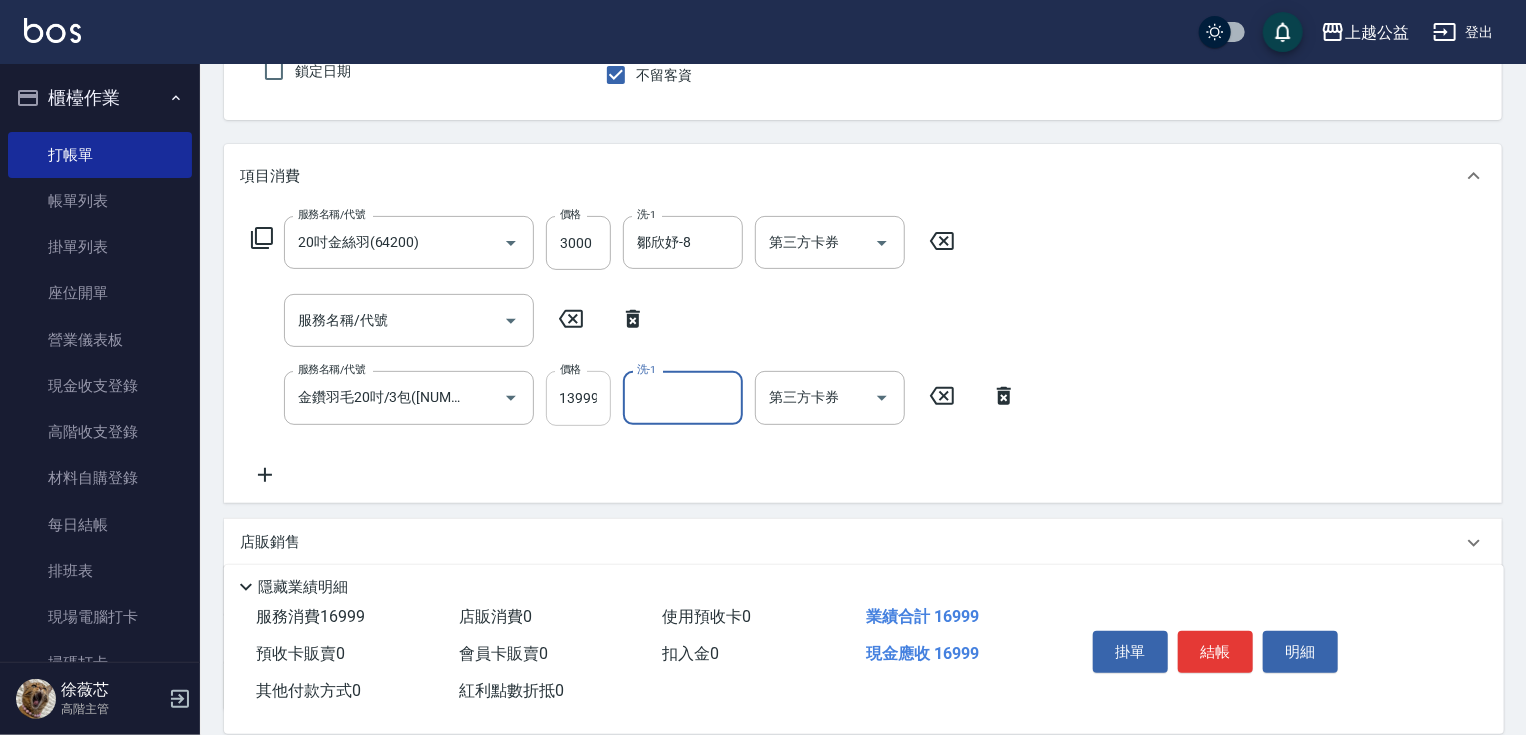 scroll, scrollTop: 0, scrollLeft: 0, axis: both 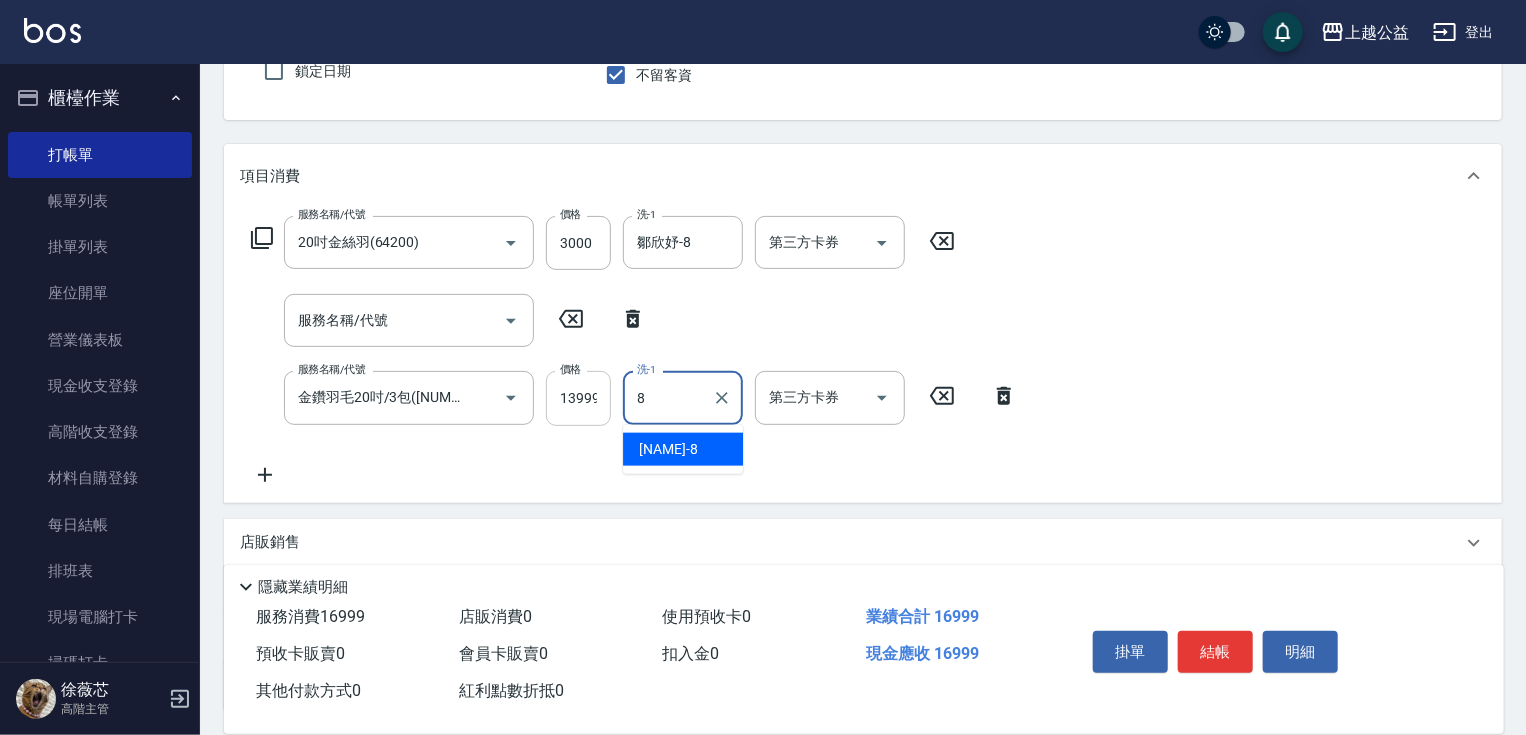 type on "鄒欣妤-8" 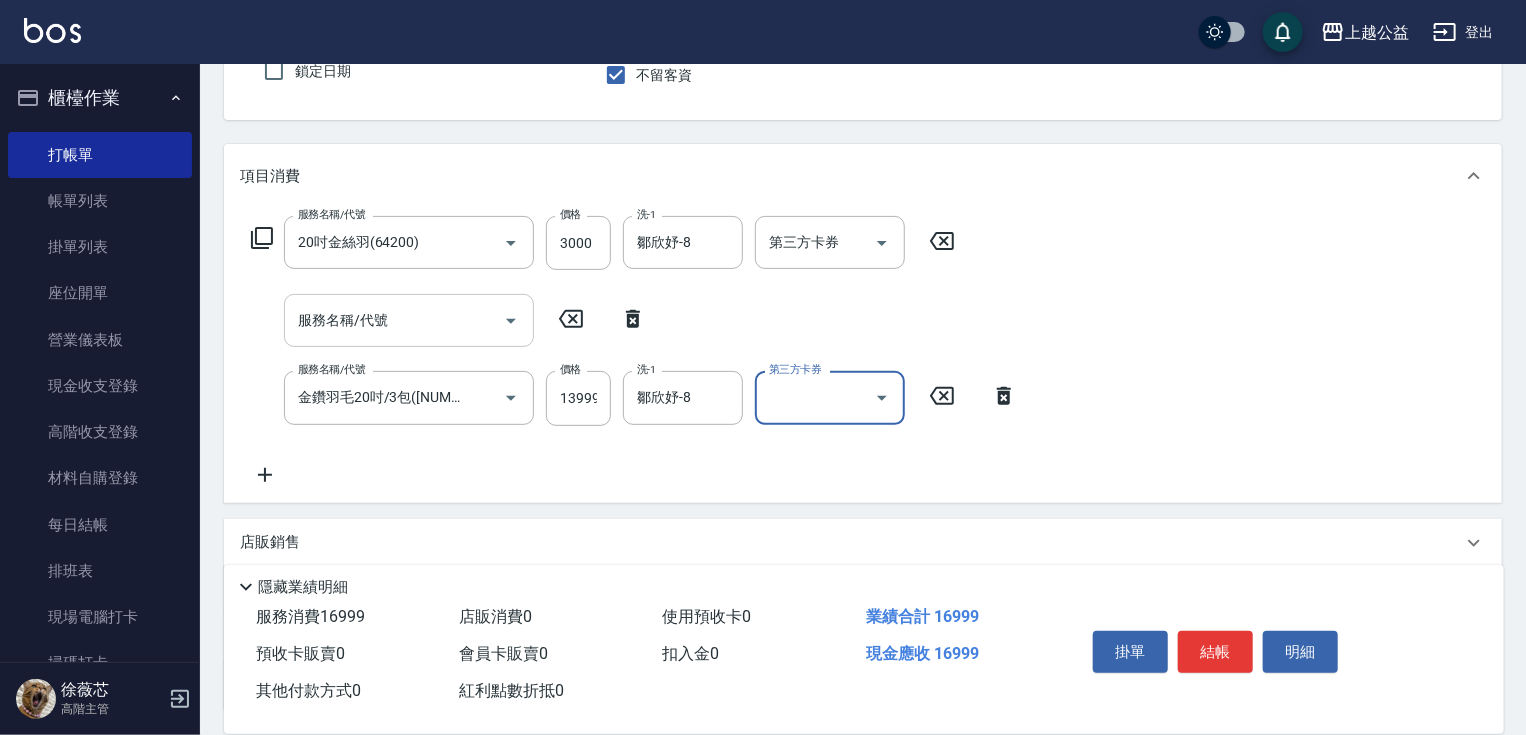 click on "服務名稱/代號" at bounding box center [394, 320] 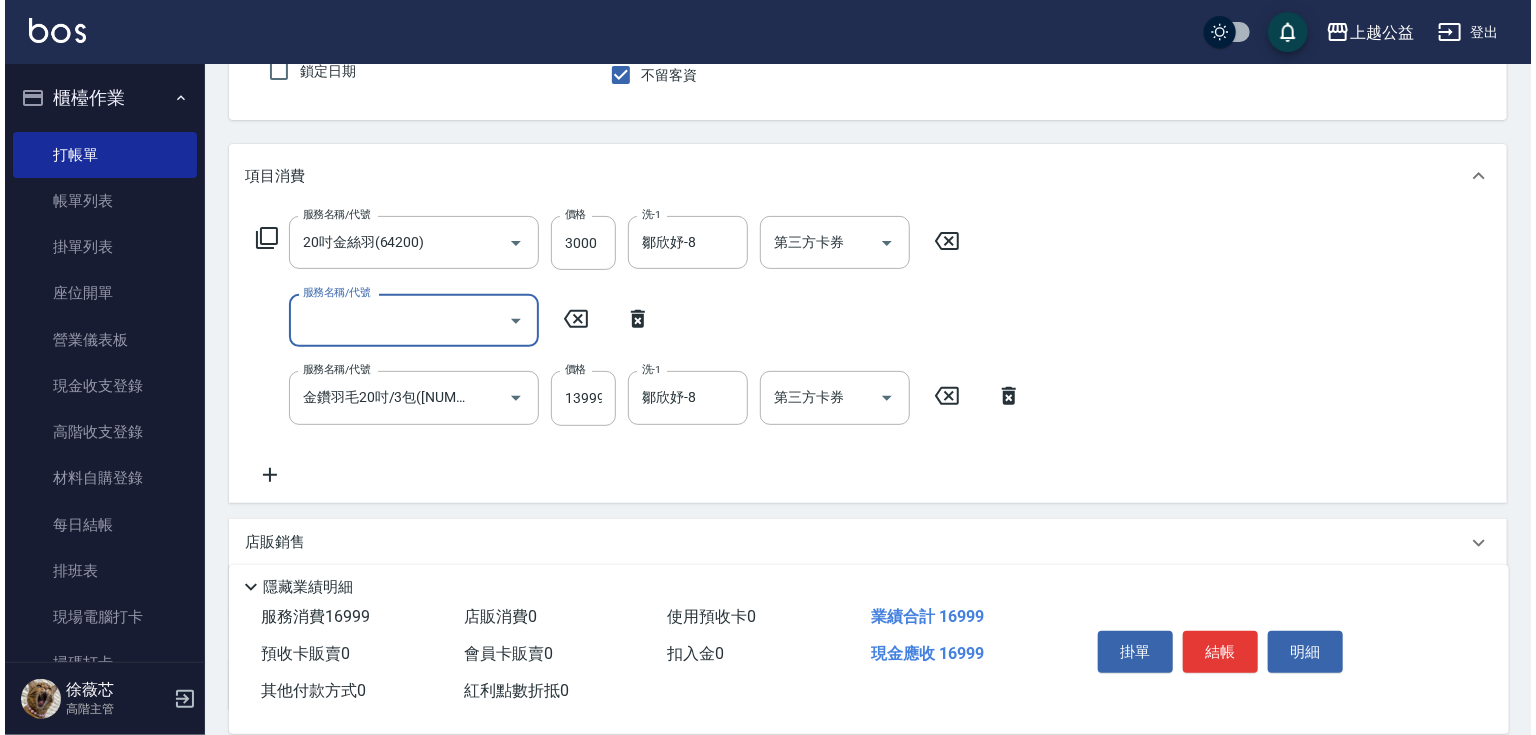 scroll, scrollTop: 0, scrollLeft: 0, axis: both 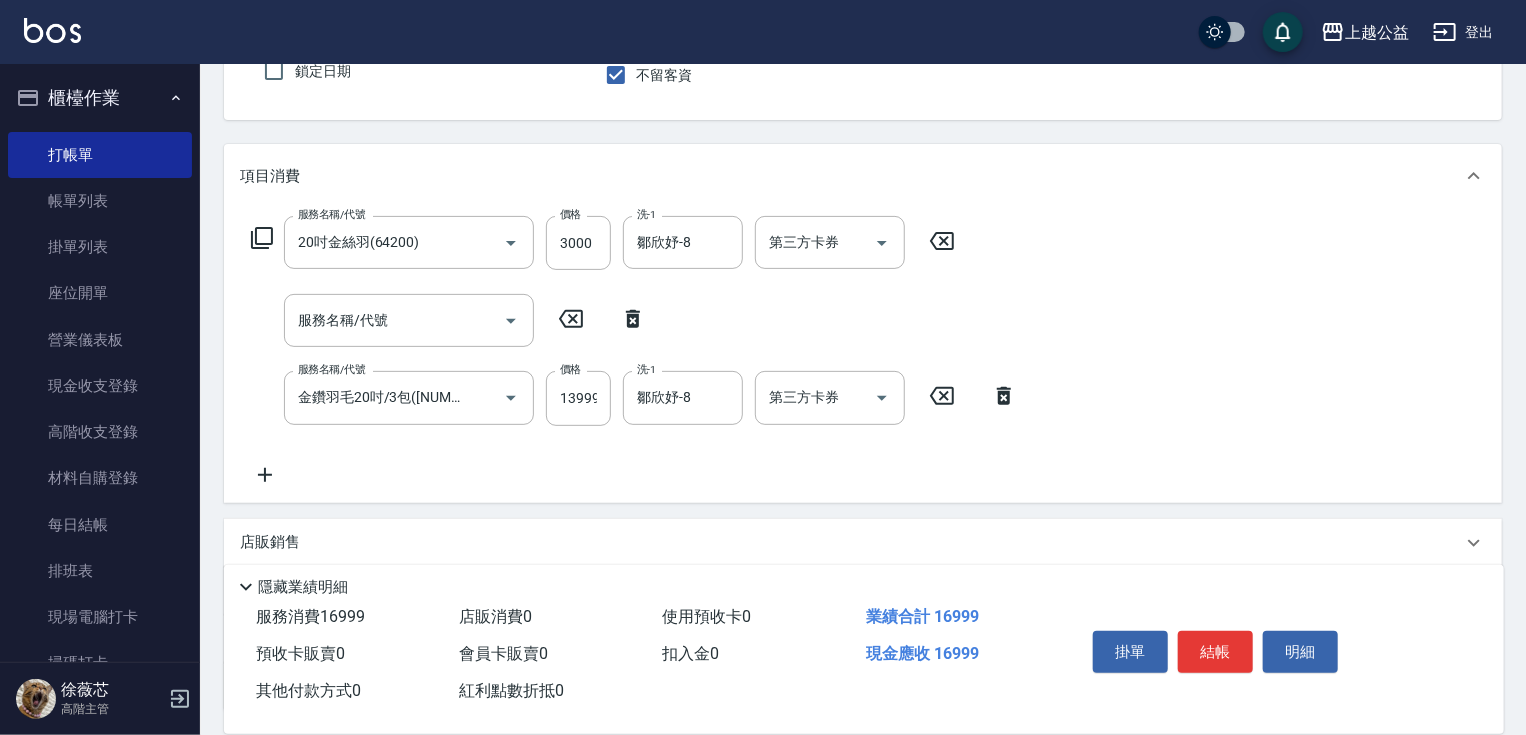 click 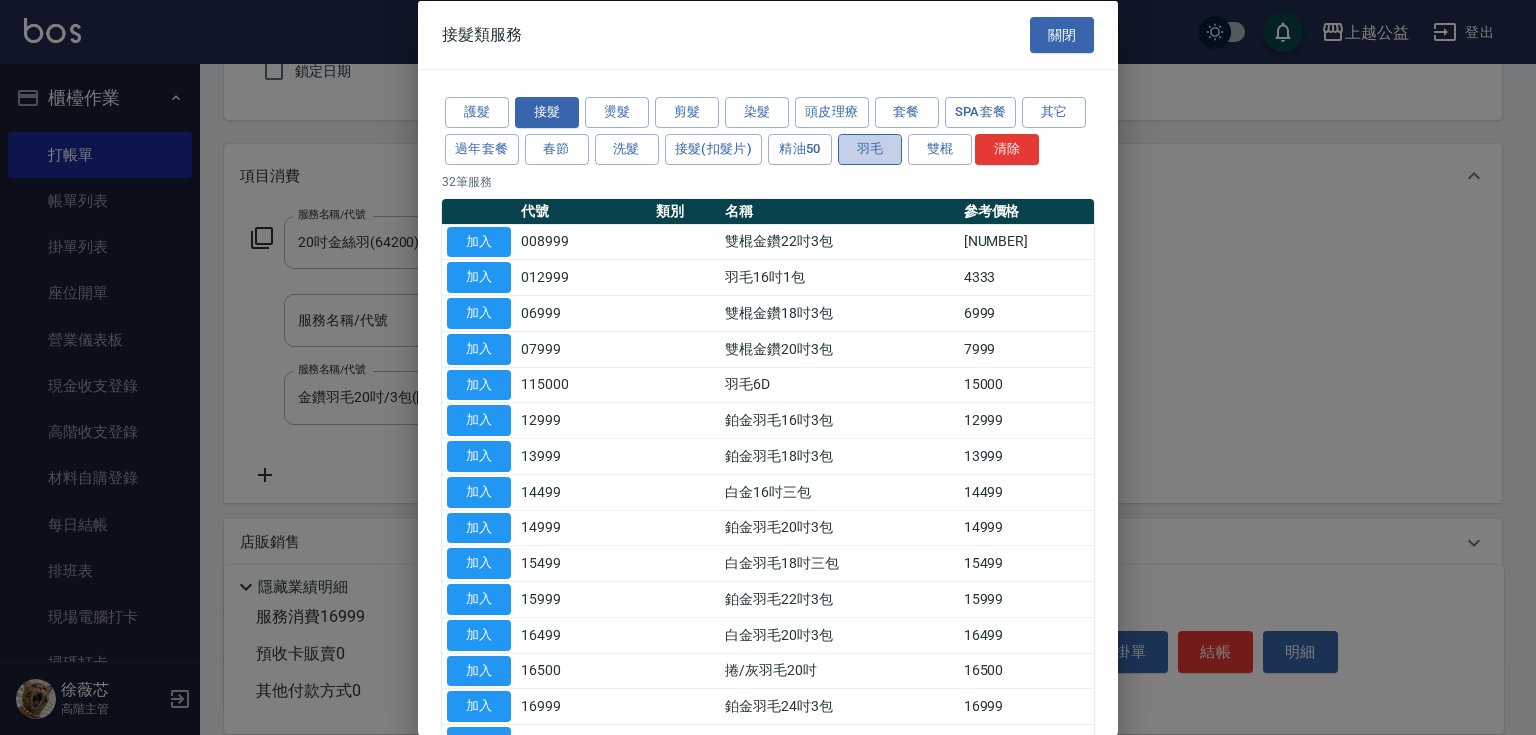 click on "羽毛" at bounding box center (870, 148) 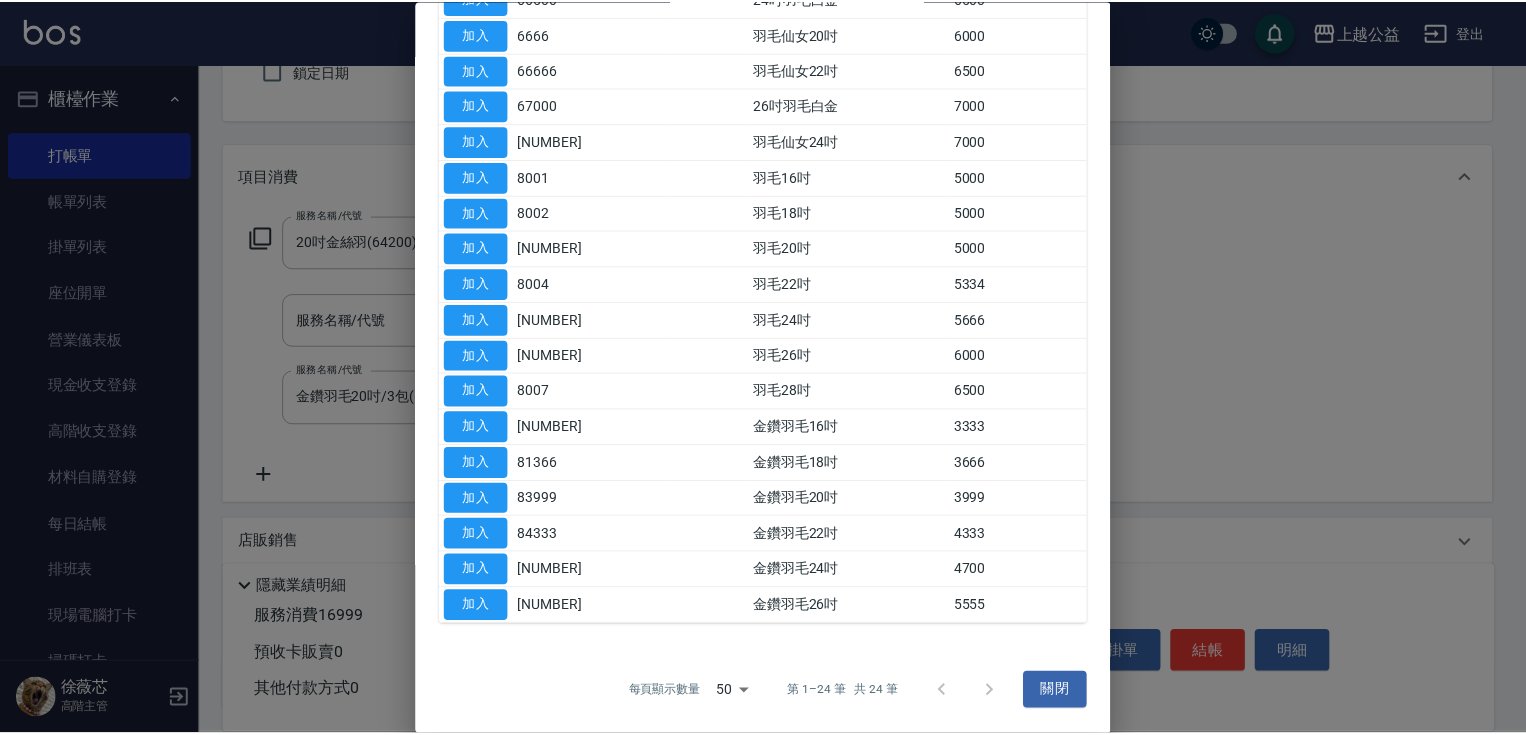 scroll, scrollTop: 481, scrollLeft: 0, axis: vertical 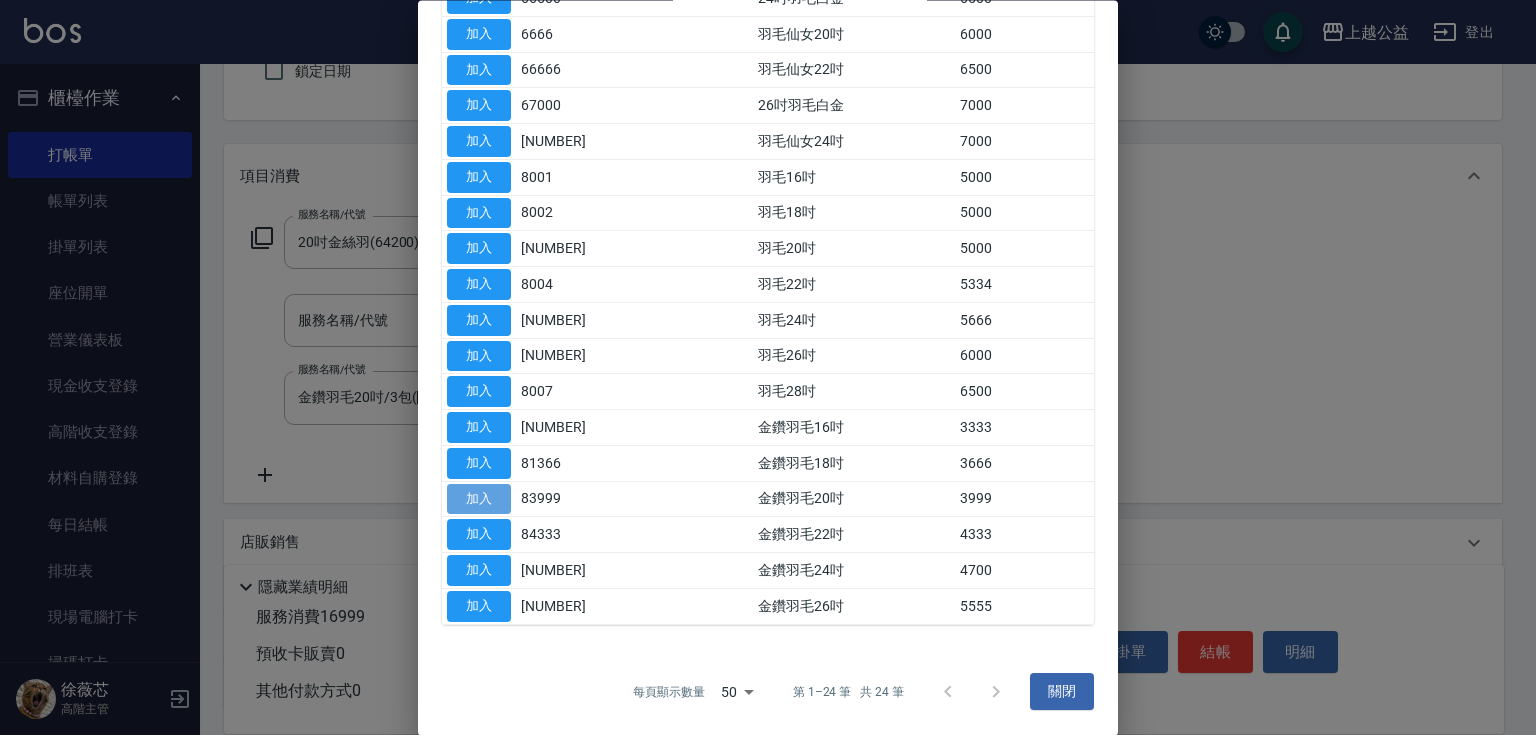 click on "加入" at bounding box center [479, 499] 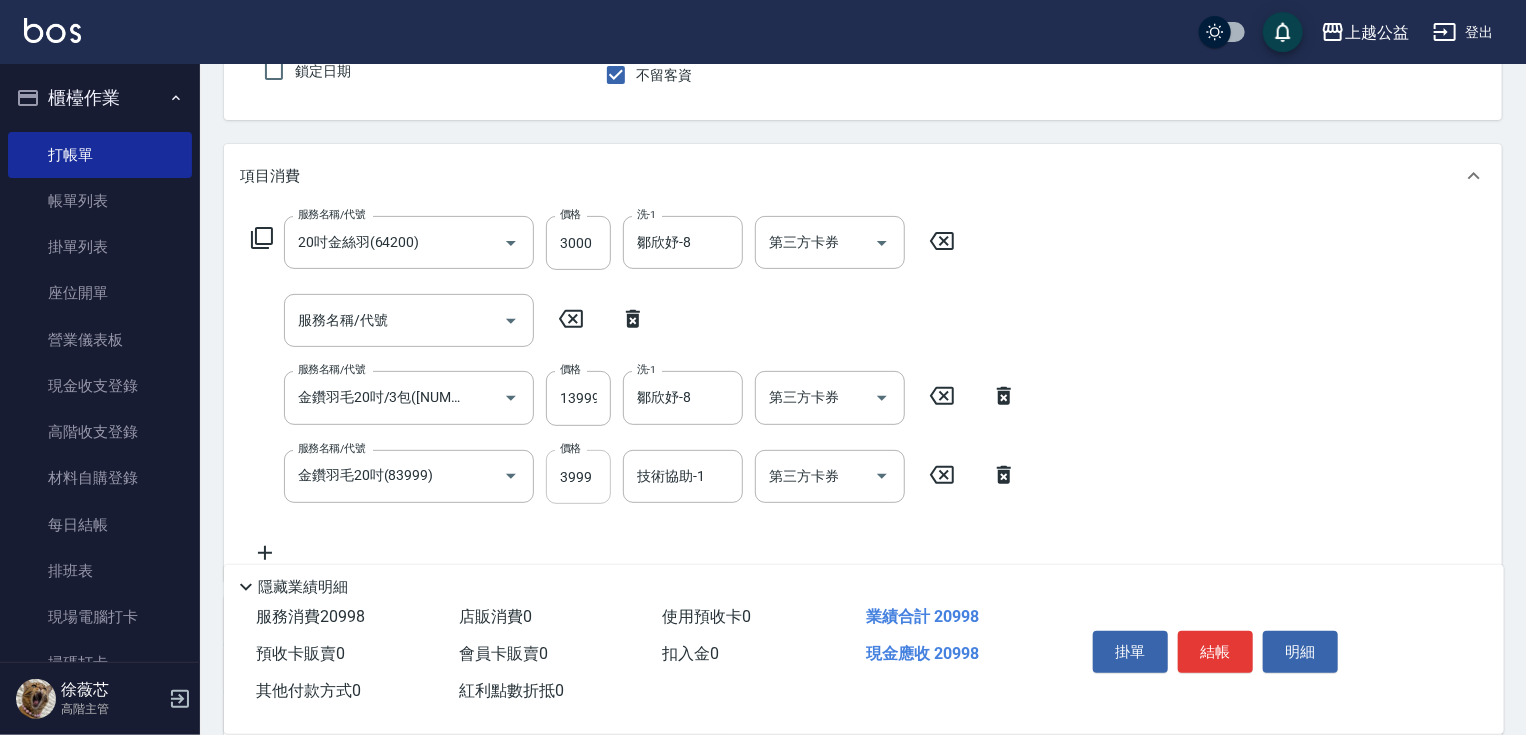 click on "3999" at bounding box center [578, 477] 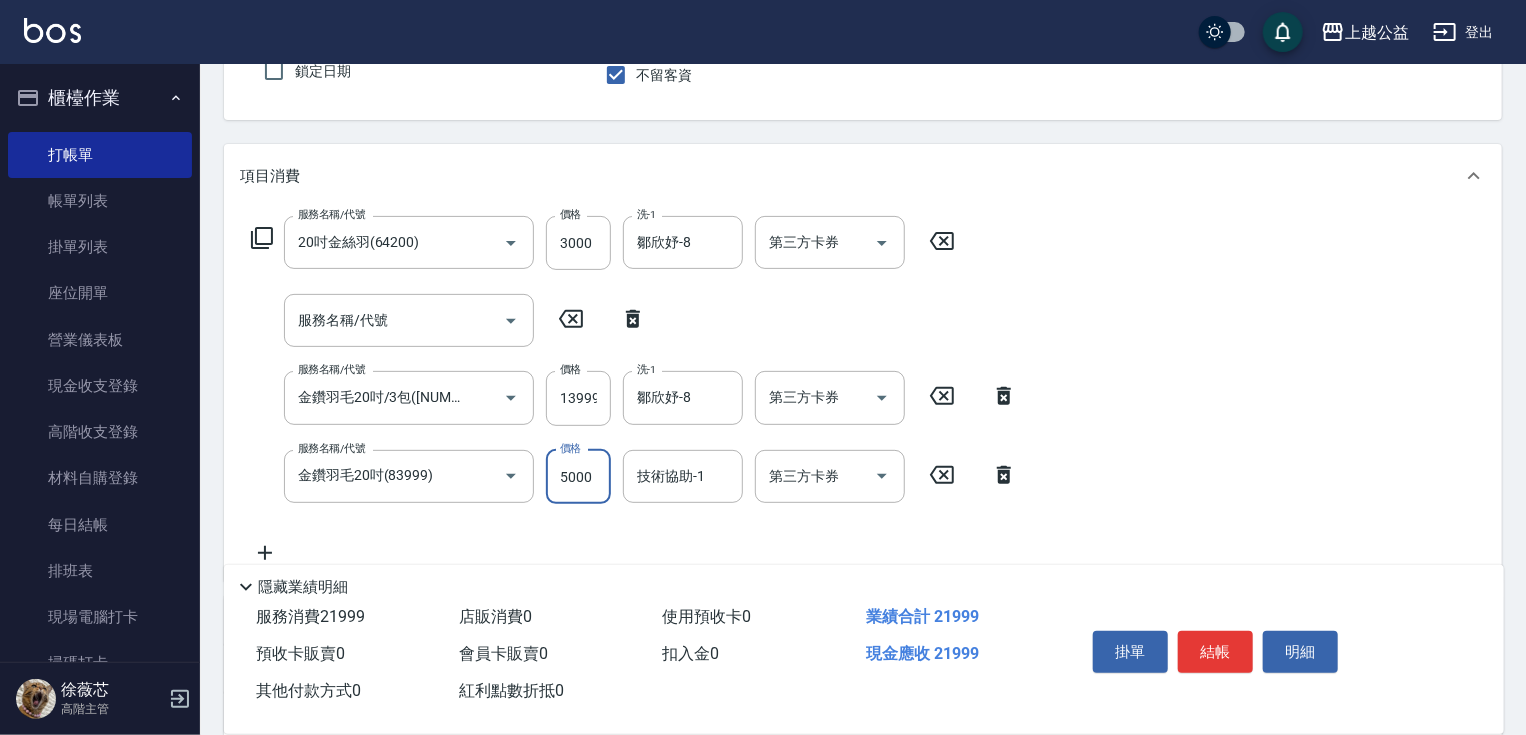 type on "5000" 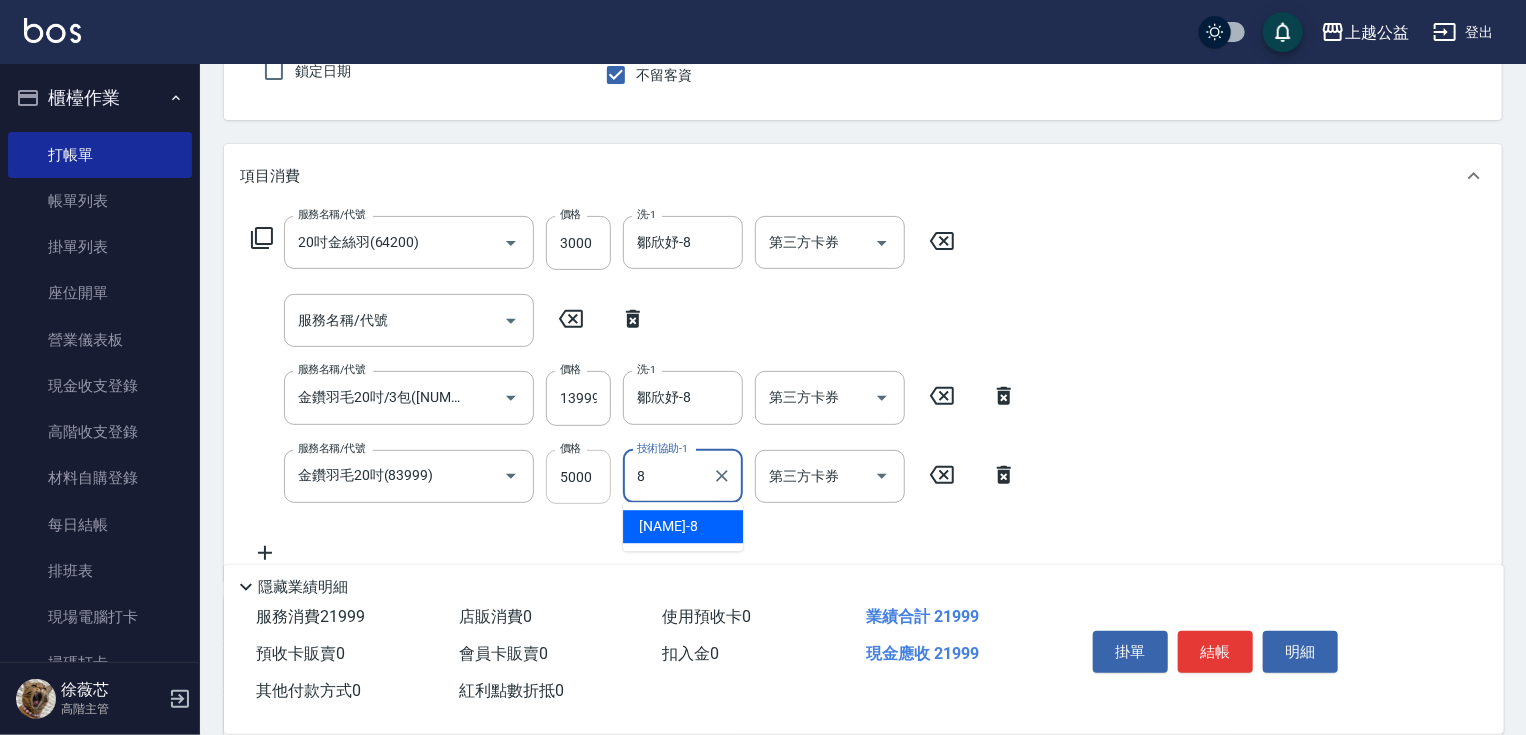 type on "鄒欣妤-8" 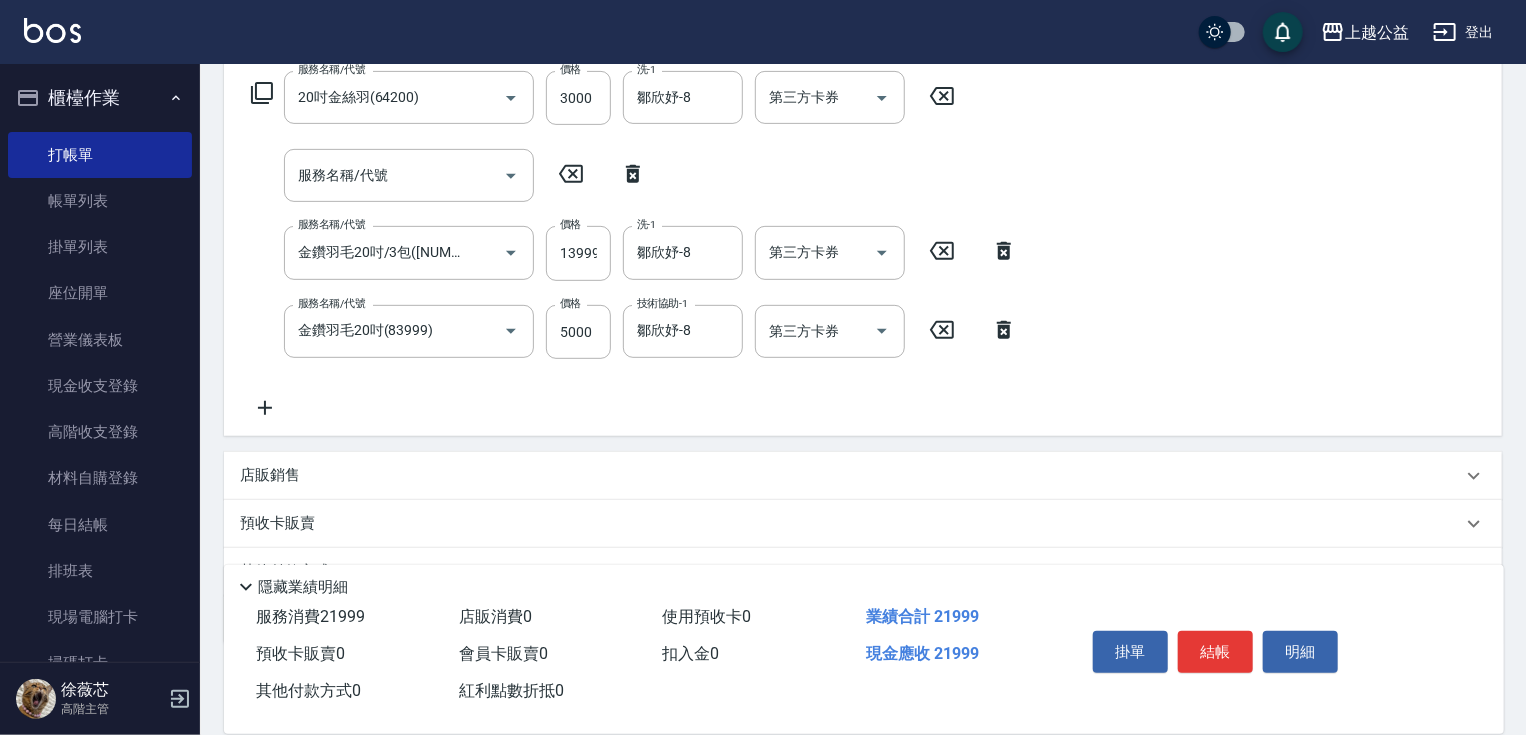 scroll, scrollTop: 427, scrollLeft: 0, axis: vertical 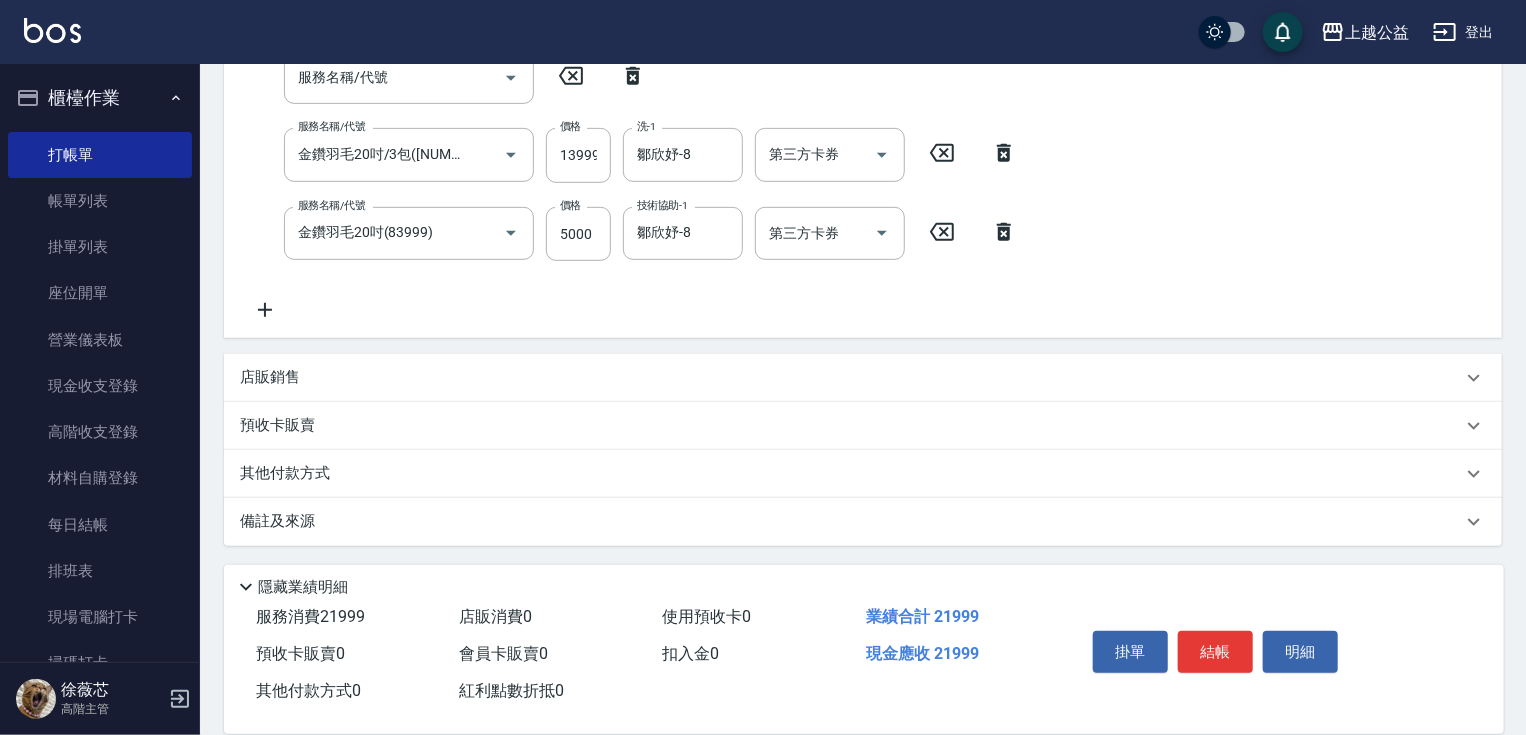 drag, startPoint x: 969, startPoint y: 320, endPoint x: 887, endPoint y: 413, distance: 123.9879 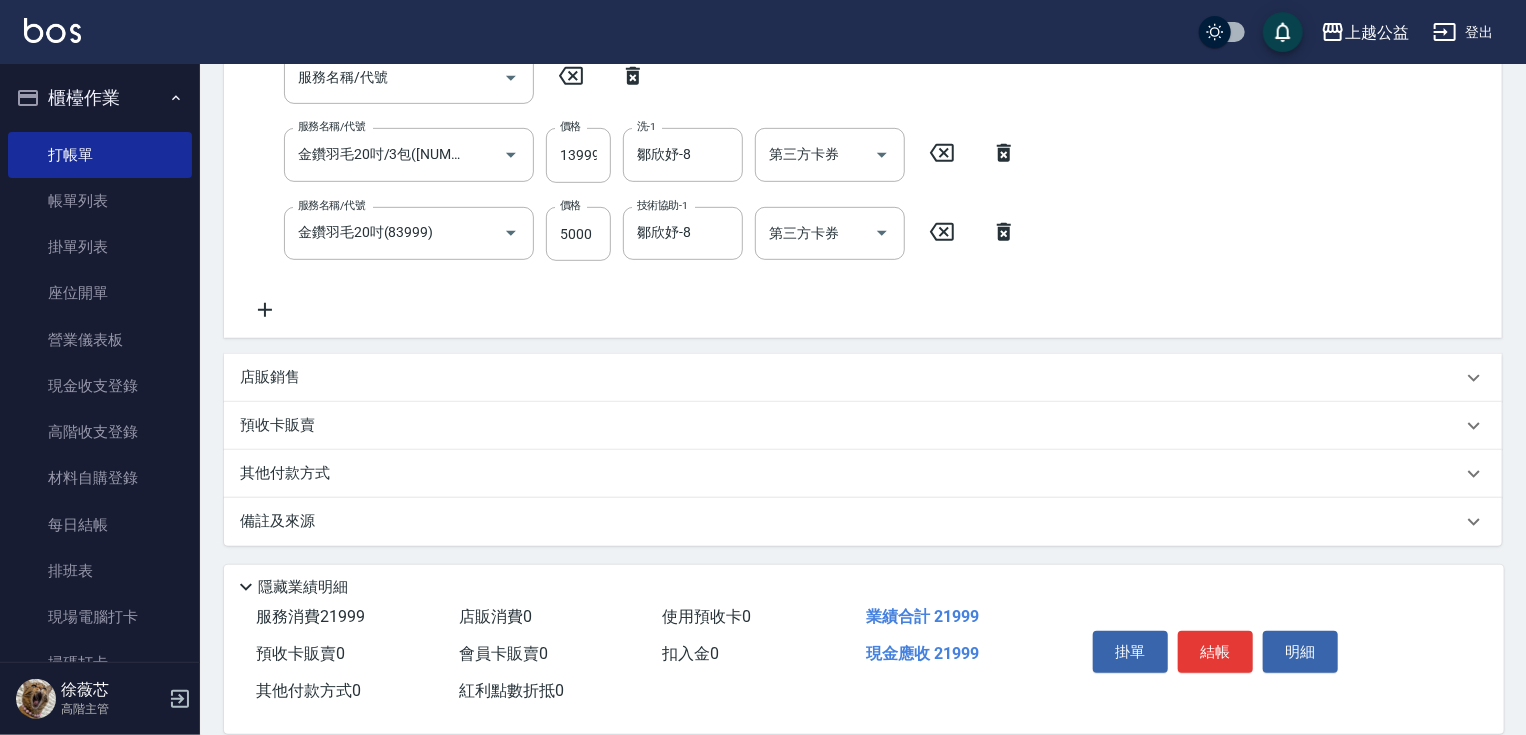 click on "其他付款方式" at bounding box center [851, 474] 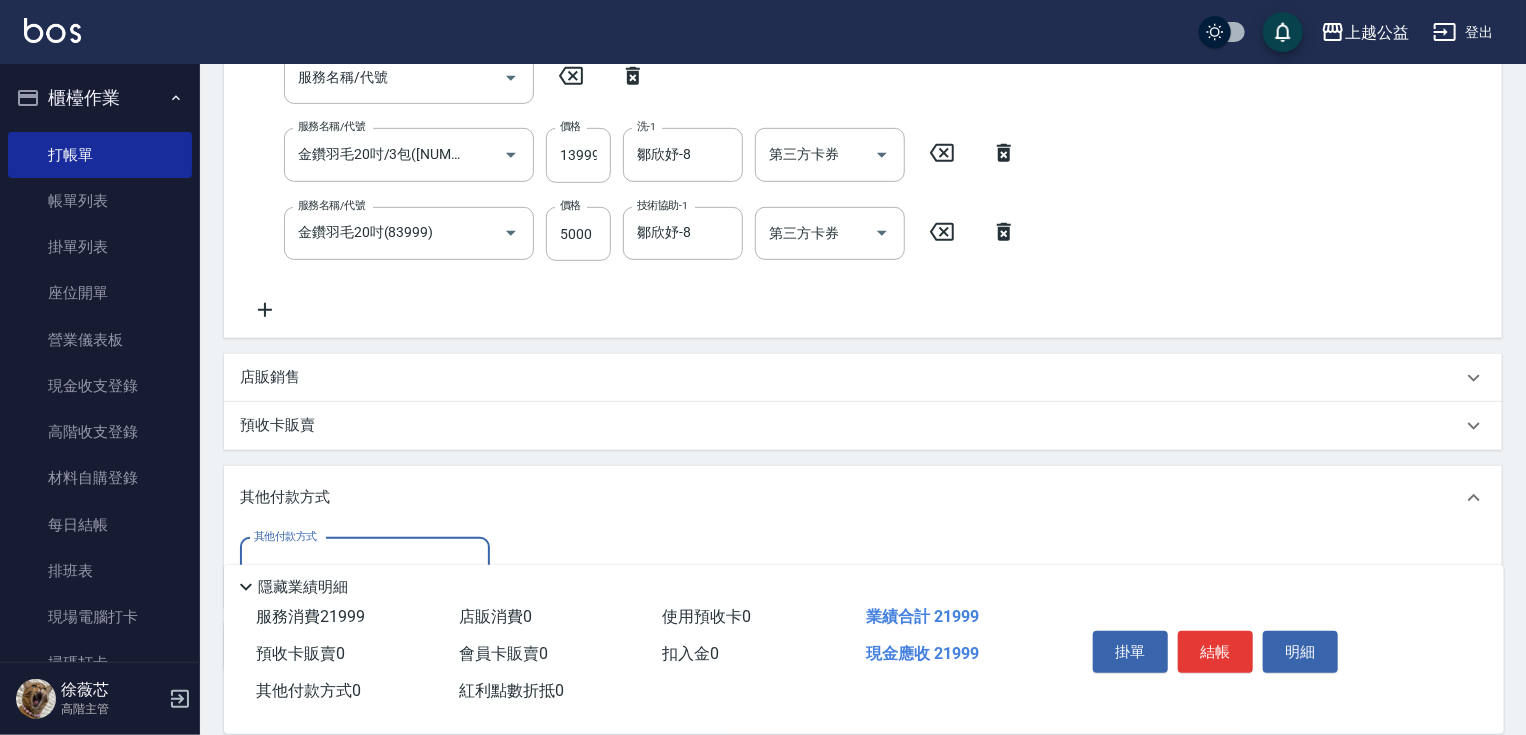 scroll, scrollTop: 0, scrollLeft: 0, axis: both 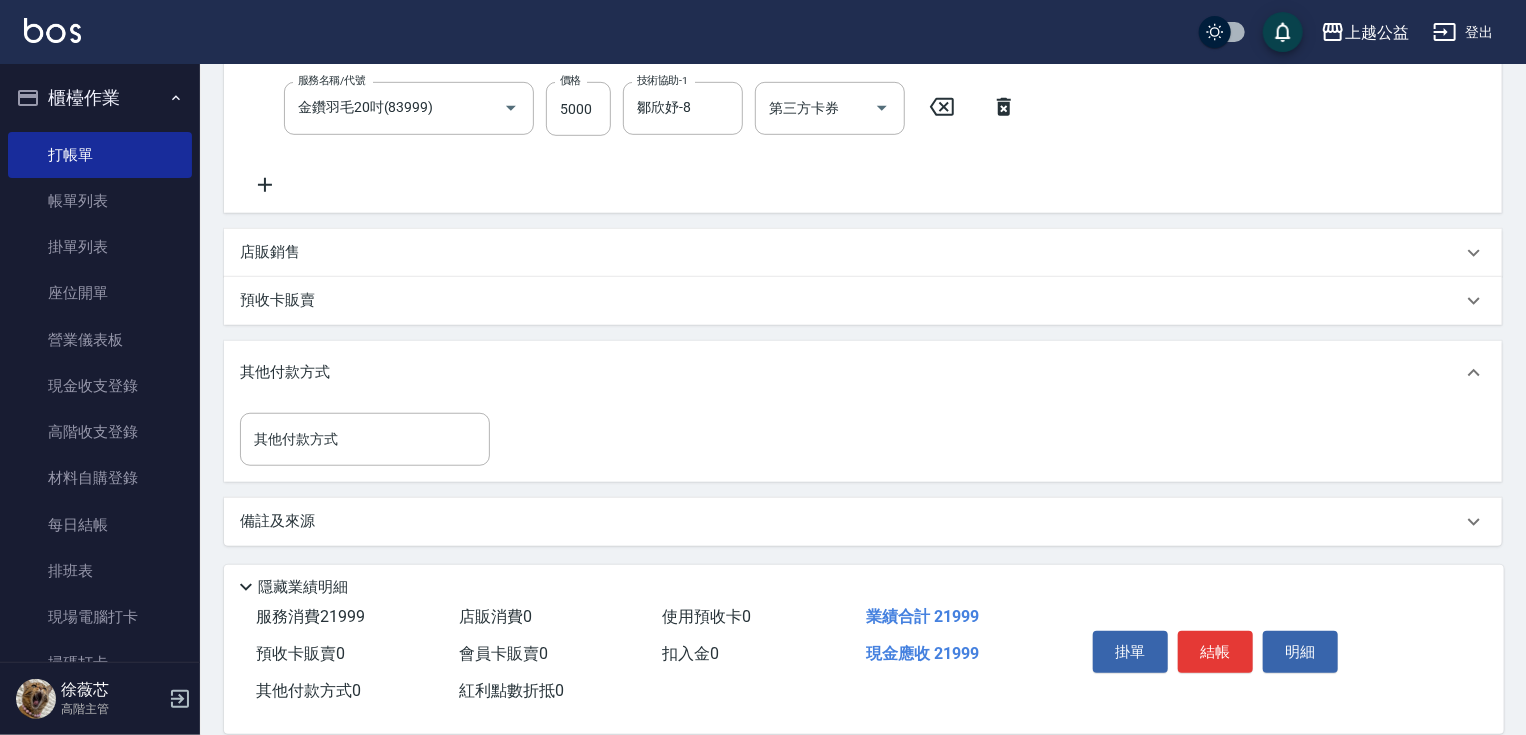 drag, startPoint x: 440, startPoint y: 366, endPoint x: 432, endPoint y: 511, distance: 145.22052 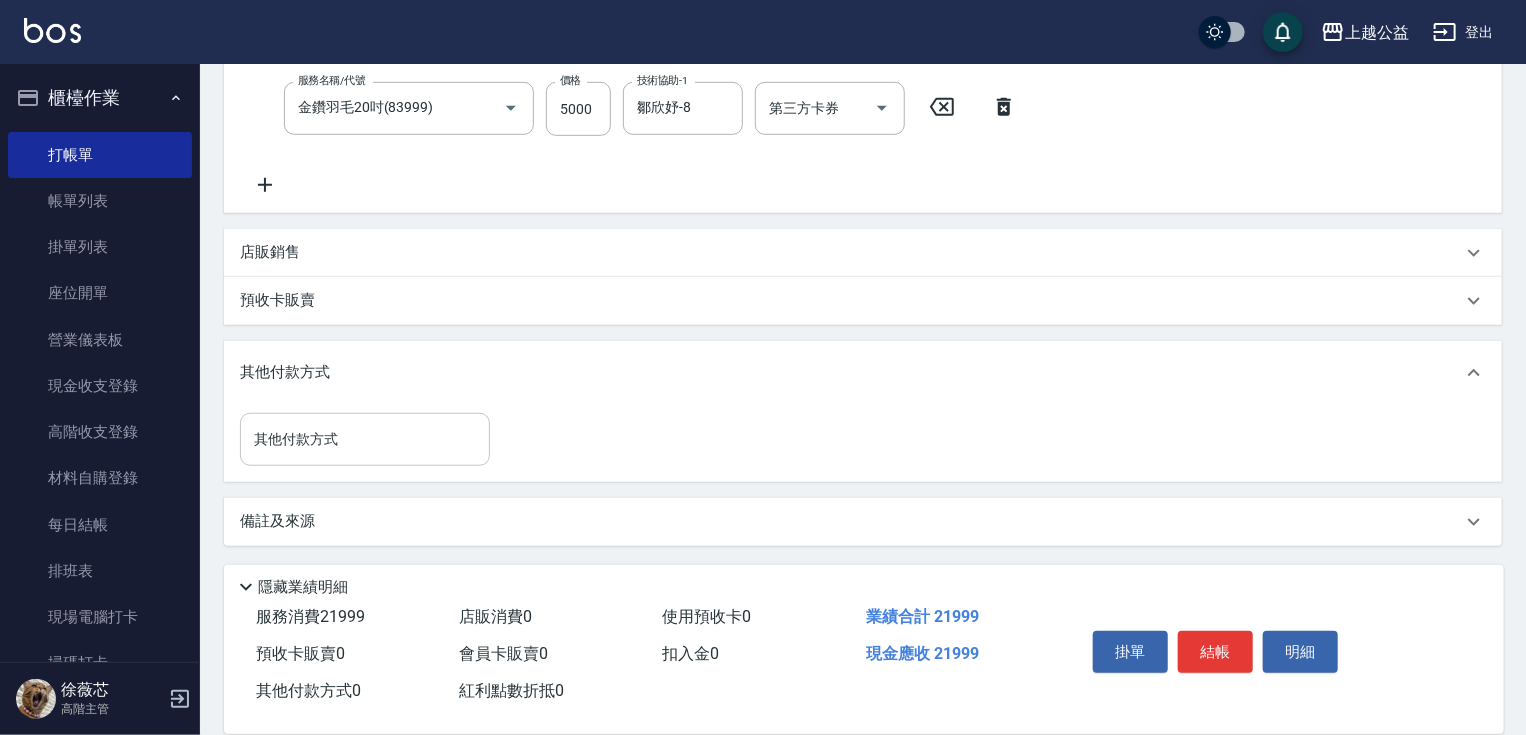 click on "其他付款方式" at bounding box center [365, 439] 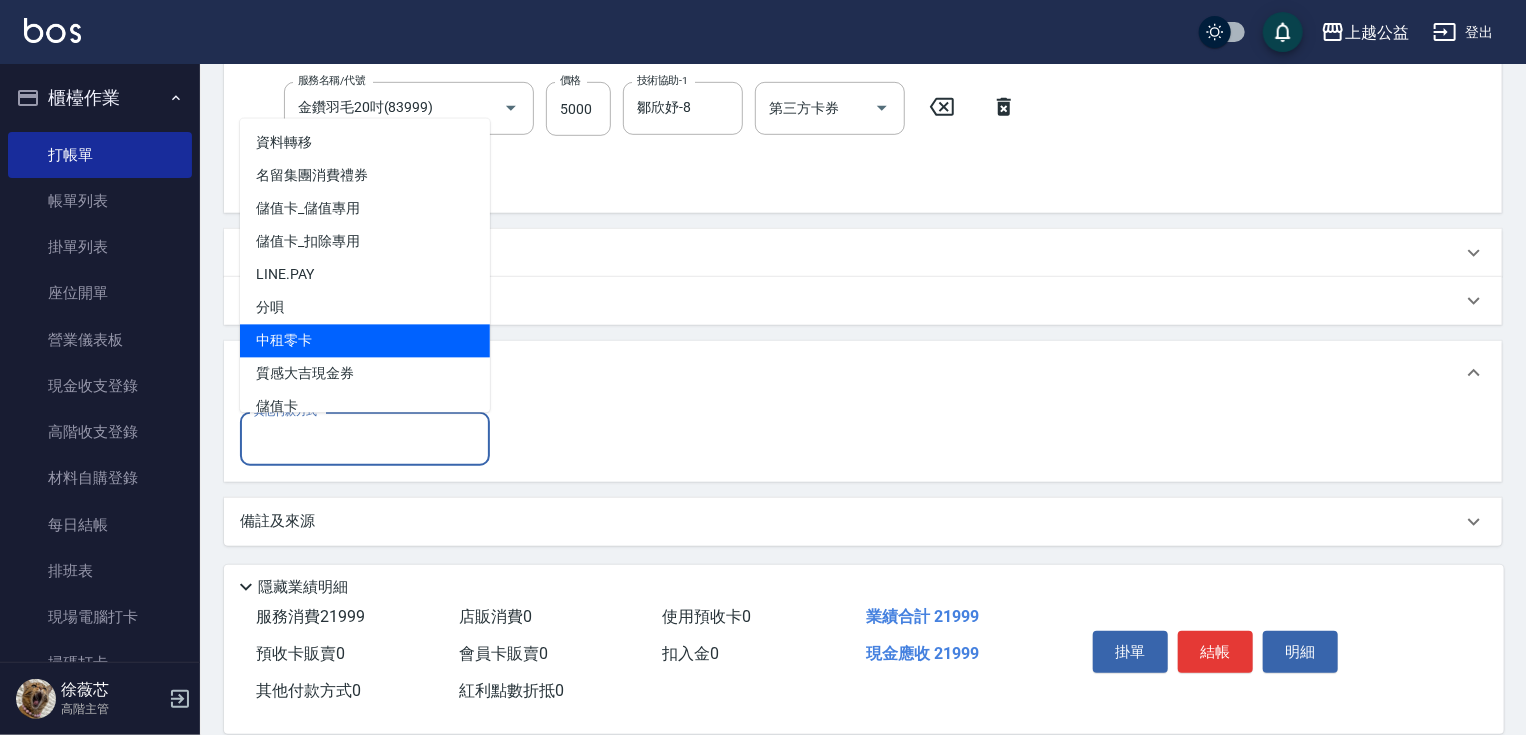 click on "中租零卡" at bounding box center (365, 341) 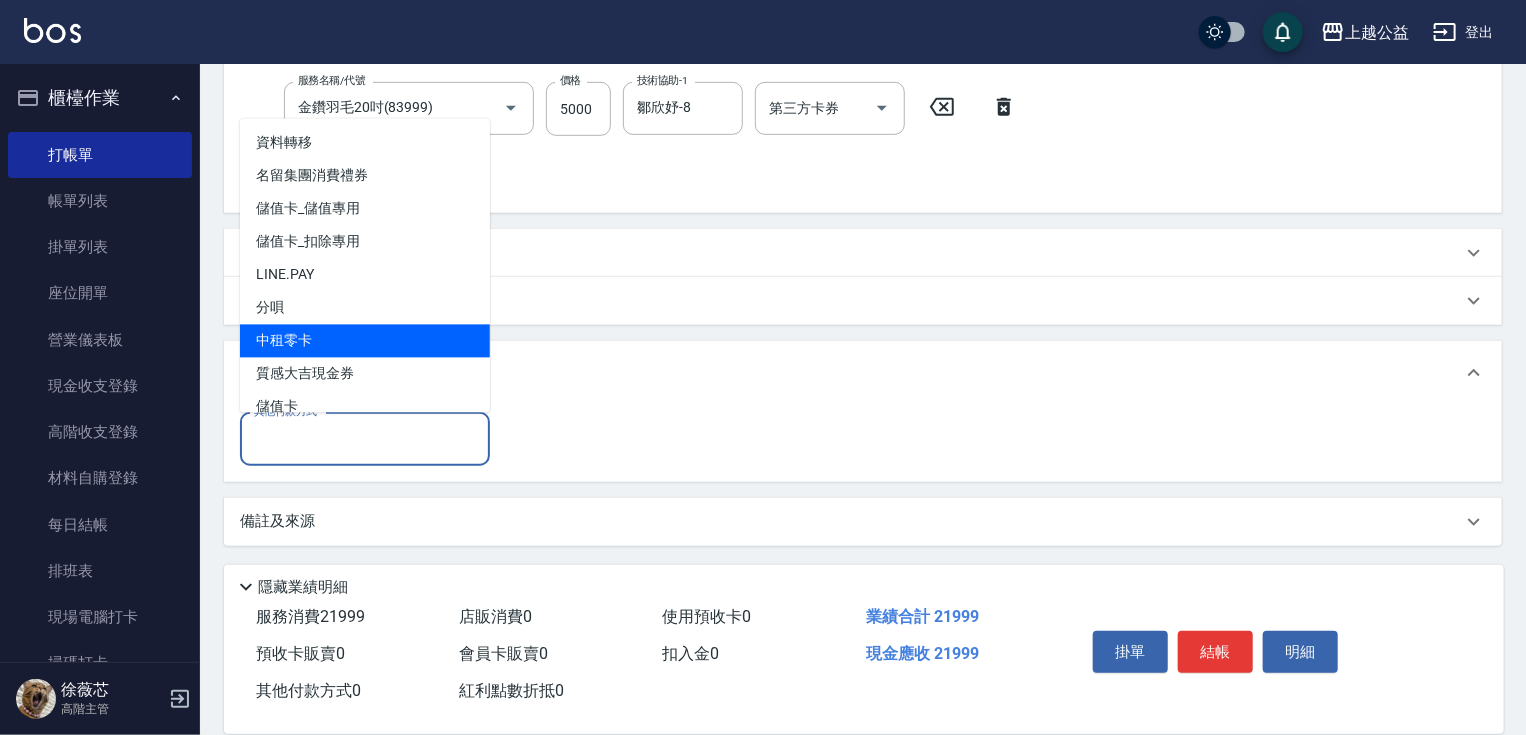 type on "中租零卡" 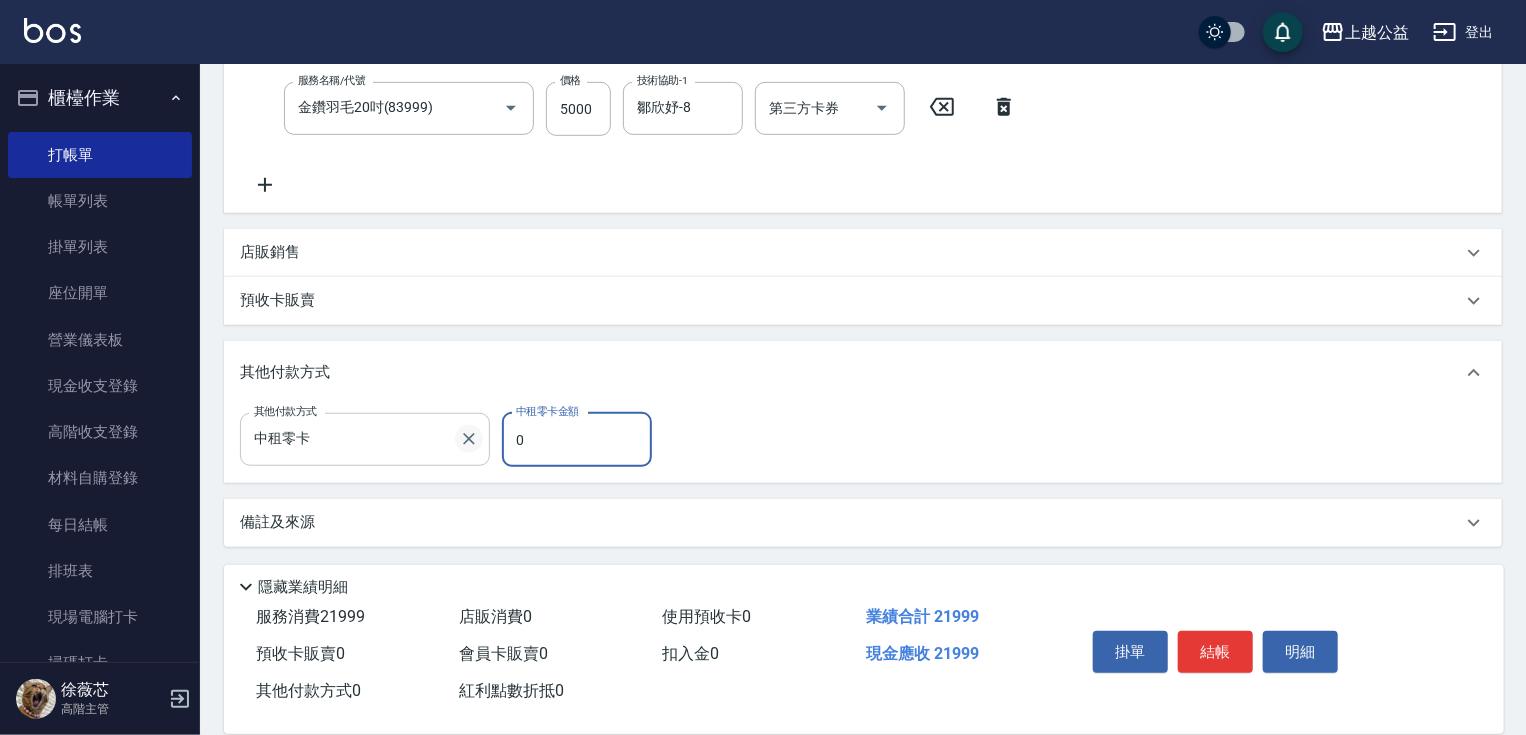 drag, startPoint x: 544, startPoint y: 440, endPoint x: 480, endPoint y: 439, distance: 64.00781 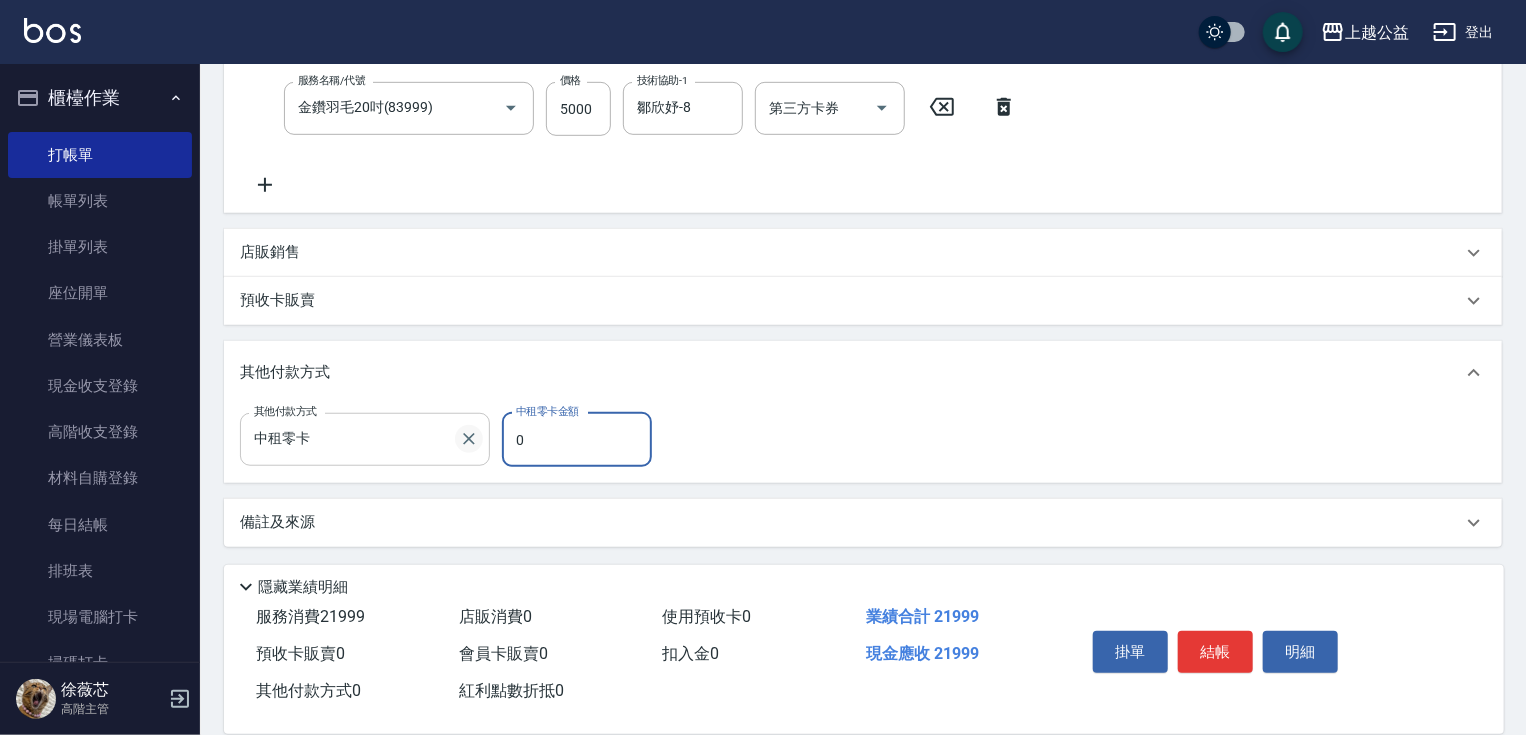 click on "其他付款方式 中租零卡 其他付款方式 中租零卡金額 0 中租零卡金額" at bounding box center (452, 440) 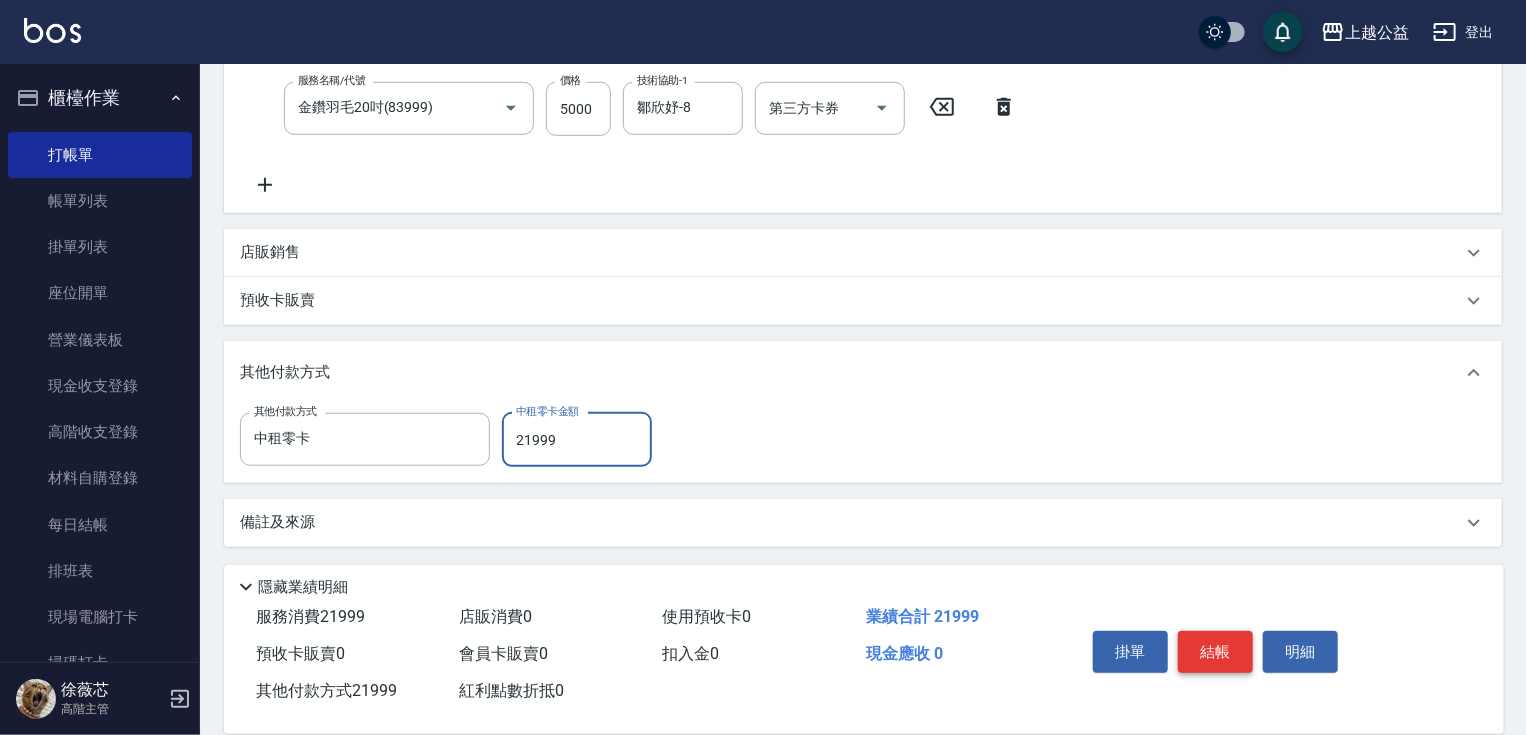 type on "21999" 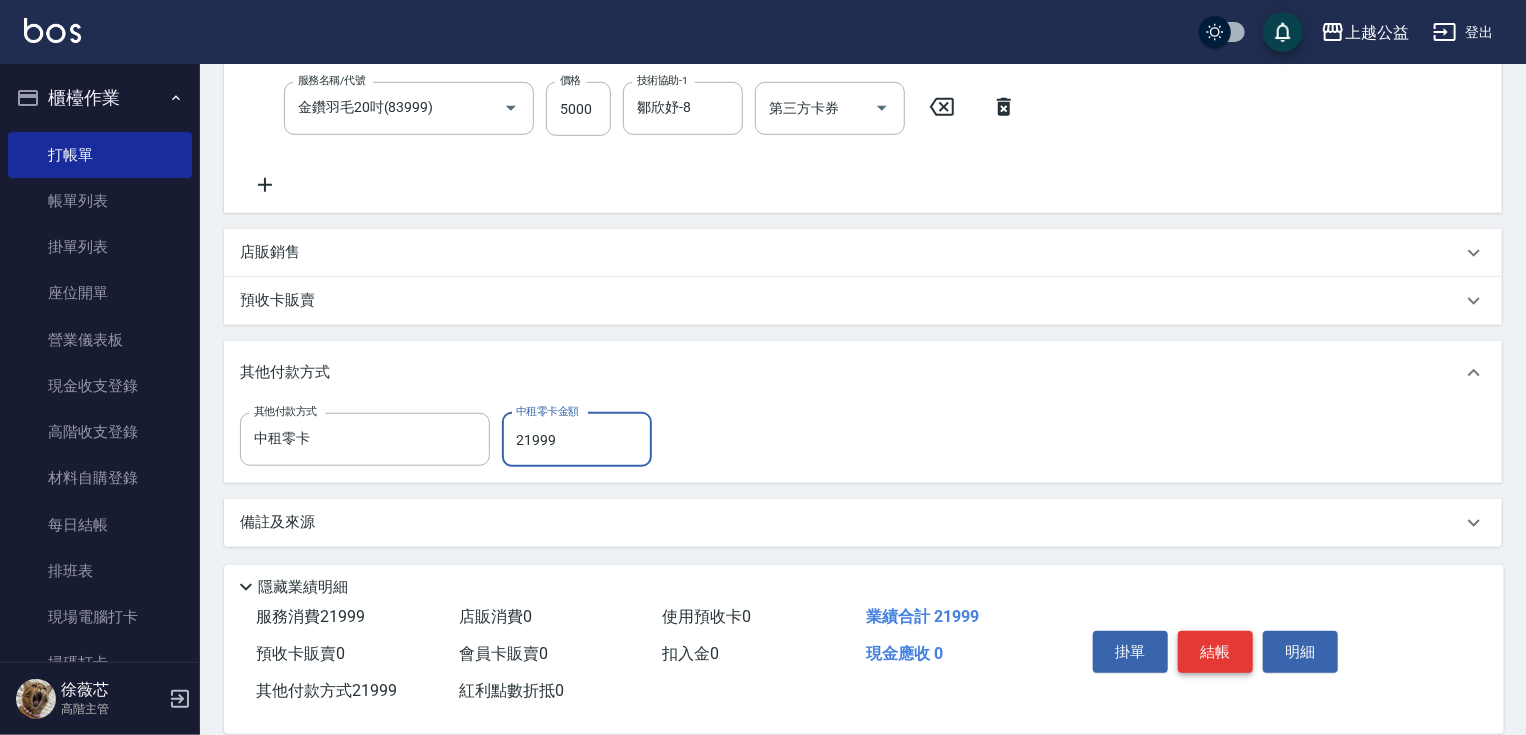 click on "結帳" at bounding box center [1215, 652] 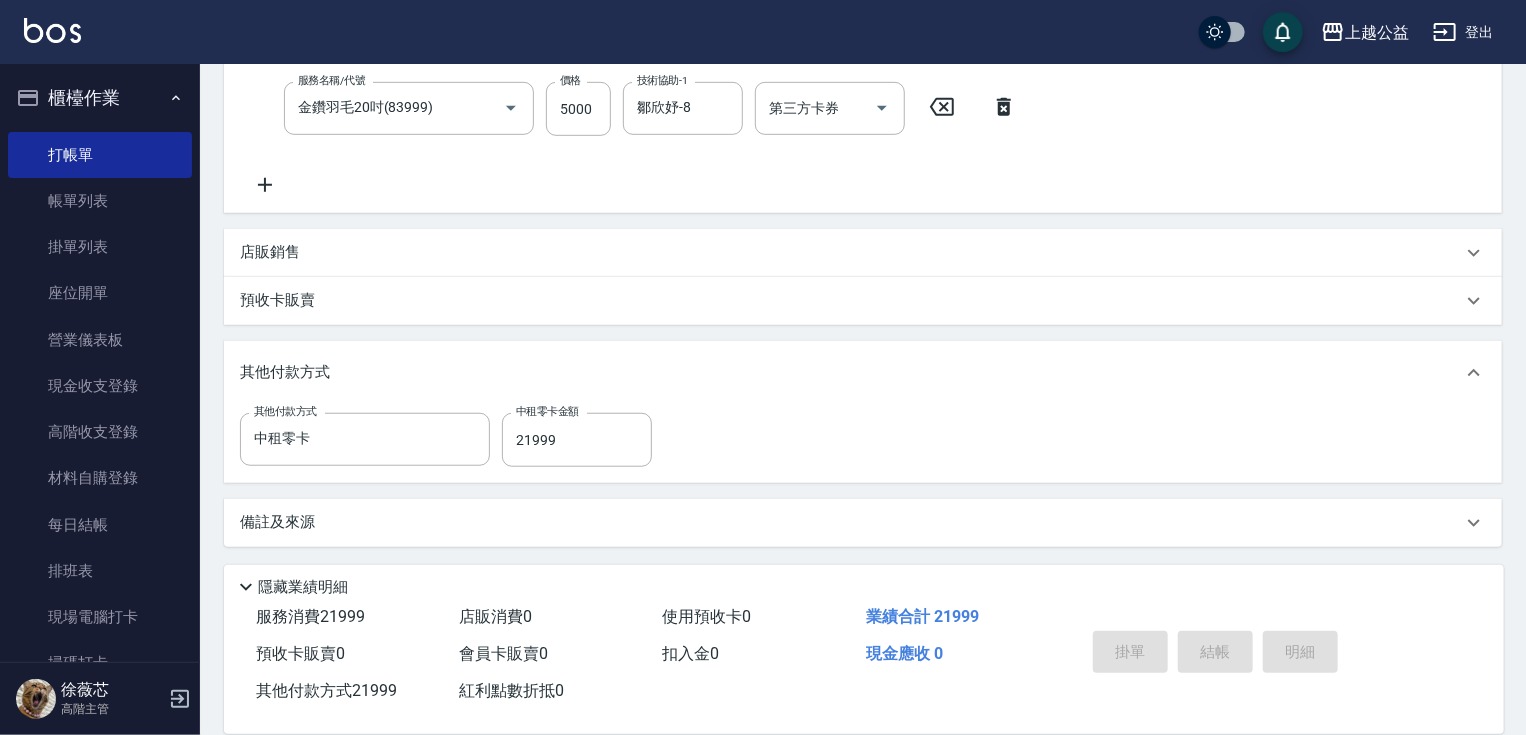 type on "[YEAR]/[MONTH]/[DAY] [TIME]" 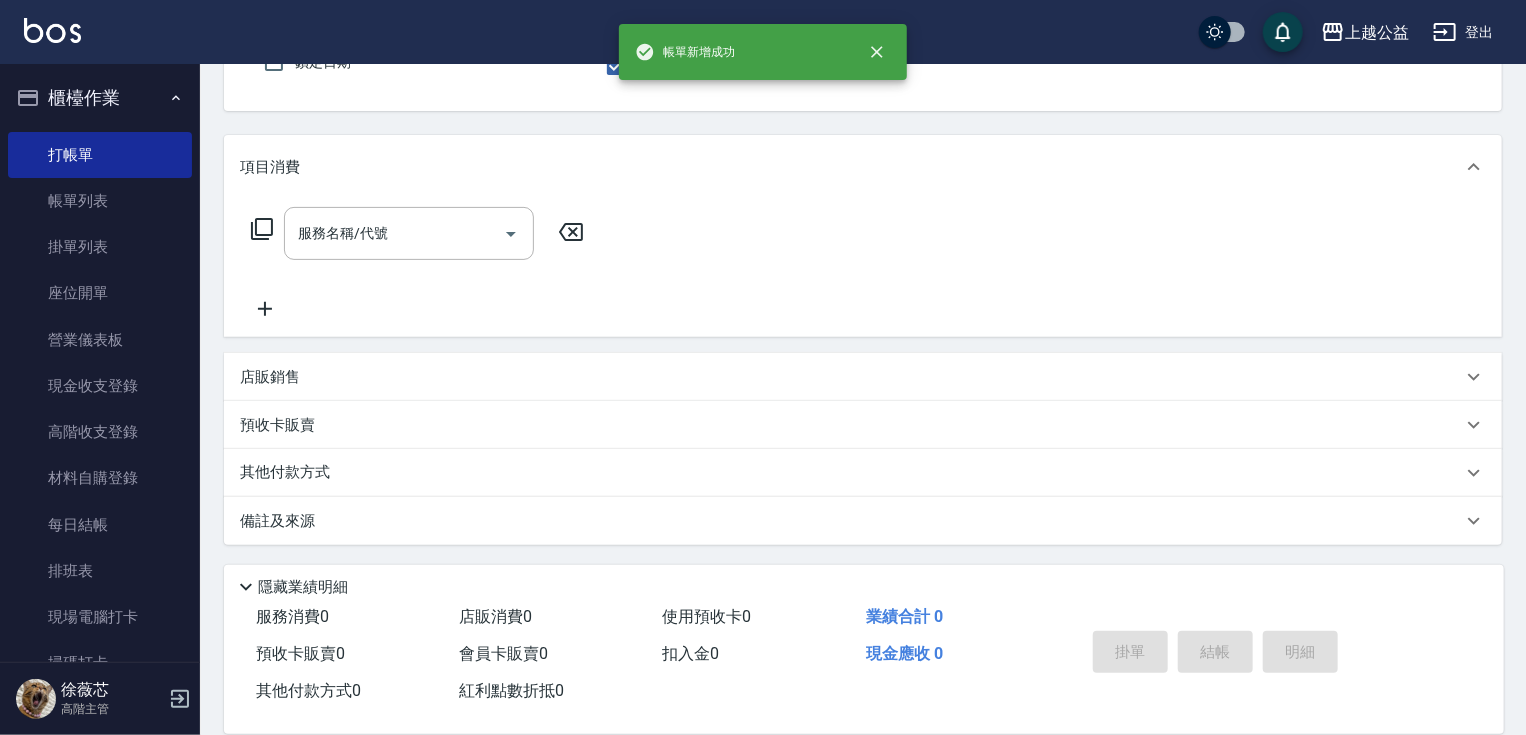 scroll, scrollTop: 0, scrollLeft: 0, axis: both 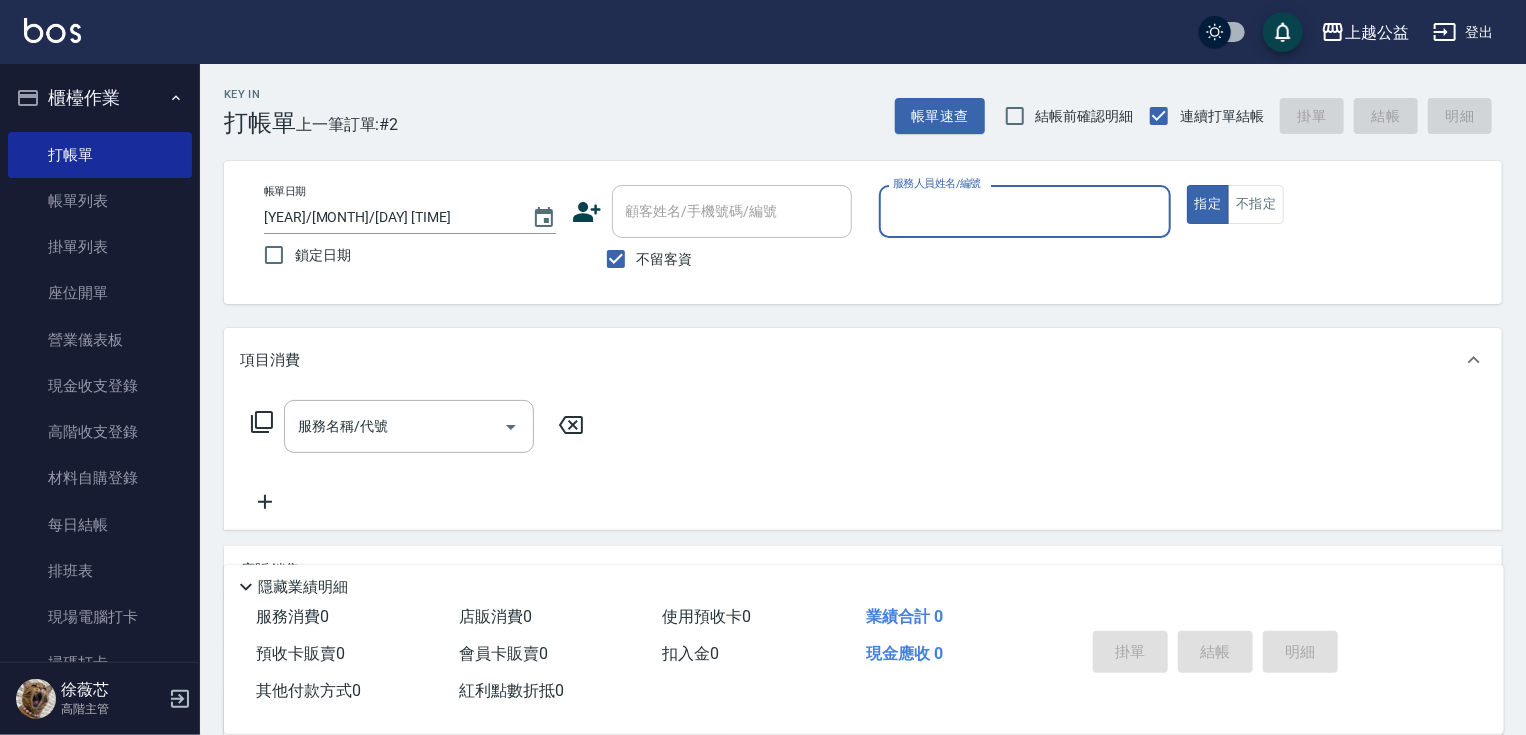 click on "服務人員姓名/編號" at bounding box center (1025, 211) 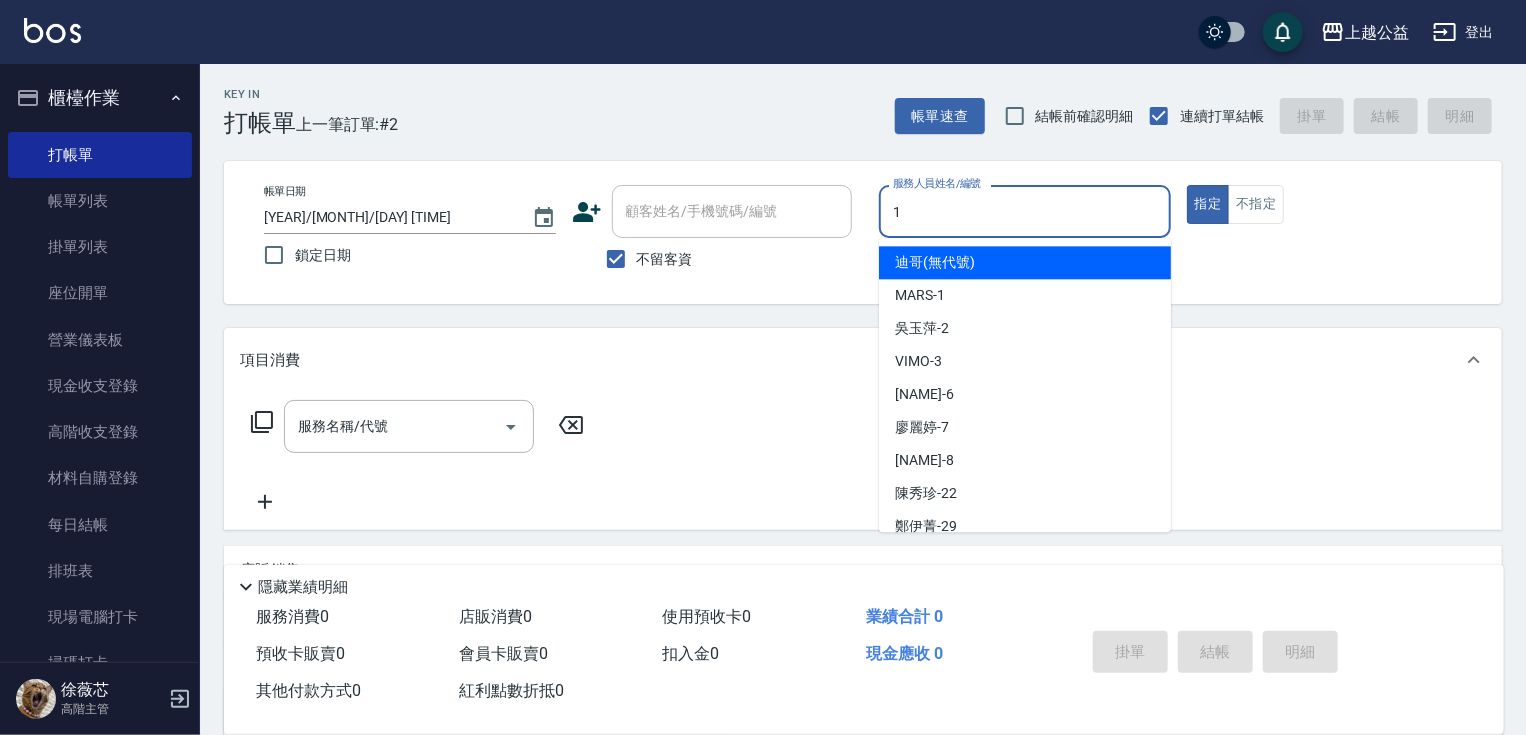 type on "MARS-1" 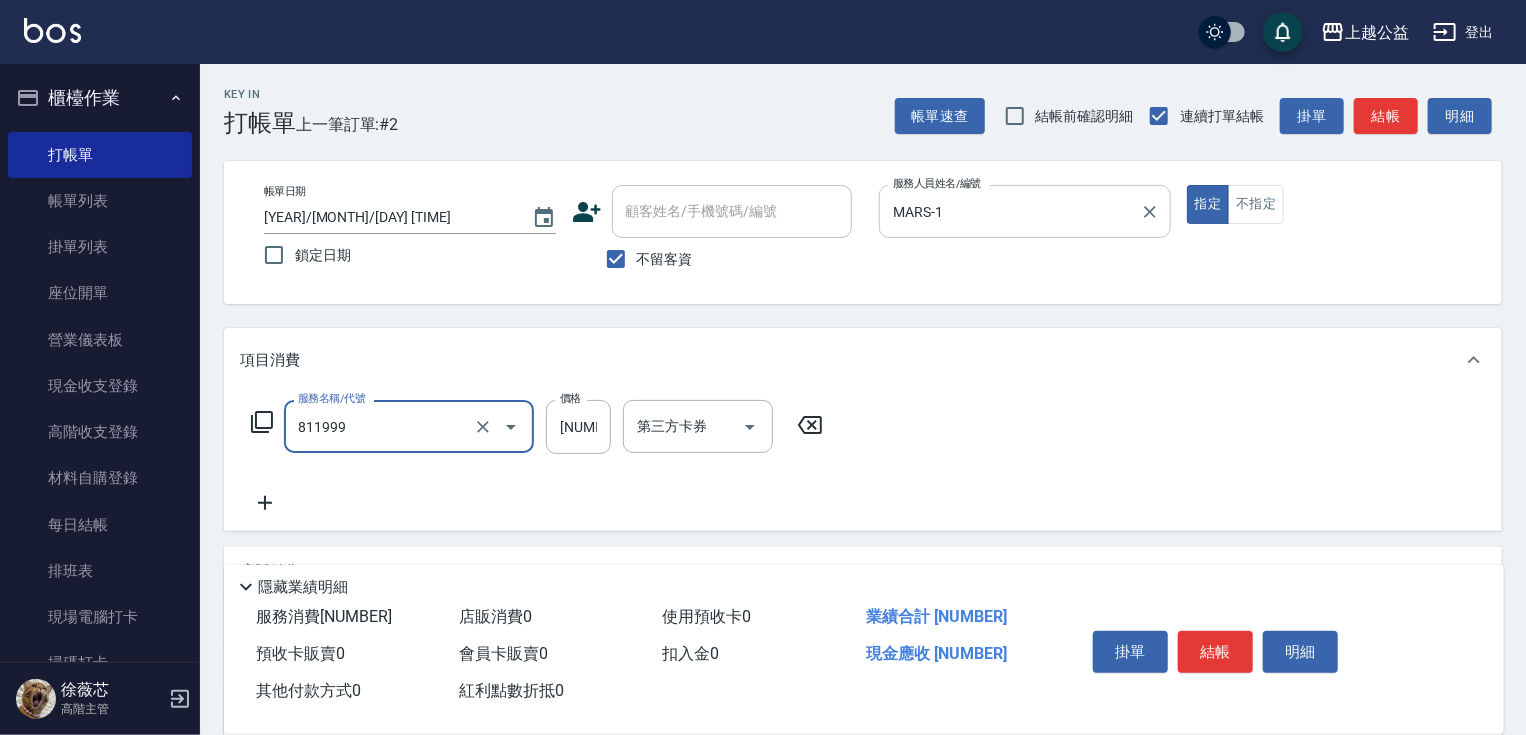 type on "金鑽羽毛20吋/3包([NUMBER])" 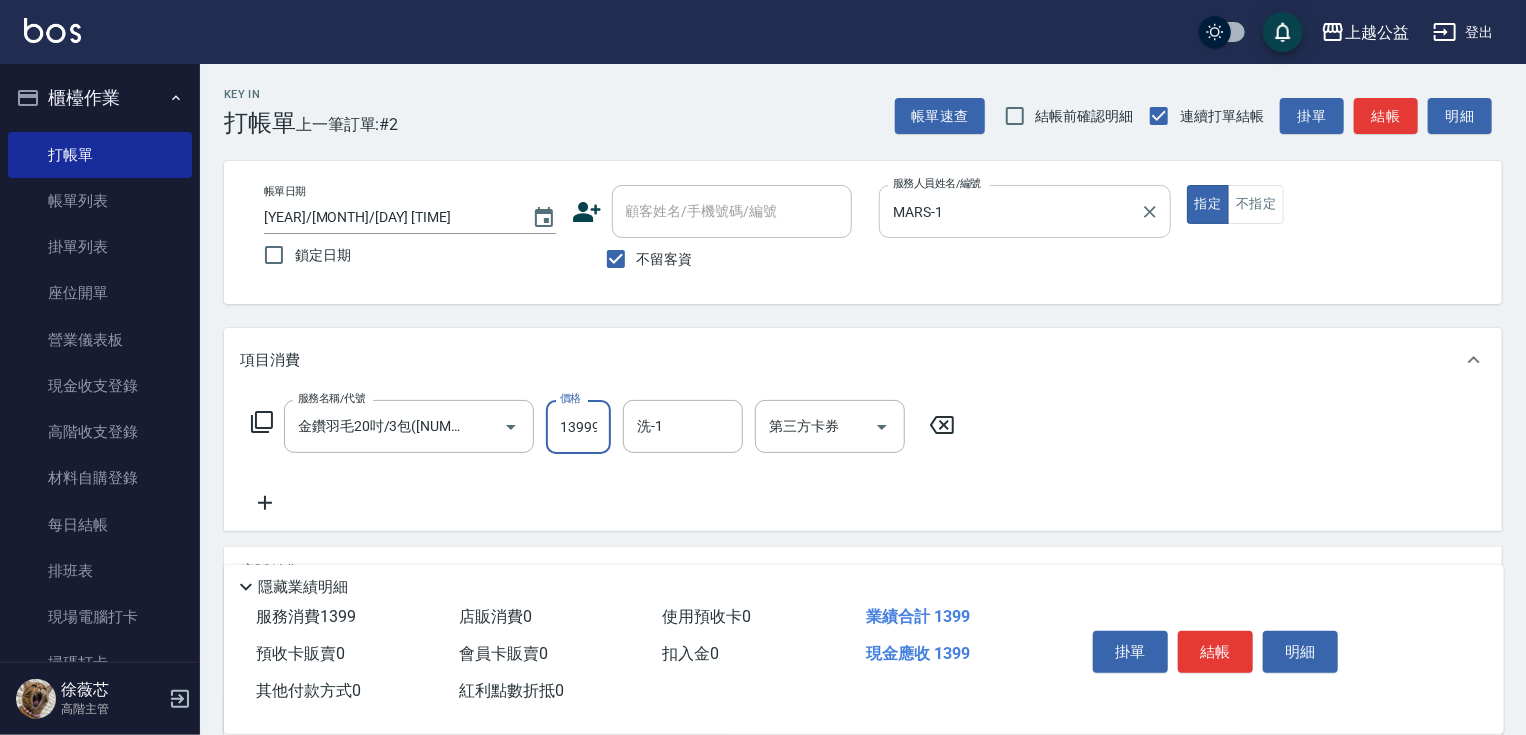 scroll, scrollTop: 0, scrollLeft: 1, axis: horizontal 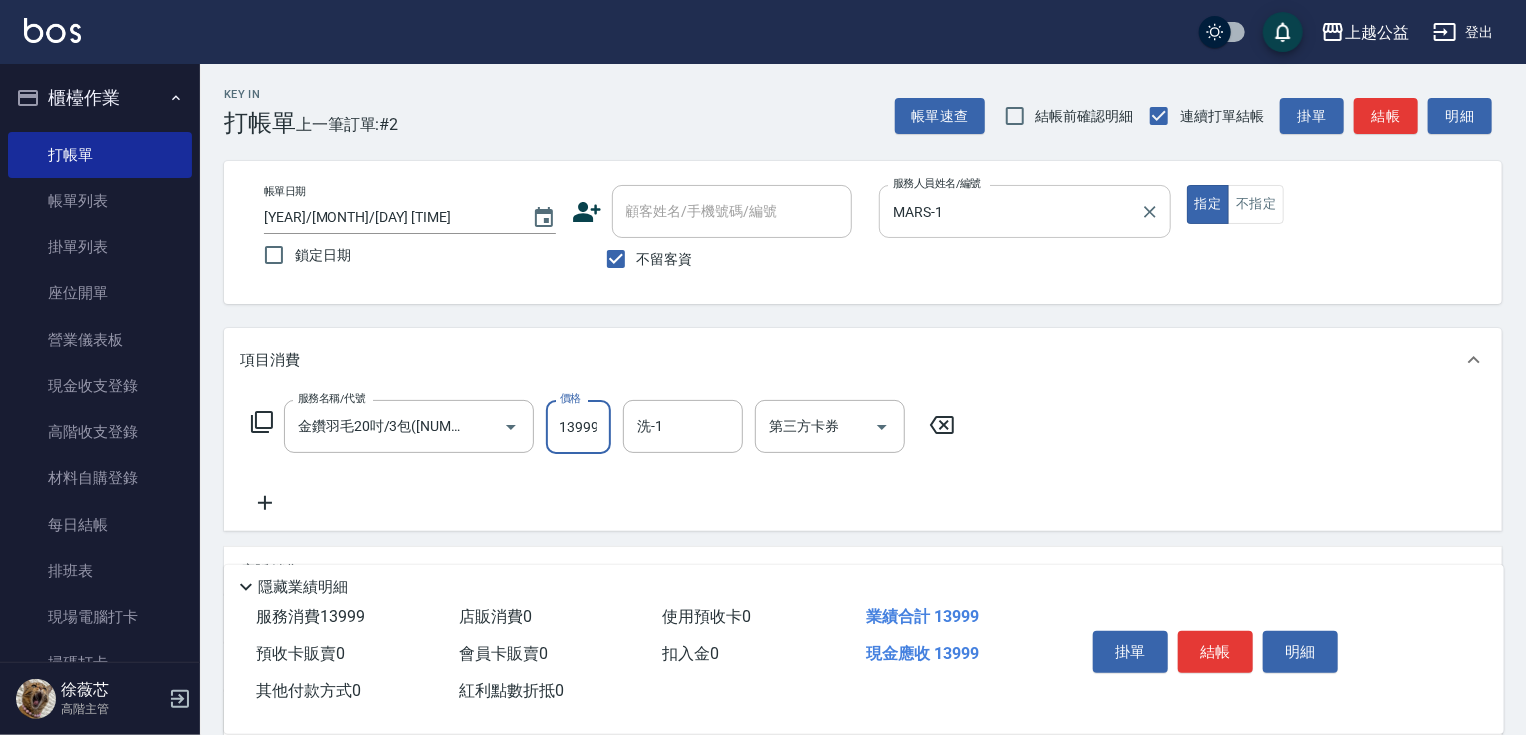 type on "13999" 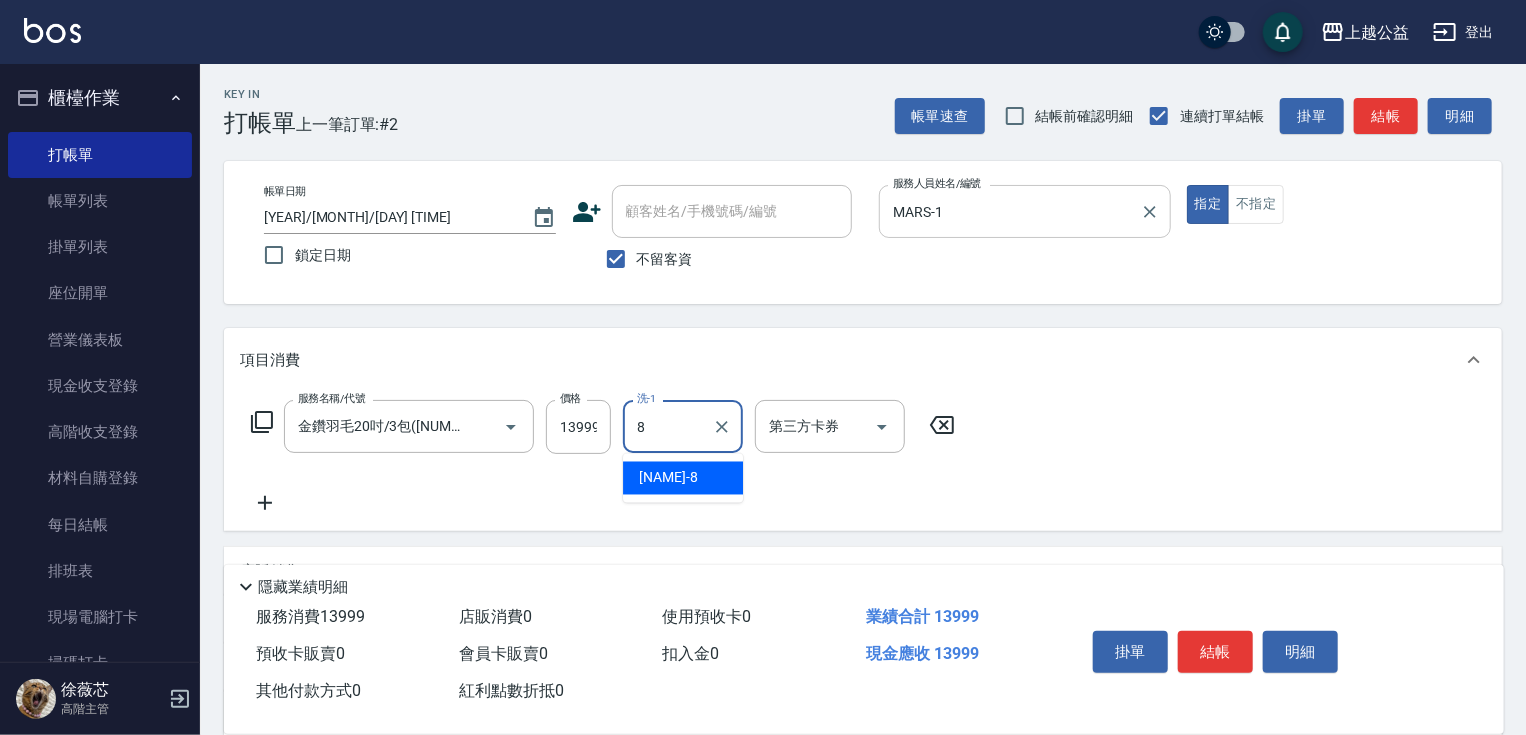 type on "鄒欣妤-8" 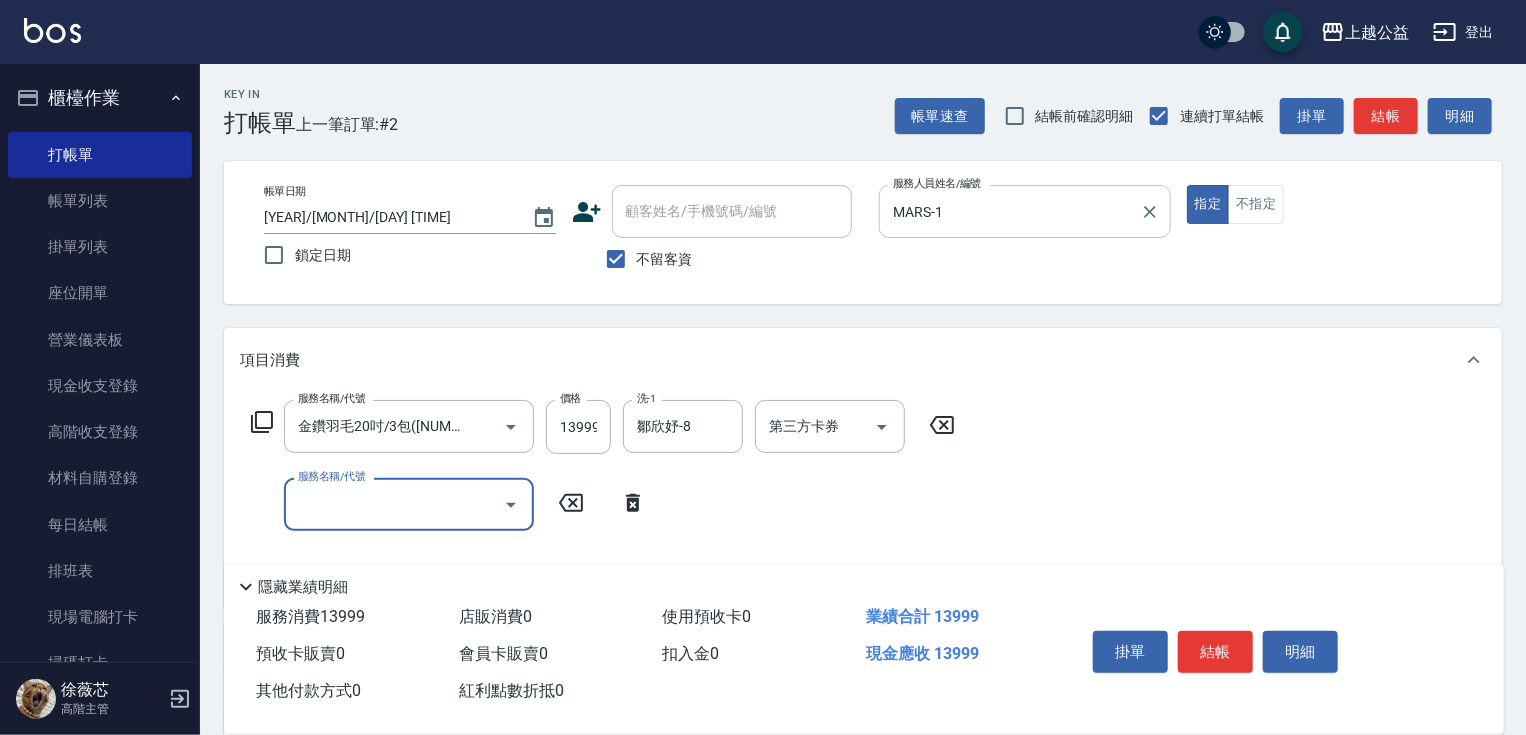 scroll, scrollTop: 0, scrollLeft: 0, axis: both 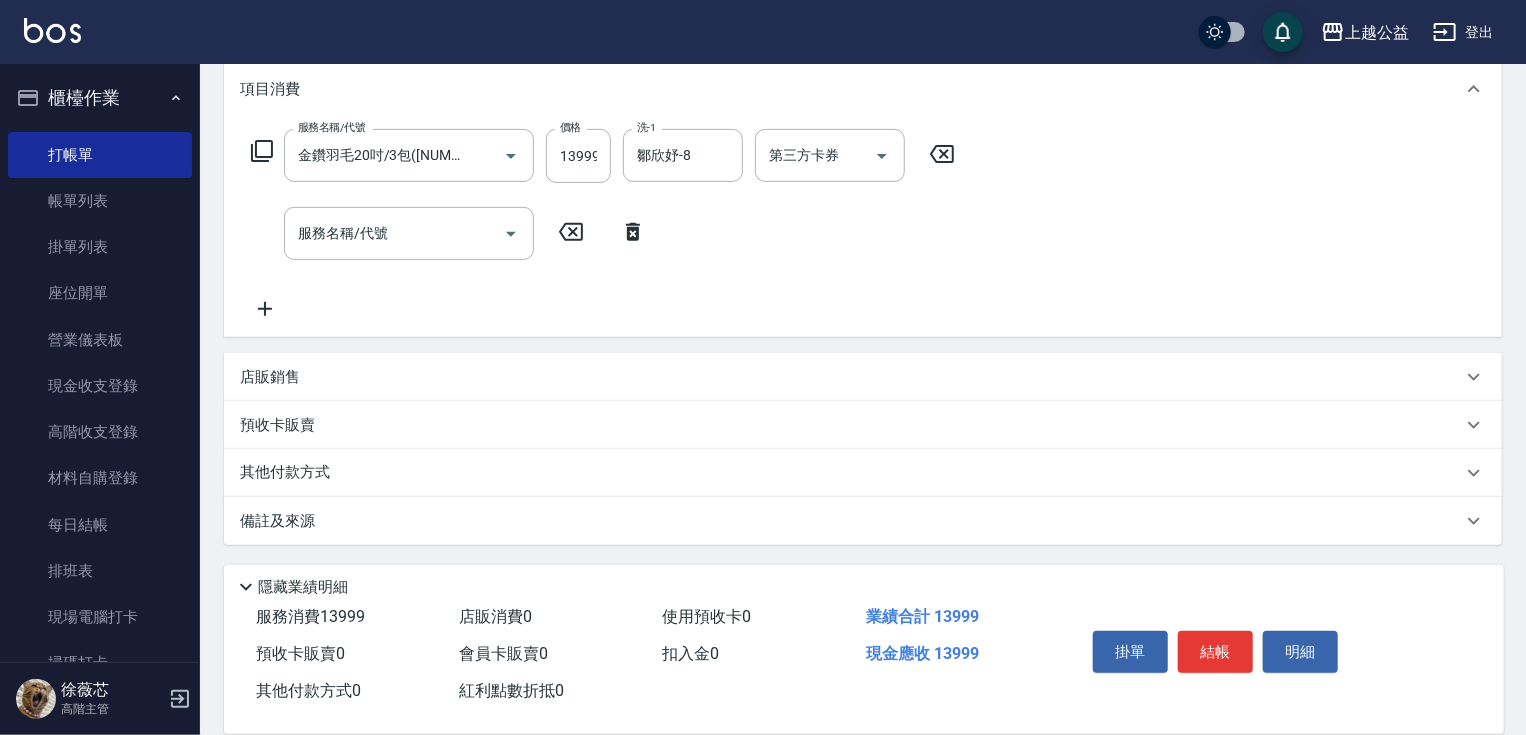 drag, startPoint x: 492, startPoint y: 346, endPoint x: 482, endPoint y: 515, distance: 169.2956 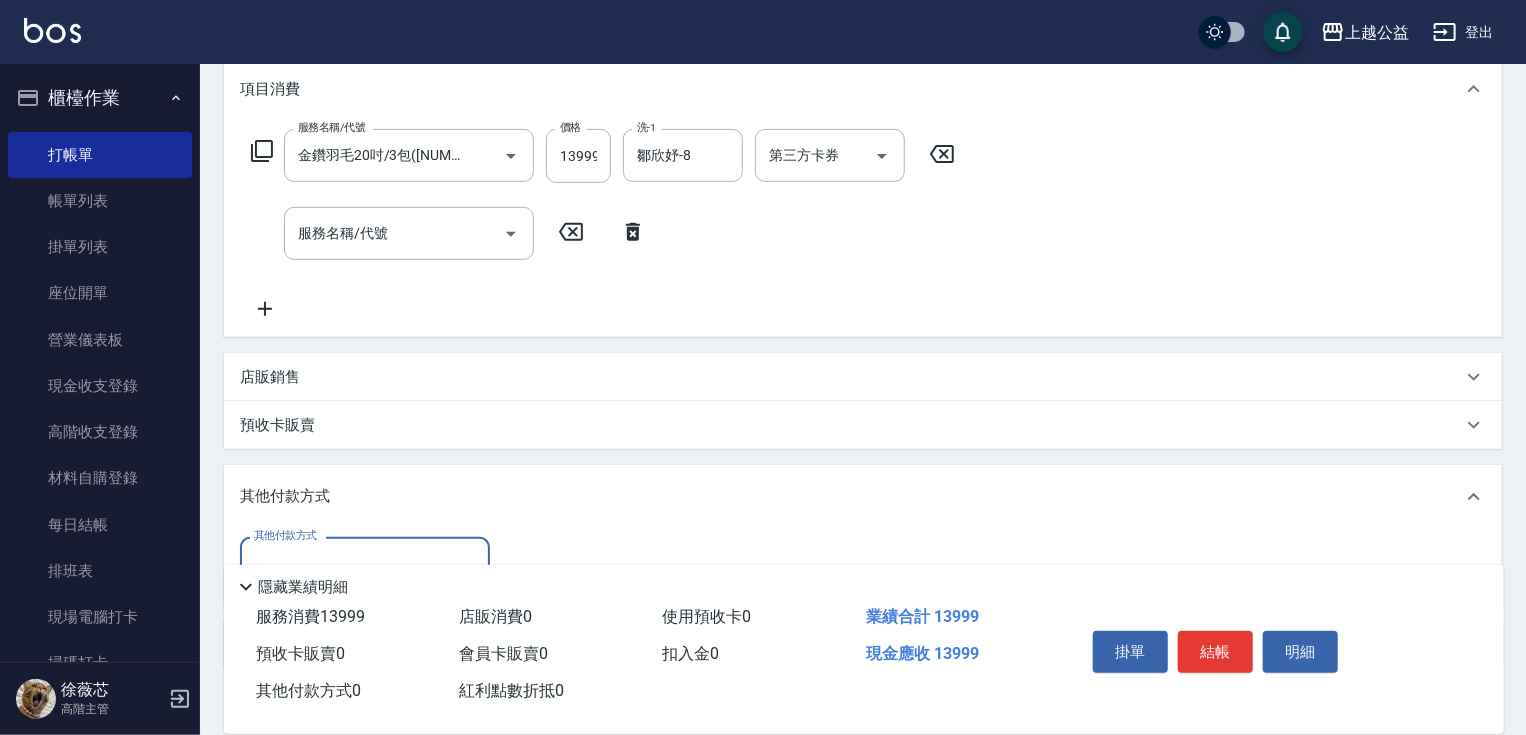 scroll, scrollTop: 0, scrollLeft: 0, axis: both 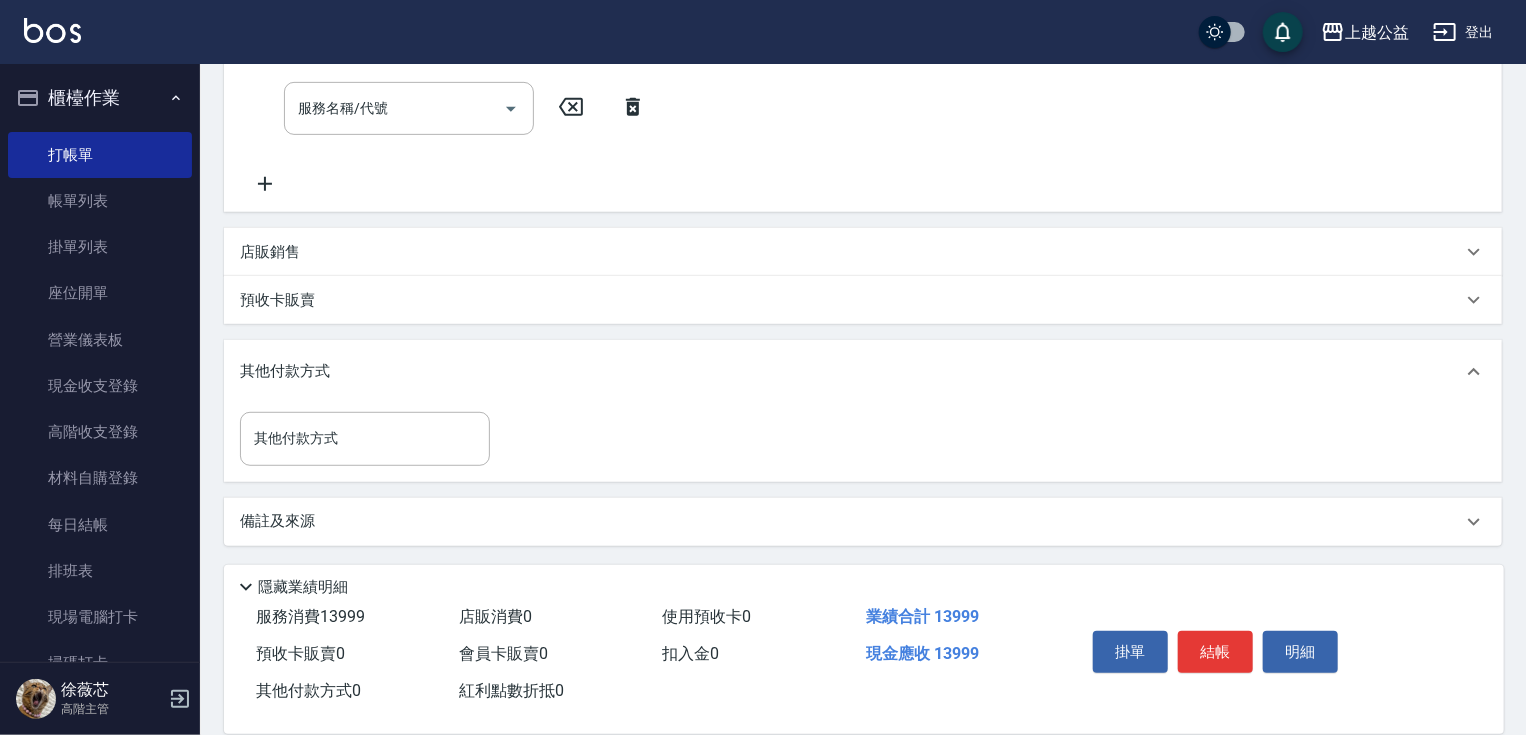drag, startPoint x: 488, startPoint y: 457, endPoint x: 432, endPoint y: 492, distance: 66.037865 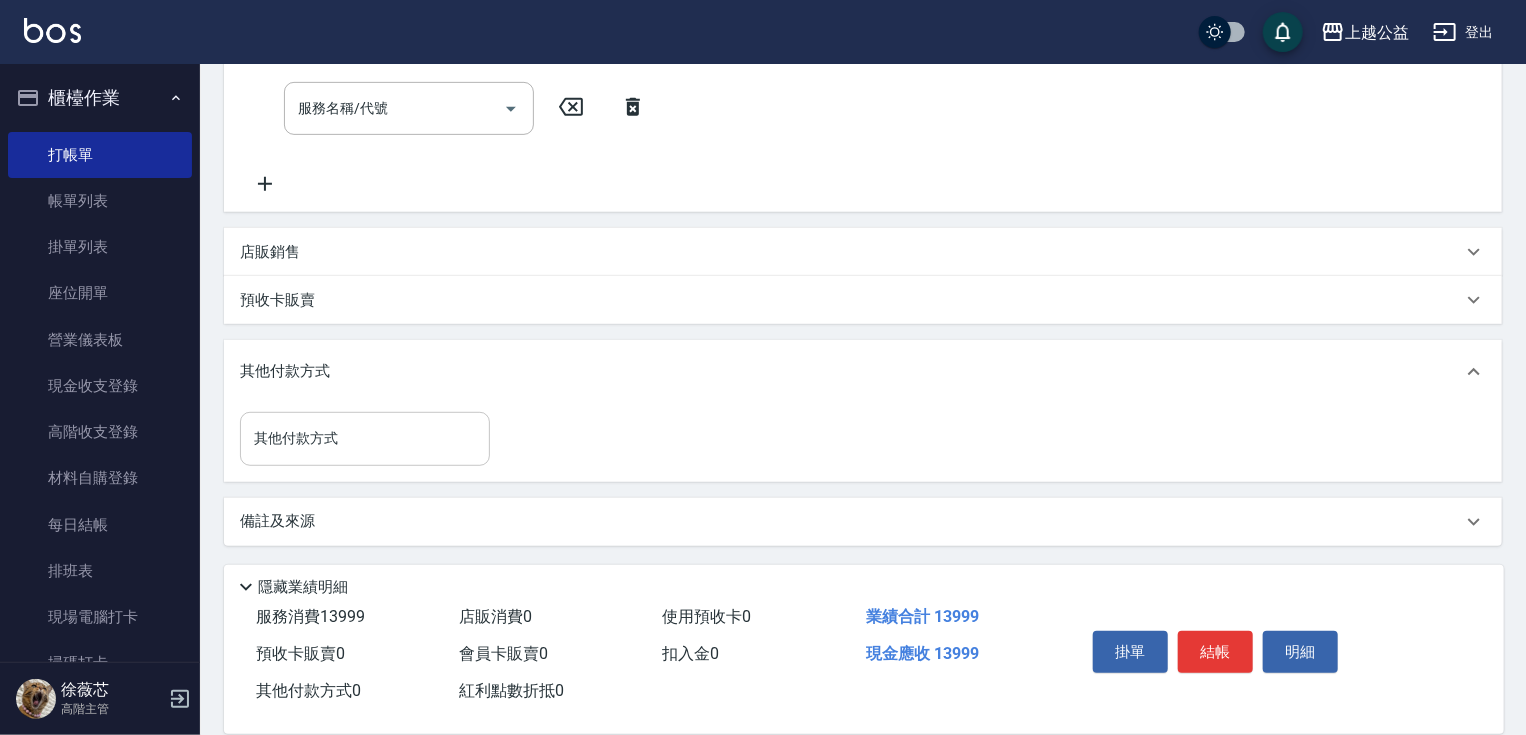 click on "其他付款方式" at bounding box center [365, 438] 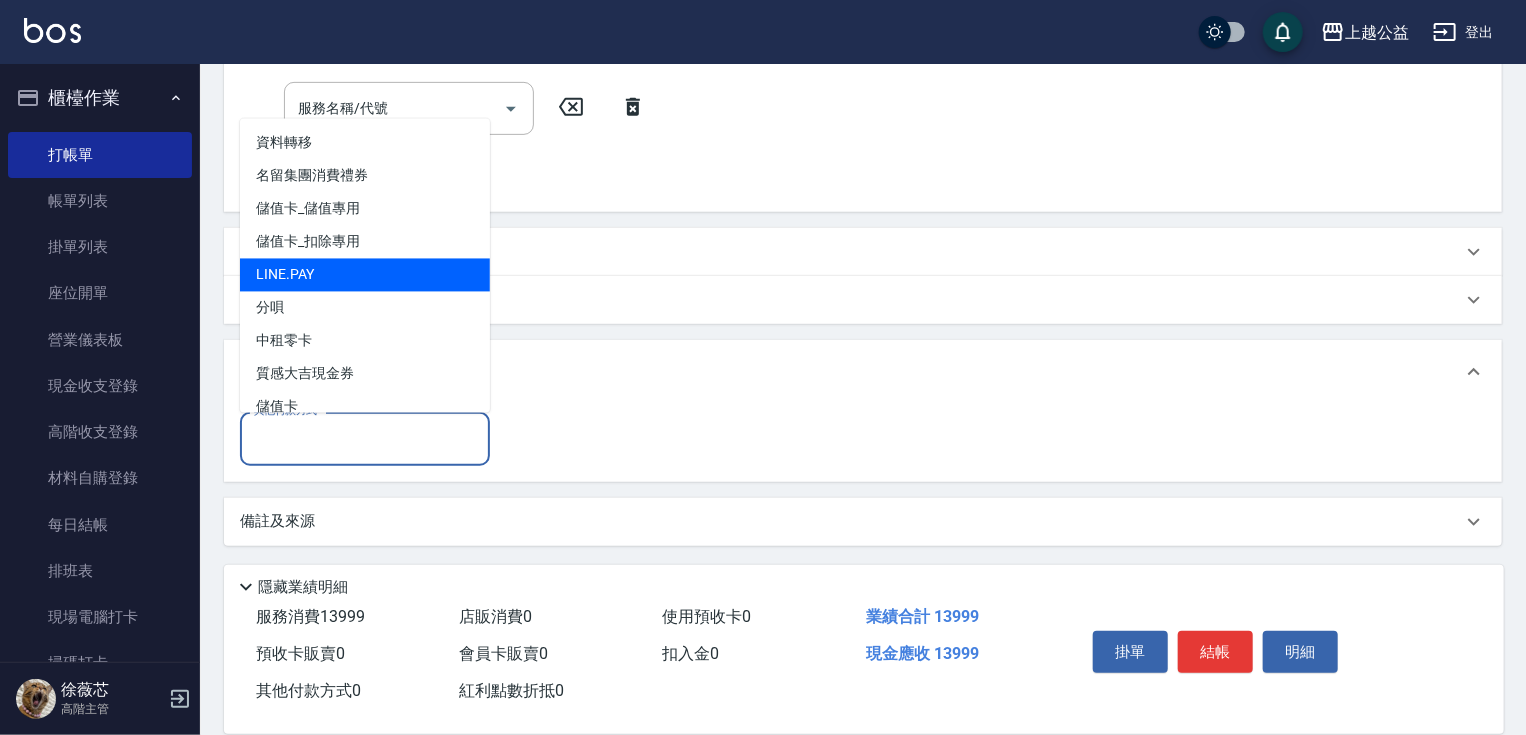 click on "LINE.PAY" at bounding box center [365, 275] 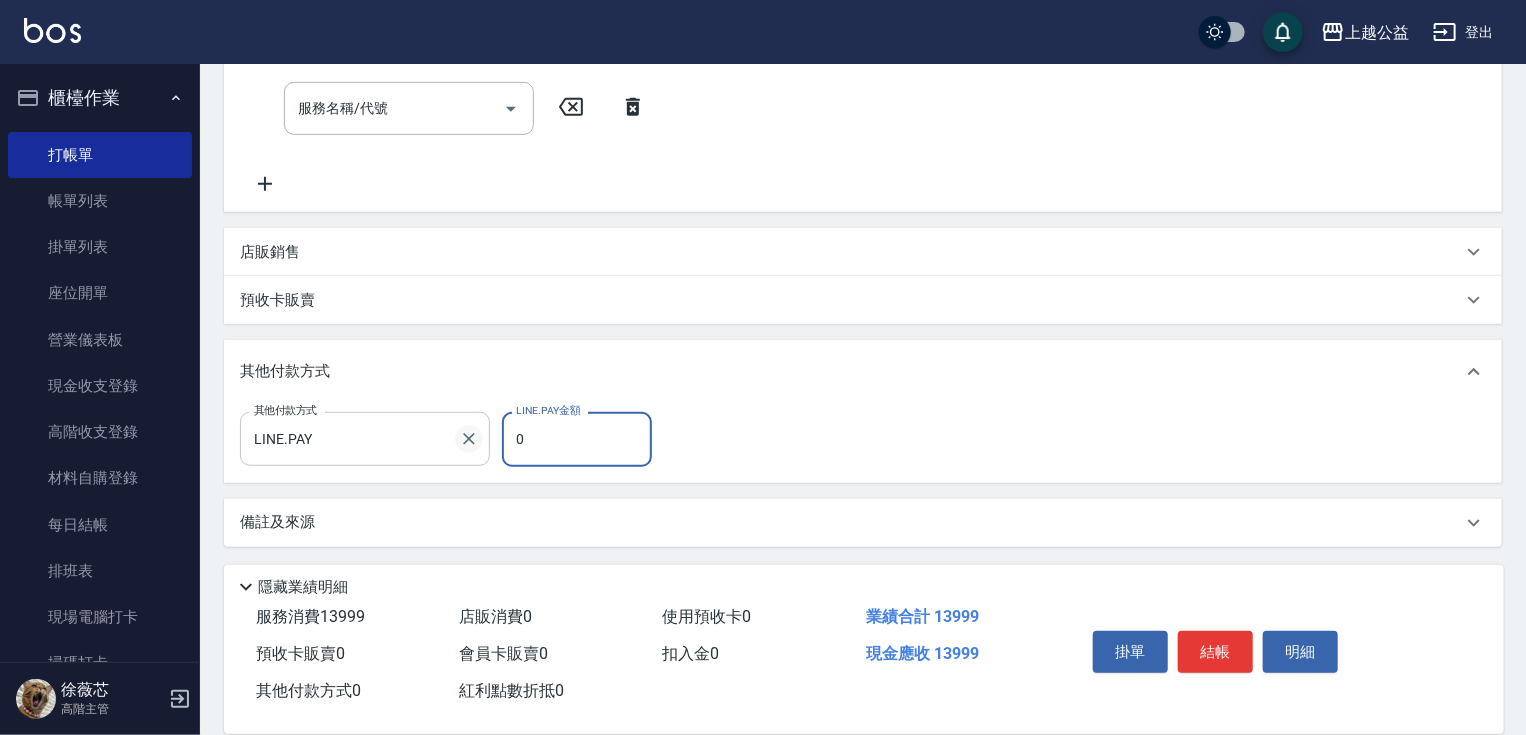 drag, startPoint x: 568, startPoint y: 430, endPoint x: 480, endPoint y: 434, distance: 88.09086 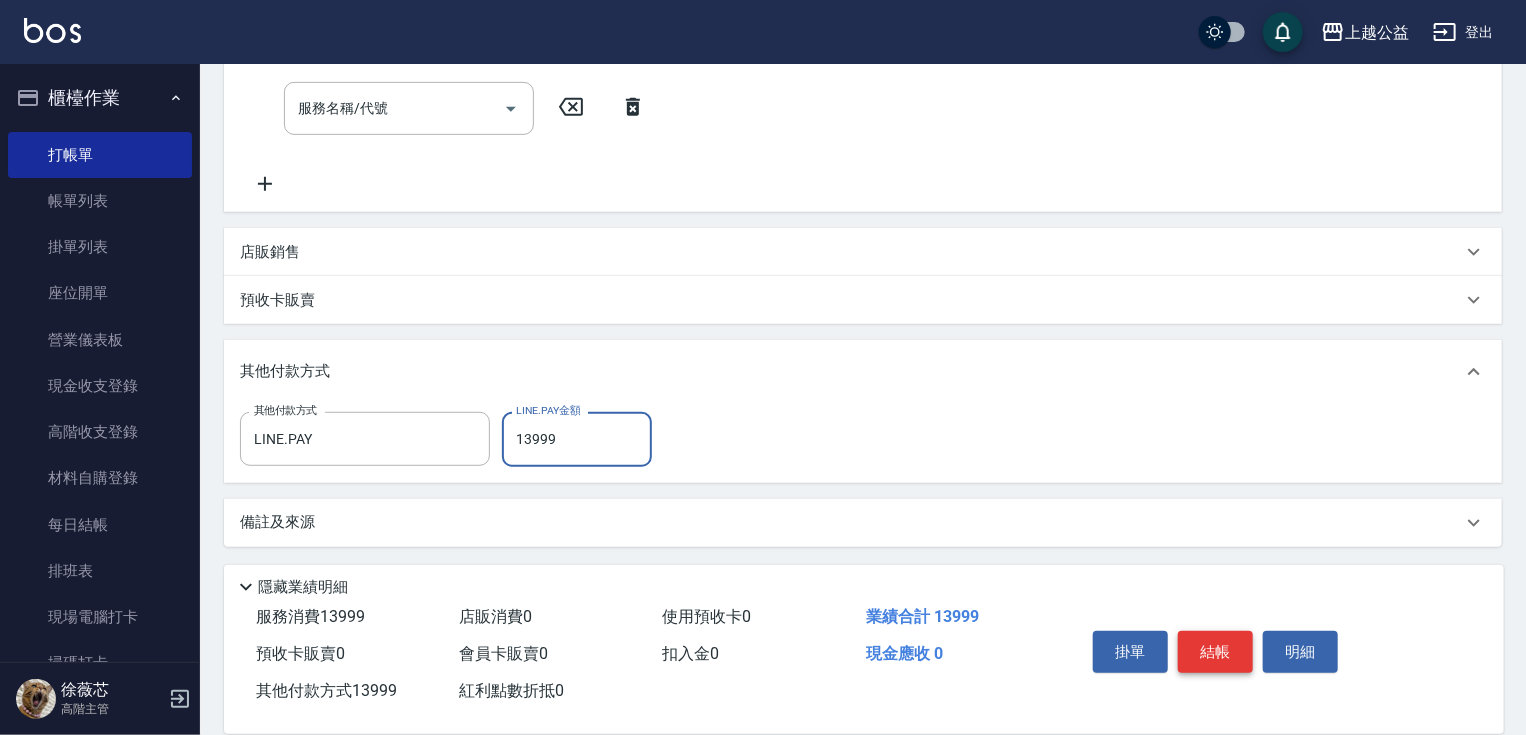 type on "13999" 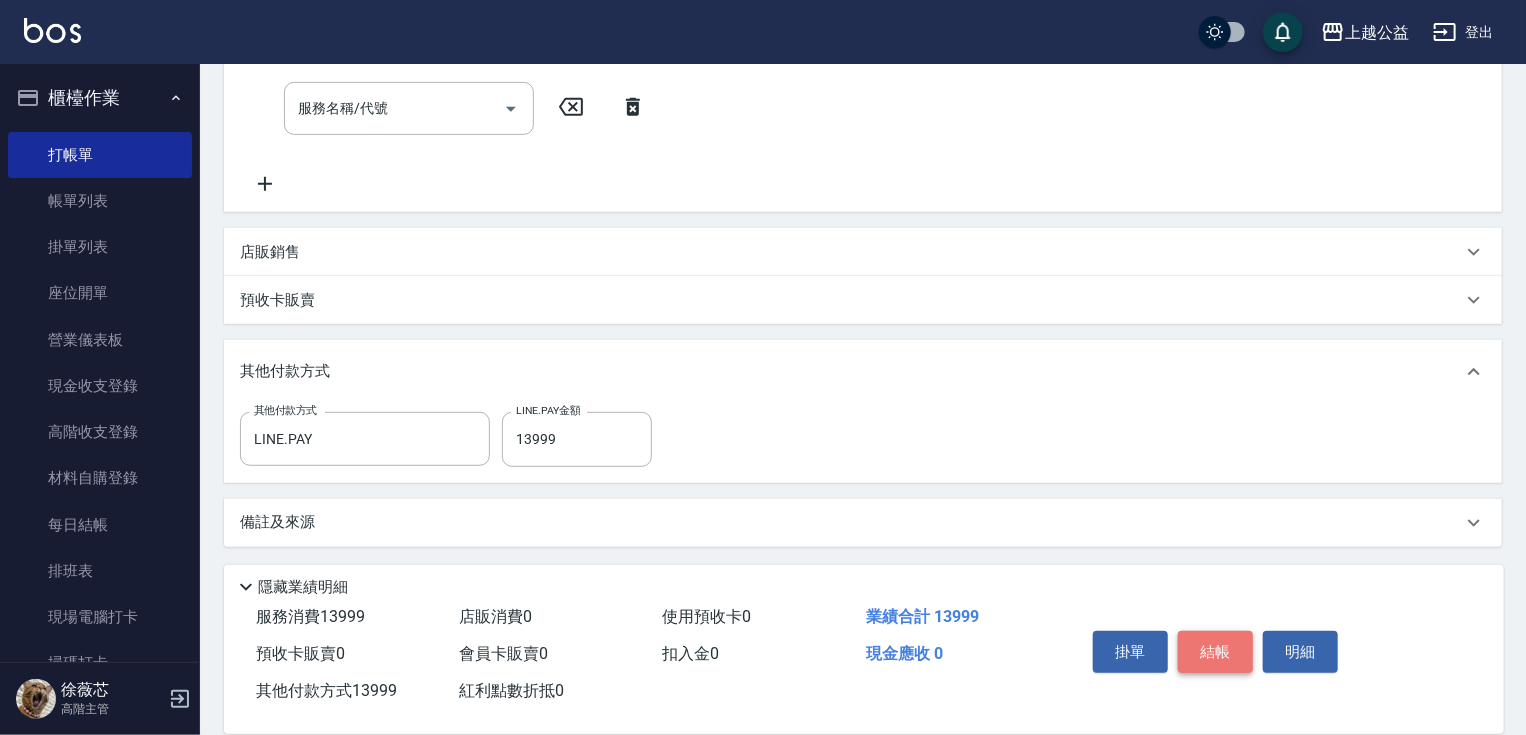 click on "結帳" at bounding box center [1215, 652] 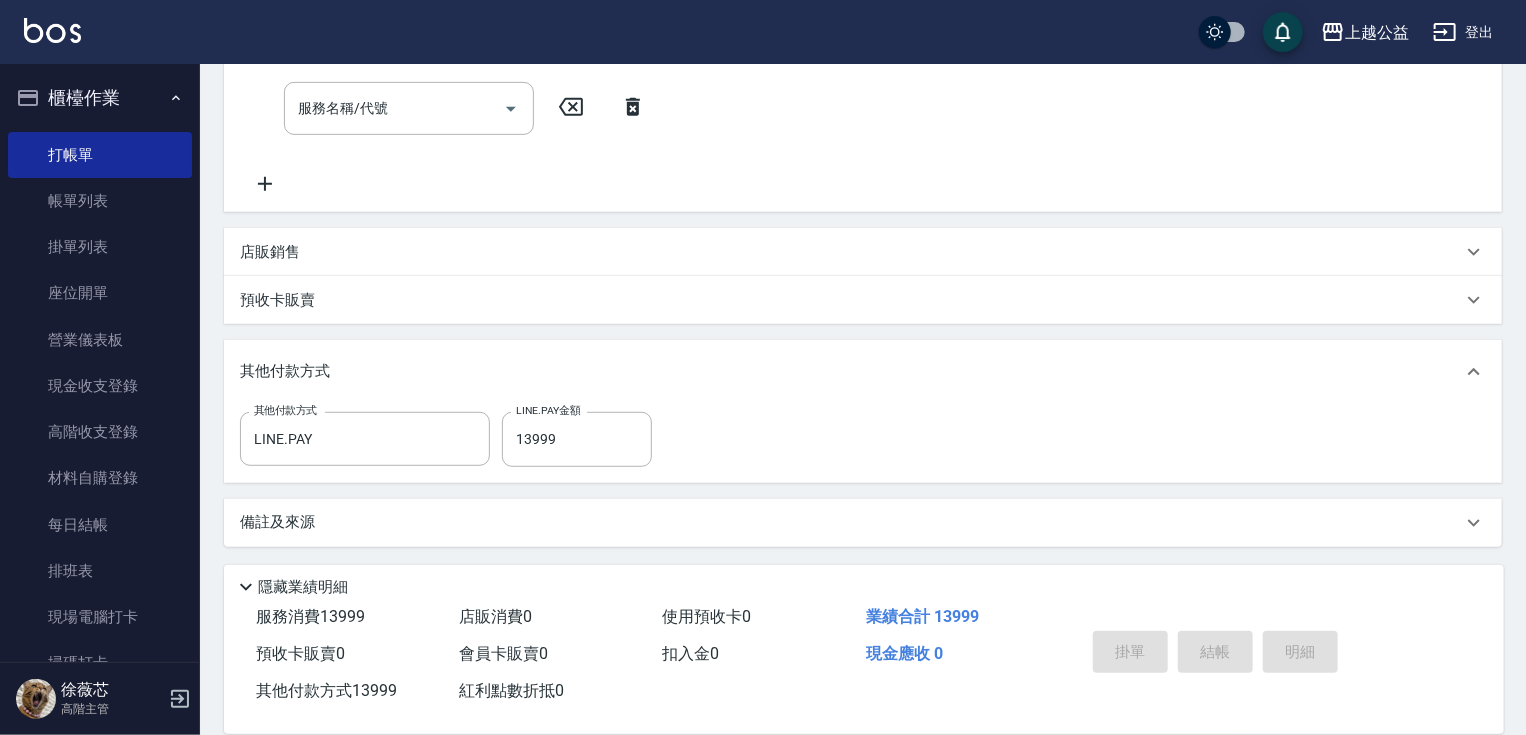 type on "[YEAR]/[MONTH]/[DAY] [TIME]" 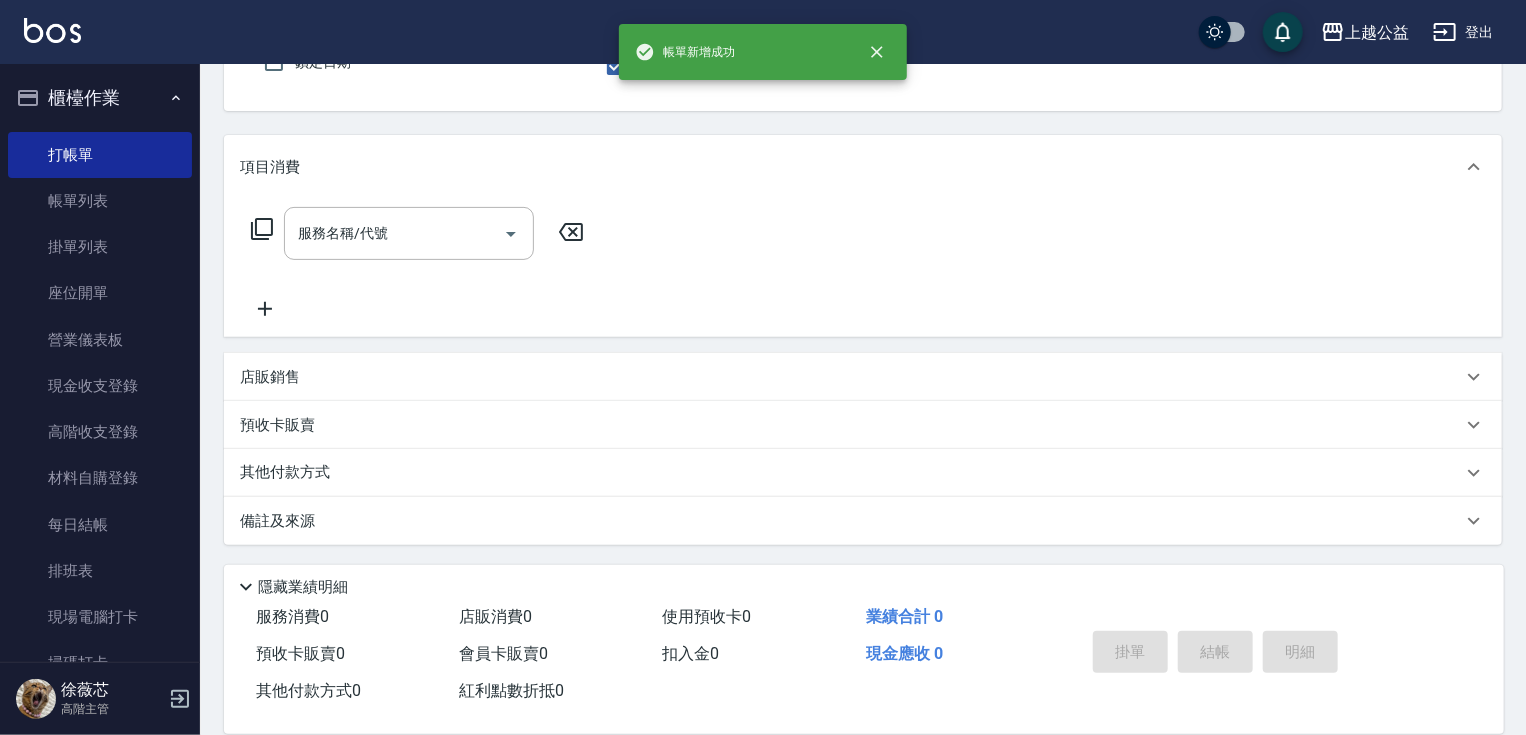 scroll, scrollTop: 0, scrollLeft: 0, axis: both 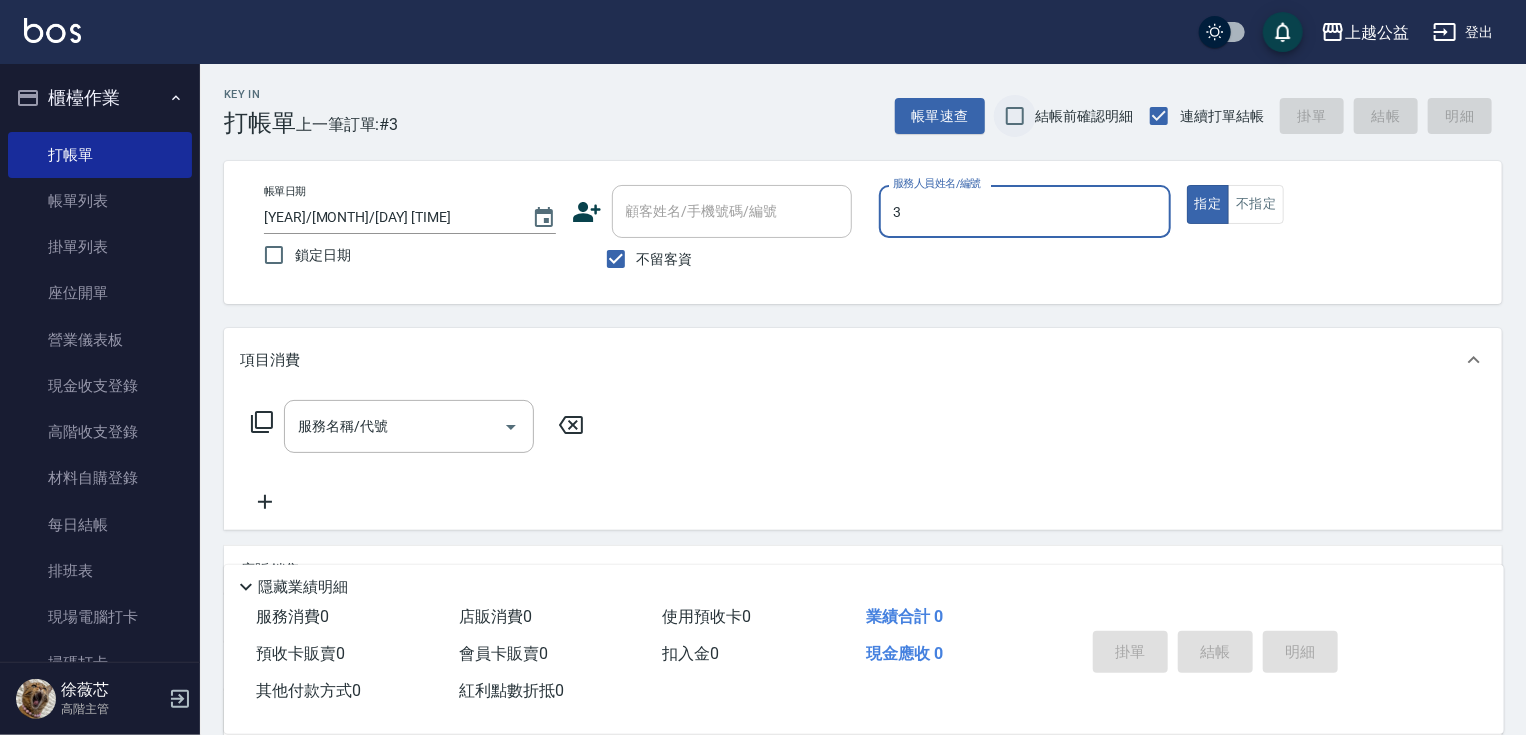 type on "VIMO-3" 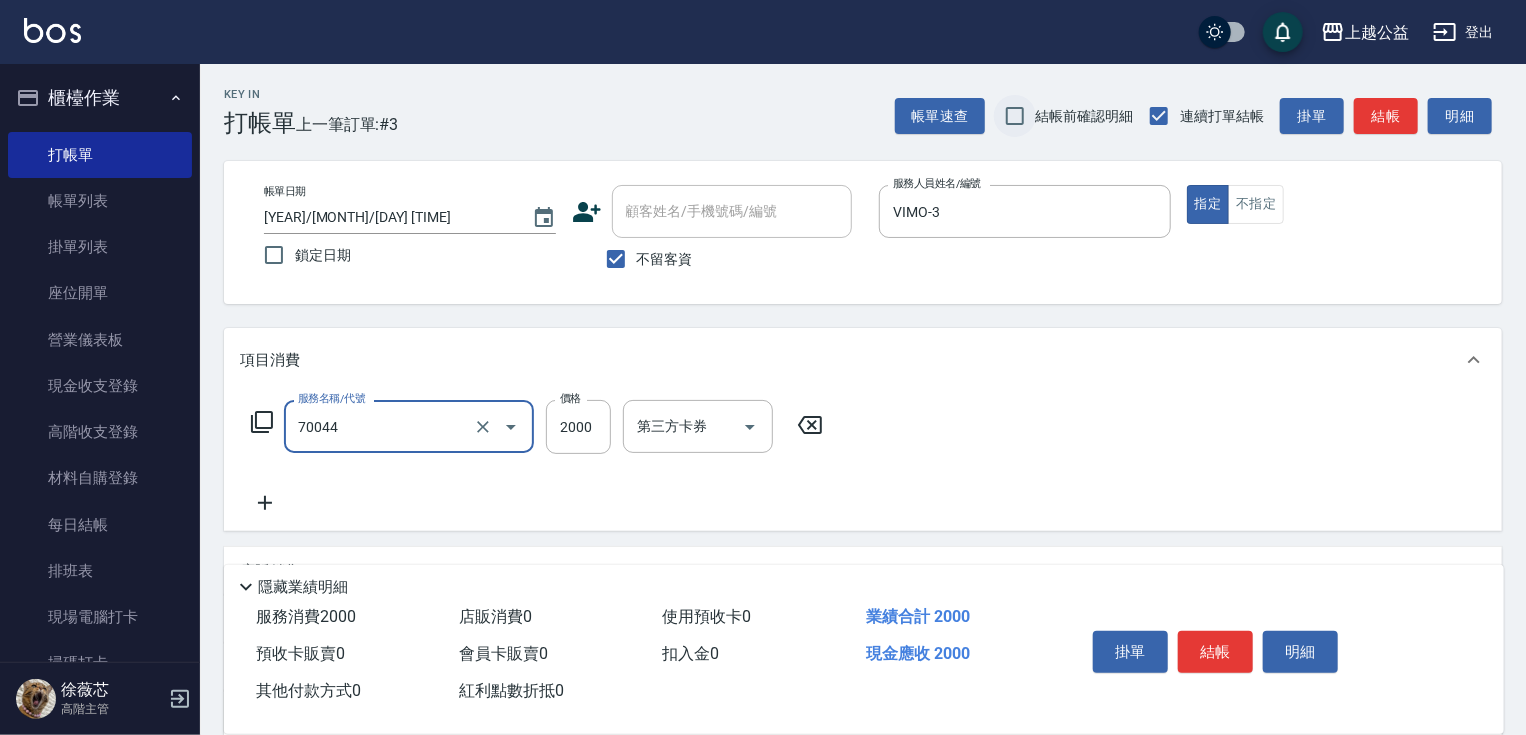 type on "重整一包([NUMBER])" 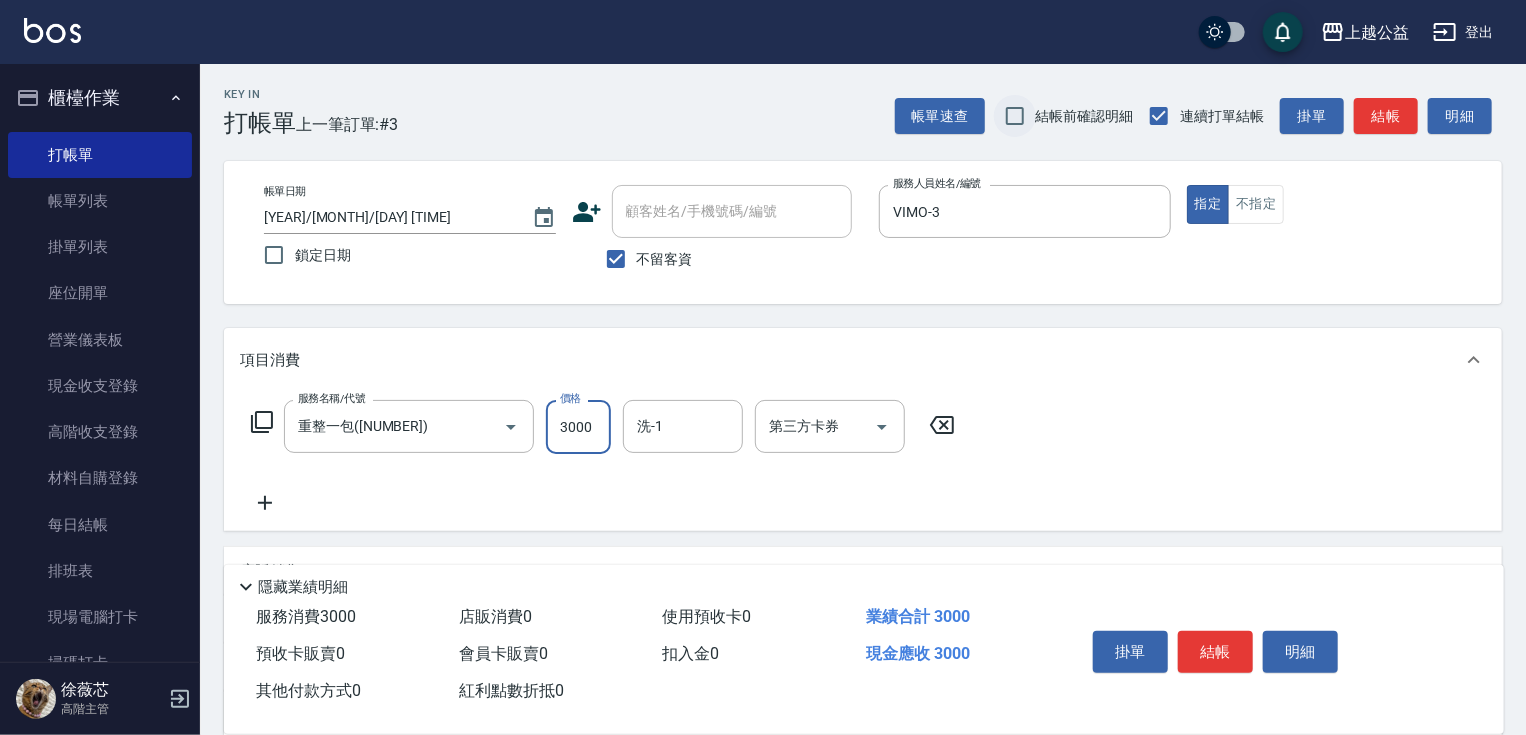 type on "3000" 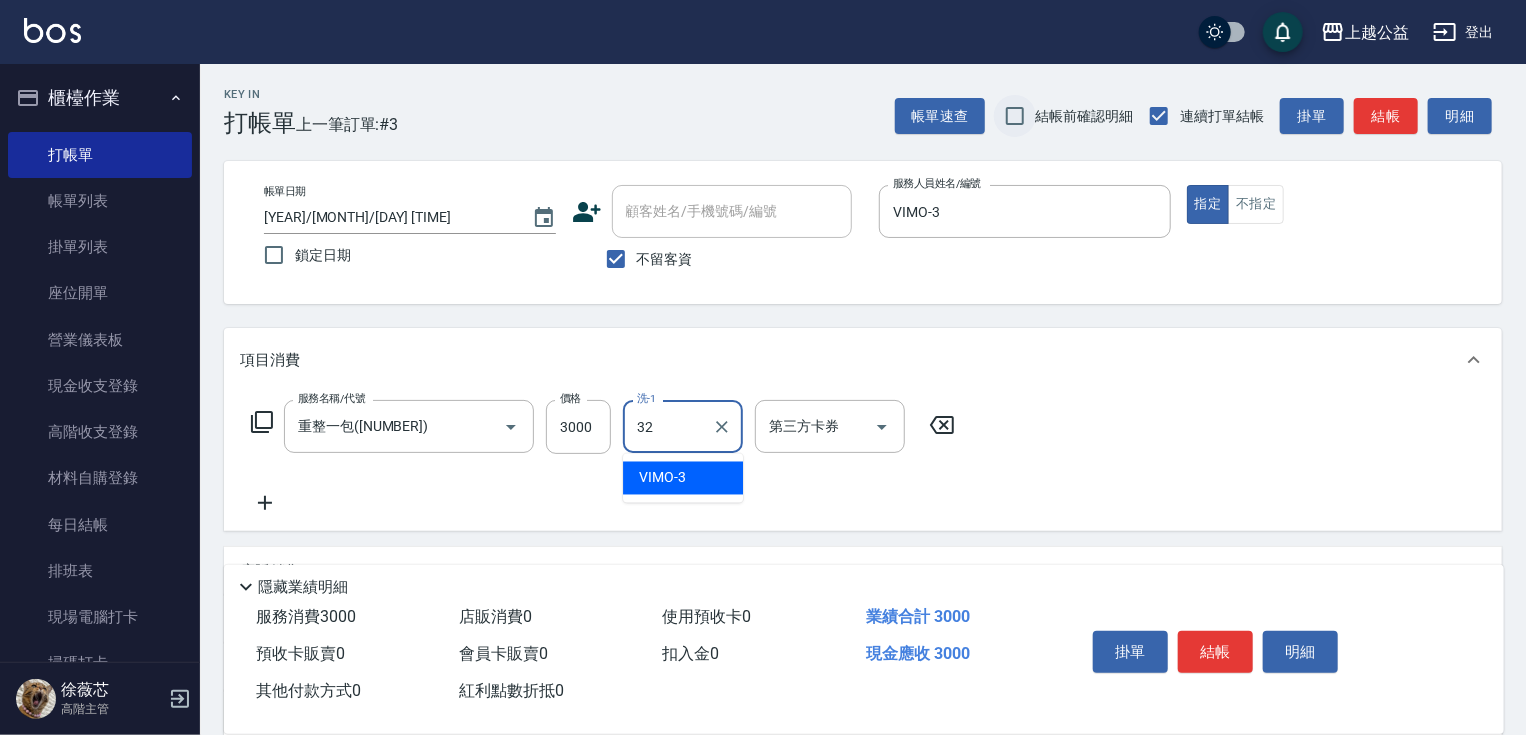 type on "張鈺旋-32" 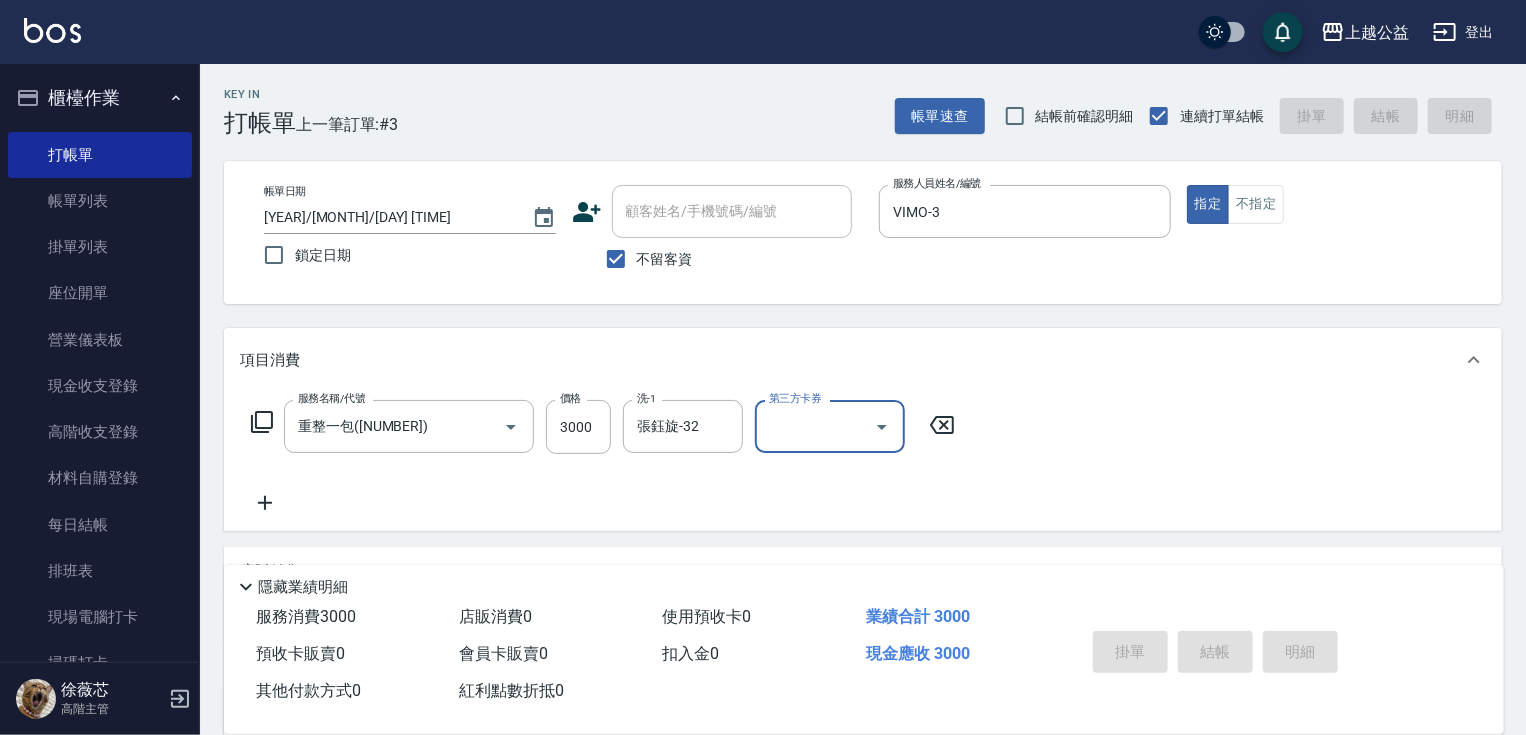 type on "[YEAR]/[MONTH]/[DAY] [TIME]" 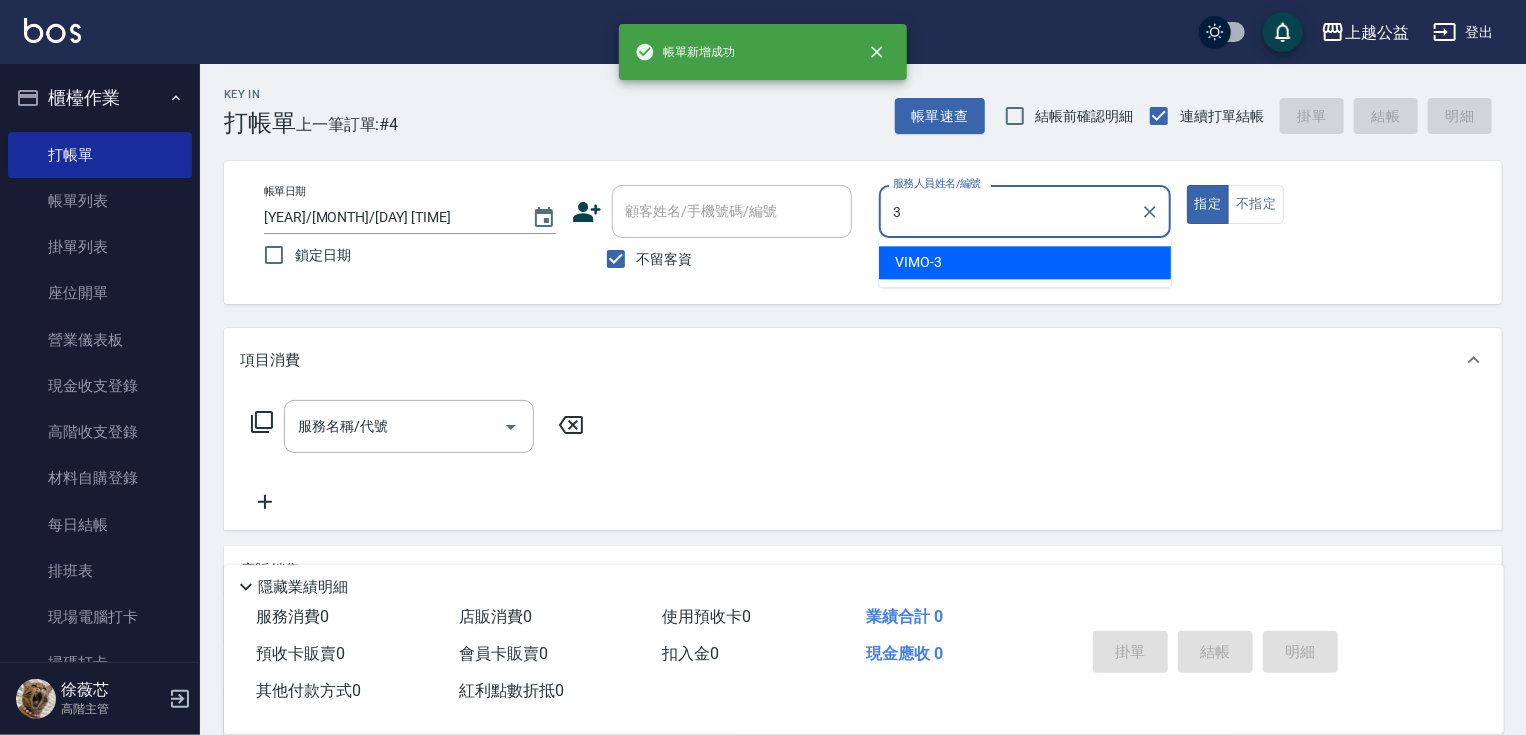 type on "VIMO-3" 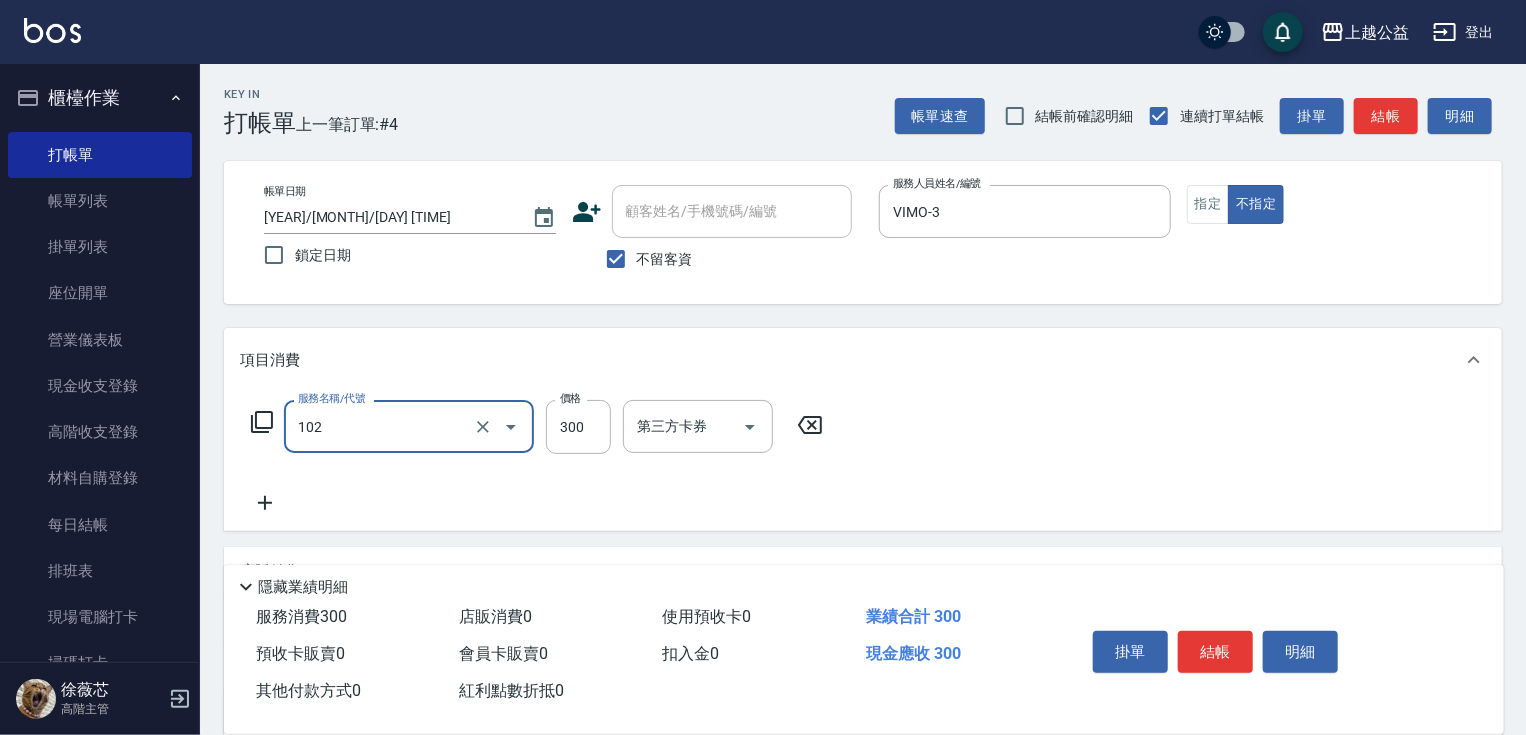 type on "活氧舒壓洗300(102)" 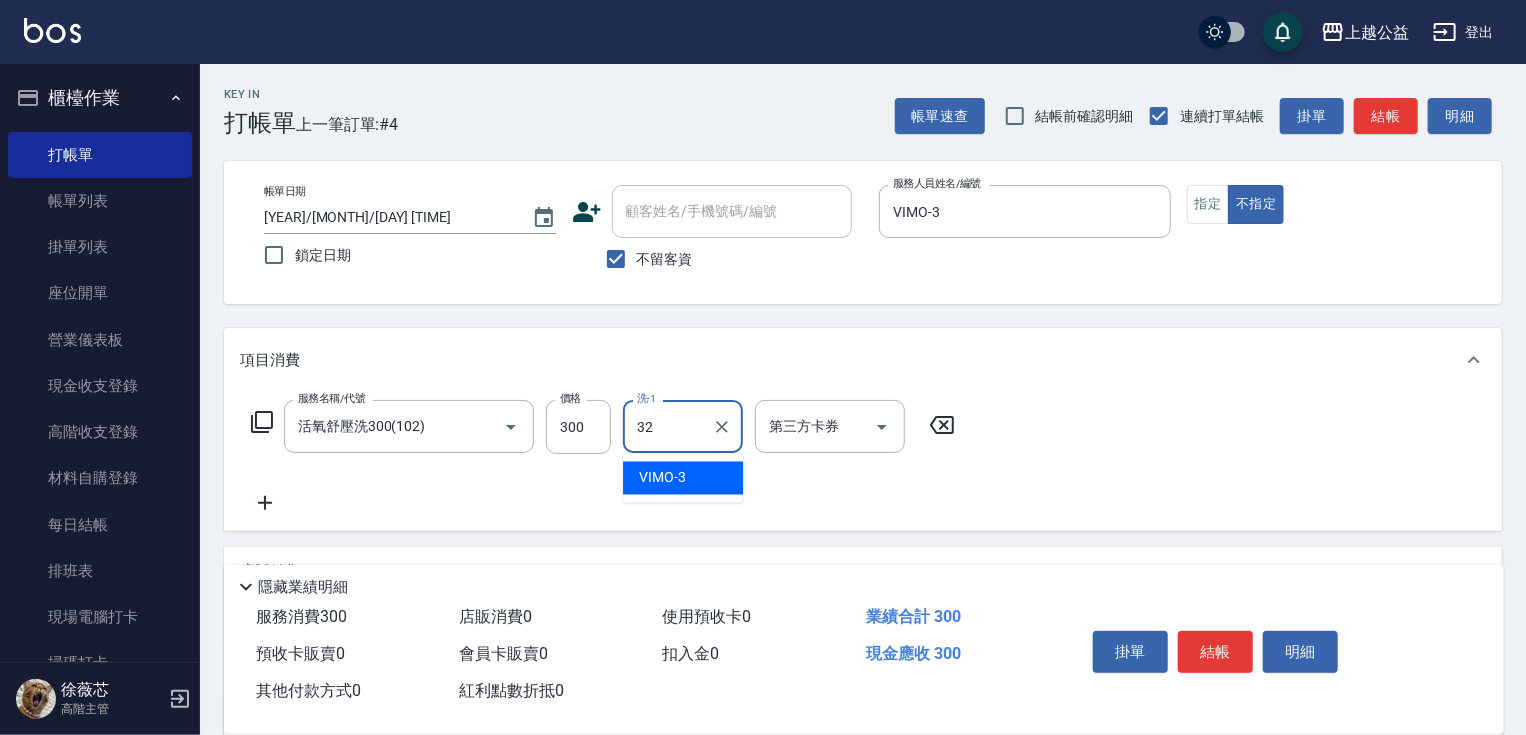 type on "張鈺旋-32" 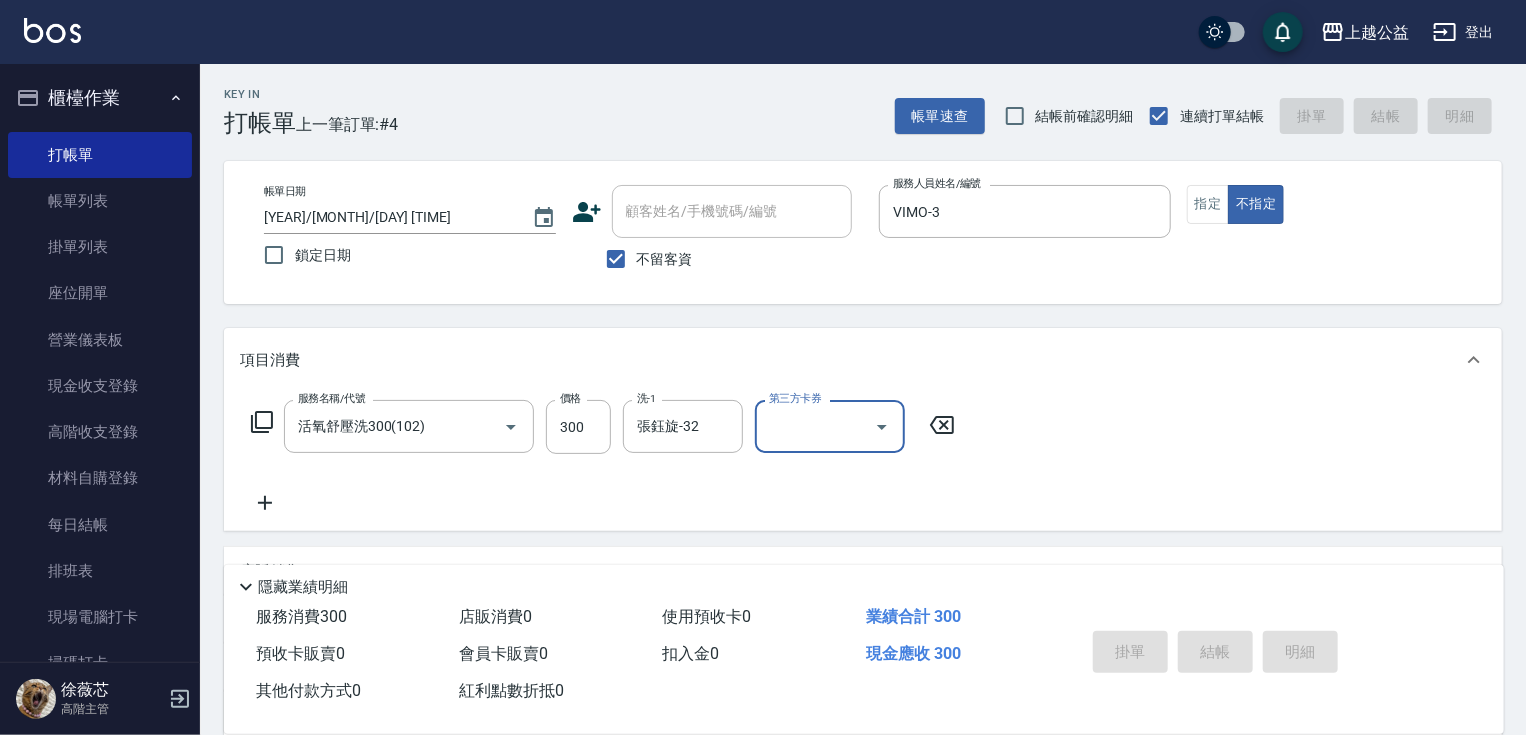 type 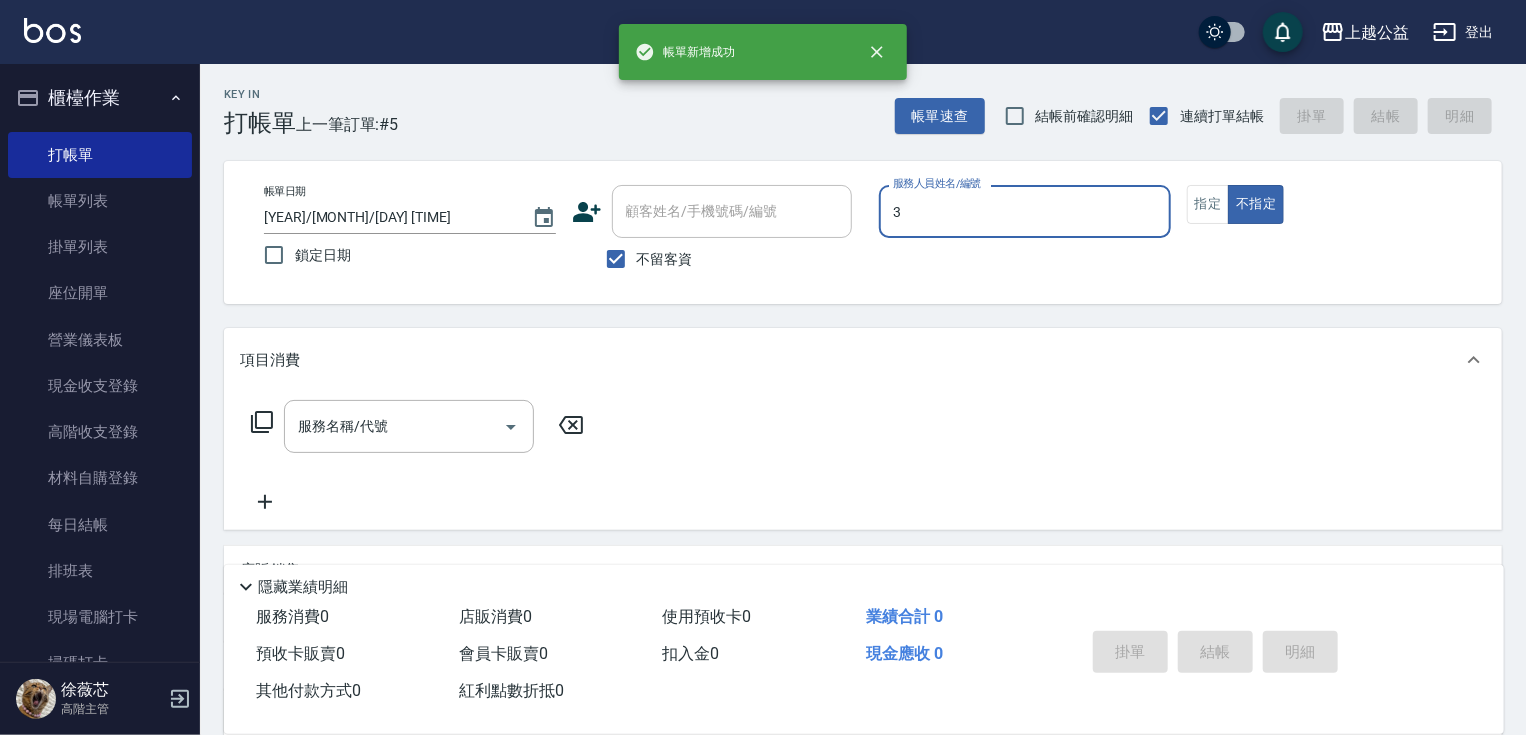 type on "VIMO-3" 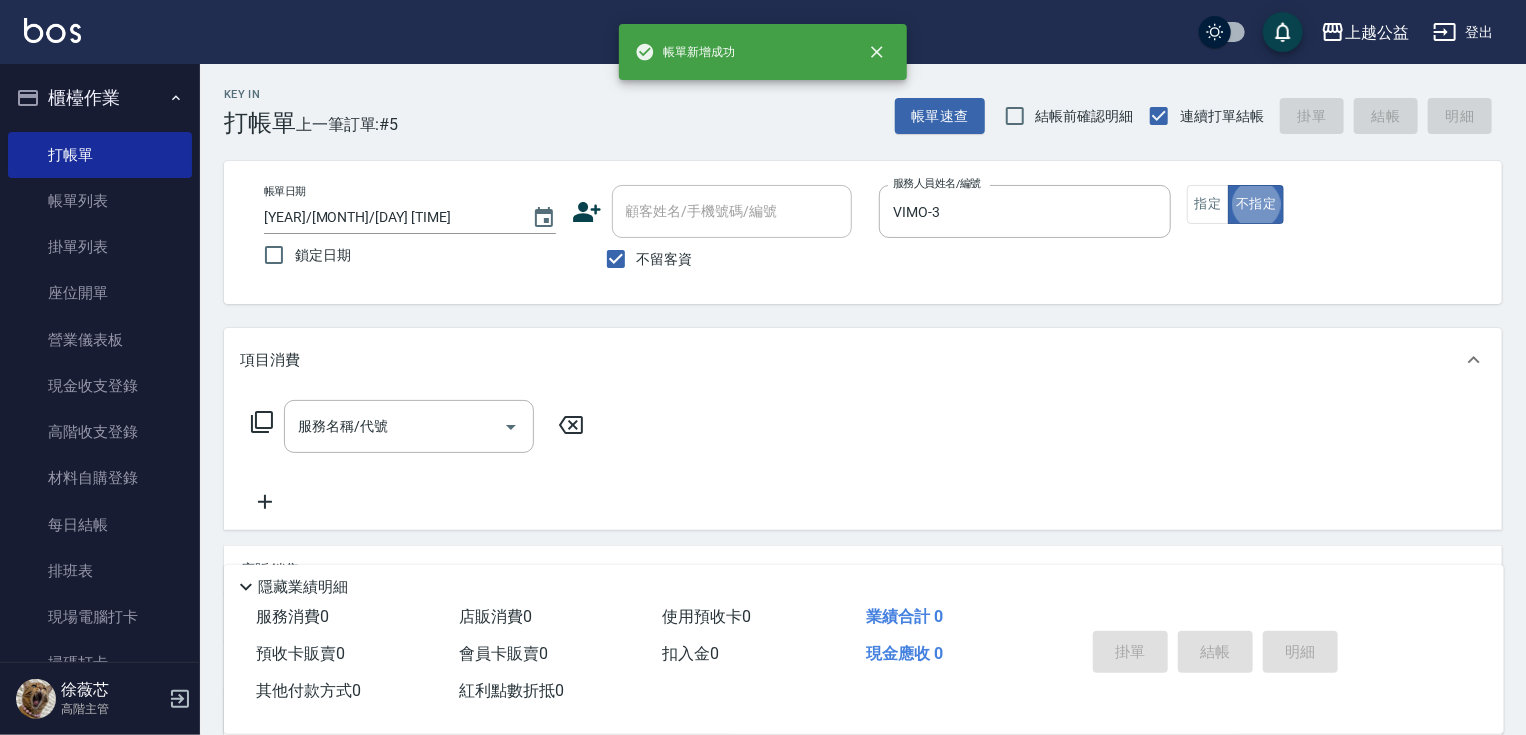 type on "false" 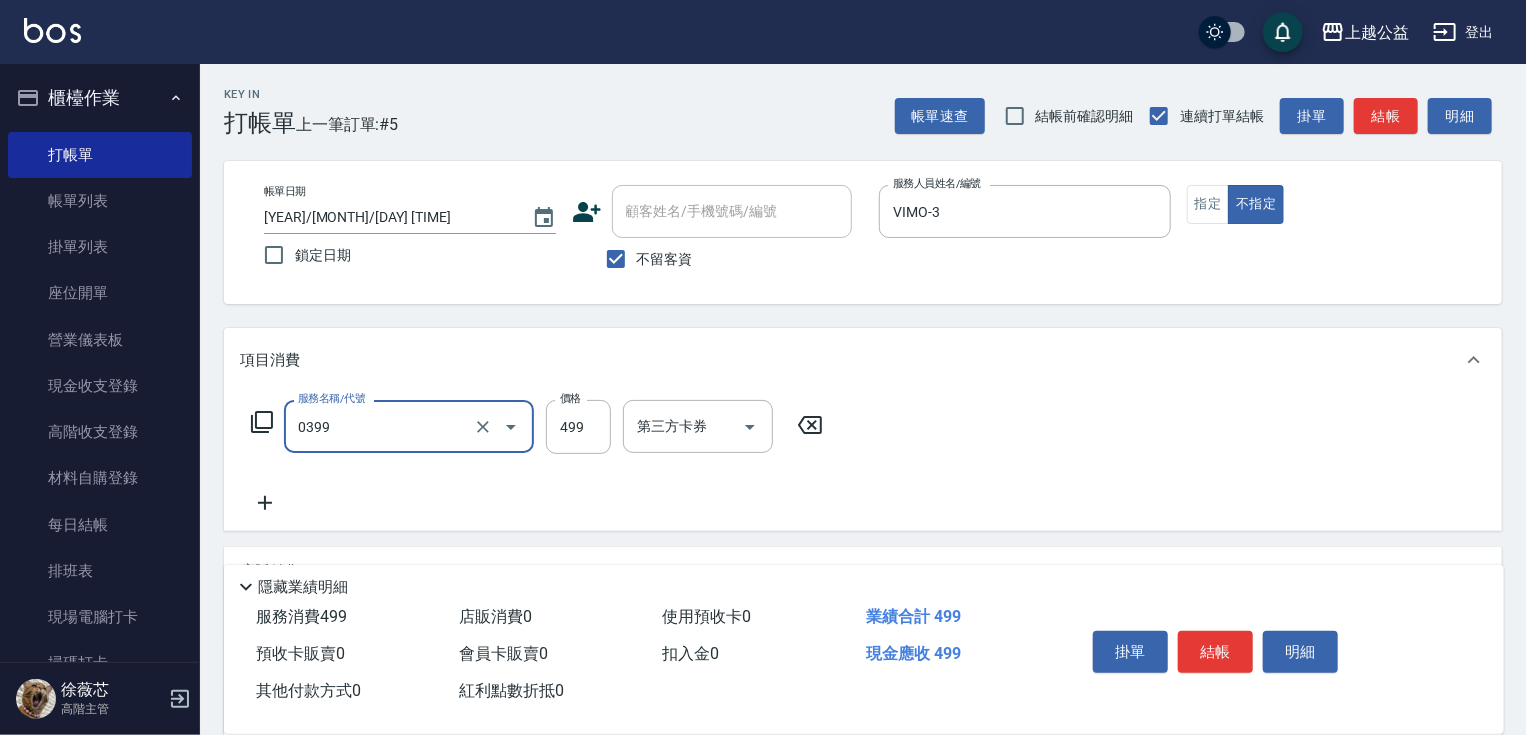 type on "海鹽SPA洗(0399)" 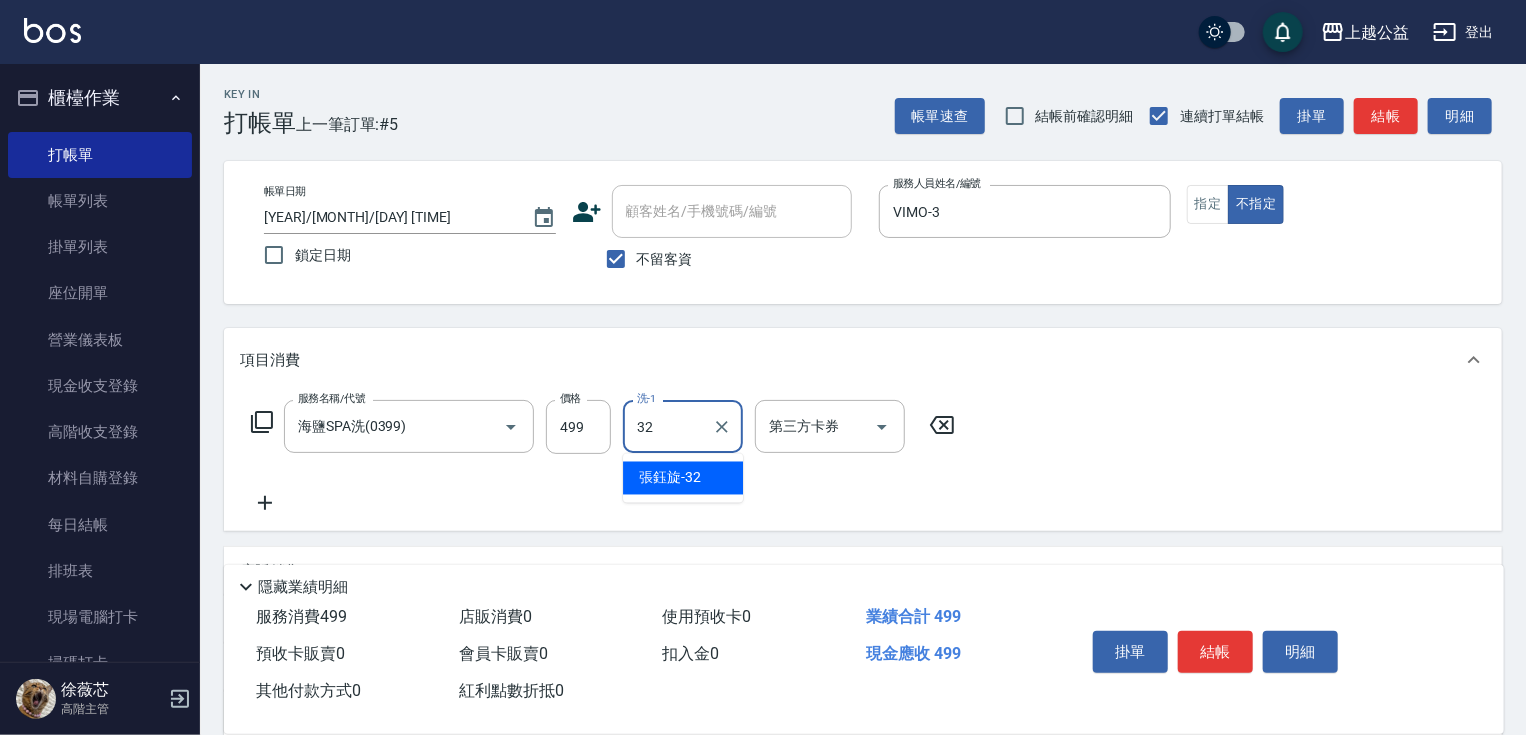 type on "張鈺旋-32" 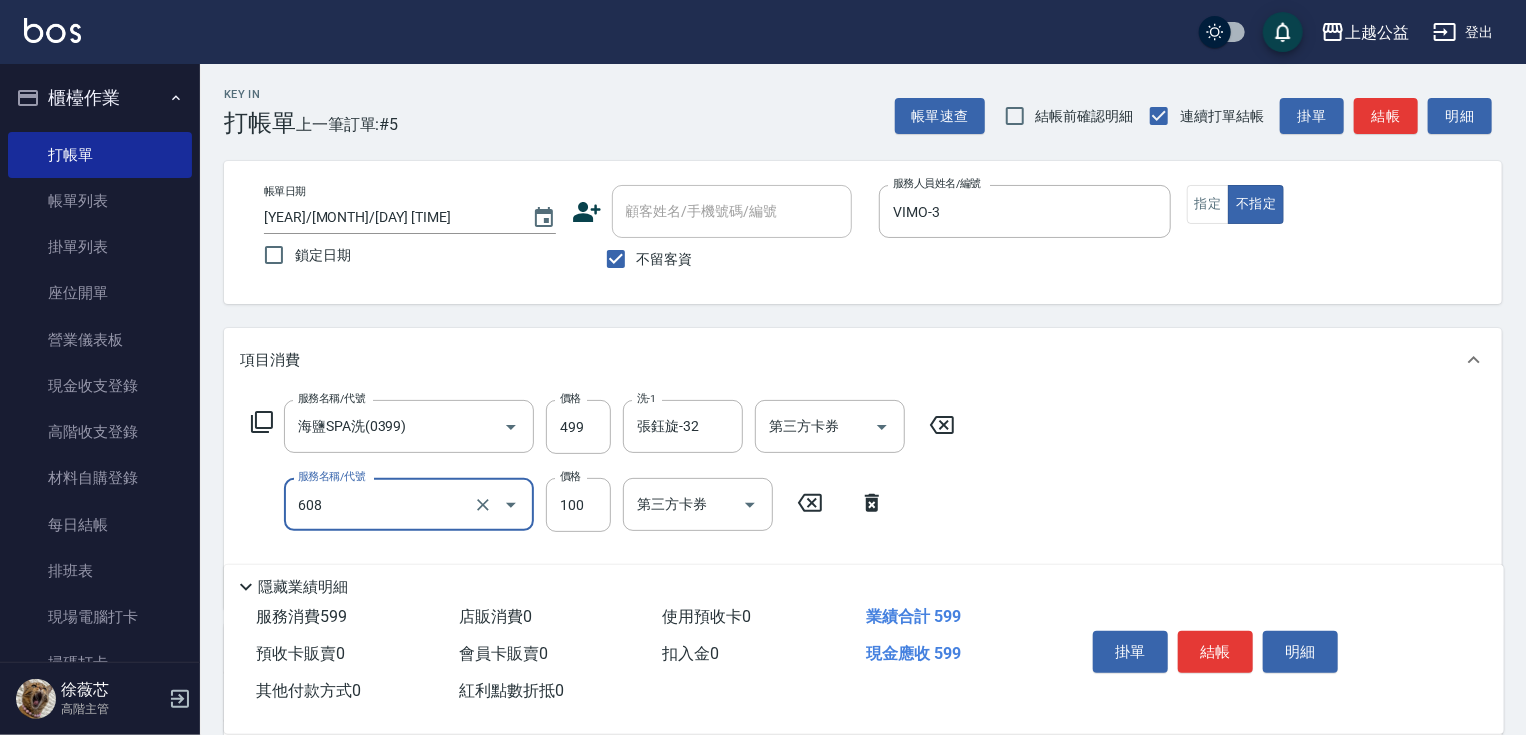 type on "精油長髮(608)" 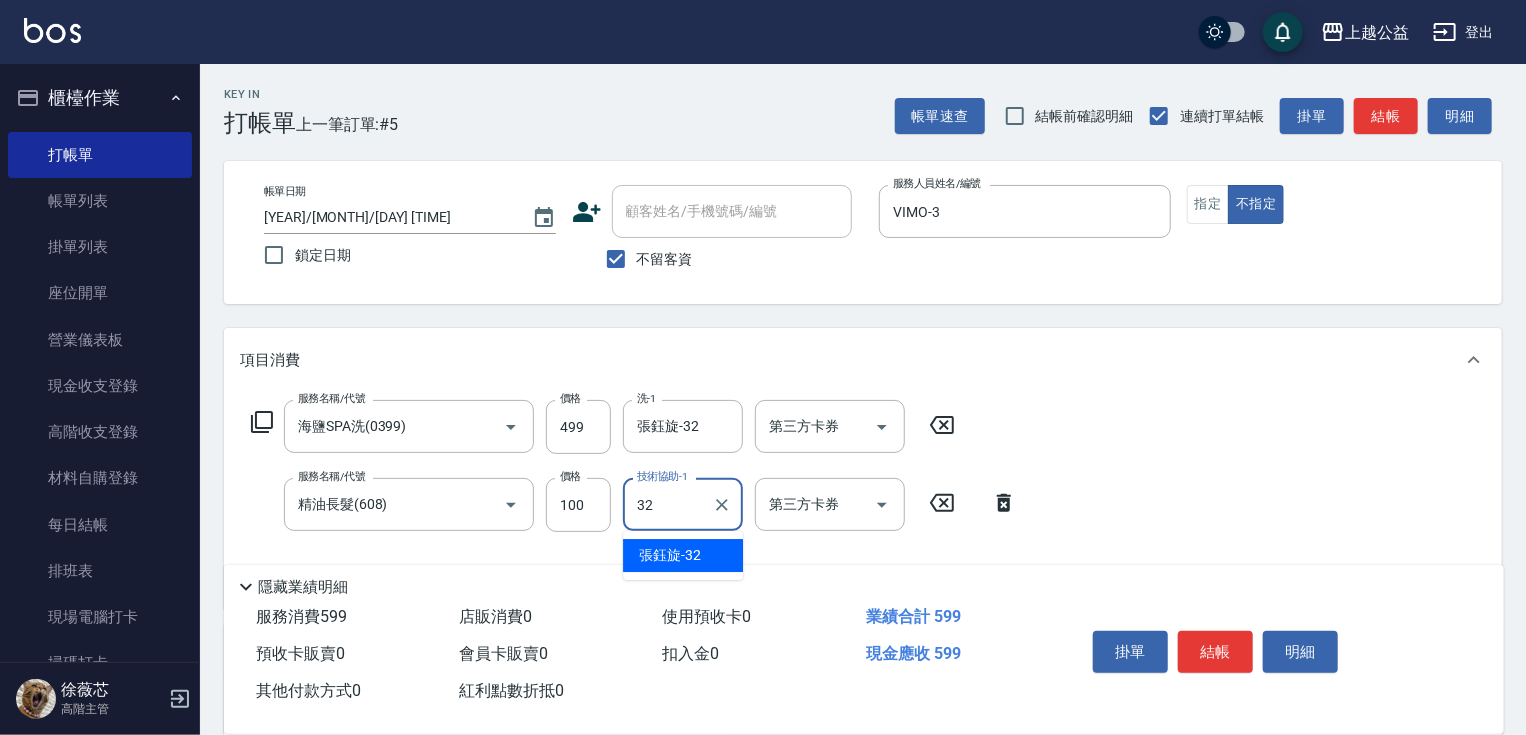 type on "張鈺旋-32" 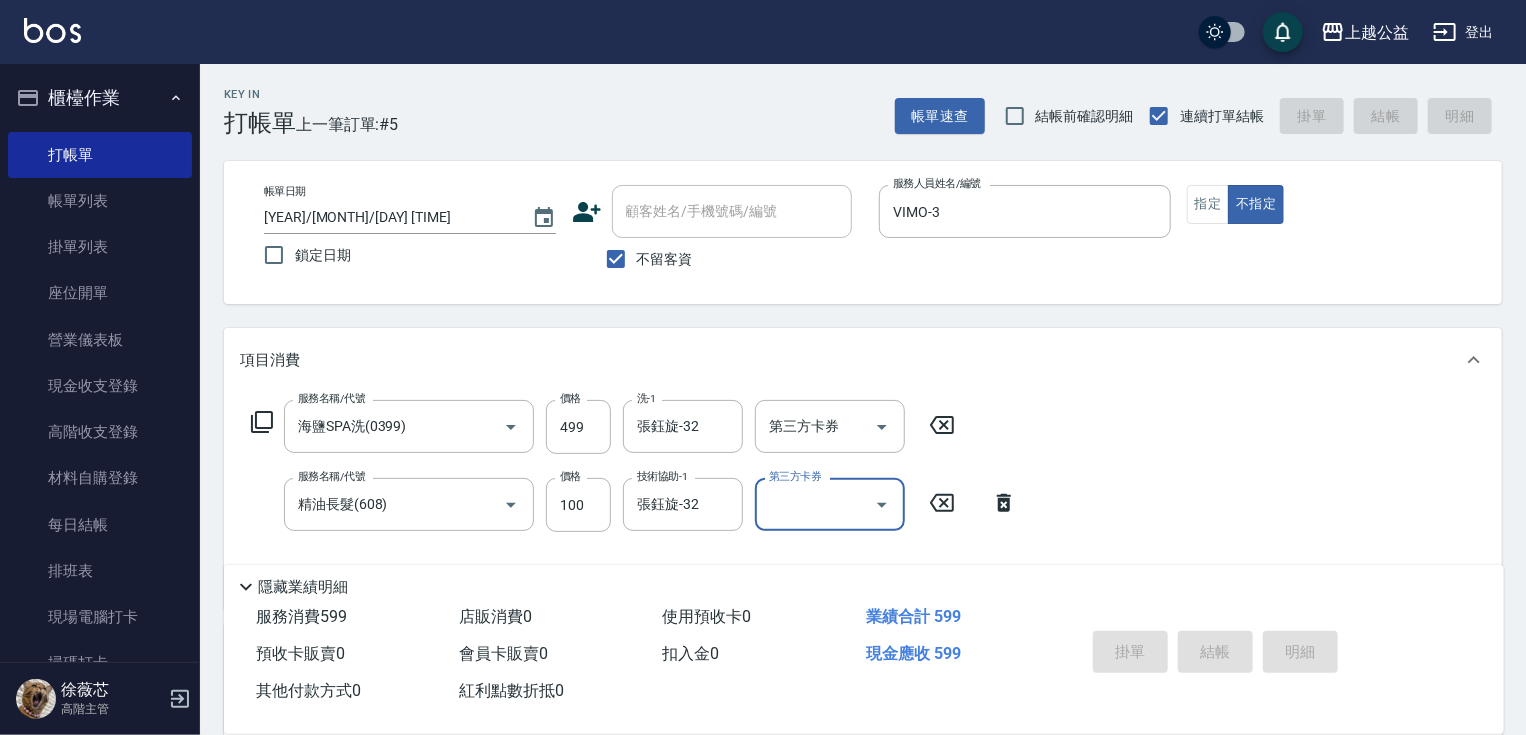 type on "[DATE] [TIME]" 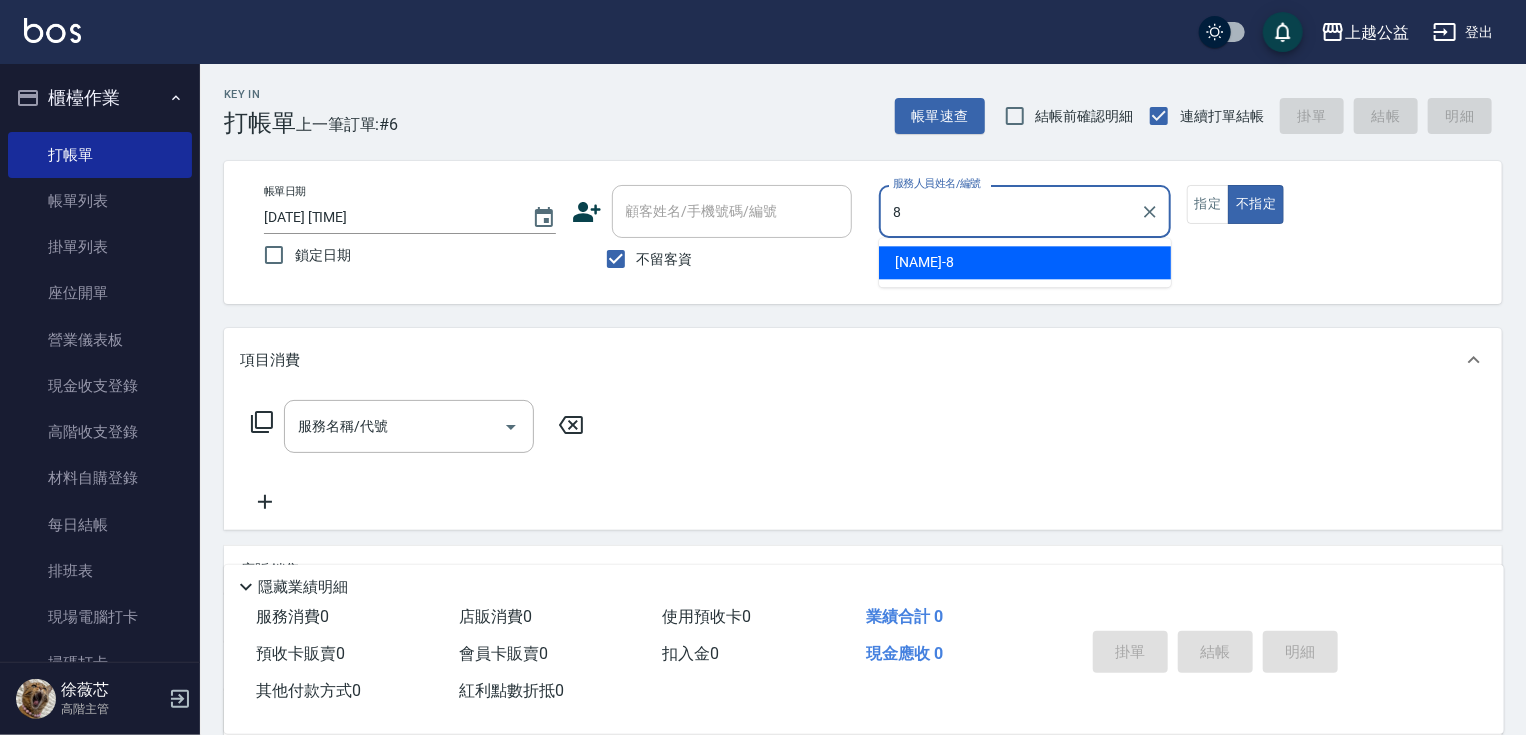 type on "鄒欣妤-8" 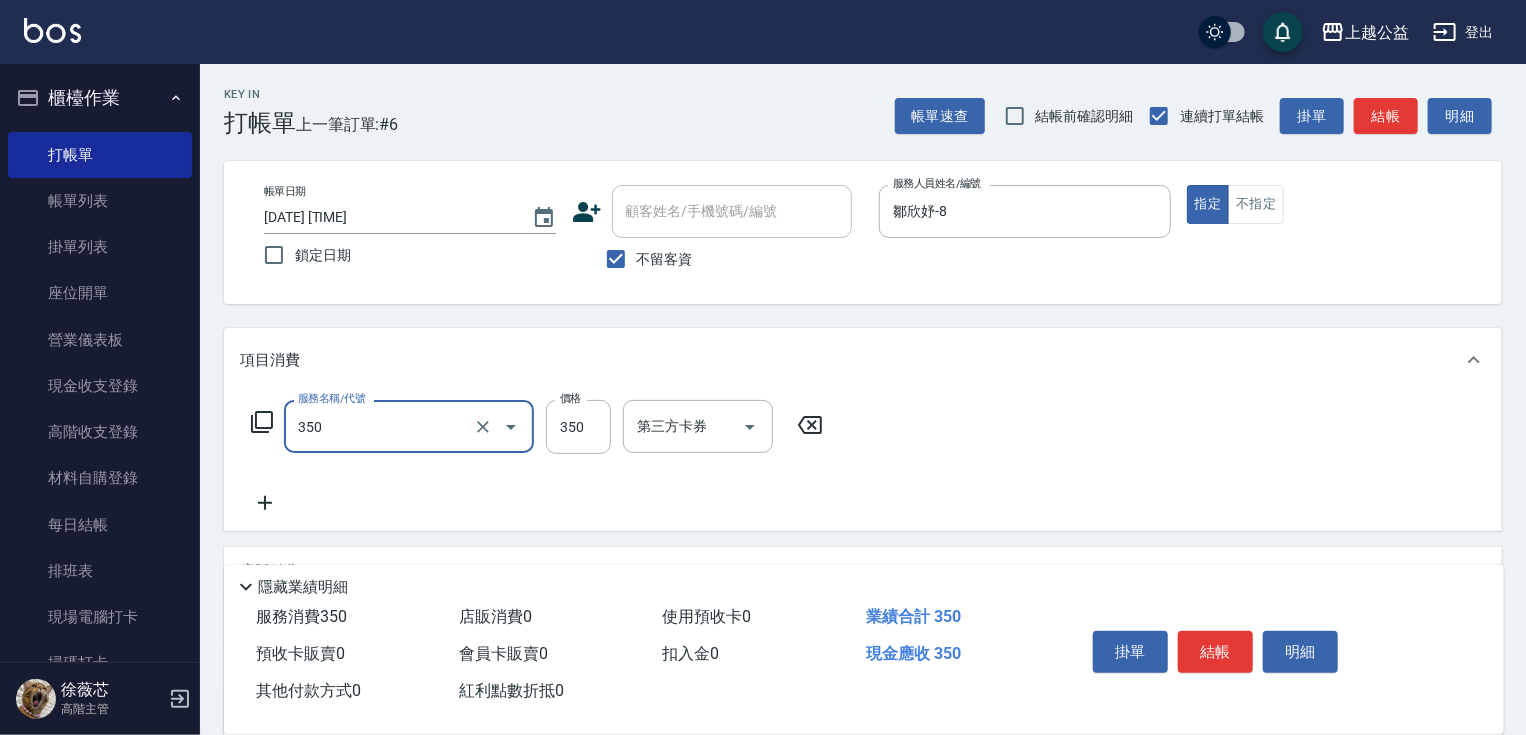 type on "一般洗剪(350)" 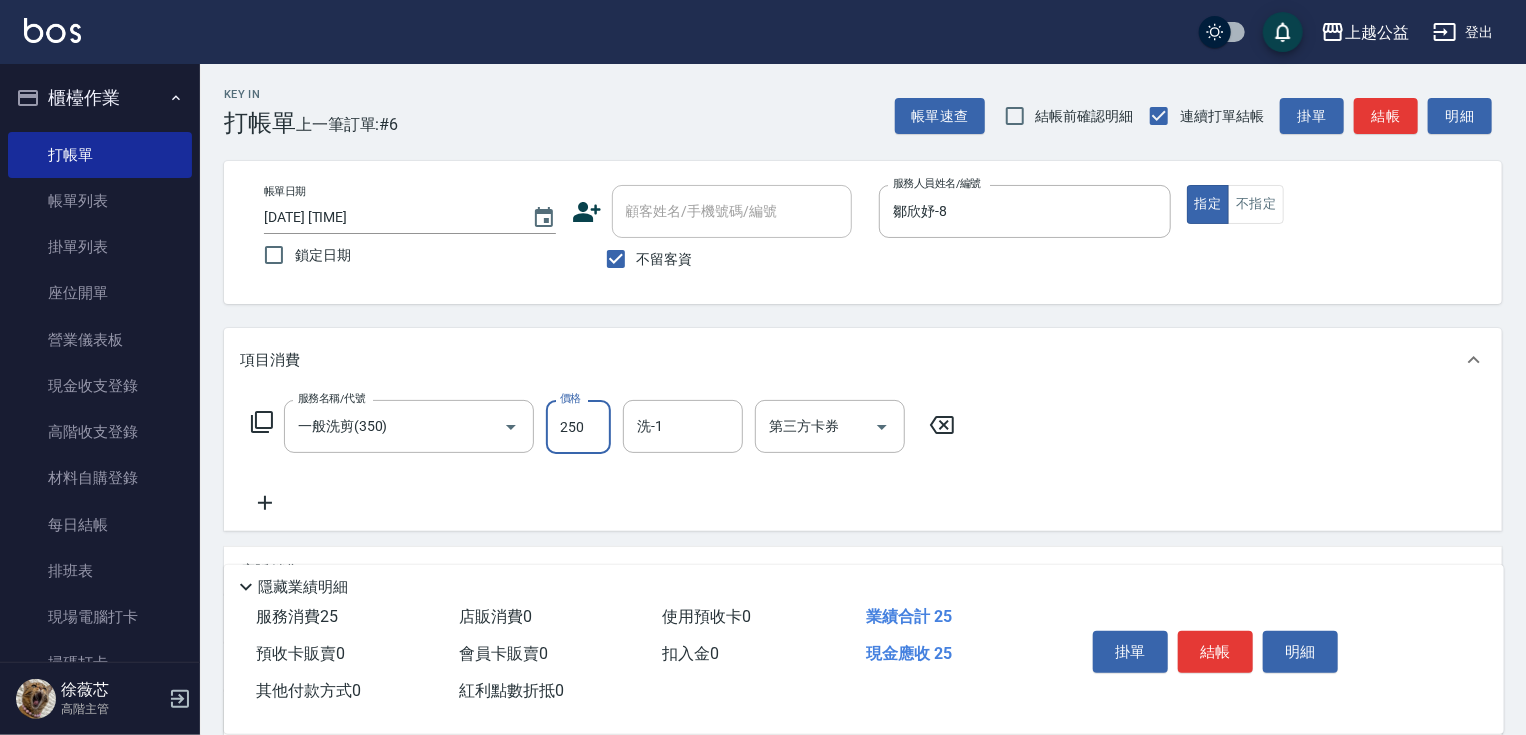 type on "250" 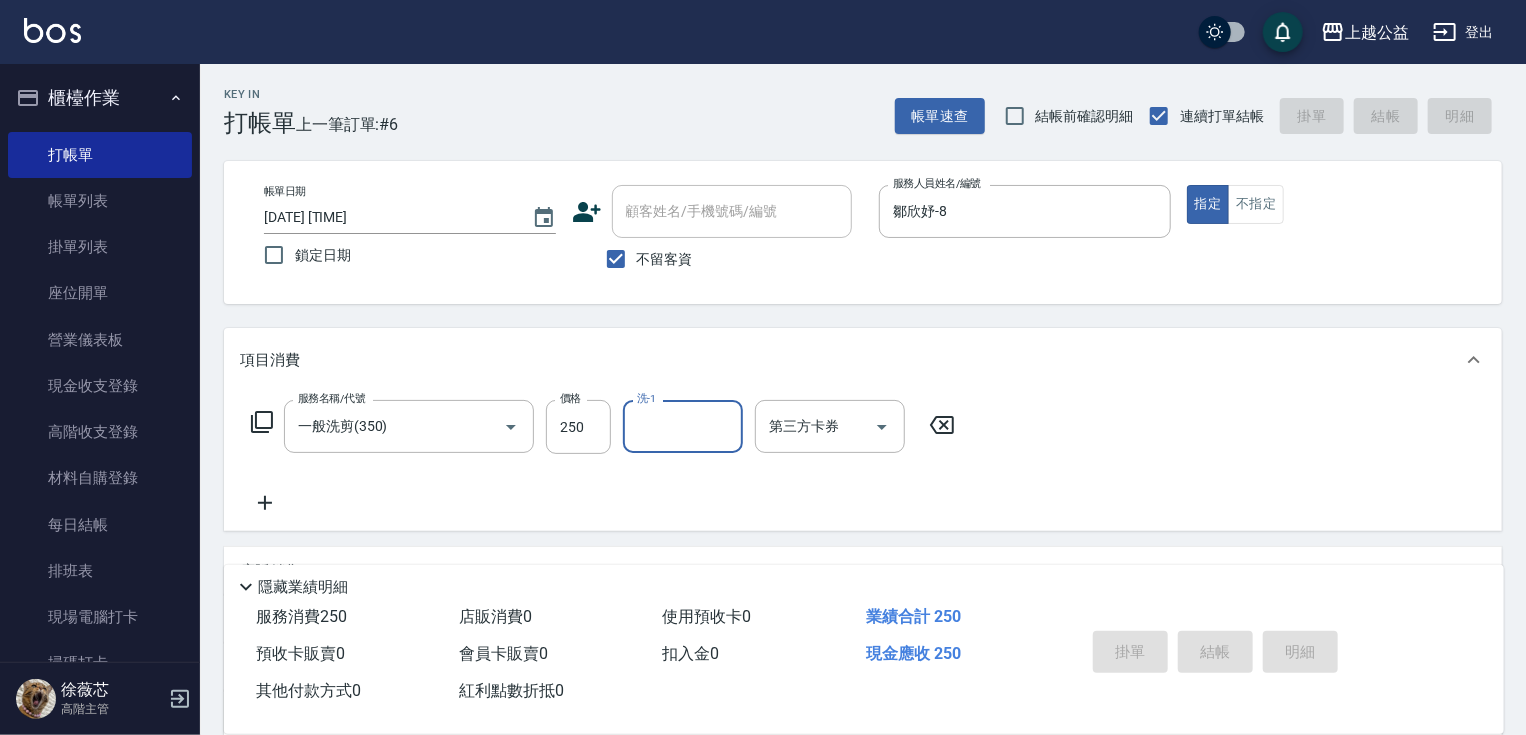 type 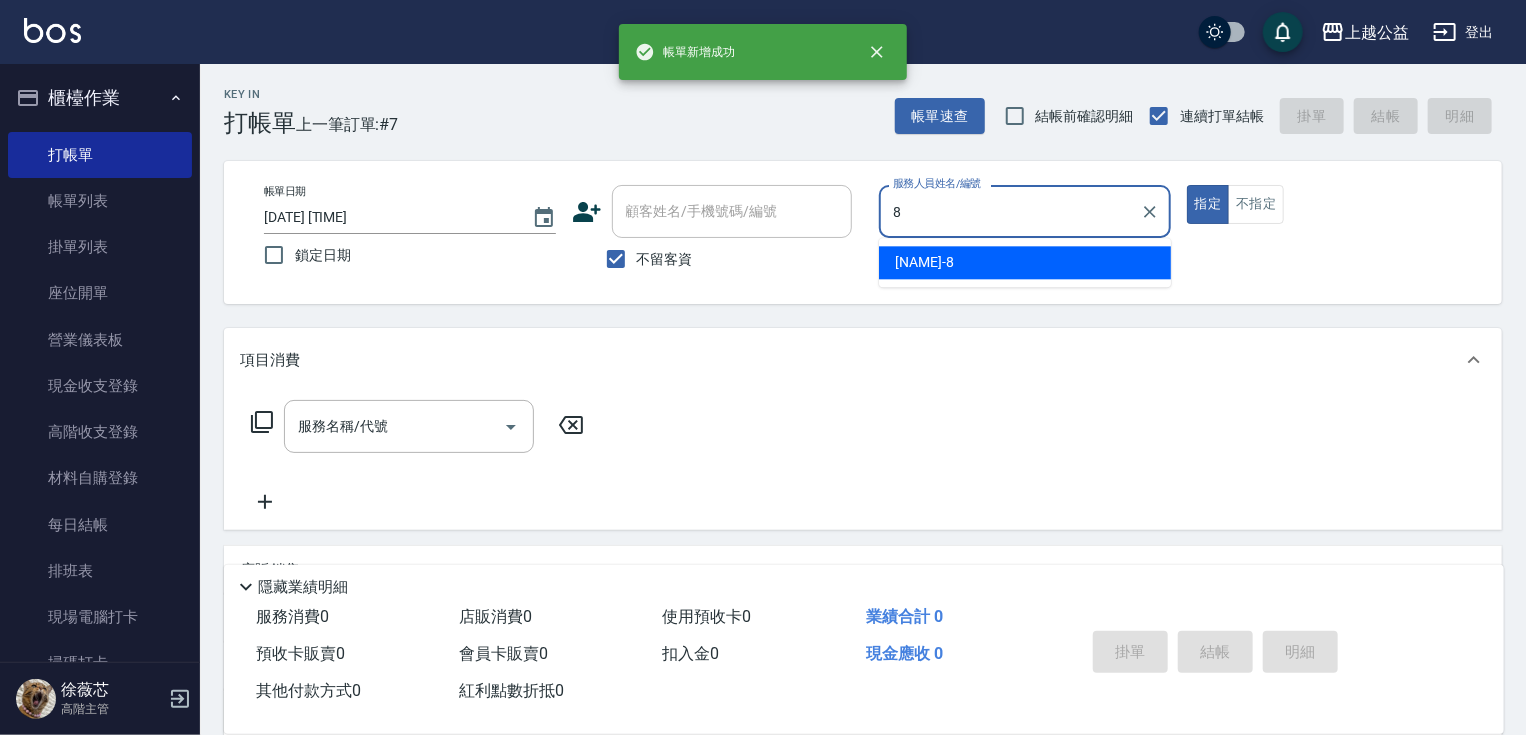 type on "鄒欣妤-8" 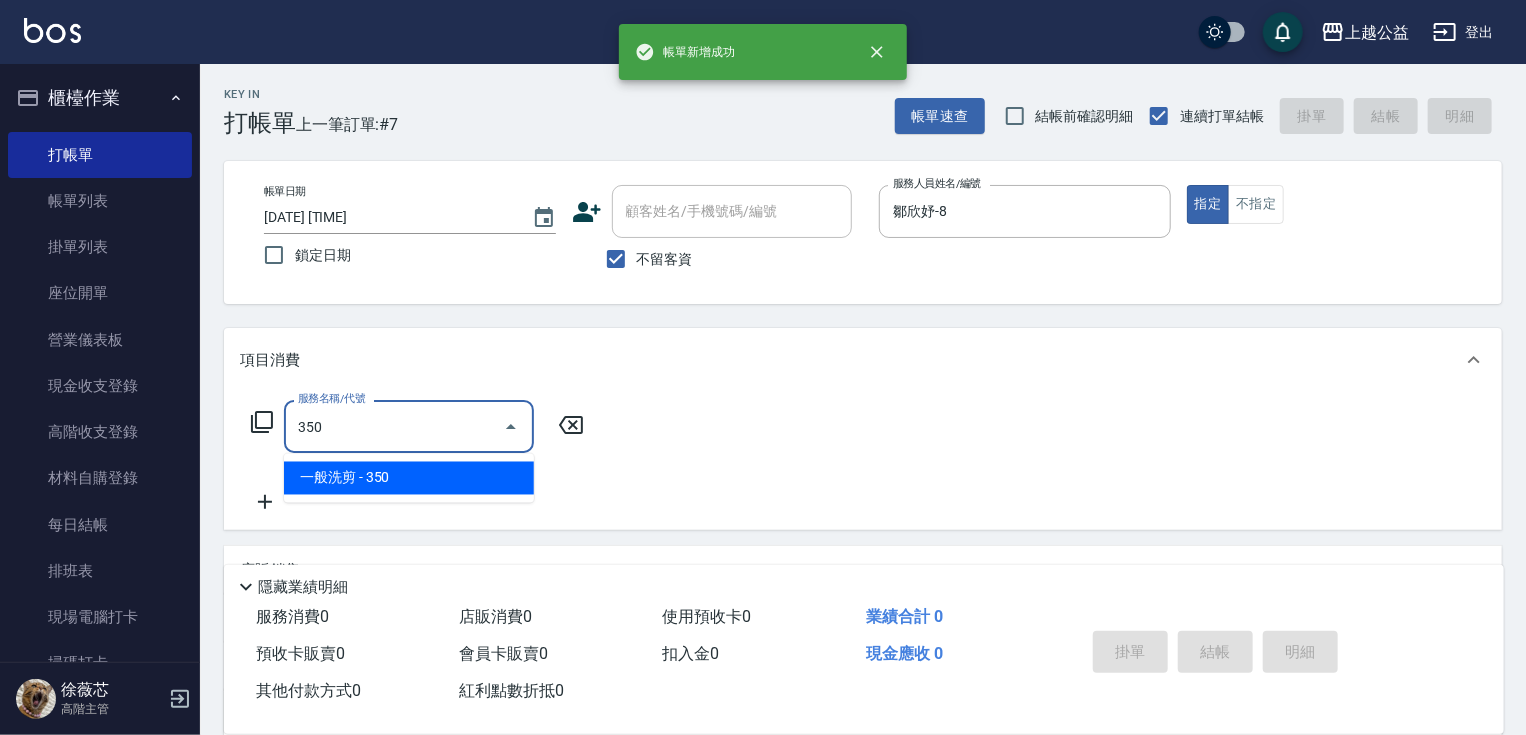 type on "一般洗剪(350)" 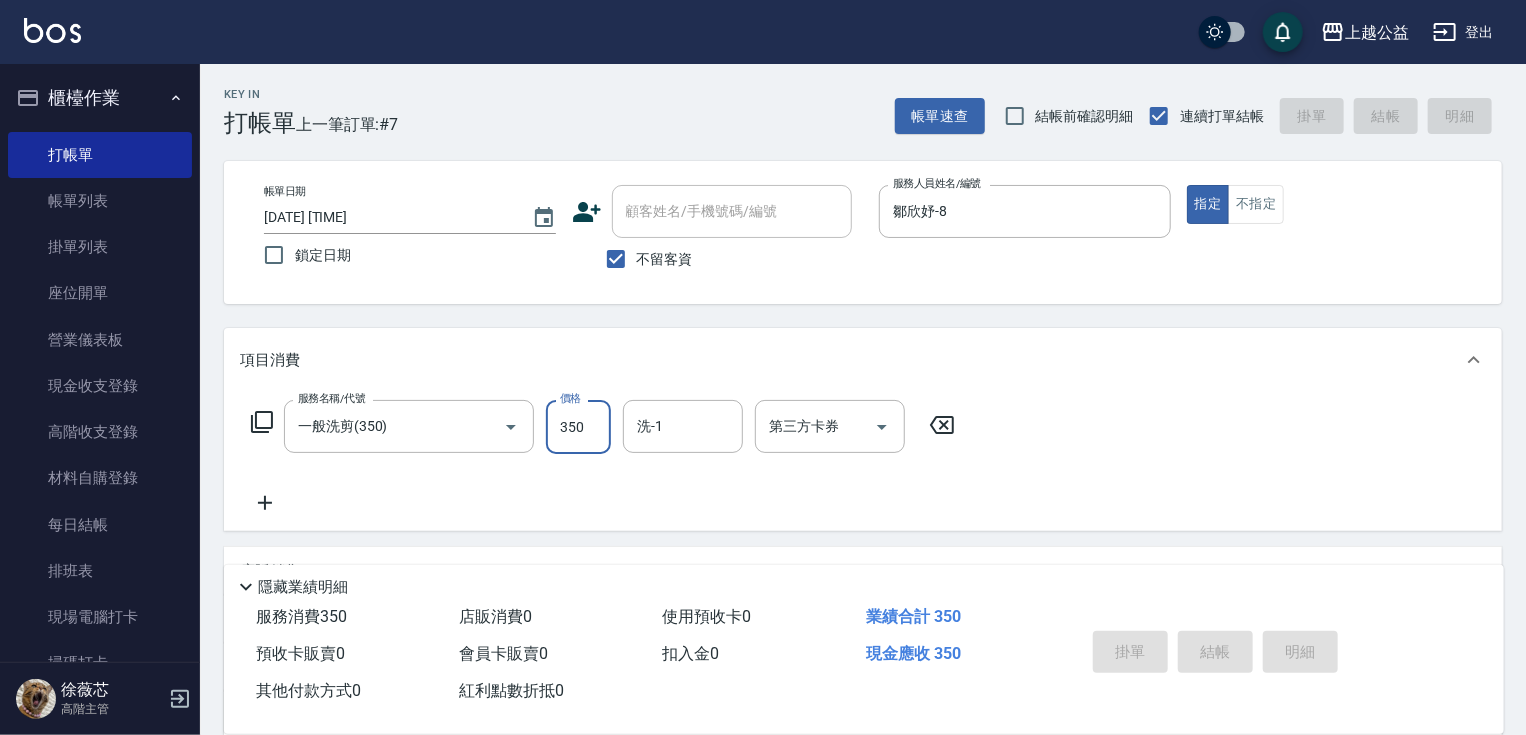 type 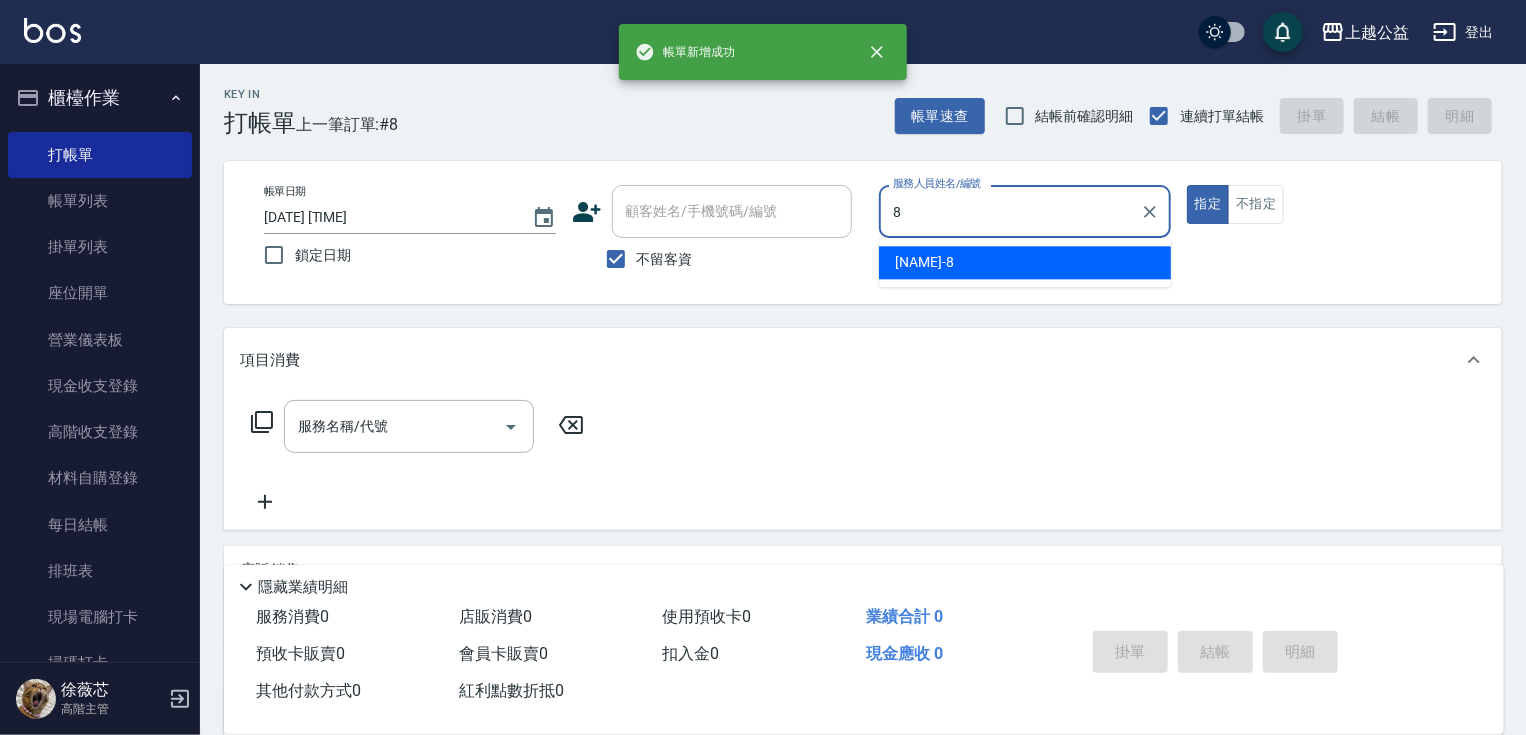 type on "鄒欣妤-8" 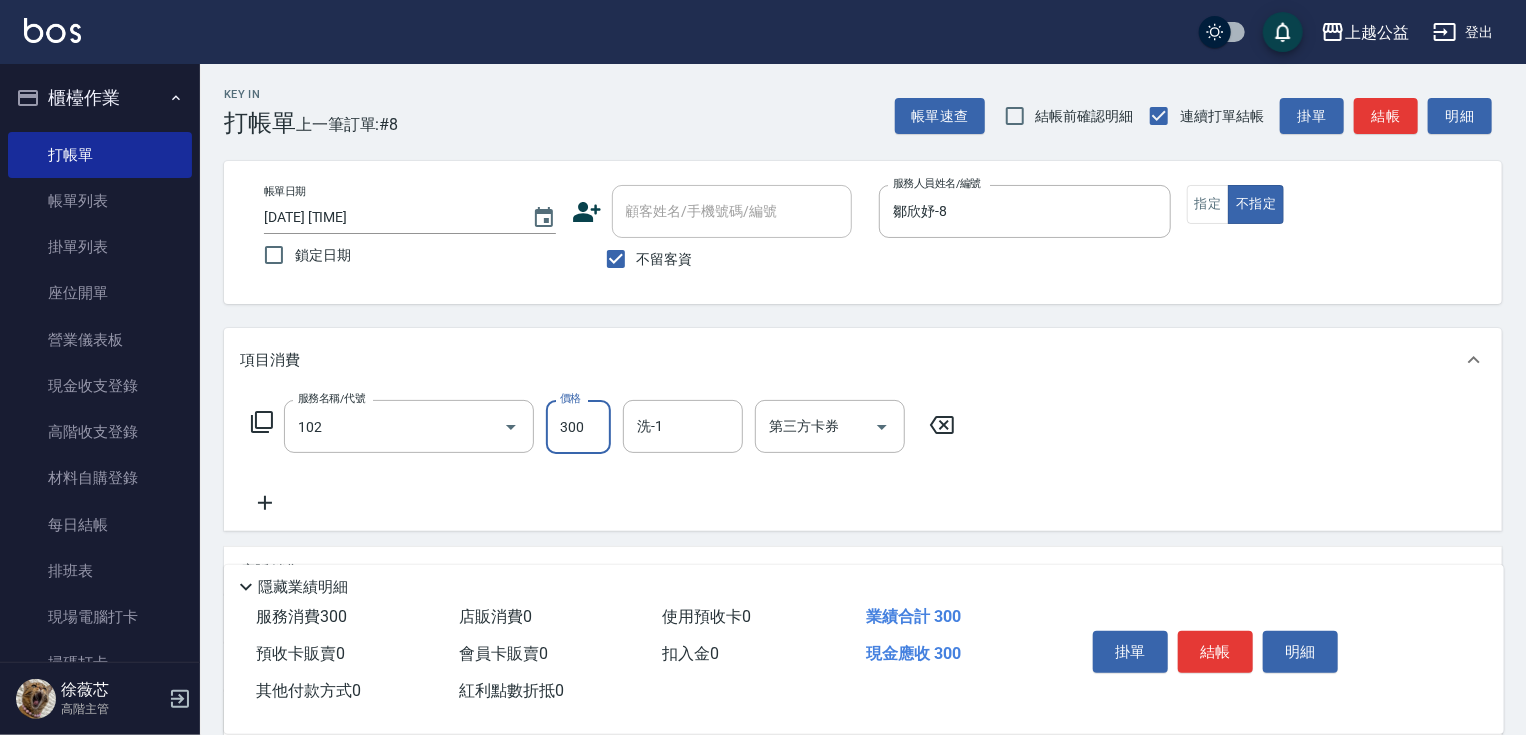 type on "活氧舒壓洗300(102)" 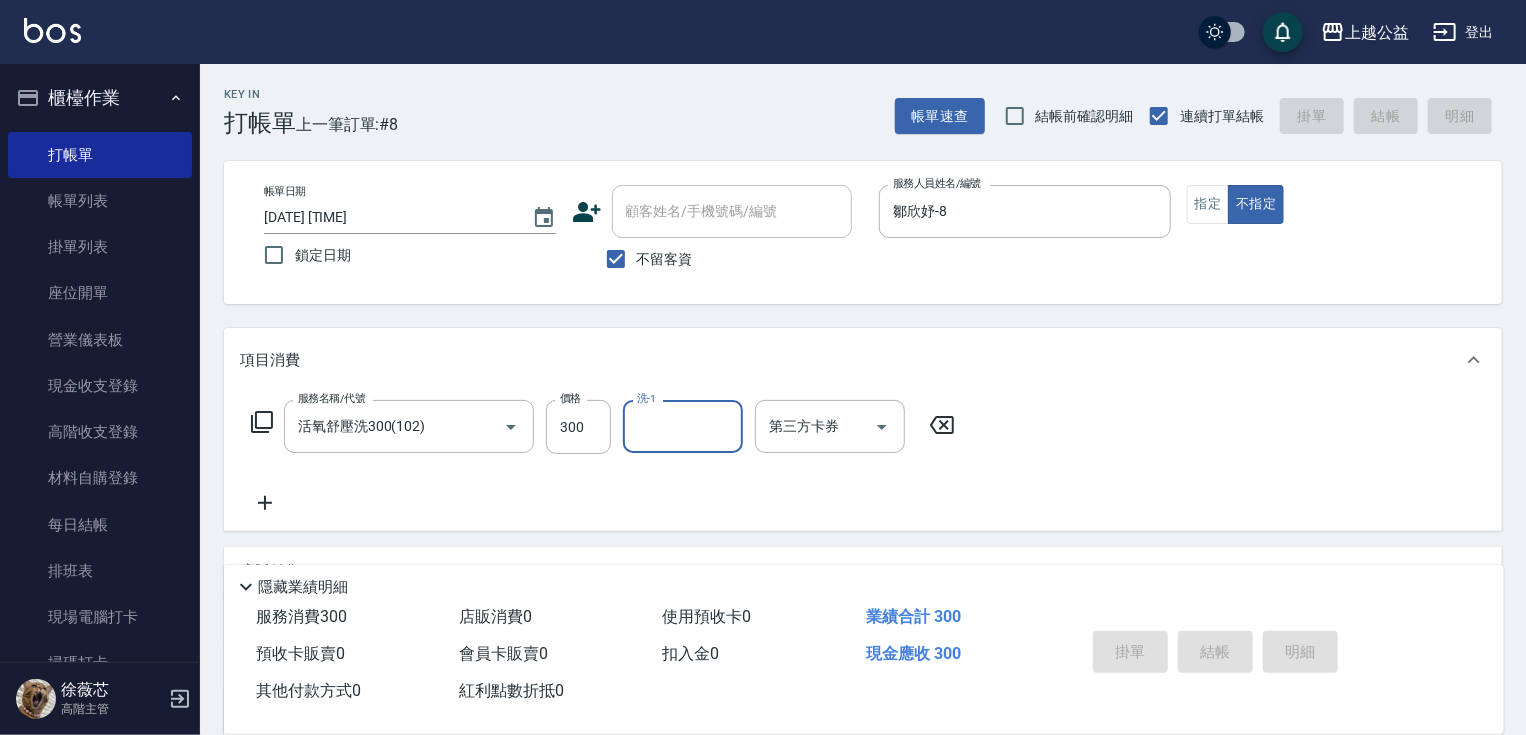 type 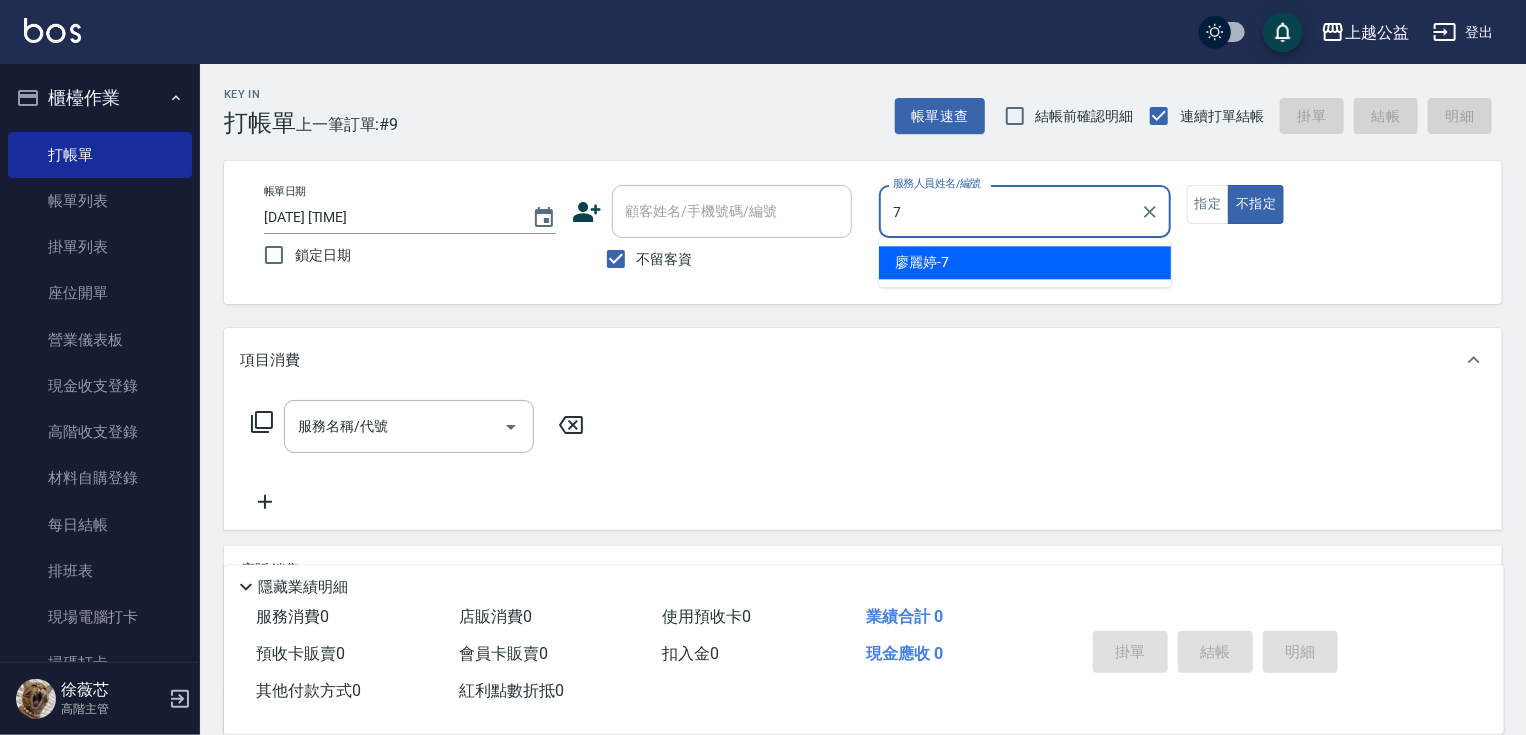 type on "廖麗婷-7" 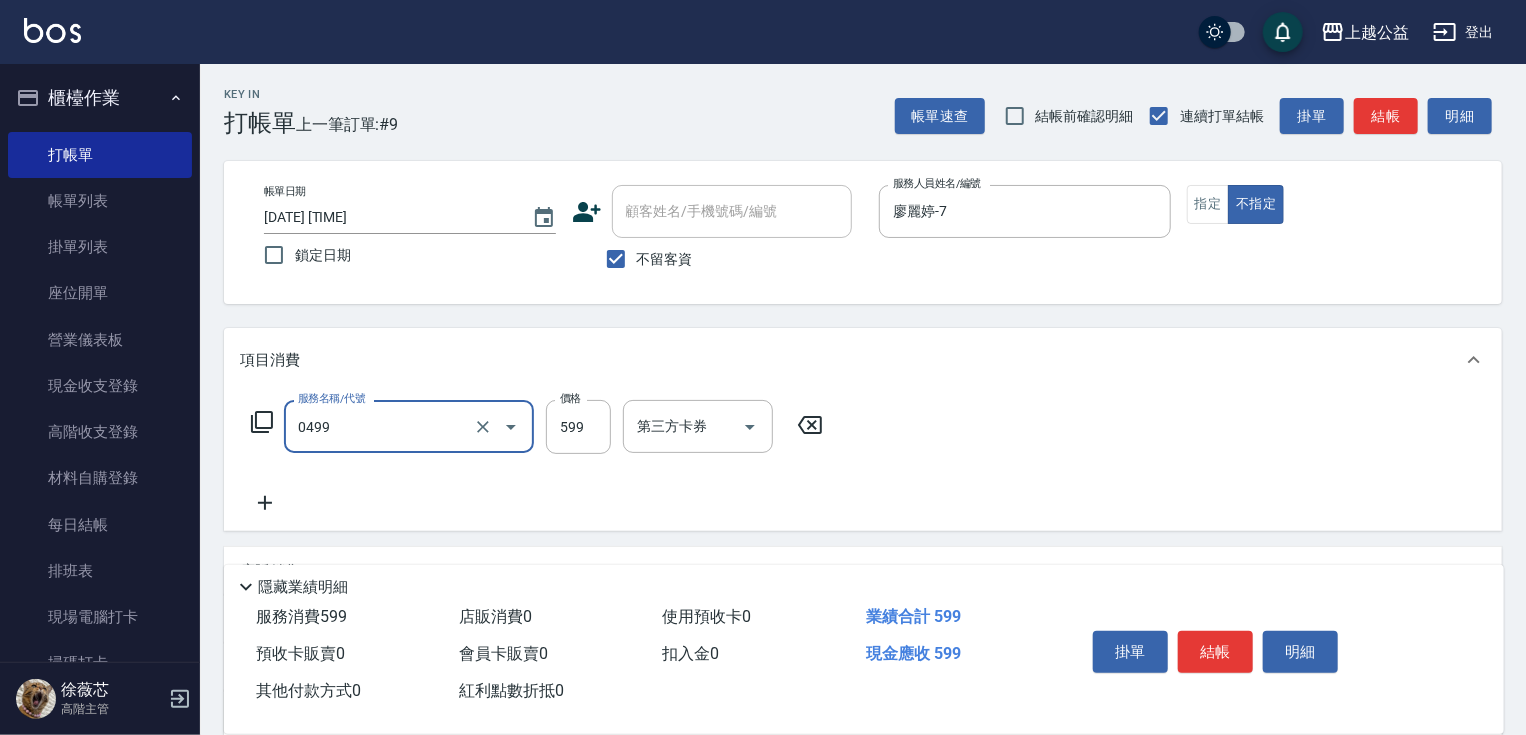 type on "頭皮去角質(0499)" 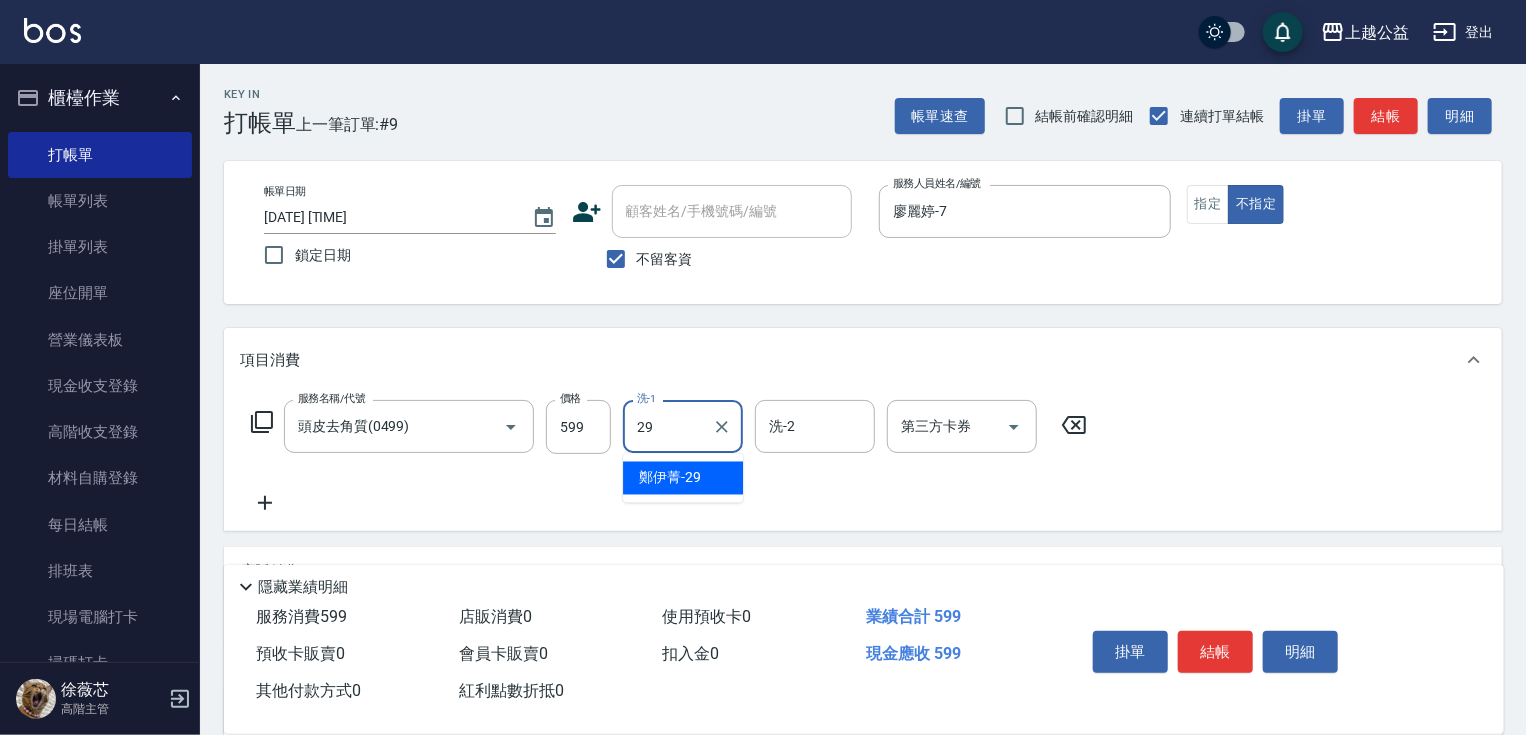 type on "鄭伊菁-29" 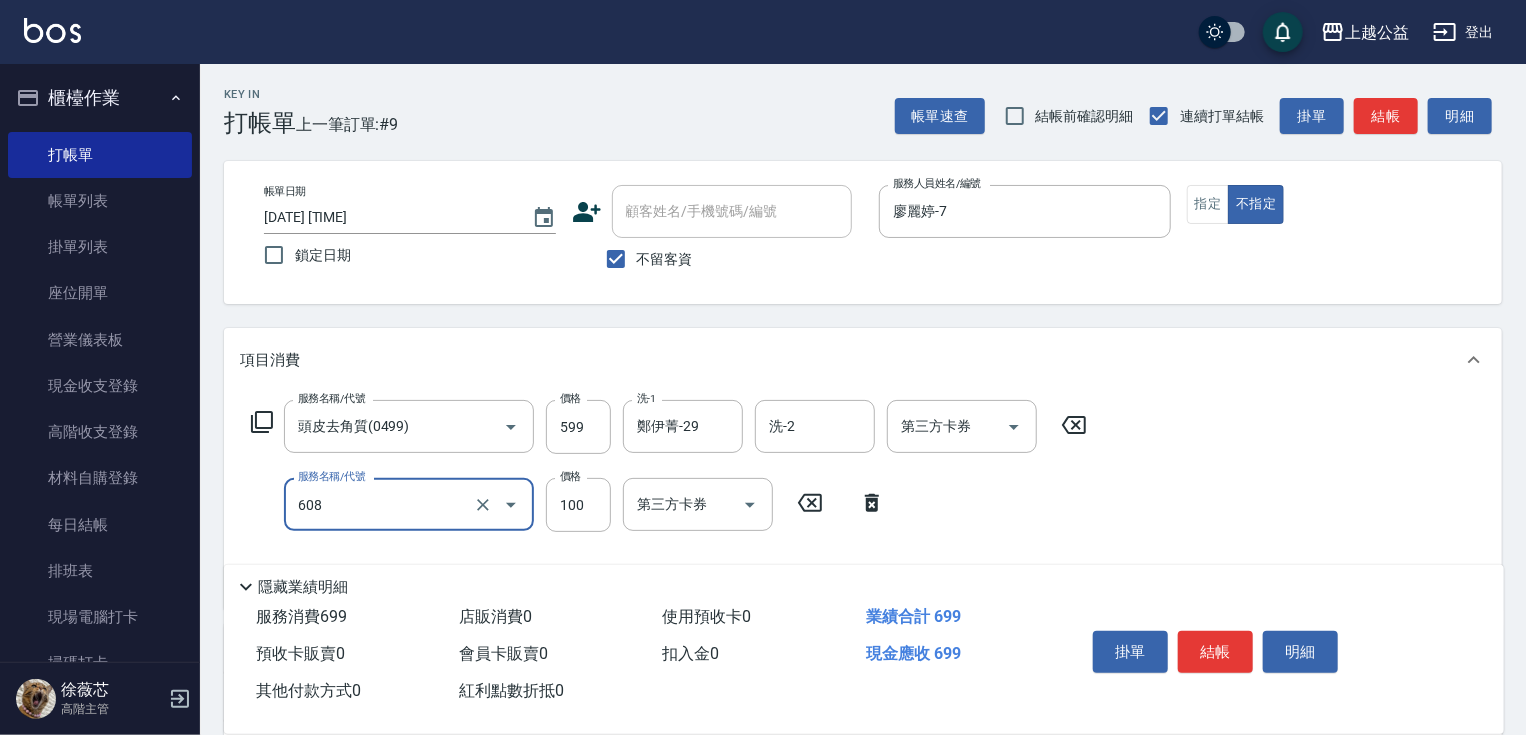 type on "精油長髮(608)" 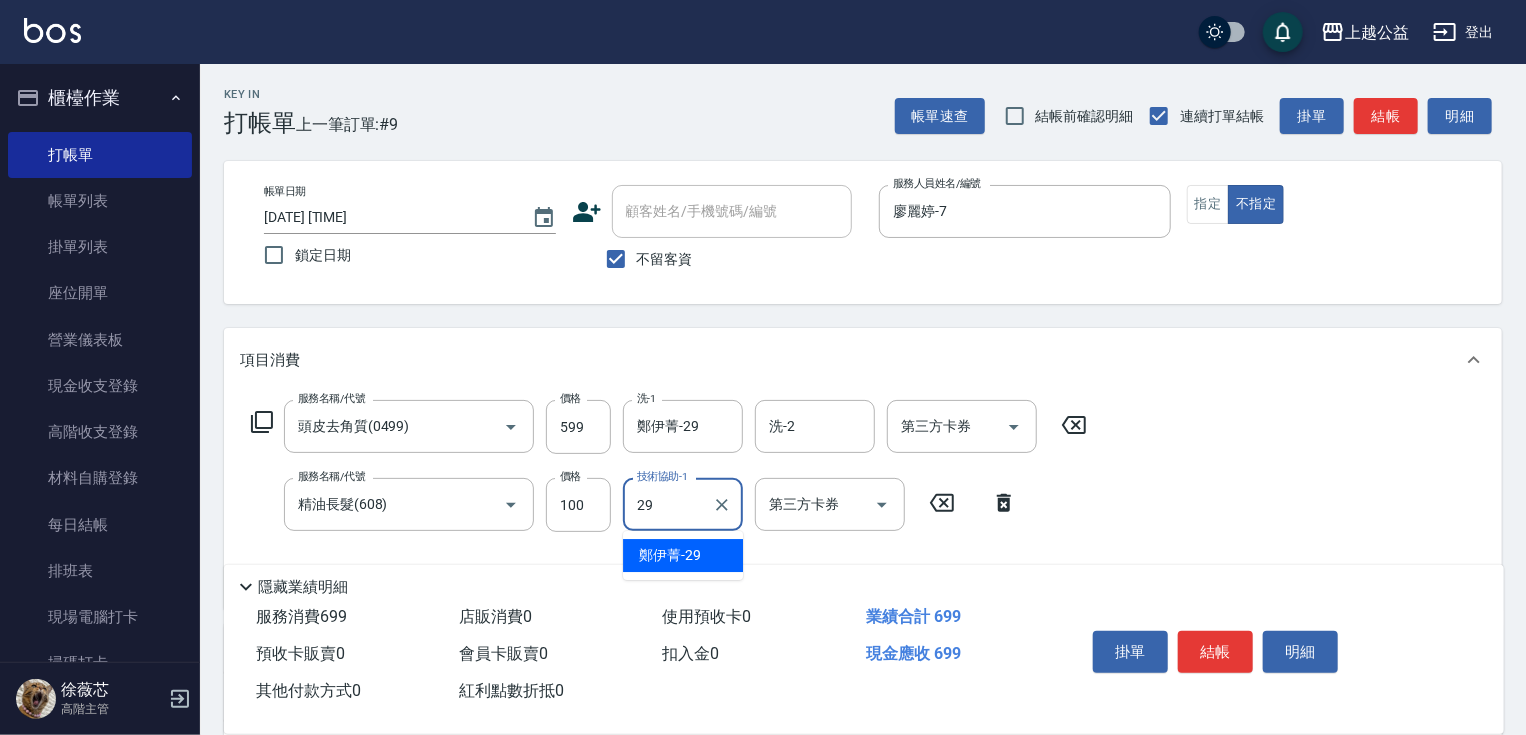 type on "鄭伊菁-29" 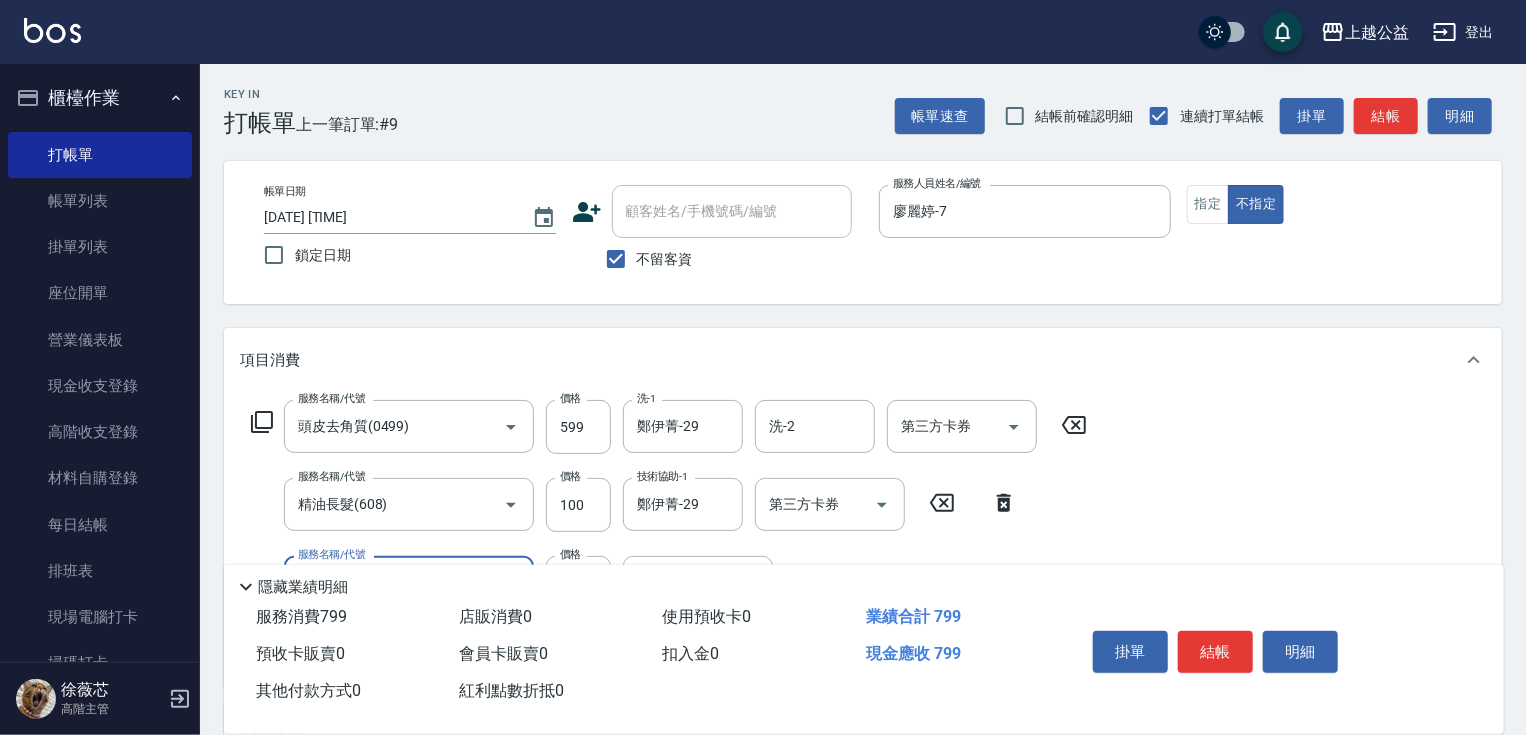 type on "造型2(612)" 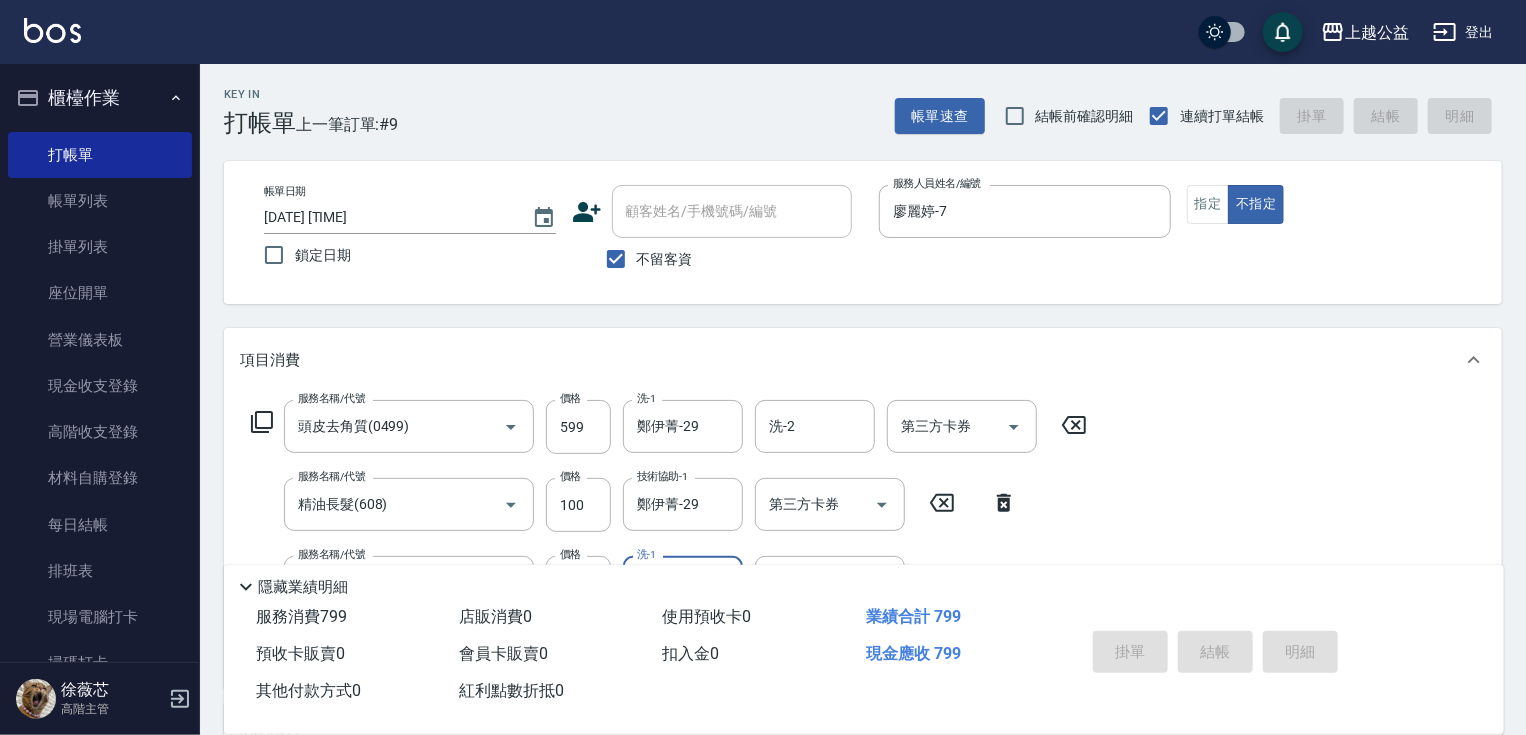 type on "[DATE] [TIME]" 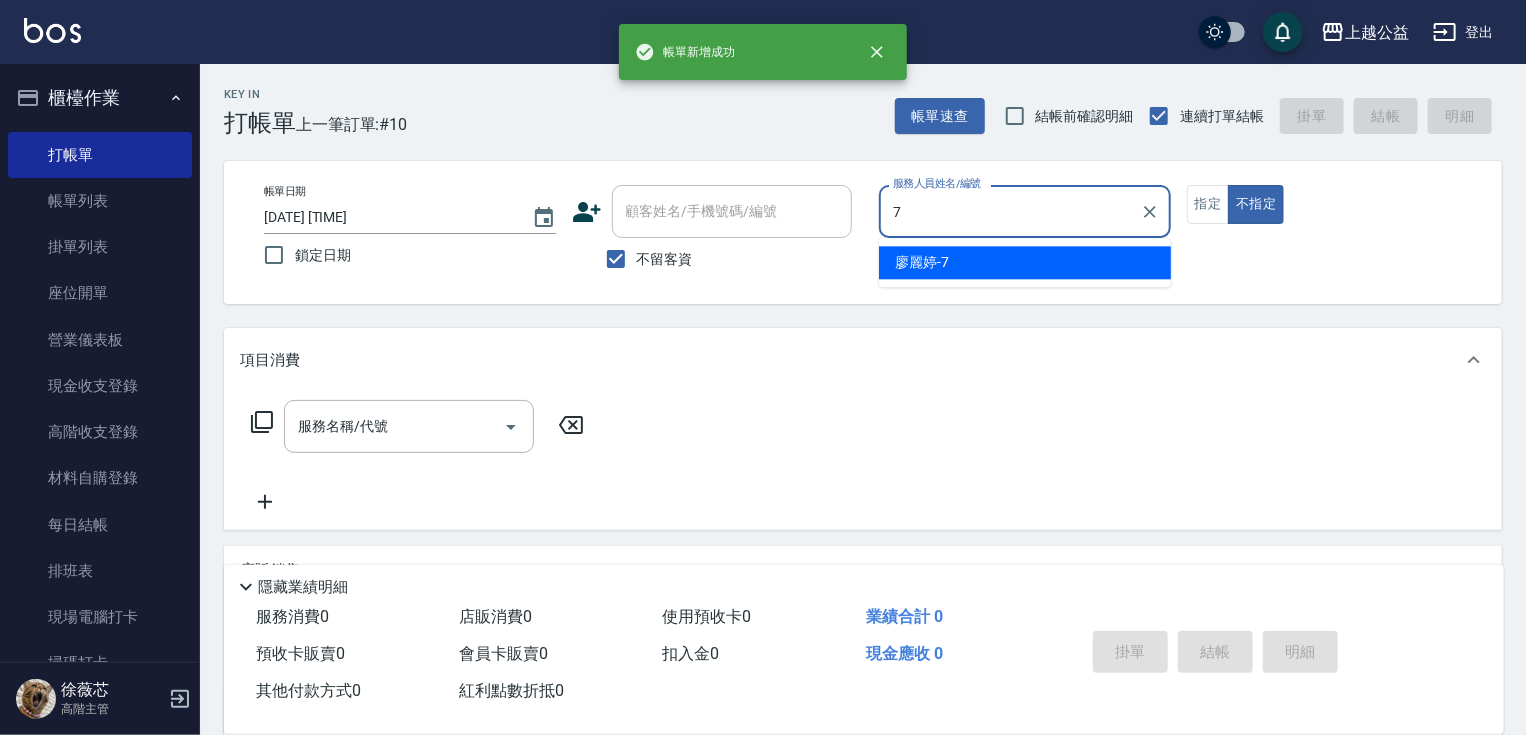type on "廖麗婷-7" 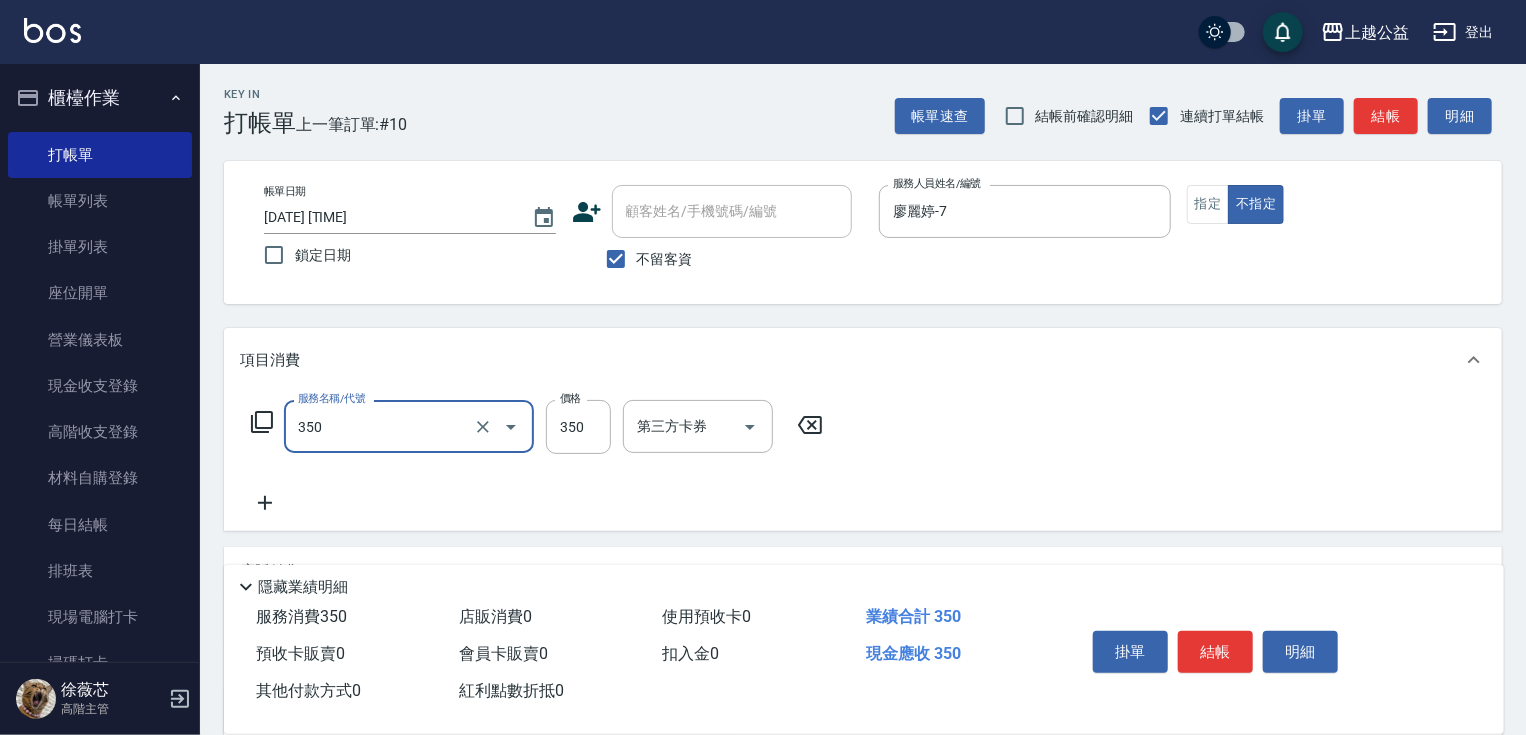 type on "一般洗剪(350)" 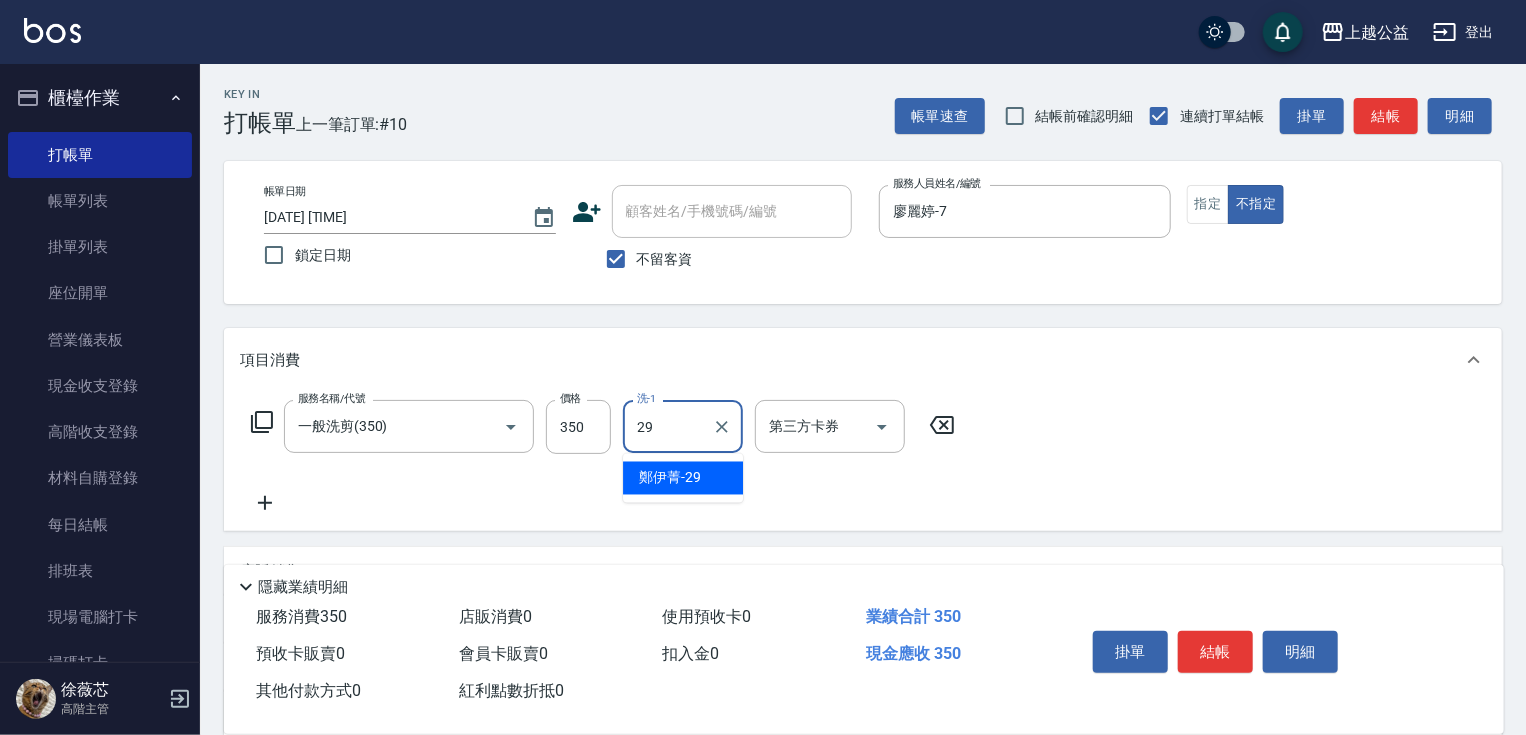 type on "鄭伊菁-29" 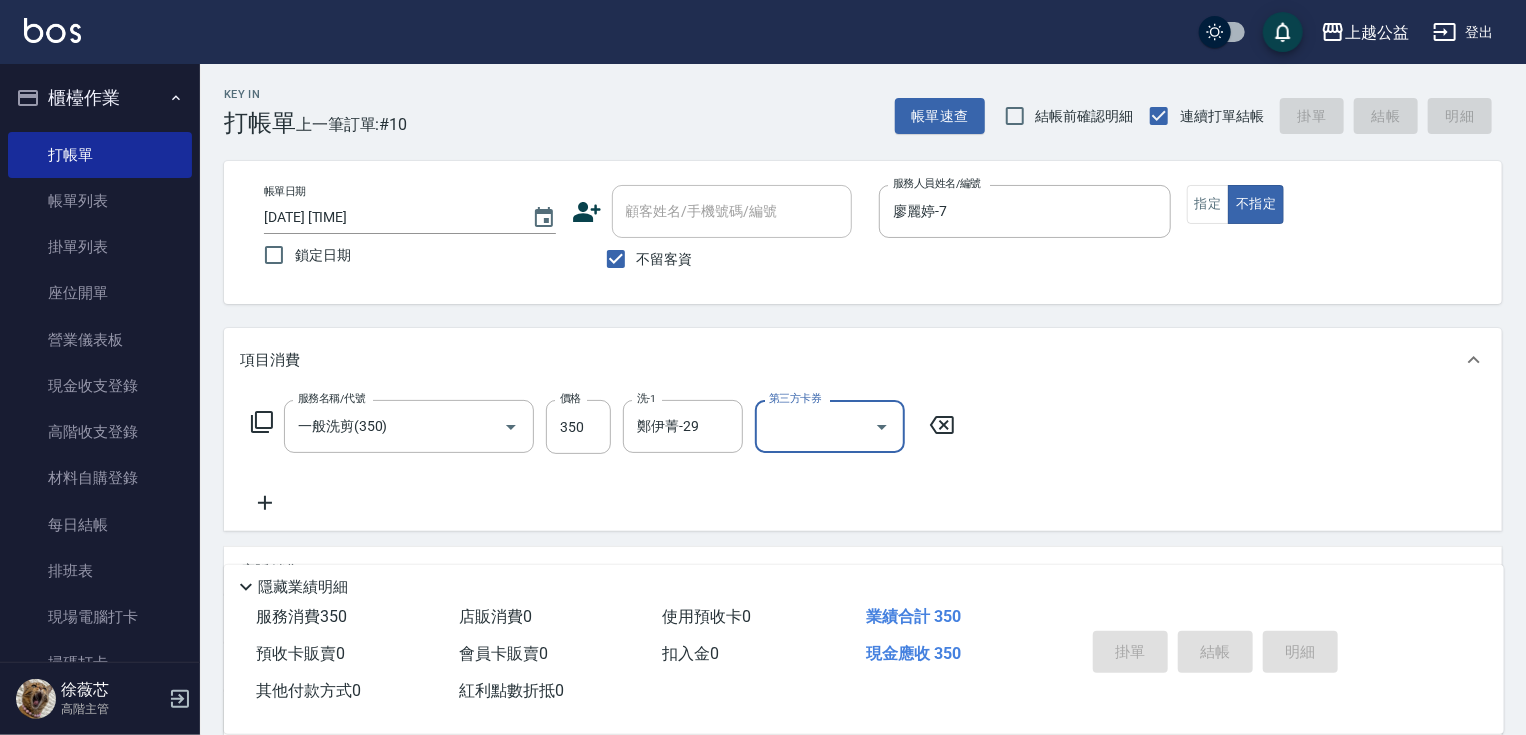type 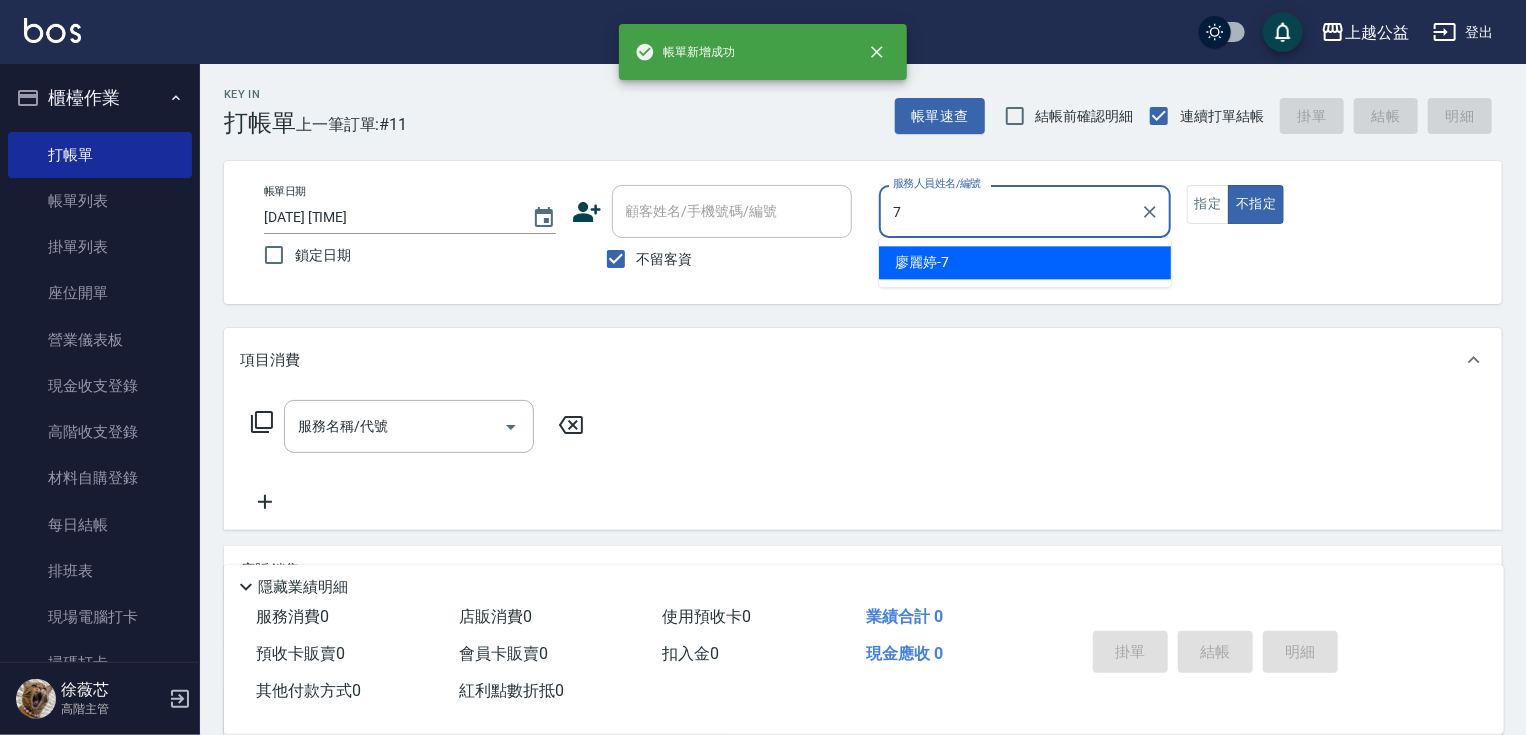 type on "廖麗婷-7" 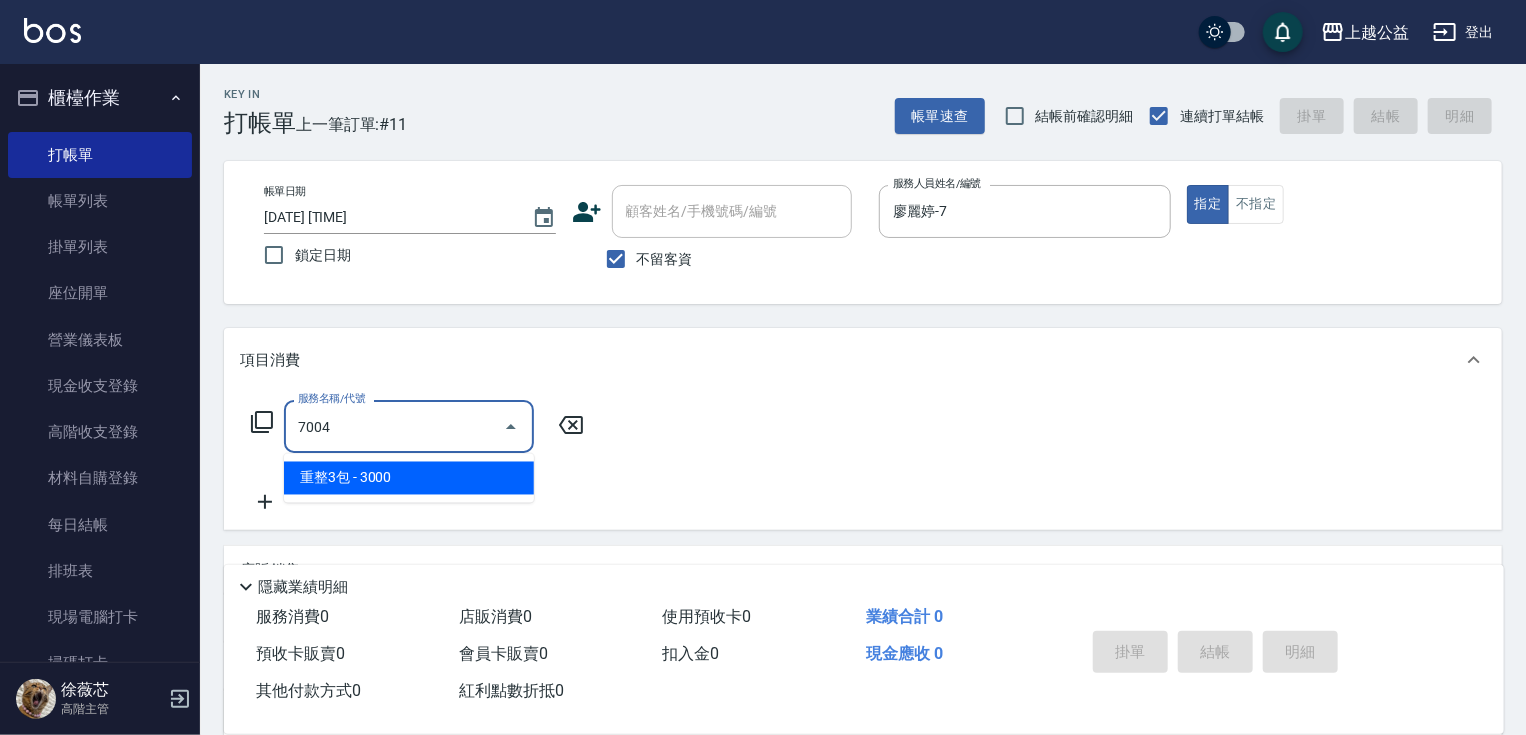 type on "重整3包(7004)" 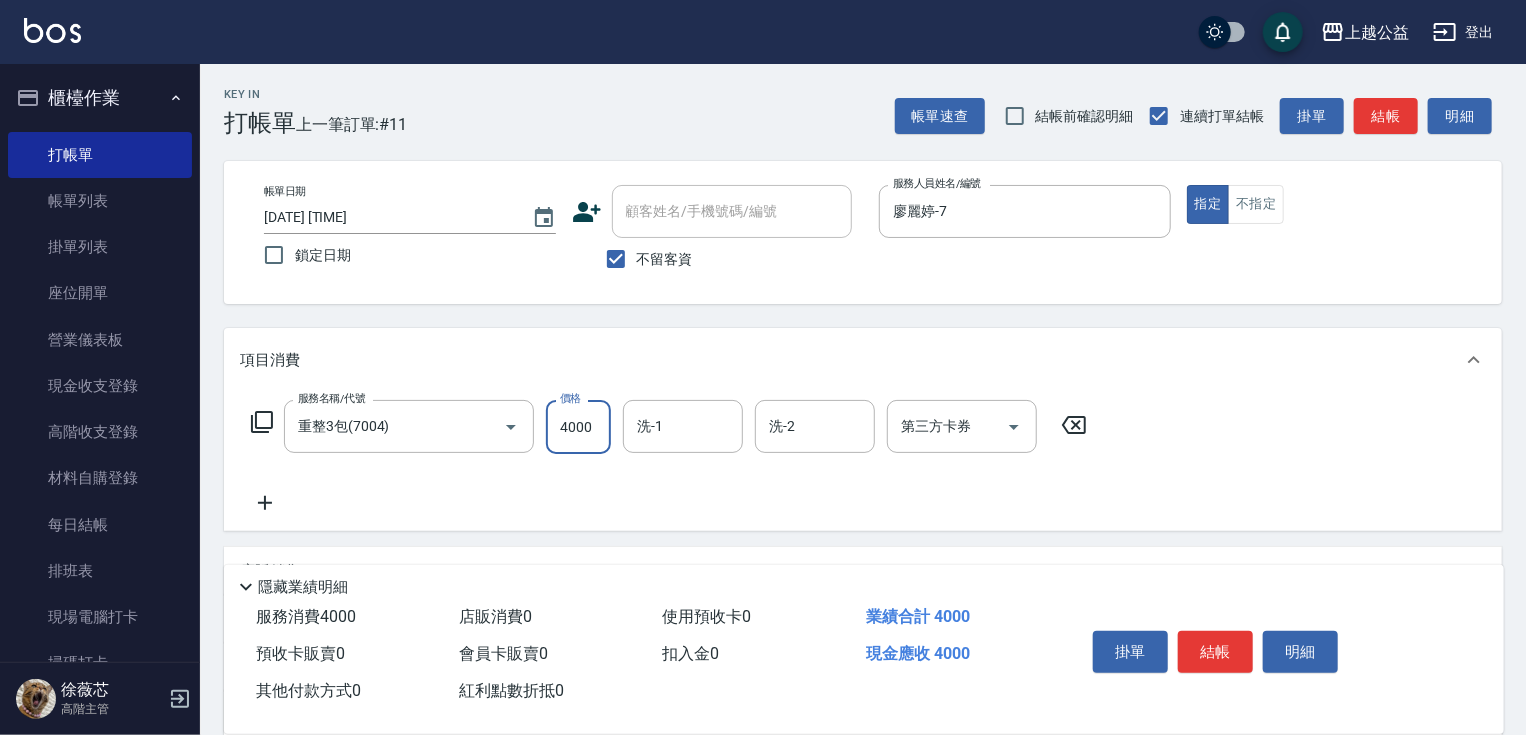 type on "4000" 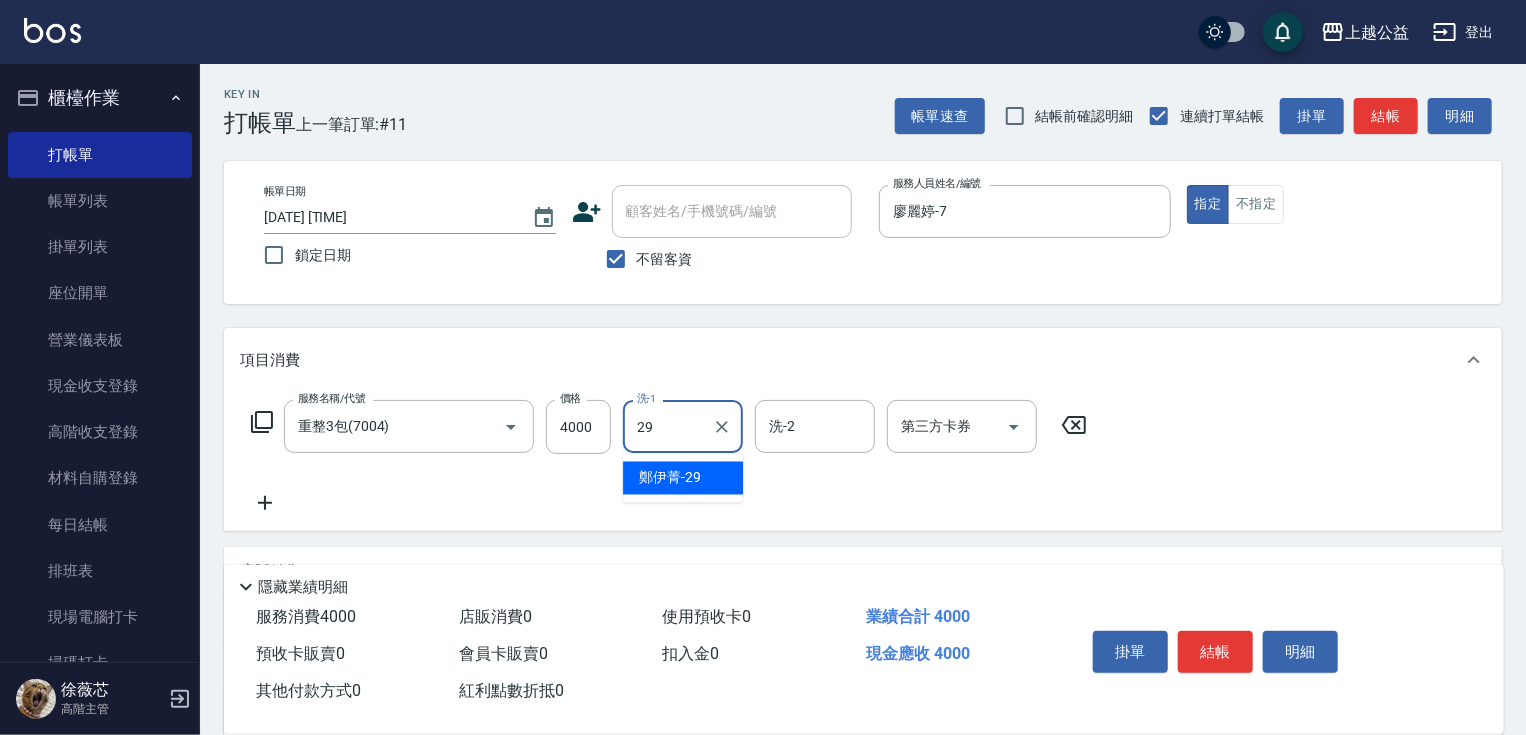type on "鄭伊菁-29" 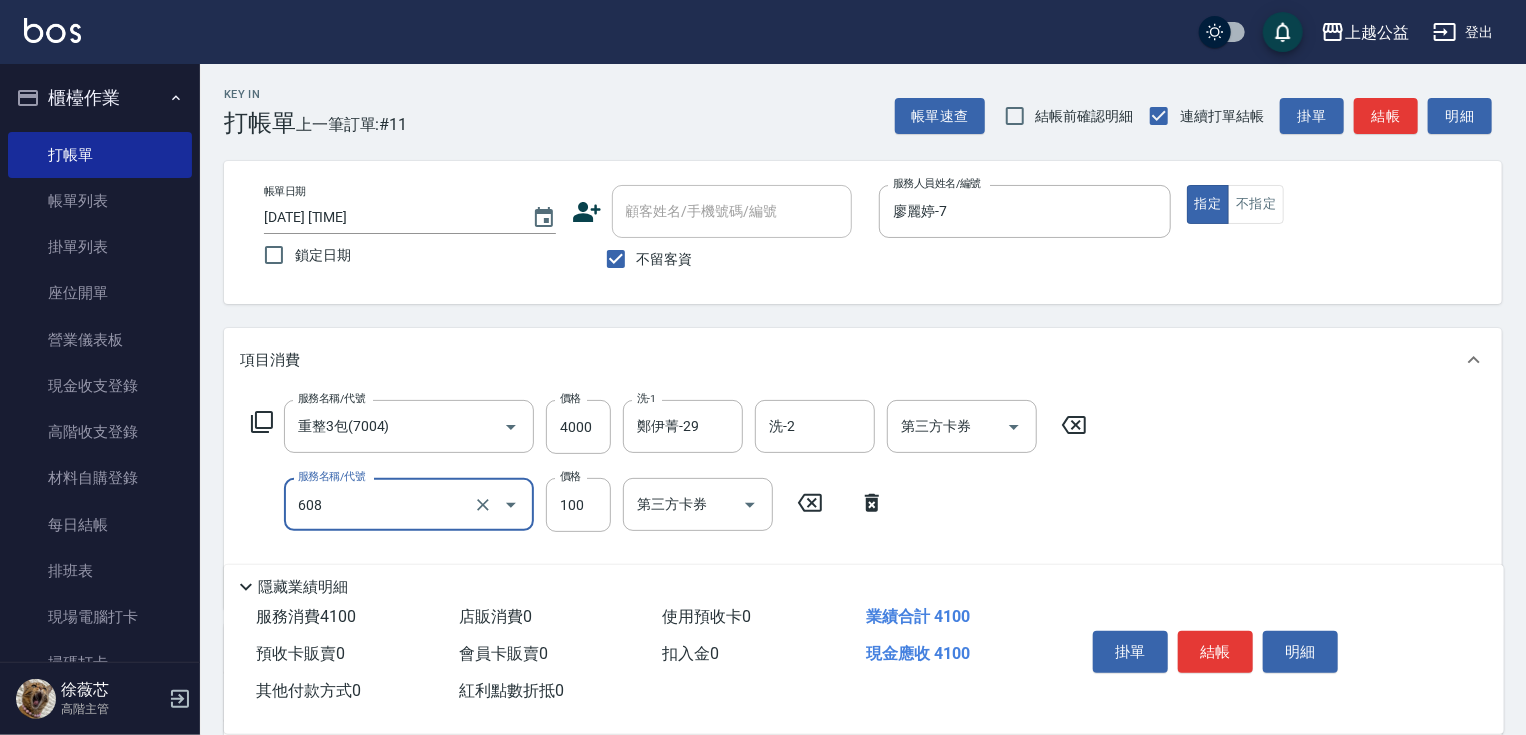 type on "精油長髮(608)" 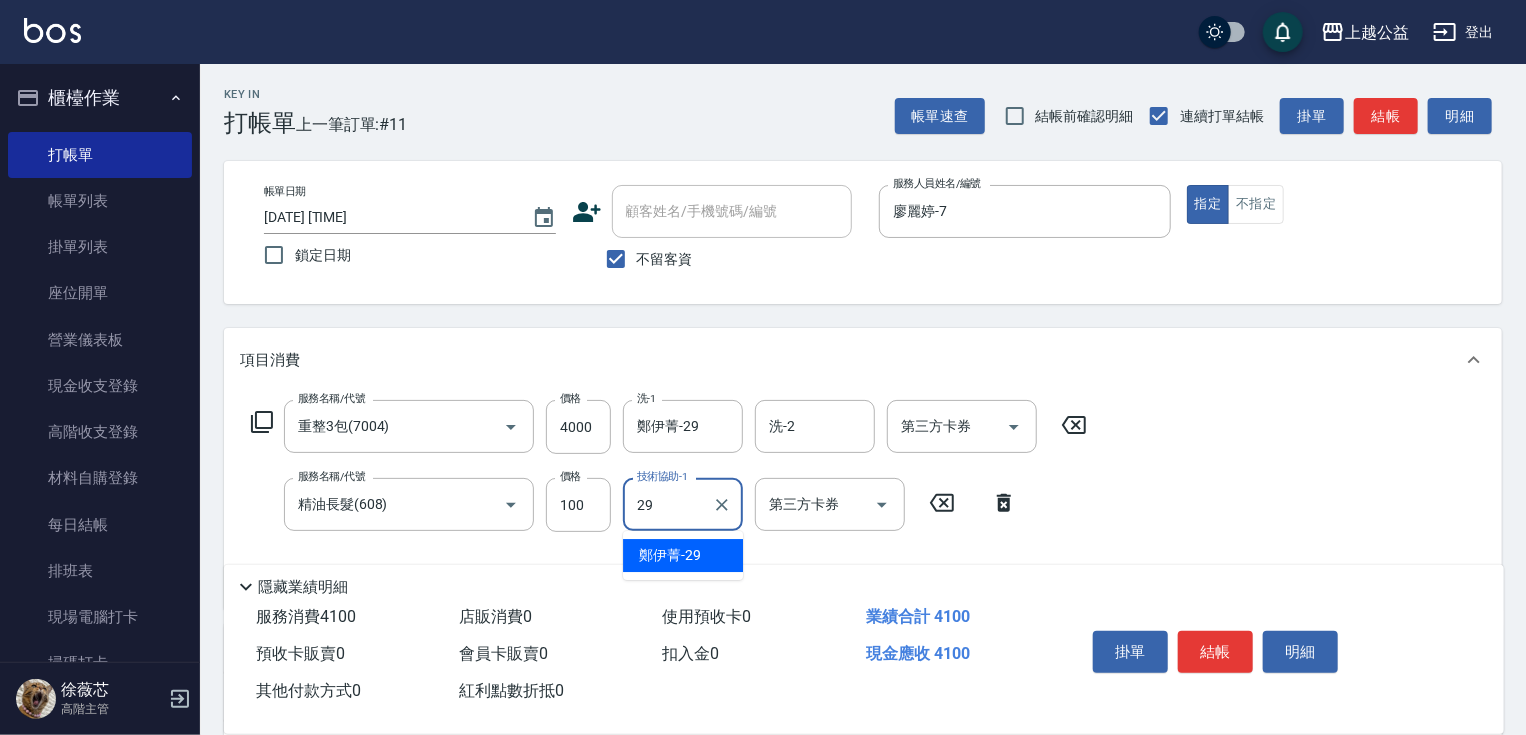 type on "鄭伊菁-29" 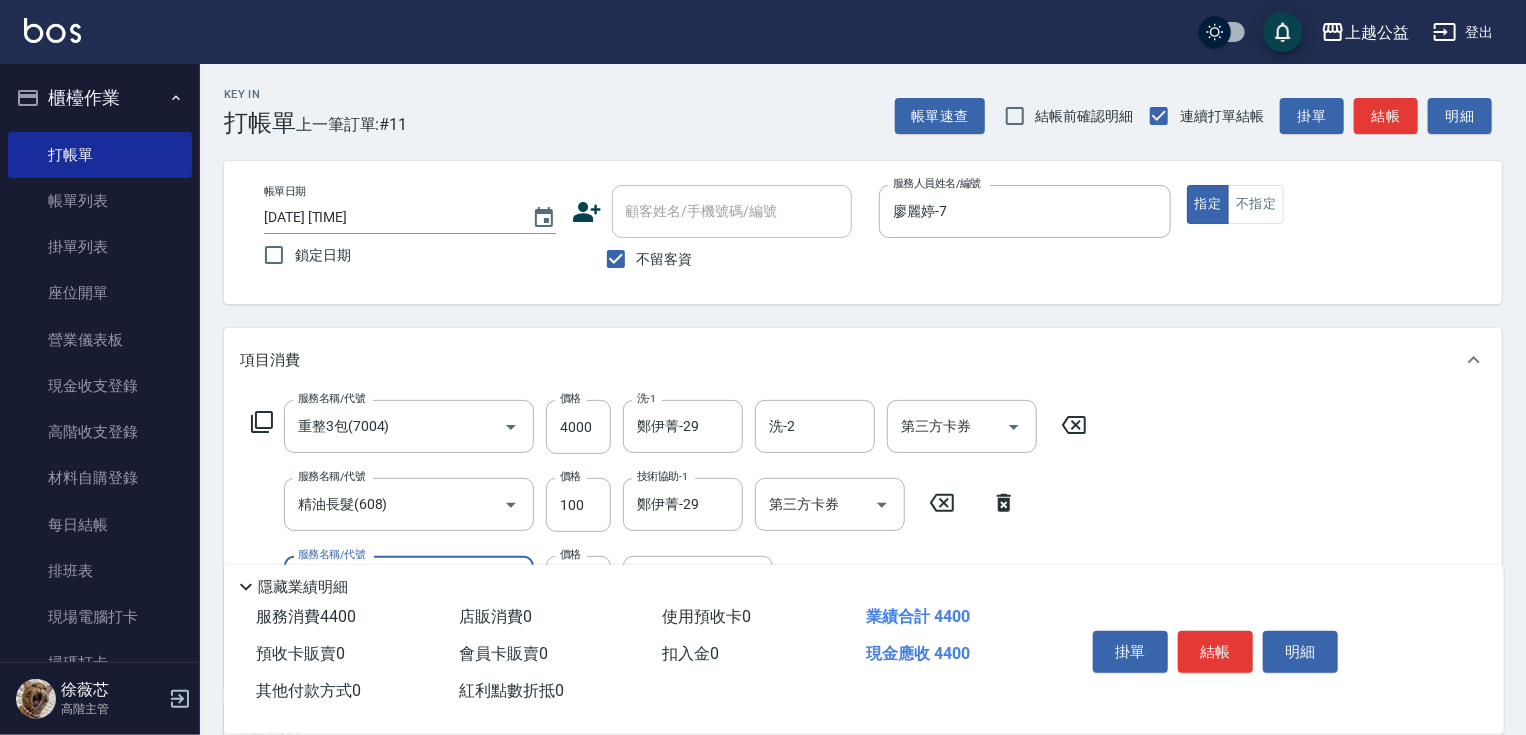 type on "活氧舒壓洗300(102)" 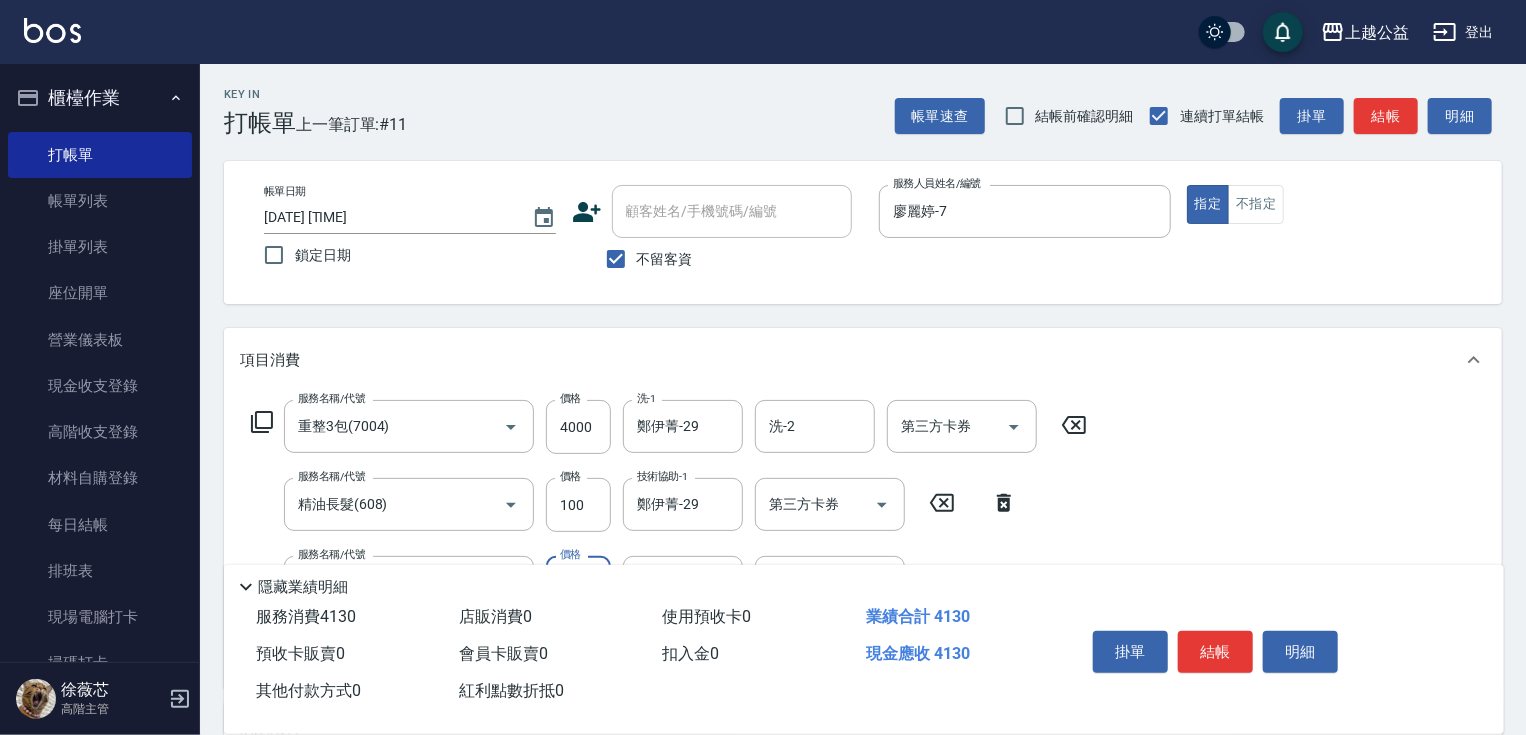 type on "300" 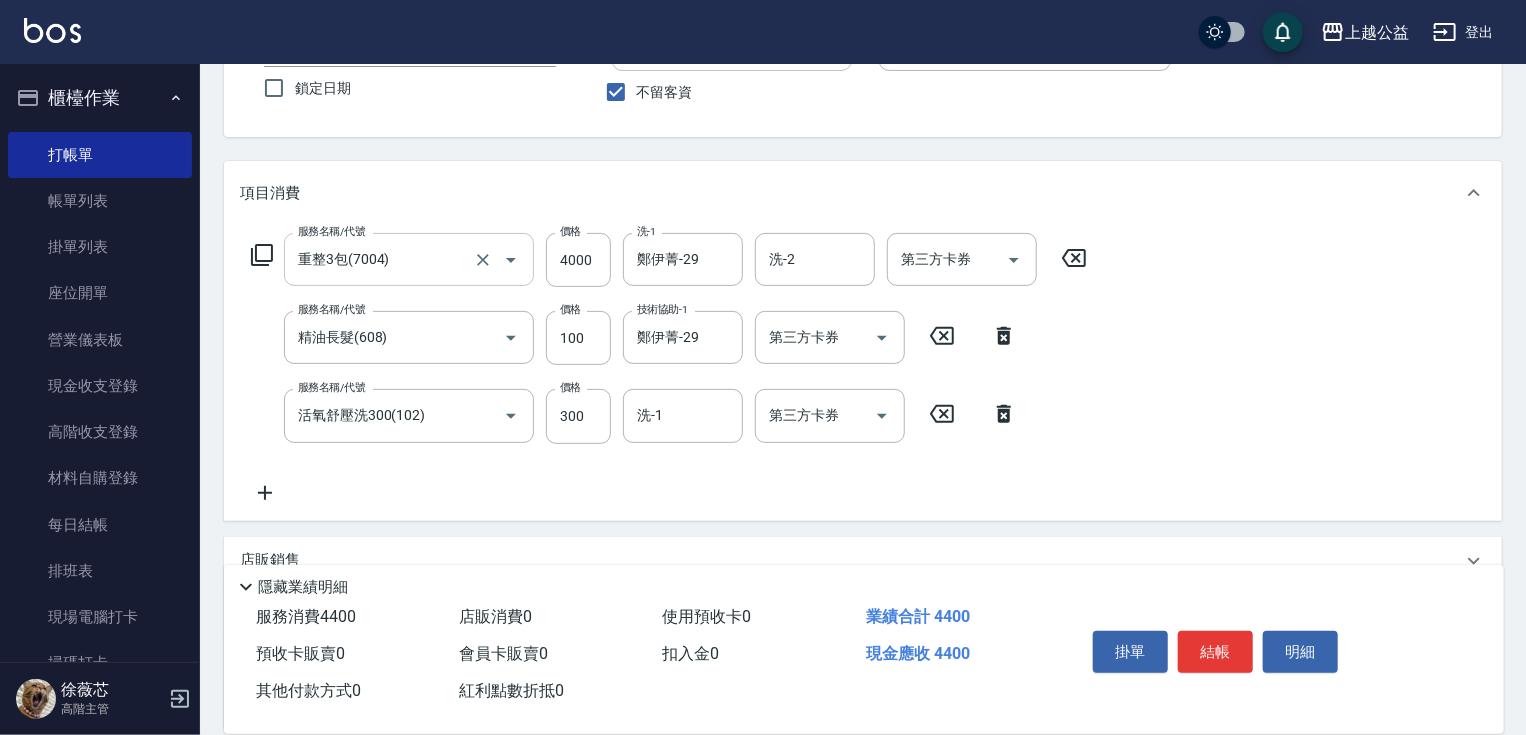 scroll, scrollTop: 303, scrollLeft: 0, axis: vertical 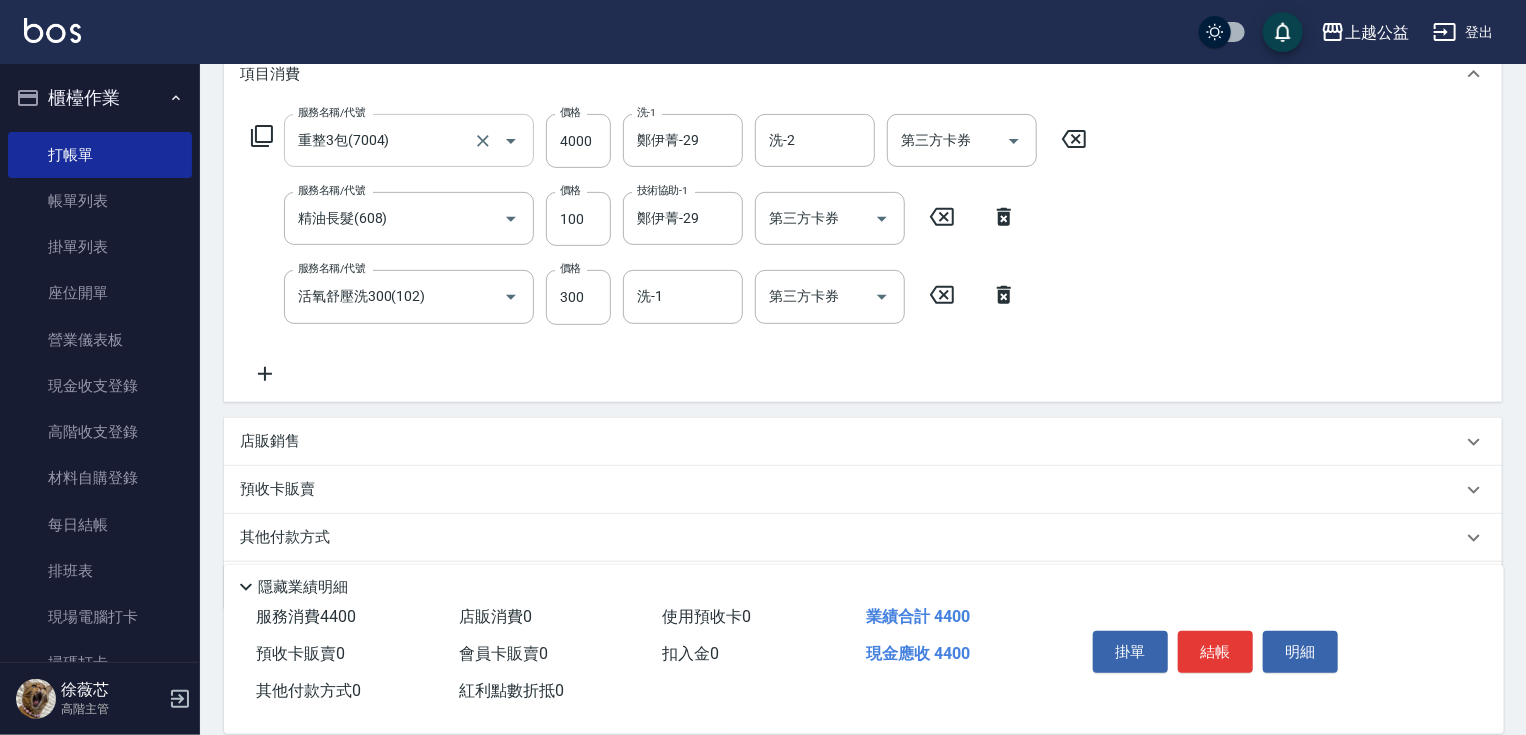 drag, startPoint x: 475, startPoint y: 292, endPoint x: 495, endPoint y: 404, distance: 113.7717 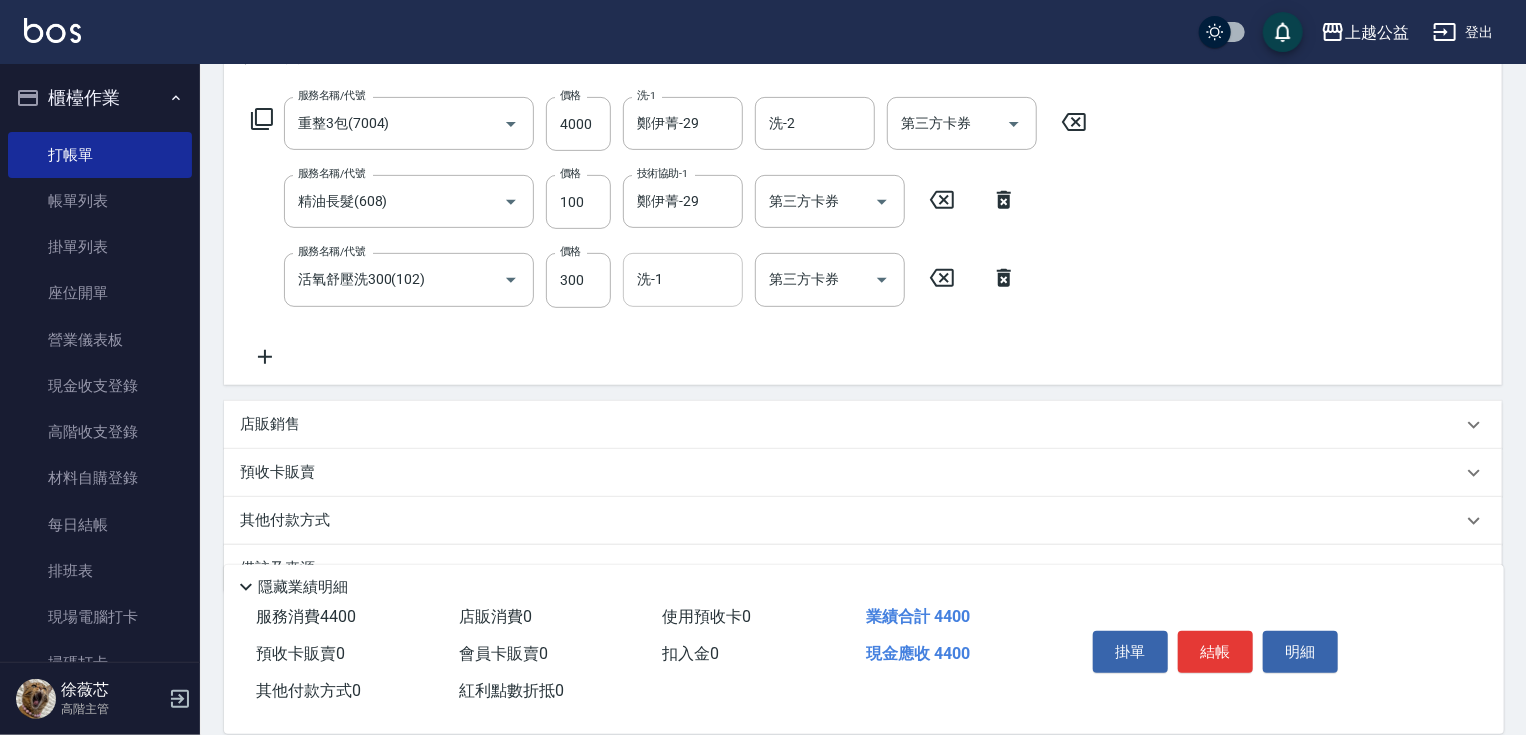 click on "洗-1" at bounding box center [683, 279] 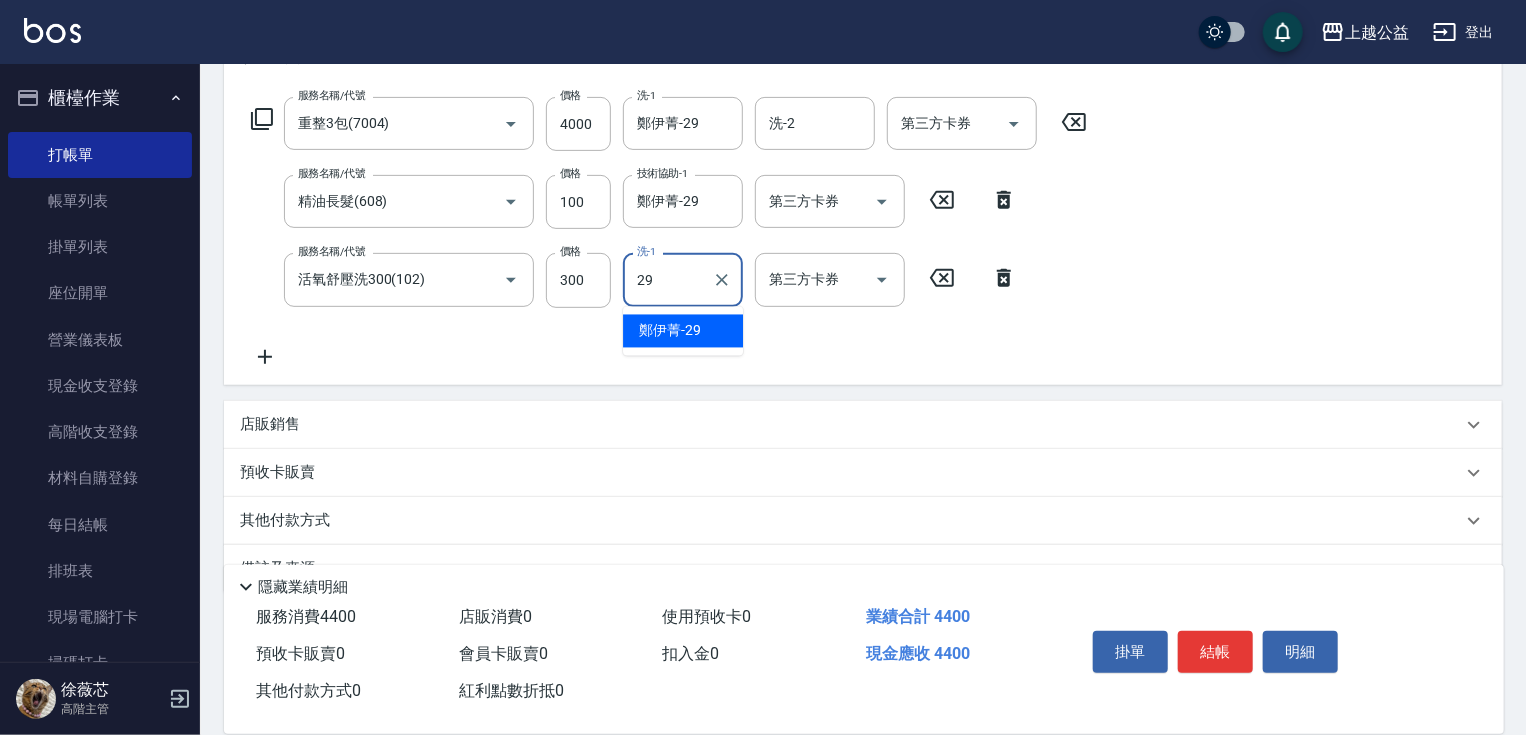 type on "鄭伊菁-29" 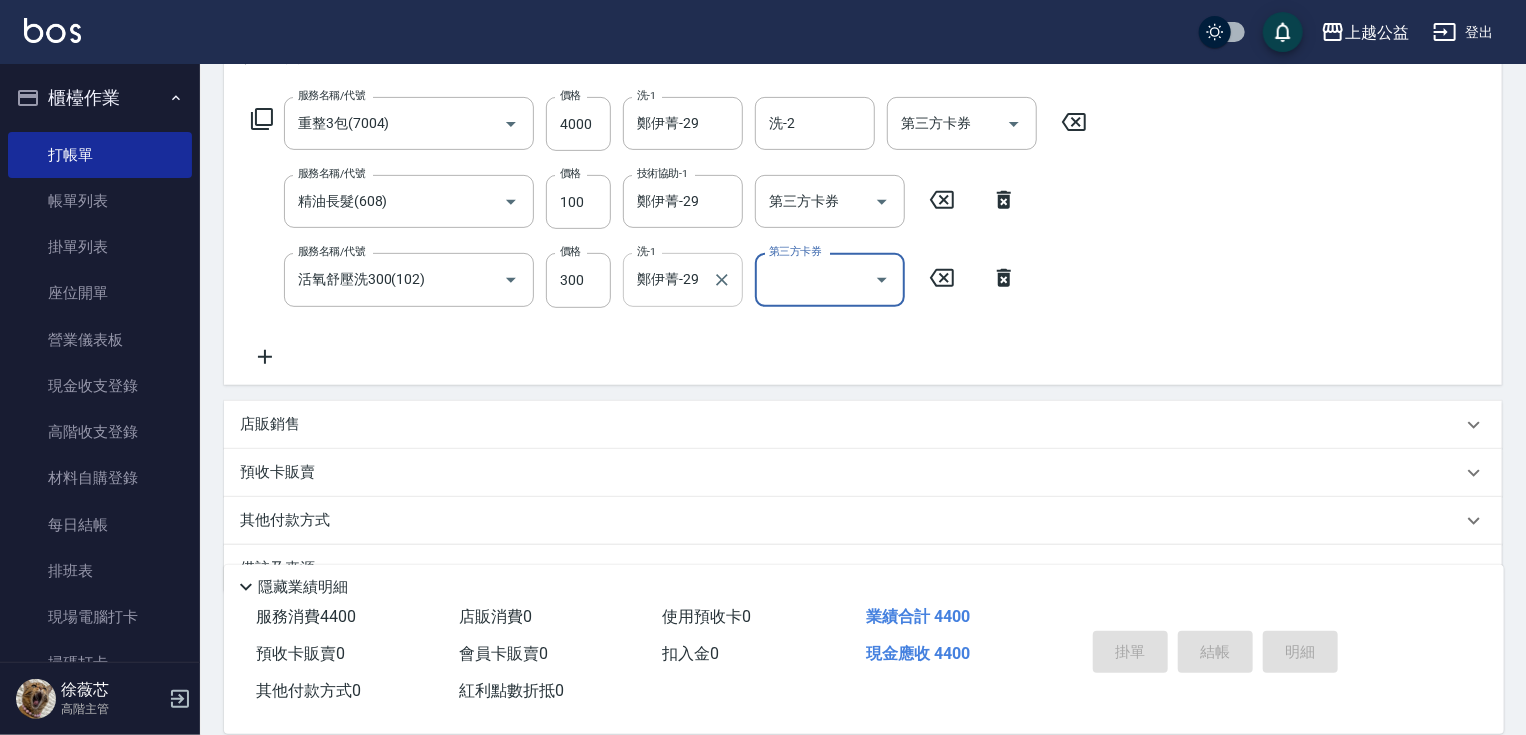 type on "[DATE] [TIME]" 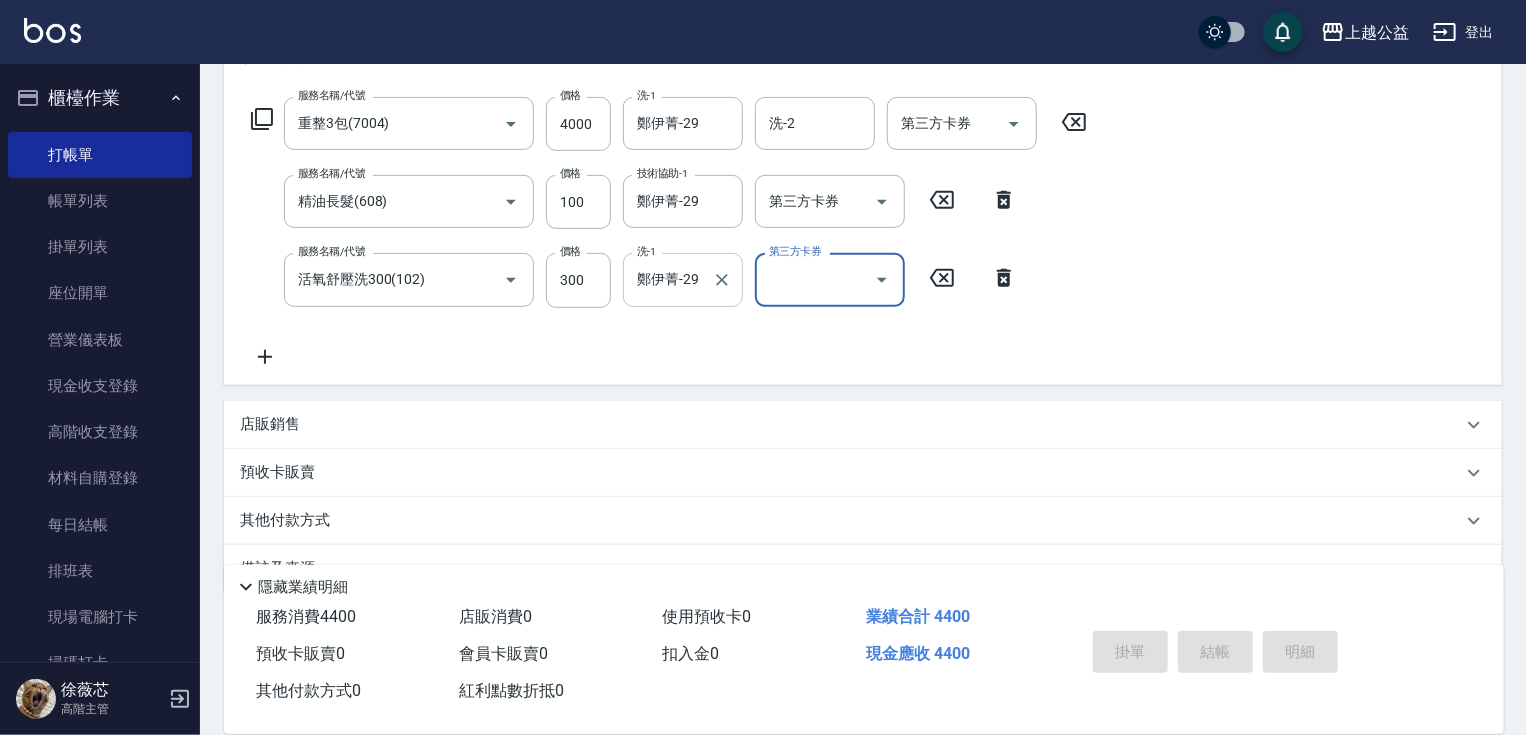type 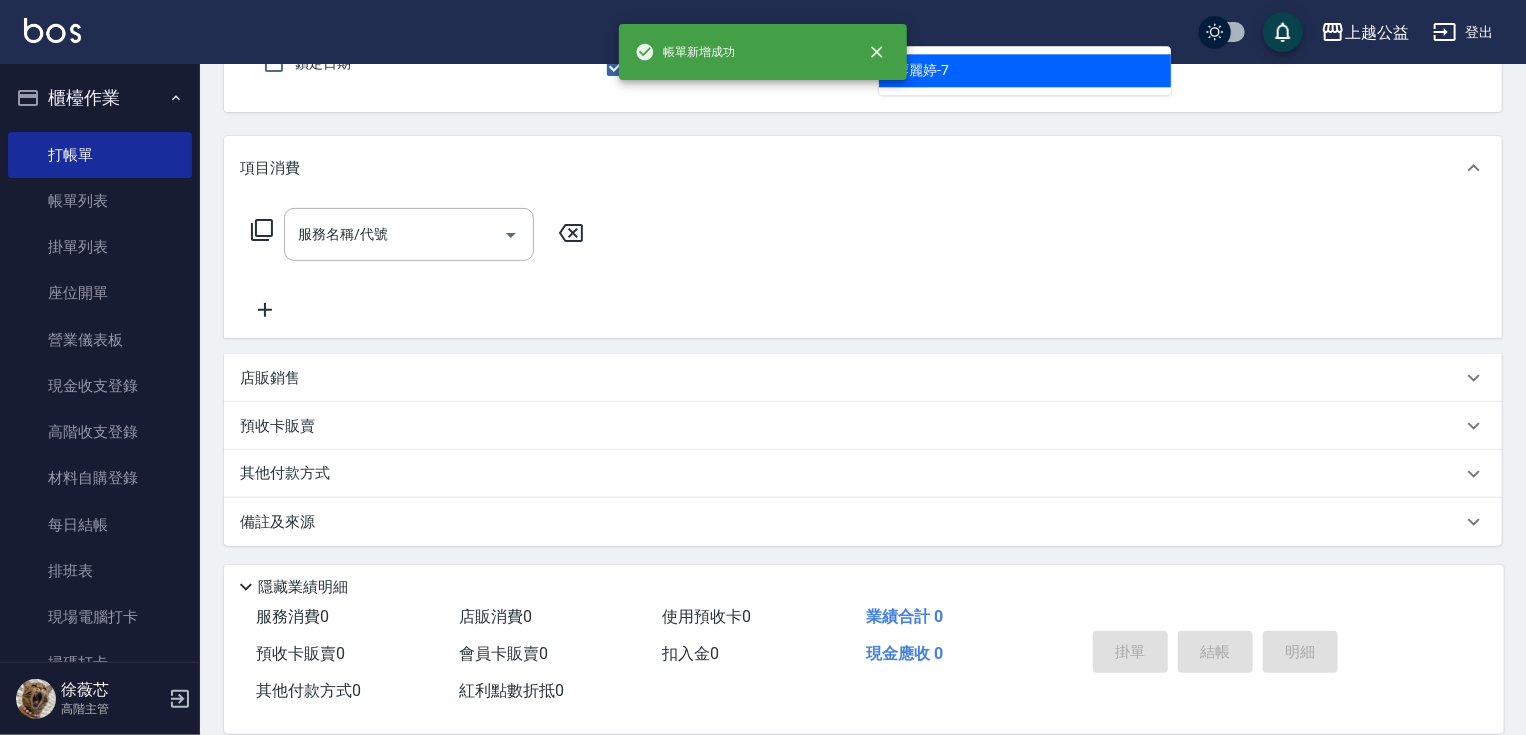 type on "廖麗婷-7" 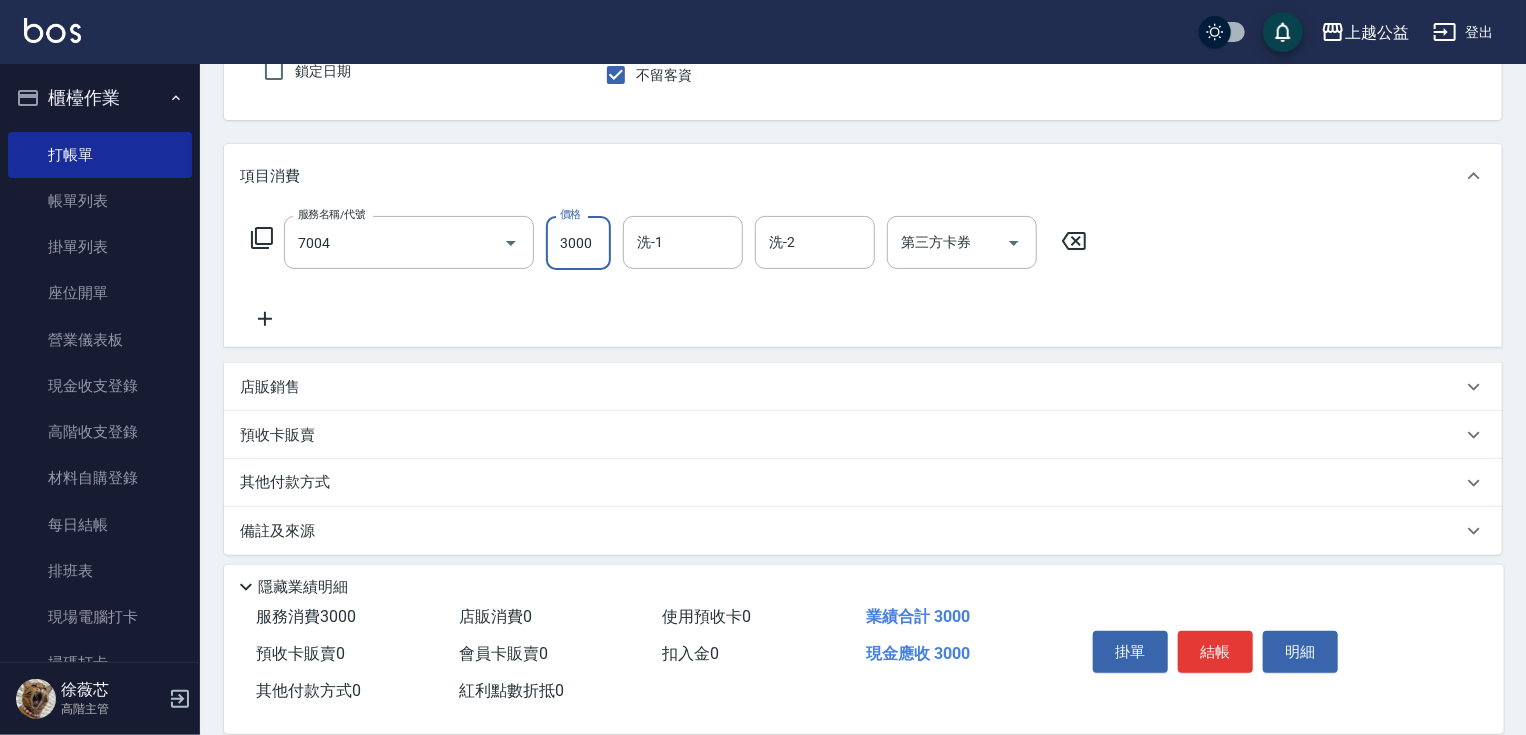 type on "重整3包(7004)" 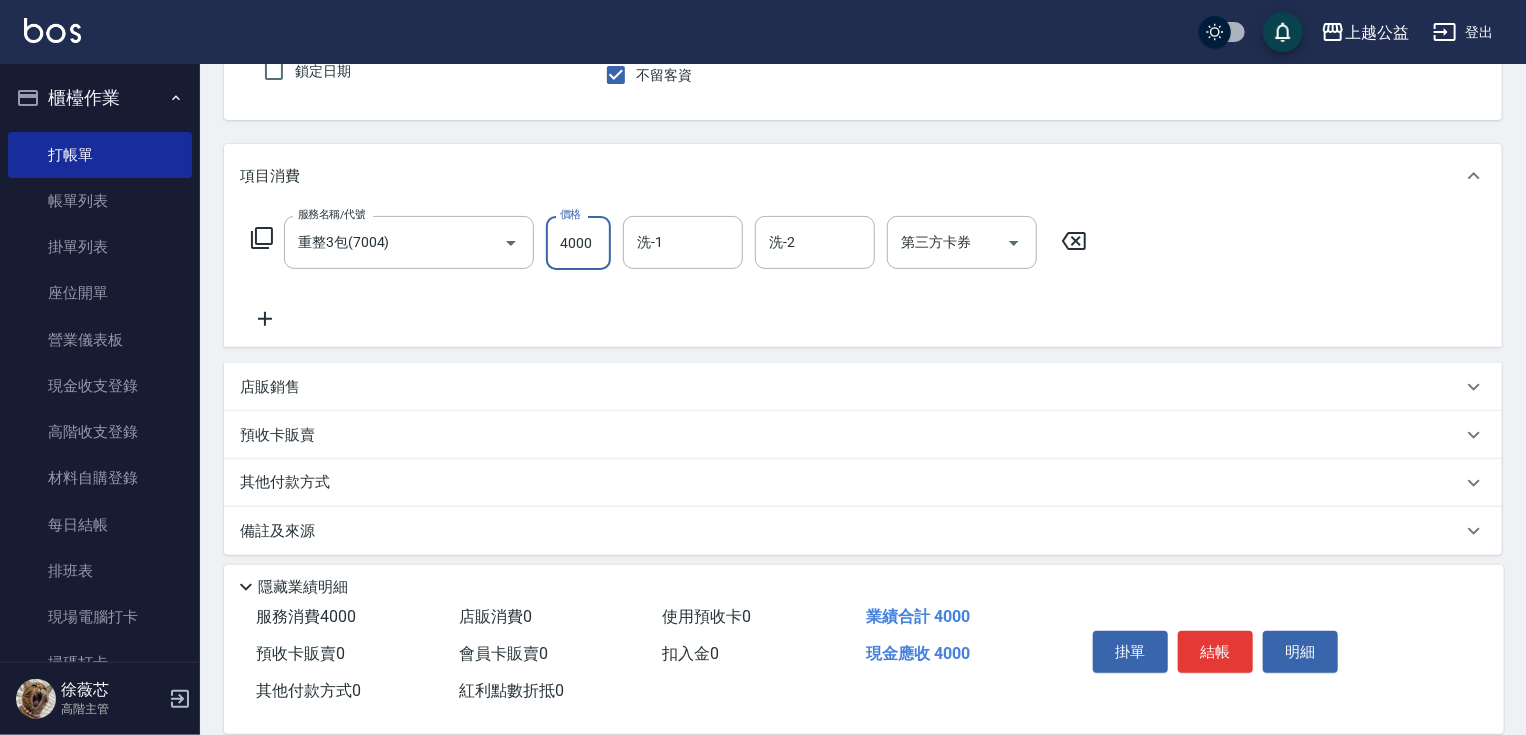 type on "4000" 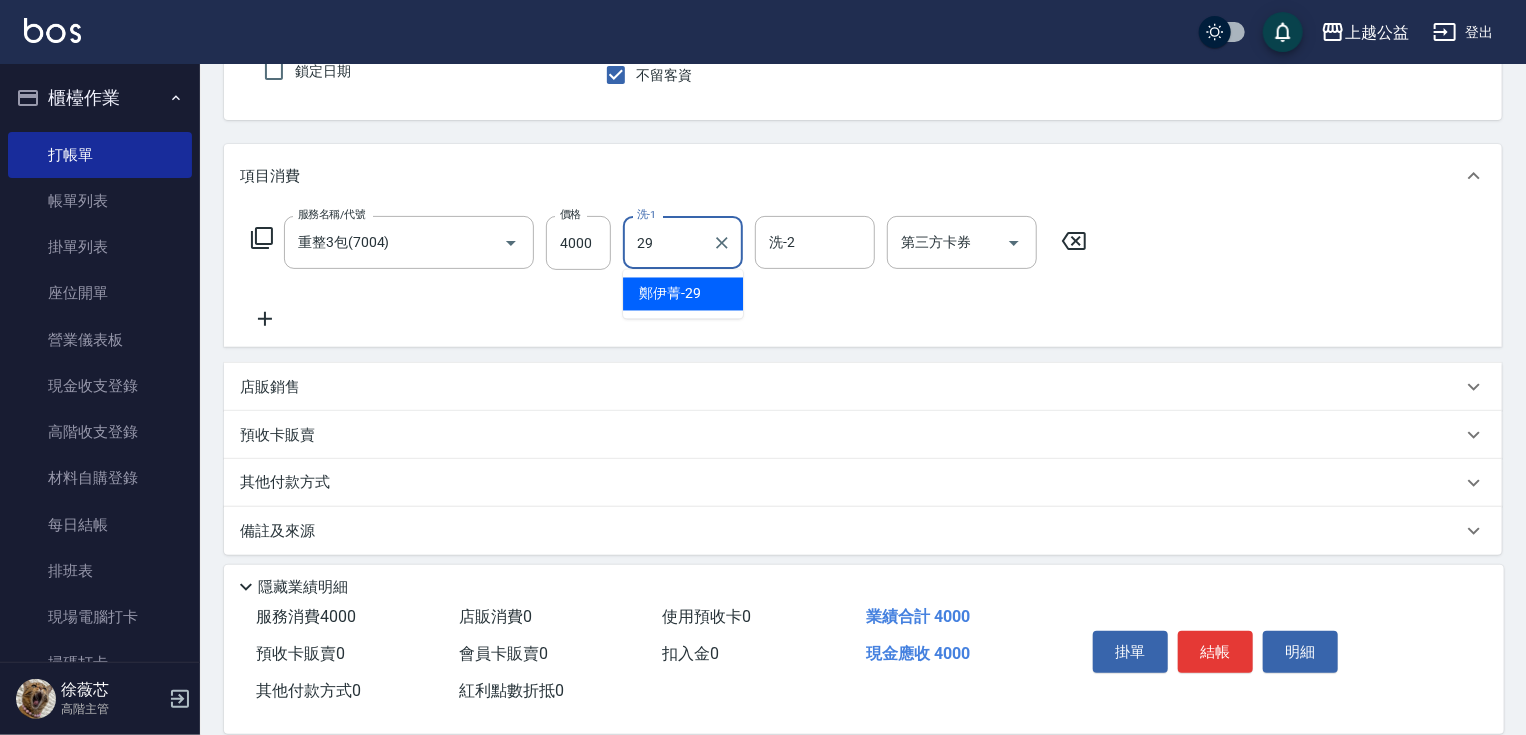type on "鄭伊菁-29" 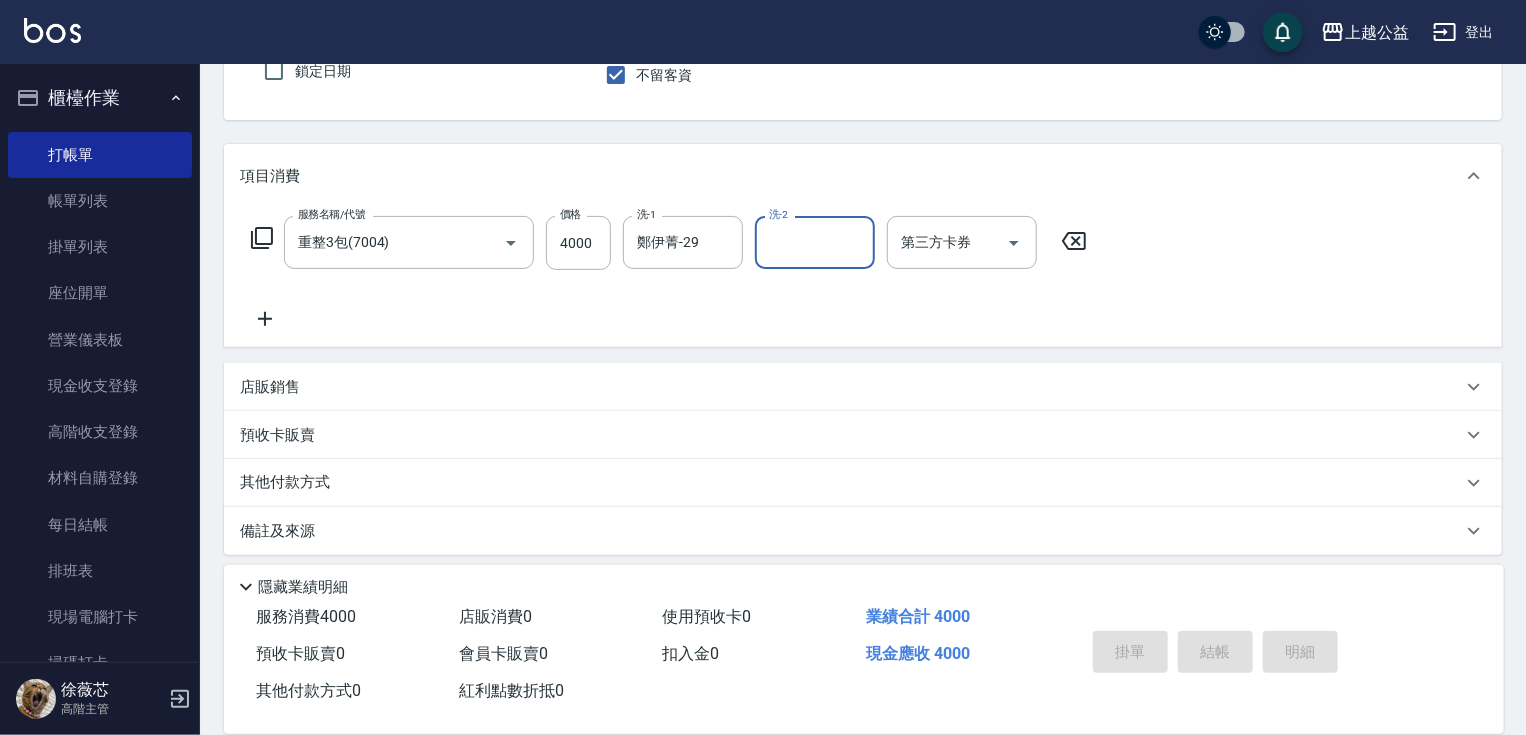 type 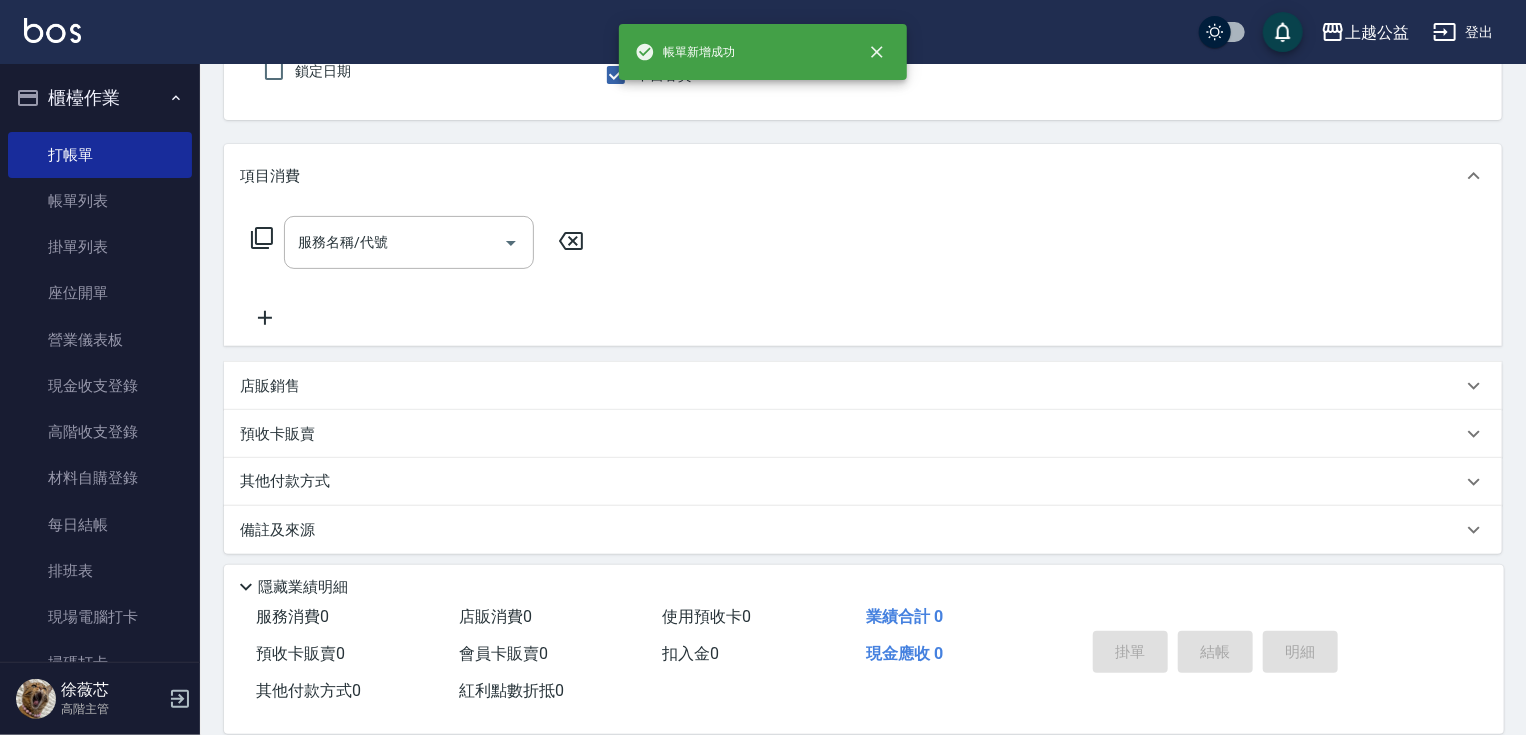 type on "廖麗婷-7" 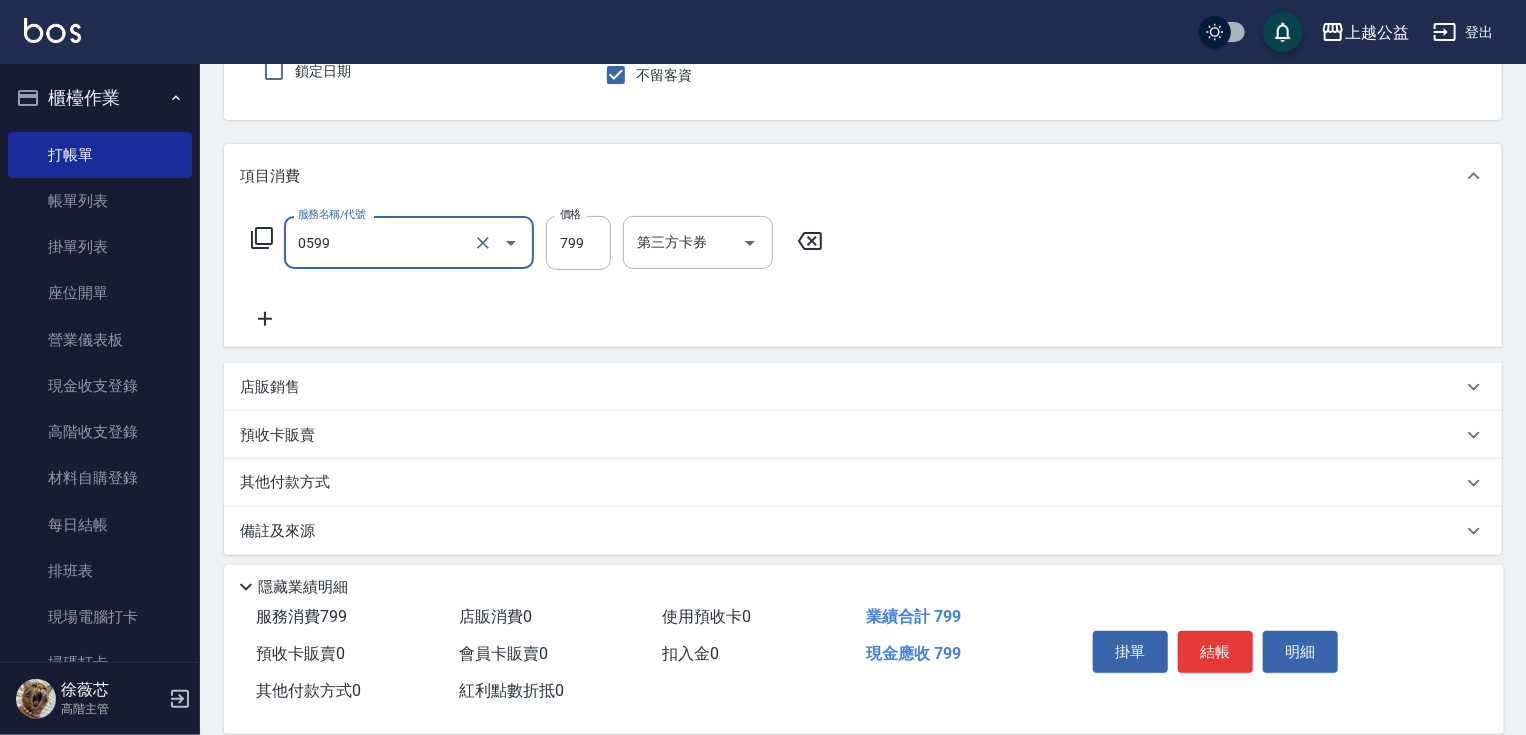 type on "精油SPA(0599)" 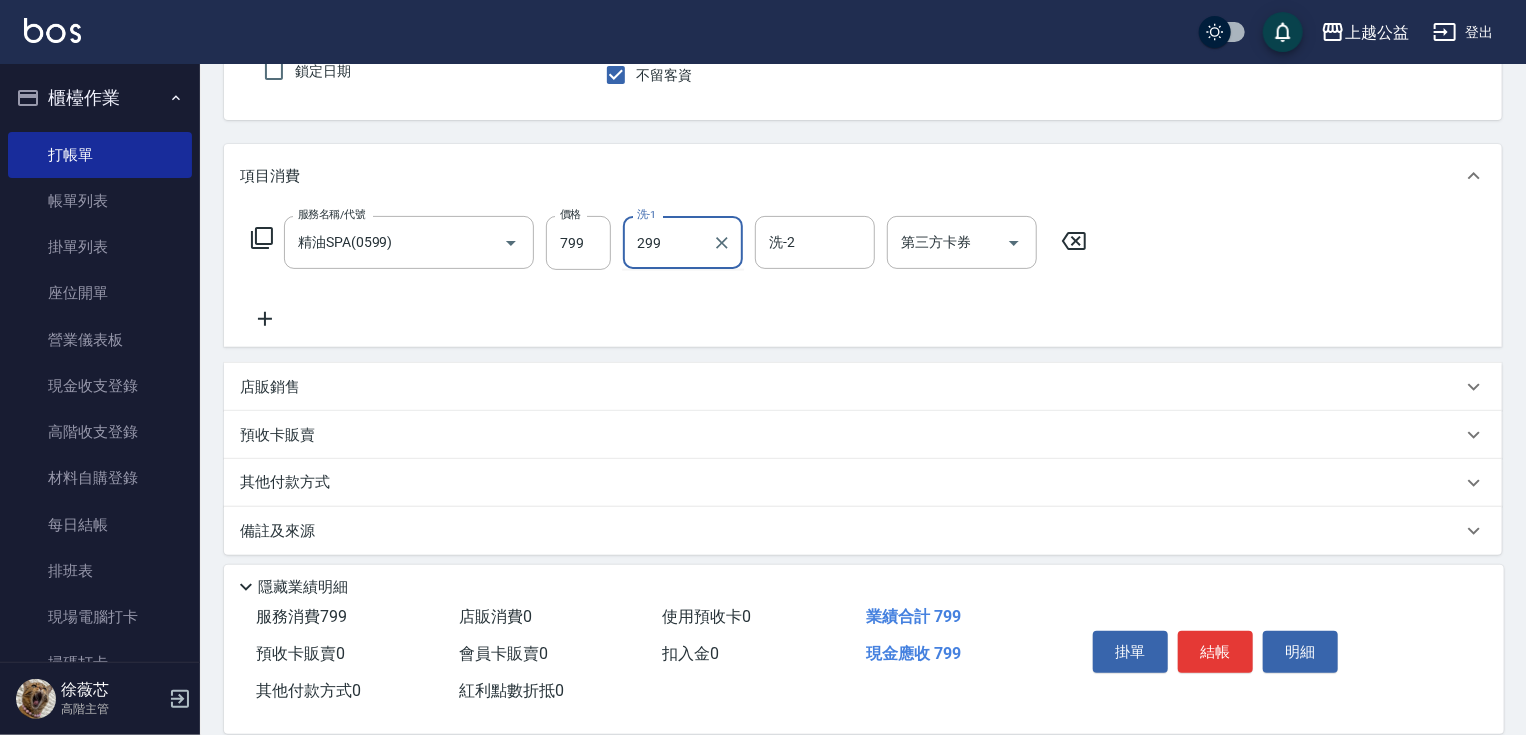type on "299" 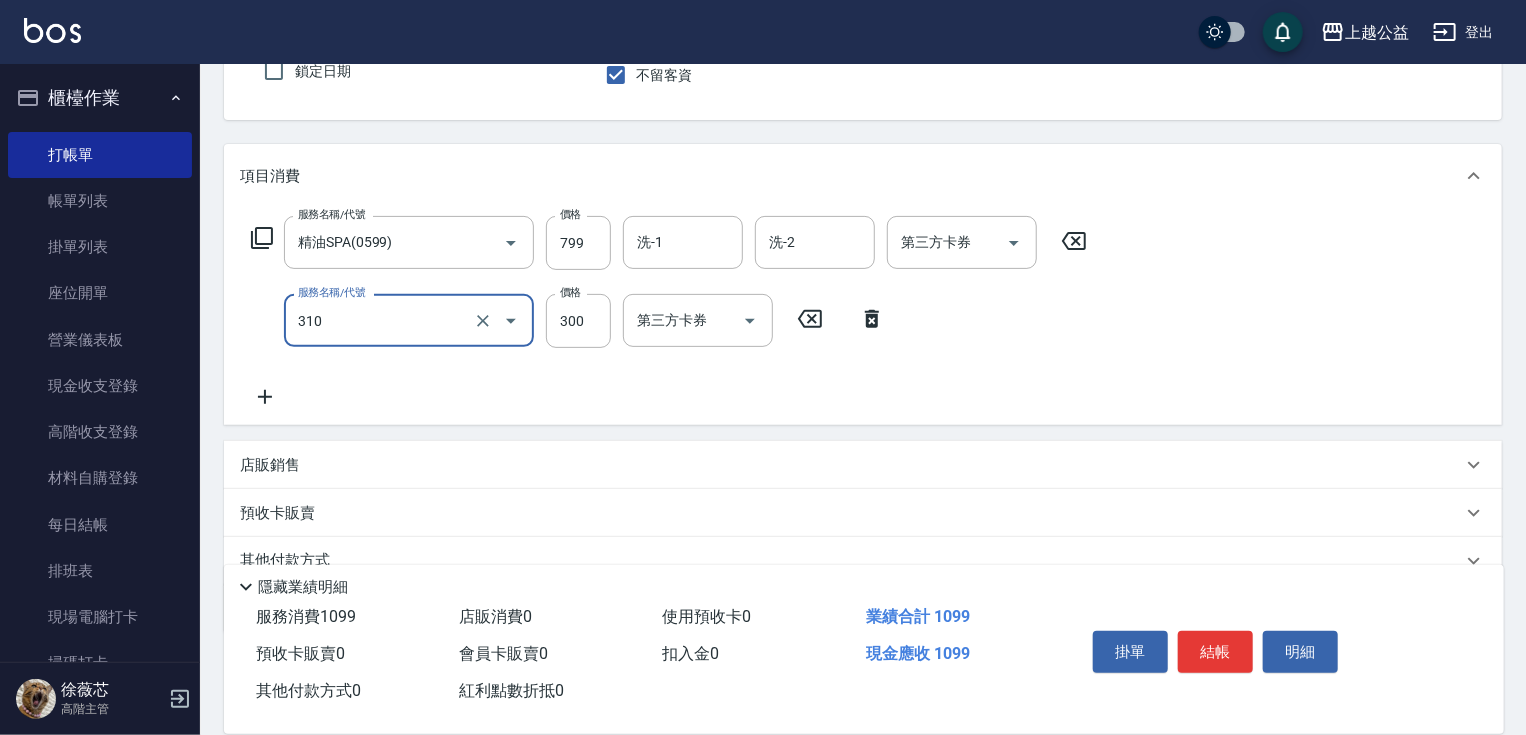type on "剪髮(310)" 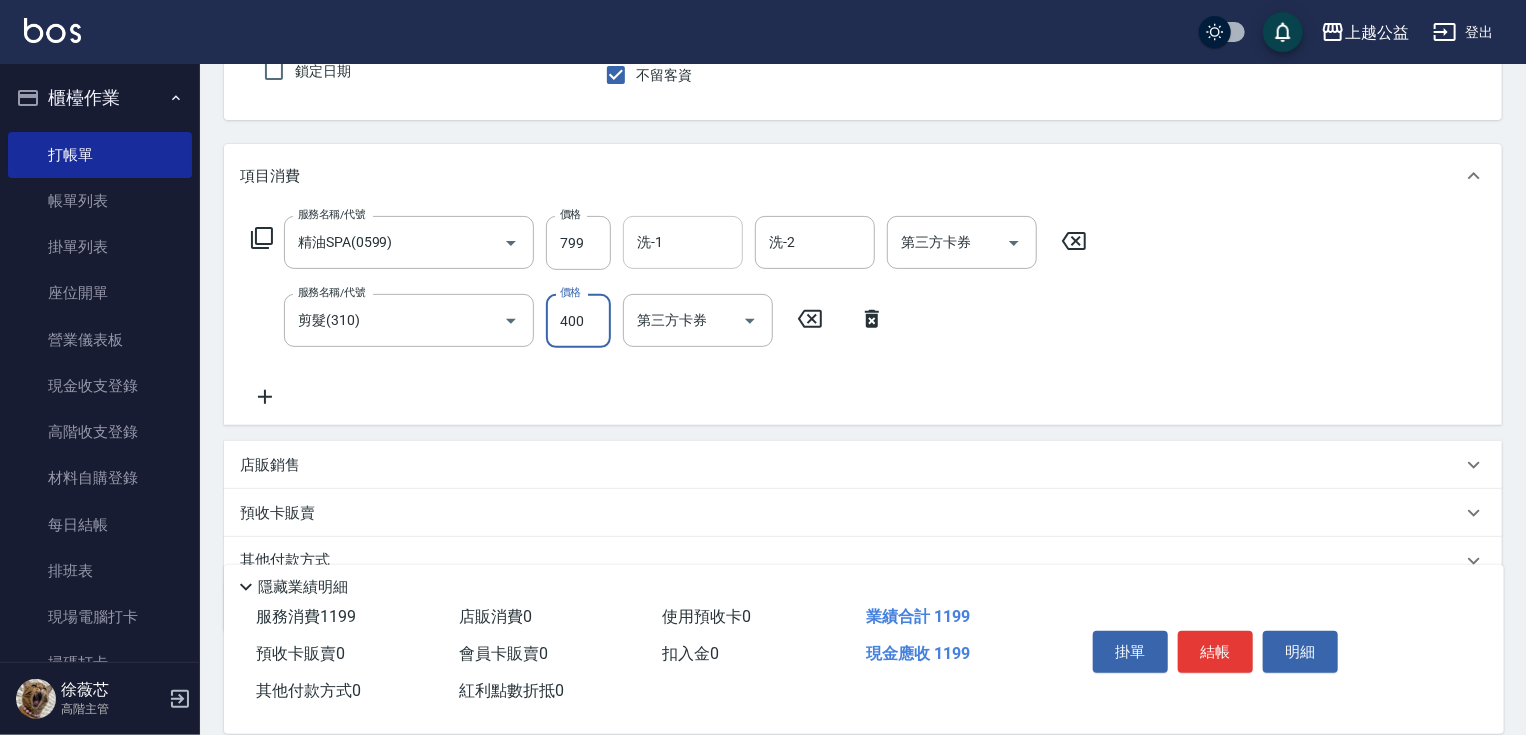 click on "洗-1" at bounding box center (683, 242) 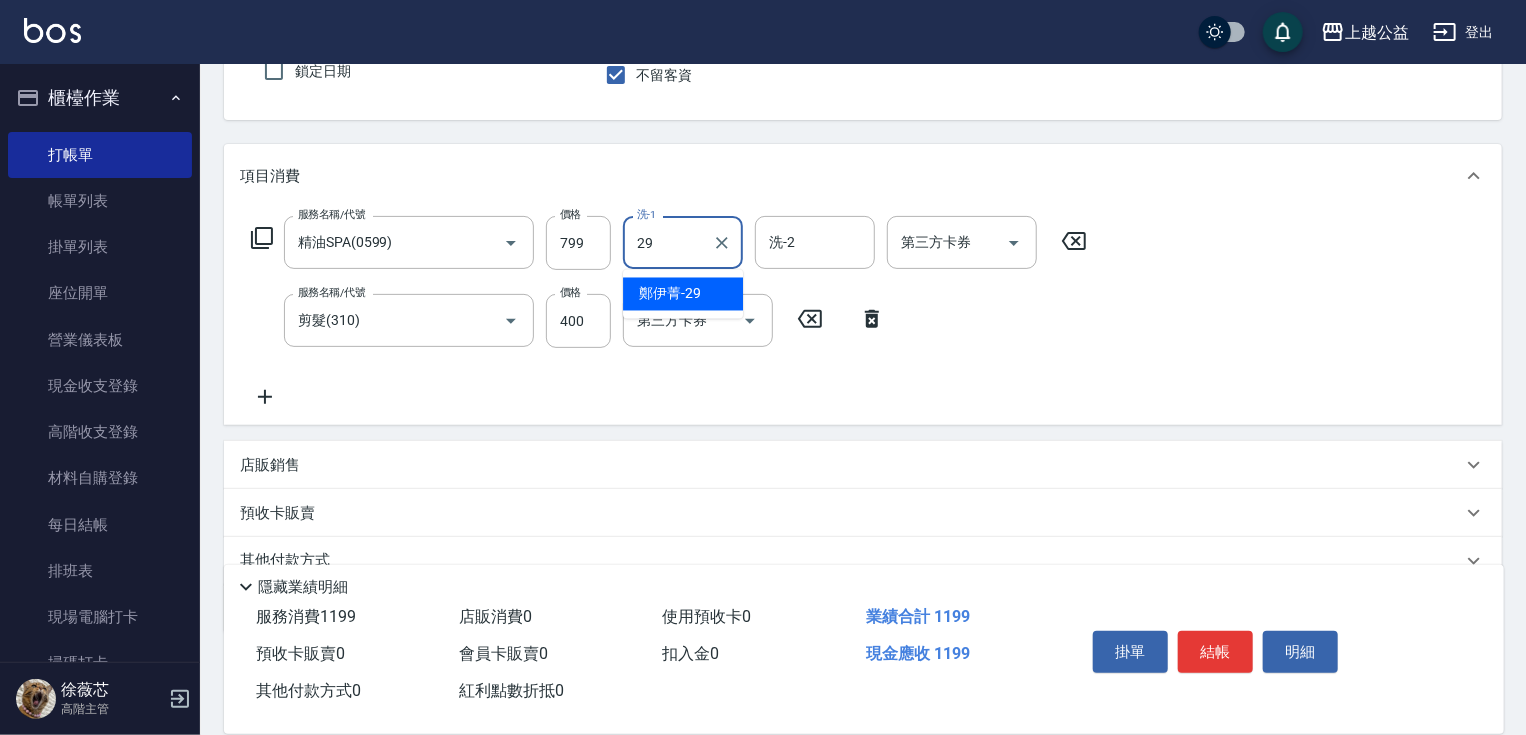 type on "鄭伊菁-29" 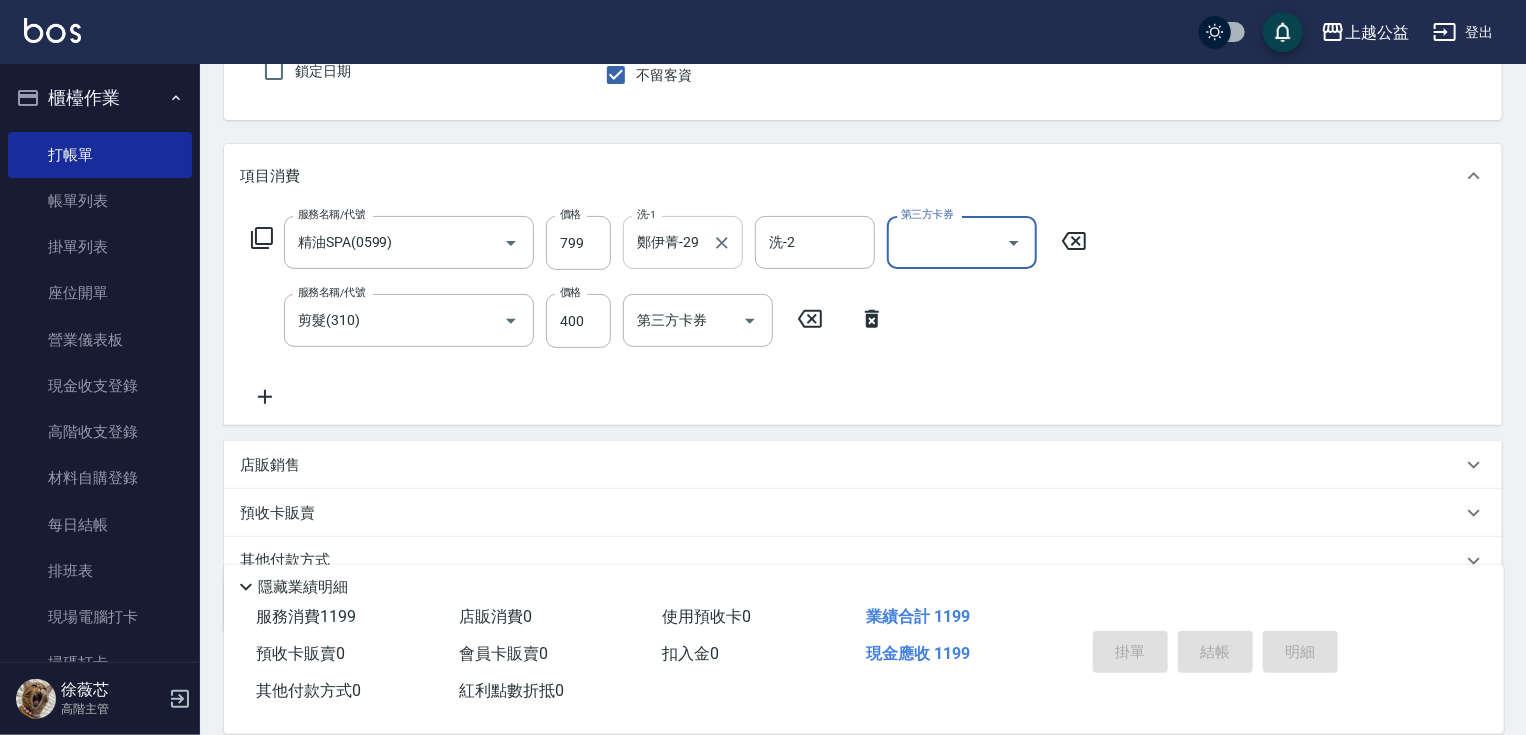 type 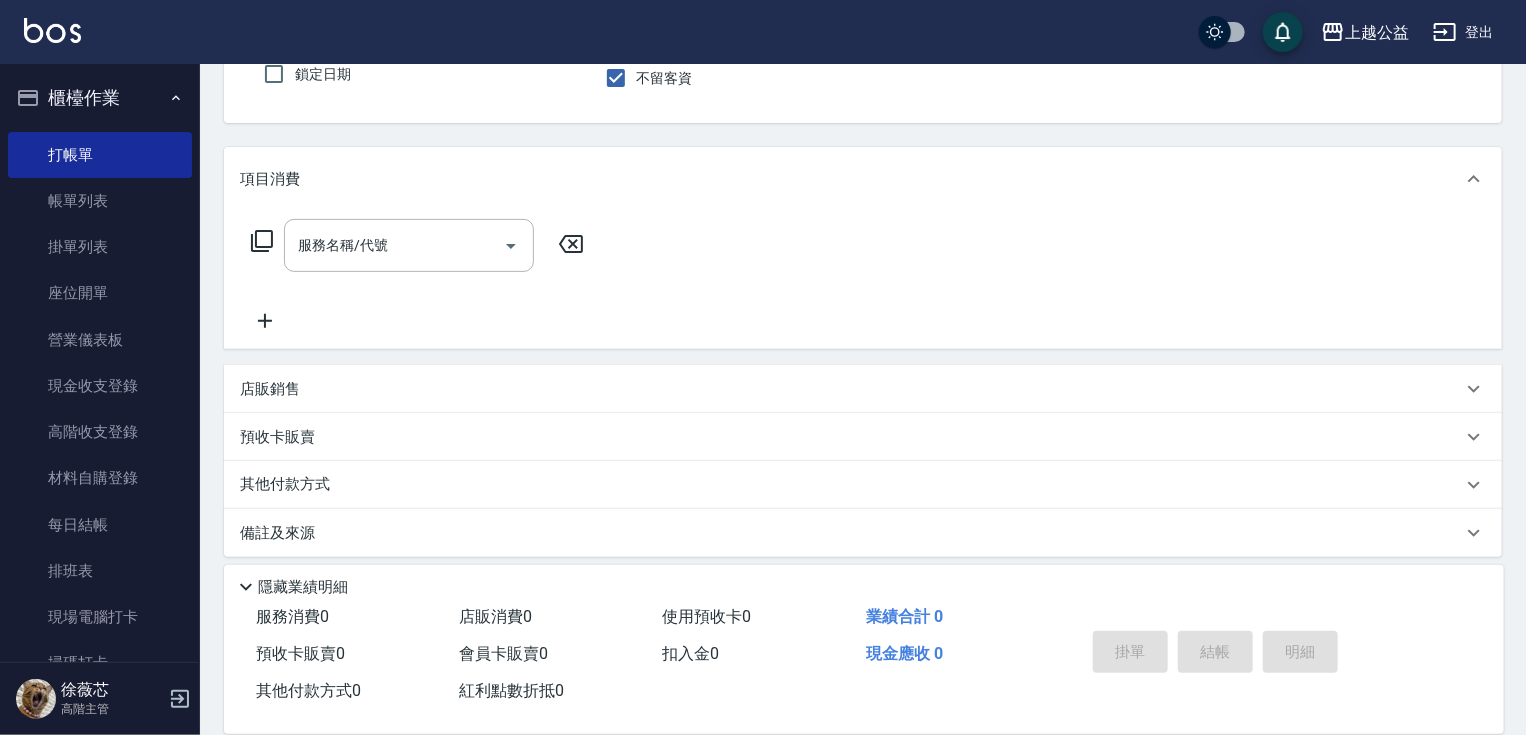 scroll, scrollTop: 0, scrollLeft: 0, axis: both 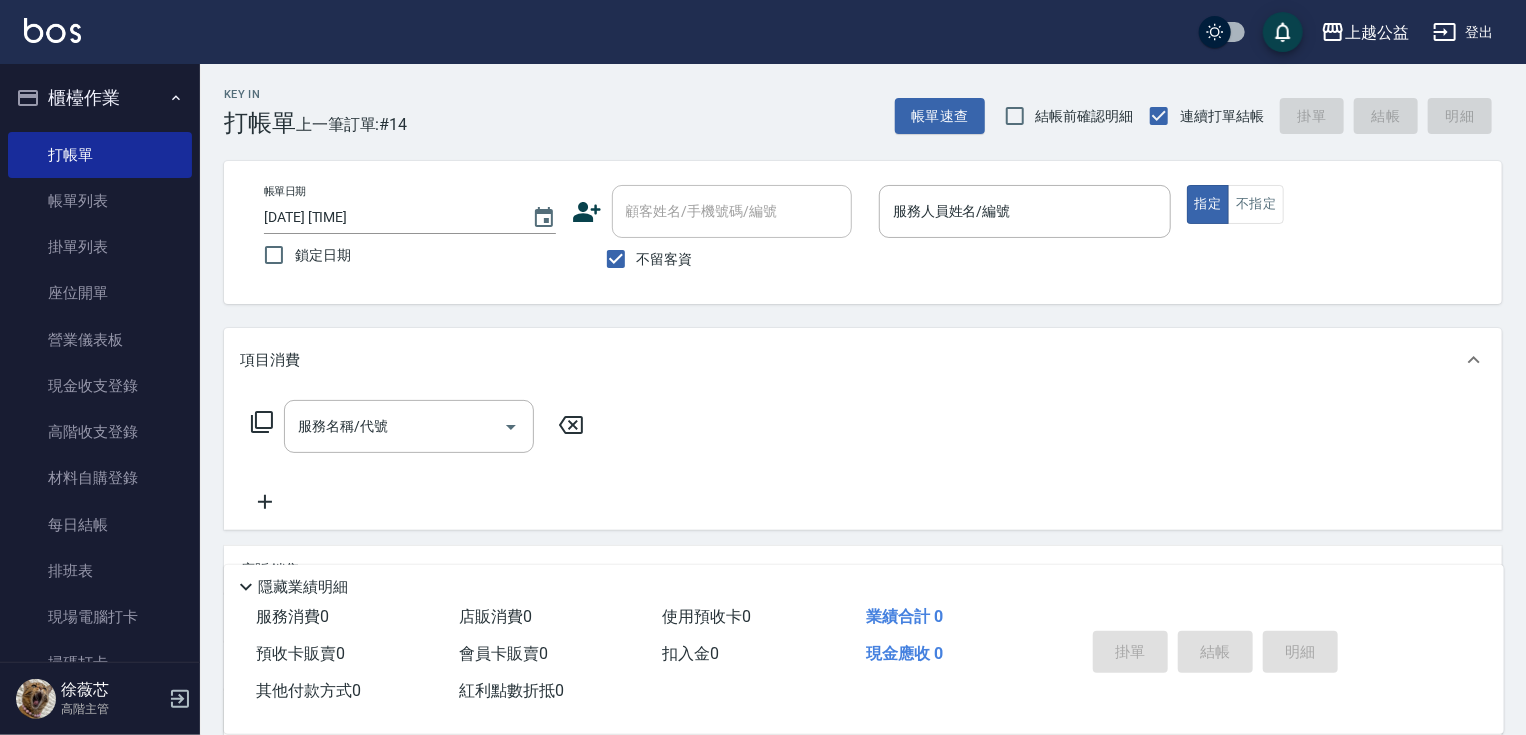 drag, startPoint x: 778, startPoint y: 396, endPoint x: 788, endPoint y: 254, distance: 142.35168 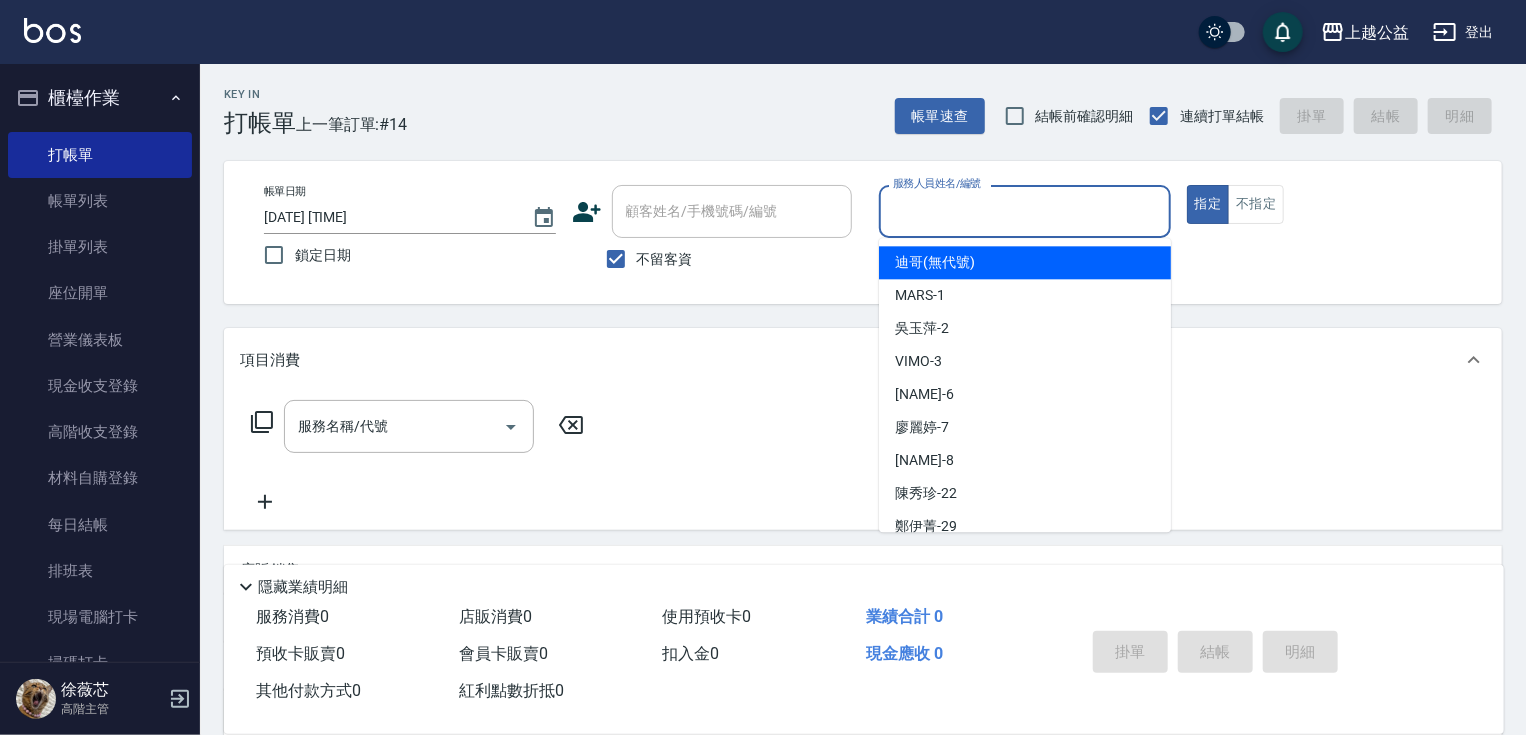 click on "服務人員姓名/編號" at bounding box center (1025, 211) 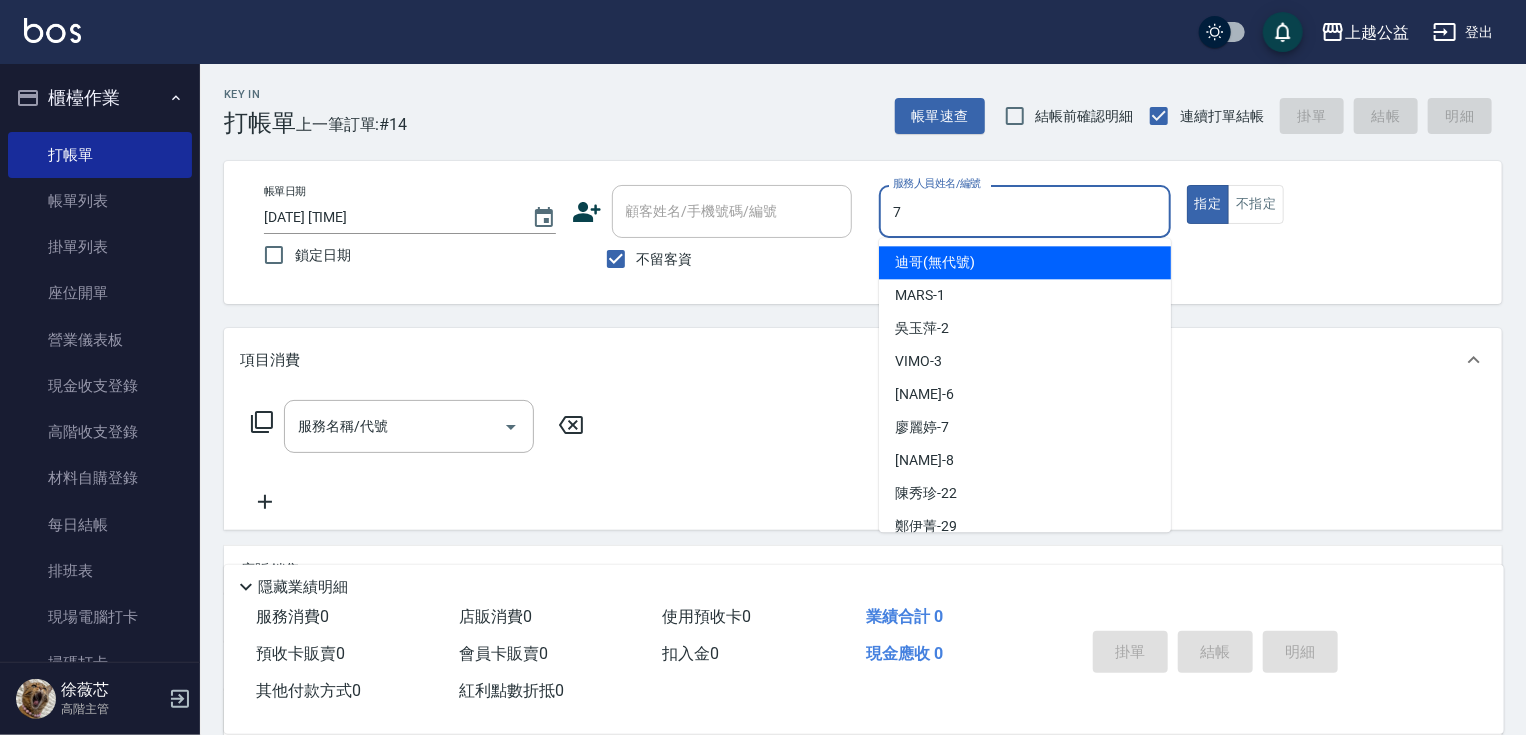 type on "廖麗婷-7" 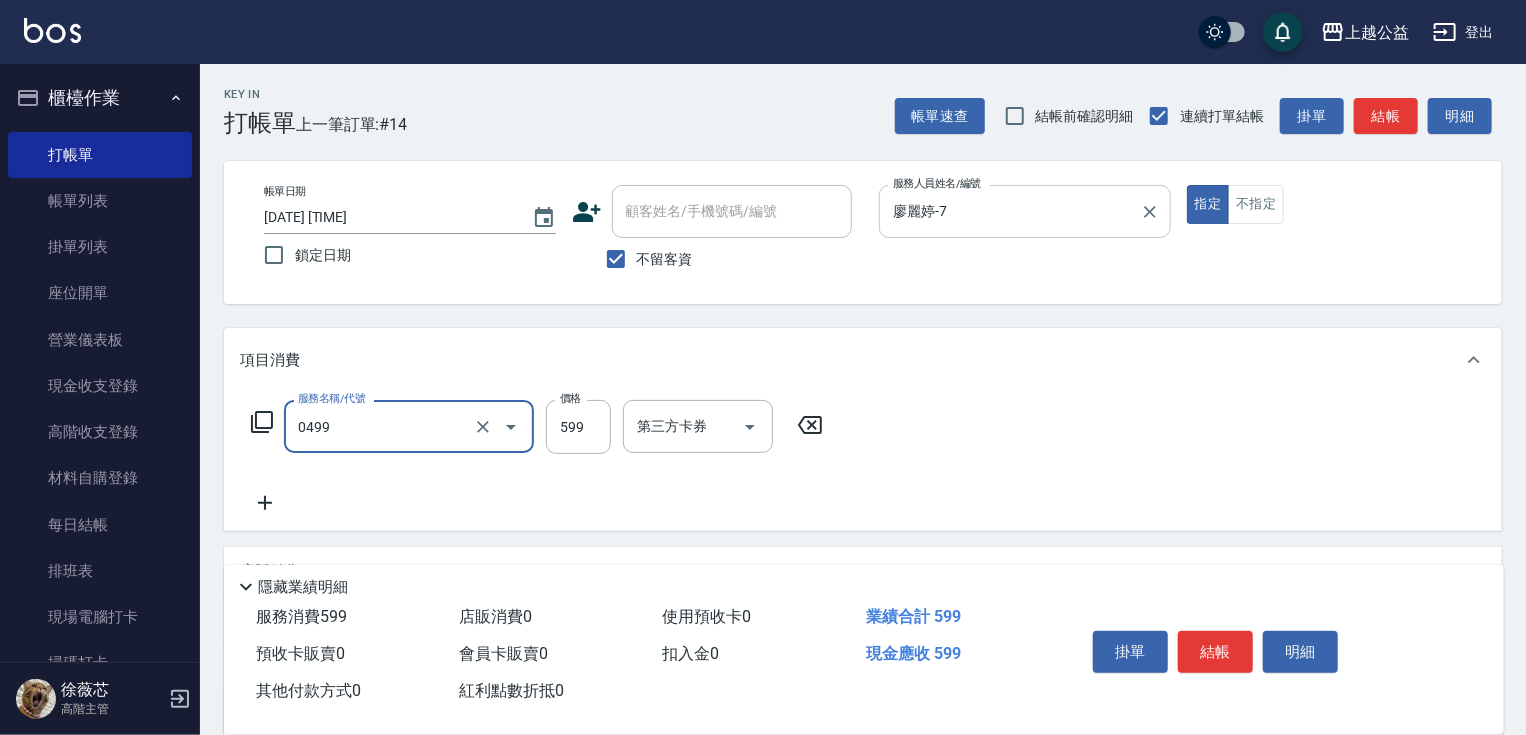 type on "頭皮去角質(0499)" 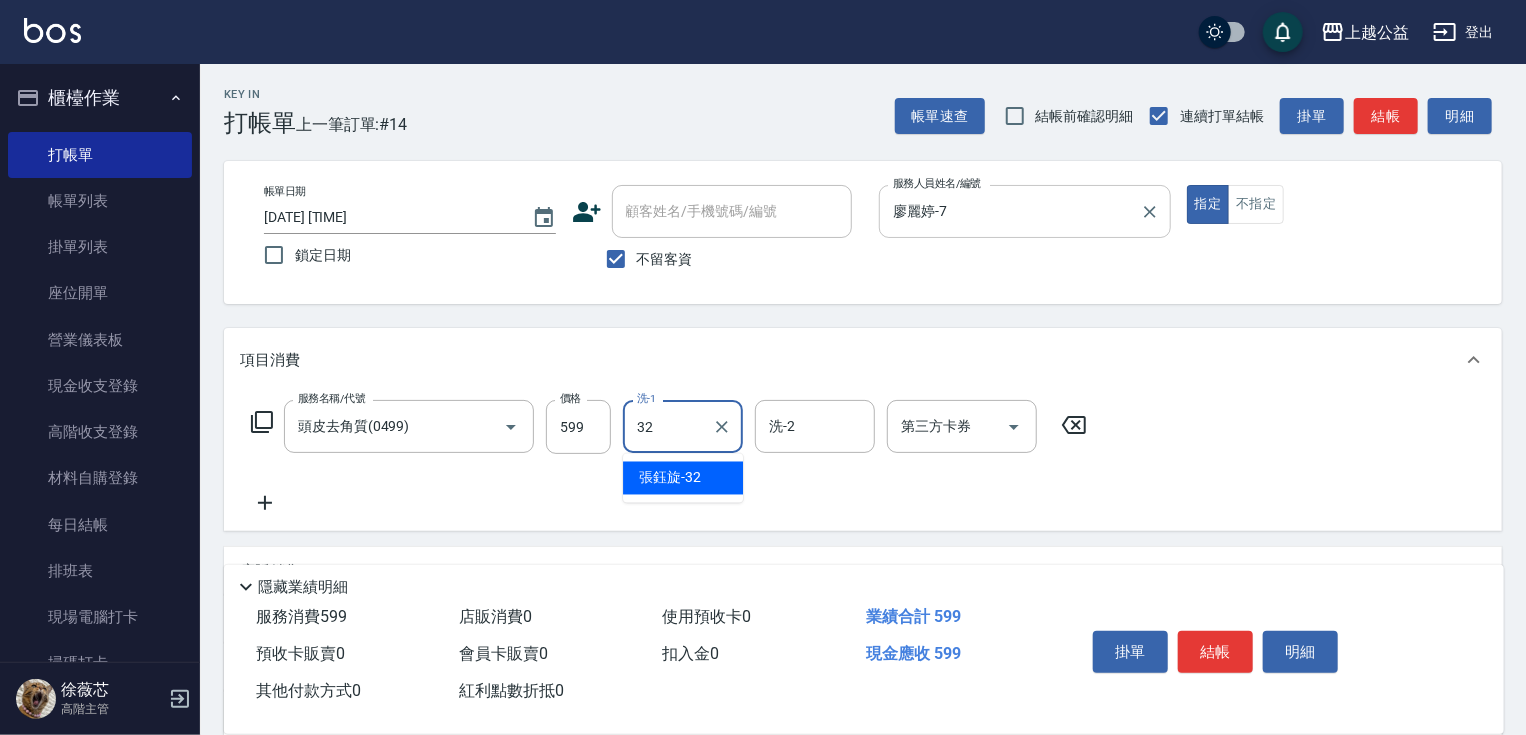 type on "張鈺旋-32" 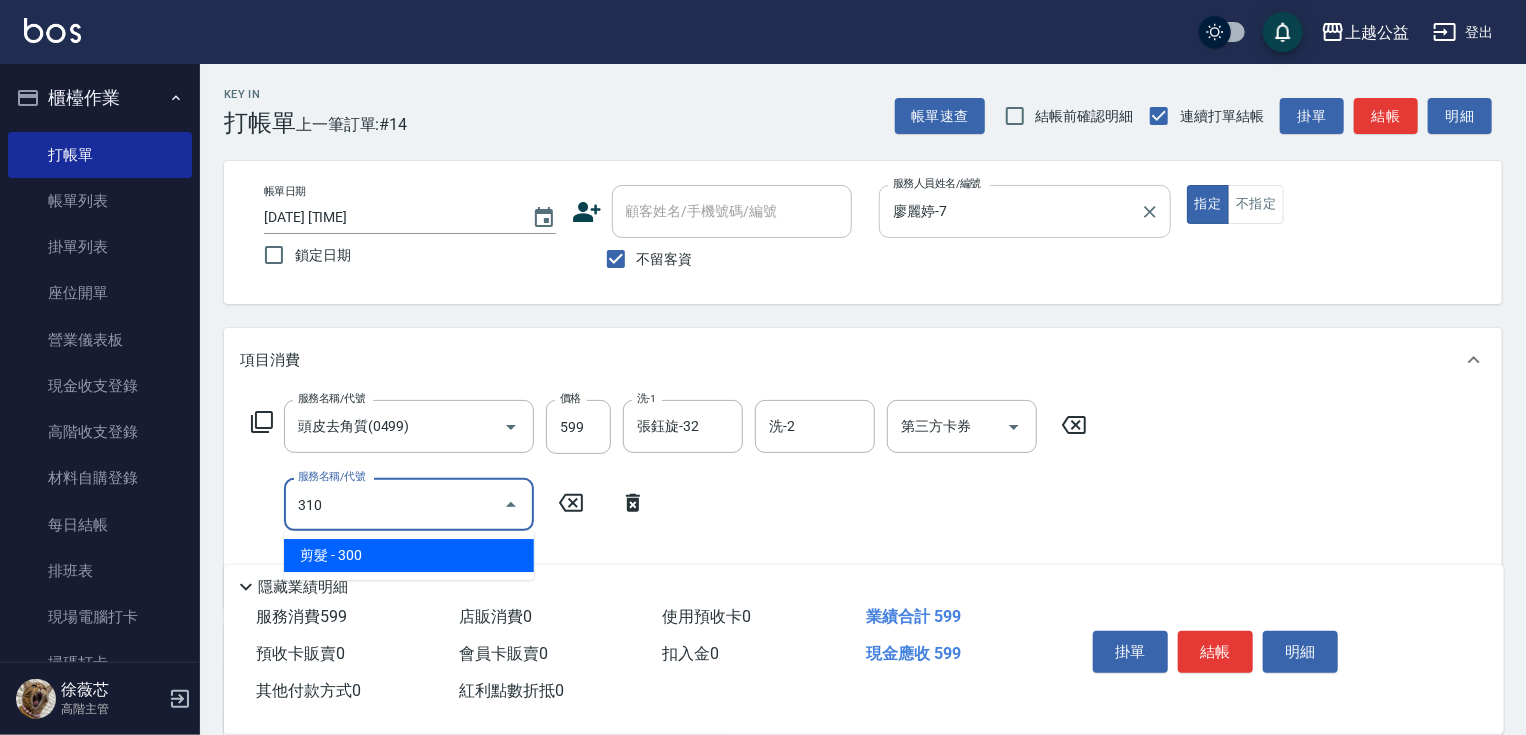 type on "剪髮(310)" 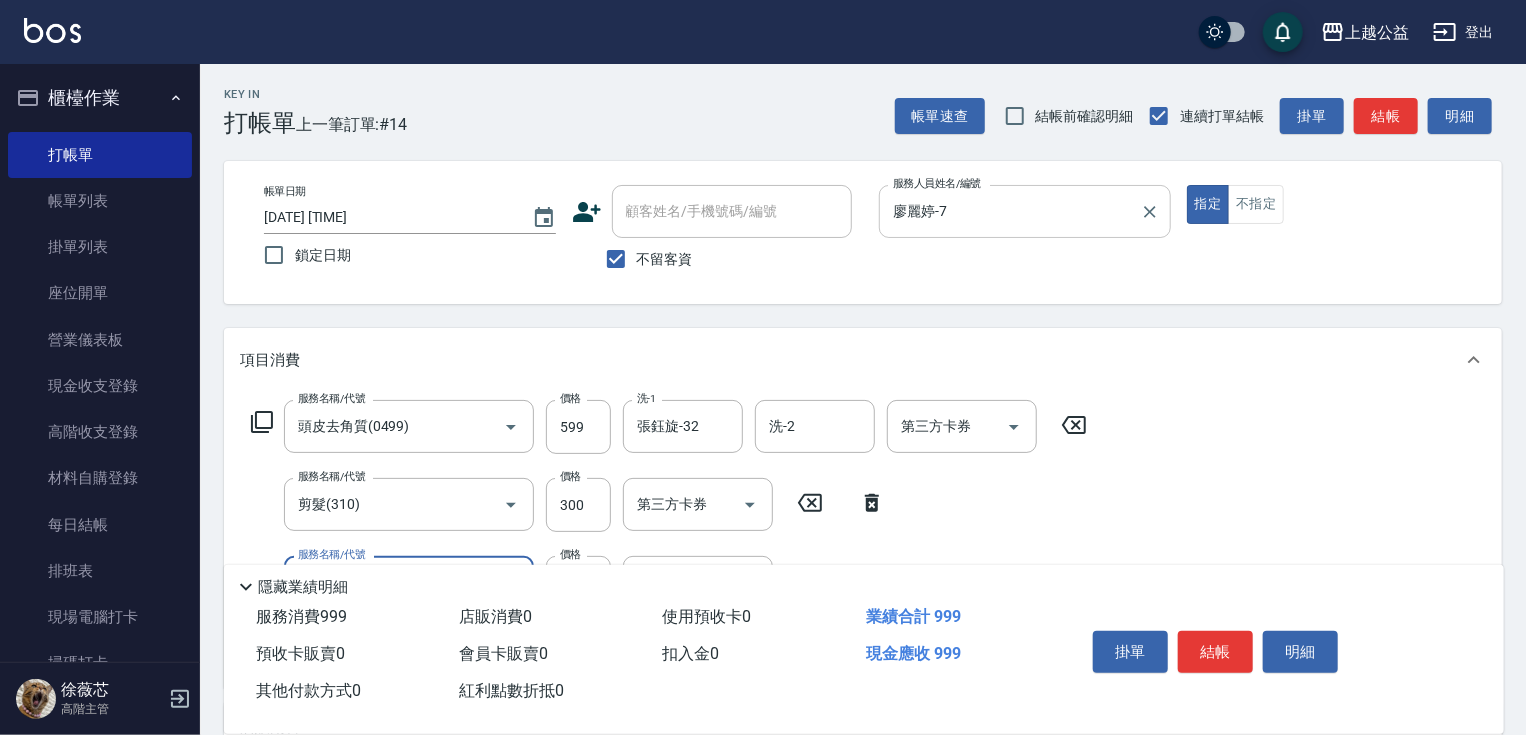 type on "精油長髮(608)" 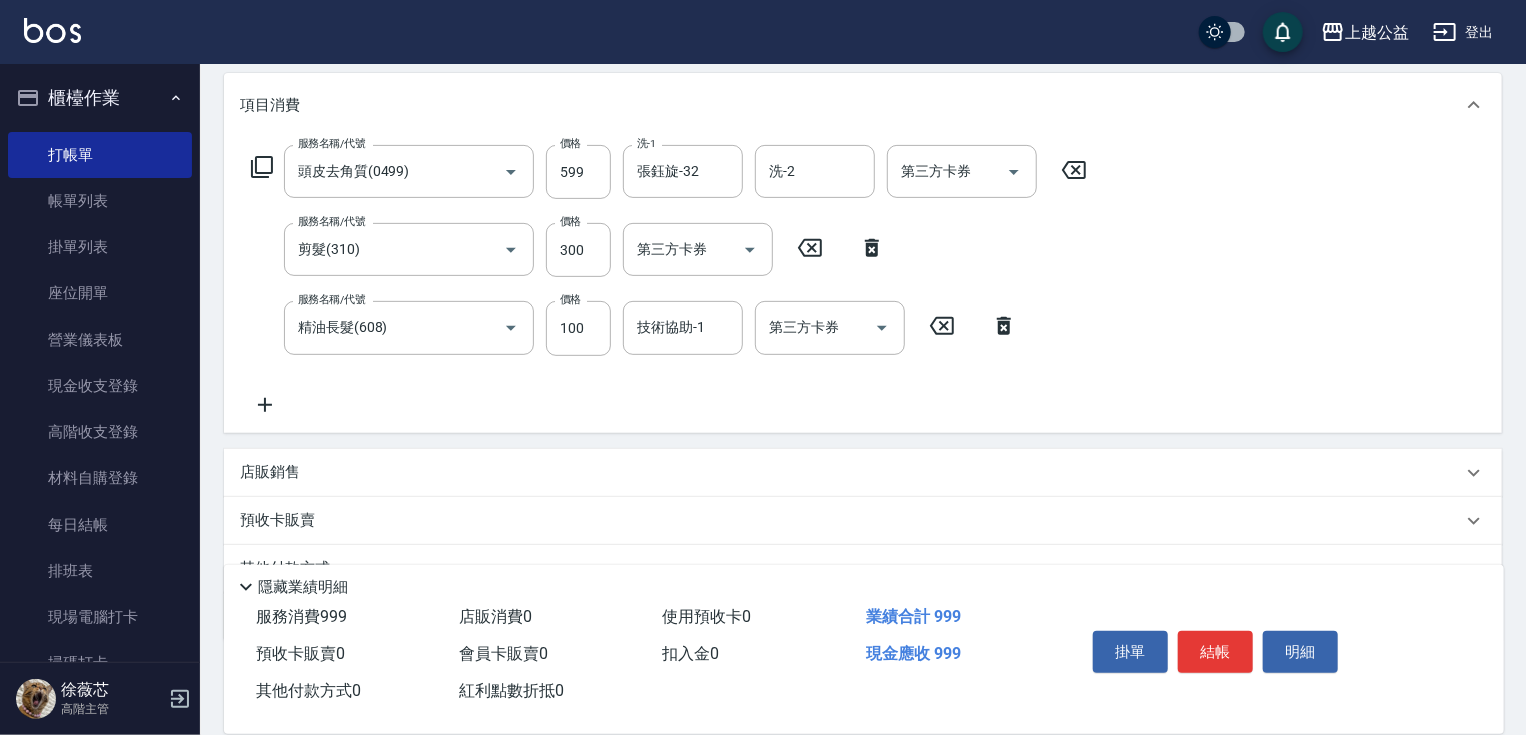 drag, startPoint x: 968, startPoint y: 363, endPoint x: 872, endPoint y: 416, distance: 109.65856 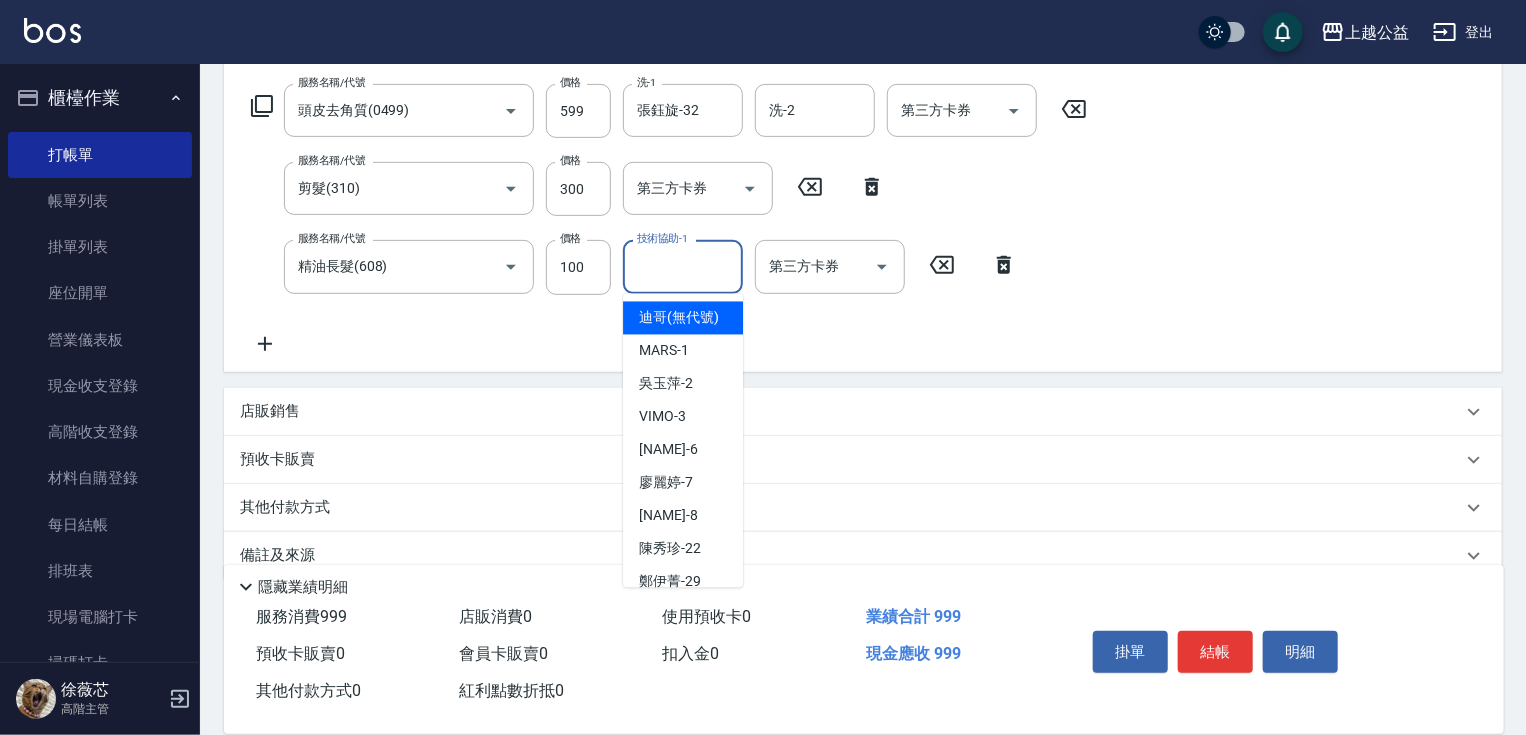 click on "技術協助-1" at bounding box center (683, 266) 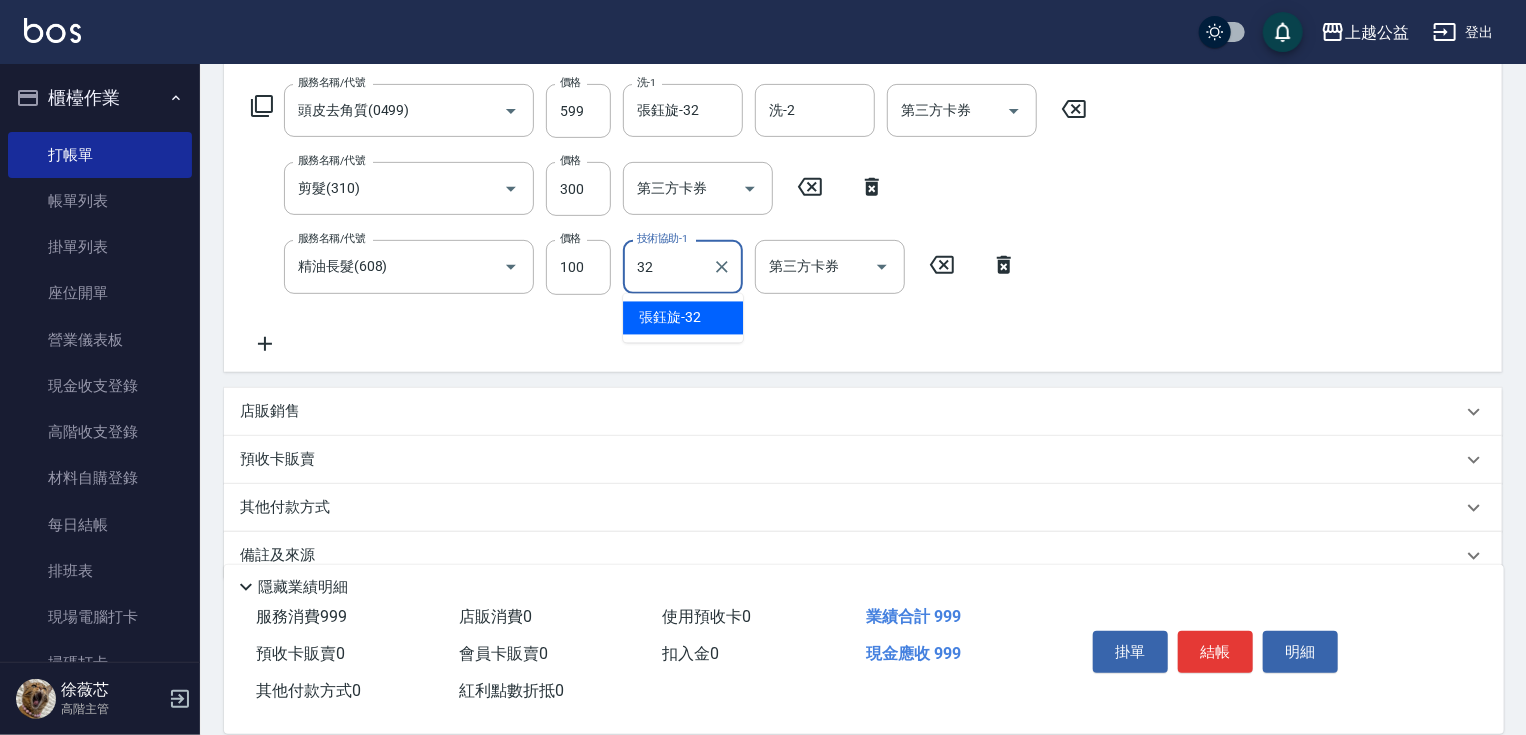 type on "張鈺旋-32" 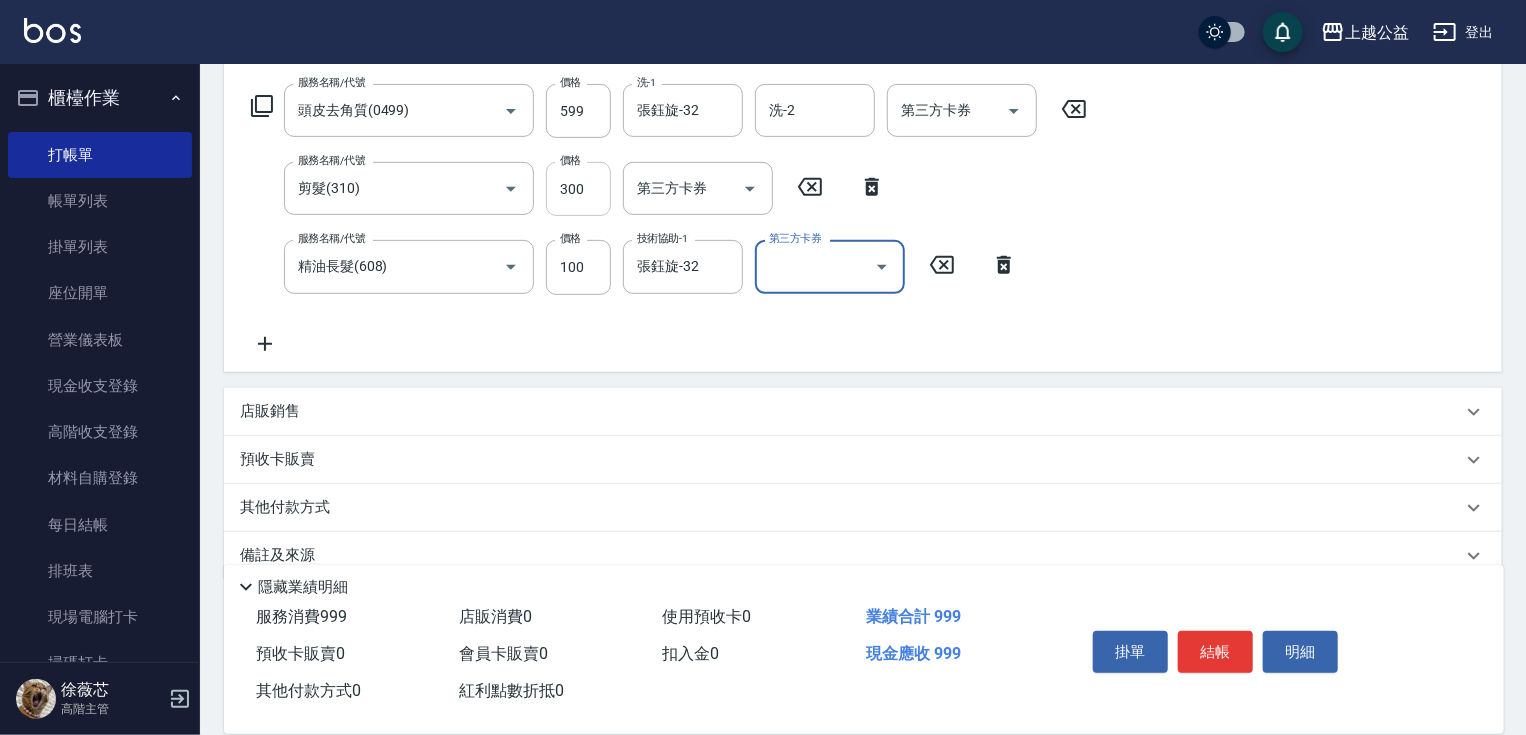 click on "300" at bounding box center [578, 189] 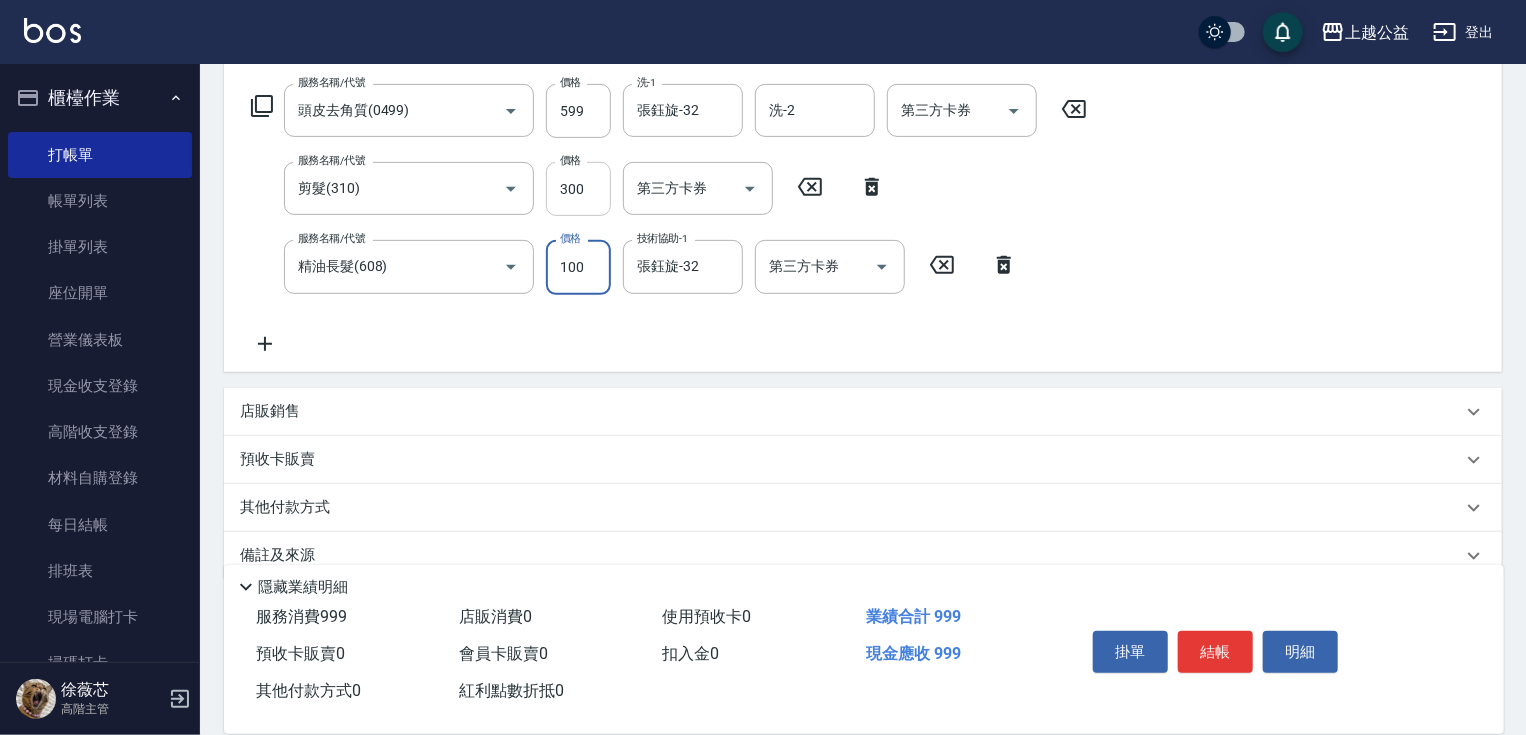 click on "300" at bounding box center (578, 189) 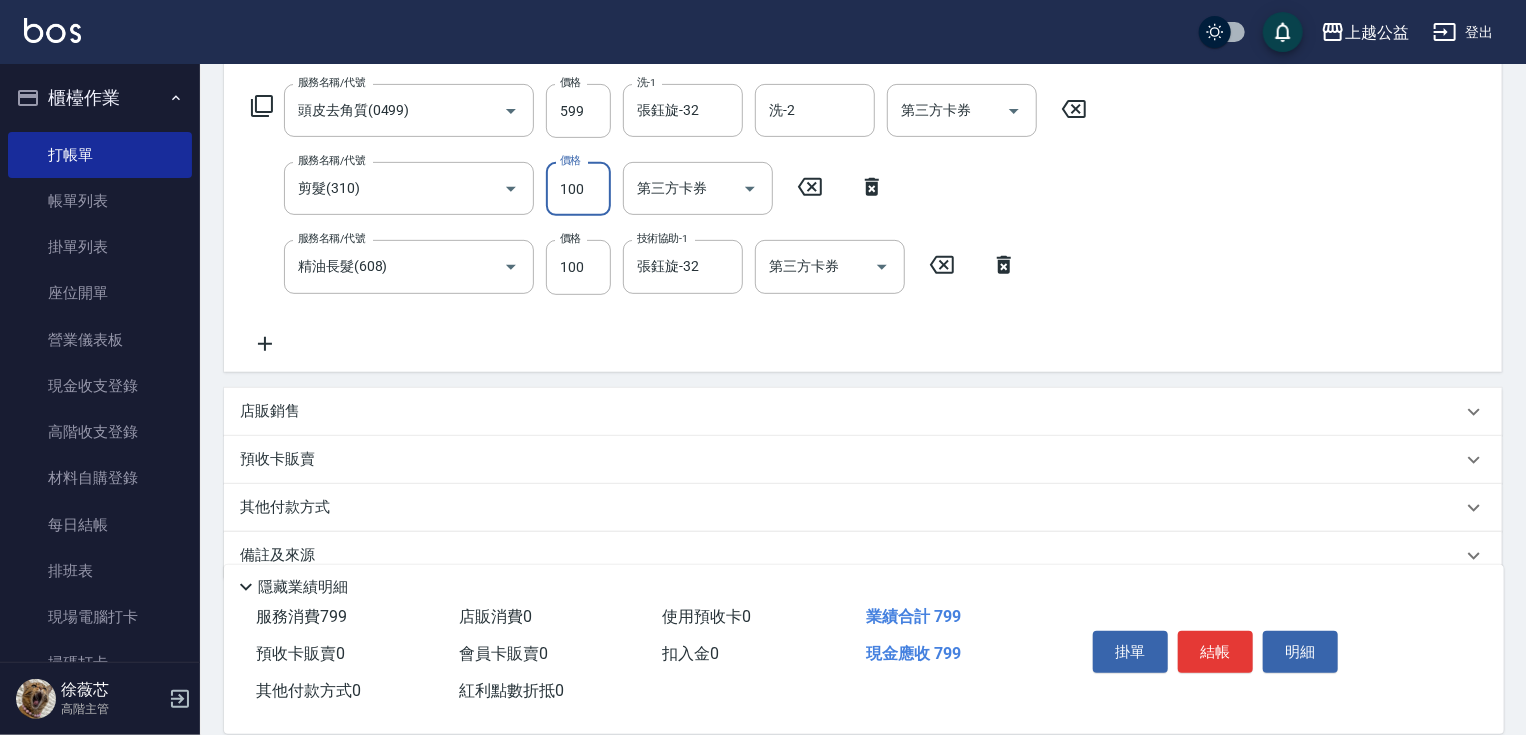 type on "100" 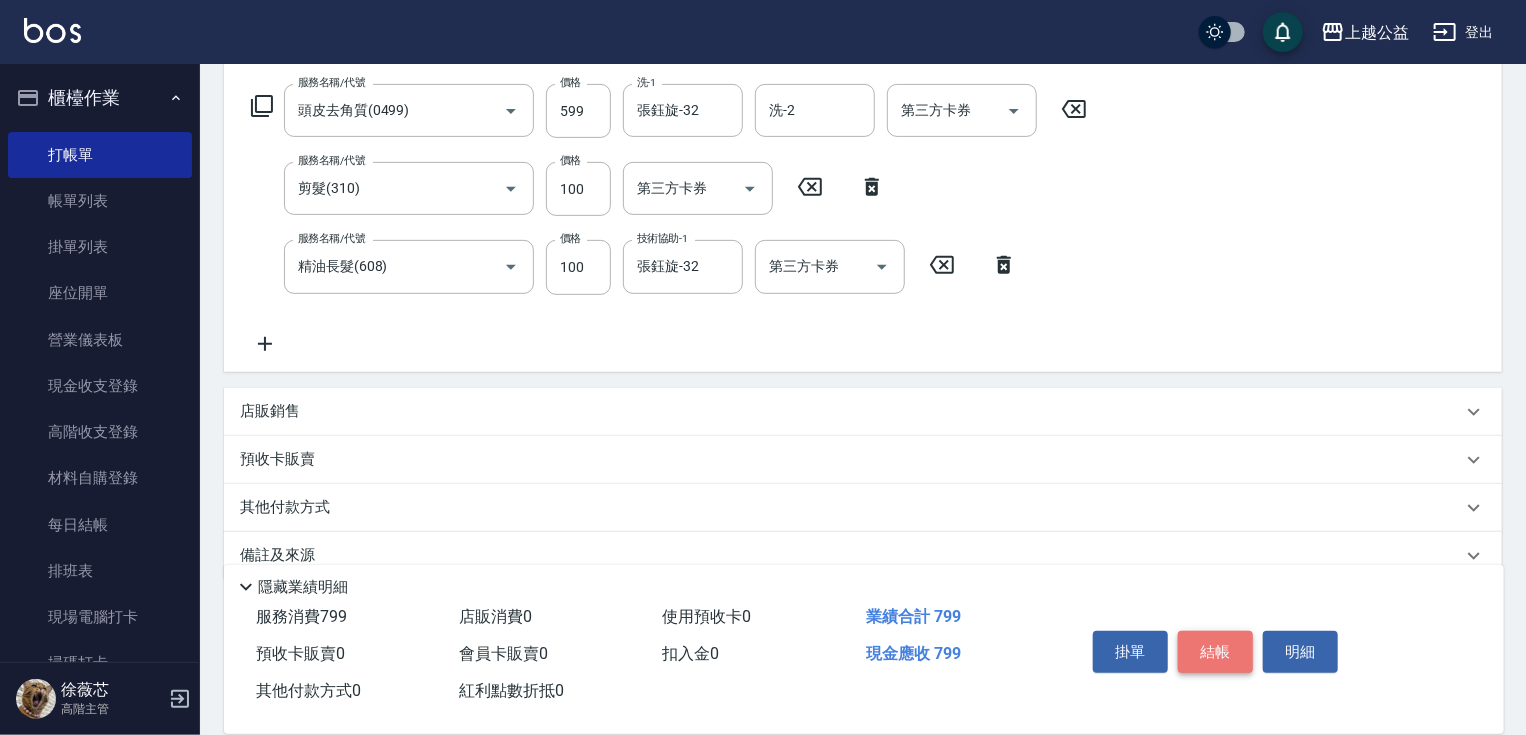 click on "結帳" at bounding box center [1215, 652] 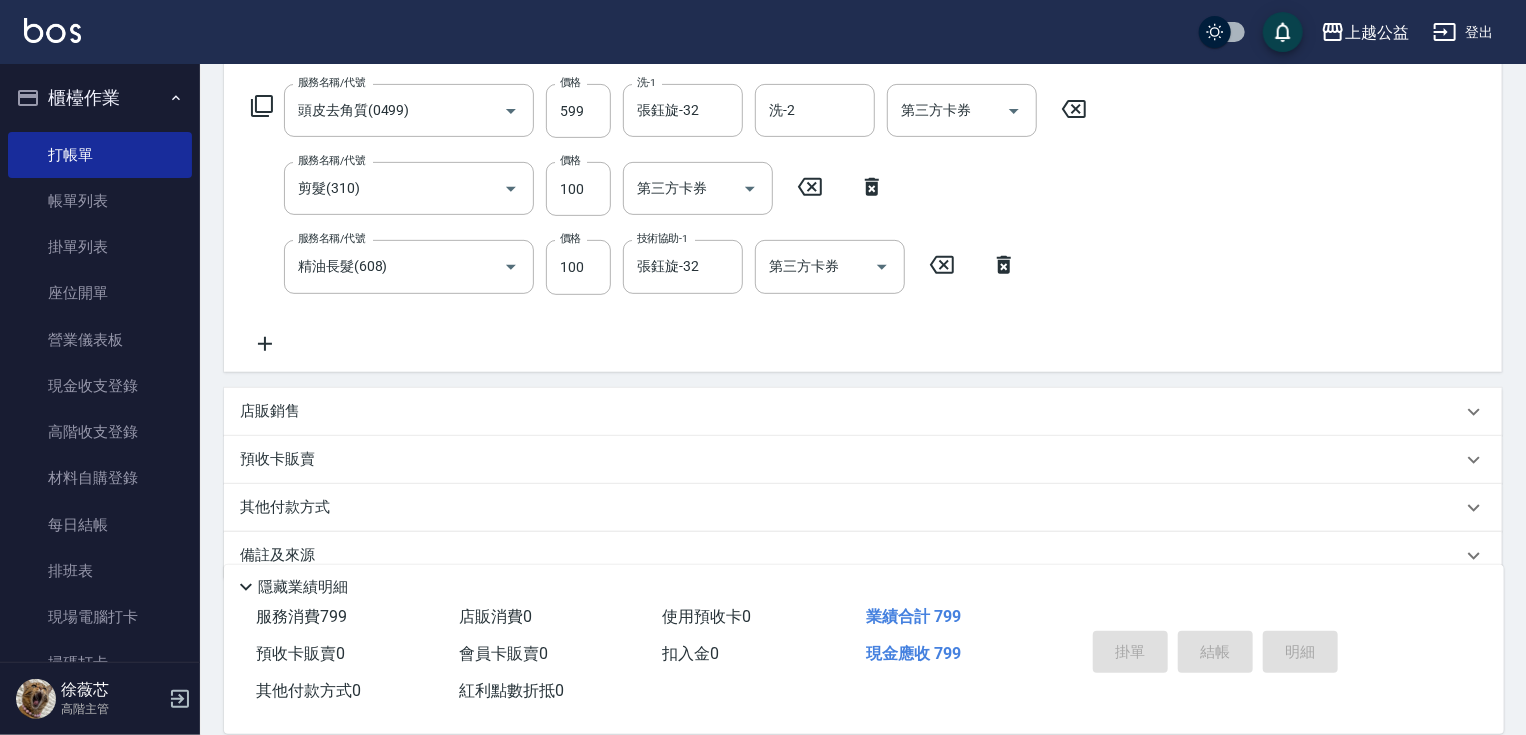 type on "[YEAR]/[MONTH]/[DAY] [TIME]" 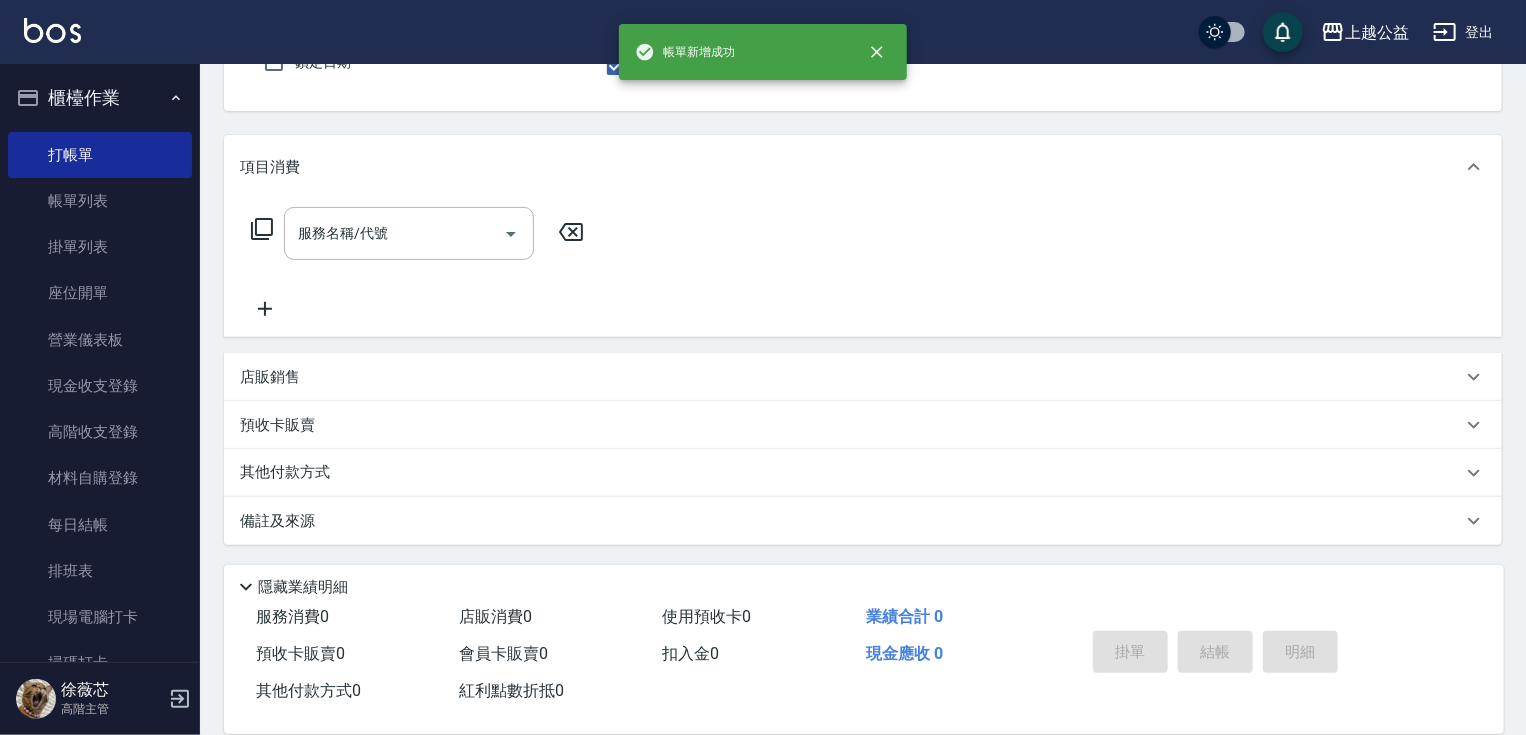scroll, scrollTop: 192, scrollLeft: 0, axis: vertical 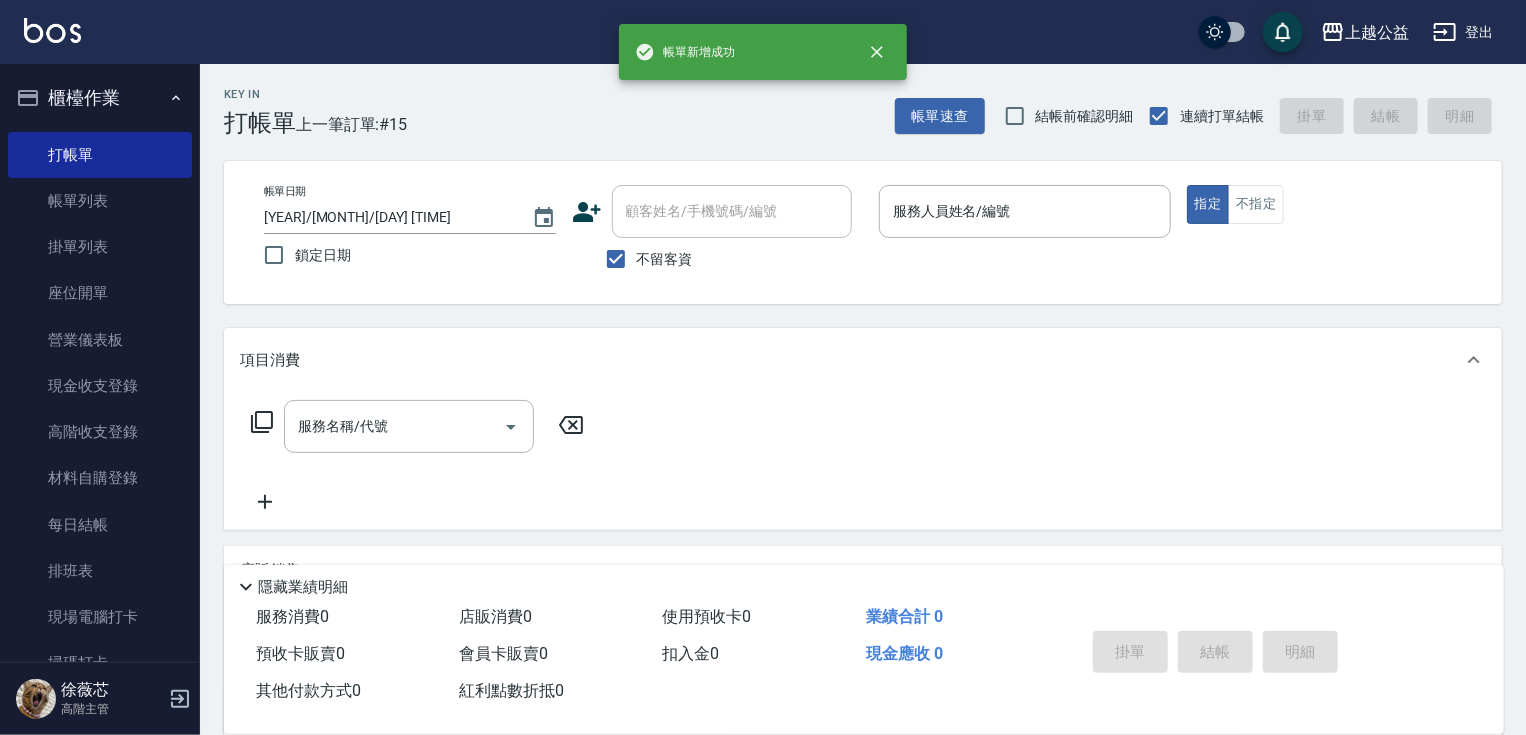 drag, startPoint x: 1076, startPoint y: 548, endPoint x: 925, endPoint y: 367, distance: 235.71593 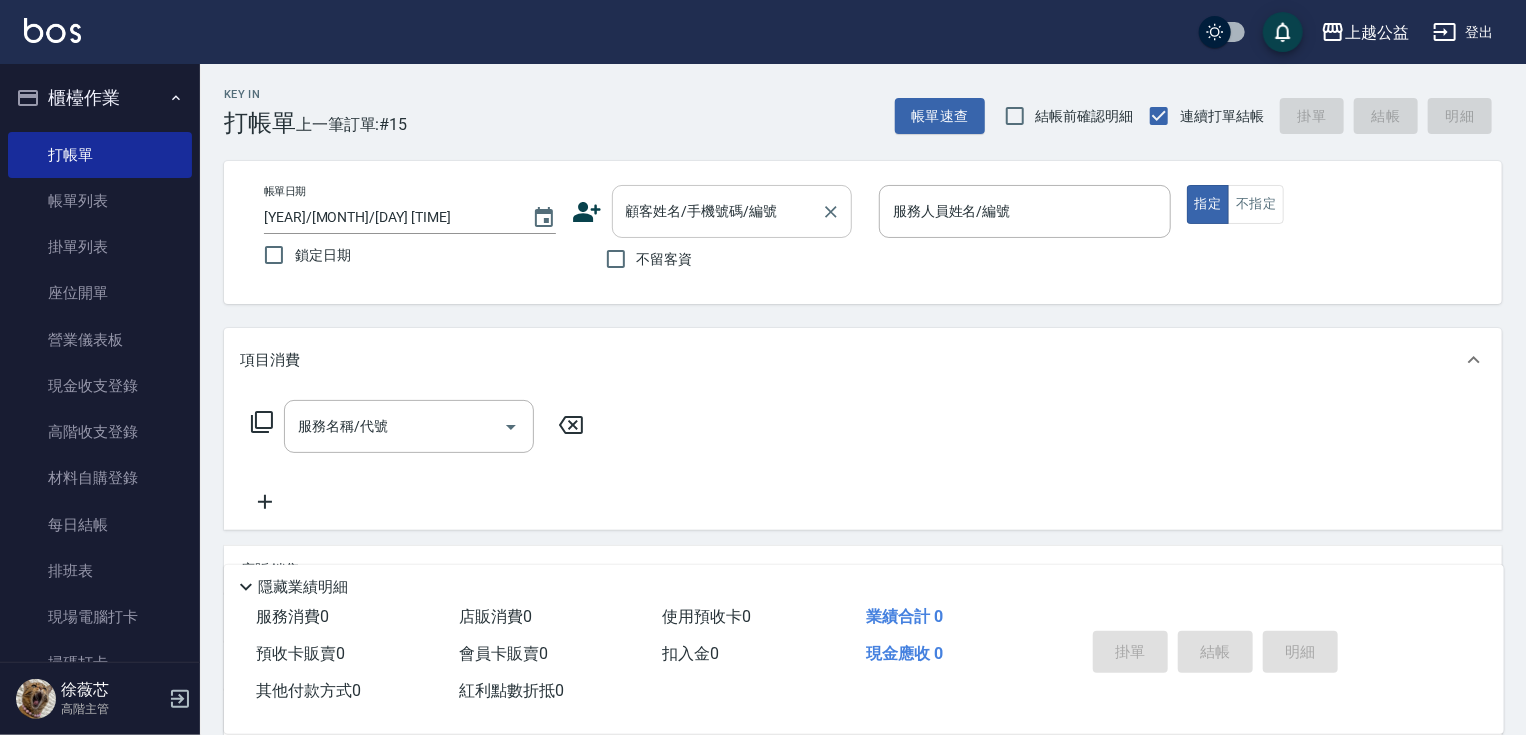 click on "顧客姓名/手機號碼/編號" at bounding box center [717, 211] 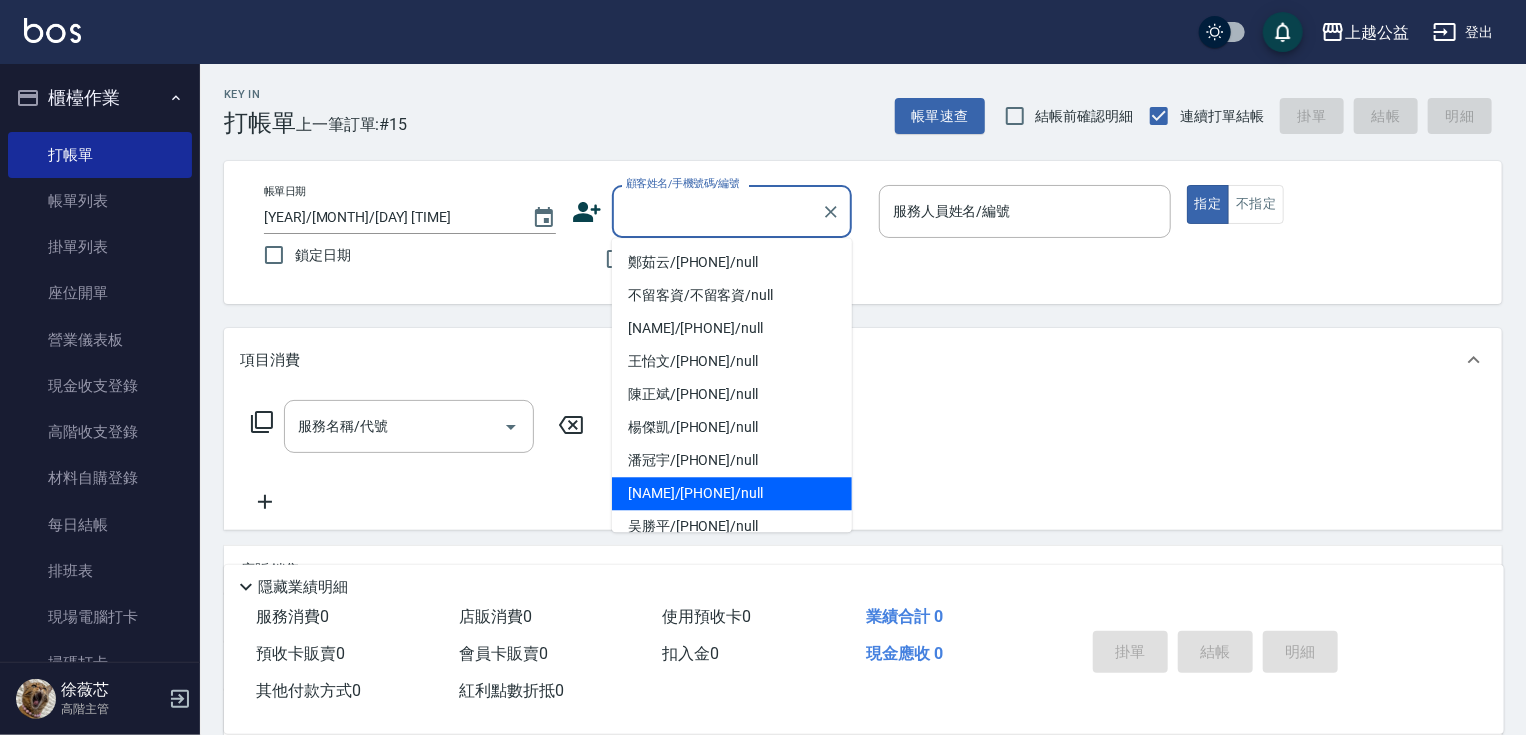 scroll, scrollTop: 257, scrollLeft: 0, axis: vertical 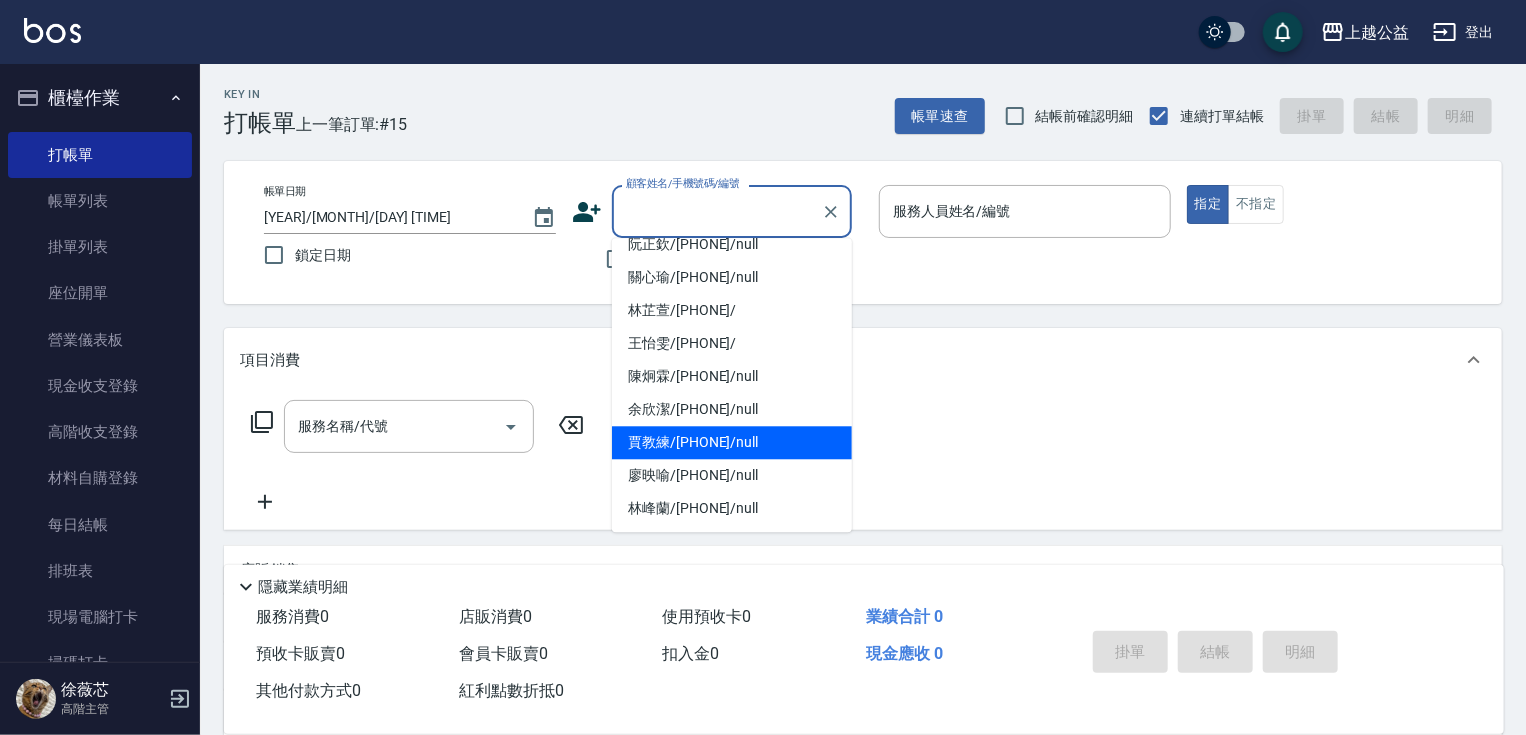 click on "賈教練/[PHONE]/null" at bounding box center [732, 442] 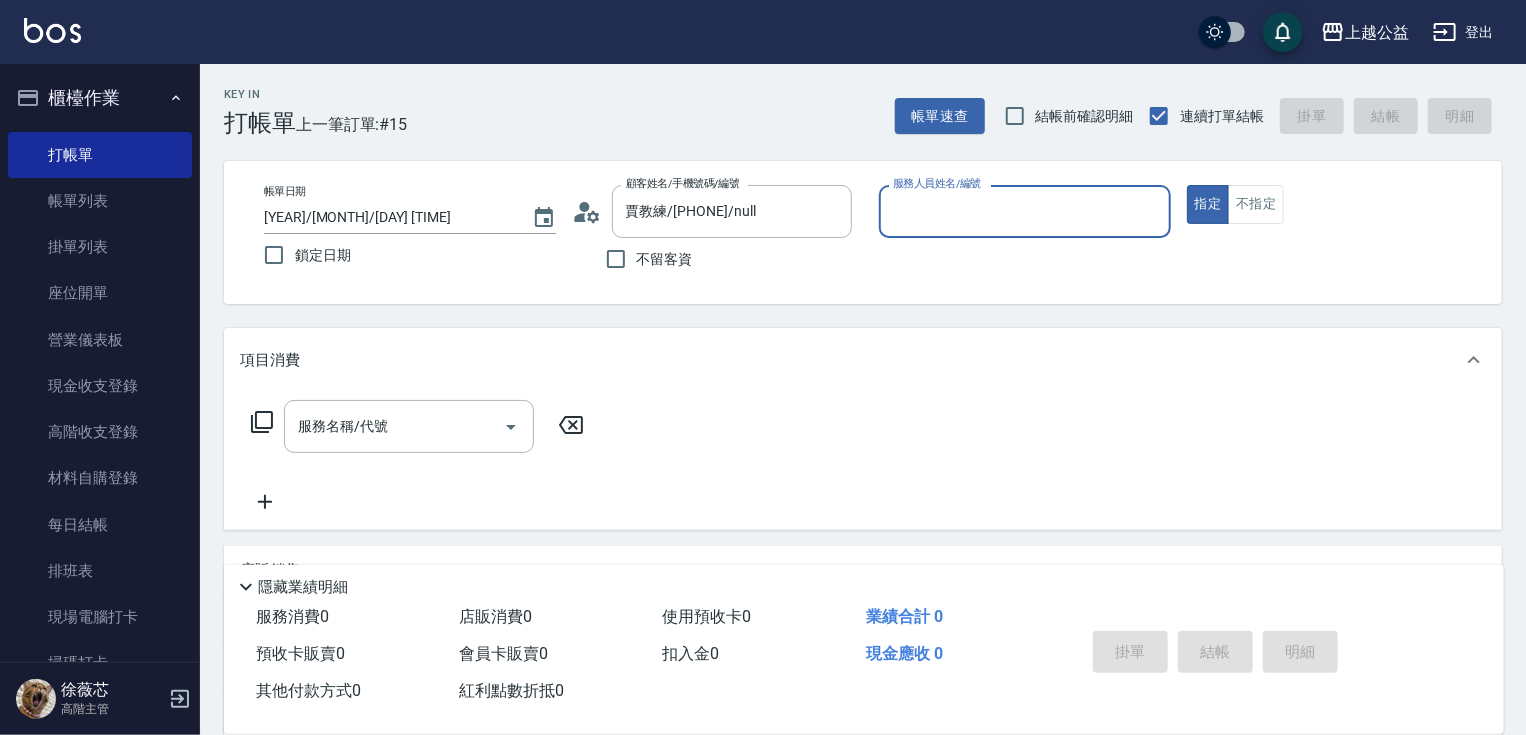 type on "廖麗婷-7" 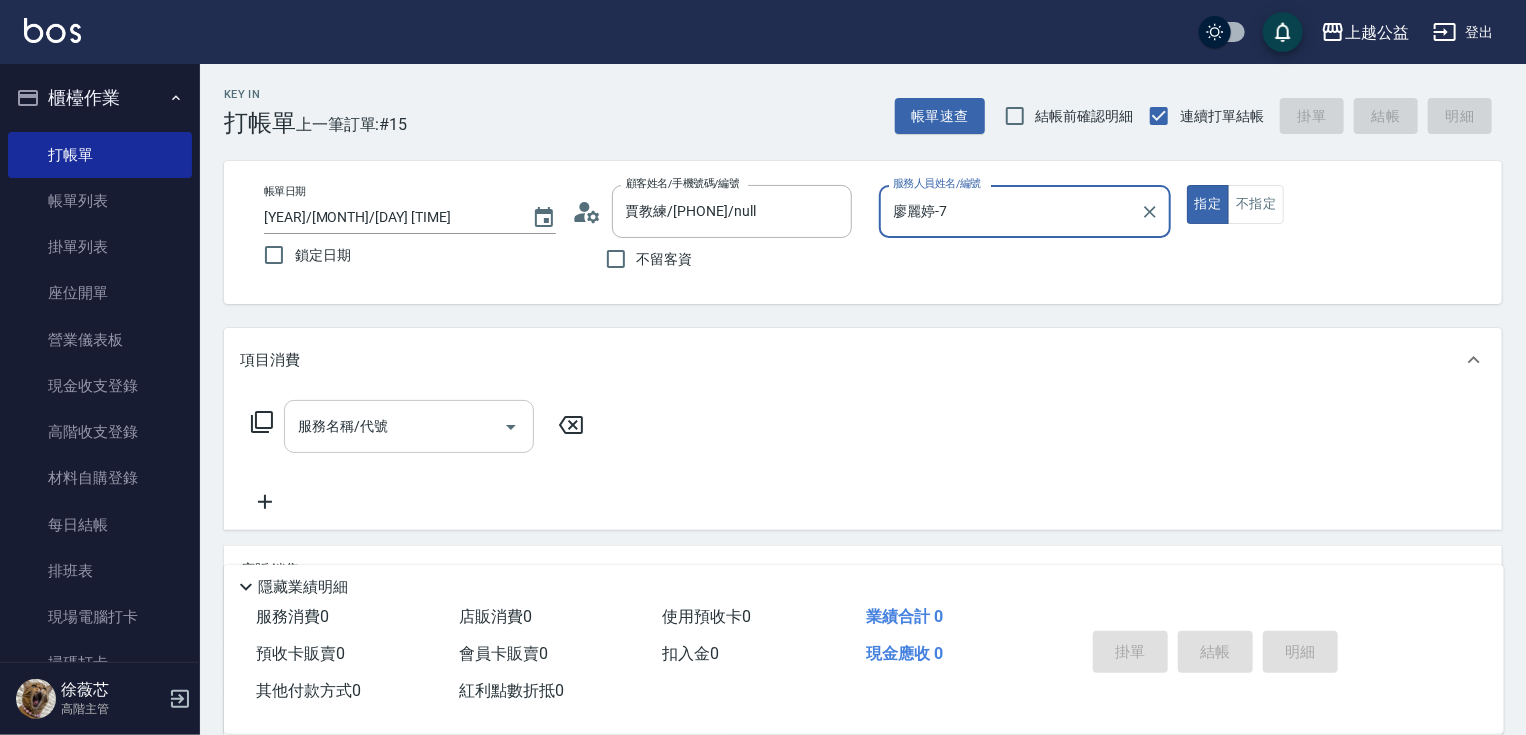 click on "服務名稱/代號" at bounding box center [394, 426] 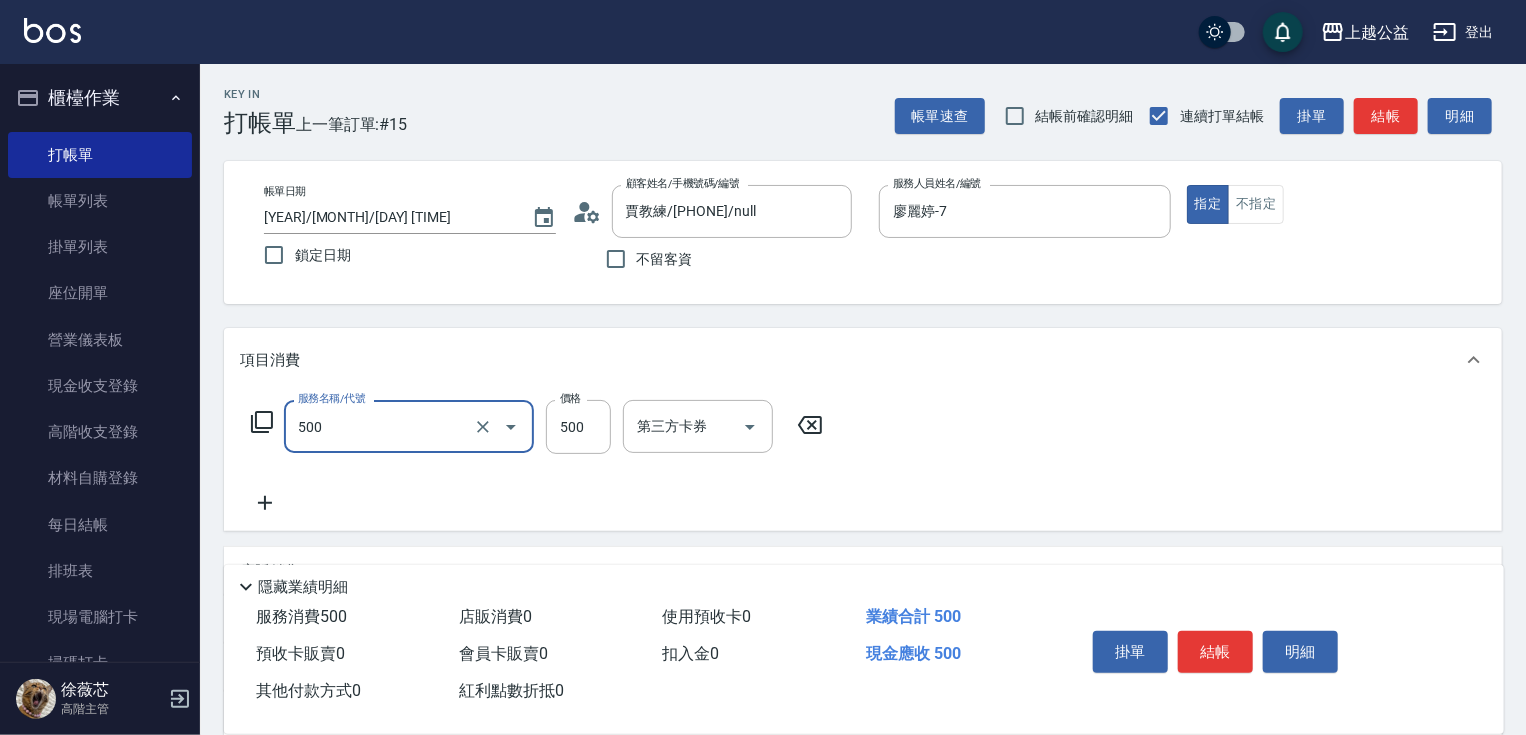 type on "洗剪500(500)" 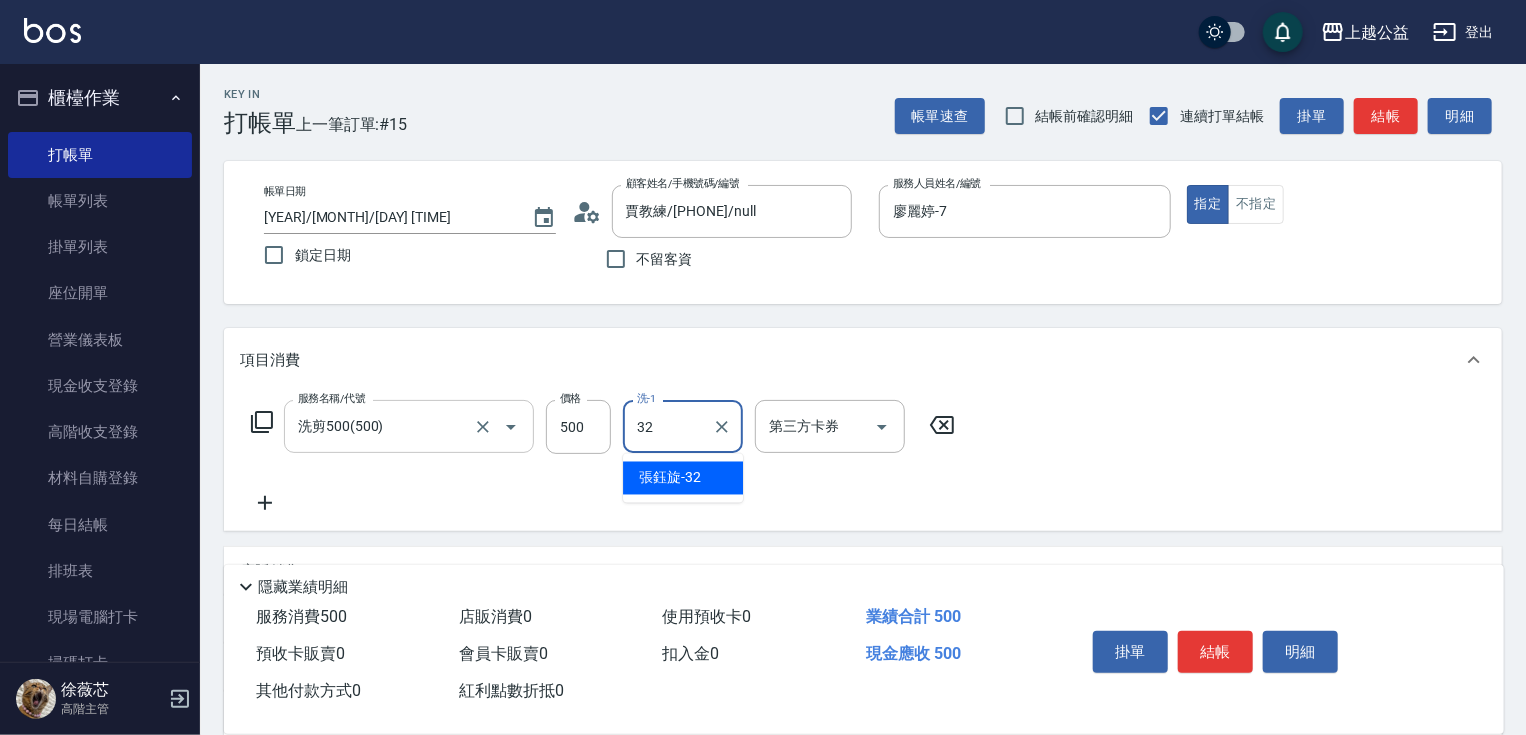 type on "張鈺旋-32" 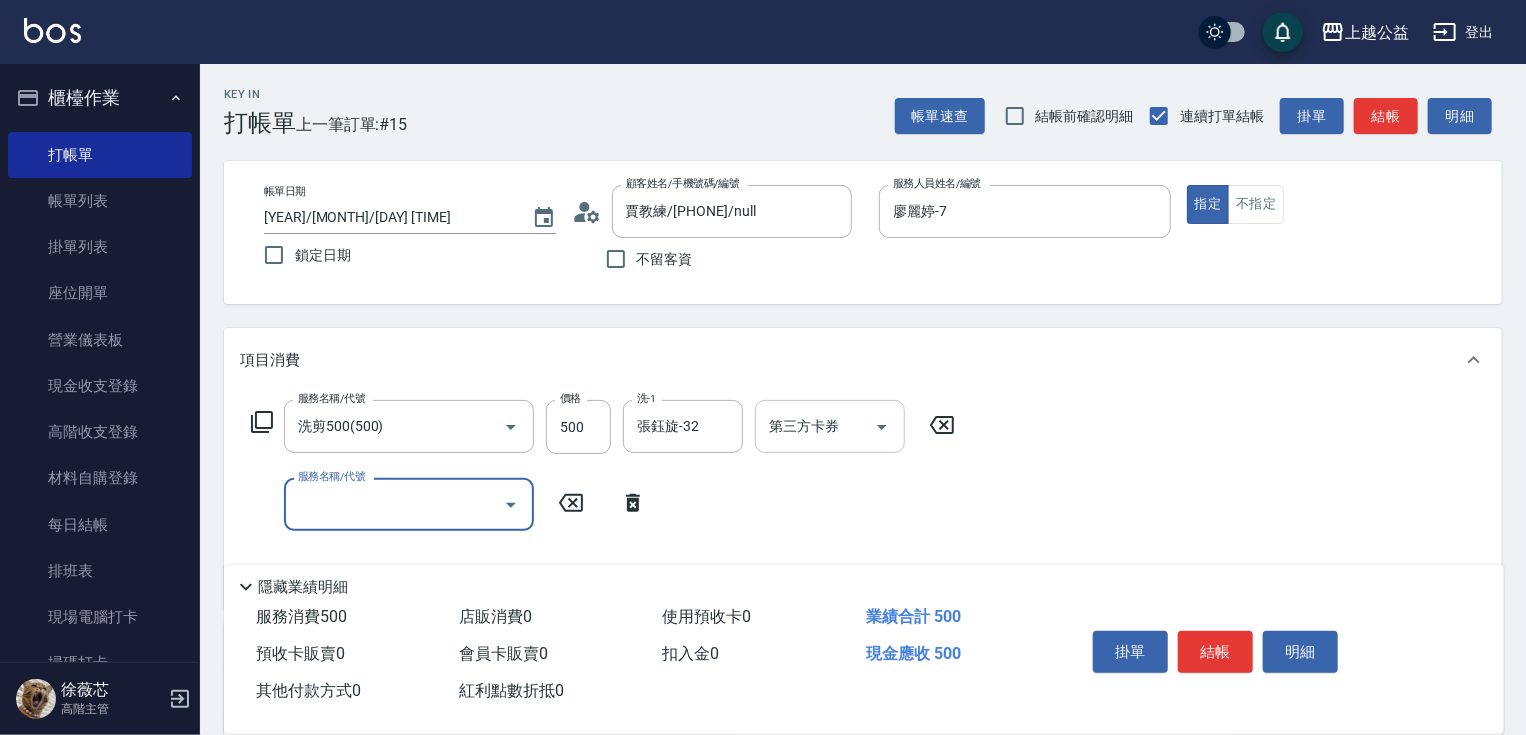 click on "第三方卡券" at bounding box center (815, 426) 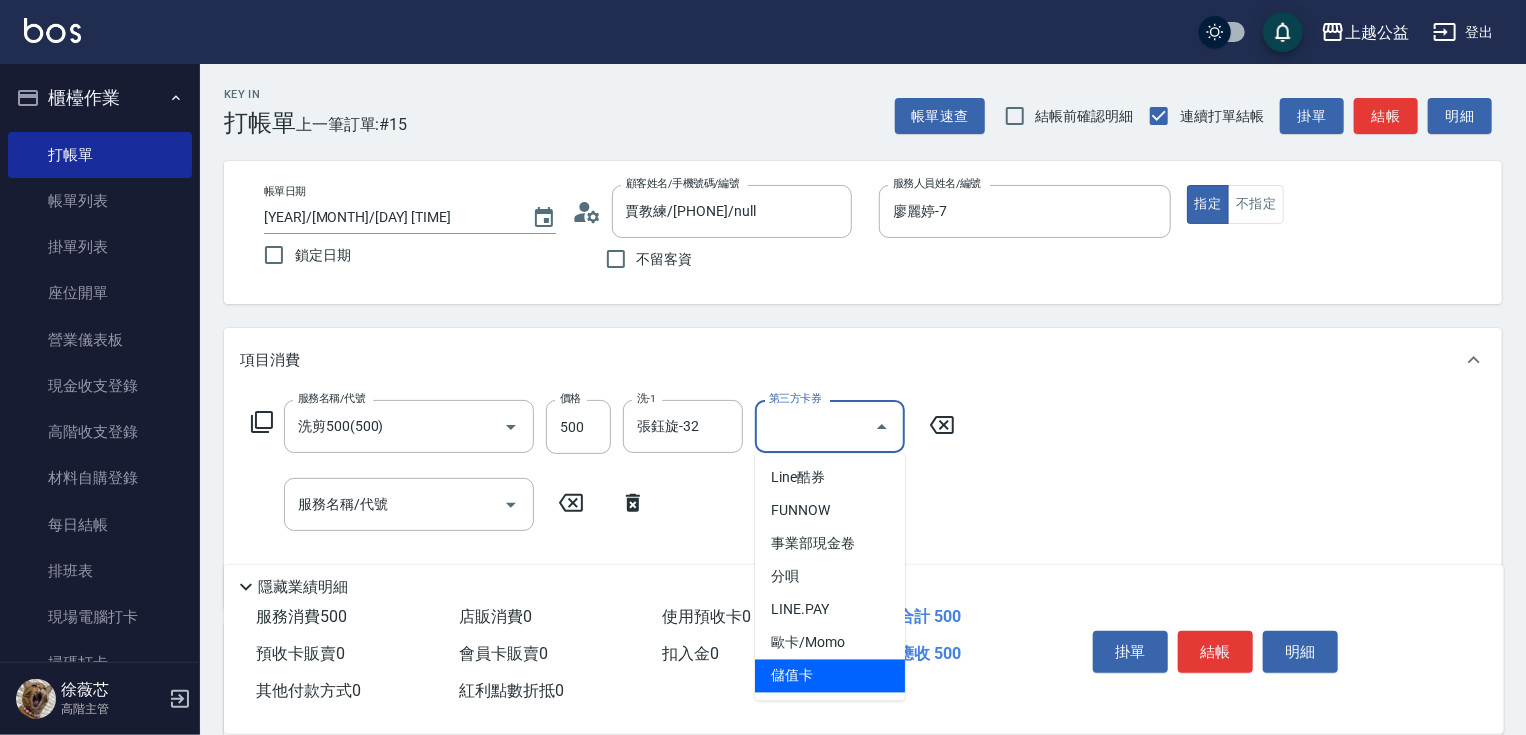 type on "儲值卡" 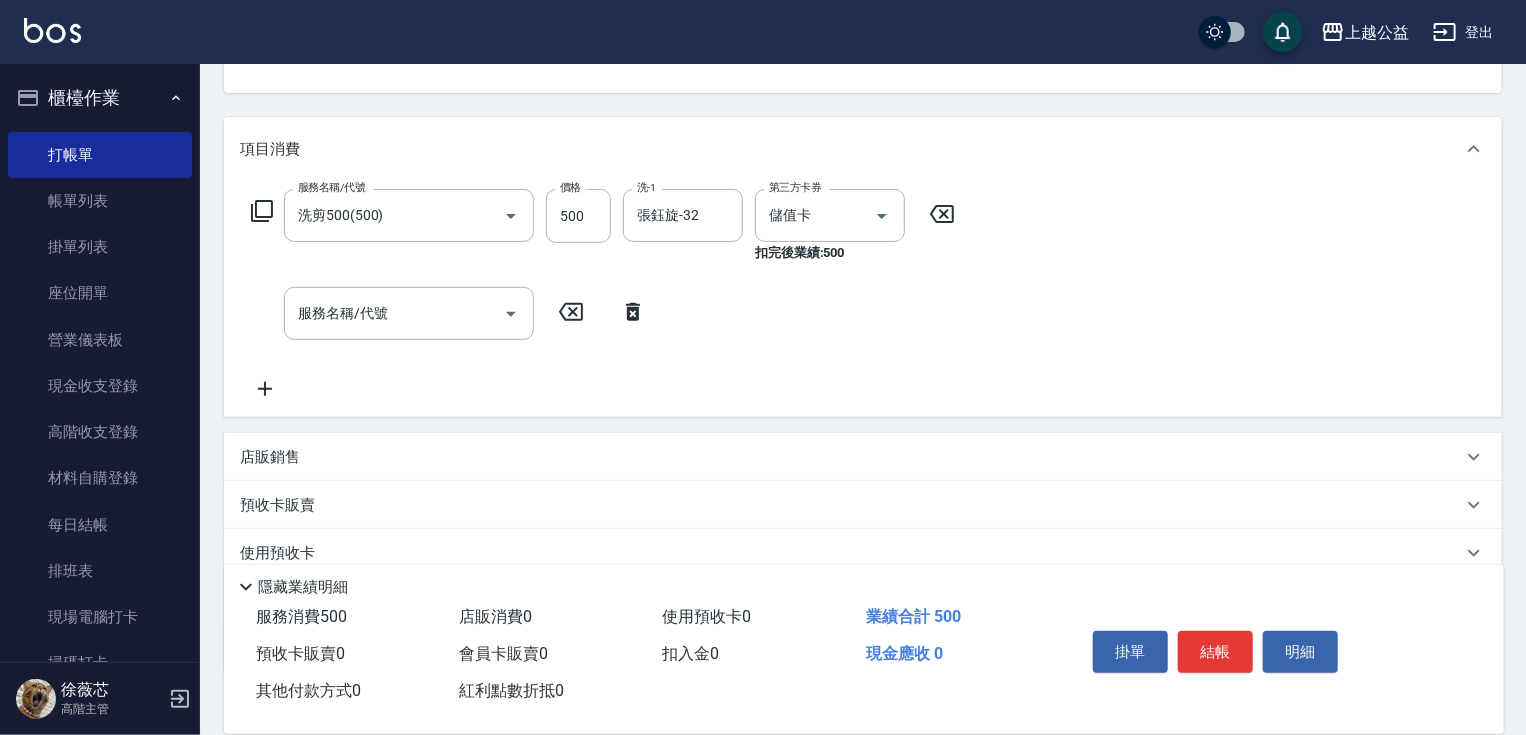 scroll, scrollTop: 339, scrollLeft: 0, axis: vertical 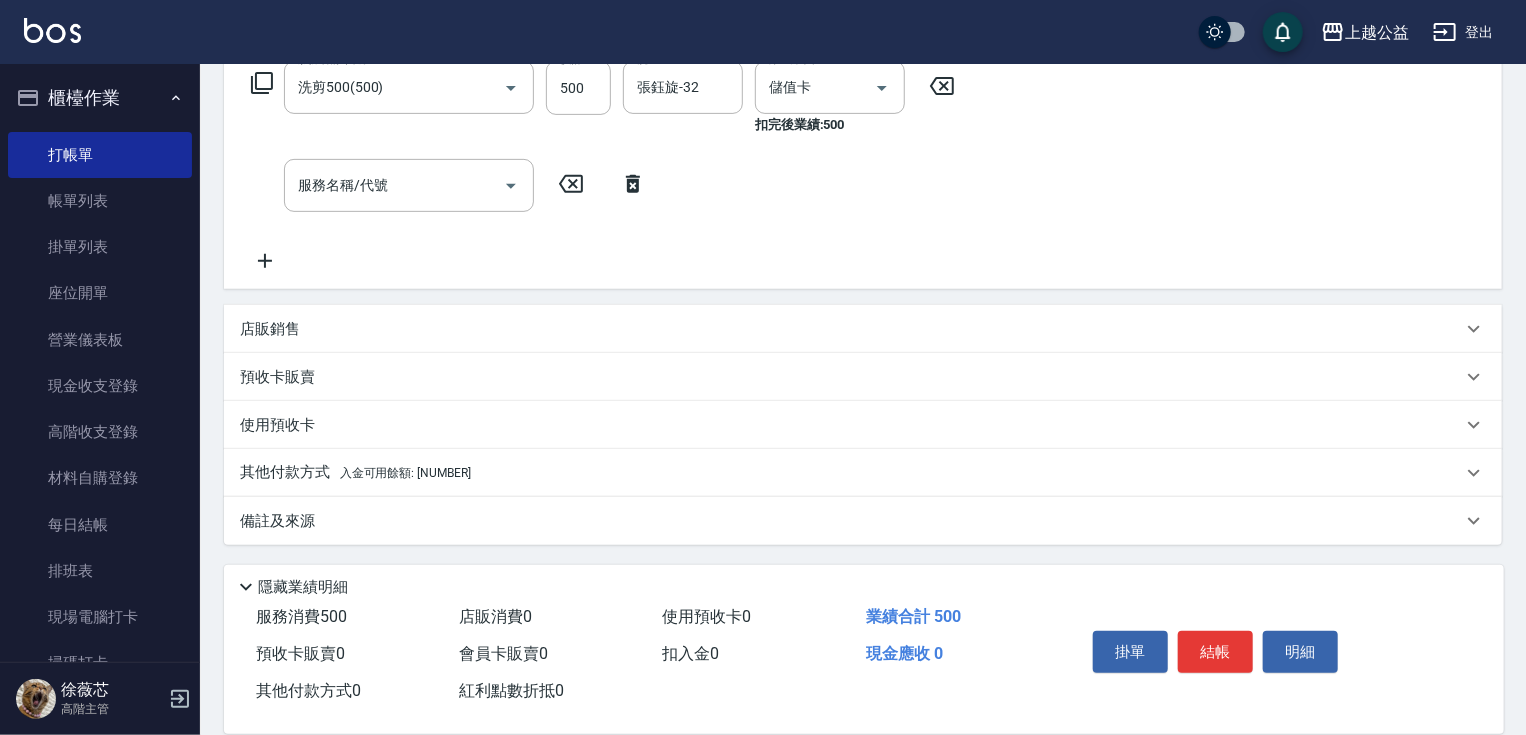 drag, startPoint x: 918, startPoint y: 350, endPoint x: 421, endPoint y: 393, distance: 498.8567 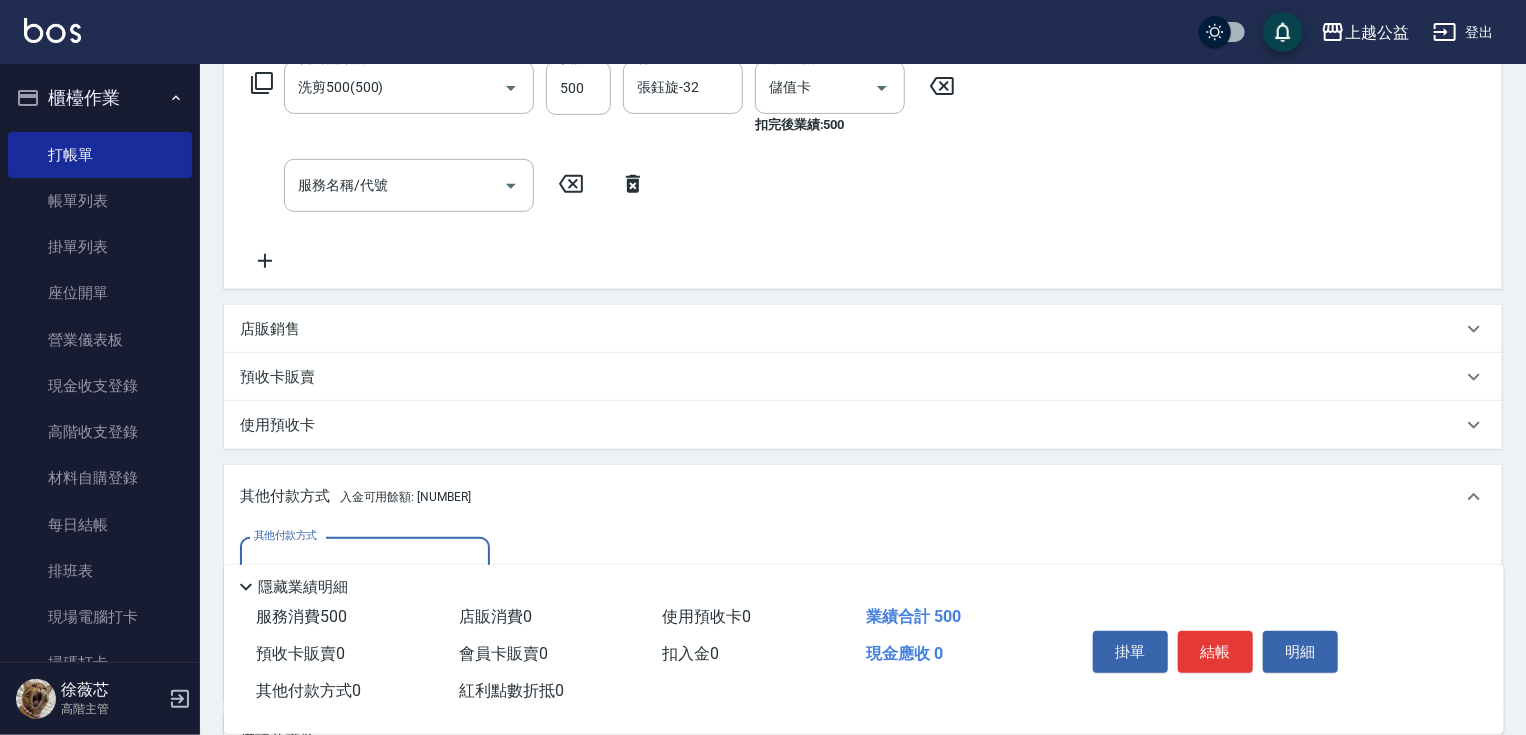 scroll, scrollTop: 0, scrollLeft: 0, axis: both 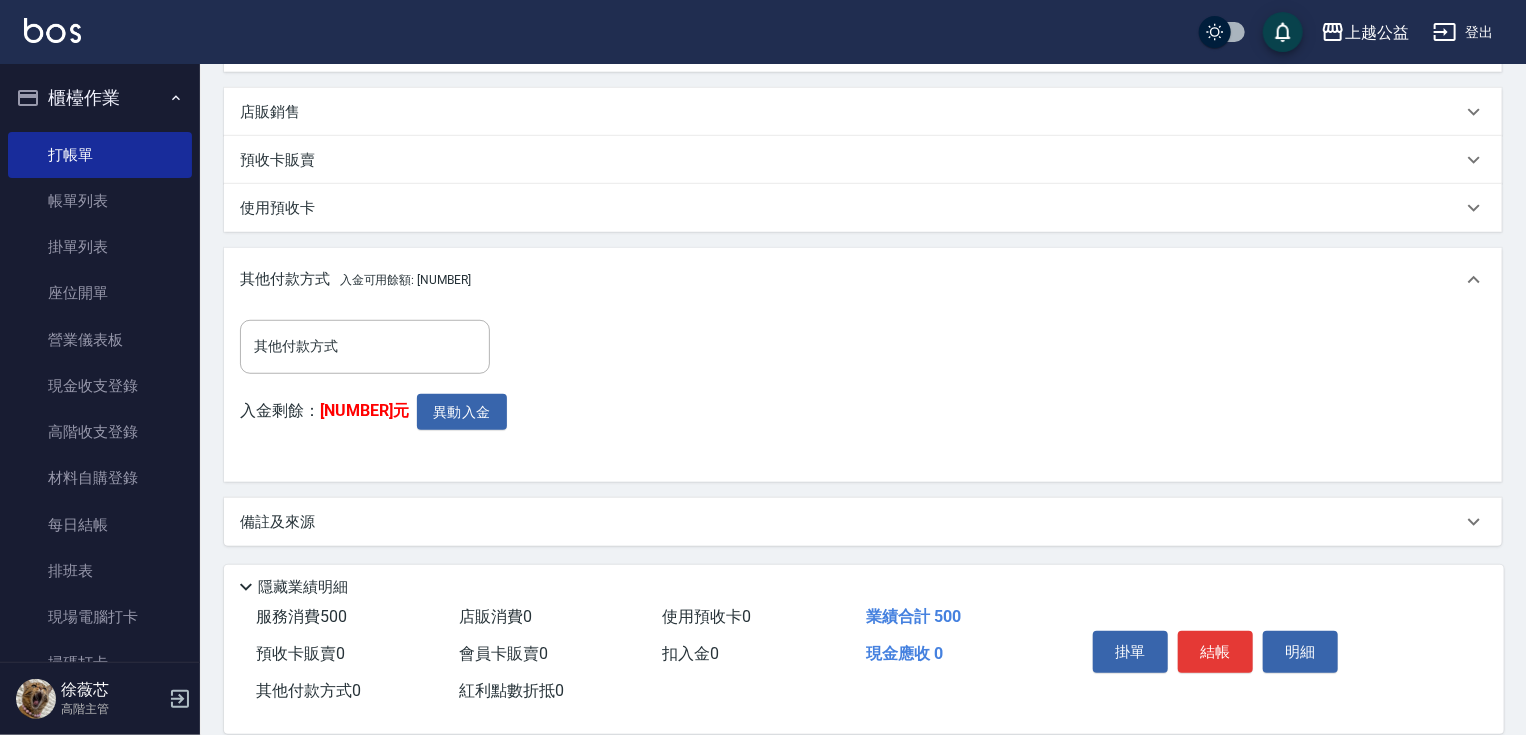 drag, startPoint x: 547, startPoint y: 361, endPoint x: 392, endPoint y: 397, distance: 159.12573 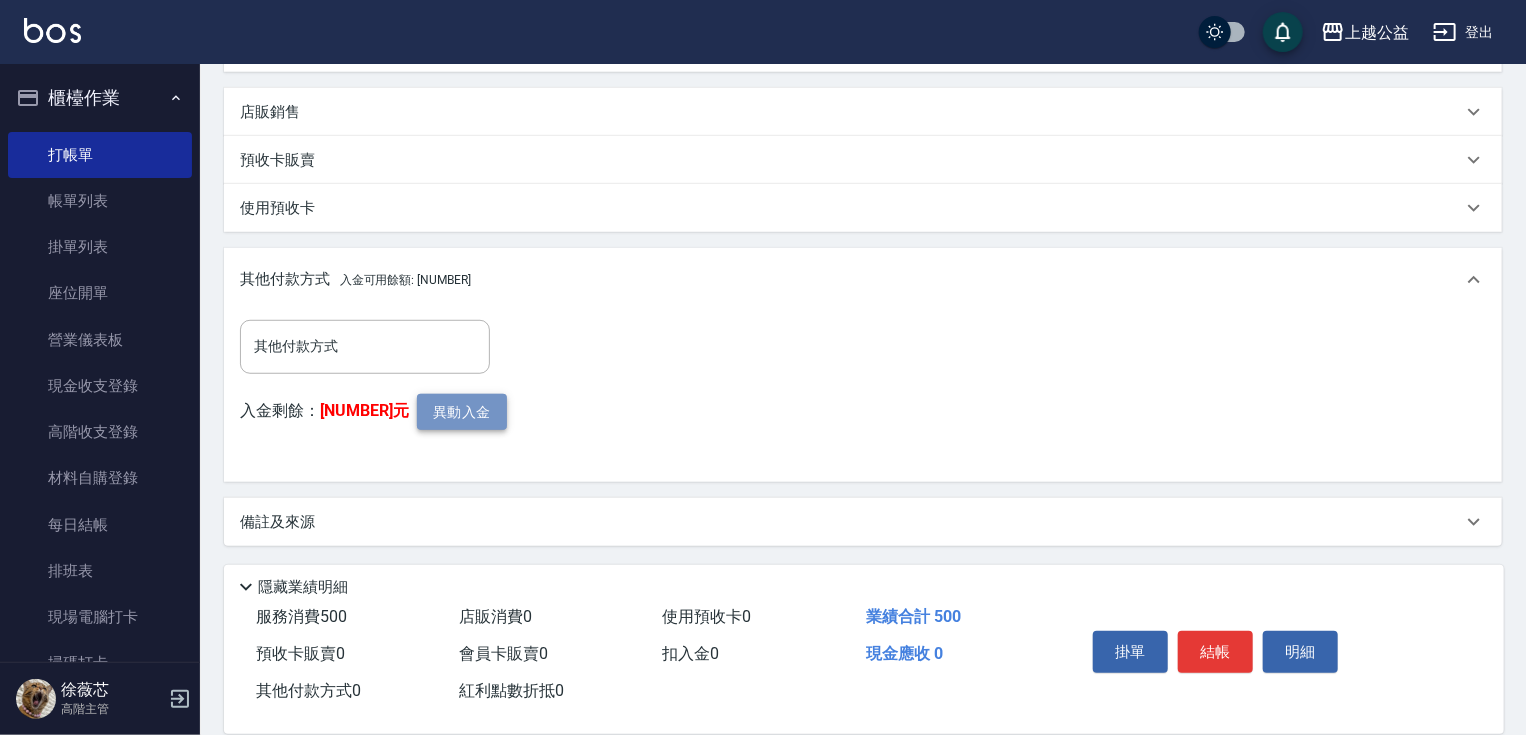 click on "異動入金" at bounding box center (462, 412) 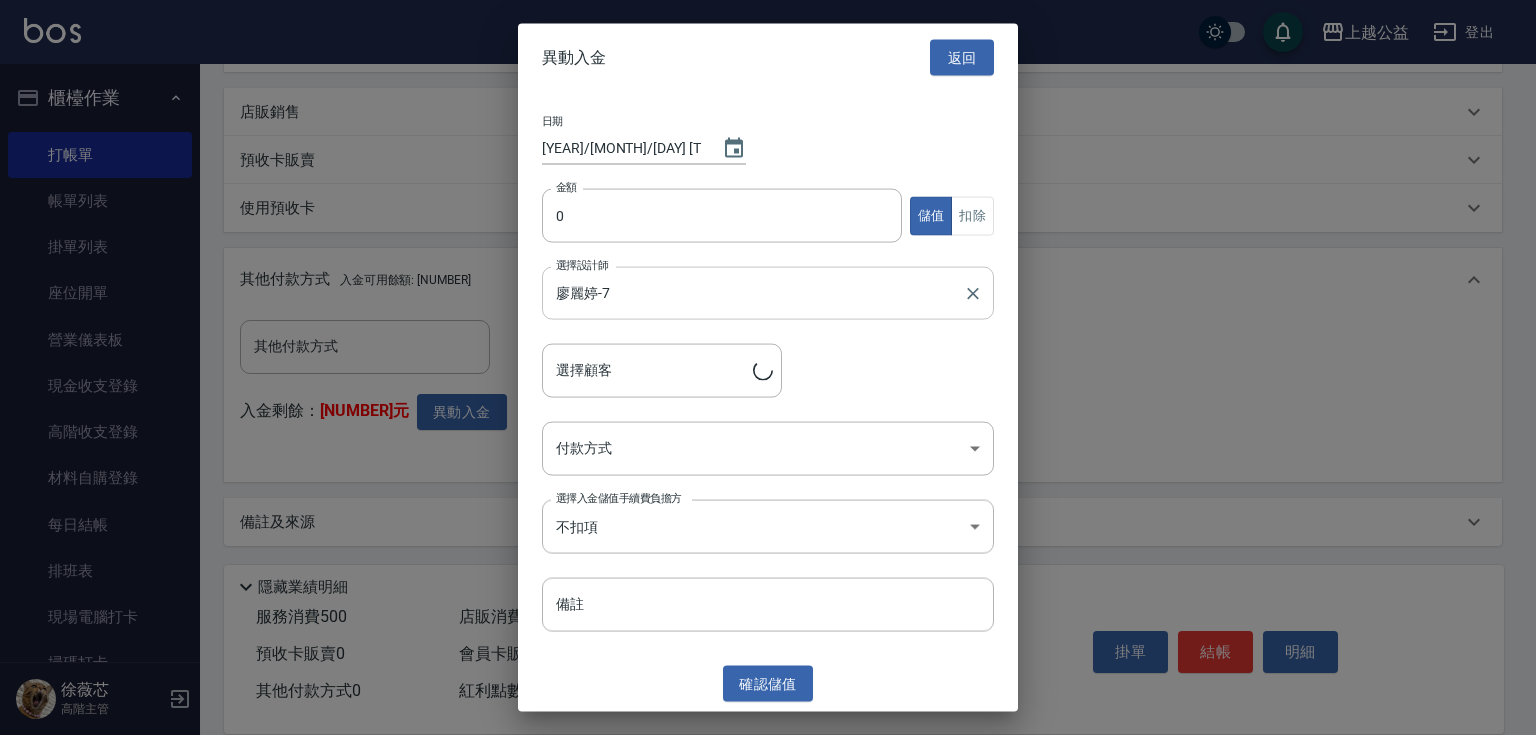type on "賈教練/[PHONE]" 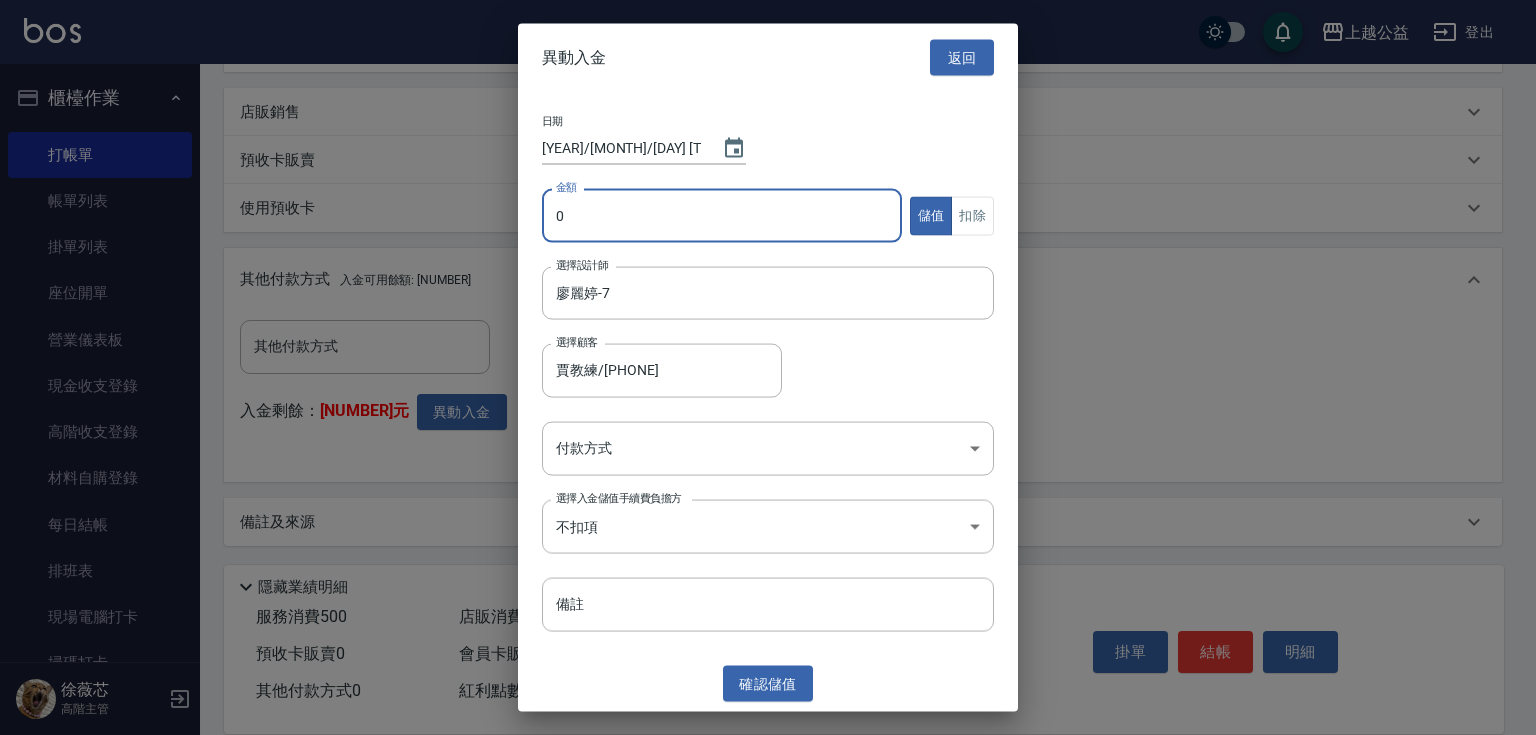 click on "0" at bounding box center (722, 216) 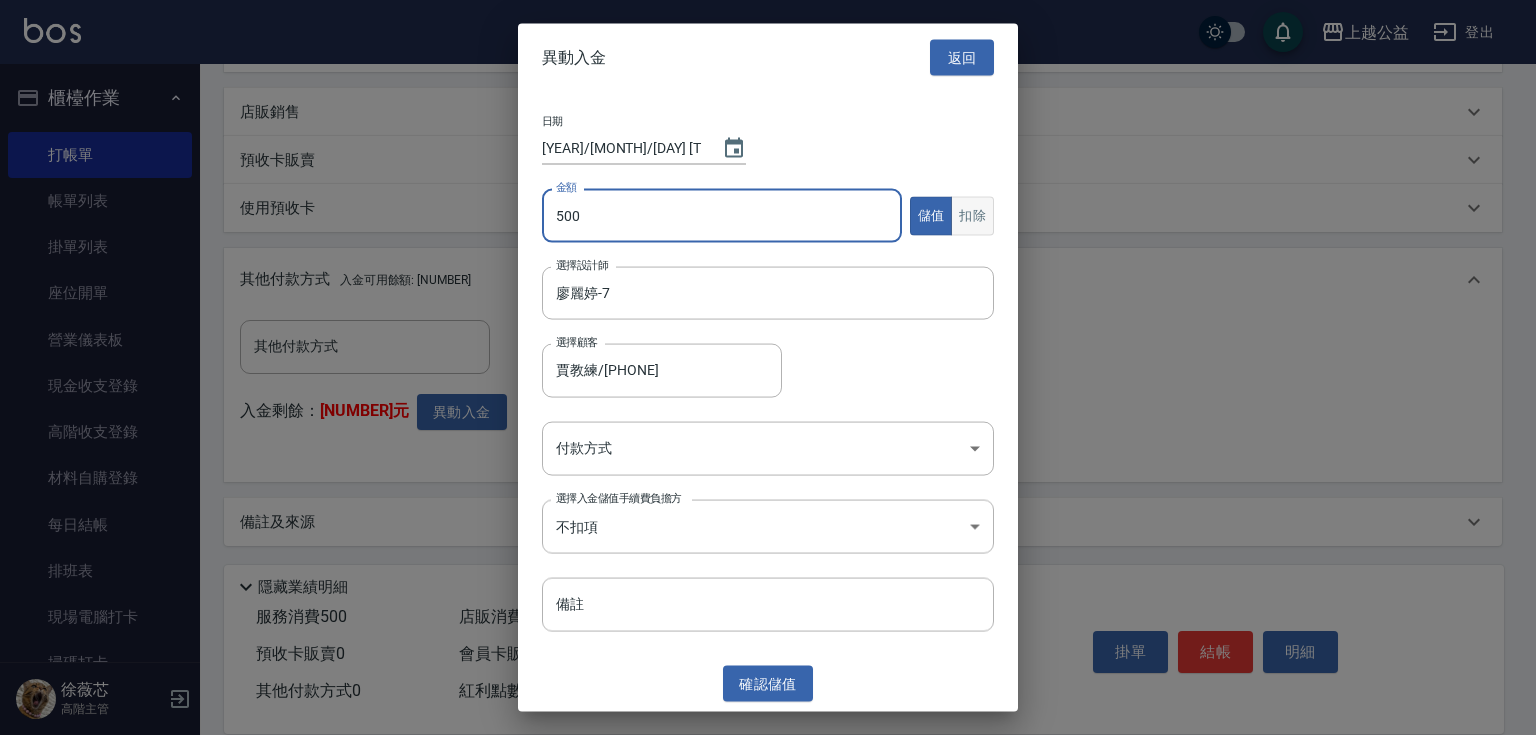 type on "500" 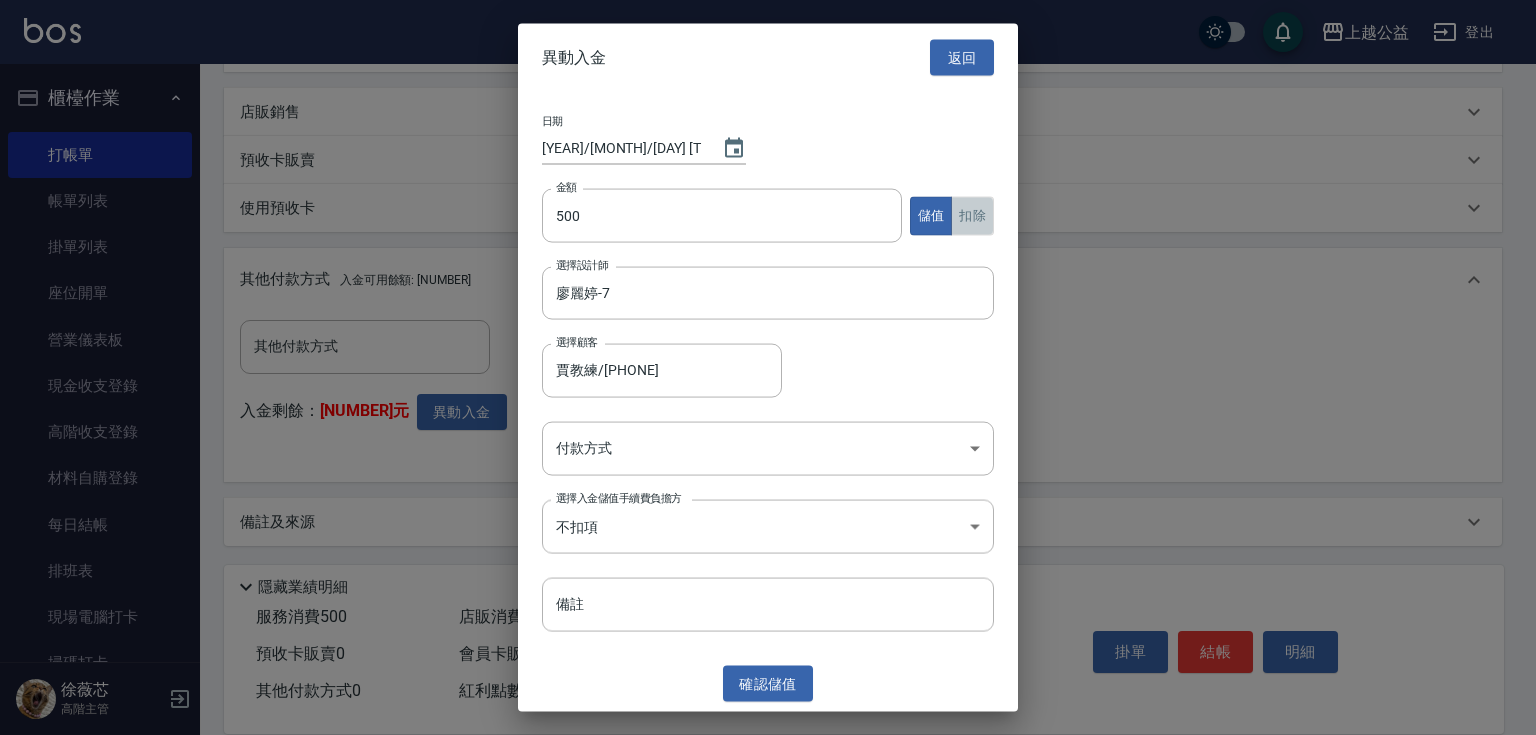 click on "扣除" at bounding box center [972, 215] 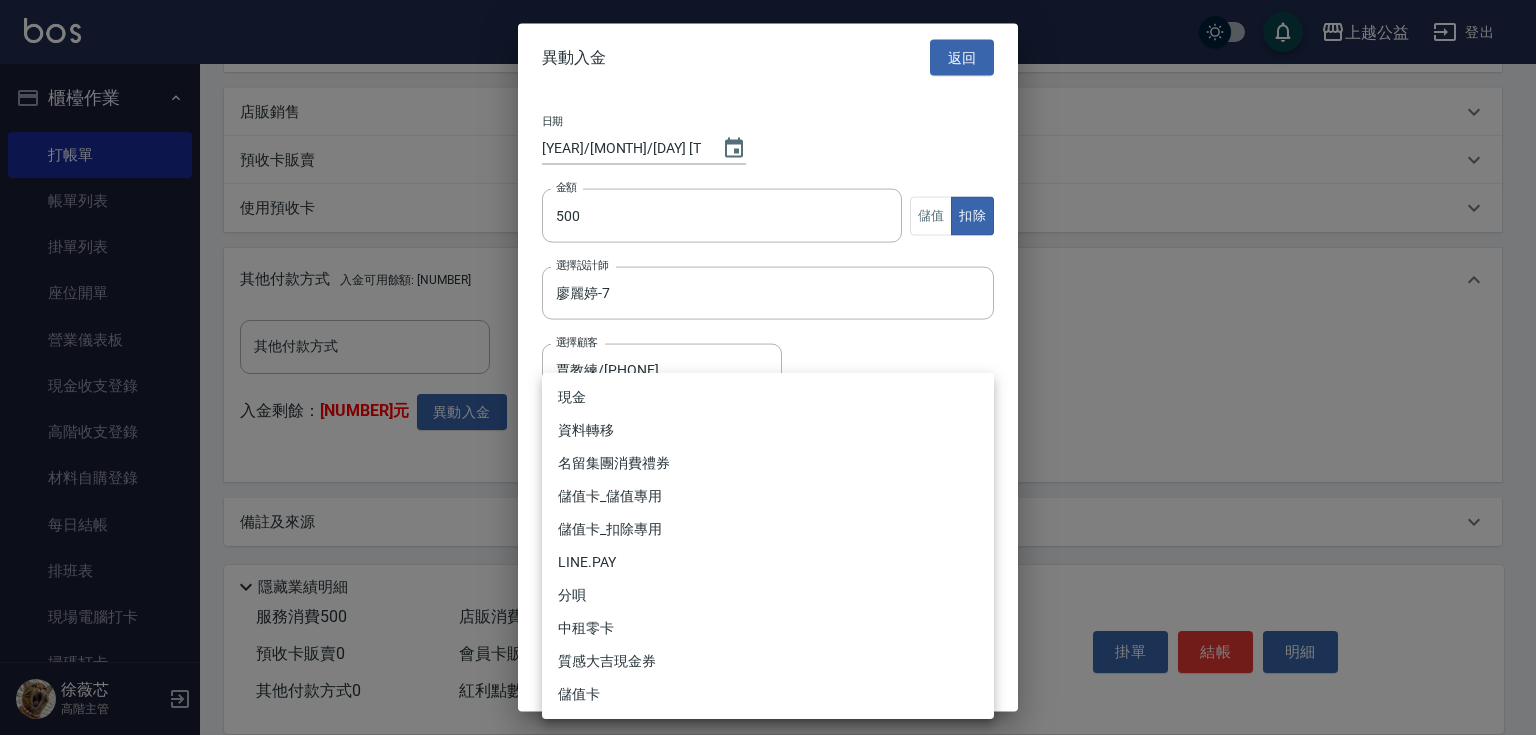click on "上越公益 登出 櫃檯作業 打帳單 帳單列表 掛單列表 座位開單 營業儀表板 現金收支登錄 高階收支登錄 材料自購登錄 每日結帳 排班表 現場電腦打卡 掃碼打卡 預約管理 預約管理 單日預約紀錄 單週預約紀錄 報表及分析 報表目錄 消費分析儀表板 店家區間累計表 店家日報表 店家排行榜 互助日報表 互助月報表 互助排行榜 互助點數明細 互助業績報表 全店業績分析表 每日業績分析表 營業統計分析表 營業項目月分析表 設計師業績表 設計師日報表 設計師業績分析表 設計師業績月報表 設計師抽成報表 設計師排行榜 商品銷售排行榜 商品消耗明細 商品進銷貨報表 商品庫存表 商品庫存盤點表 會員卡銷售報表 服務扣項明細表 單一服務項目查詢 店販抽成明細 店販分類抽成明細 顧客入金餘額表 顧客卡券餘額表 每日非現金明細 每日收支明細 收支分類明細表 收支匯款表 0" at bounding box center (768, 90) 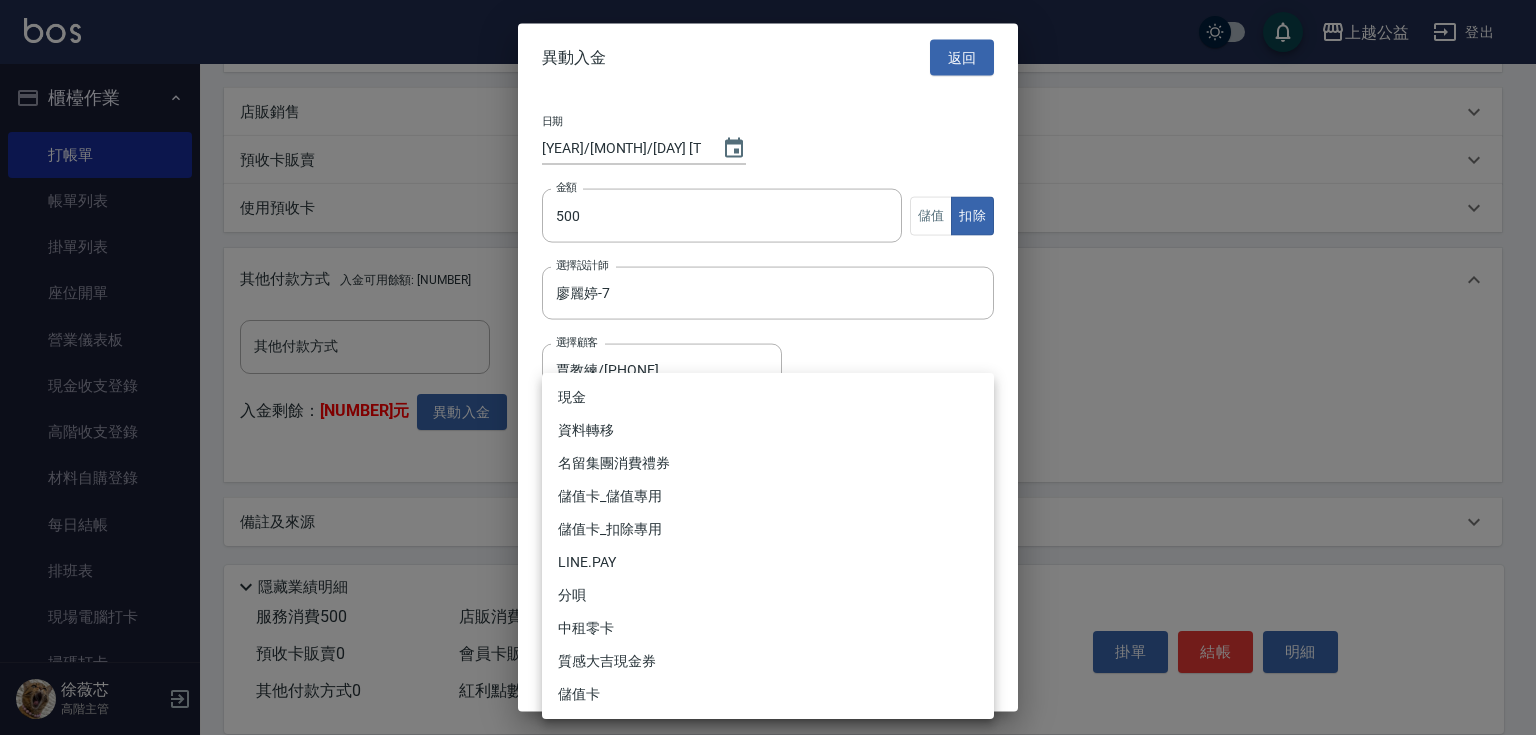 click on "儲值卡_扣除專用" at bounding box center (768, 529) 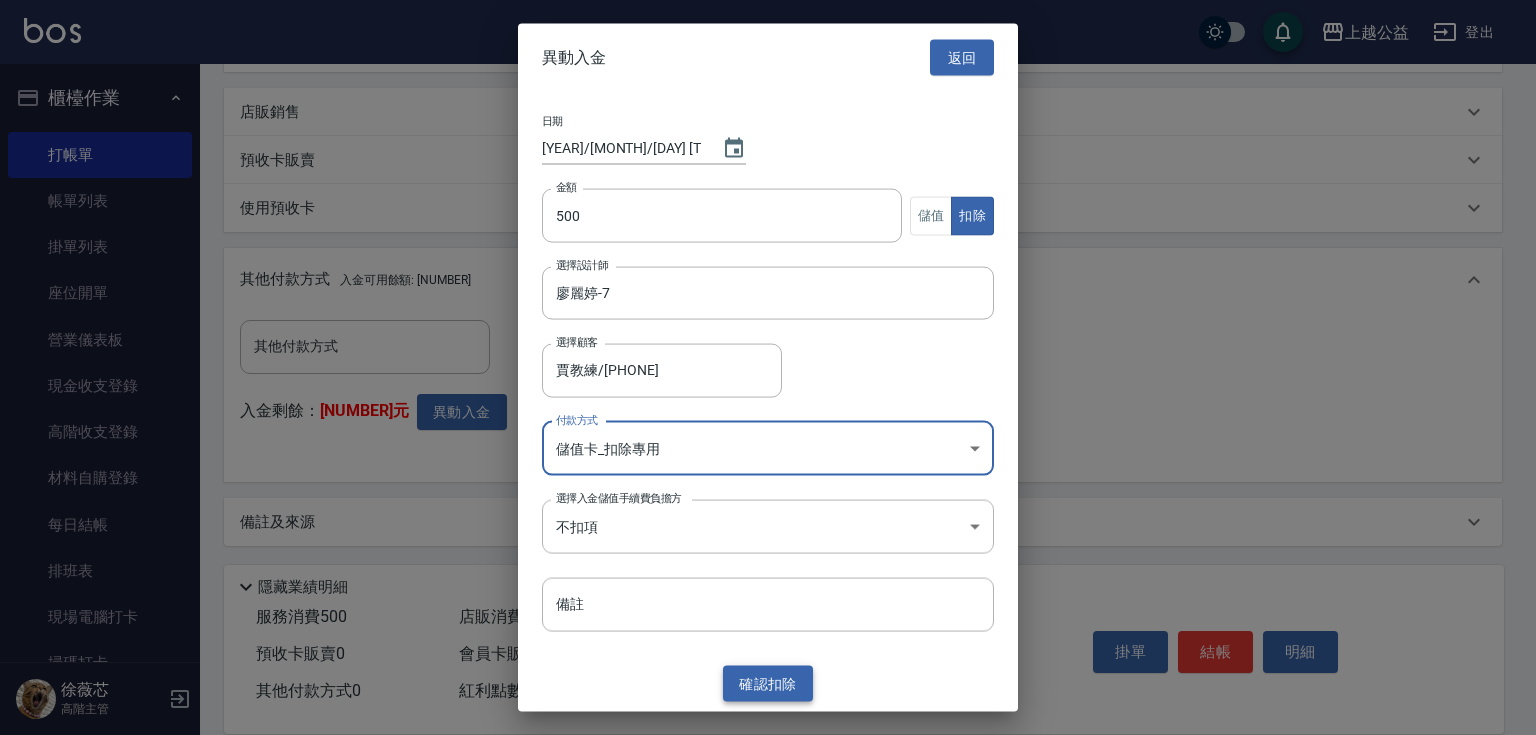 click on "確認 扣除" at bounding box center (768, 683) 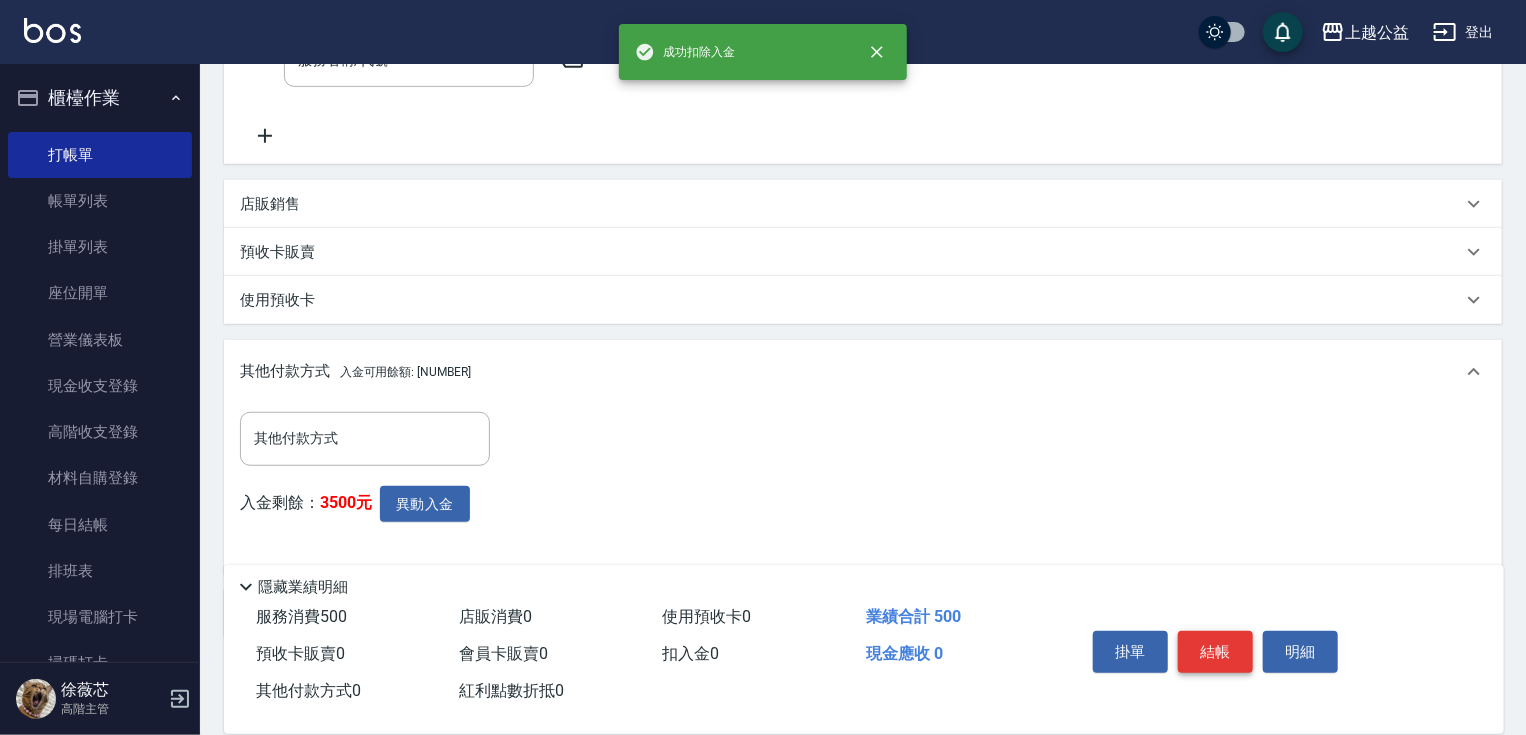 scroll, scrollTop: 556, scrollLeft: 0, axis: vertical 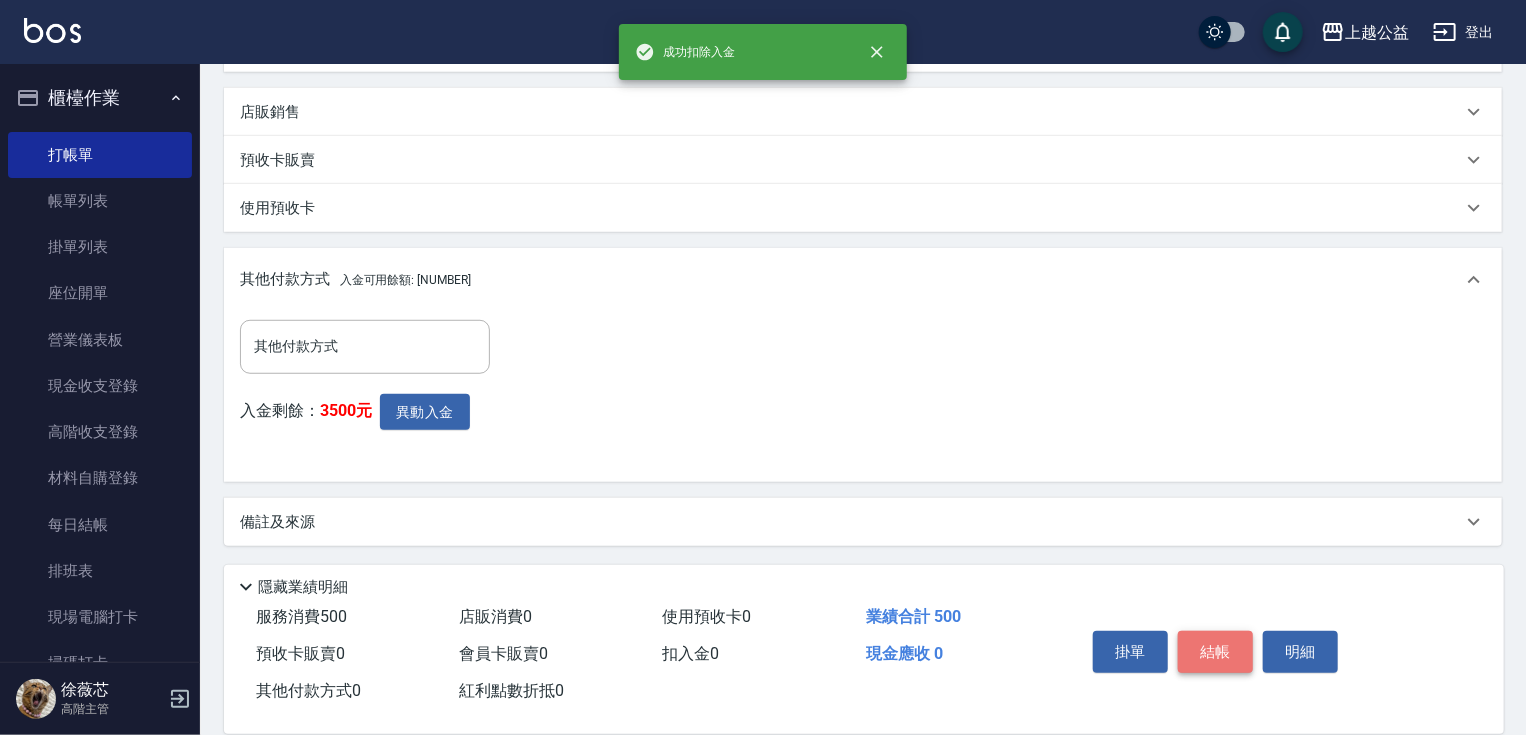 click on "結帳" at bounding box center (1215, 652) 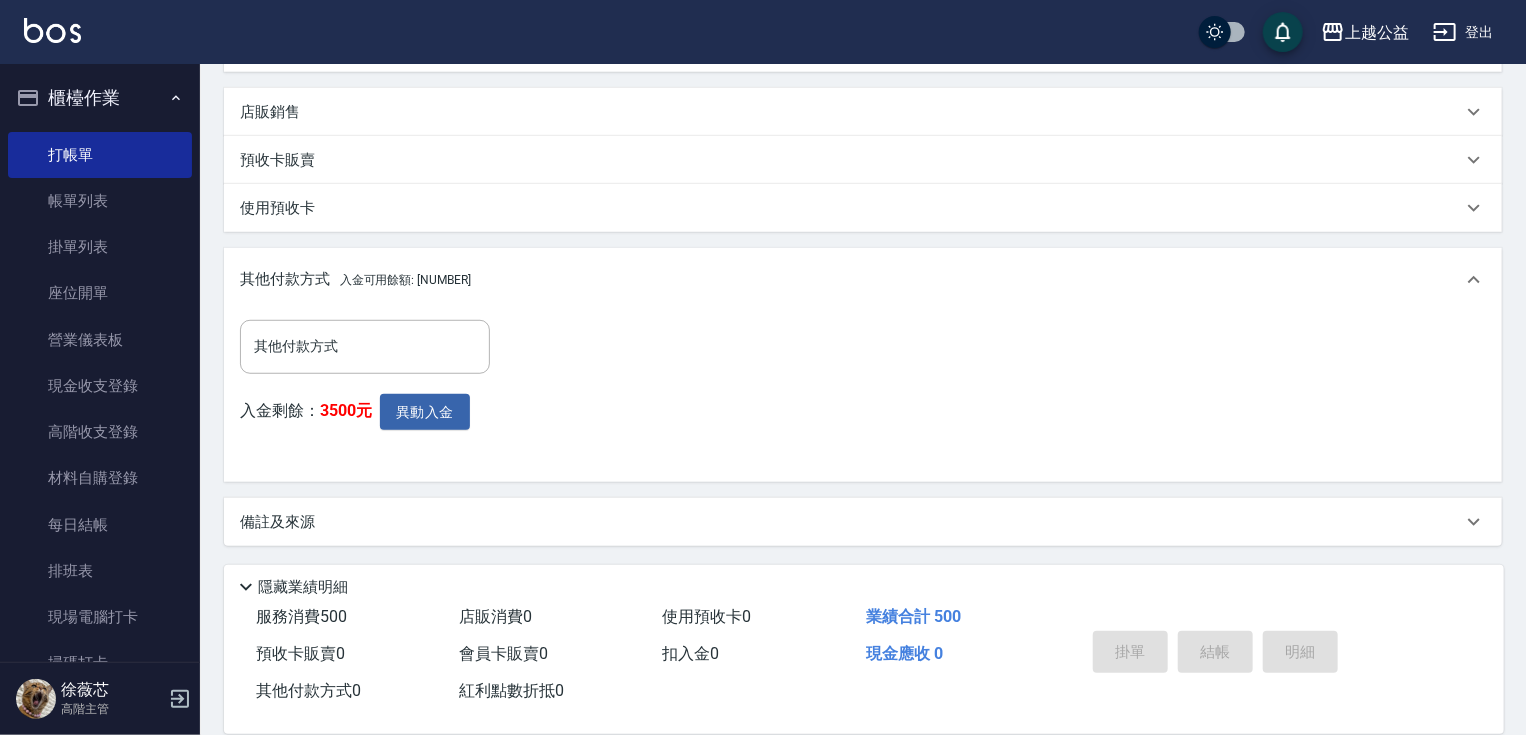 type on "[YEAR]/[MONTH]/[DAY] [TIME]" 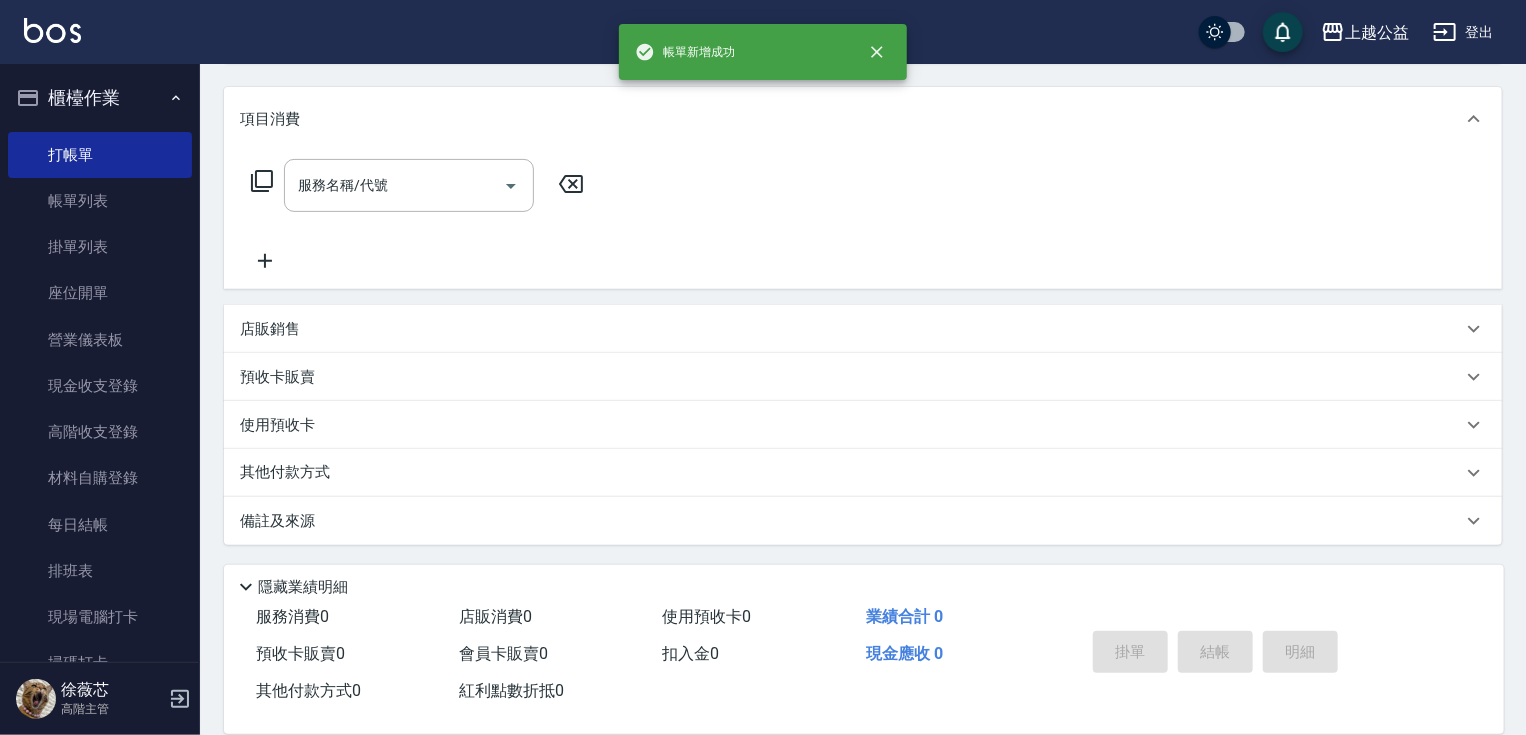 scroll, scrollTop: 0, scrollLeft: 0, axis: both 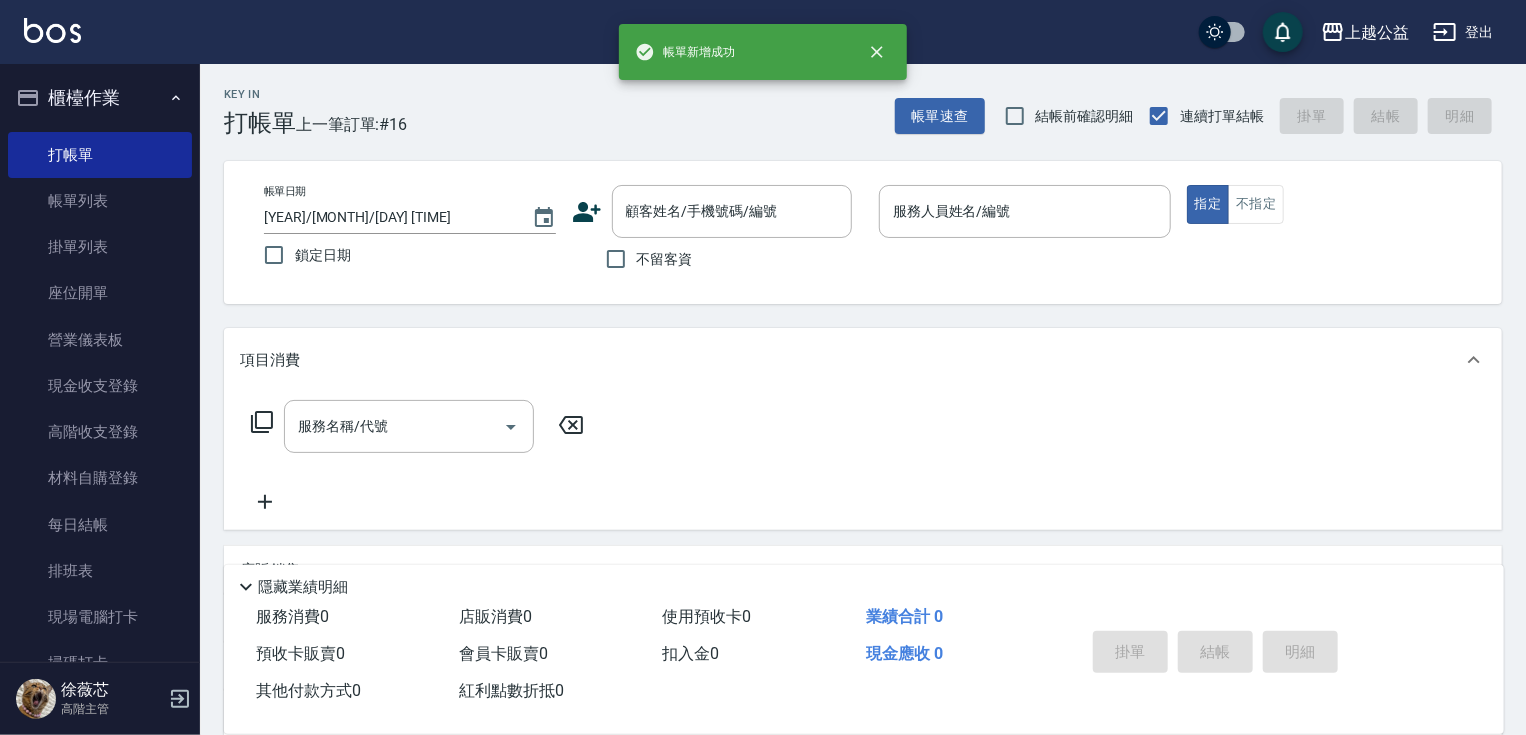 drag, startPoint x: 1072, startPoint y: 537, endPoint x: 796, endPoint y: 369, distance: 323.1099 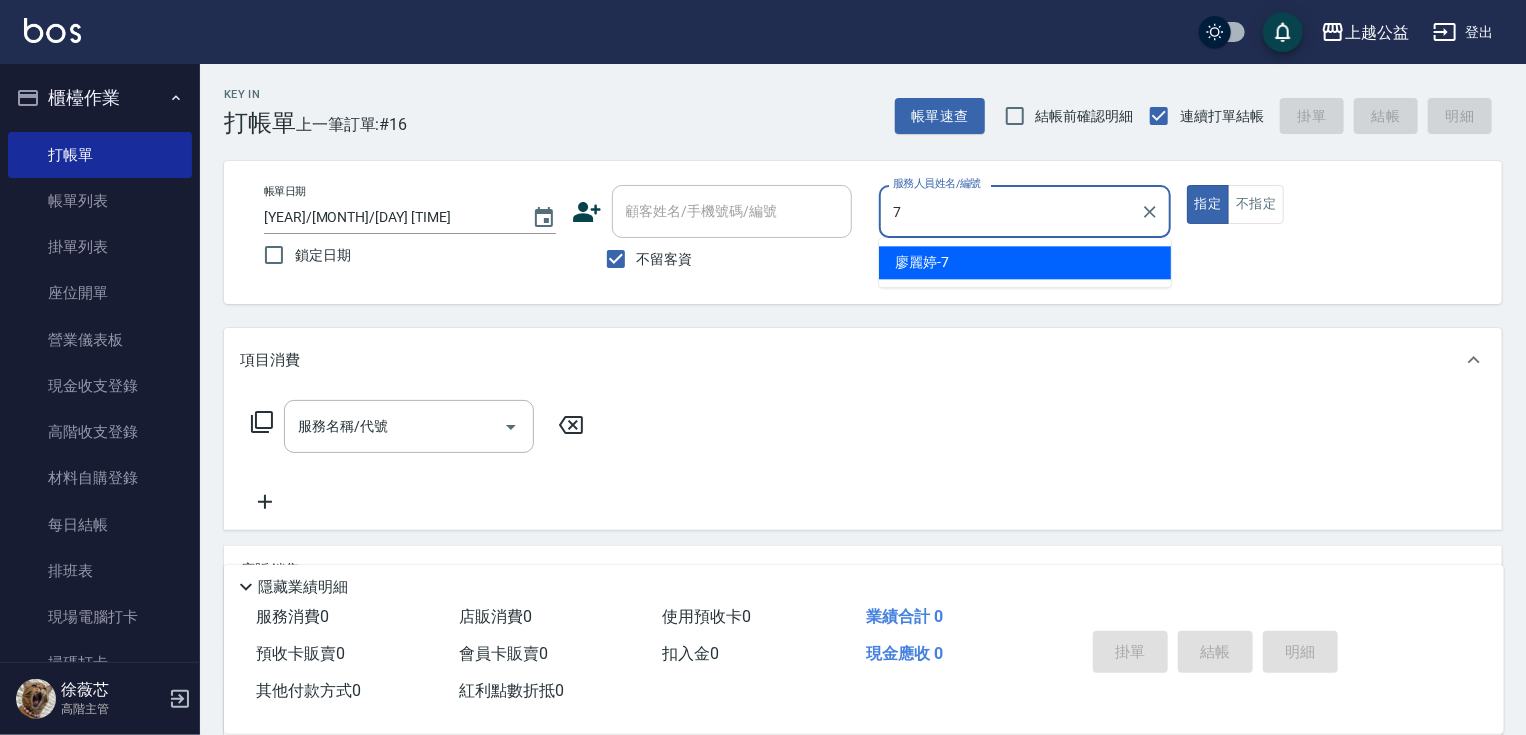 type on "廖麗婷-7" 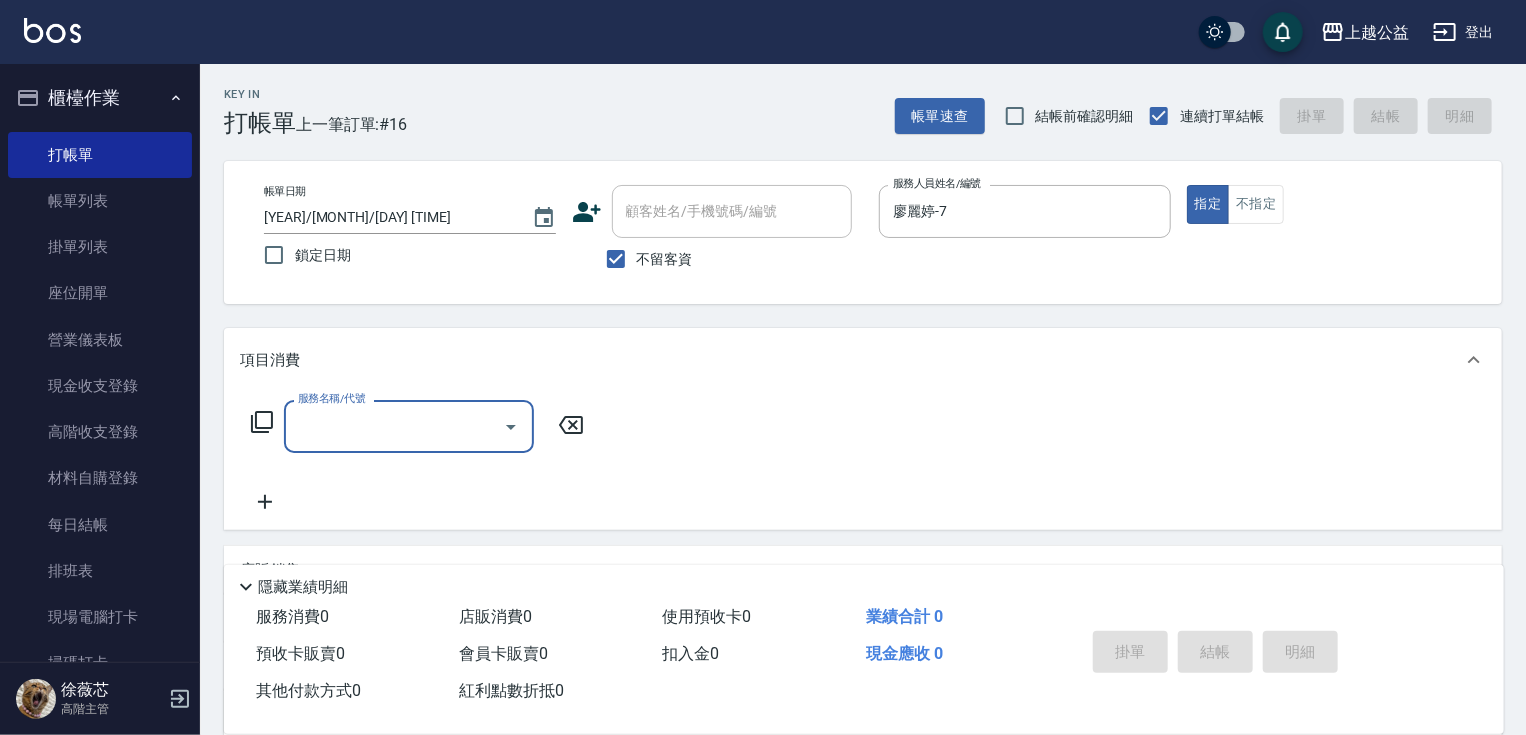 click on "不留客資" at bounding box center (665, 259) 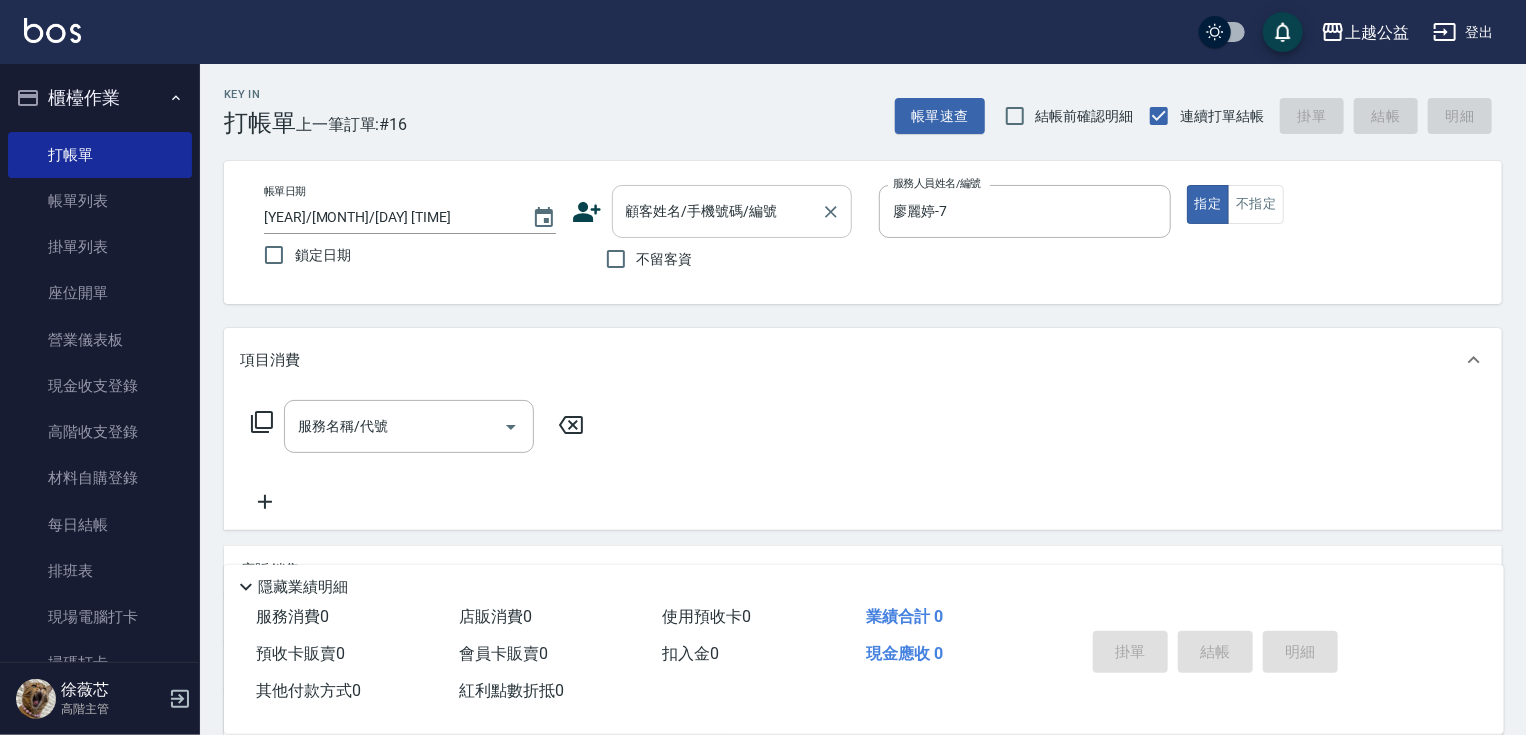 click on "顧客姓名/手機號碼/編號" at bounding box center (732, 211) 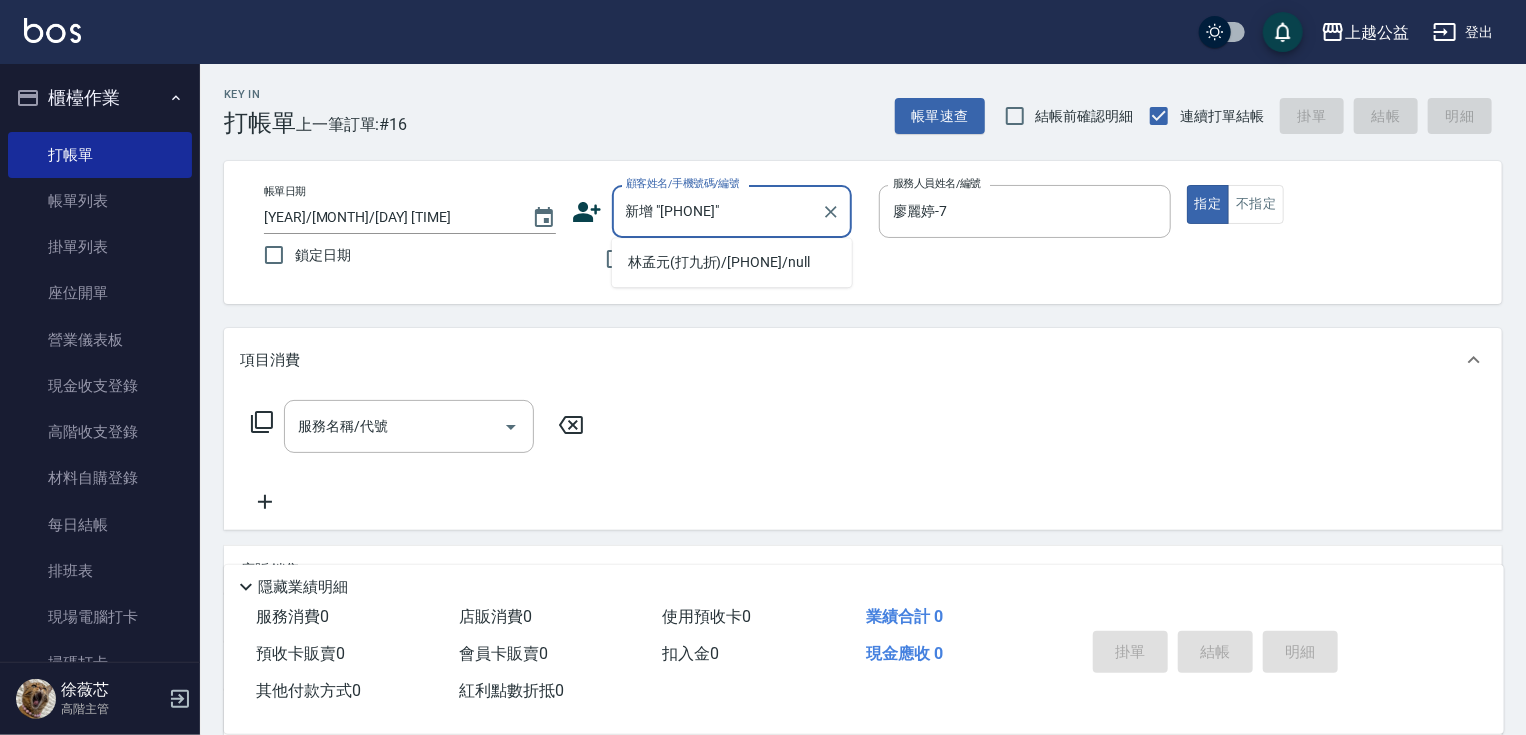 click on "林孟元(打九折)/[PHONE]/null" at bounding box center (732, 262) 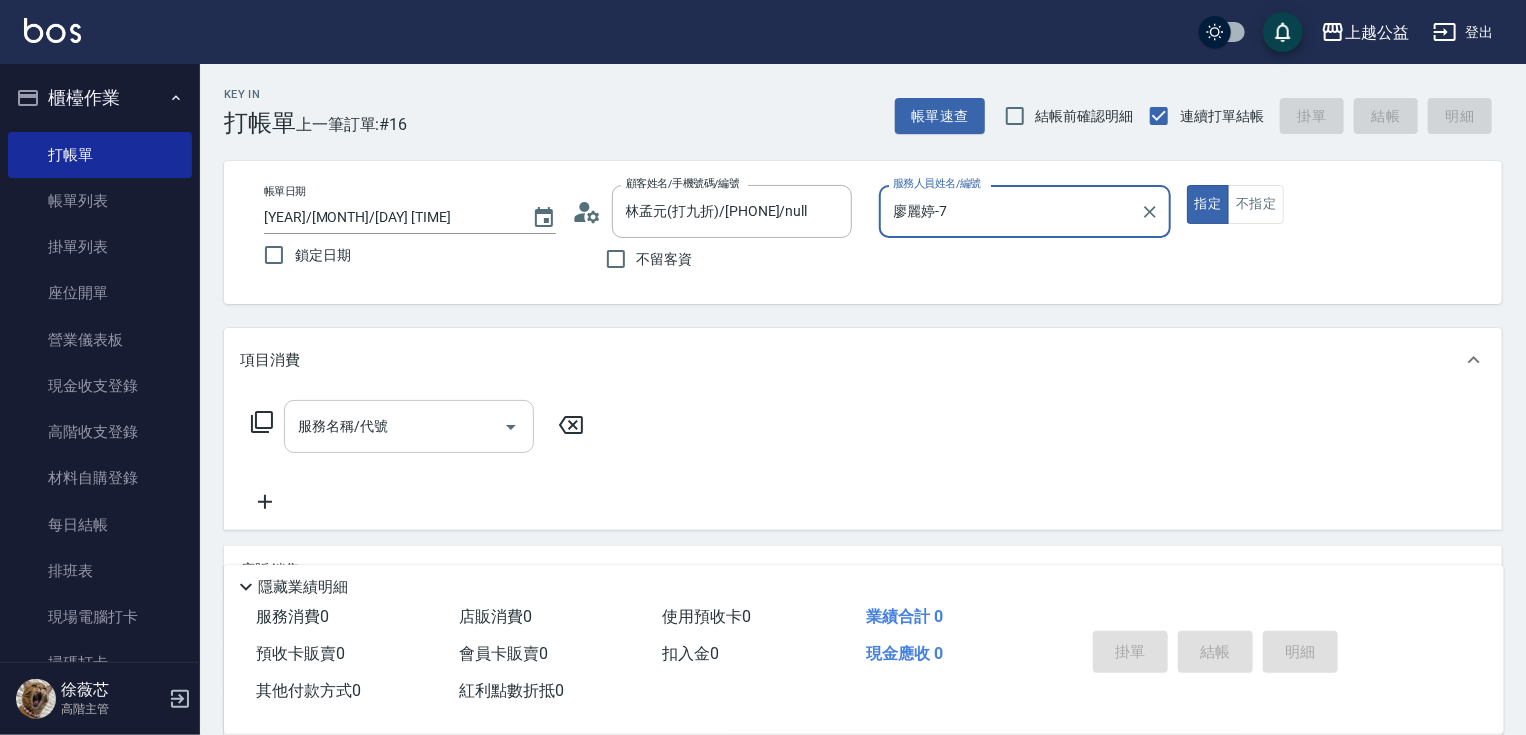 click on "服務名稱/代號" at bounding box center [394, 426] 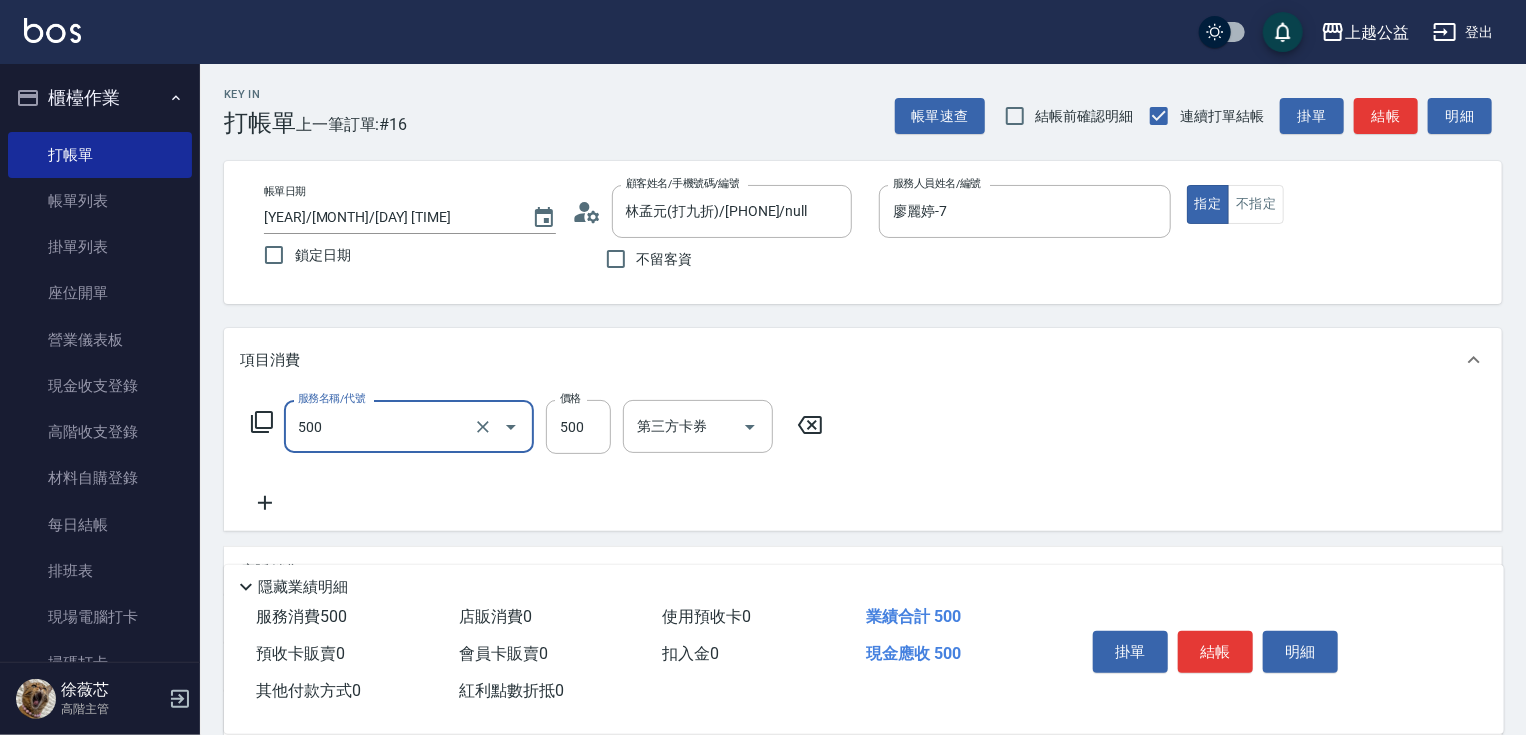 type on "洗剪500(500)" 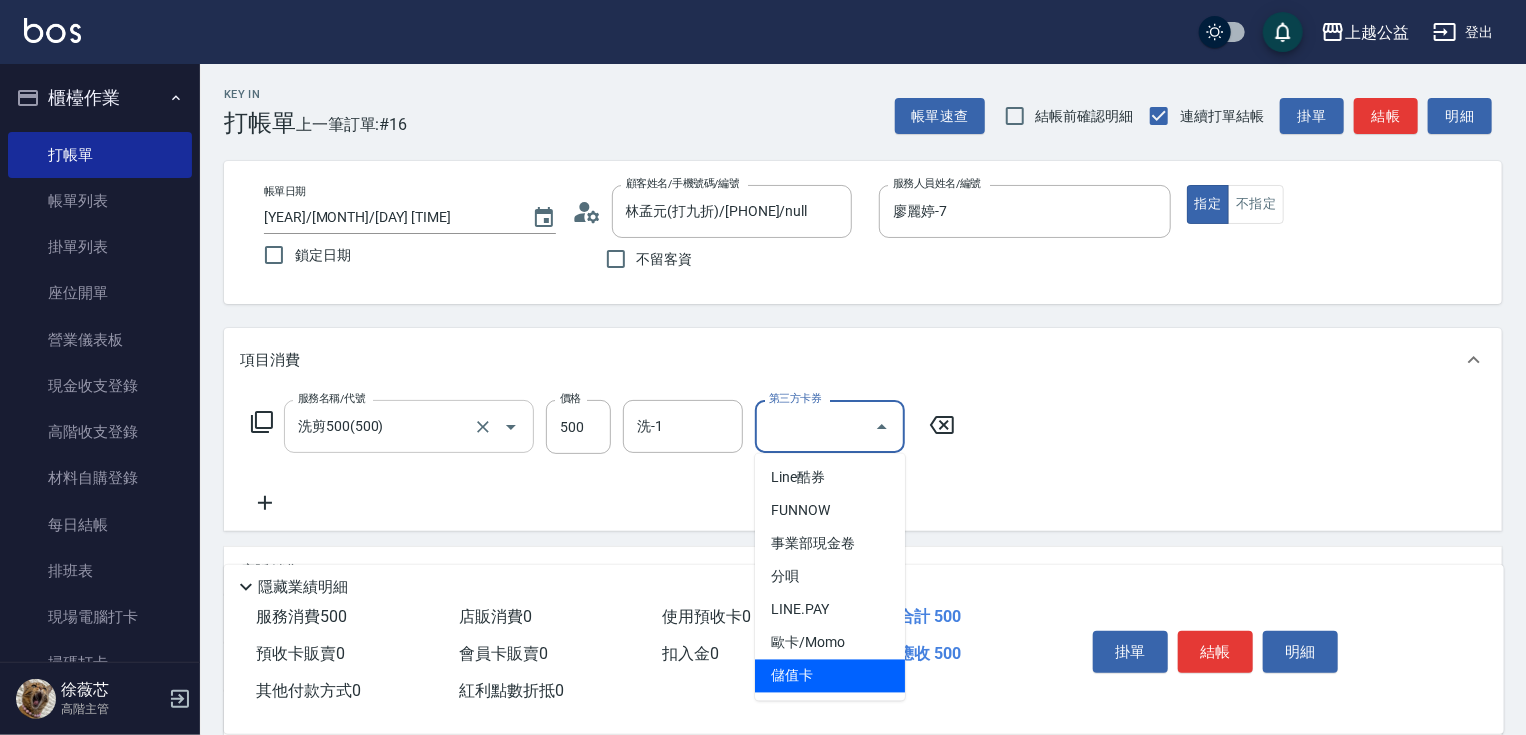 type on "儲值卡" 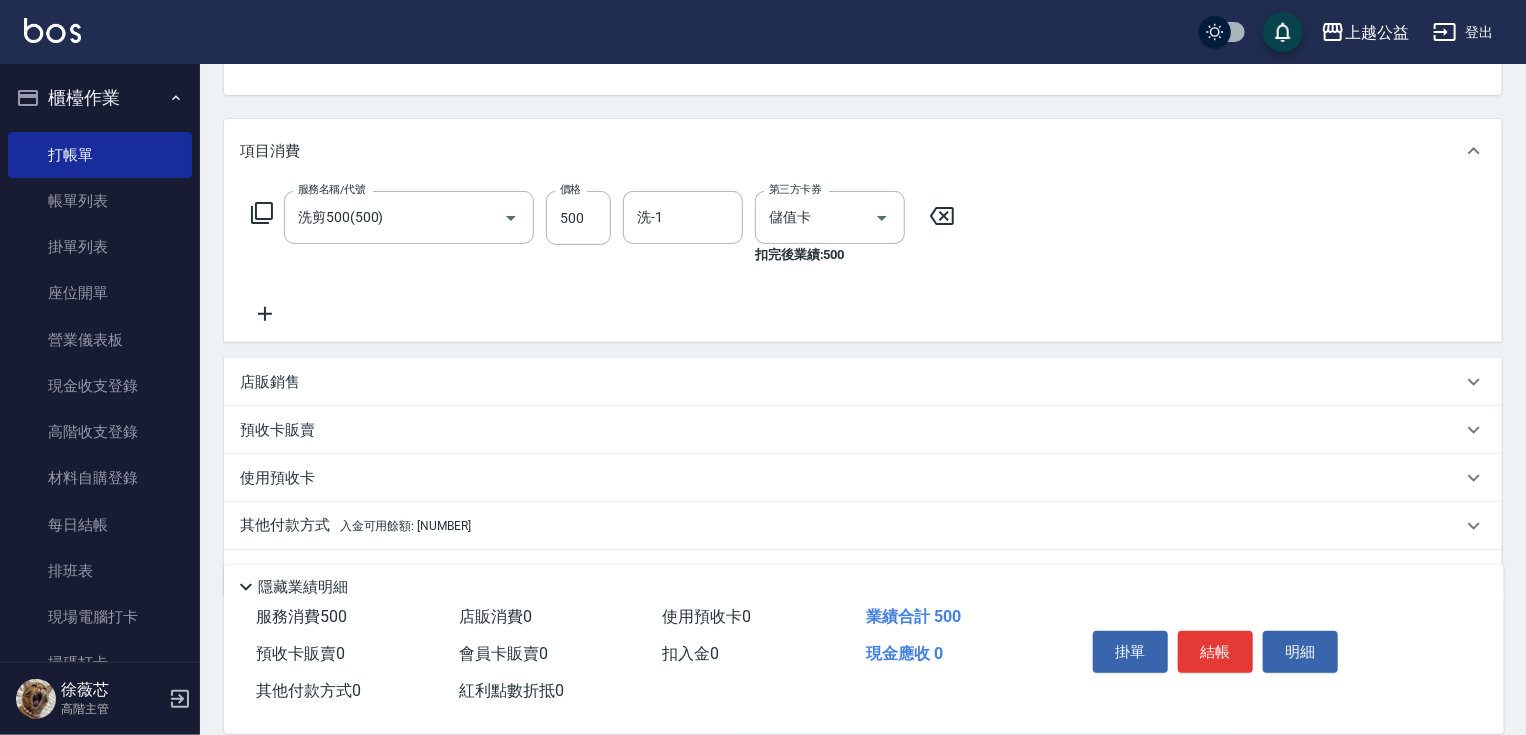 scroll, scrollTop: 262, scrollLeft: 0, axis: vertical 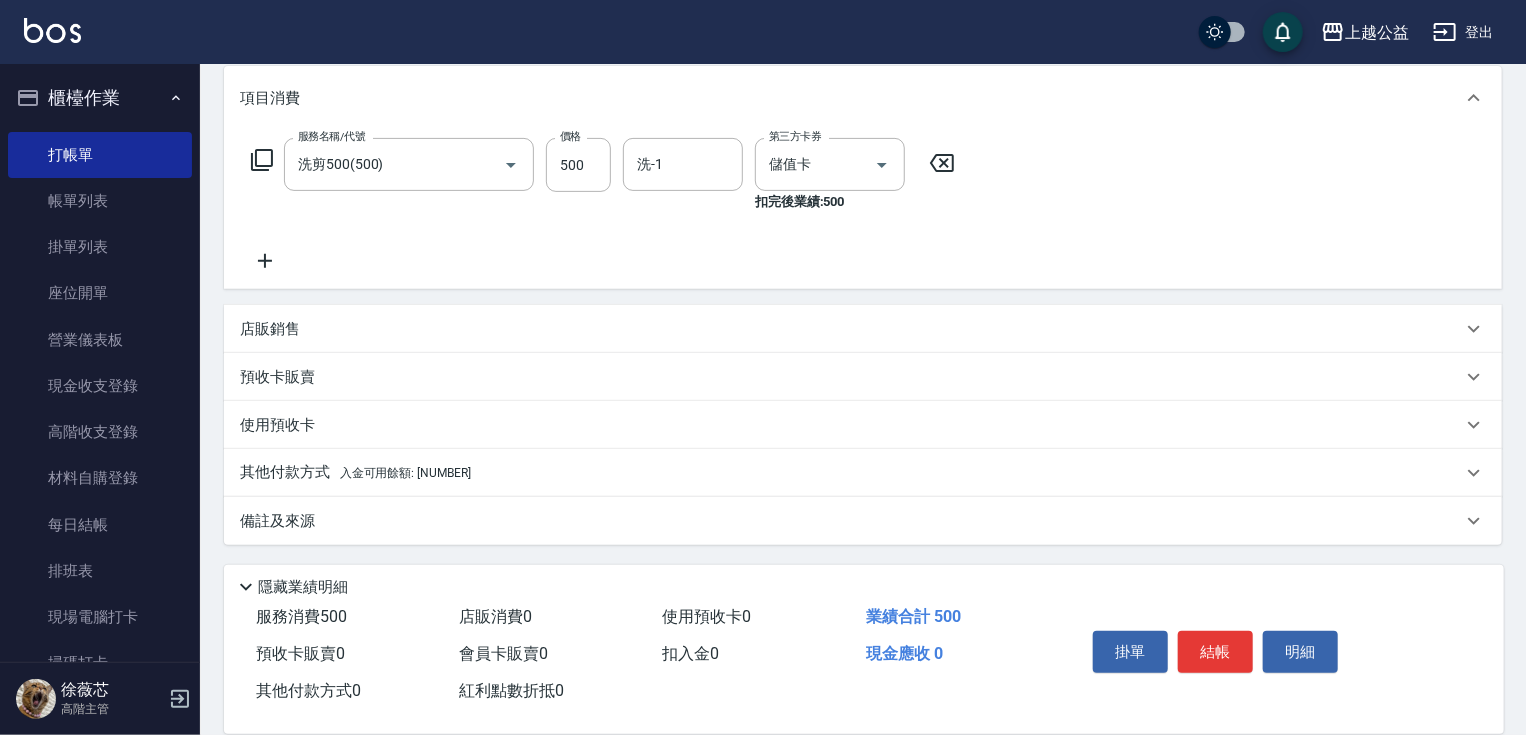 drag, startPoint x: 670, startPoint y: 274, endPoint x: 720, endPoint y: 606, distance: 335.74396 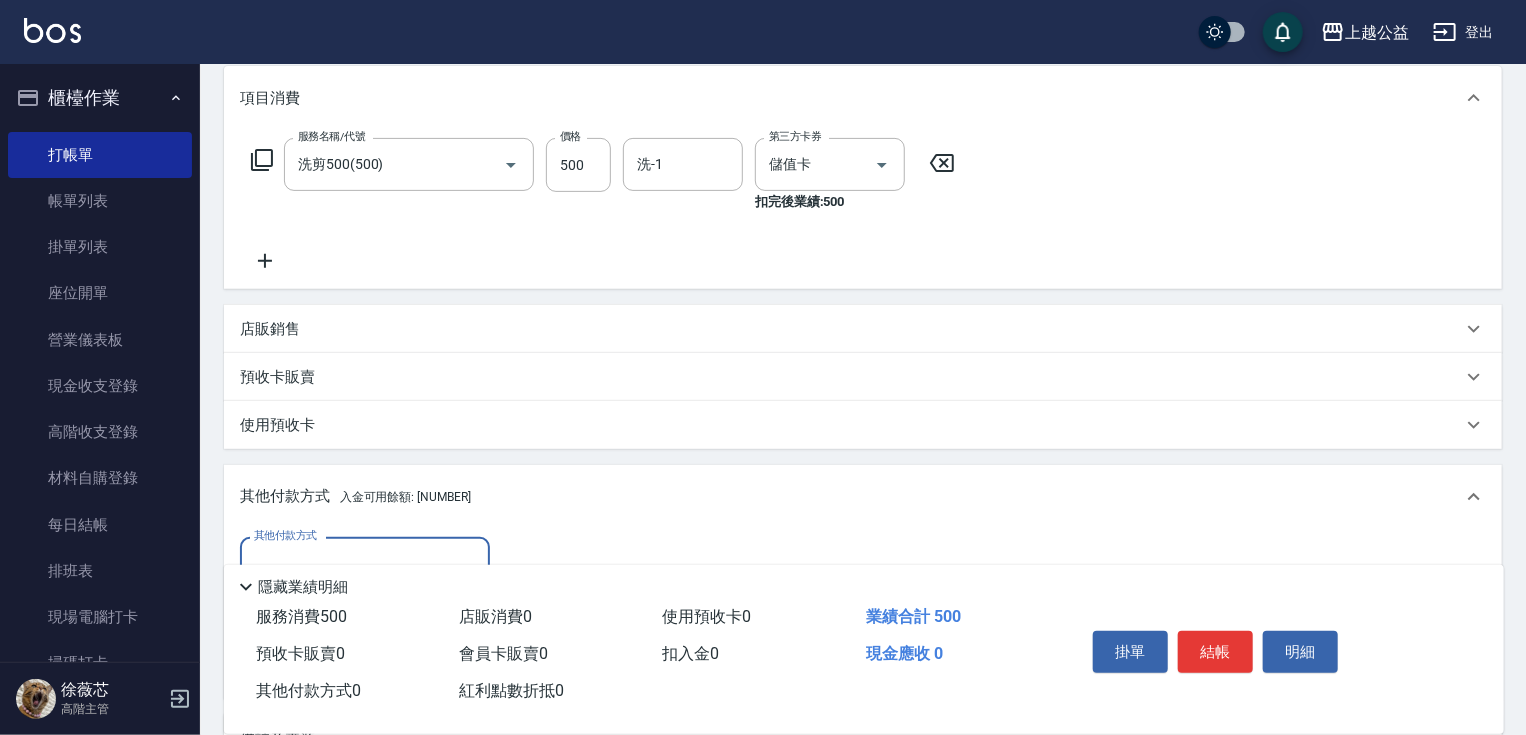 scroll, scrollTop: 0, scrollLeft: 0, axis: both 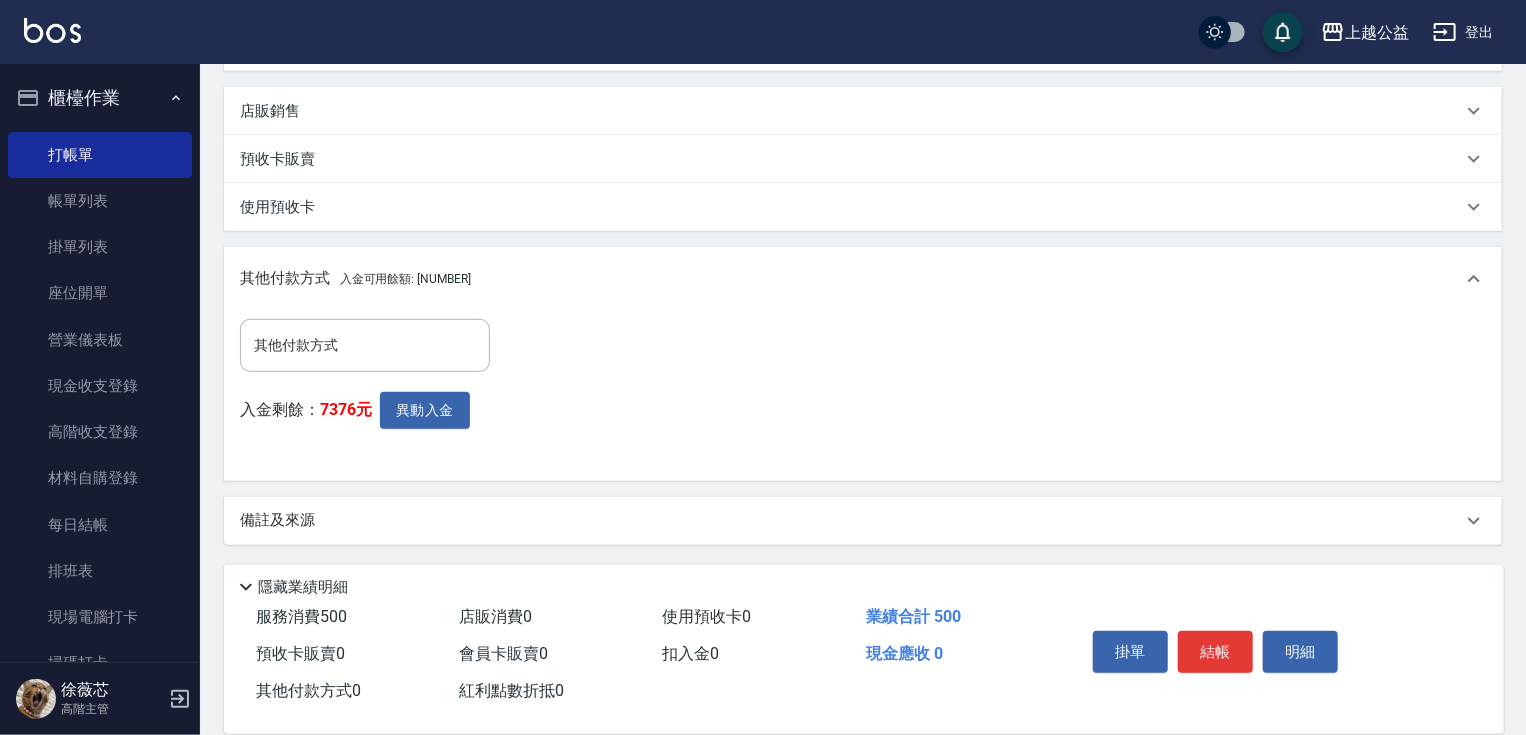 drag, startPoint x: 542, startPoint y: 432, endPoint x: 488, endPoint y: 484, distance: 74.96666 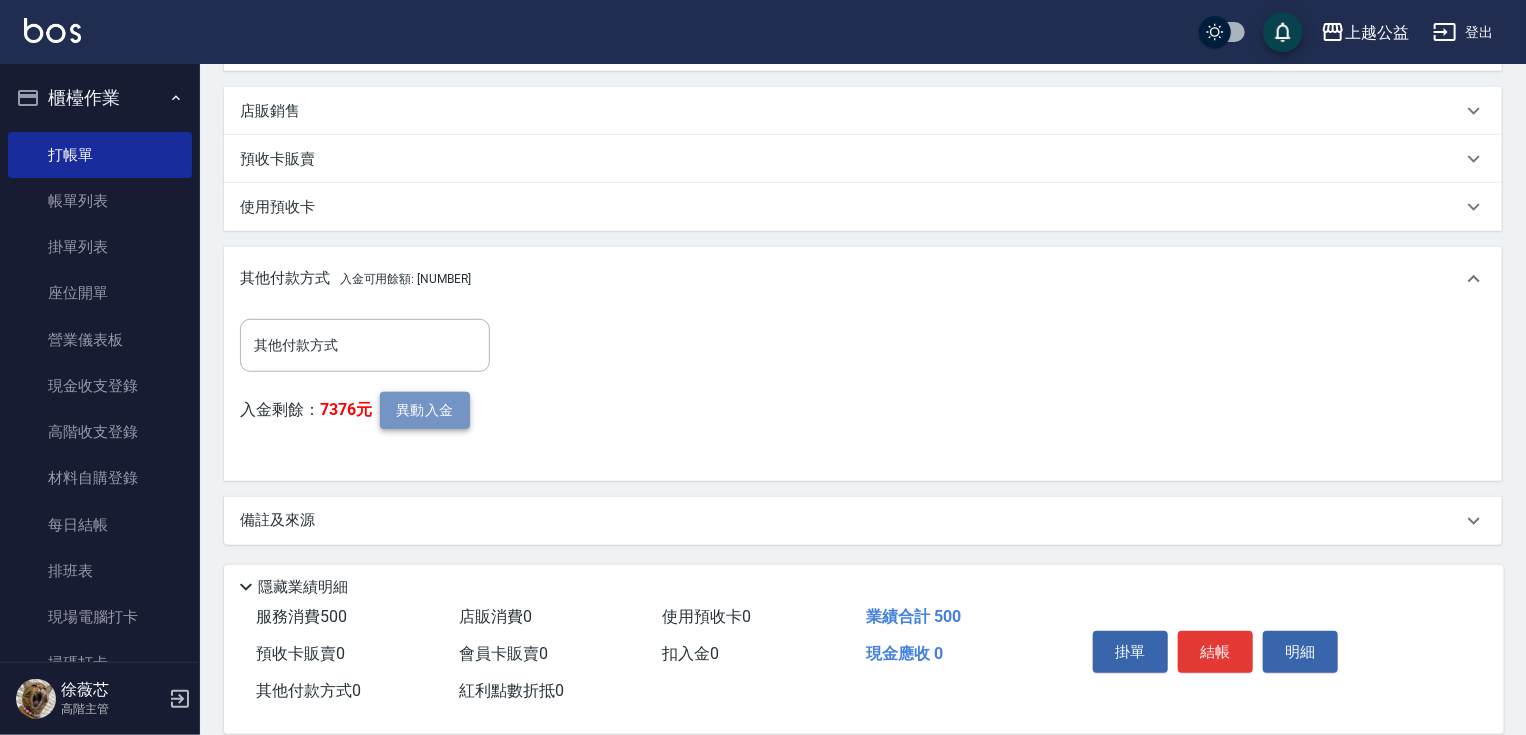 click on "異動入金" at bounding box center [425, 410] 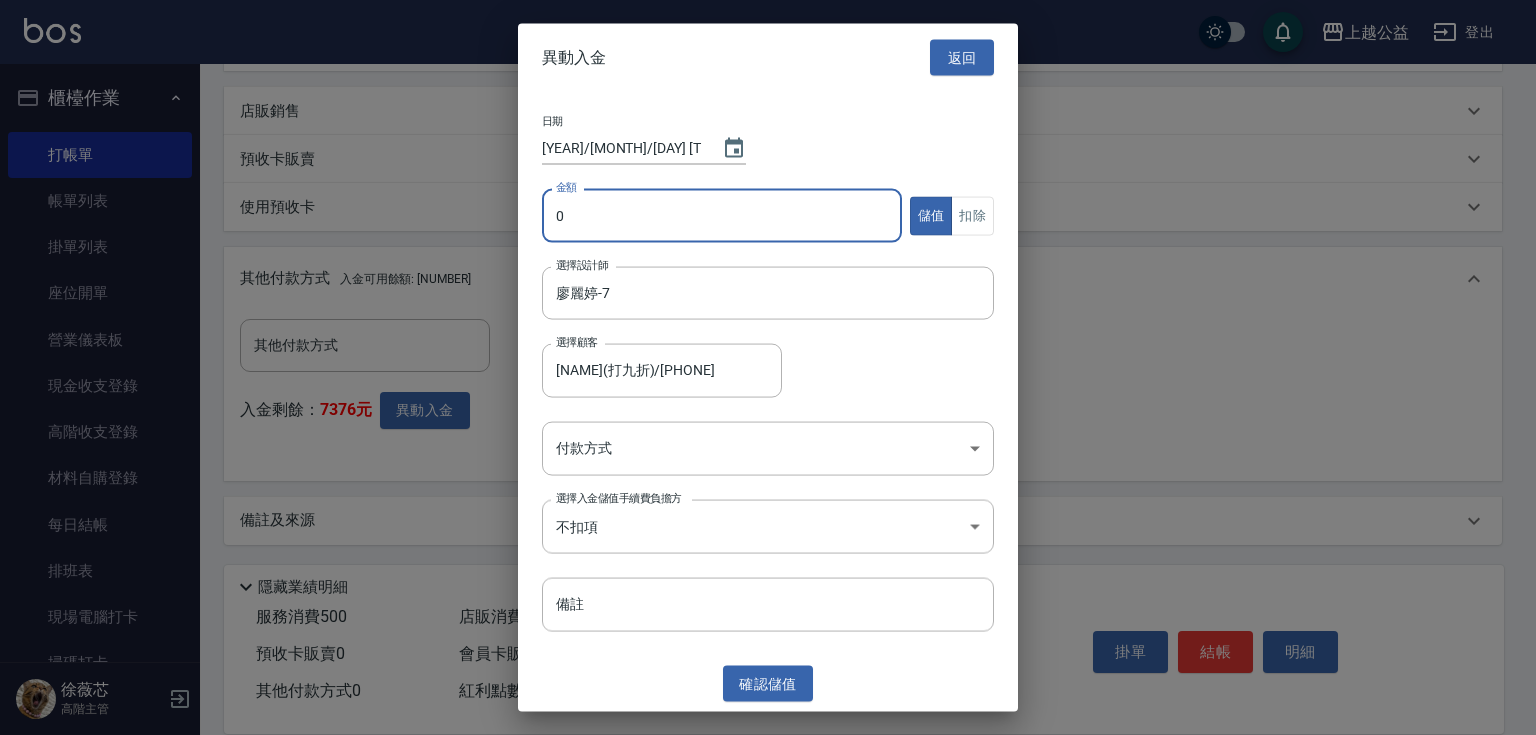 click on "0" at bounding box center (722, 216) 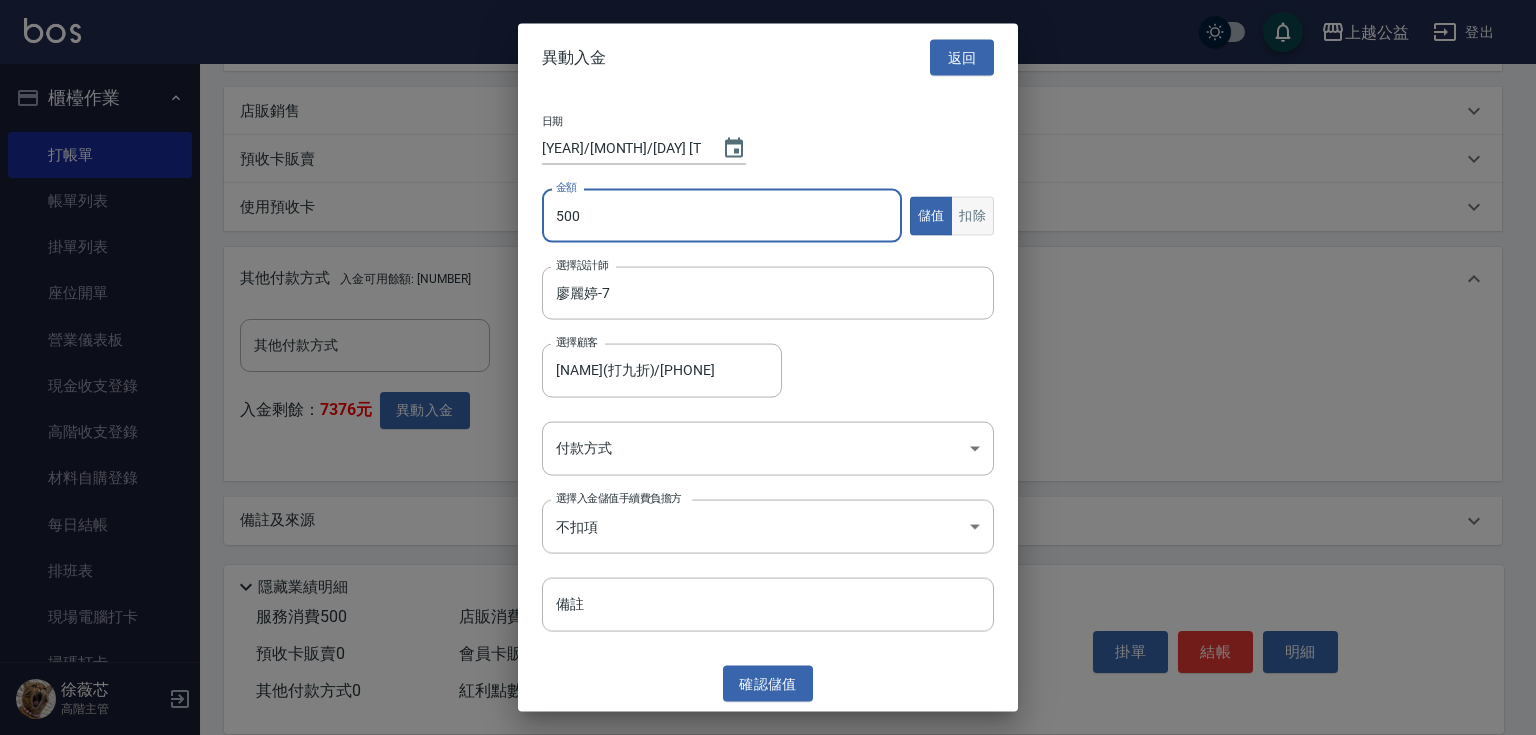 type on "500" 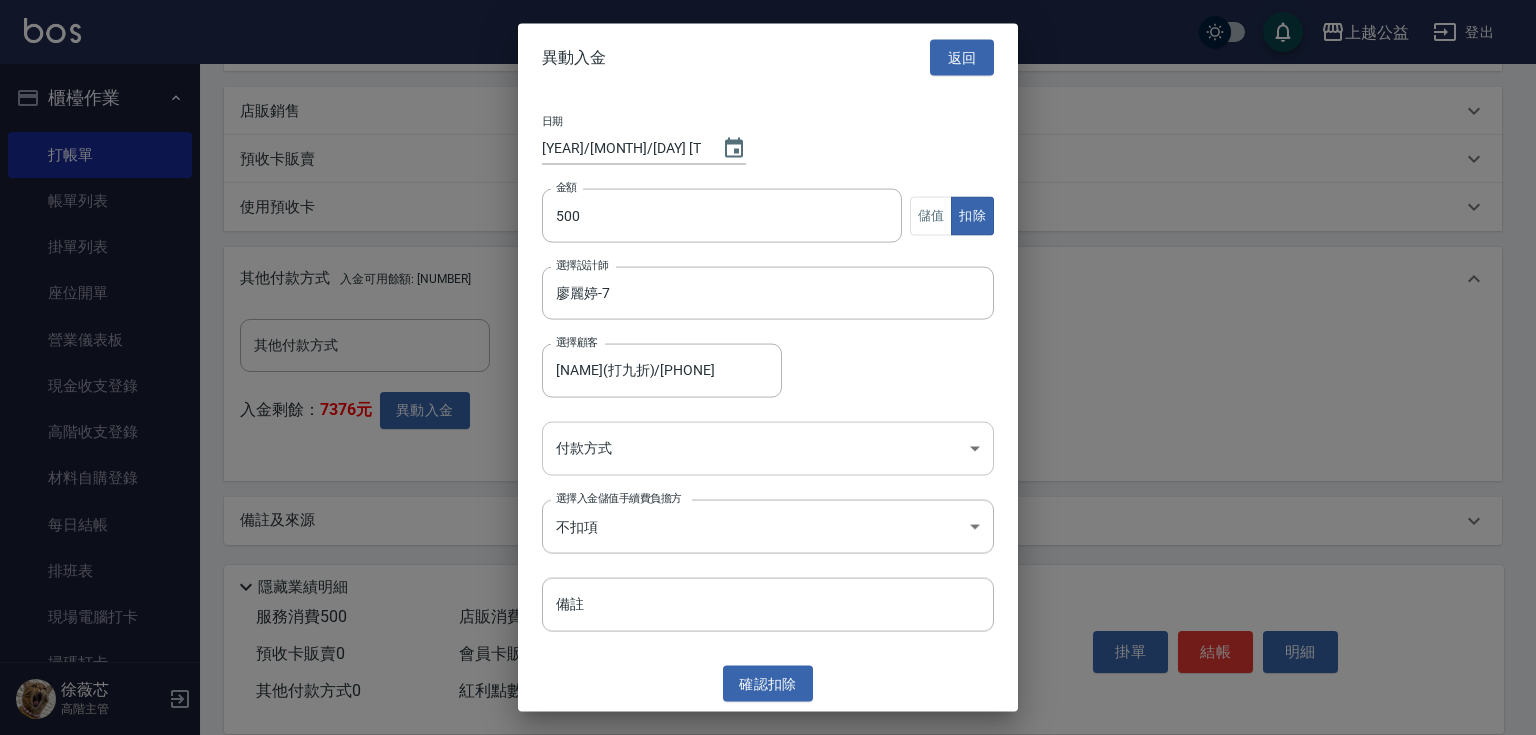 click on "上越公益 登出 櫃檯作業 打帳單 帳單列表 掛單列表 座位開單 營業儀表板 現金收支登錄 高階收支登錄 材料自購登錄 每日結帳 排班表 現場電腦打卡 掃碼打卡 預約管理 預約管理 單日預約紀錄 單週預約紀錄 報表及分析 報表目錄 消費分析儀表板 店家區間累計表 店家日報表 店家排行榜 互助日報表 互助月報表 互助排行榜 互助點數明細 互助業績報表 全店業績分析表 每日業績分析表 營業統計分析表 營業項目月分析表 設計師業績表 設計師日報表 設計師業績分析表 設計師業績月報表 設計師抽成報表 設計師排行榜 商品銷售排行榜 商品消耗明細 商品進銷貨報表 商品庫存表 商品庫存盤點表 會員卡銷售報表 服務扣項明細表 單一服務項目查詢 店販抽成明細 店販分類抽成明細 顧客入金餘額表 顧客卡券餘額表 每日非現金明細 每日收支明細 收支分類明細表 收支匯款表 0" at bounding box center [768, 127] 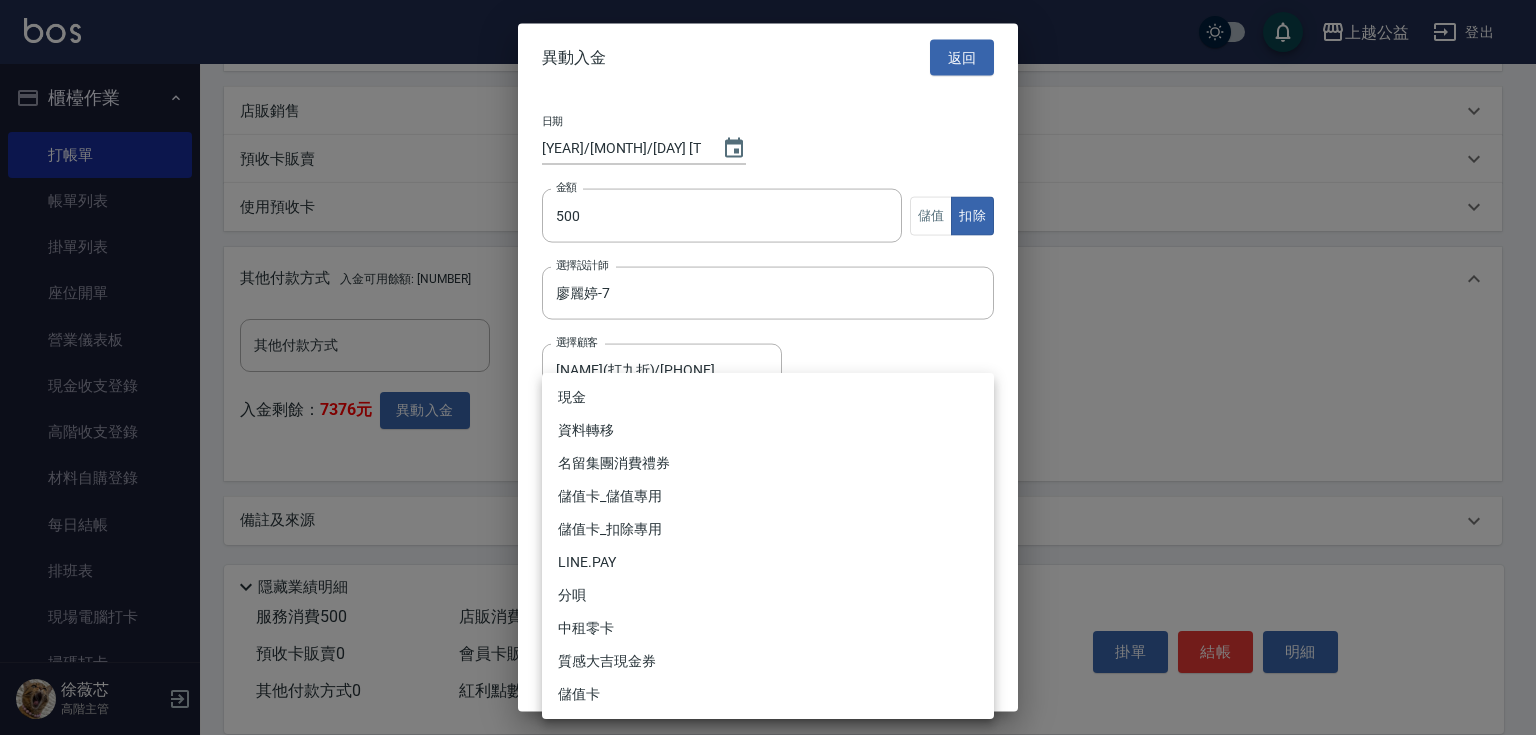 click on "儲值卡_扣除專用" at bounding box center (768, 529) 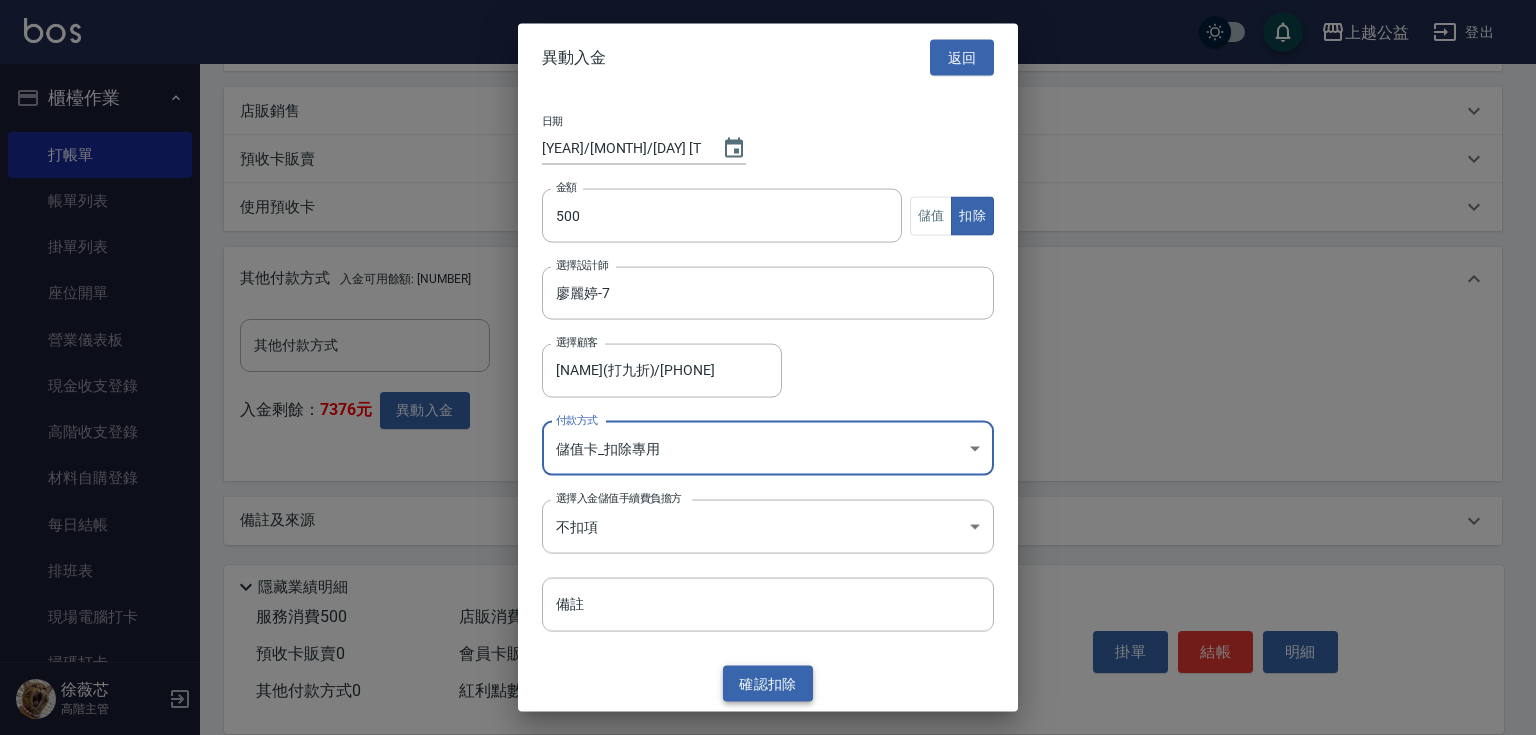 click on "確認 扣除" at bounding box center [768, 683] 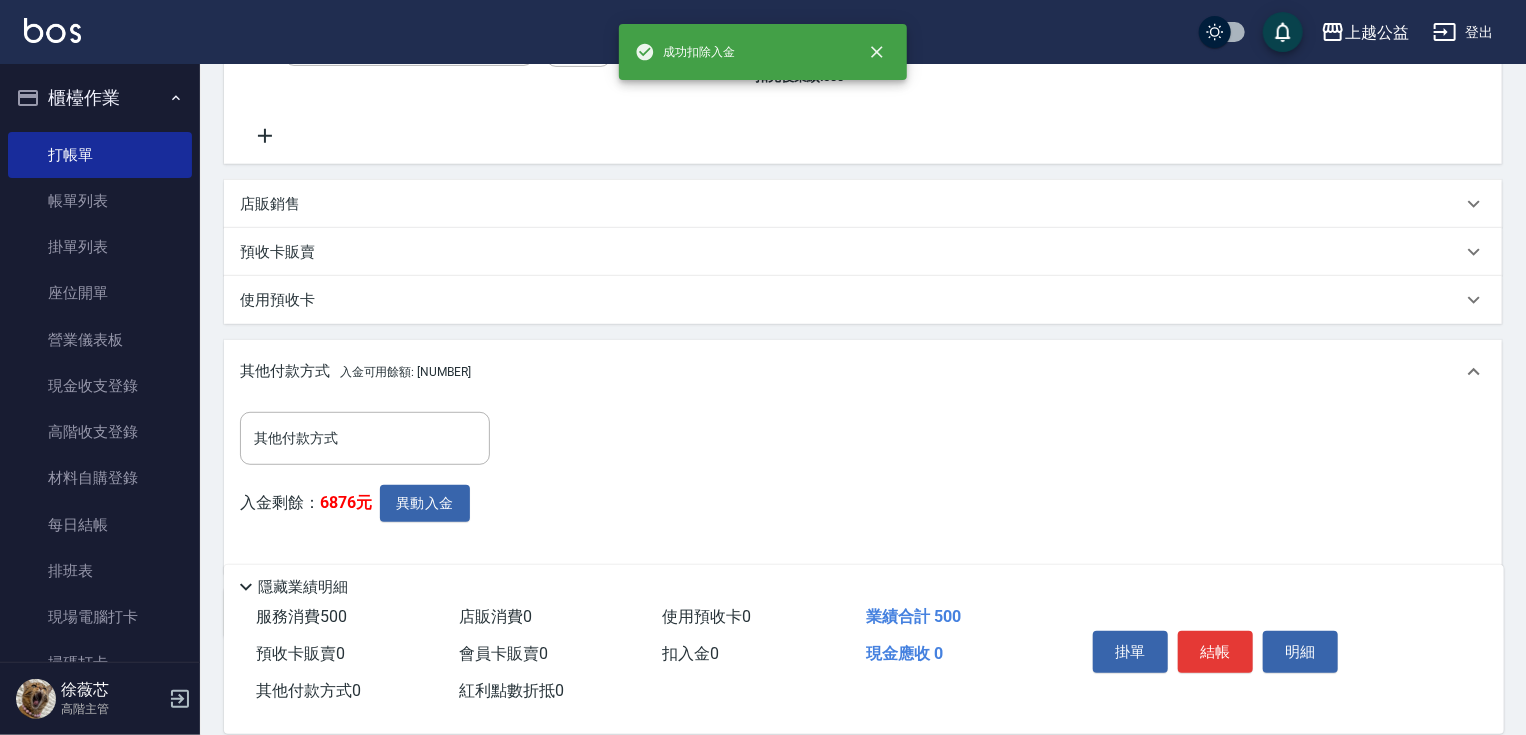 scroll, scrollTop: 480, scrollLeft: 0, axis: vertical 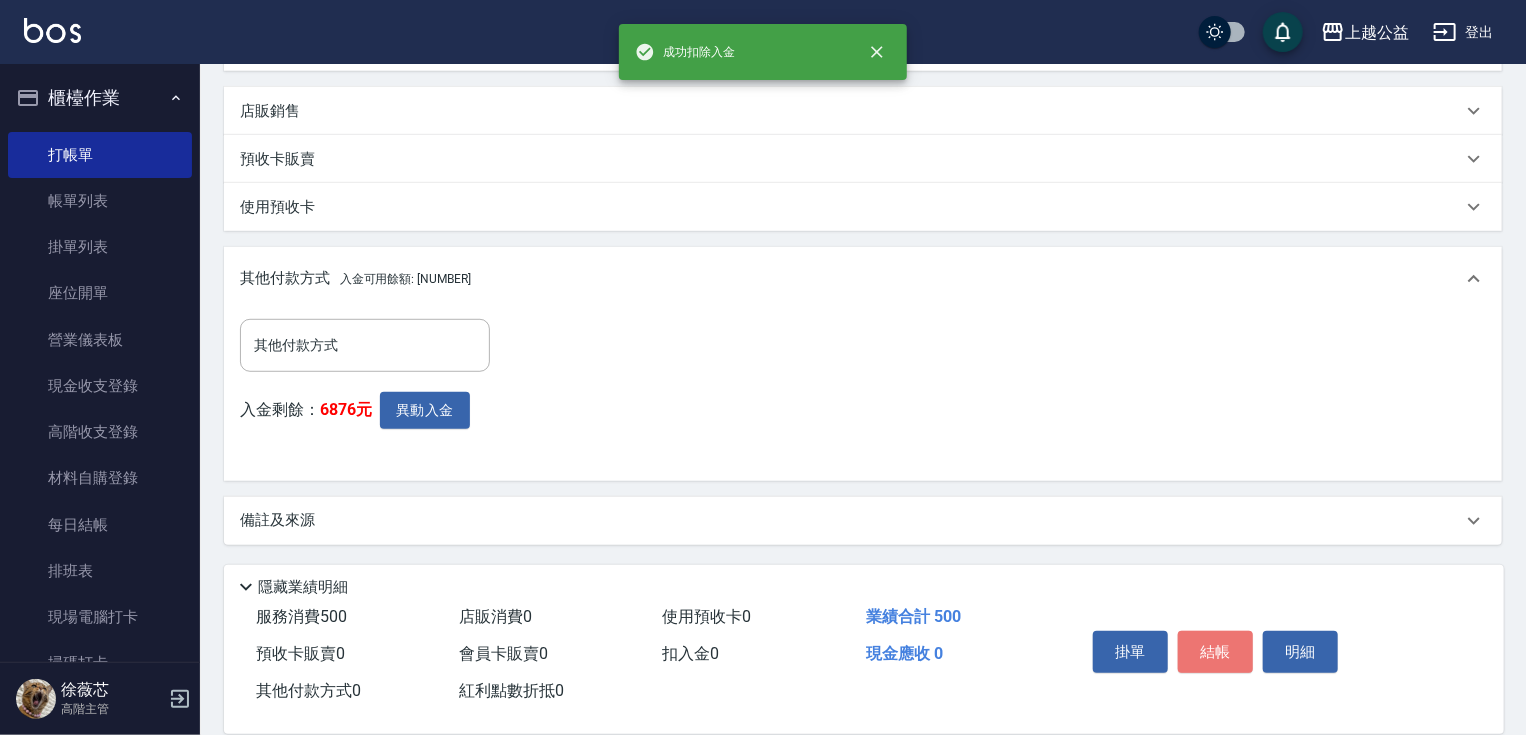 click on "結帳" at bounding box center [1215, 652] 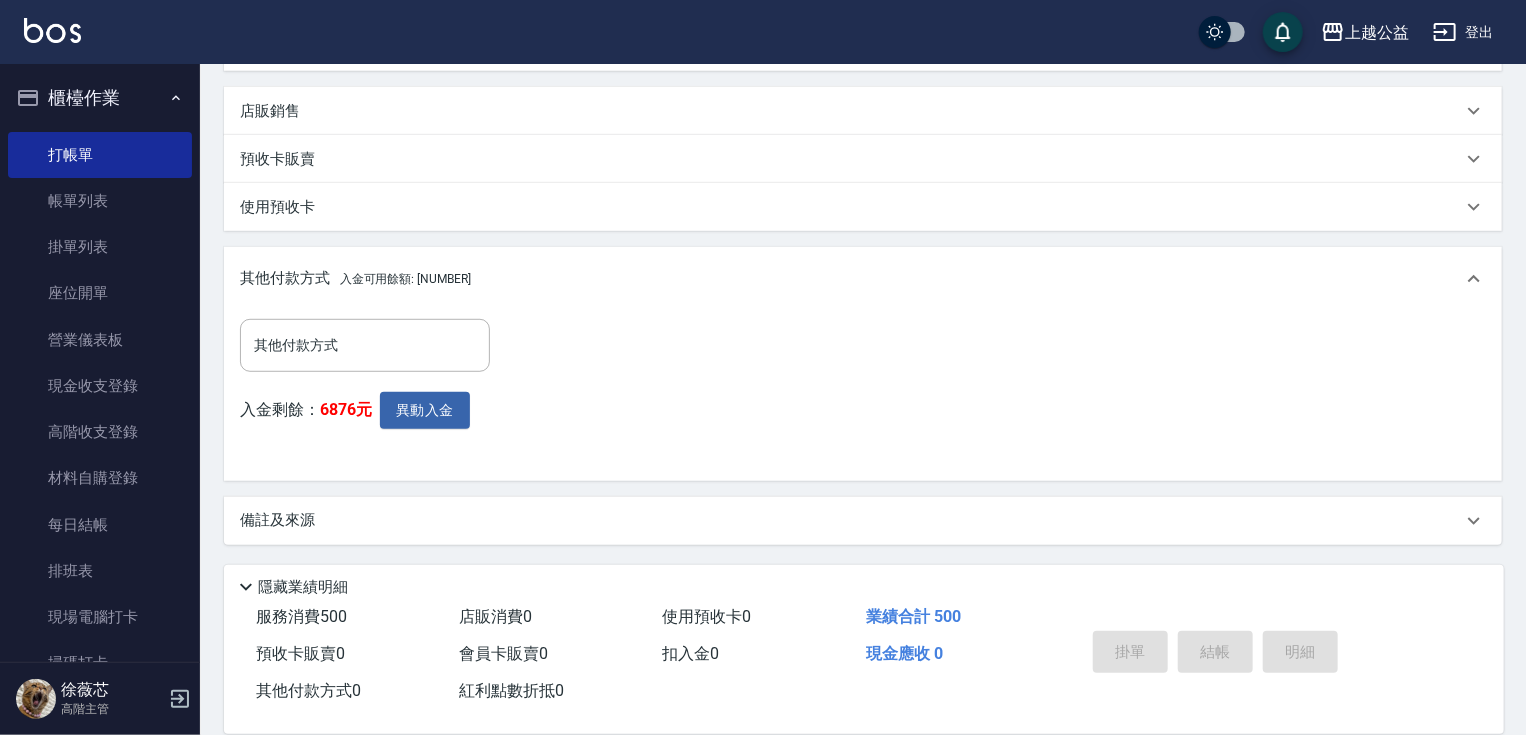 type 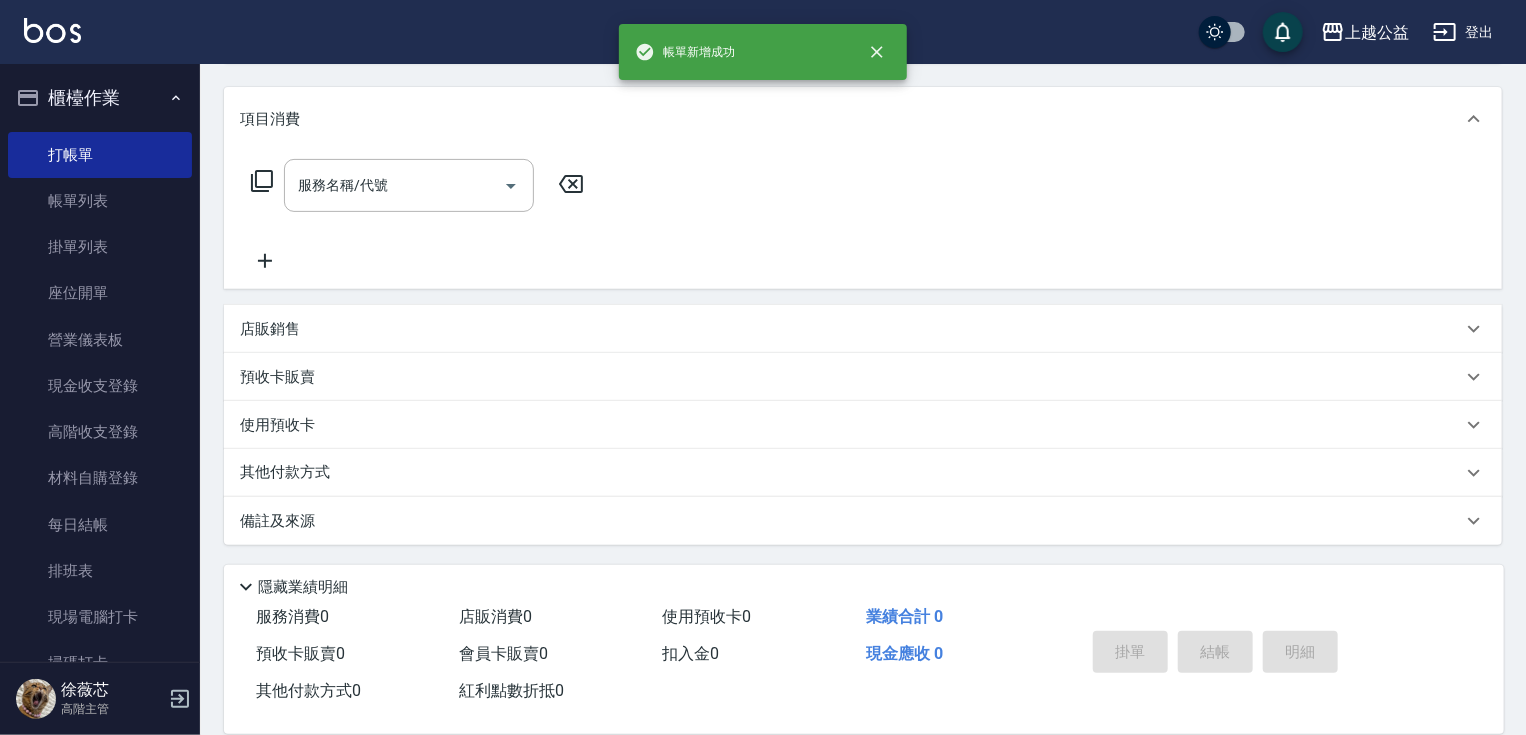 scroll, scrollTop: 0, scrollLeft: 0, axis: both 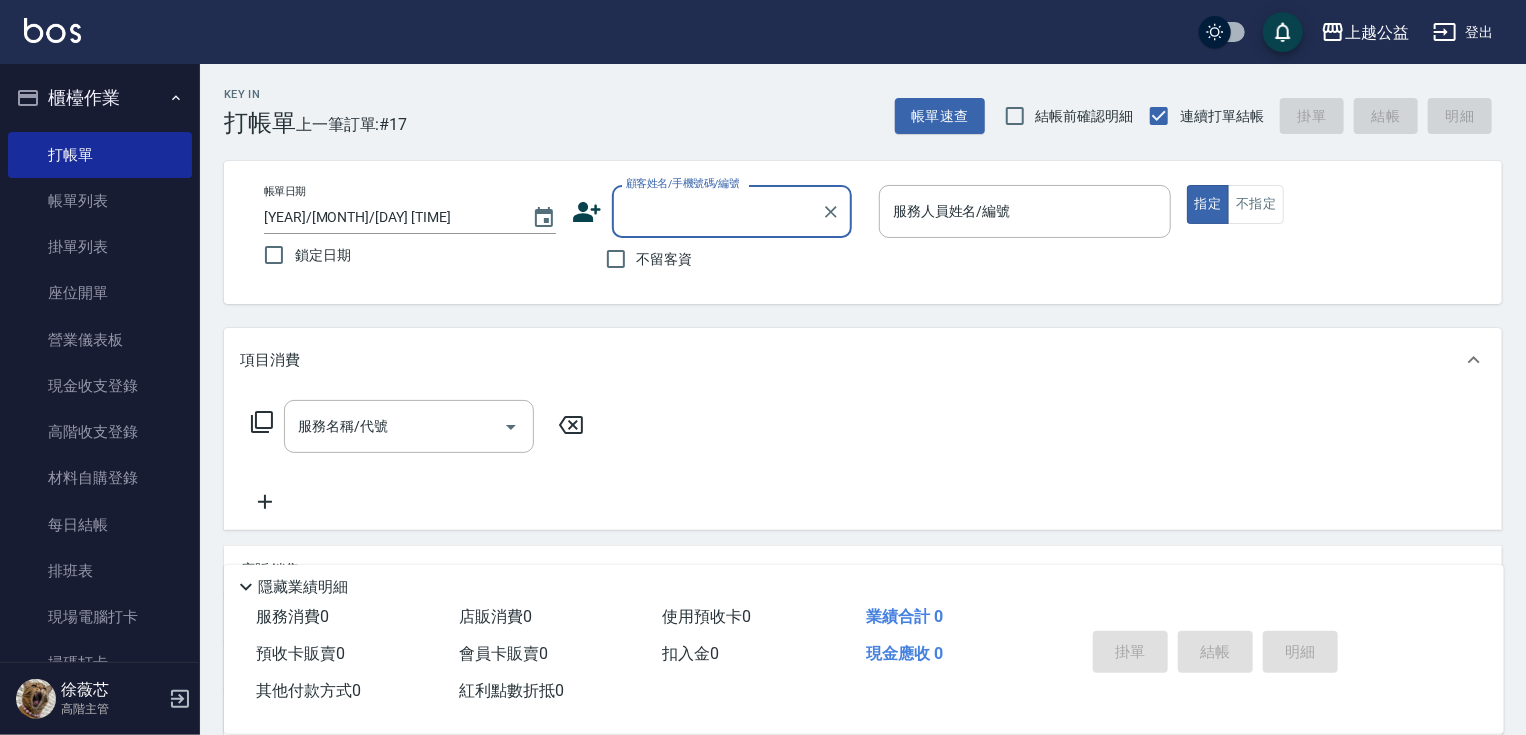 click on "項目消費 服務名稱/代號 服務名稱/代號" at bounding box center [863, 429] 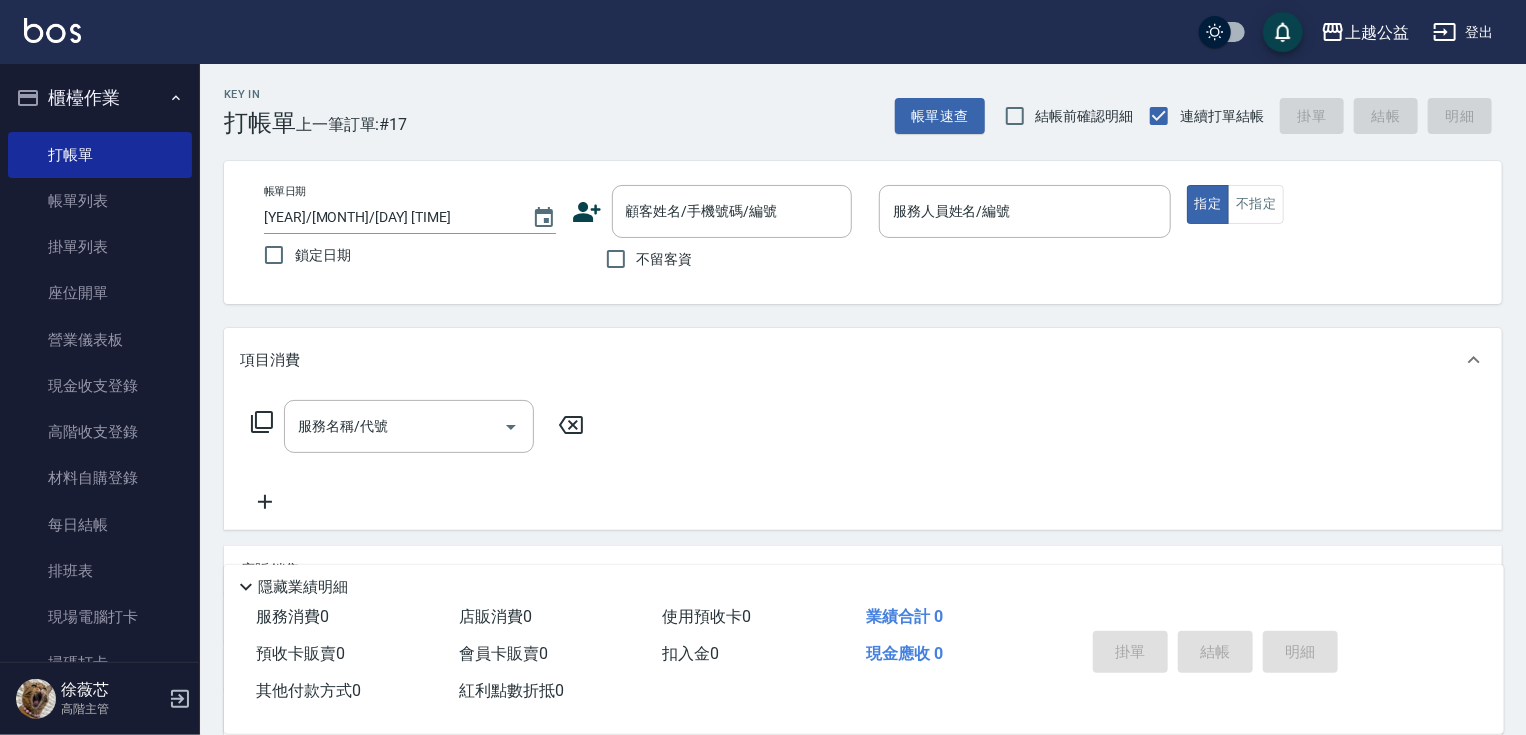 click on "服務名稱/代號 服務名稱/代號" at bounding box center (863, 461) 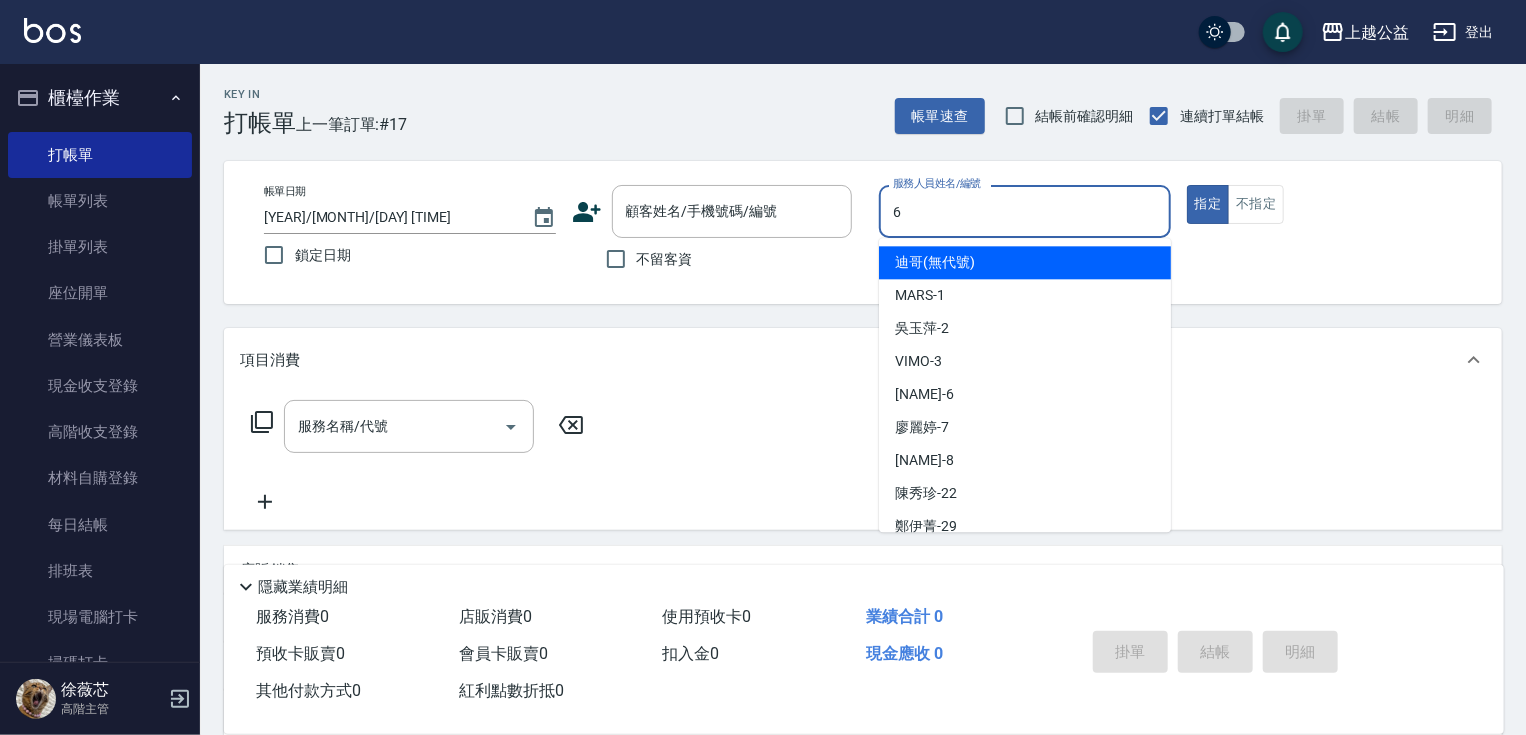 type on "張卉雯-6" 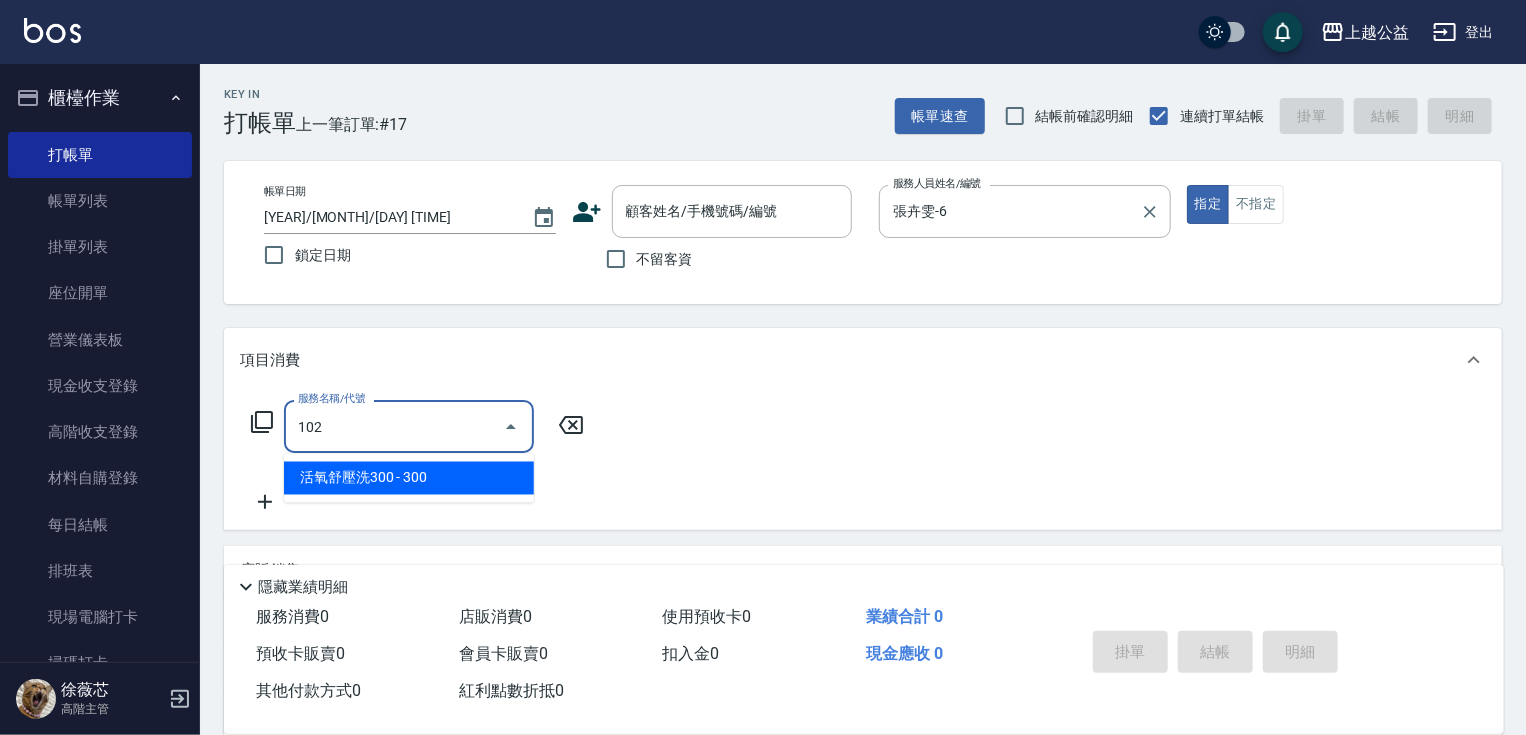 type on "活氧舒壓洗300(102)" 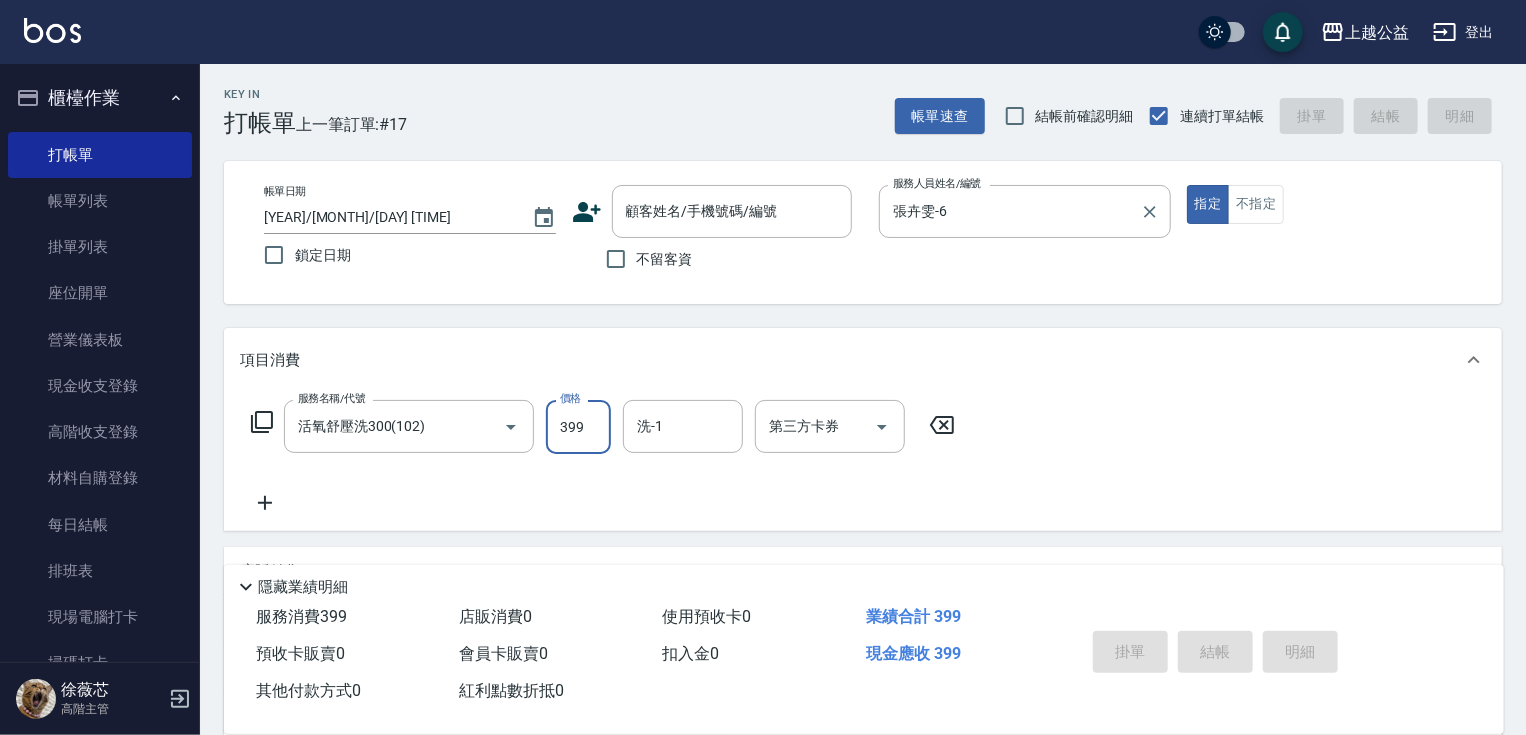 type on "399" 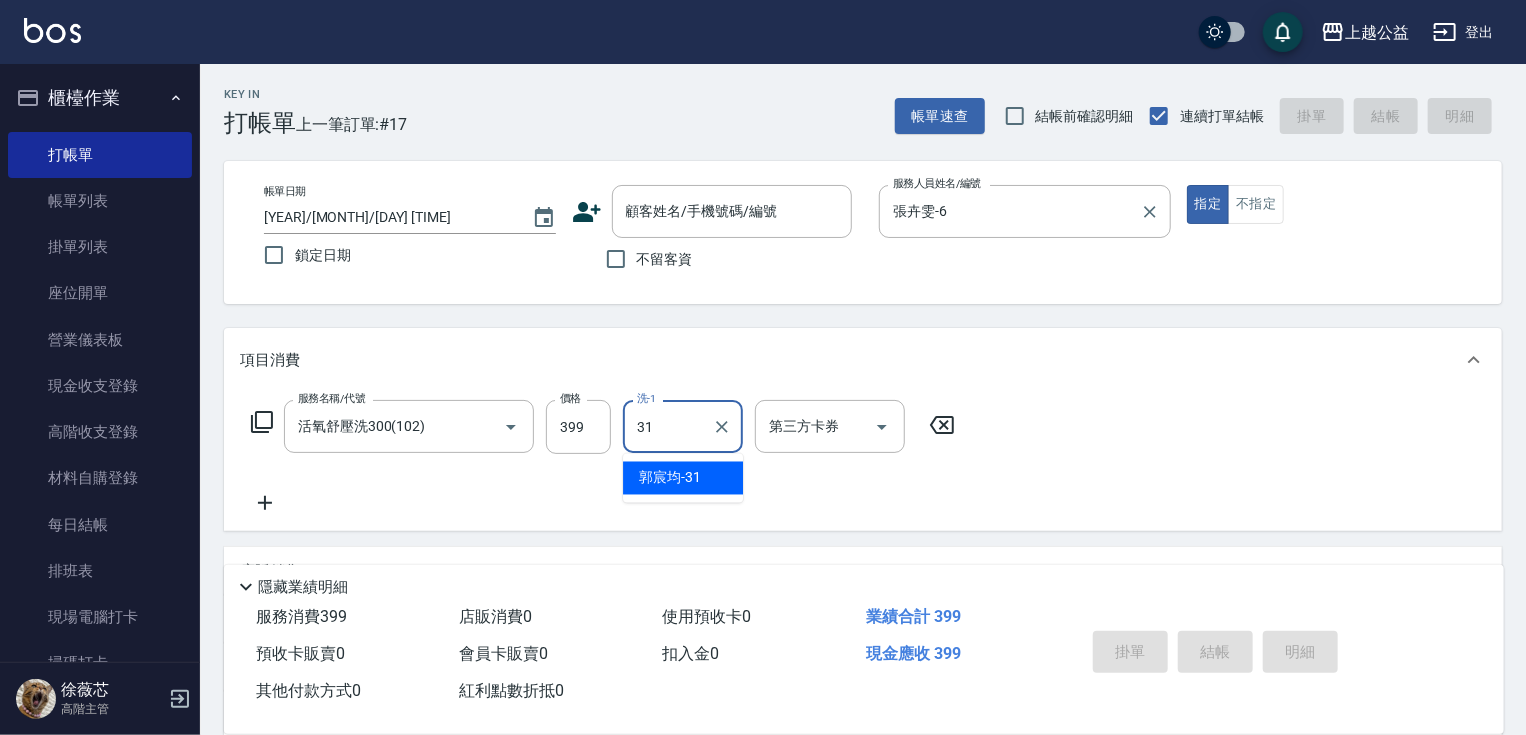 type on "[NAME]-31" 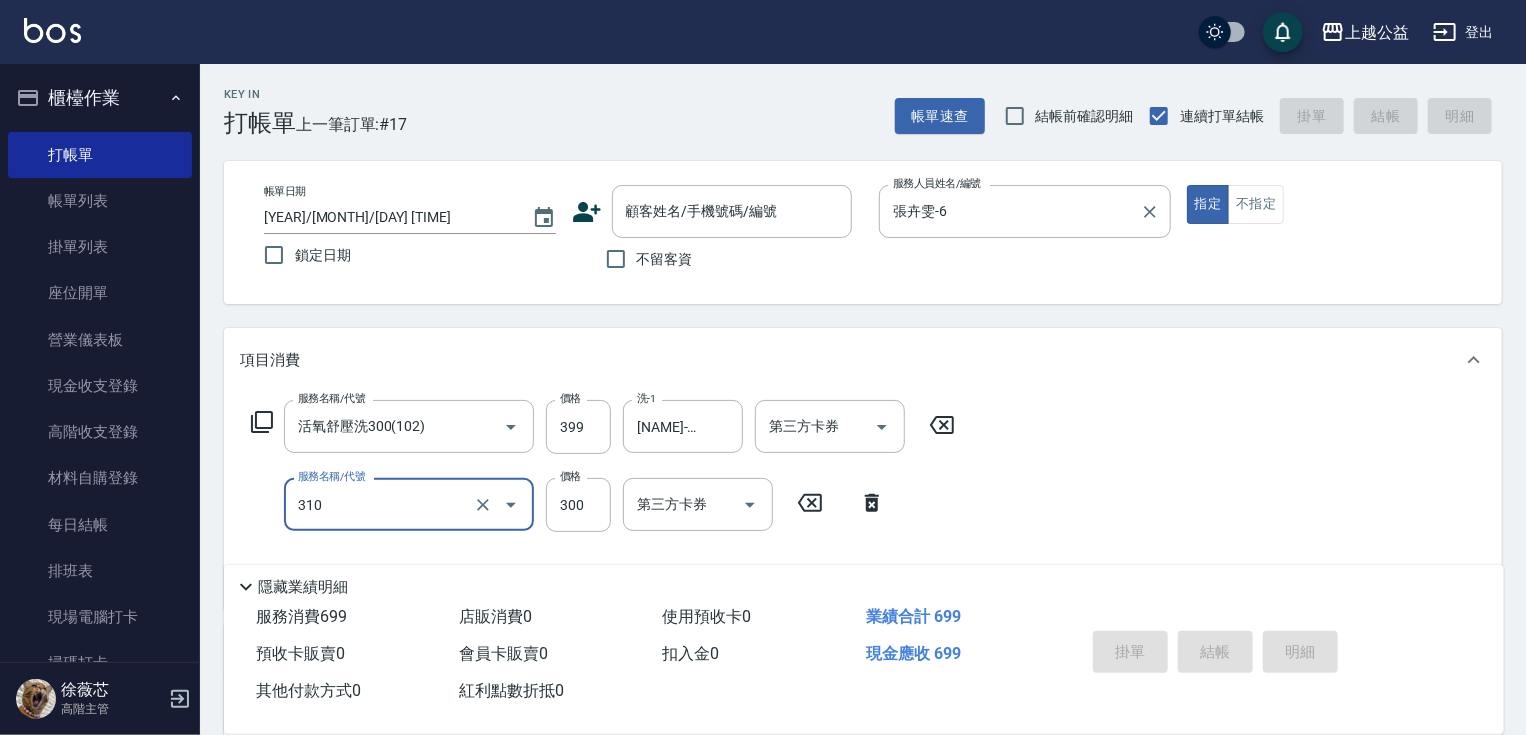 type on "剪髮(310)" 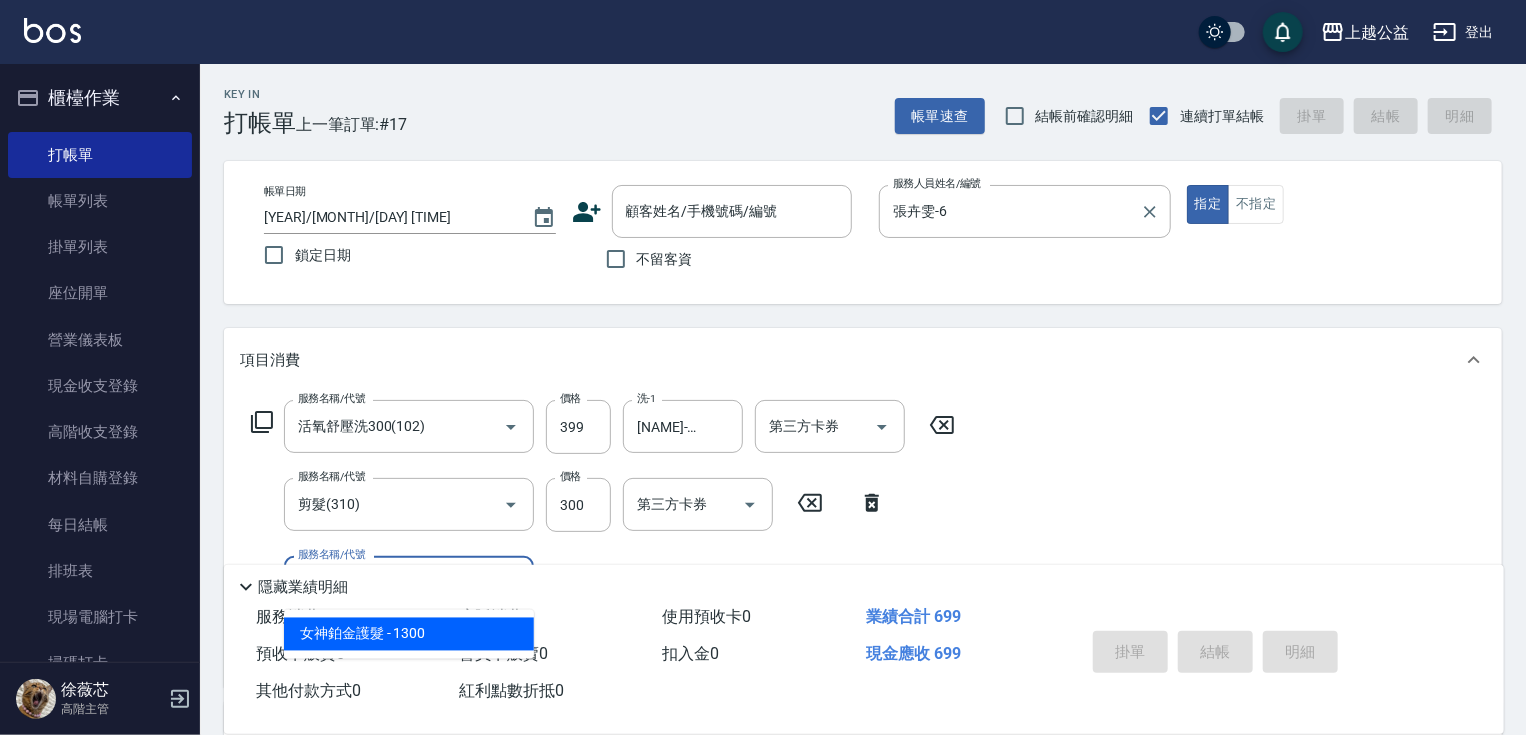 type on "女神鉑金護髮(407)" 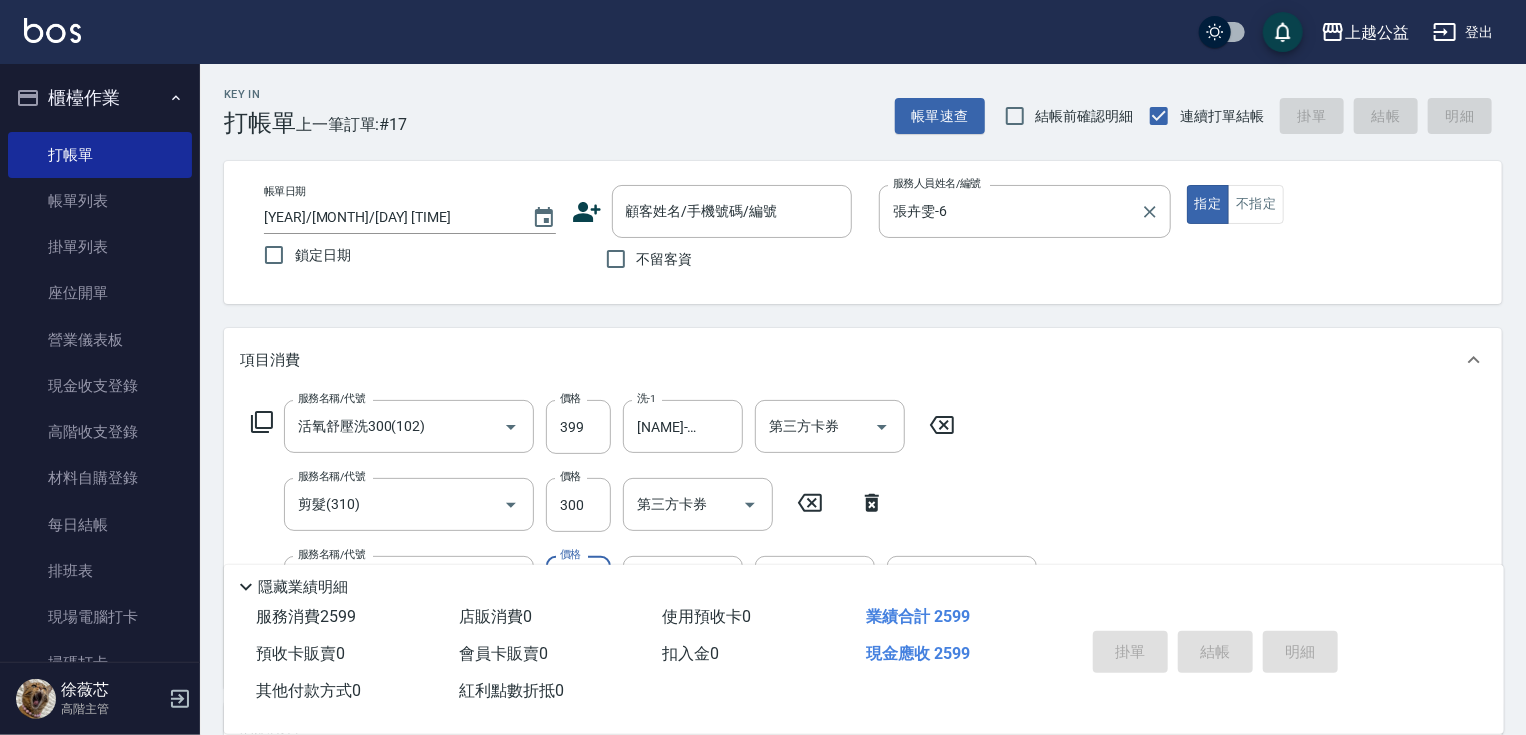 type on "1900" 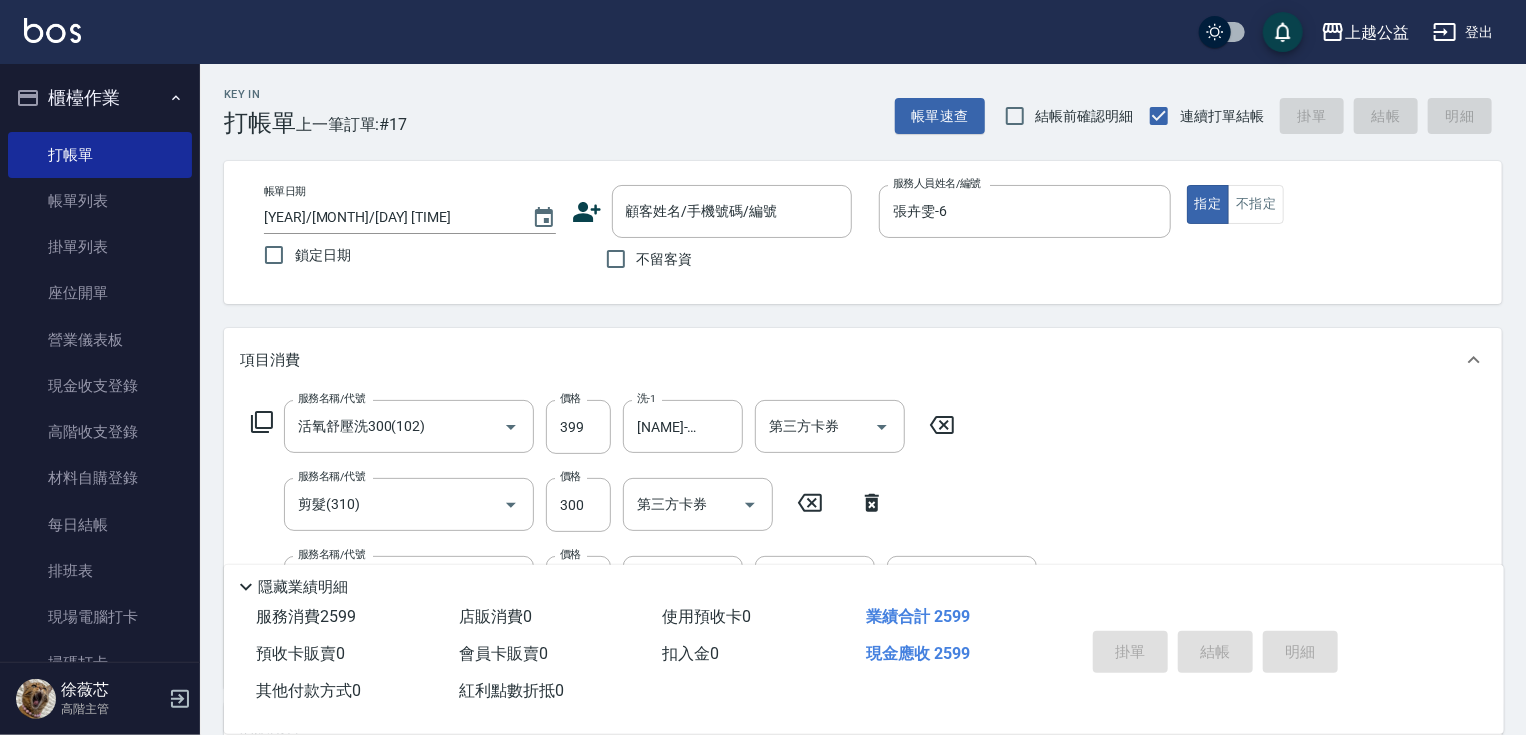 click on "不留客資" at bounding box center (665, 259) 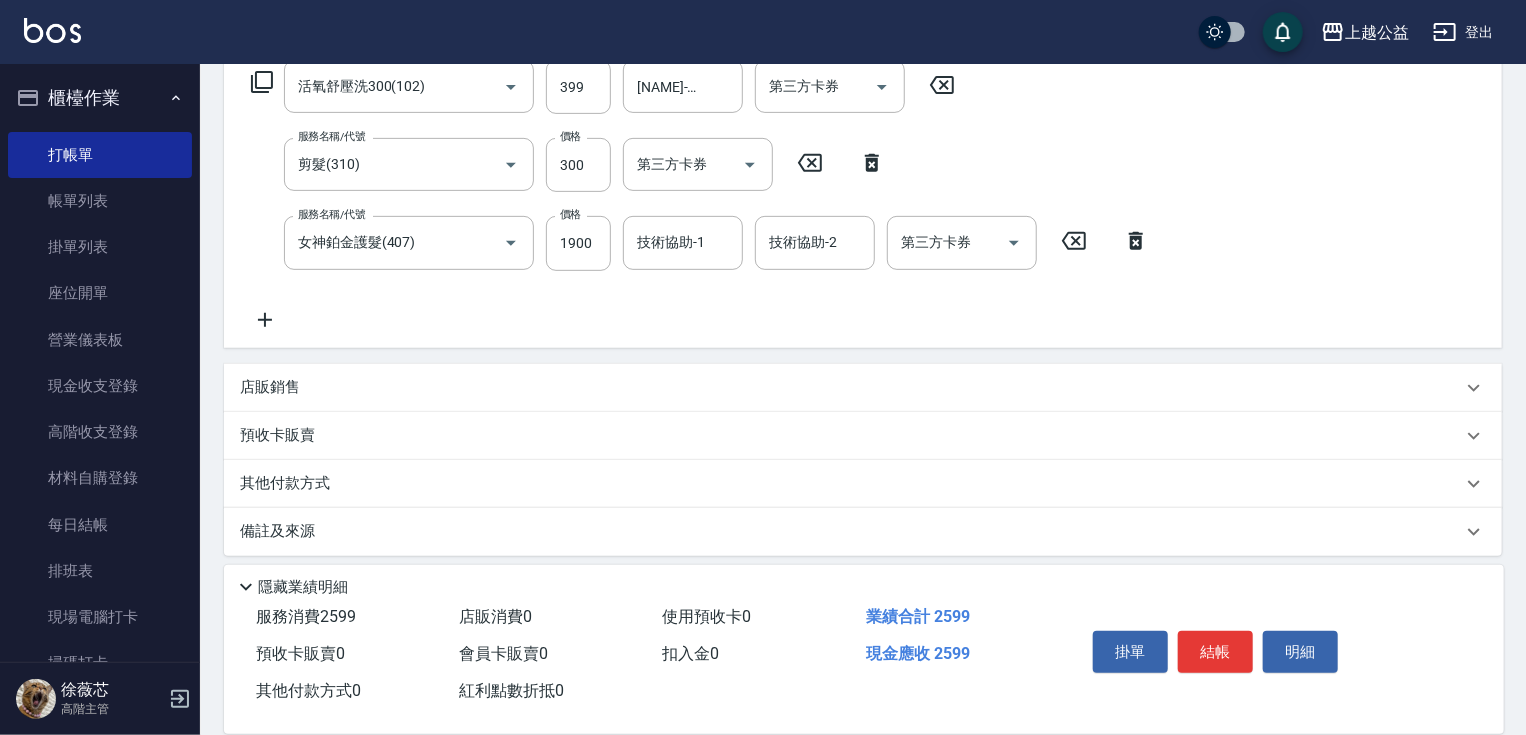 scroll, scrollTop: 350, scrollLeft: 0, axis: vertical 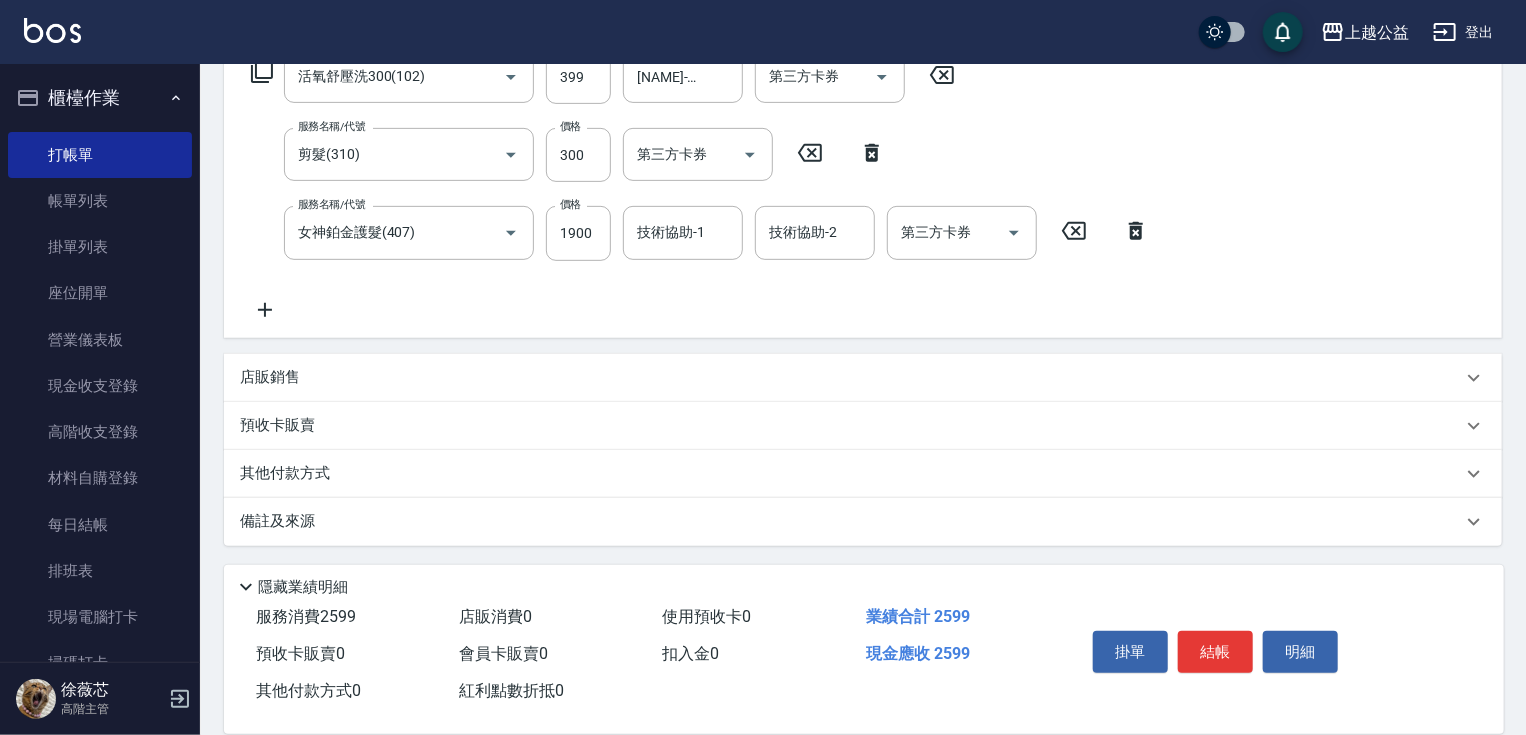 drag, startPoint x: 831, startPoint y: 316, endPoint x: 736, endPoint y: 434, distance: 151.48927 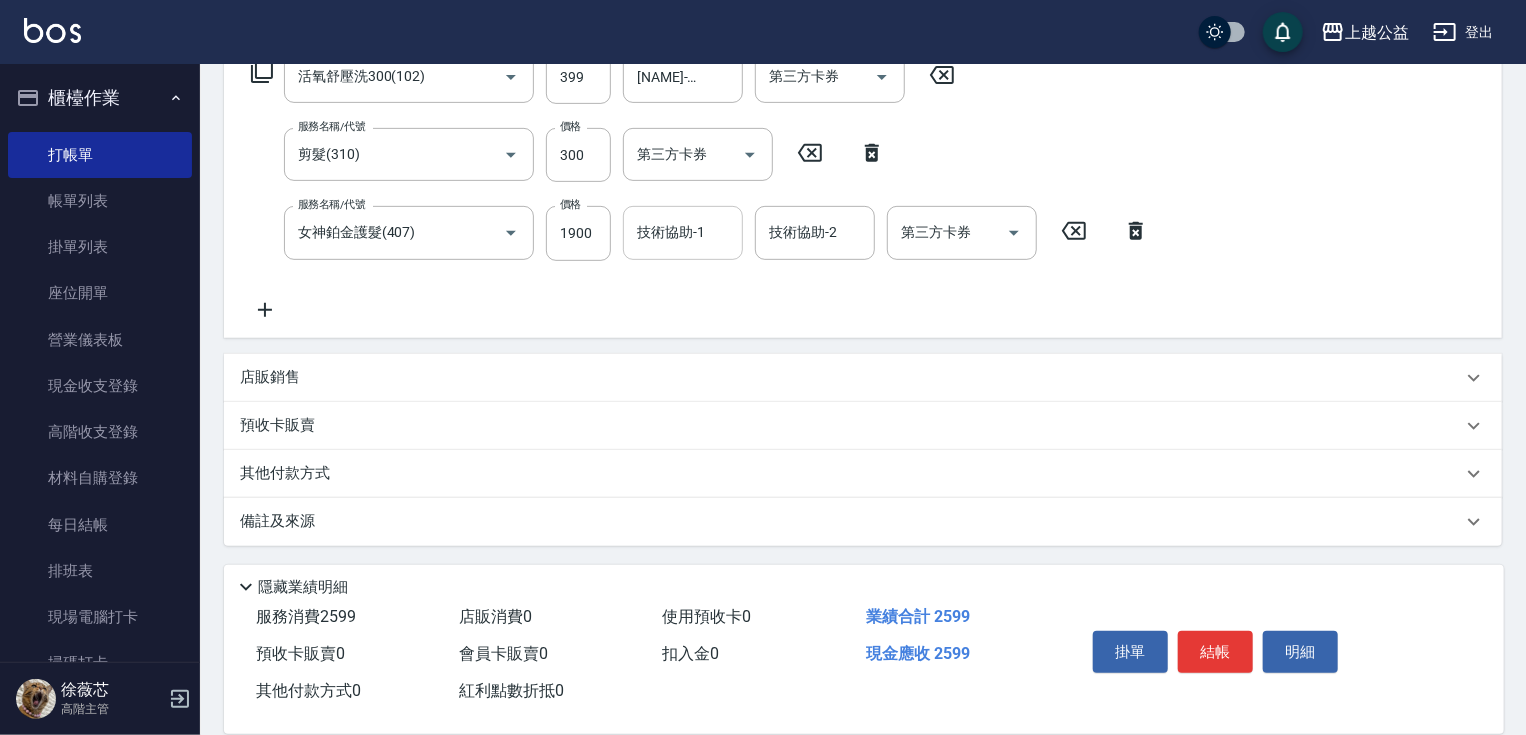 click on "技術協助-1" at bounding box center [683, 232] 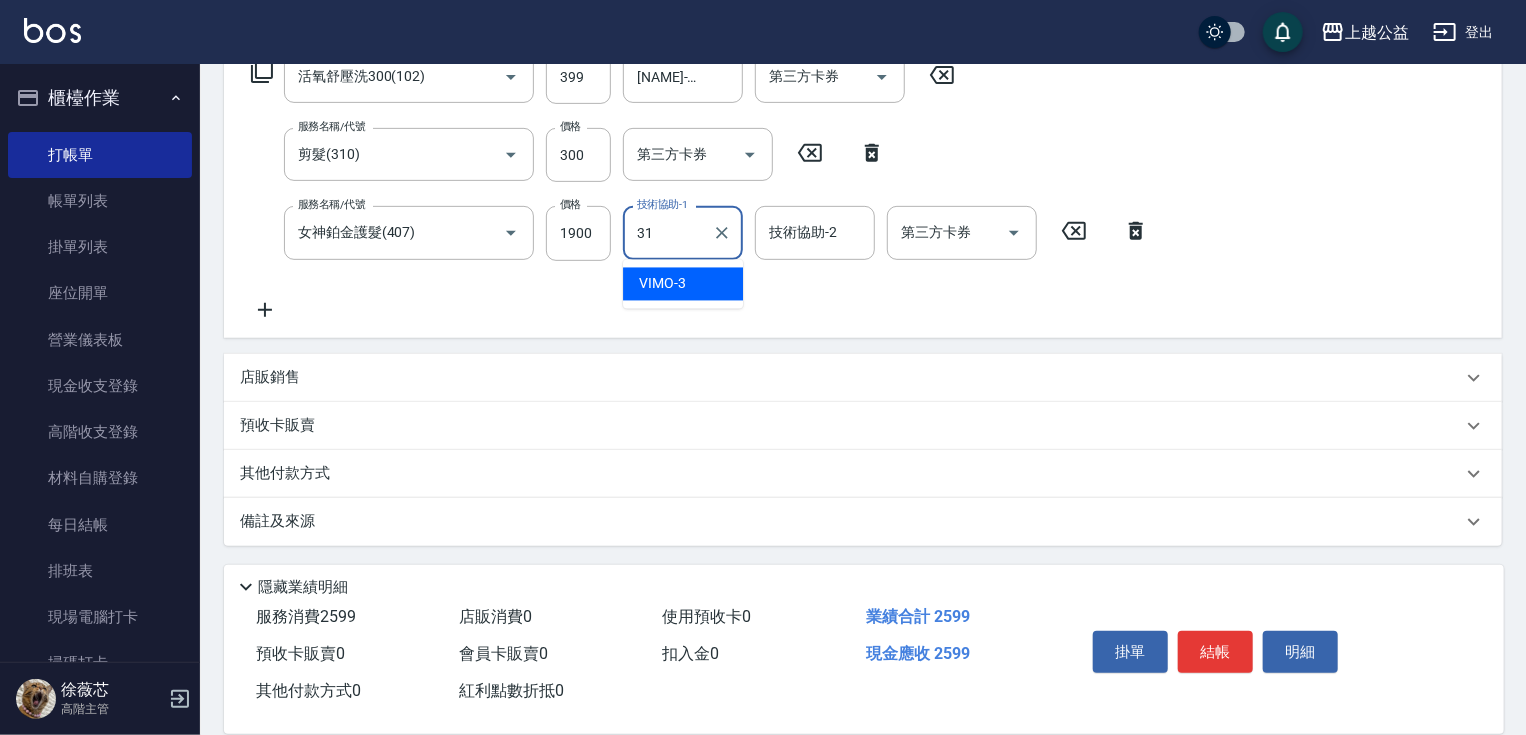 type on "[NAME]-31" 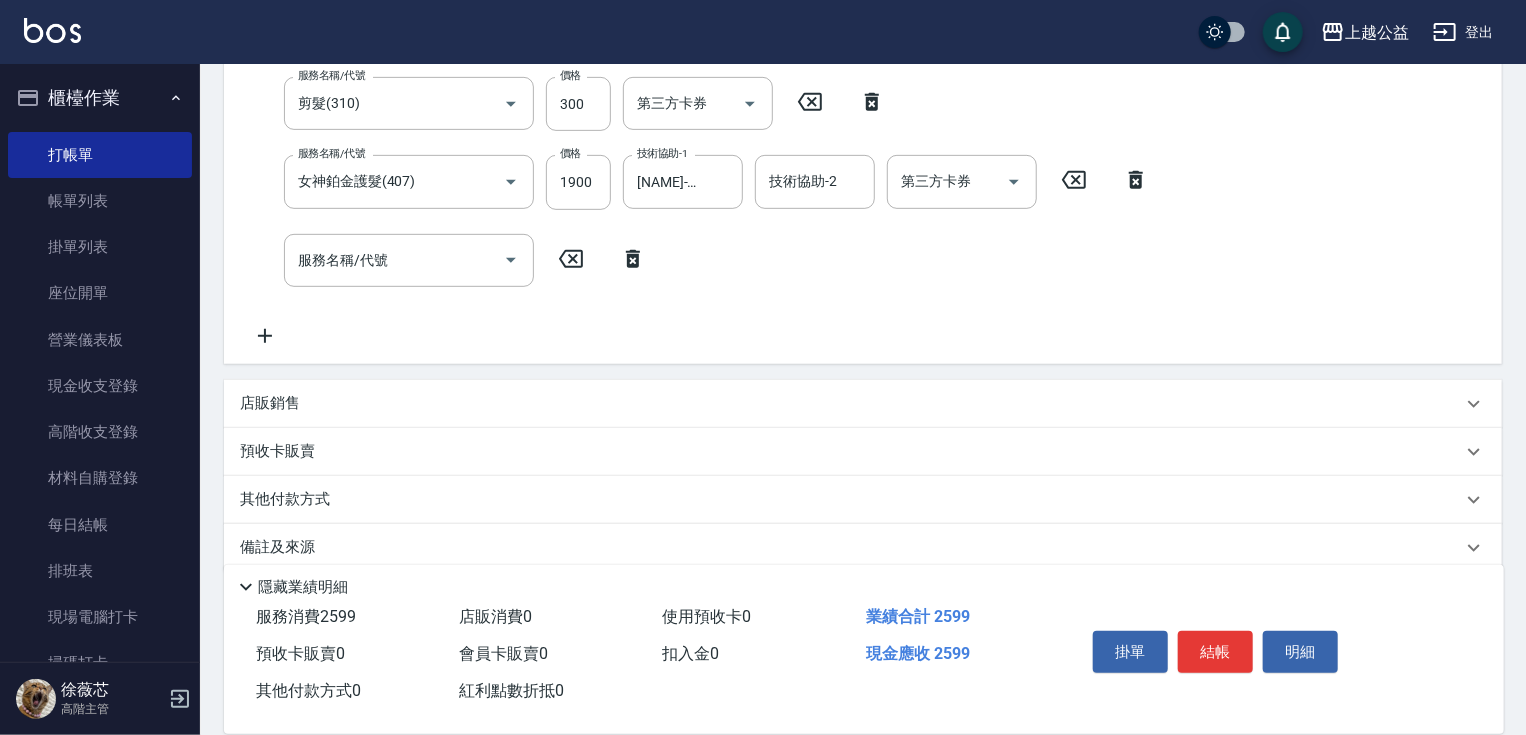 scroll, scrollTop: 427, scrollLeft: 0, axis: vertical 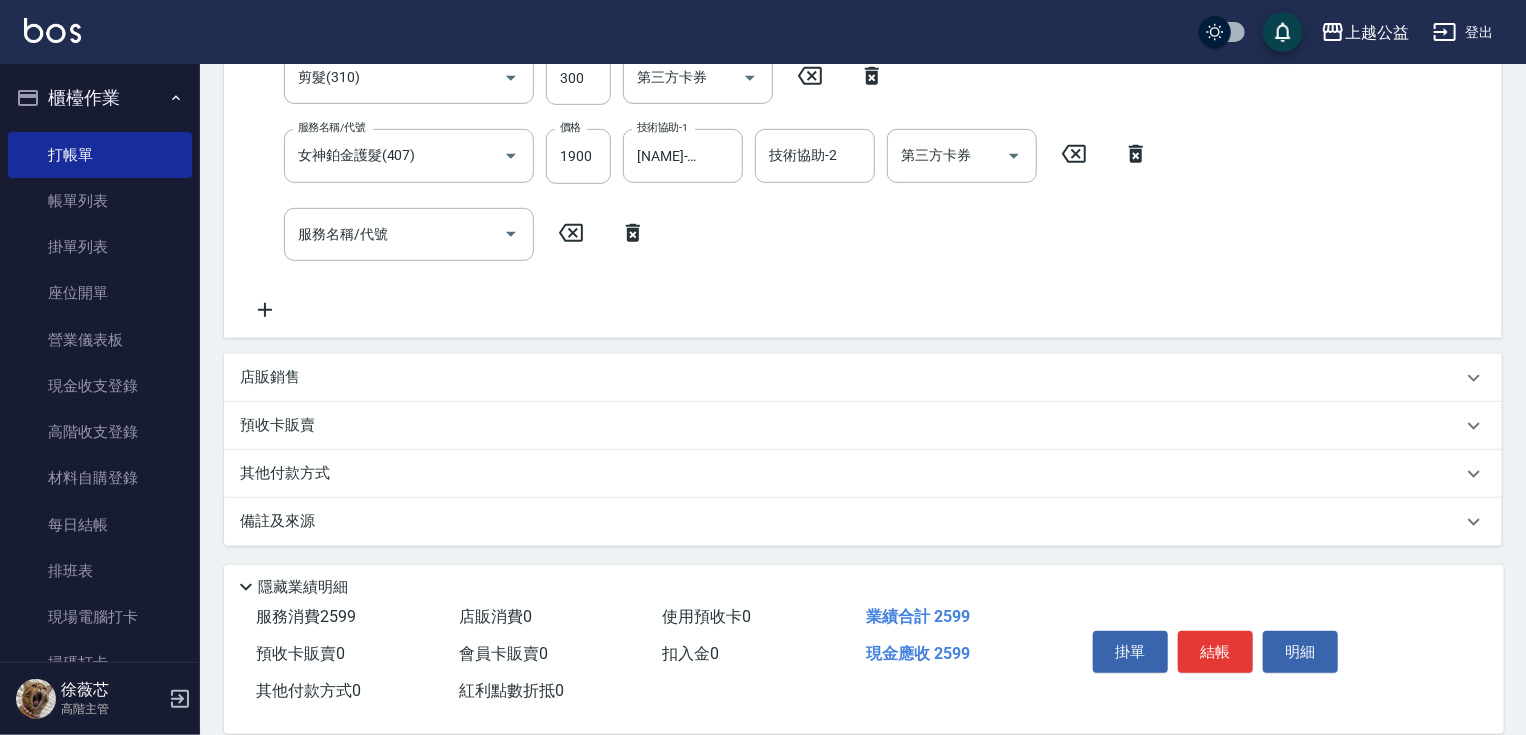 drag, startPoint x: 437, startPoint y: 432, endPoint x: 414, endPoint y: 467, distance: 41.880783 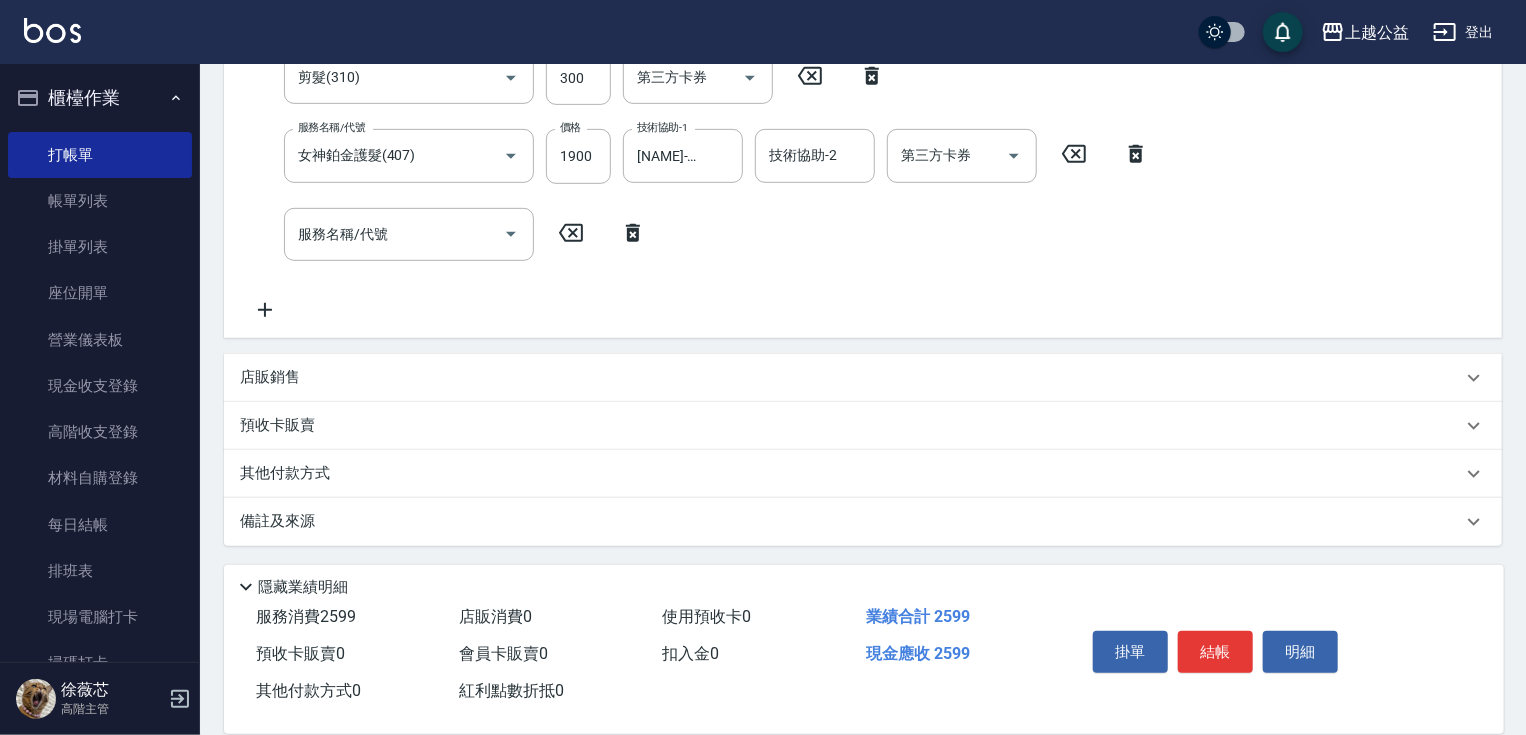 click on "預收卡販賣" at bounding box center (851, 425) 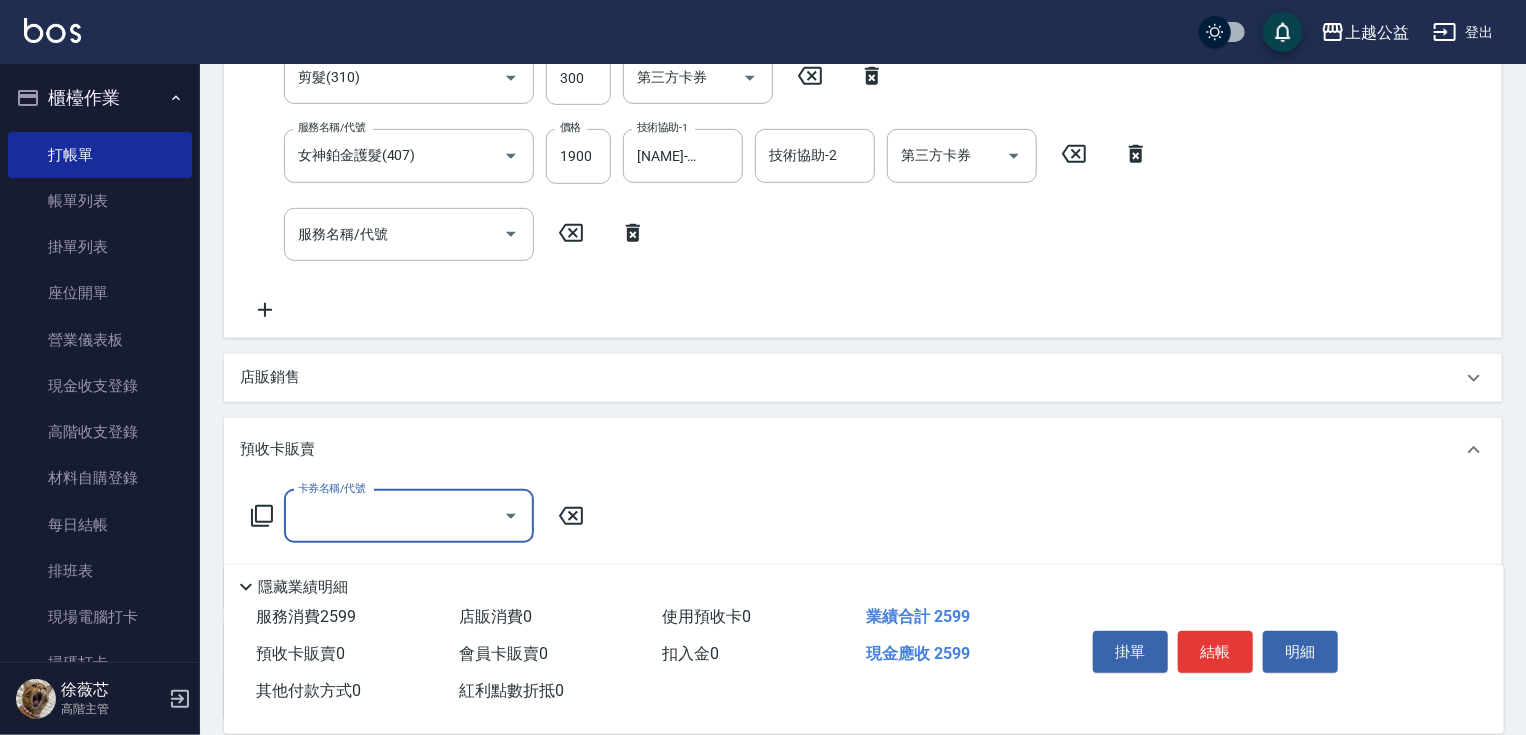 scroll, scrollTop: 0, scrollLeft: 0, axis: both 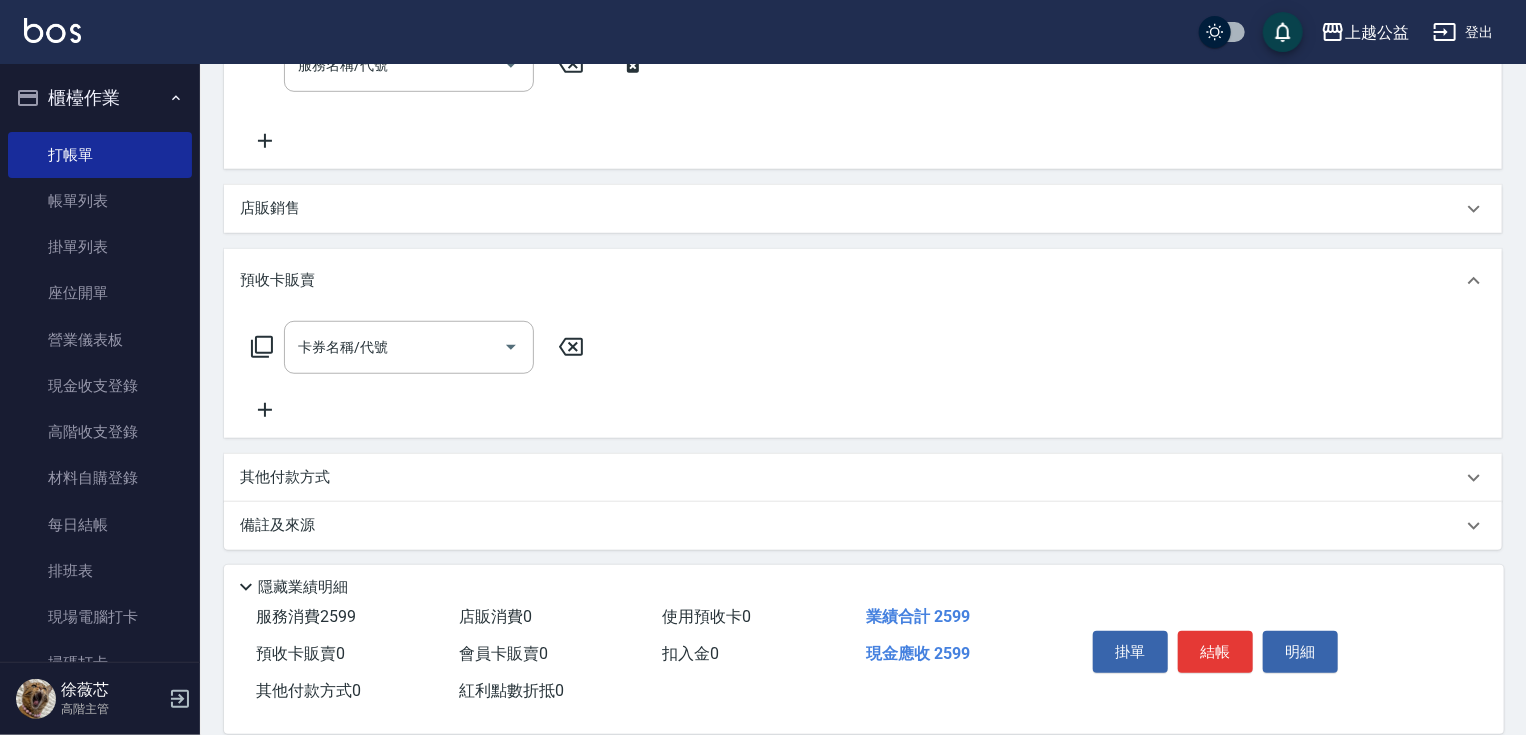 drag, startPoint x: 494, startPoint y: 355, endPoint x: 411, endPoint y: 404, distance: 96.38464 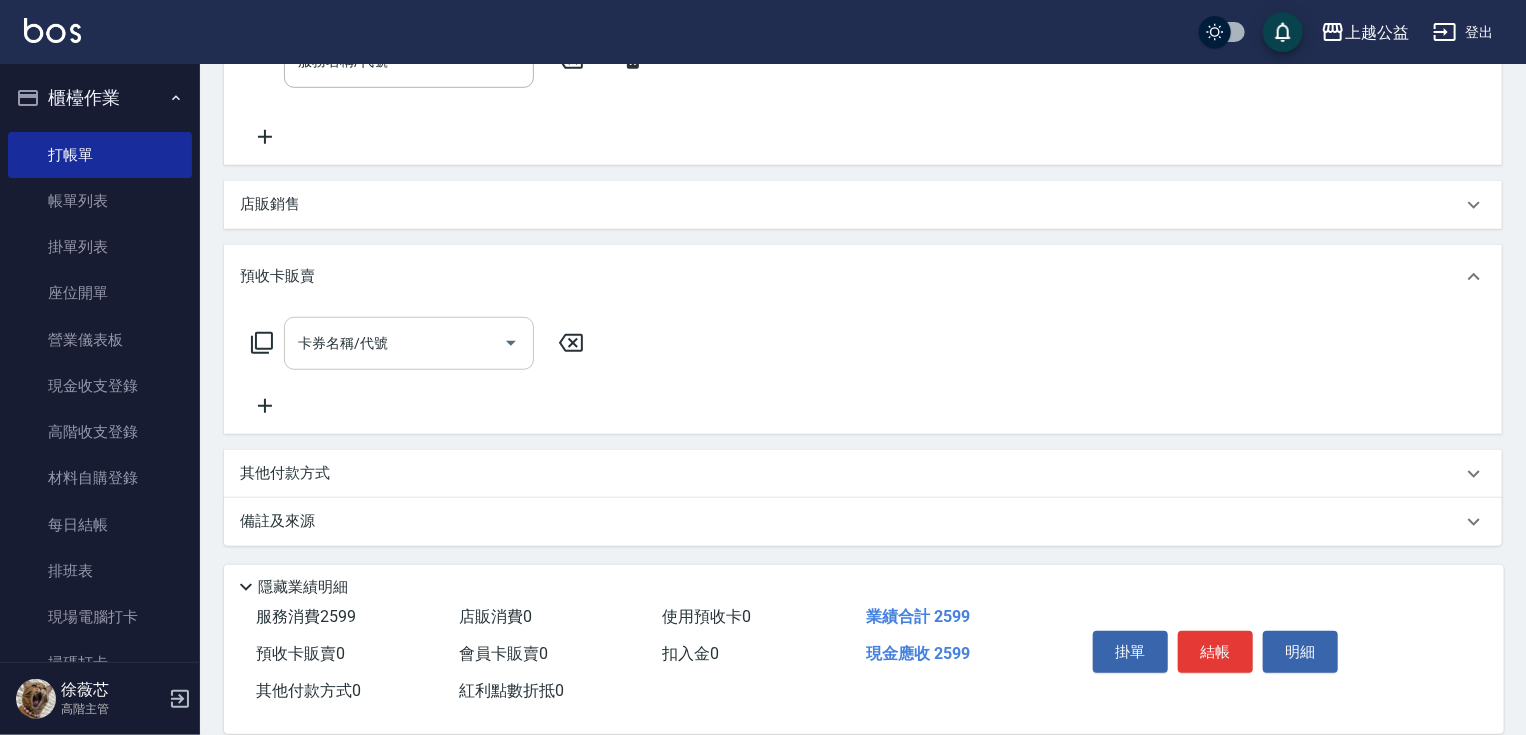 click on "卡券名稱/代號" at bounding box center [394, 343] 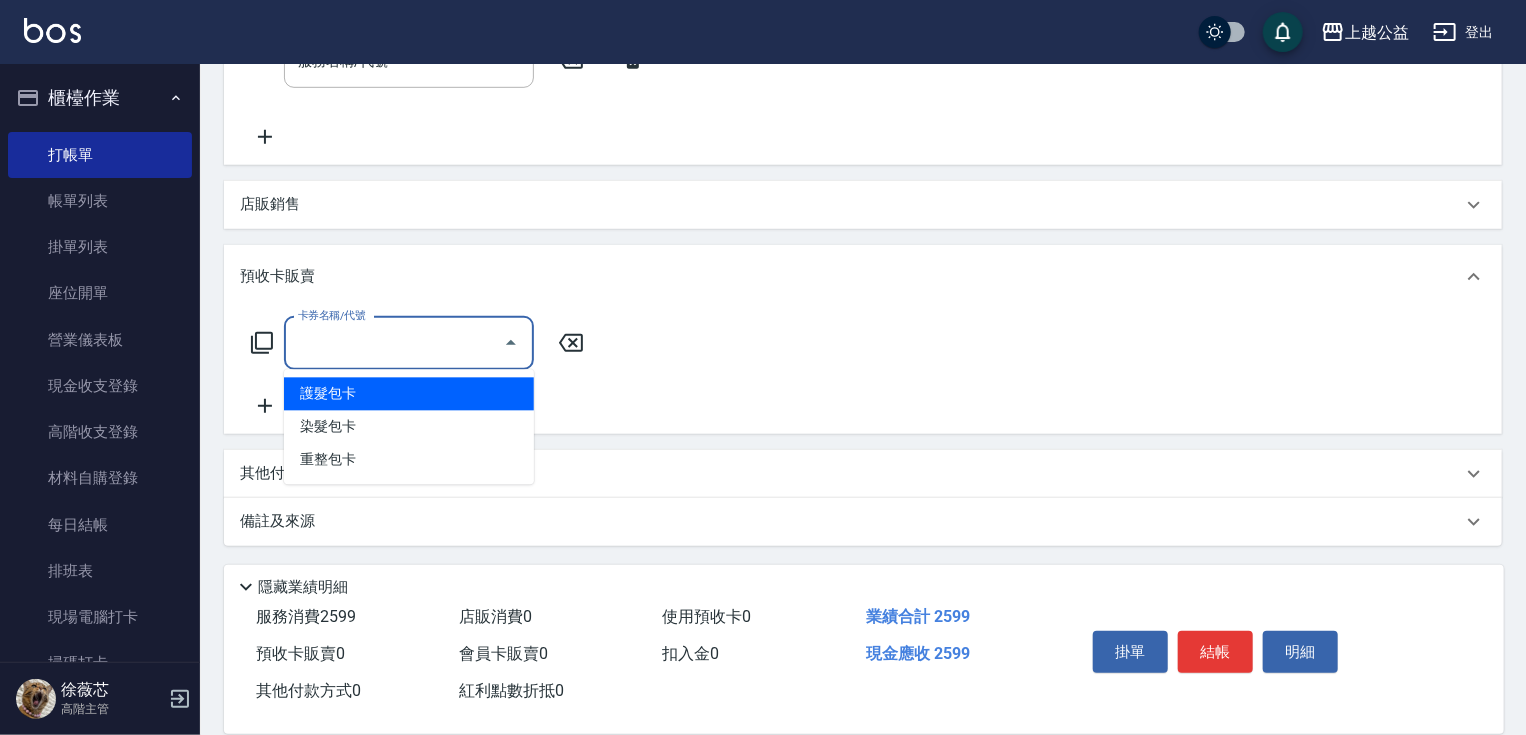 click on "護髮包卡" at bounding box center [409, 394] 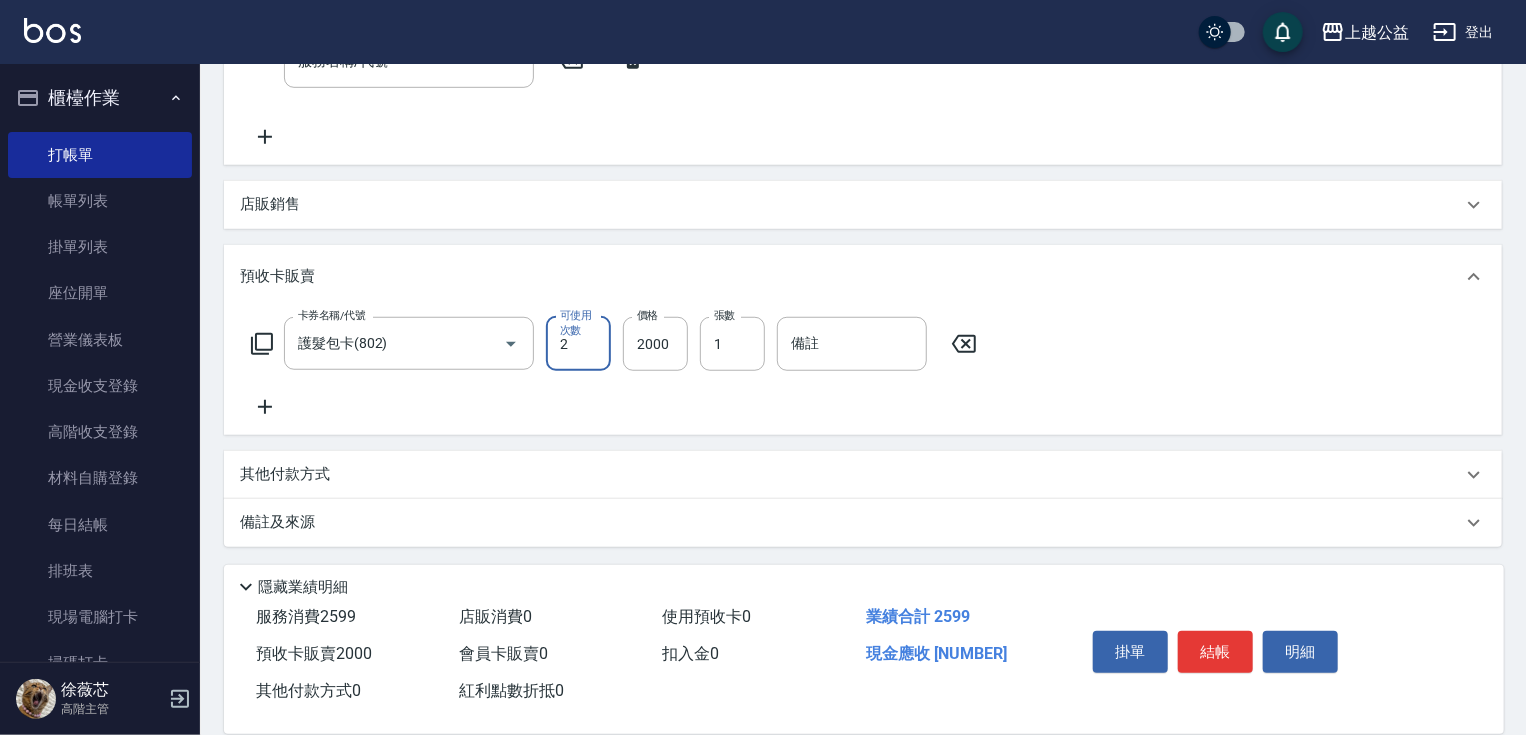 type on "2" 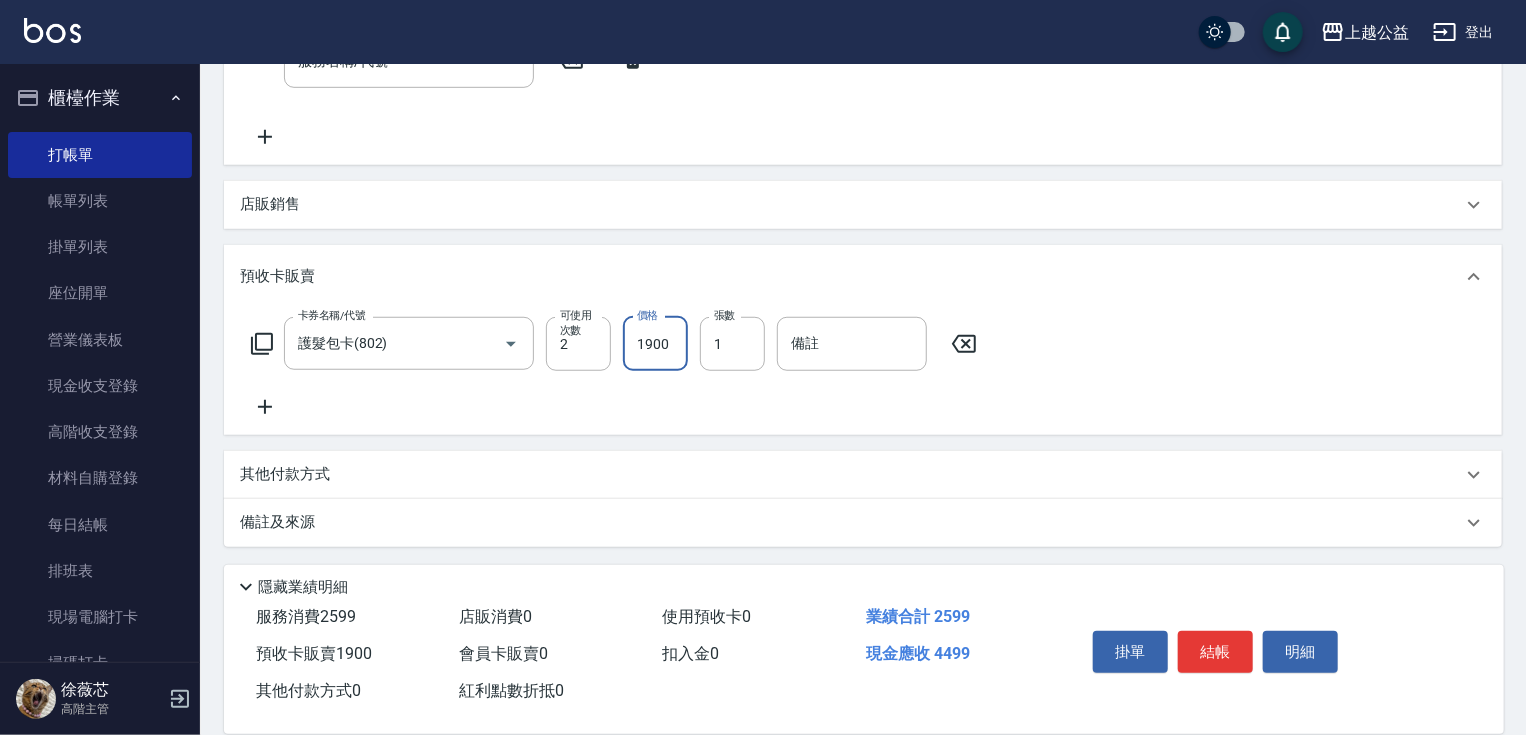 type on "1900" 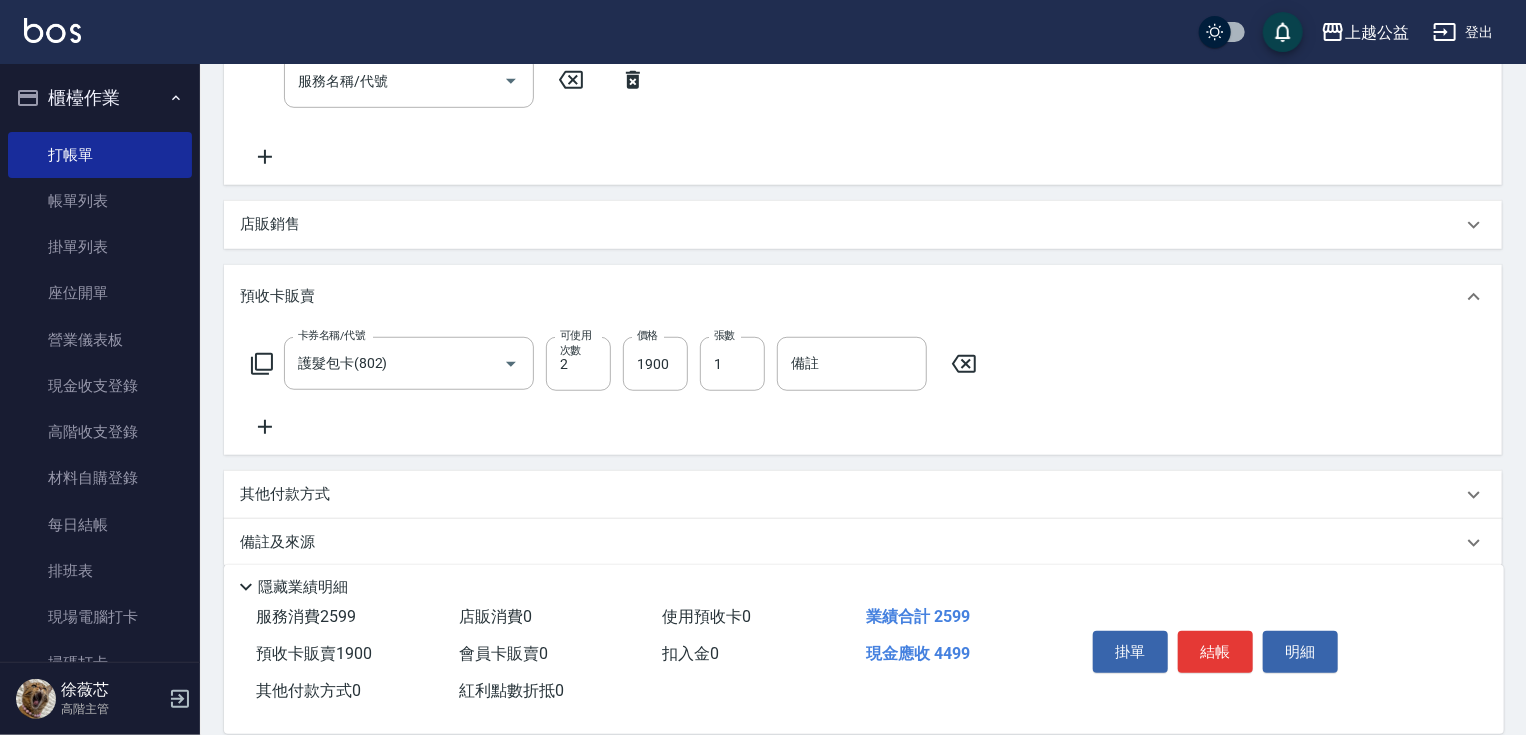 drag, startPoint x: 564, startPoint y: 575, endPoint x: 636, endPoint y: 461, distance: 134.83324 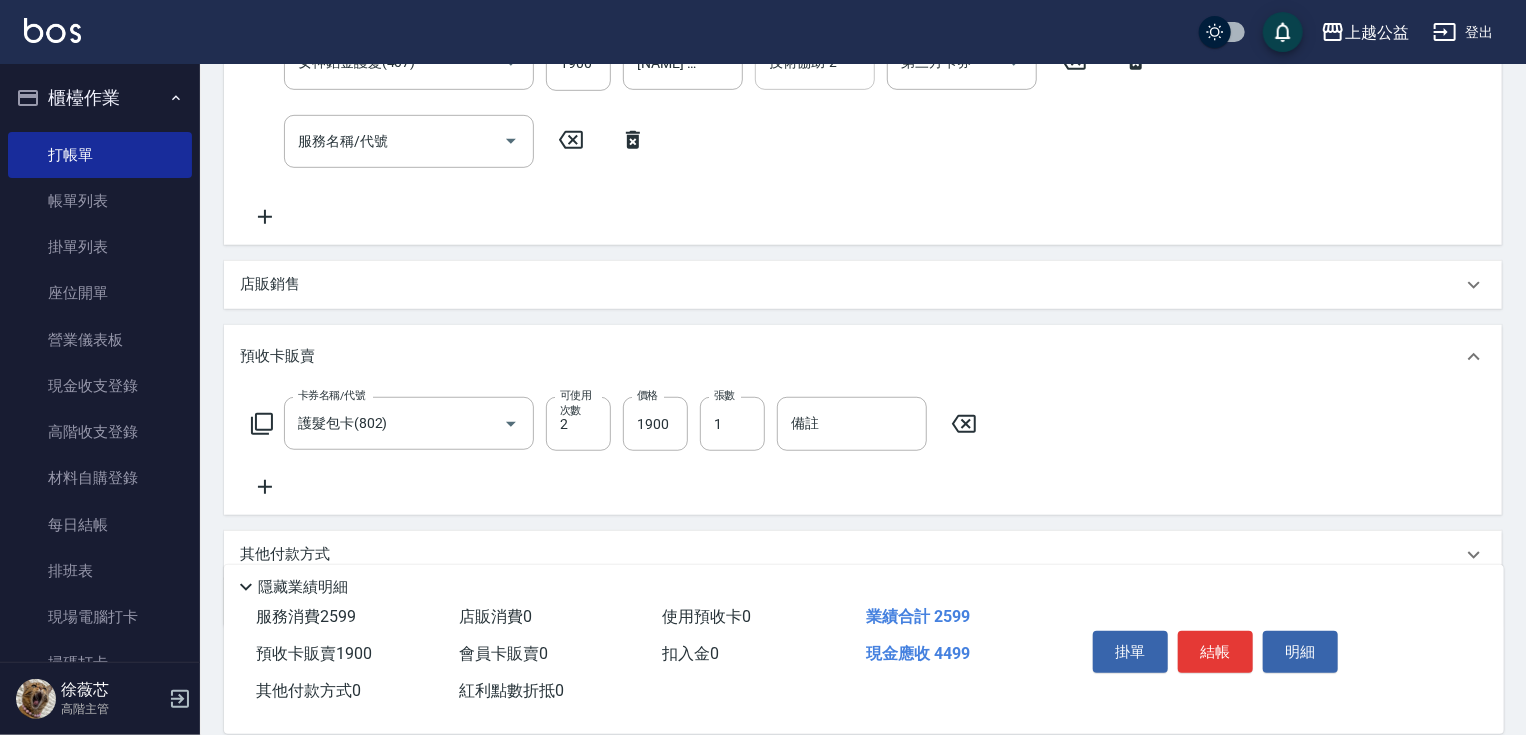 scroll, scrollTop: 0, scrollLeft: 0, axis: both 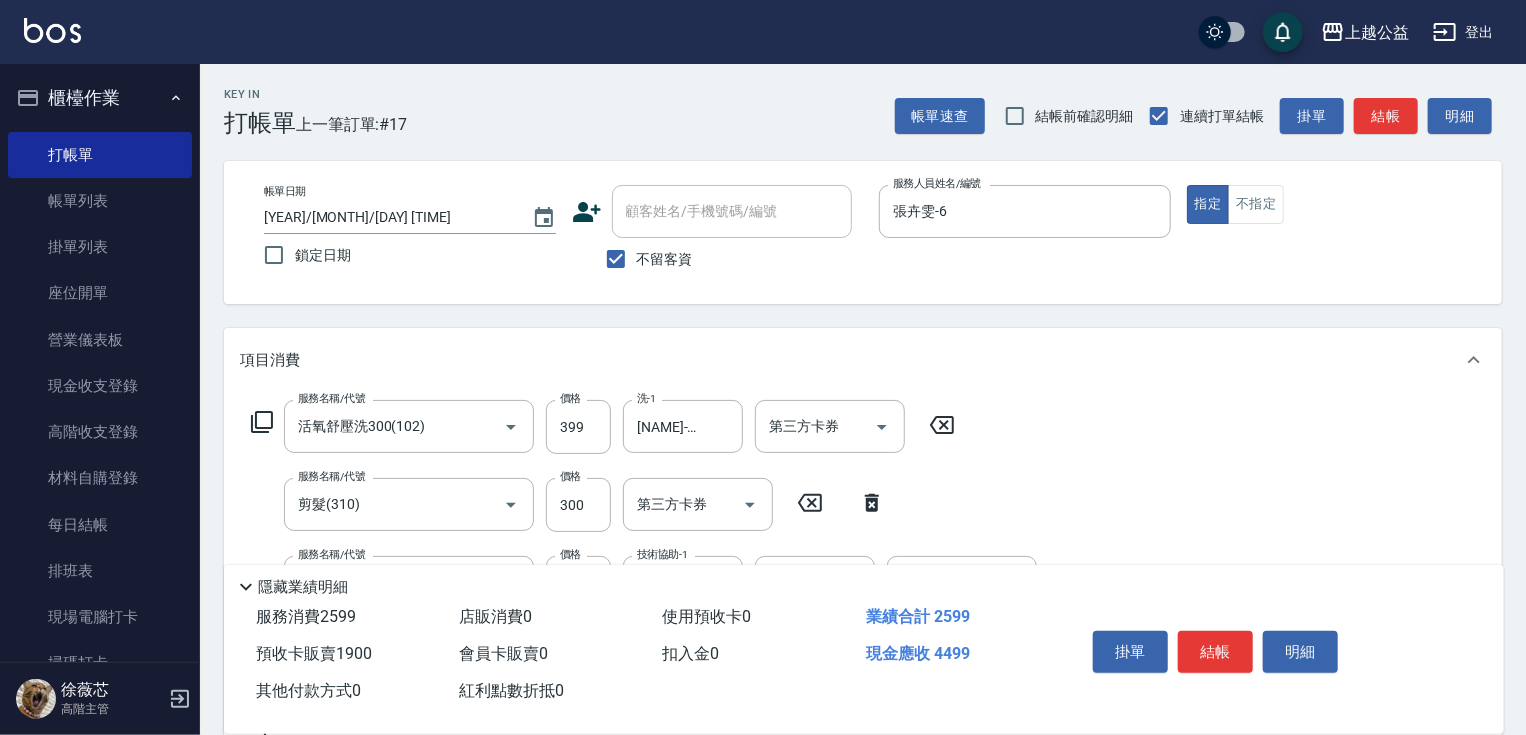 drag, startPoint x: 885, startPoint y: 312, endPoint x: 847, endPoint y: 153, distance: 163.47783 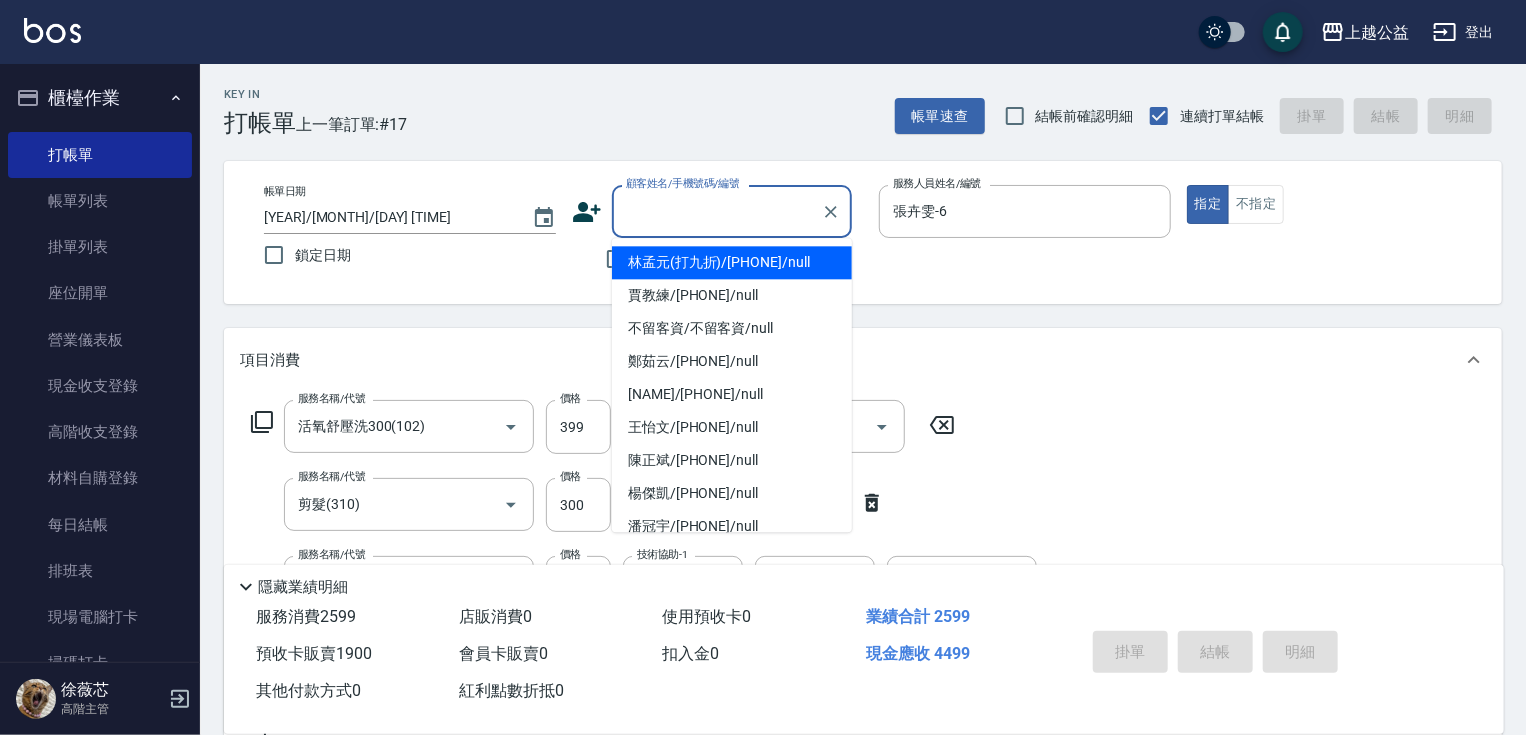 click on "顧客姓名/手機號碼/編號" at bounding box center (717, 211) 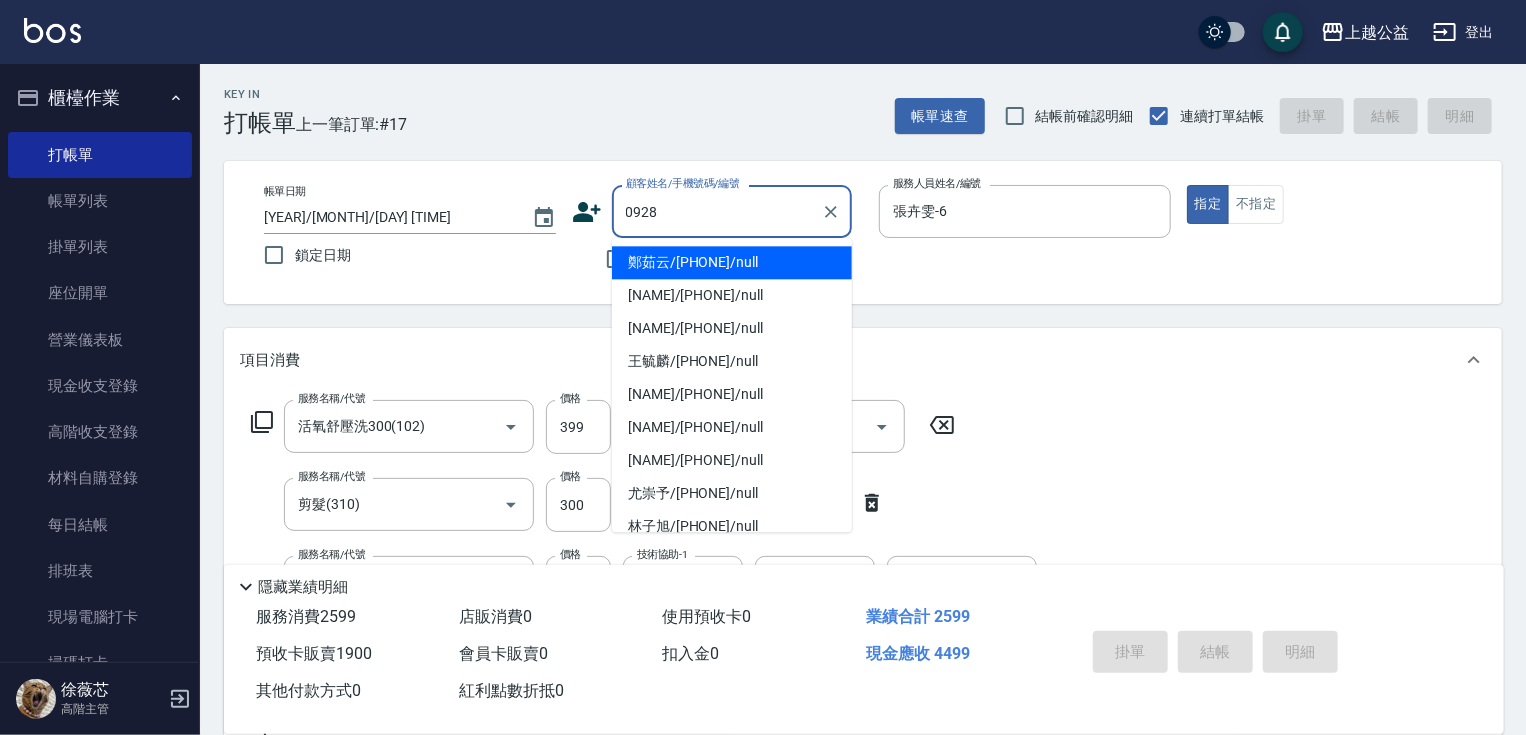 click on "鄭茹云/[PHONE]/null" at bounding box center (732, 262) 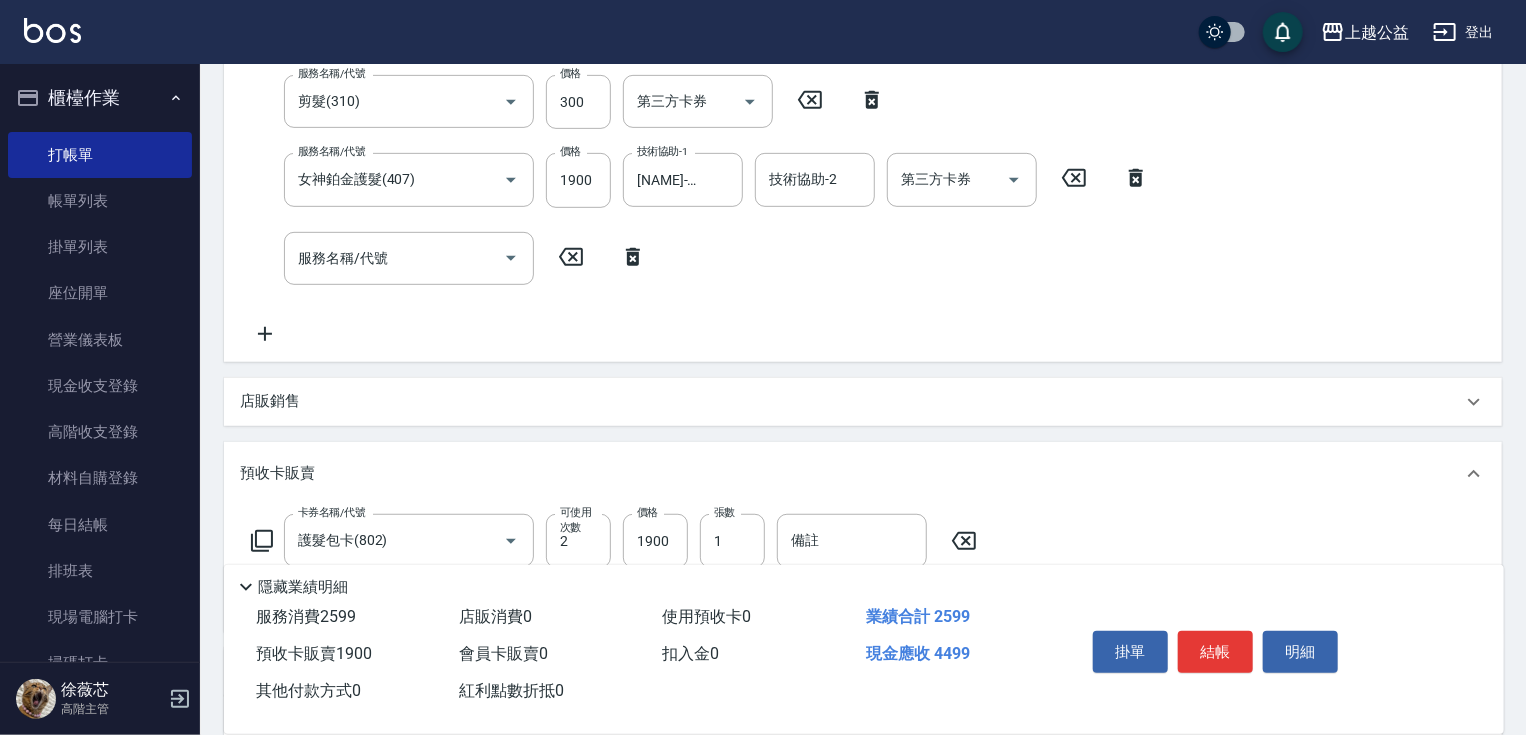 drag, startPoint x: 794, startPoint y: 400, endPoint x: 813, endPoint y: 487, distance: 89.050545 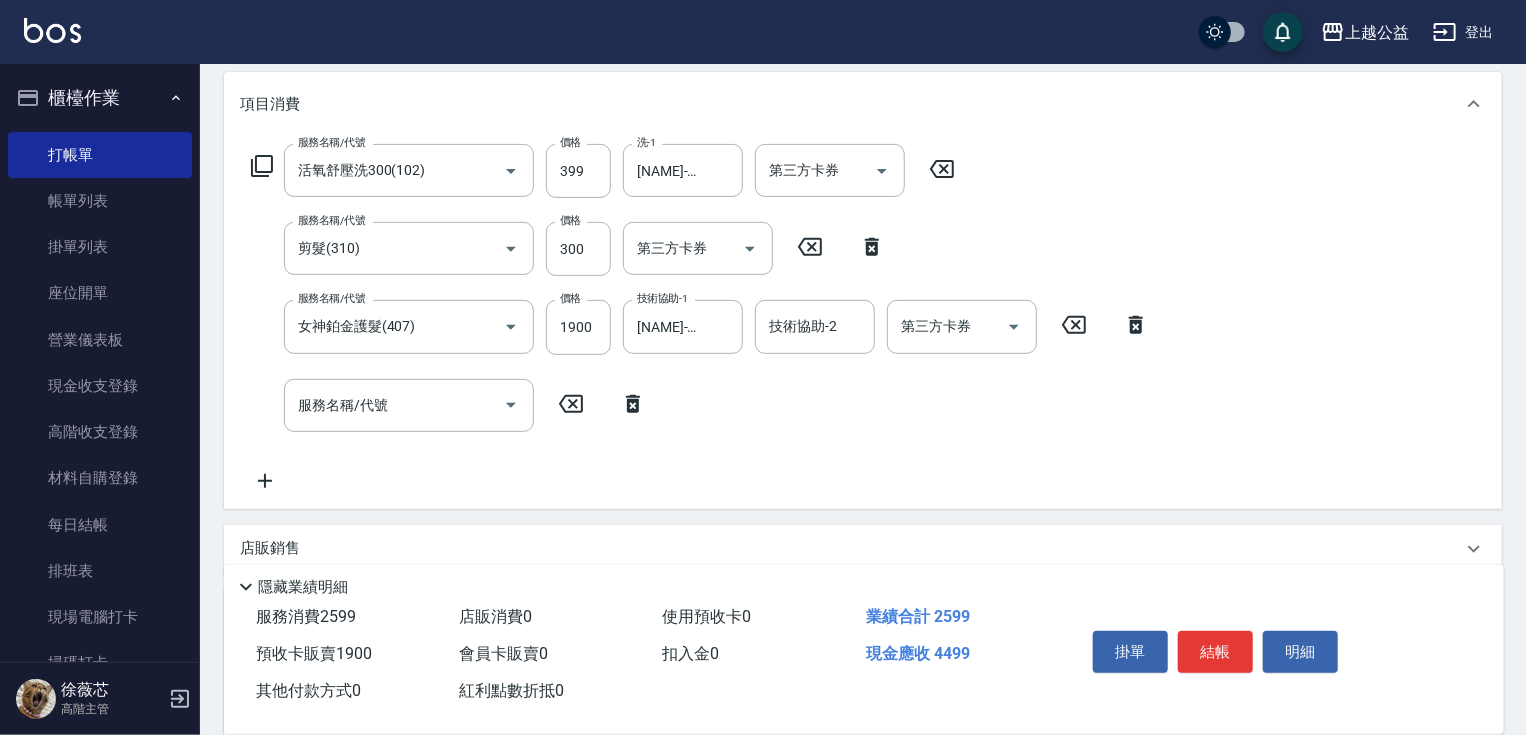 scroll, scrollTop: 0, scrollLeft: 0, axis: both 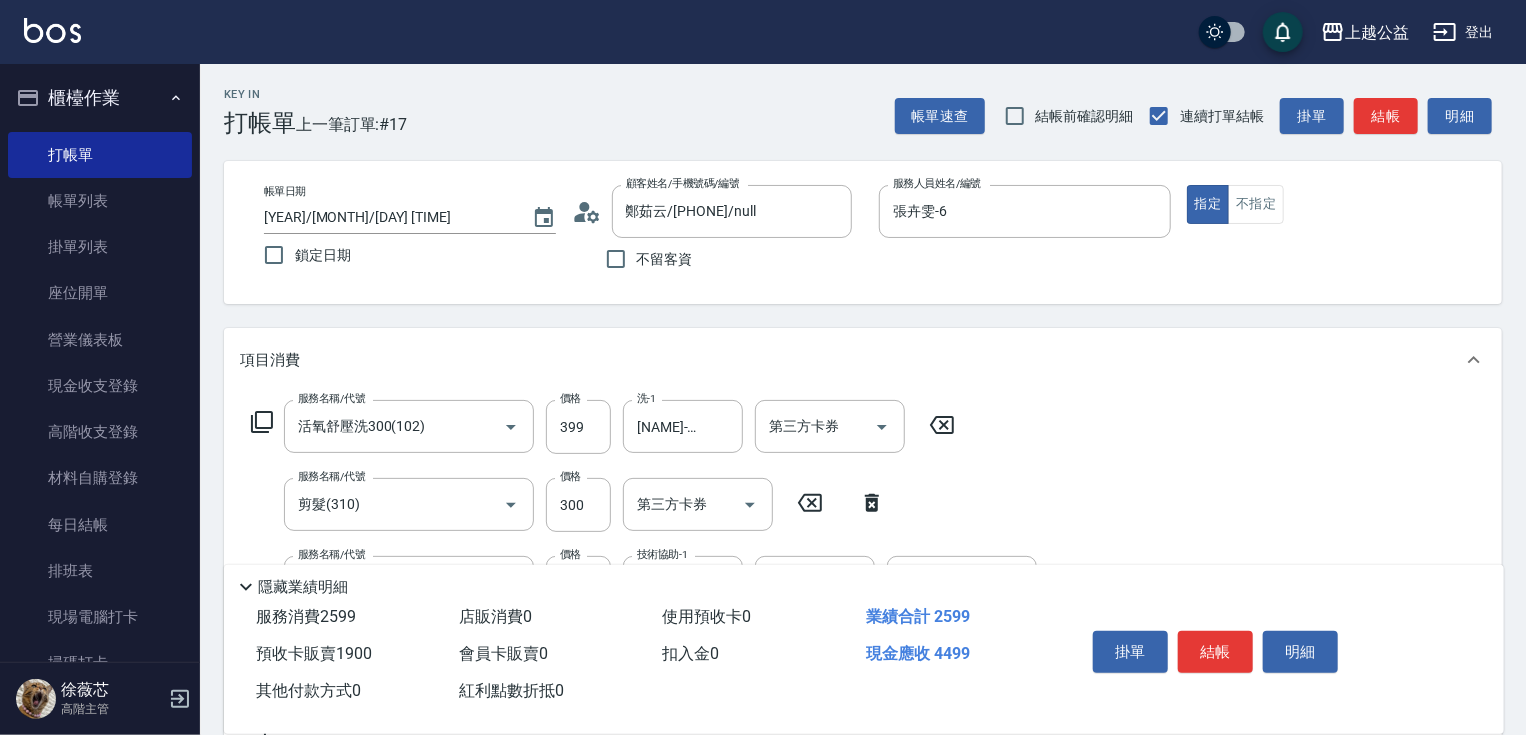 drag, startPoint x: 1183, startPoint y: 579, endPoint x: 1132, endPoint y: 385, distance: 200.59163 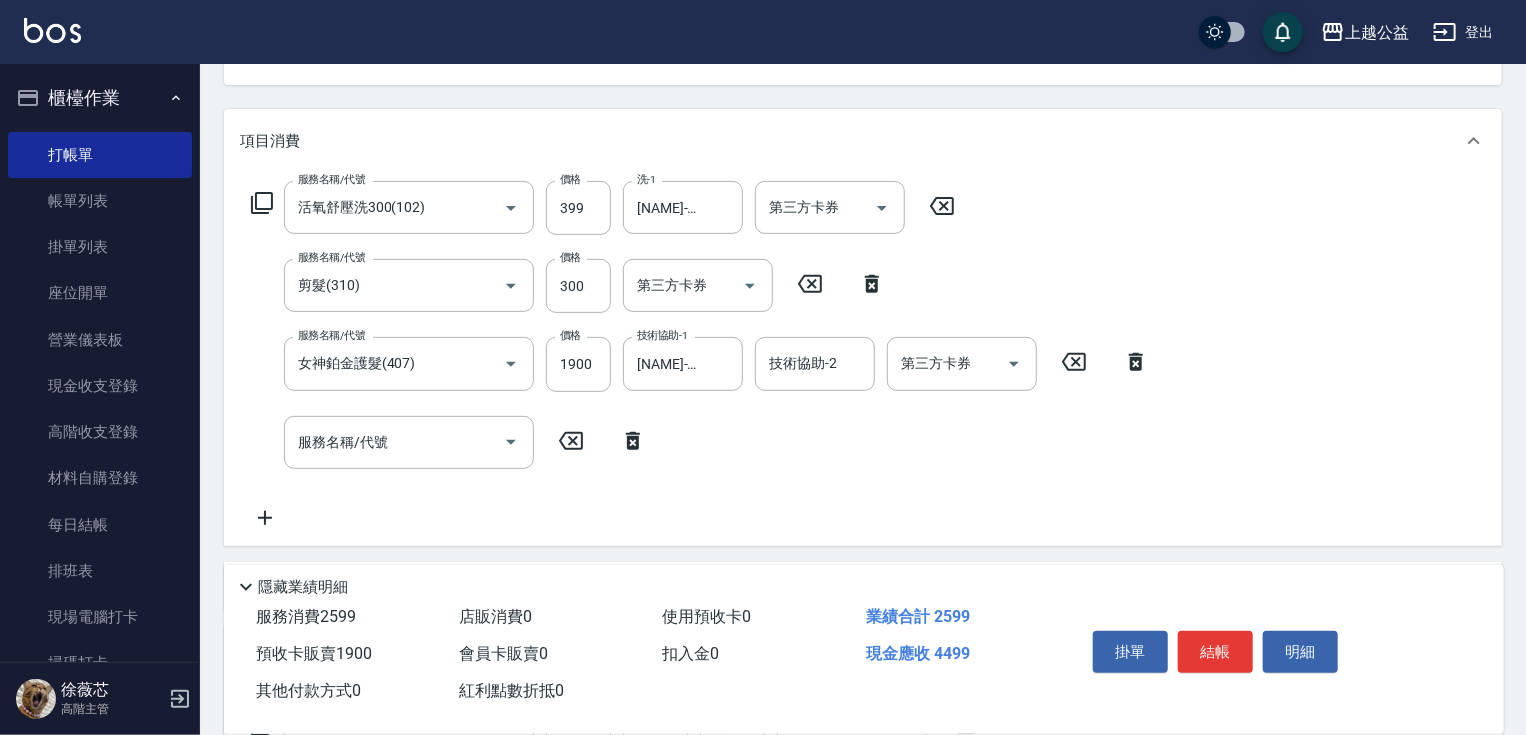 drag, startPoint x: 1013, startPoint y: 348, endPoint x: 1040, endPoint y: 438, distance: 93.96276 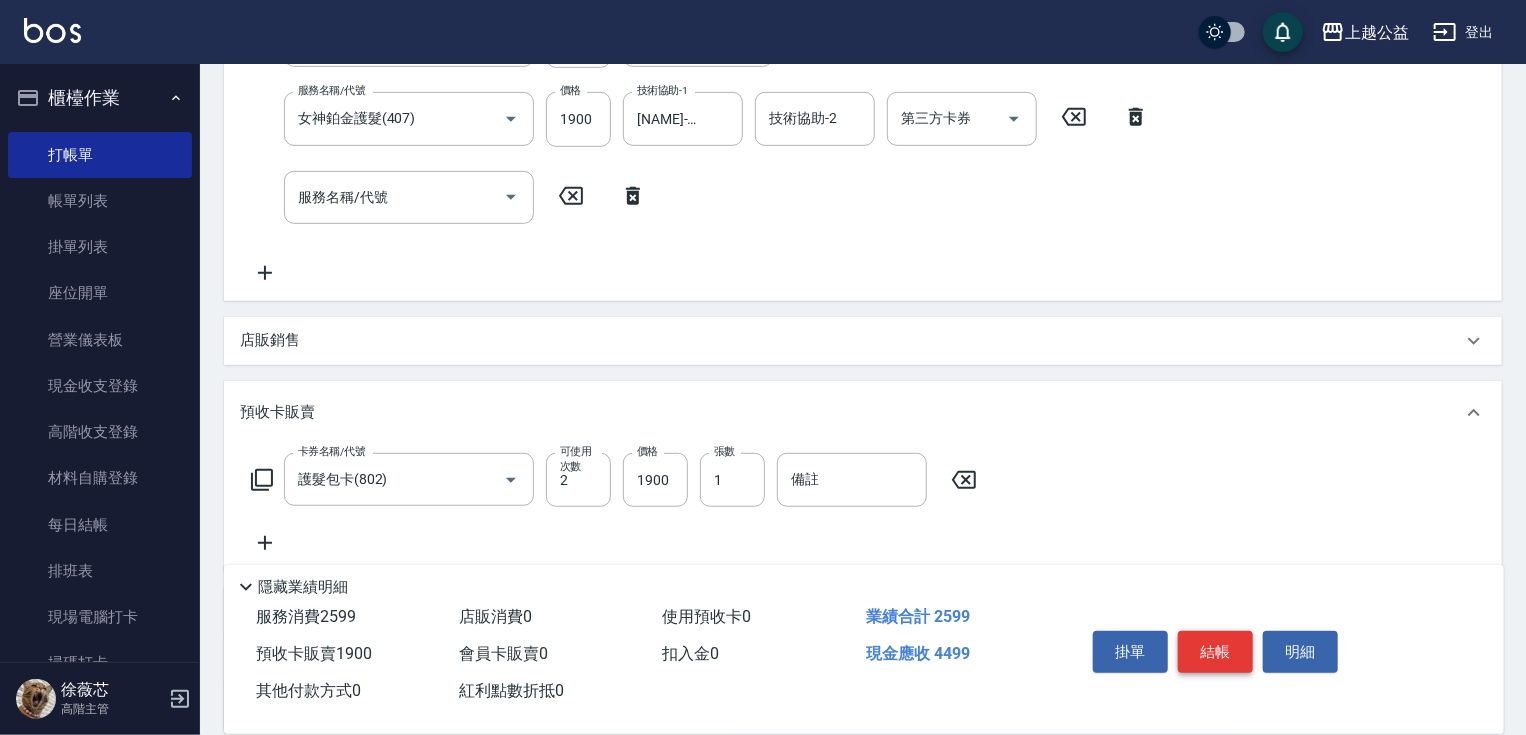 drag, startPoint x: 1225, startPoint y: 560, endPoint x: 1252, endPoint y: 664, distance: 107.44766 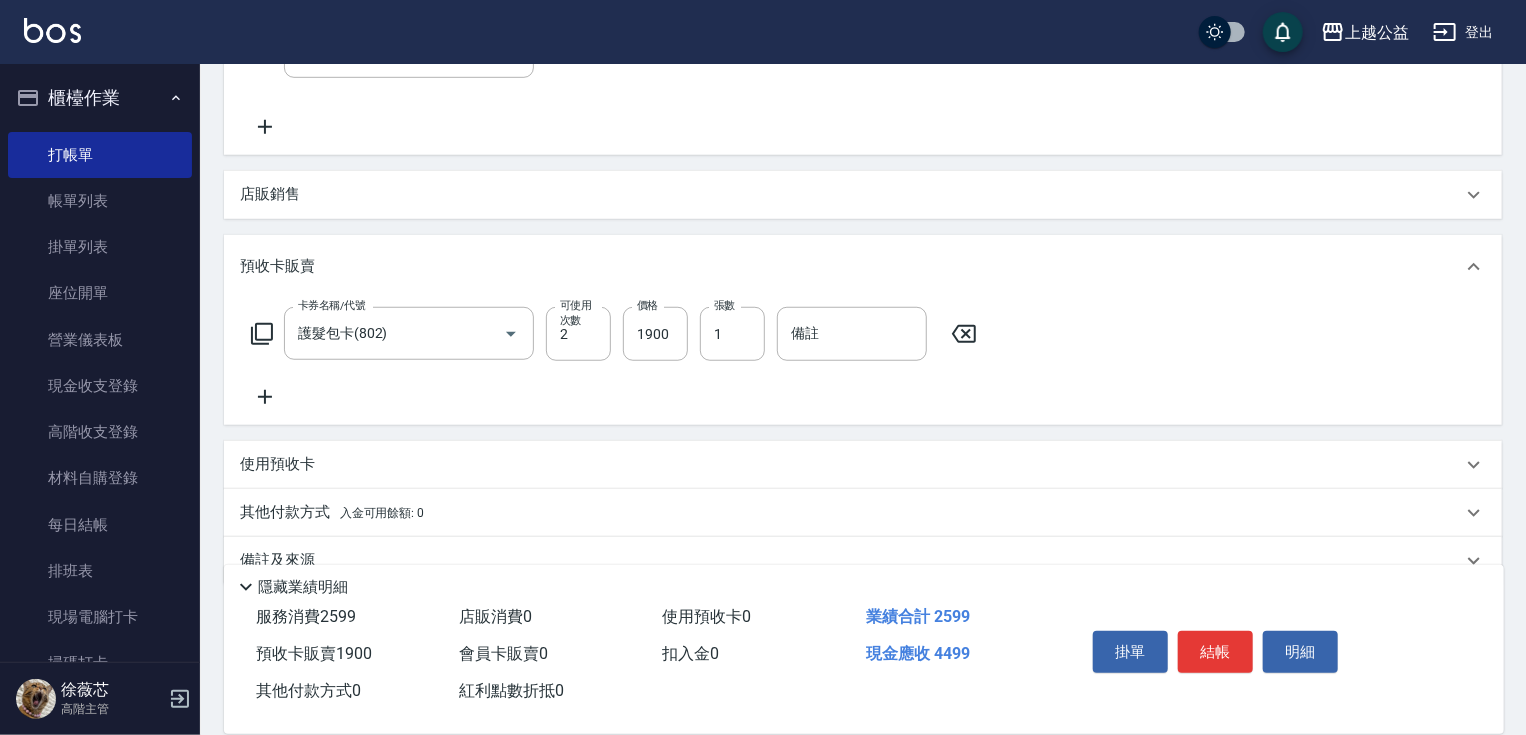 drag, startPoint x: 1095, startPoint y: 510, endPoint x: 1108, endPoint y: 577, distance: 68.24954 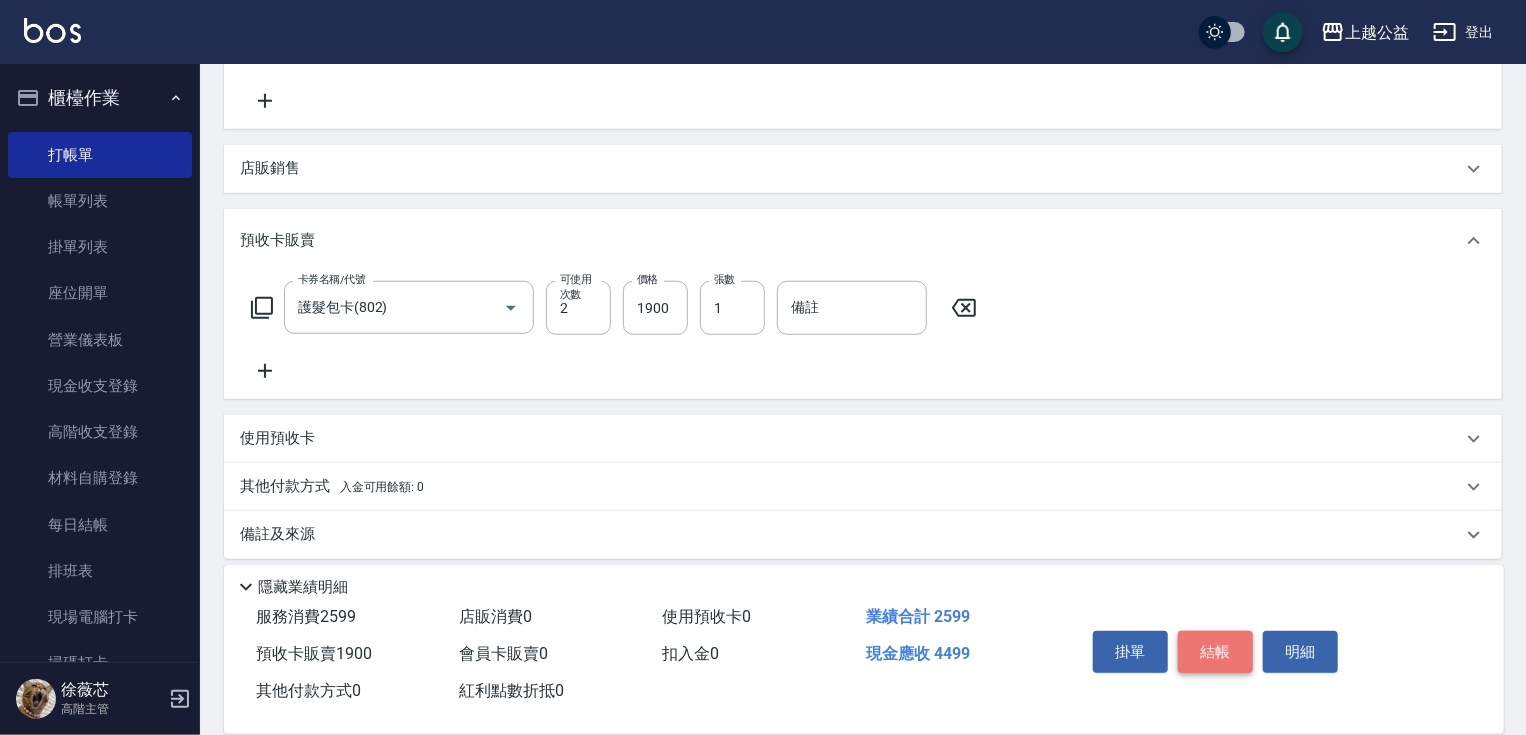 click on "結帳" at bounding box center [1215, 652] 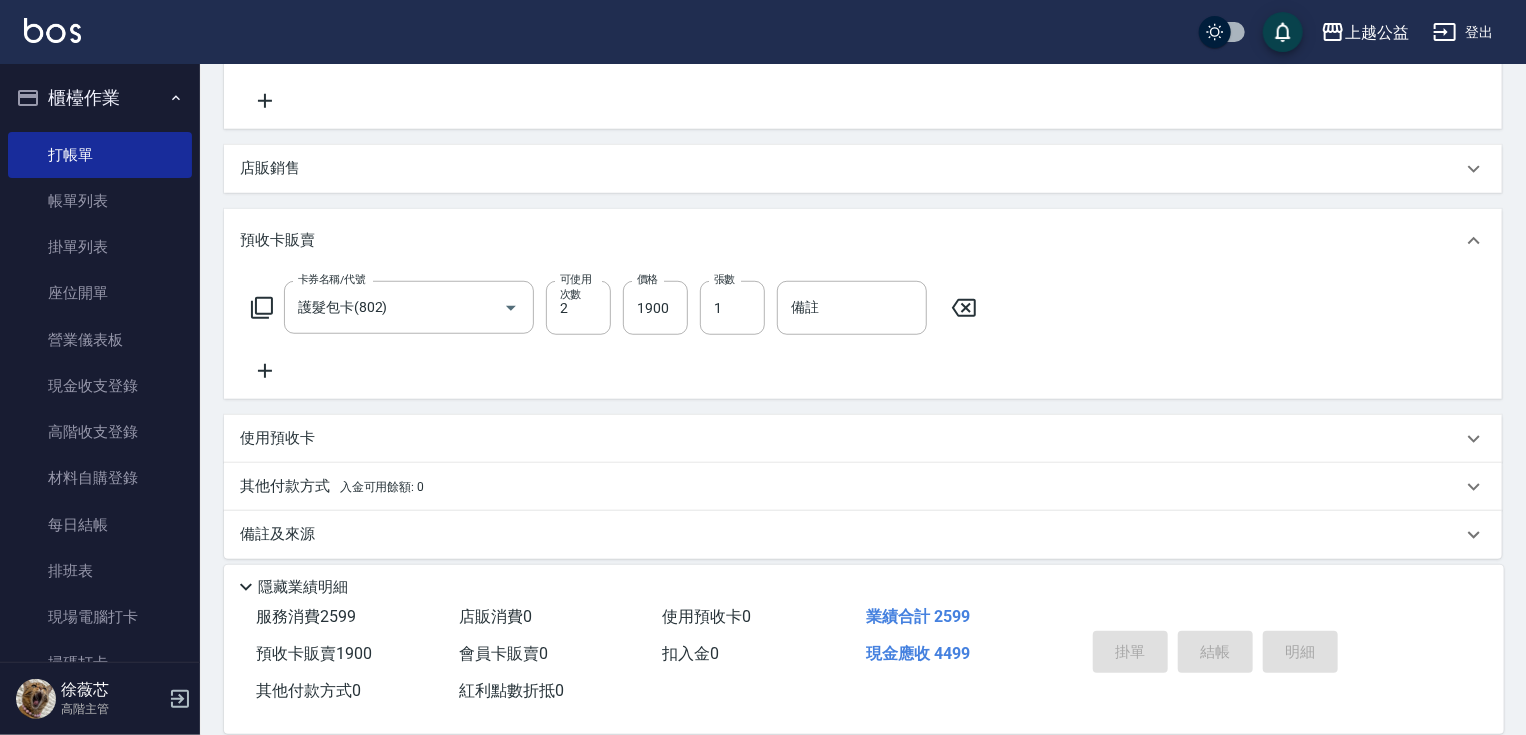type on "[YEAR]/[MONTH]/[DAY] [TIME]" 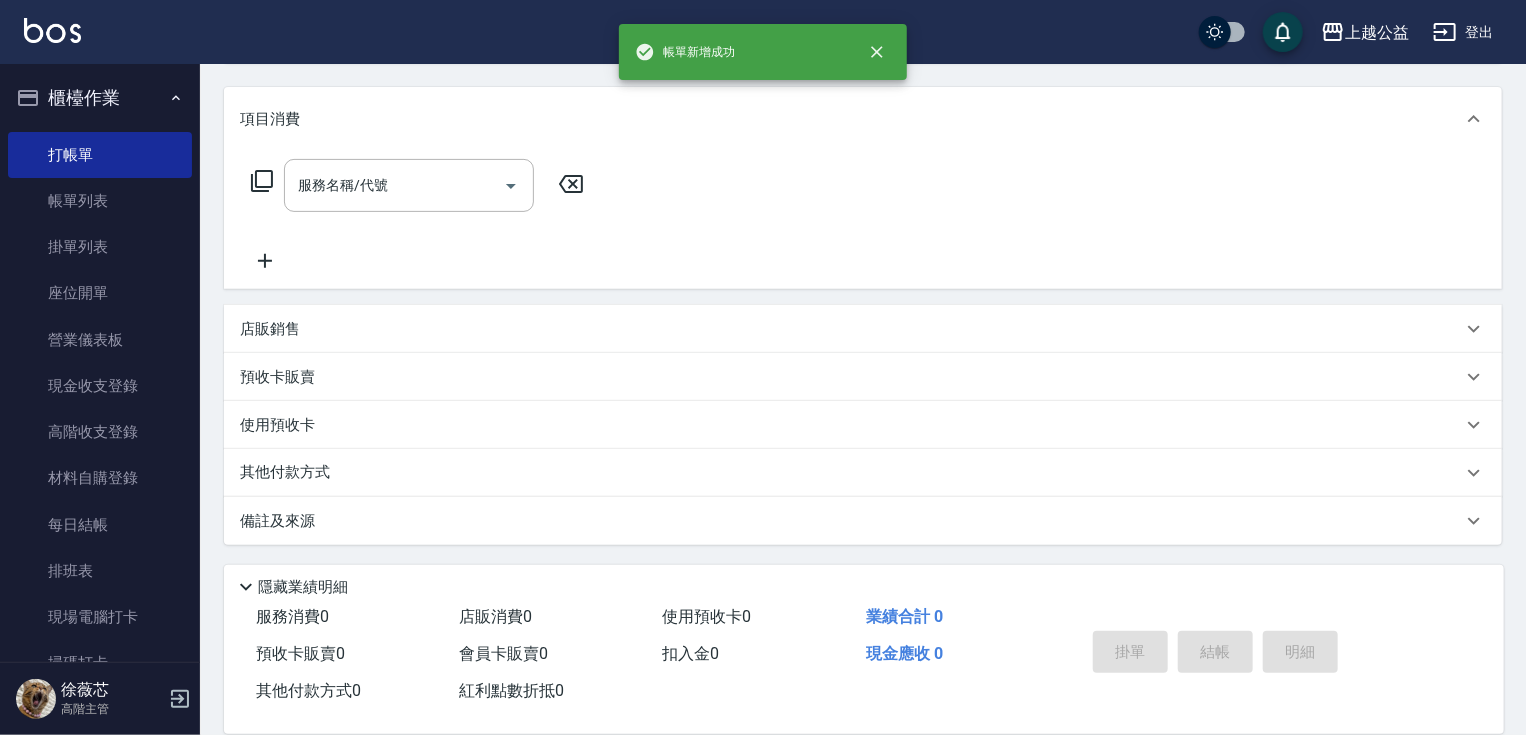 scroll, scrollTop: 0, scrollLeft: 0, axis: both 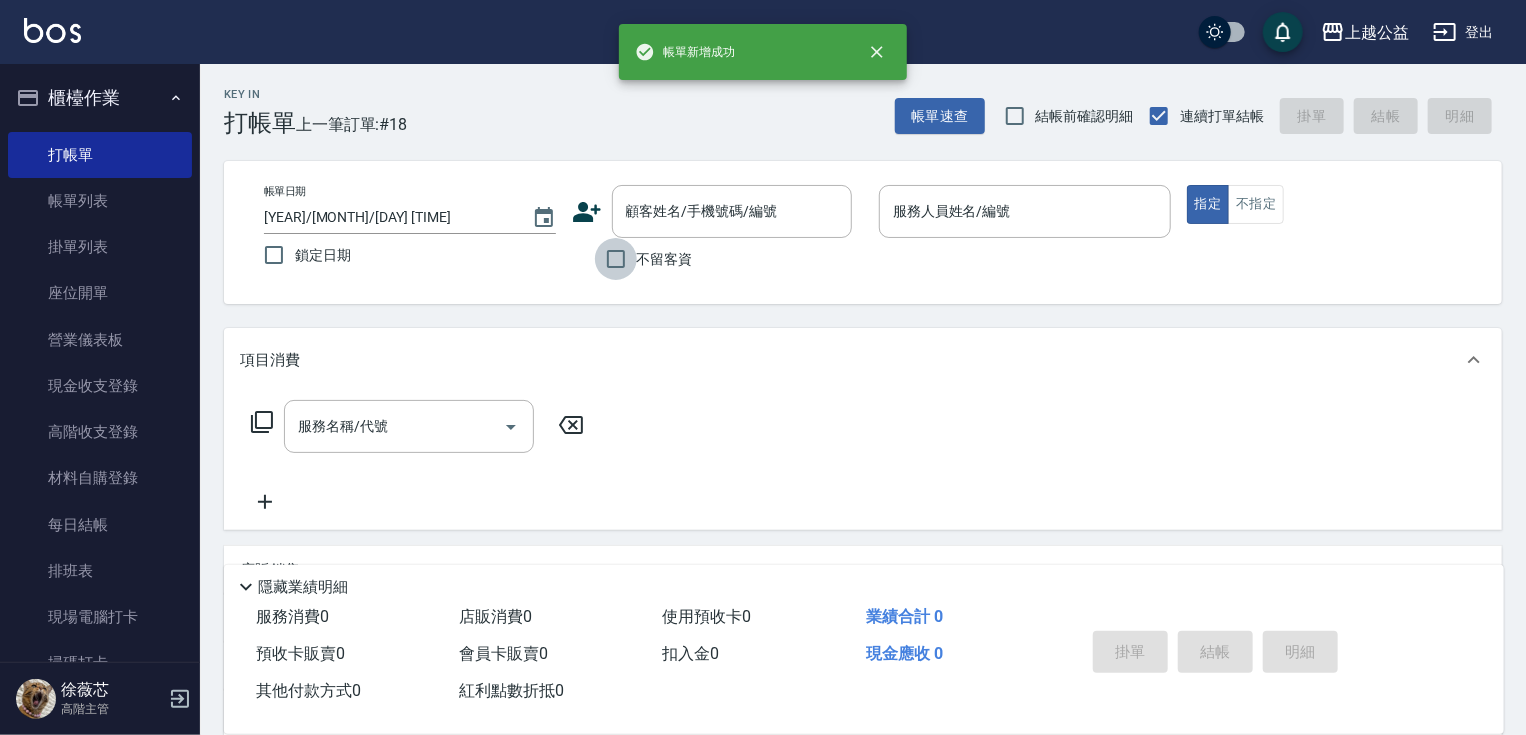 click on "不留客資" at bounding box center (616, 259) 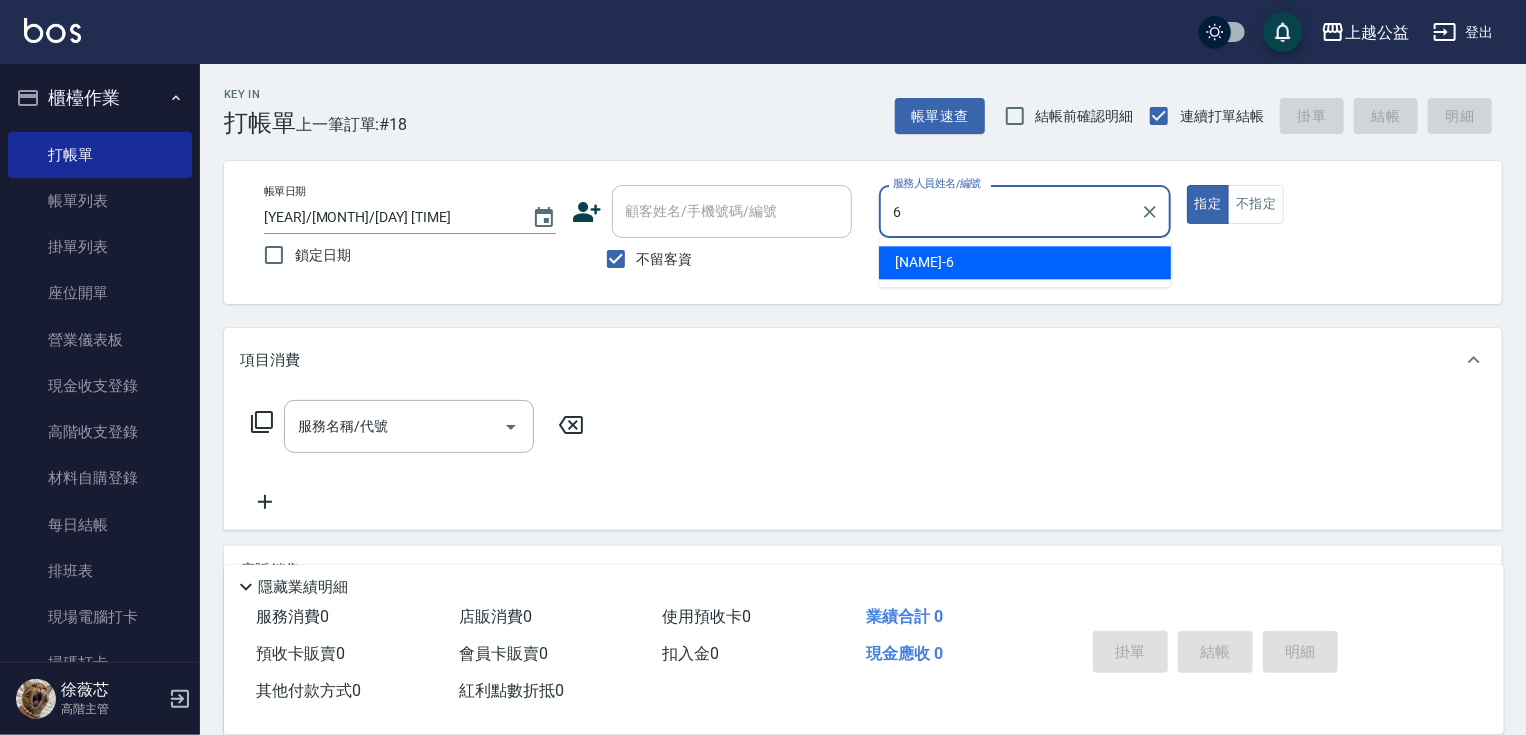 type on "張卉雯-6" 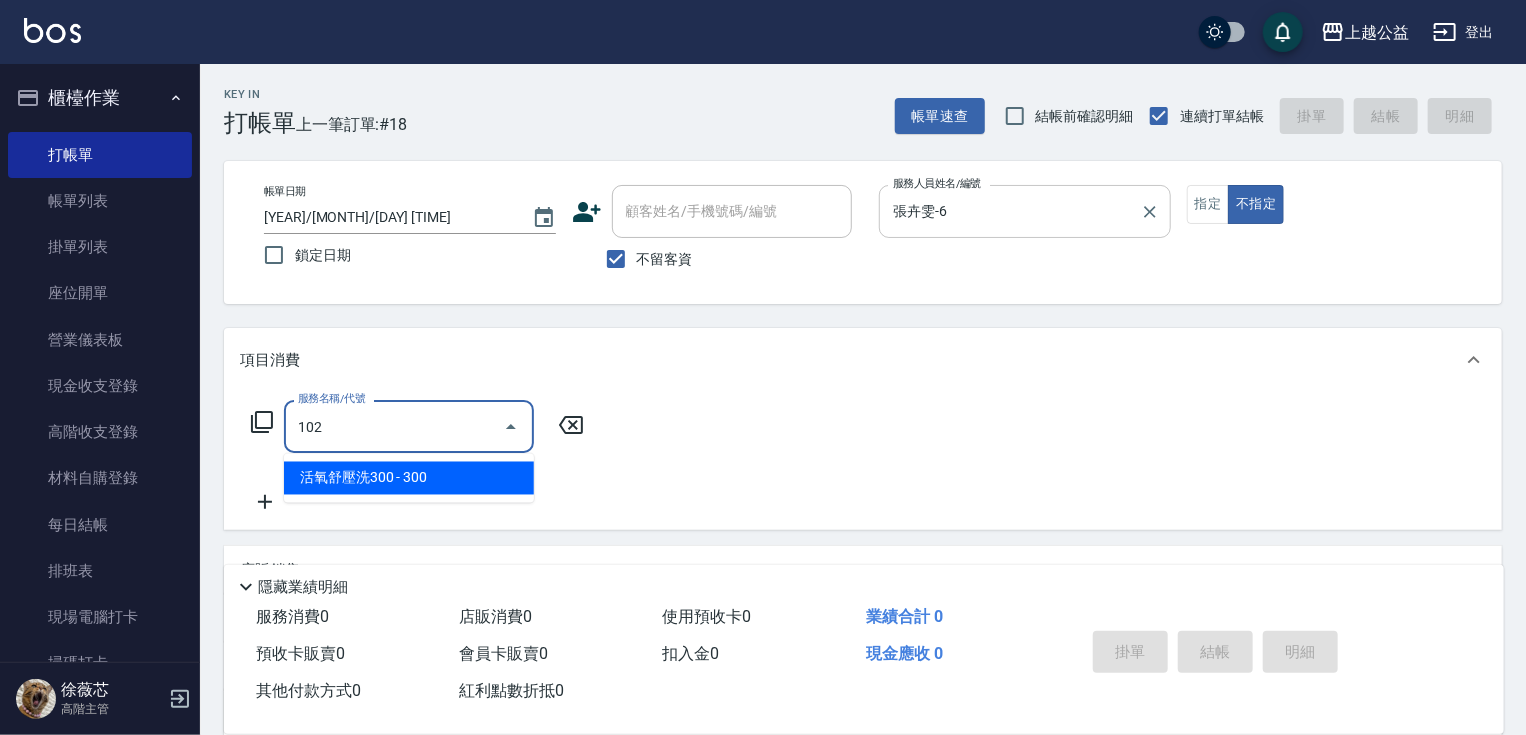 type on "活氧舒壓洗300(102)" 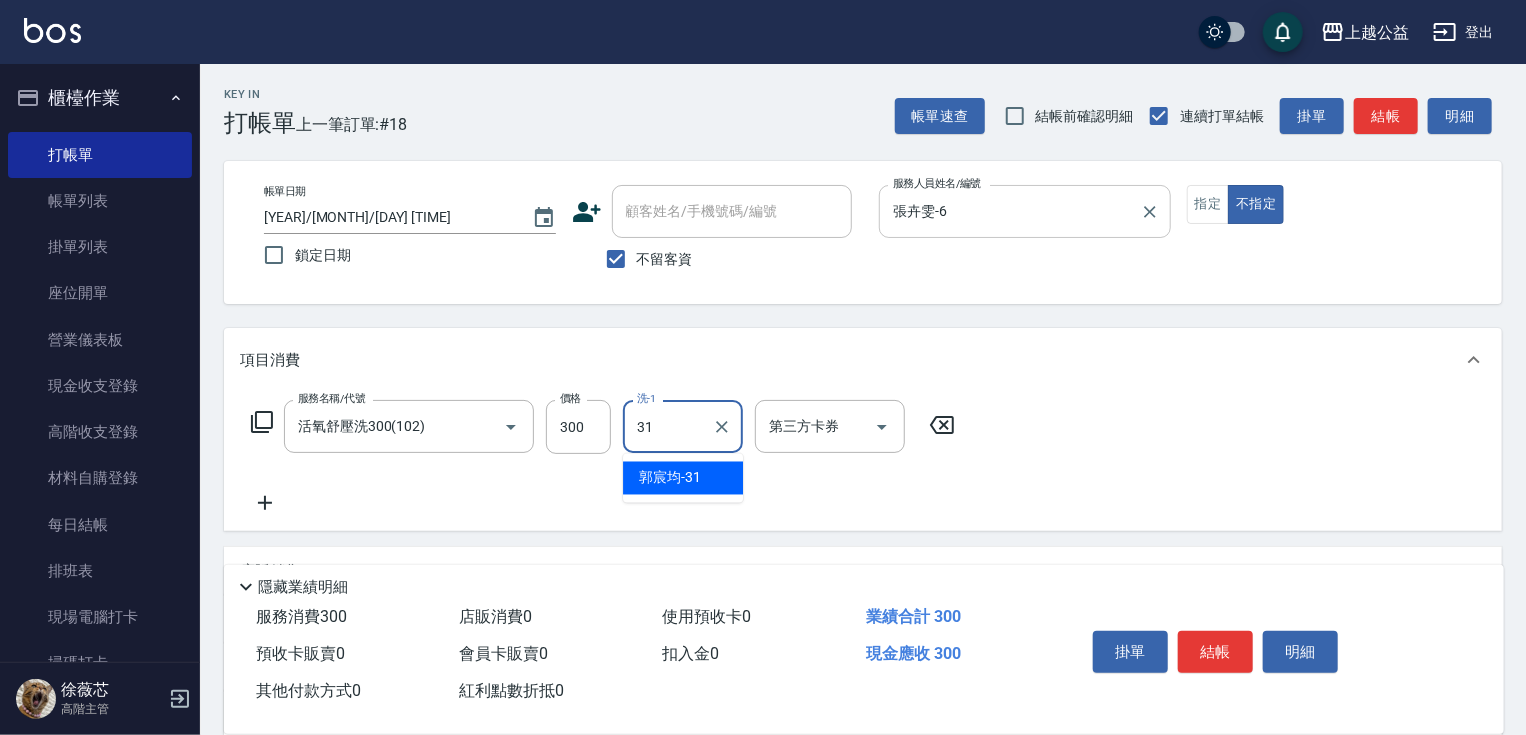 type on "[NAME]-31" 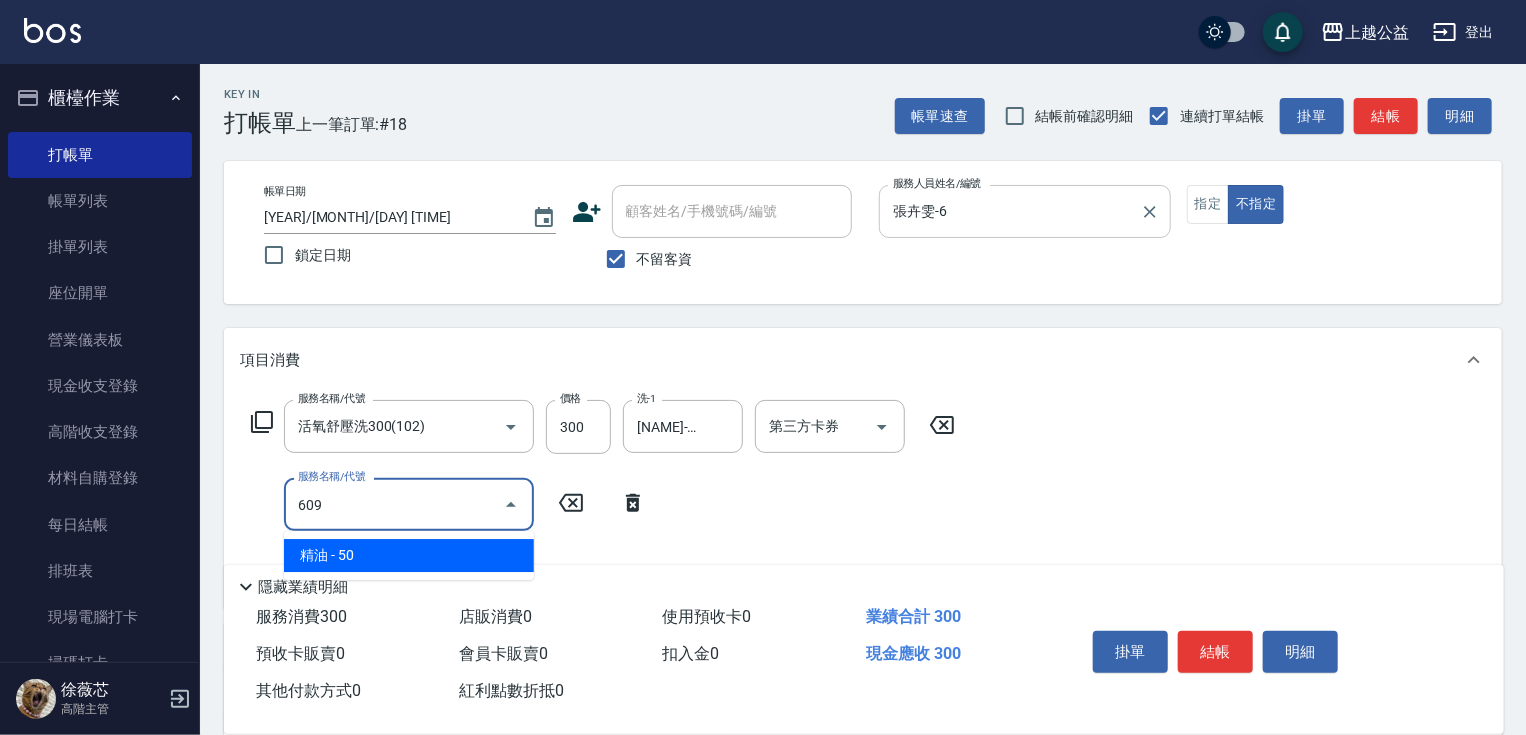 type on "精油(609)" 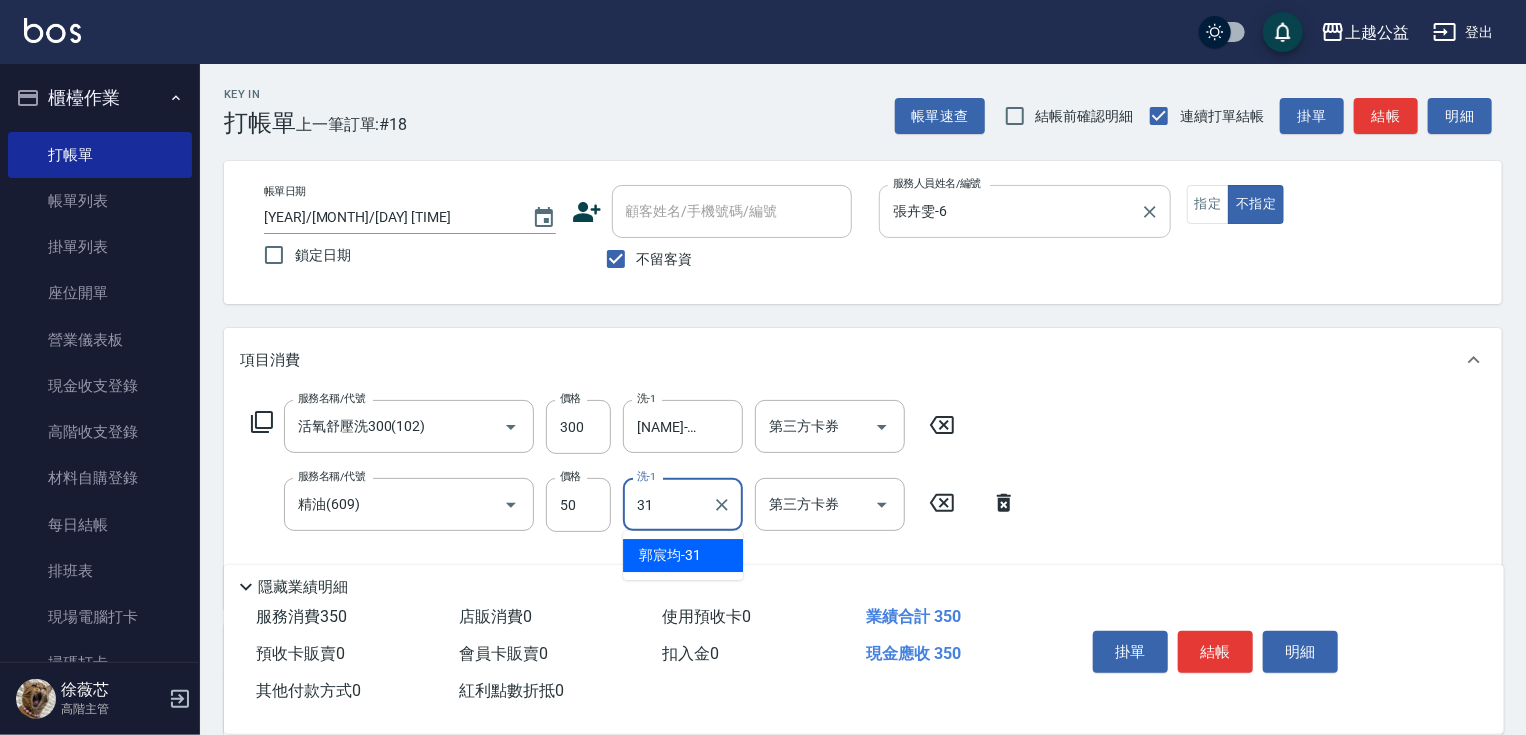 type on "[NAME]-31" 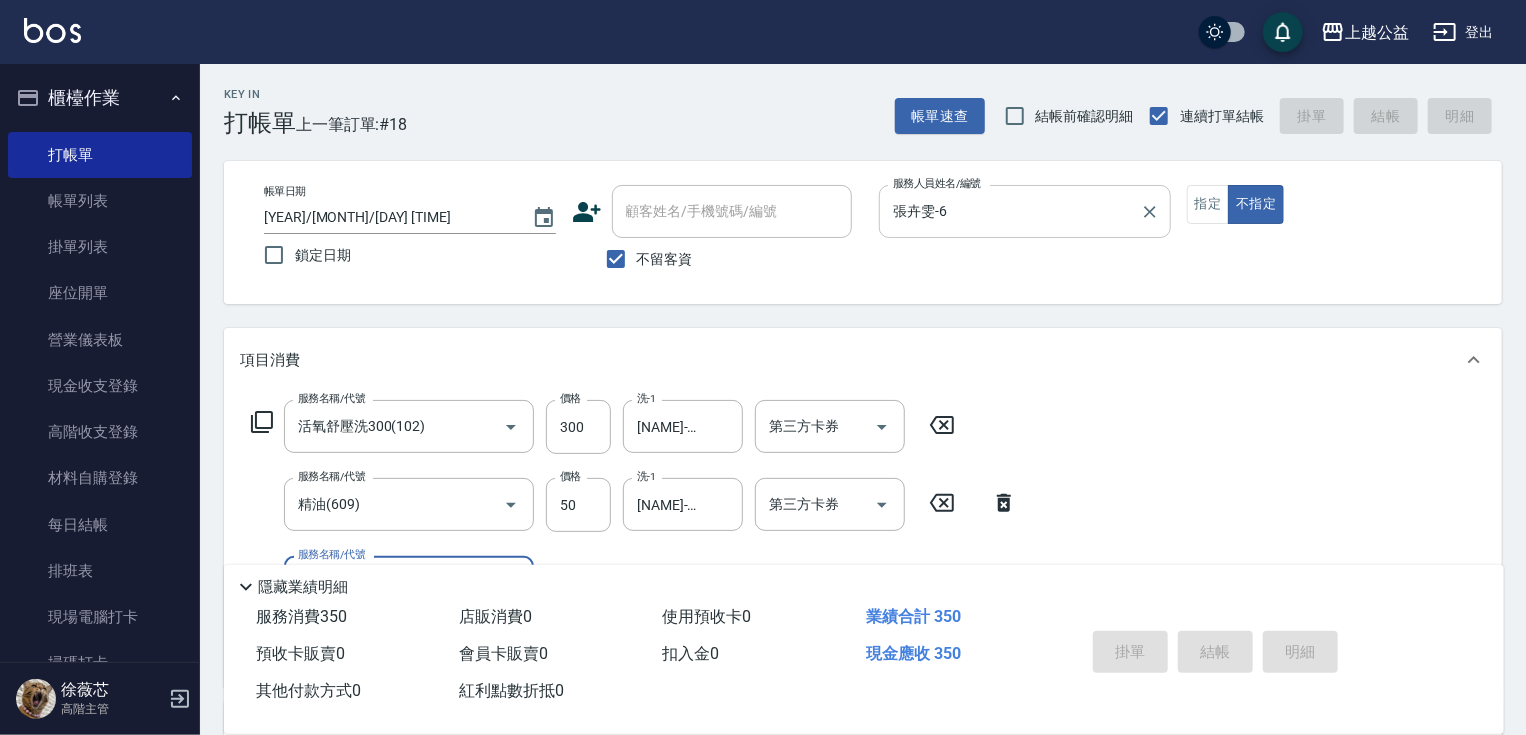 type 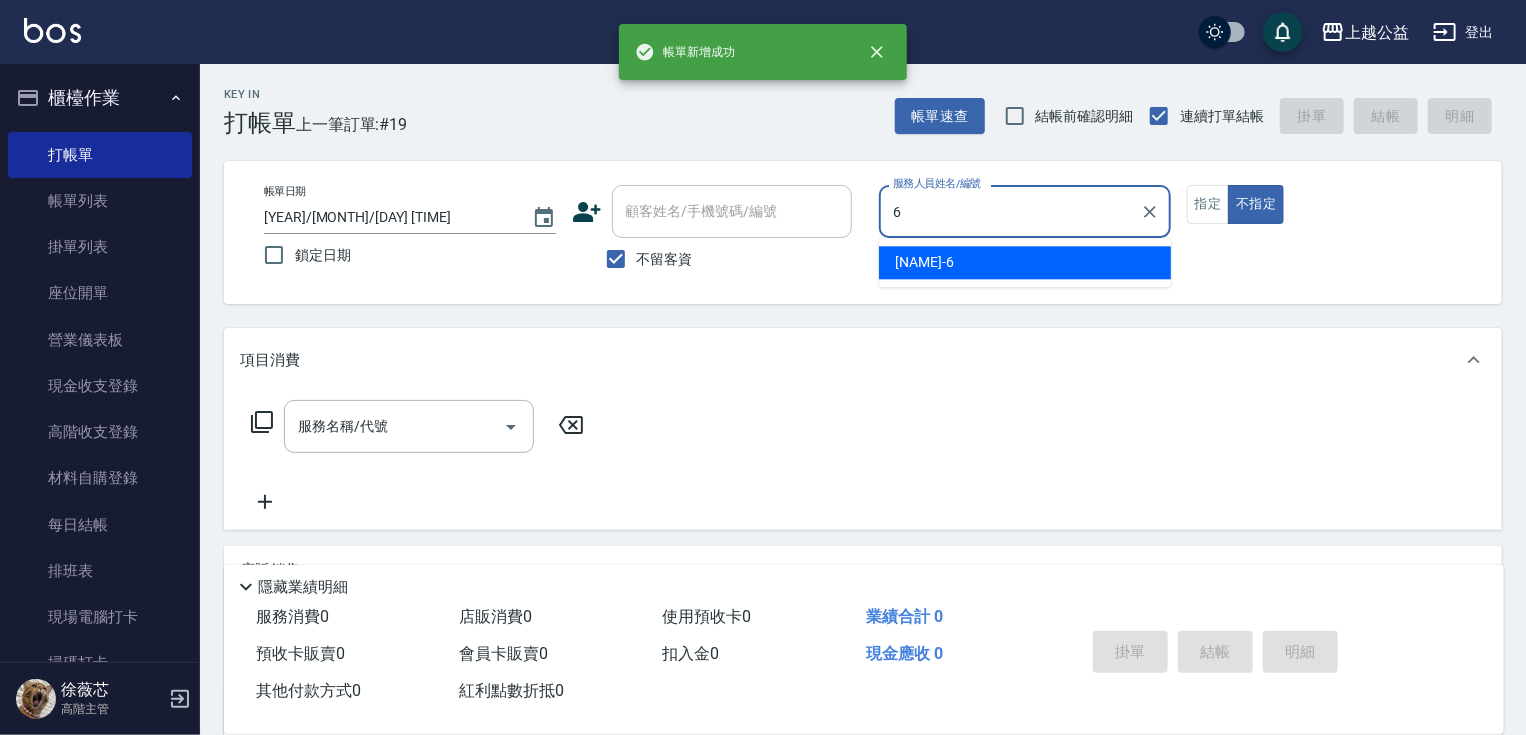 type on "張卉雯-6" 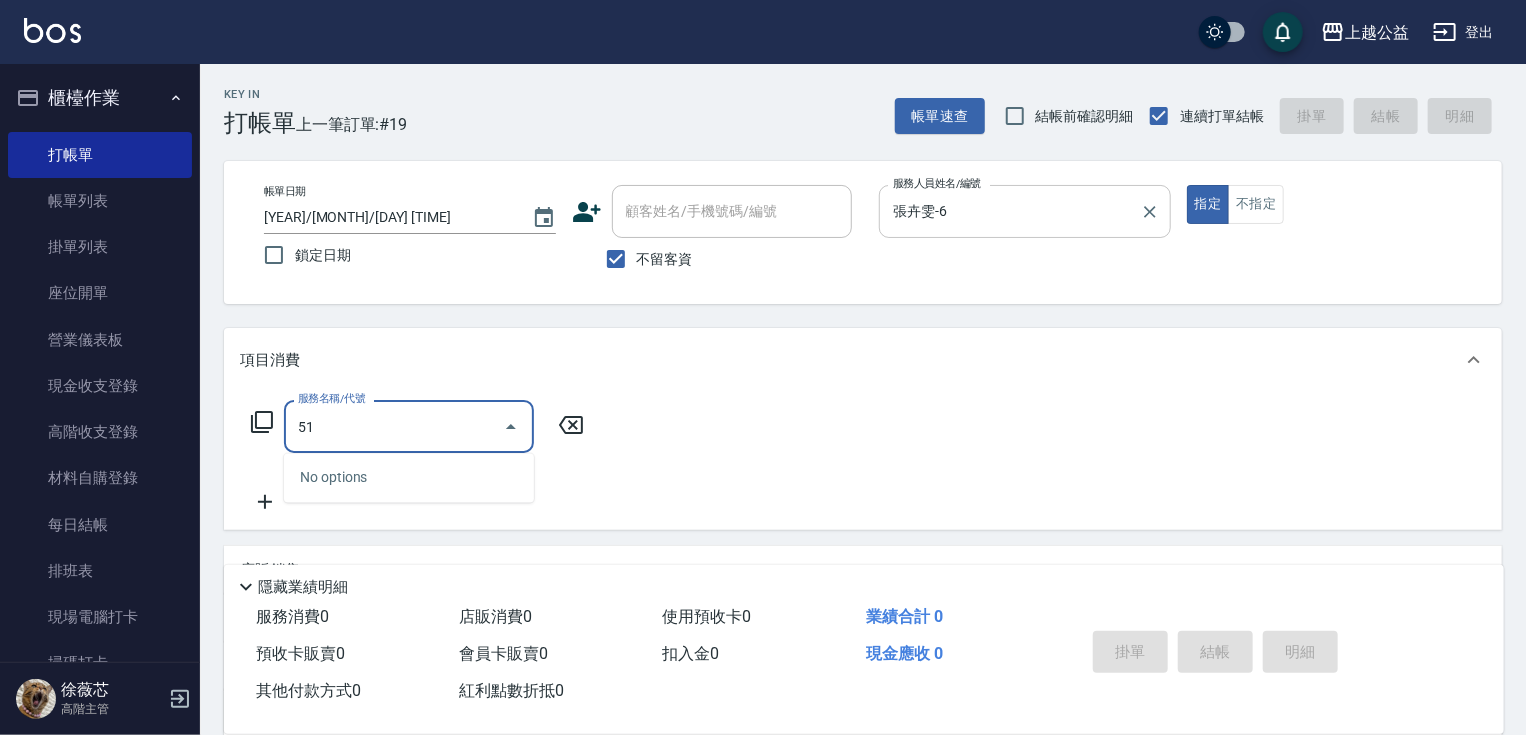 type on "517" 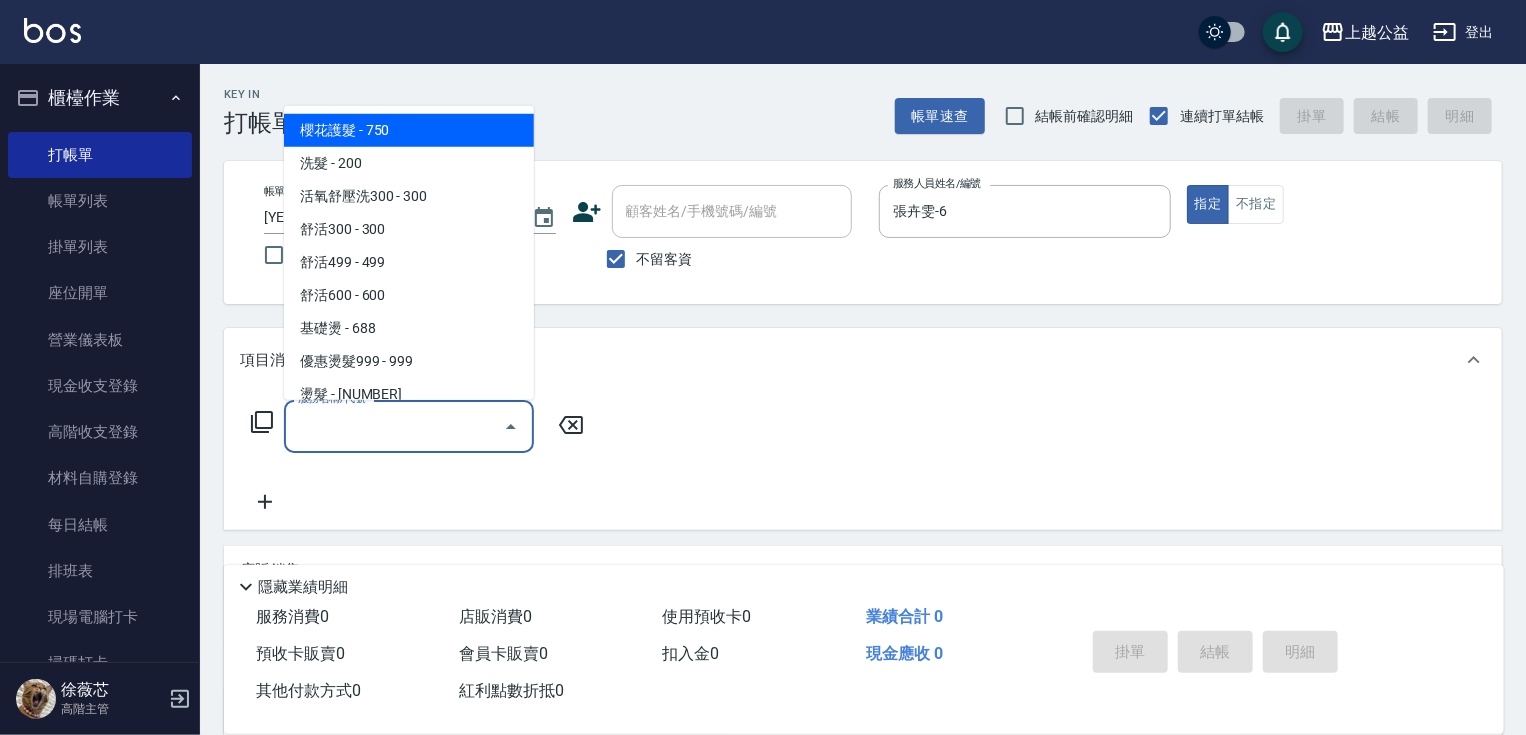 click on "服務名稱/代號" at bounding box center [394, 426] 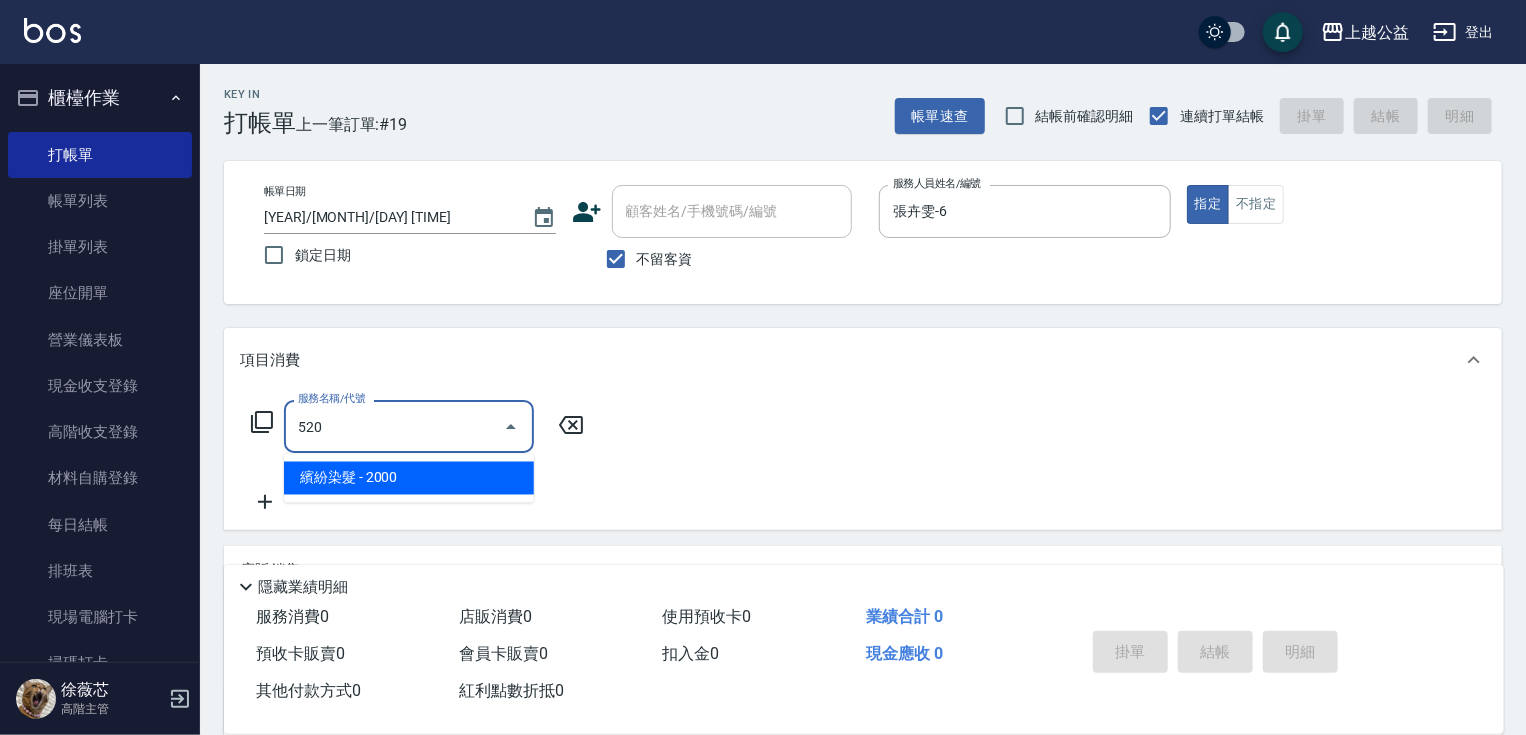 type on "繽紛染髮(520)" 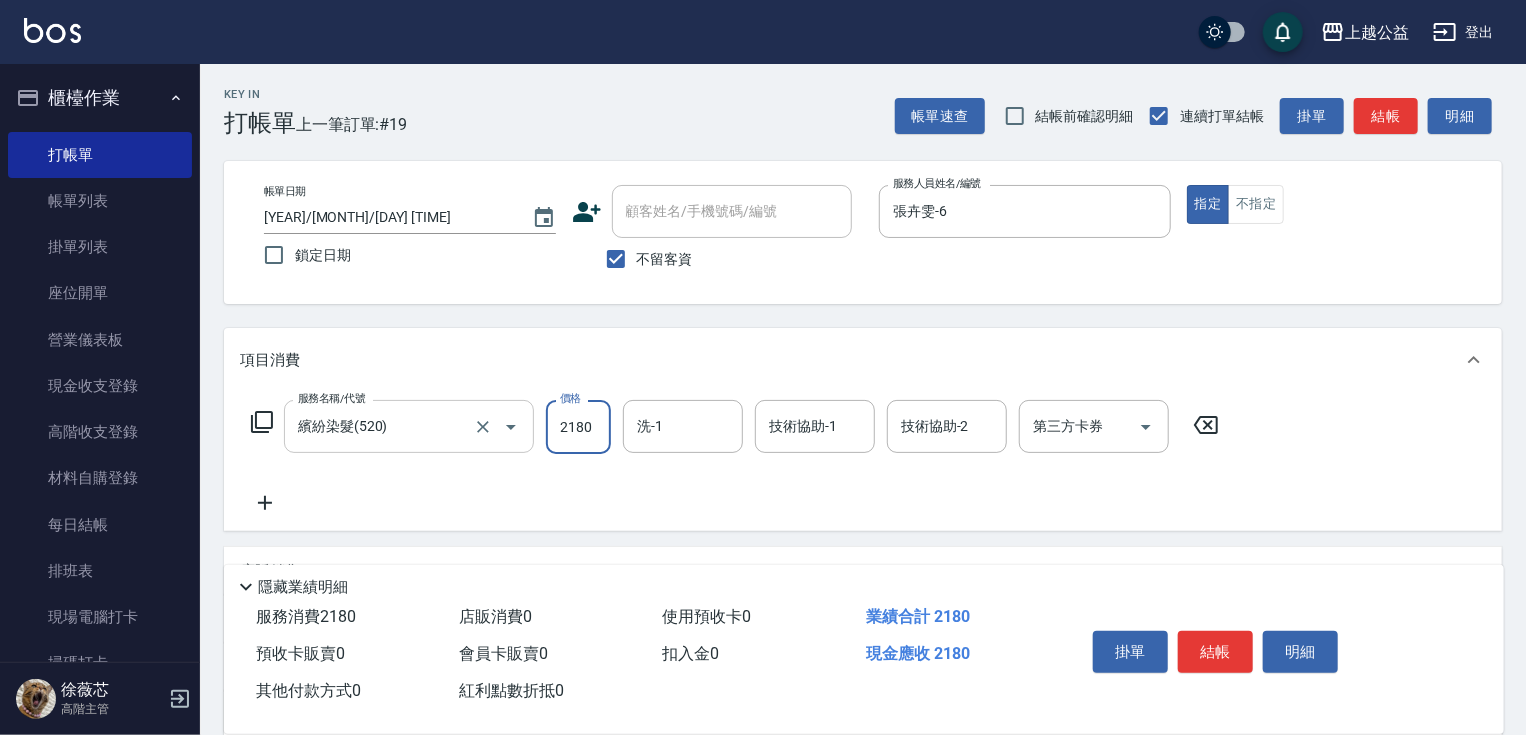 type on "2180" 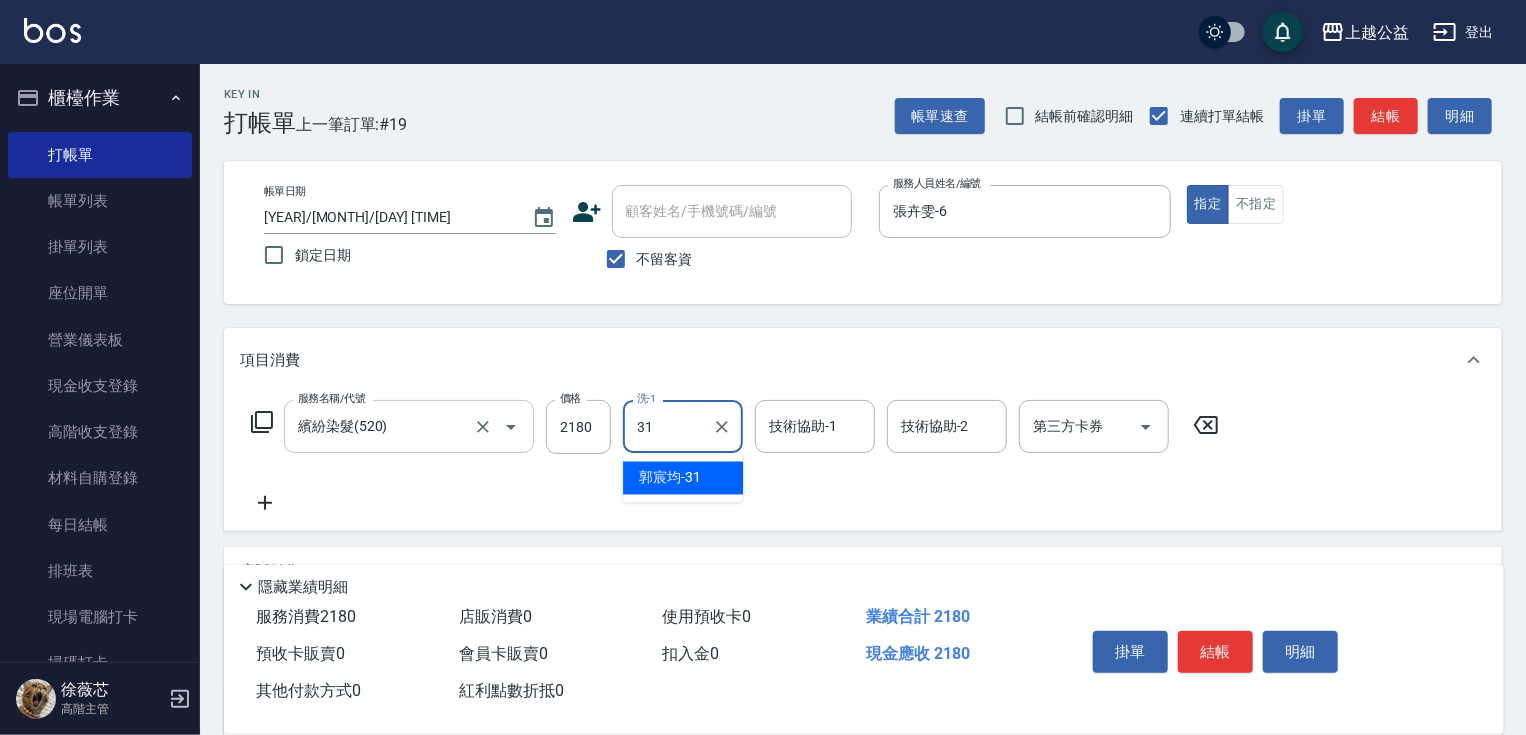 type on "[NAME]-31" 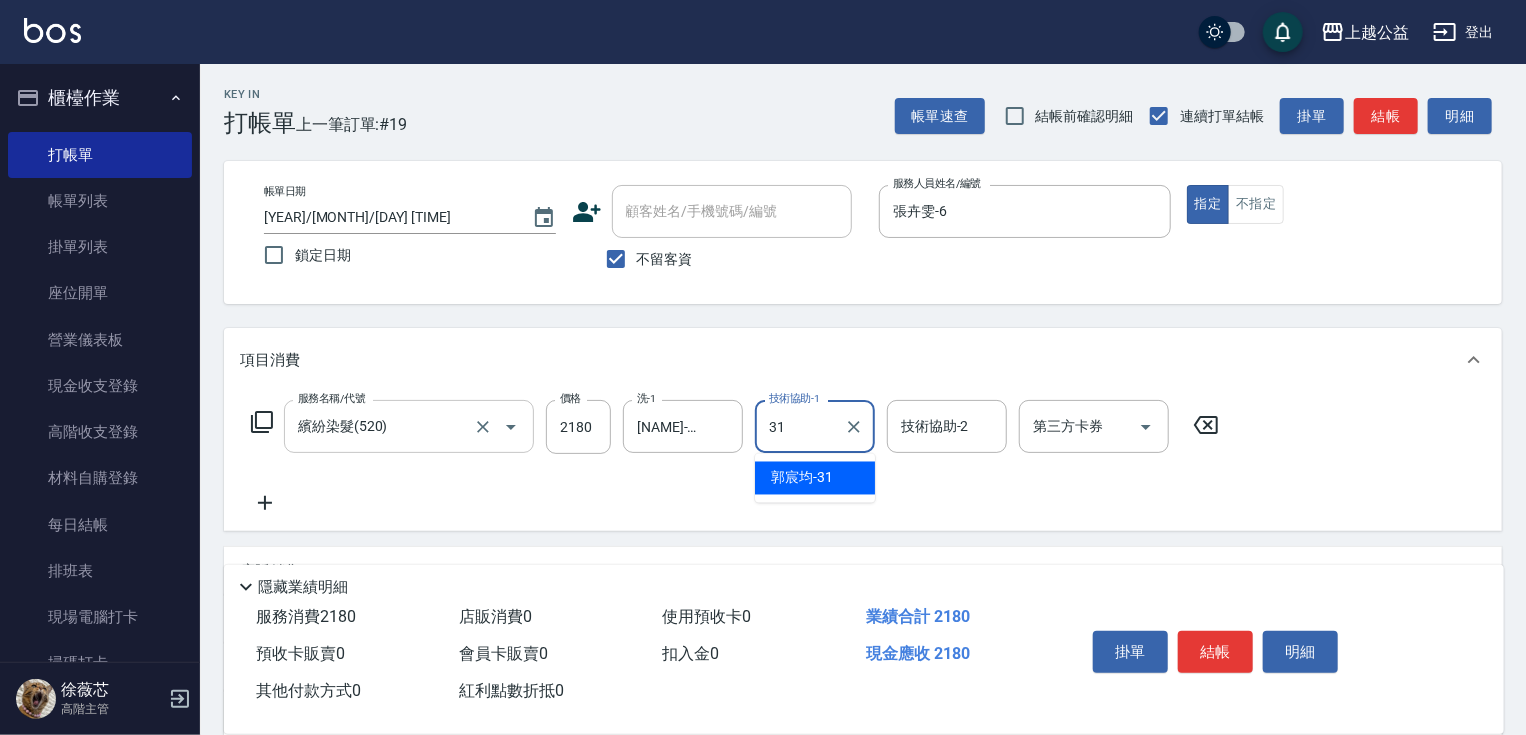 type on "[NAME]-31" 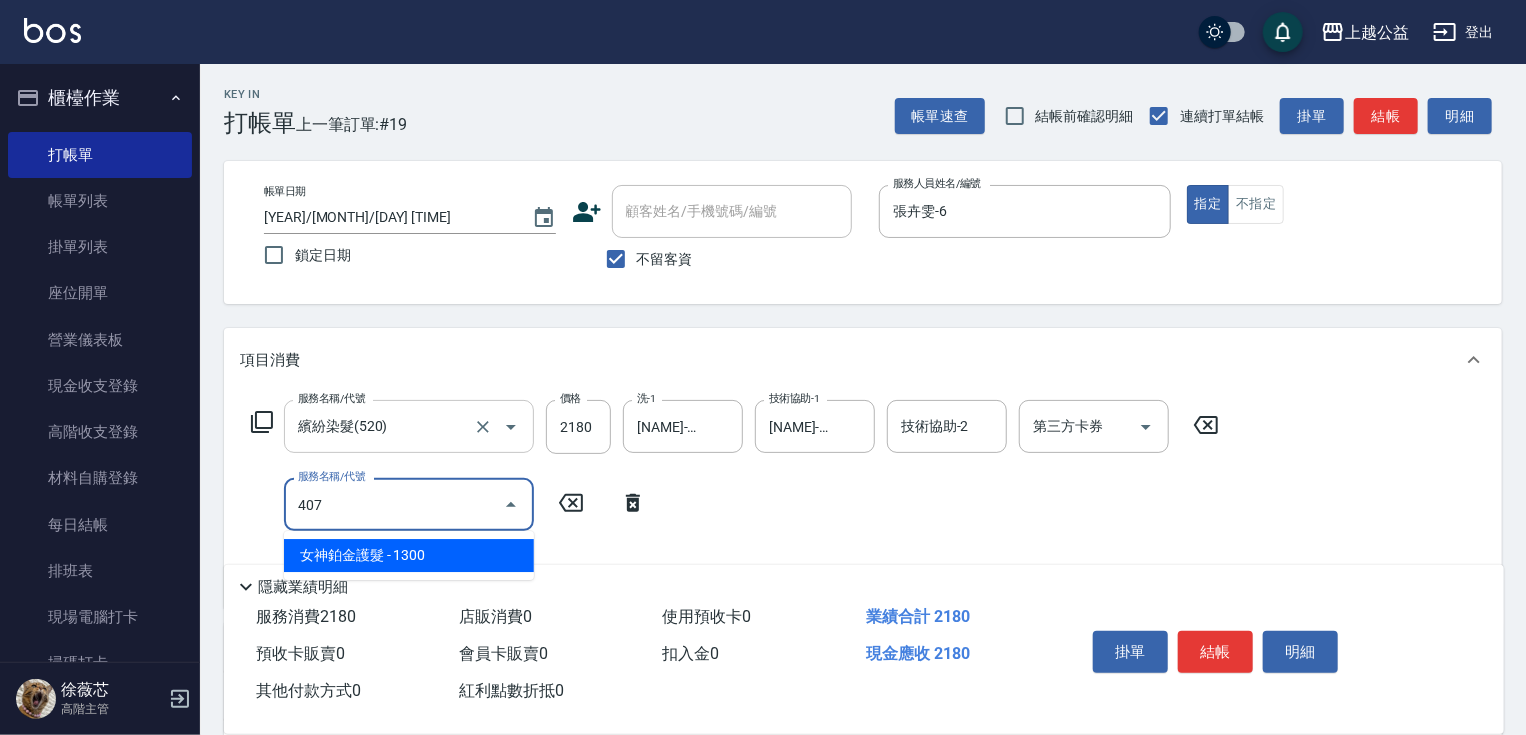 type on "女神鉑金護髮(407)" 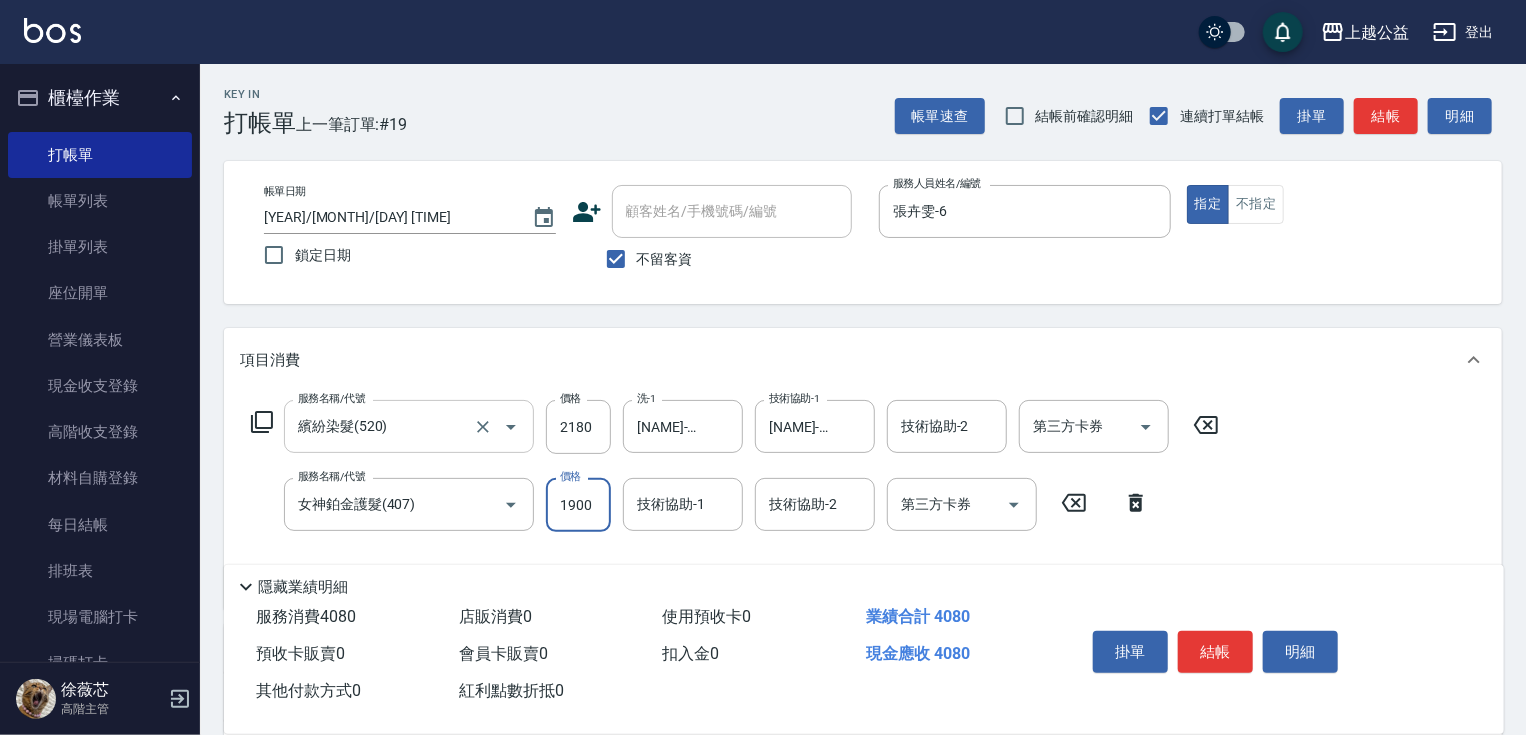 type on "1900" 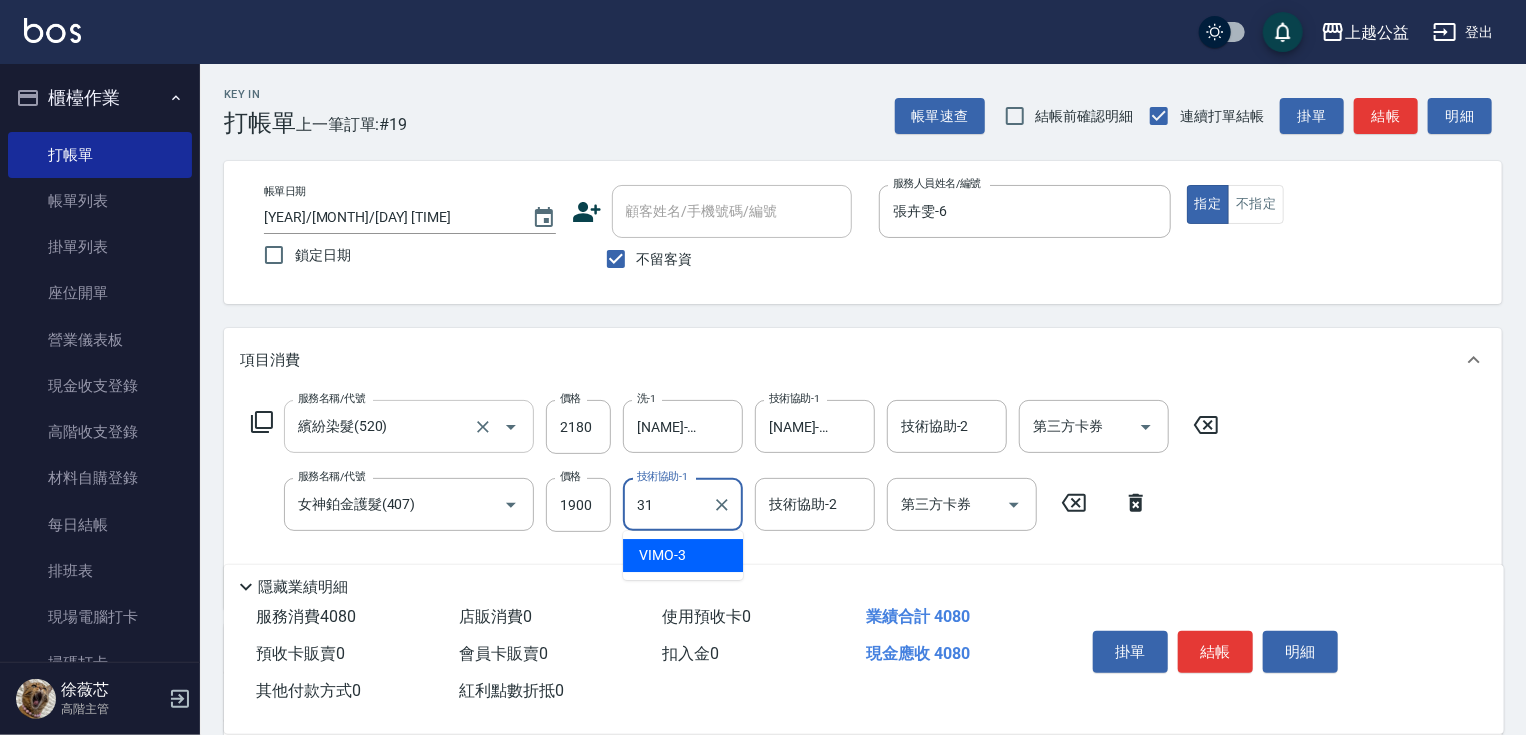 type on "[NAME]-31" 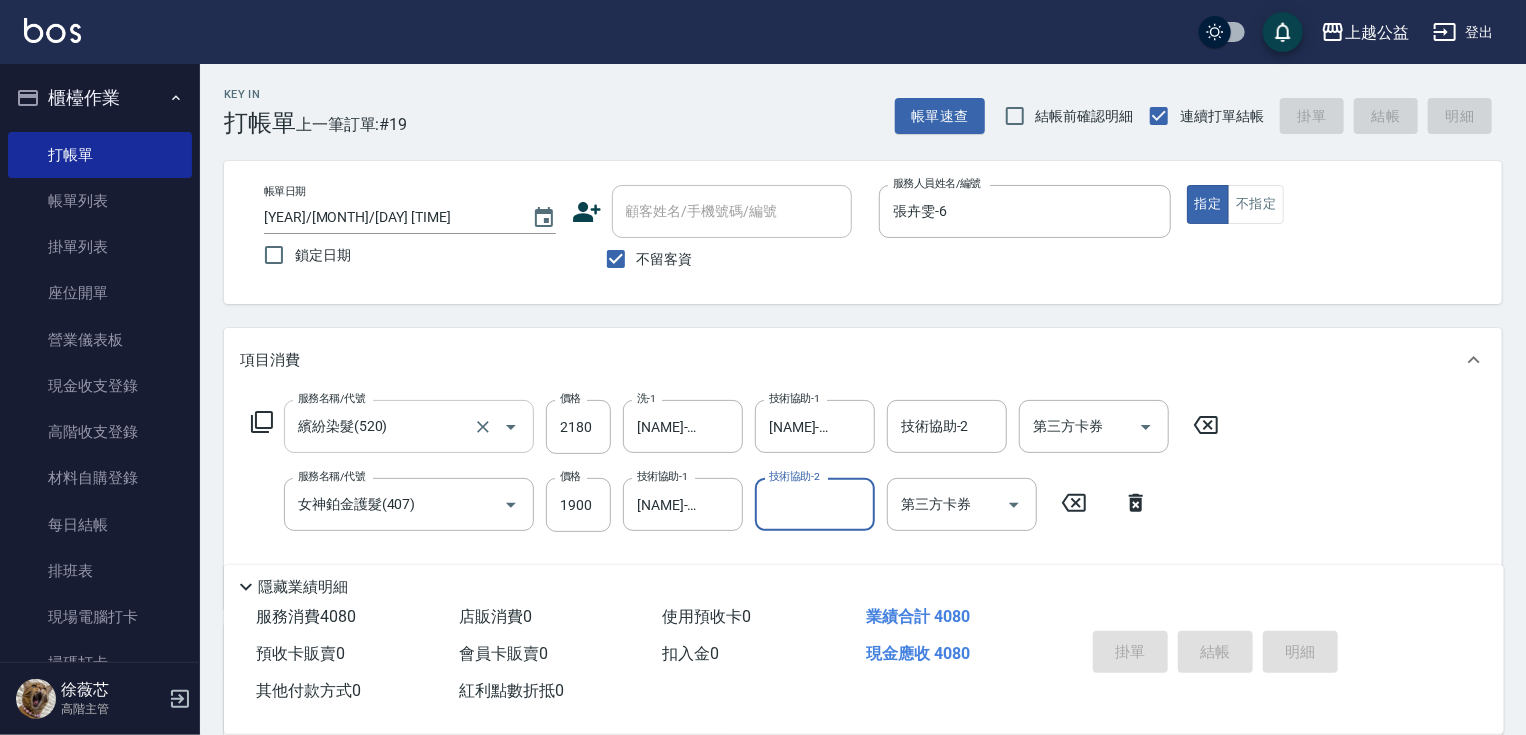 type on "[YEAR]/[MONTH]/[DAY] [TIME]" 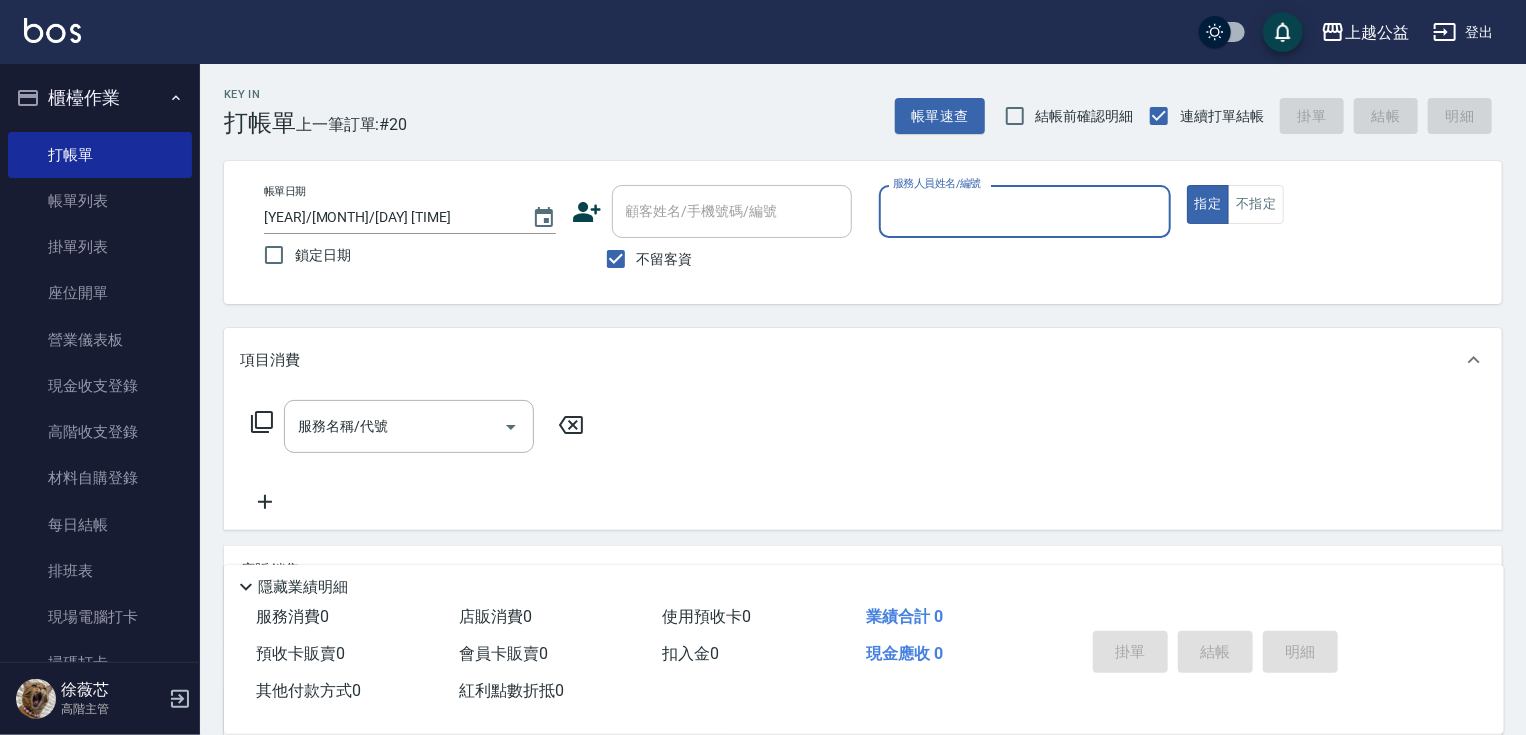 click on "項目消費 服務名稱/代號 服務名稱/代號 店販銷售 服務人員姓名/編號 服務人員姓名/編號 商品代號/名稱 商品代號/名稱 預收卡販賣 卡券名稱/代號 卡券名稱/代號 其他付款方式 其他付款方式 其他付款方式 備註及來源 備註 備註 訂單來源 ​ 訂單來源" at bounding box center [863, 533] 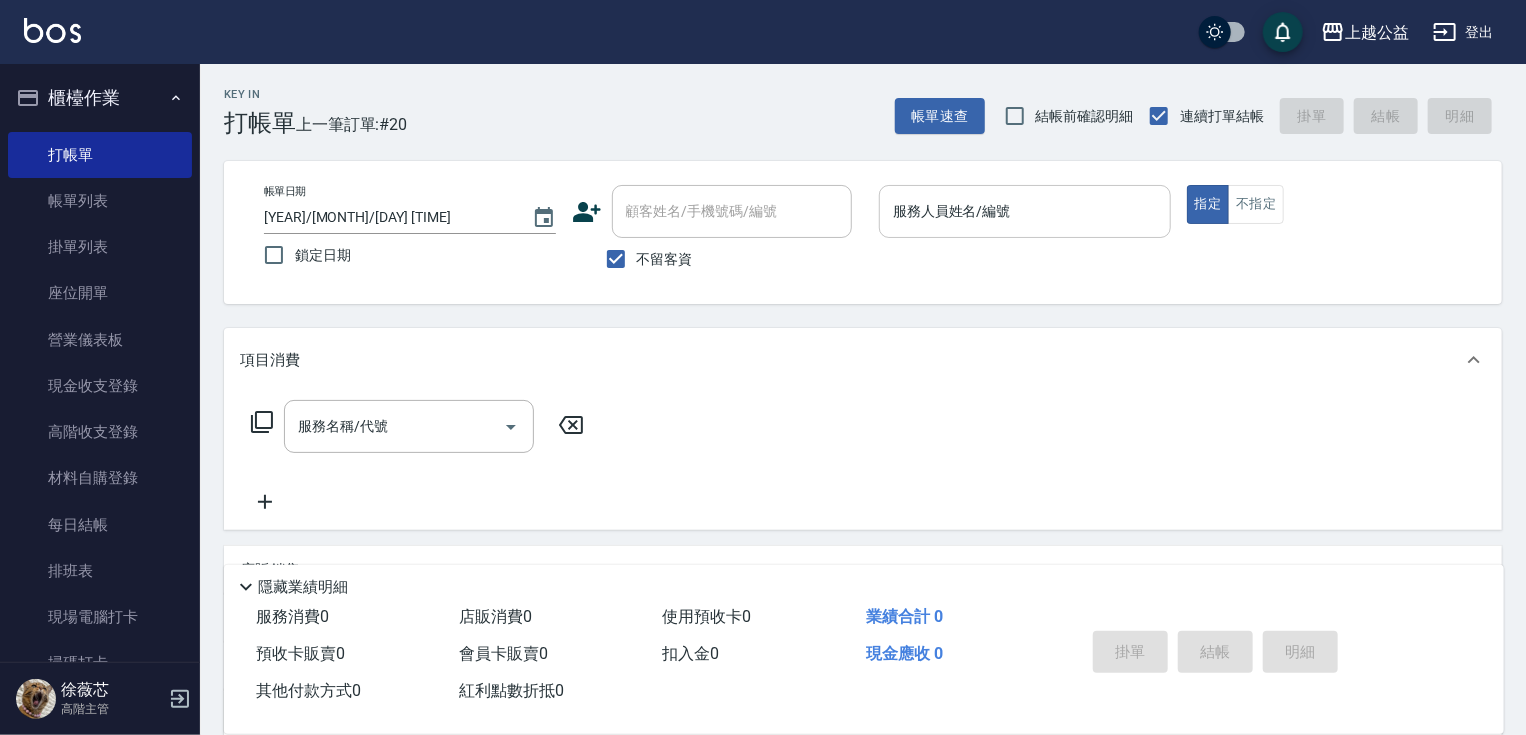 click on "服務人員姓名/編號 服務人員姓名/編號" at bounding box center [1025, 211] 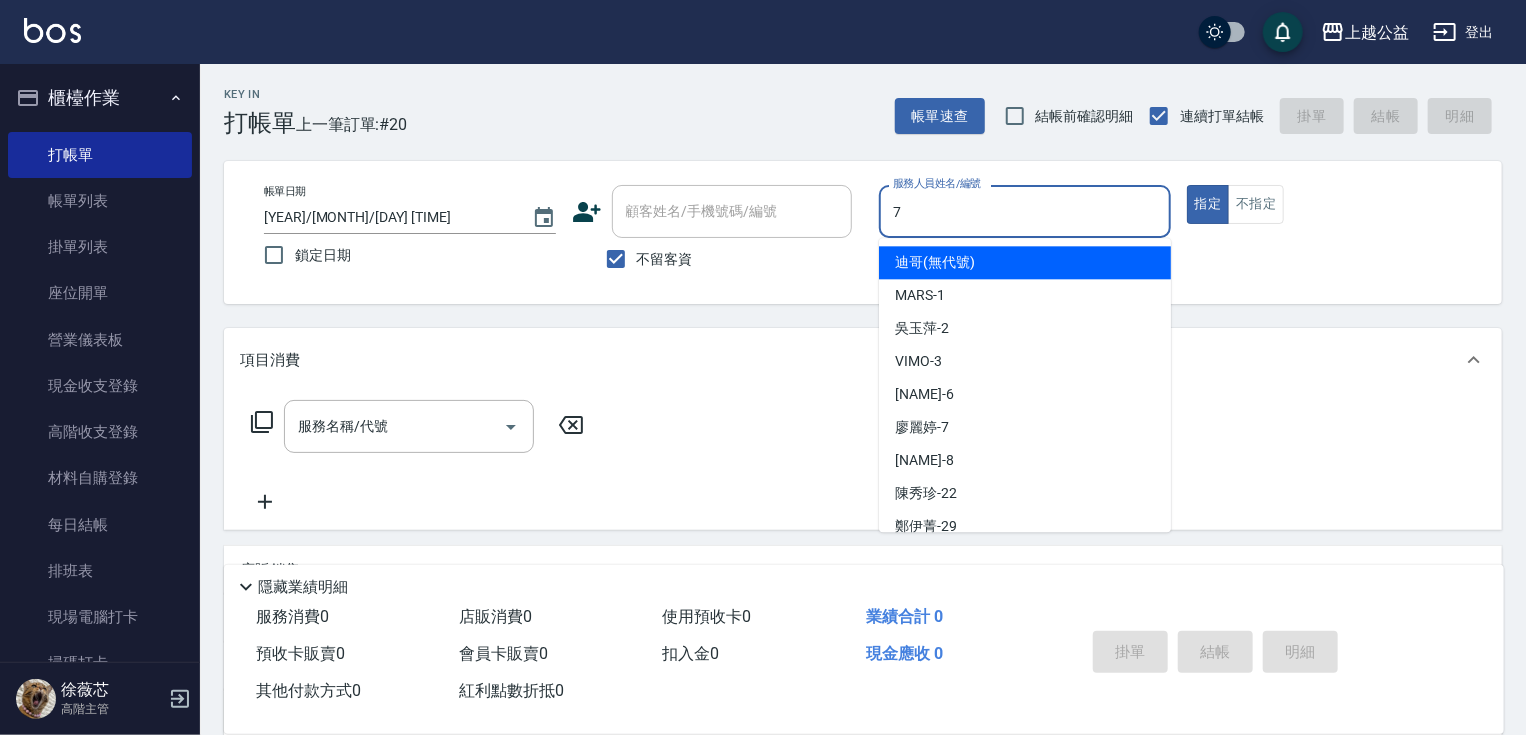 type on "廖麗婷-7" 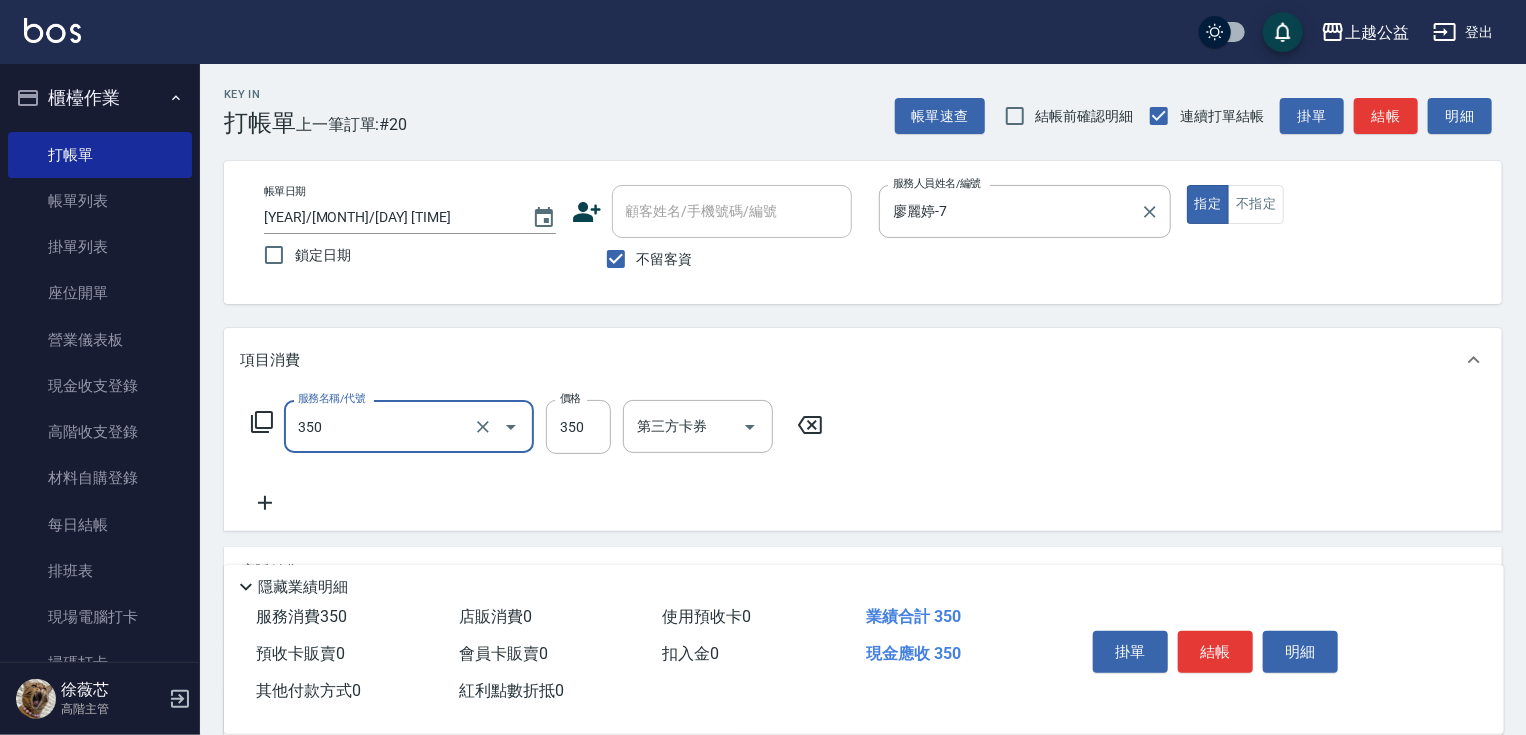 type on "一般洗剪(350)" 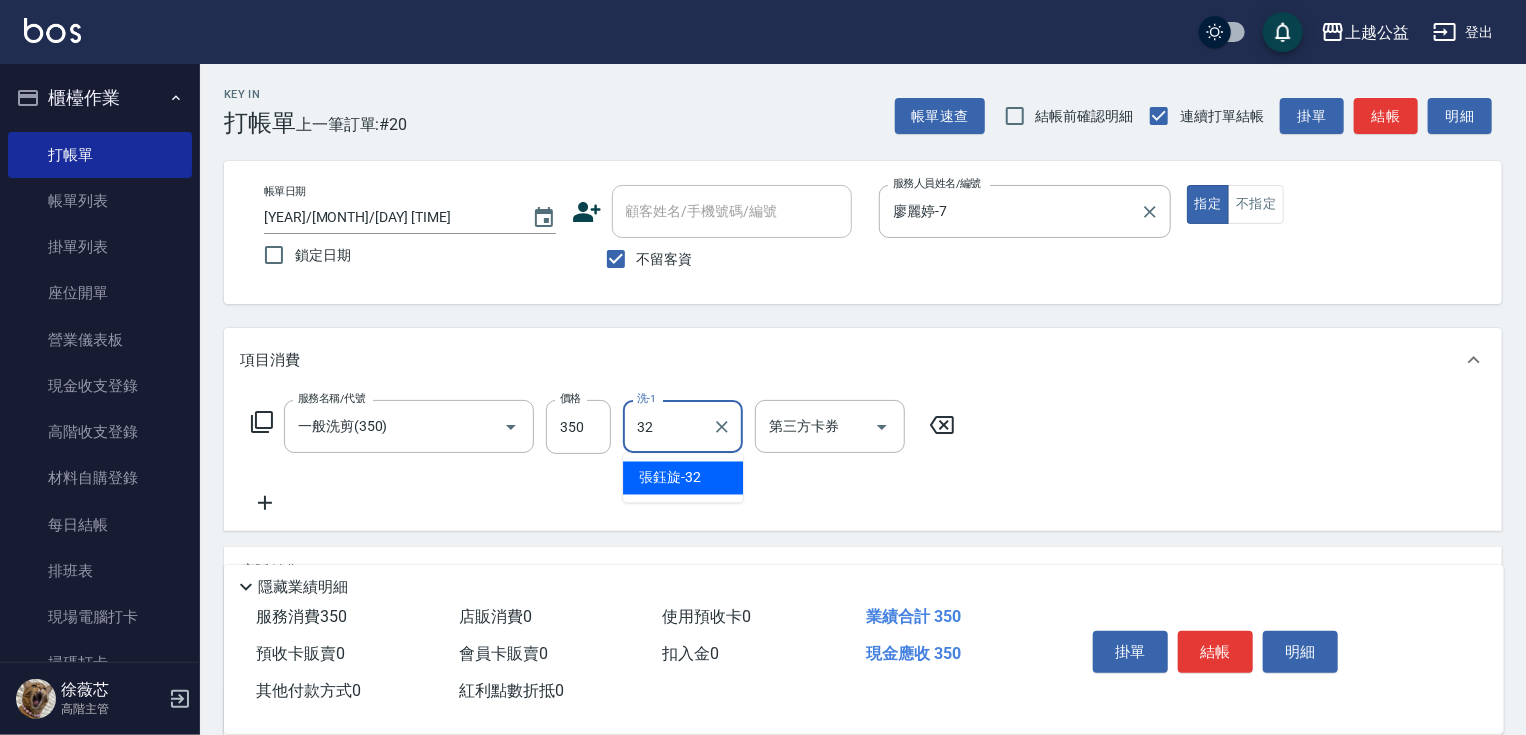 type on "張鈺旋-32" 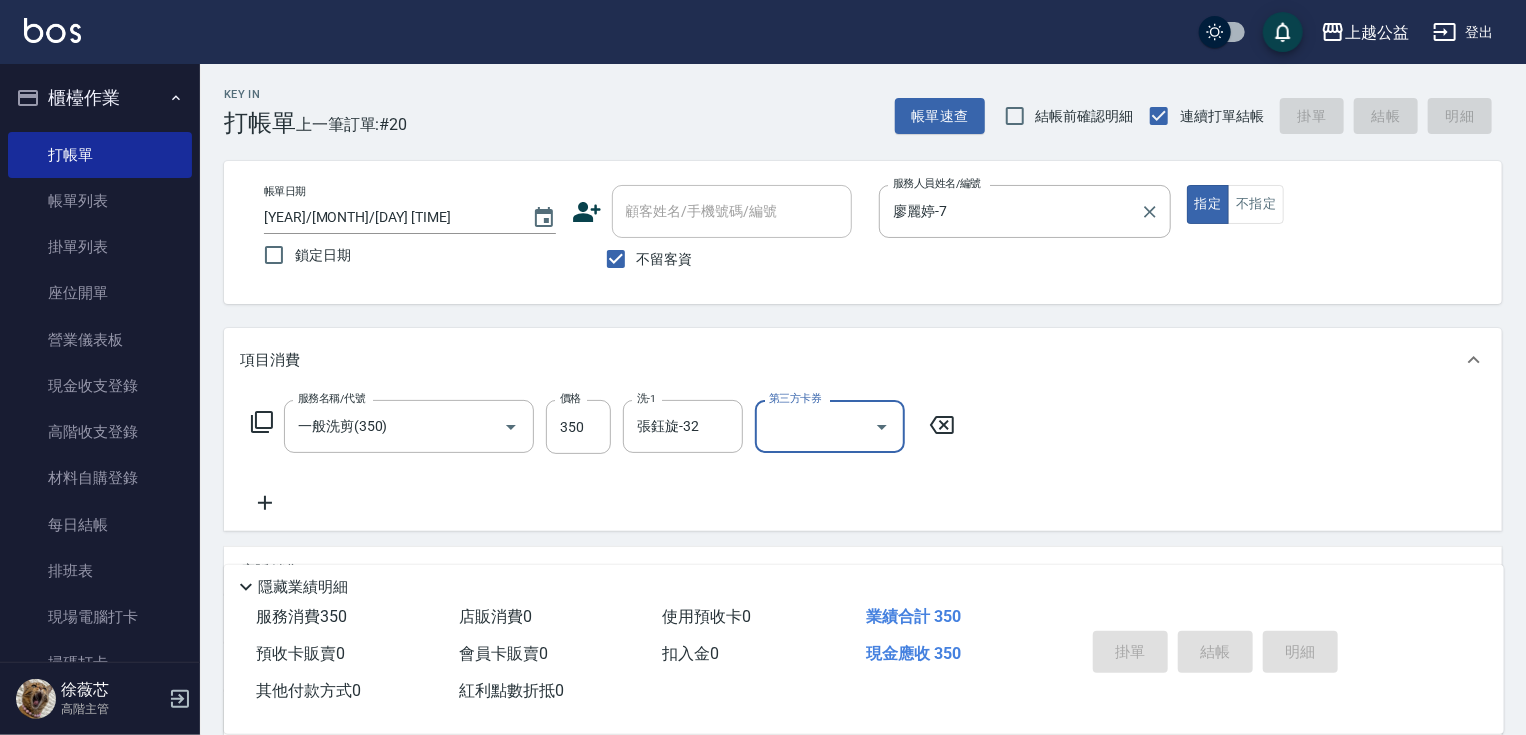 type on "[YEAR]/[MONTH]/[DAY] [TIME]" 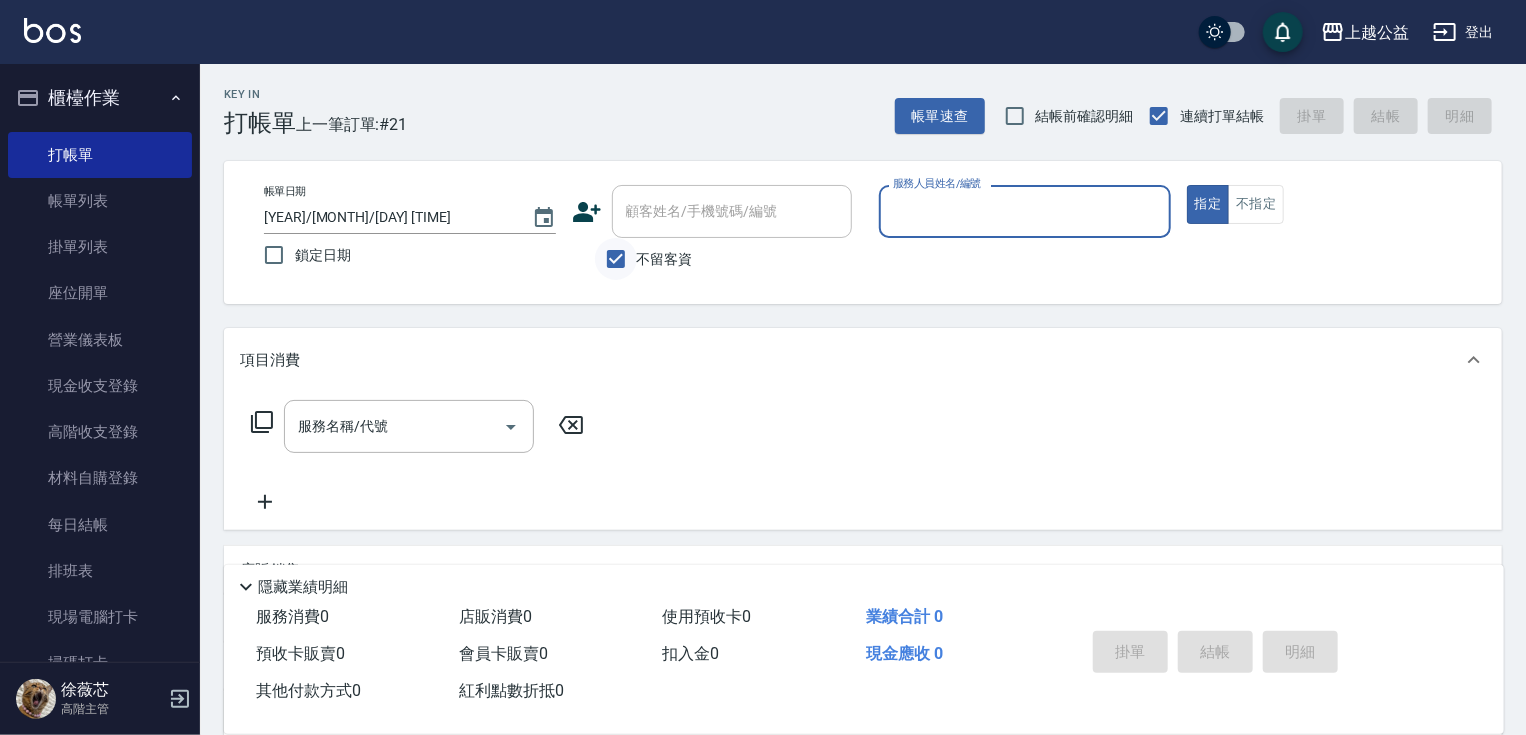 click on "不留客資" at bounding box center [616, 259] 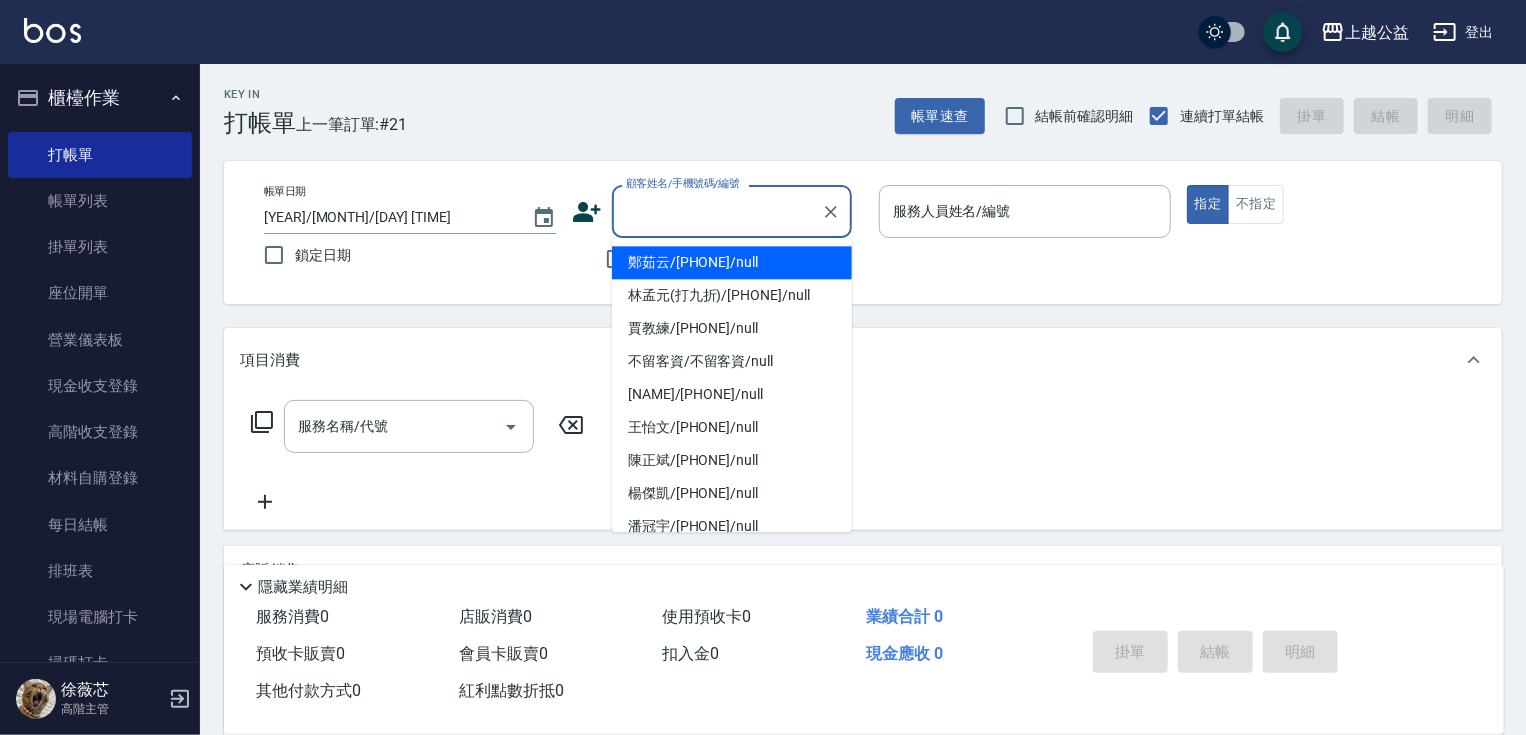 click on "顧客姓名/手機號碼/編號" at bounding box center (717, 211) 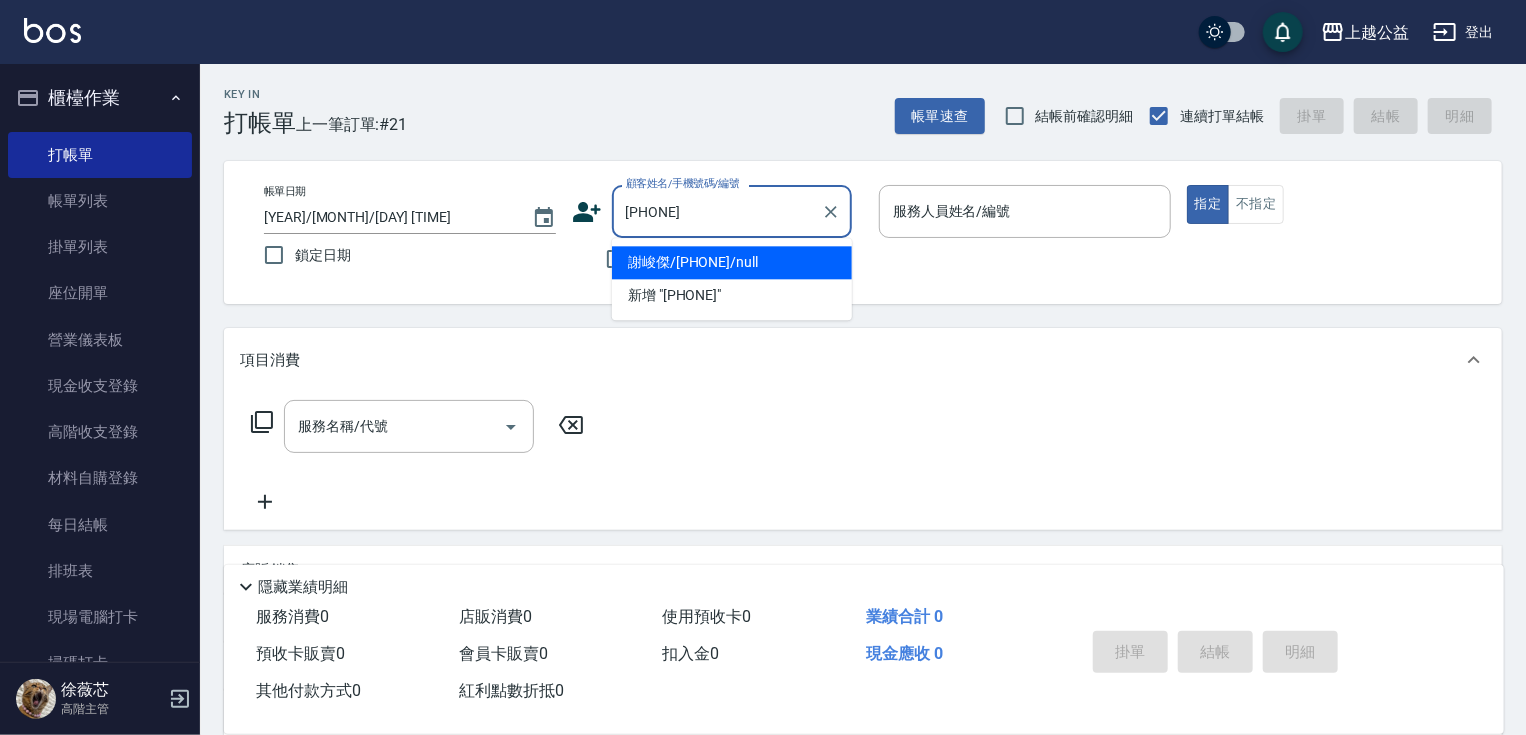 type on "謝峻傑/[PHONE]/null" 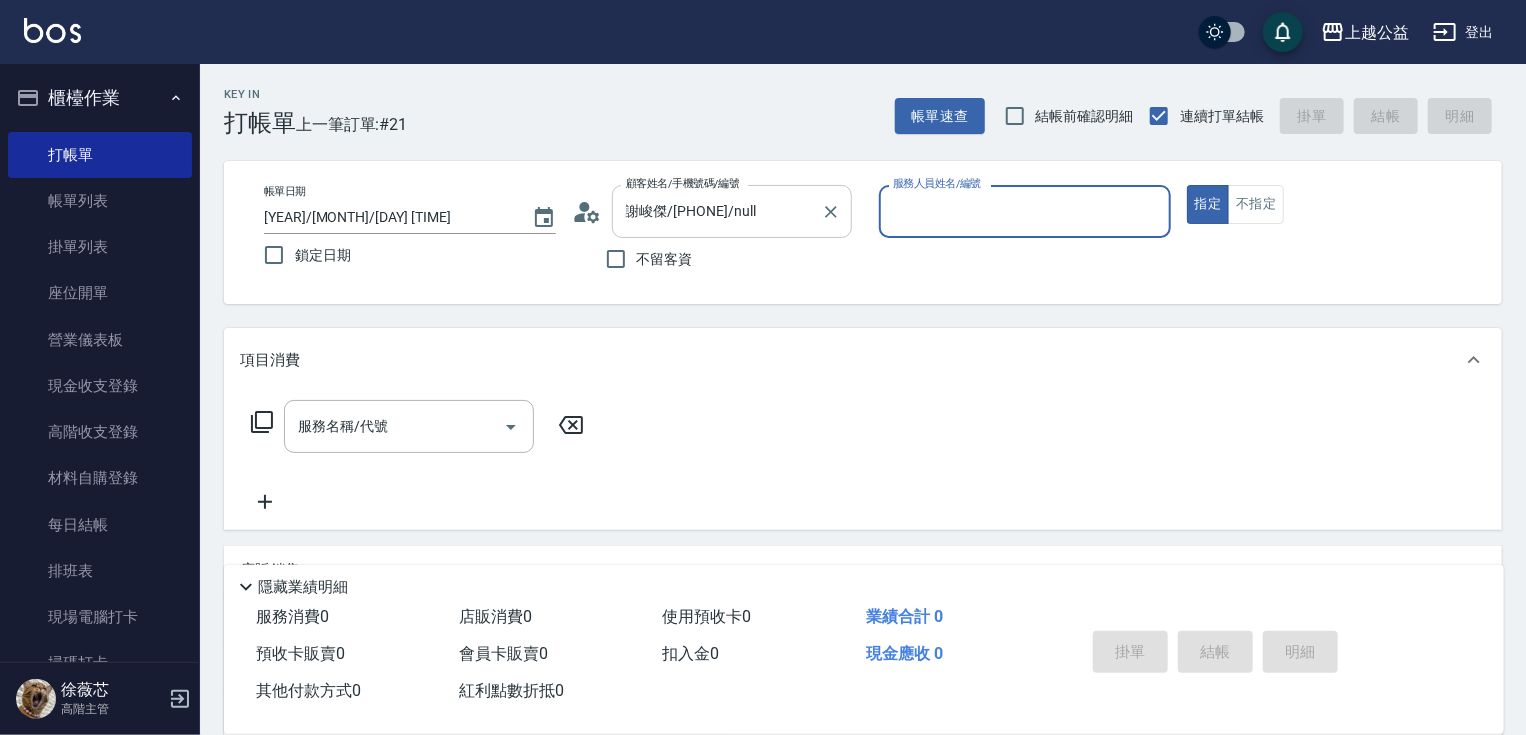 click on "指定" at bounding box center (1208, 204) 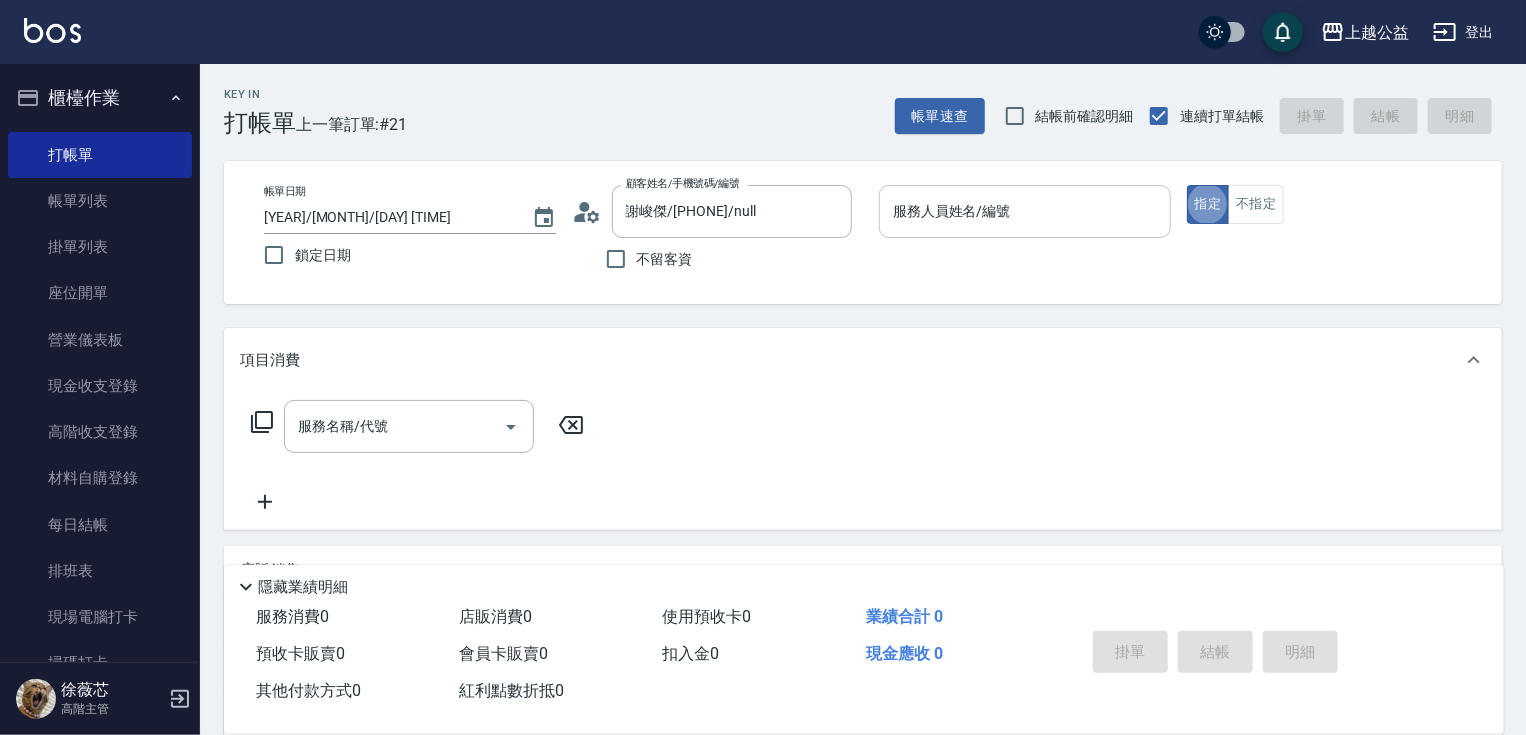 click on "服務人員姓名/編號" at bounding box center (1025, 211) 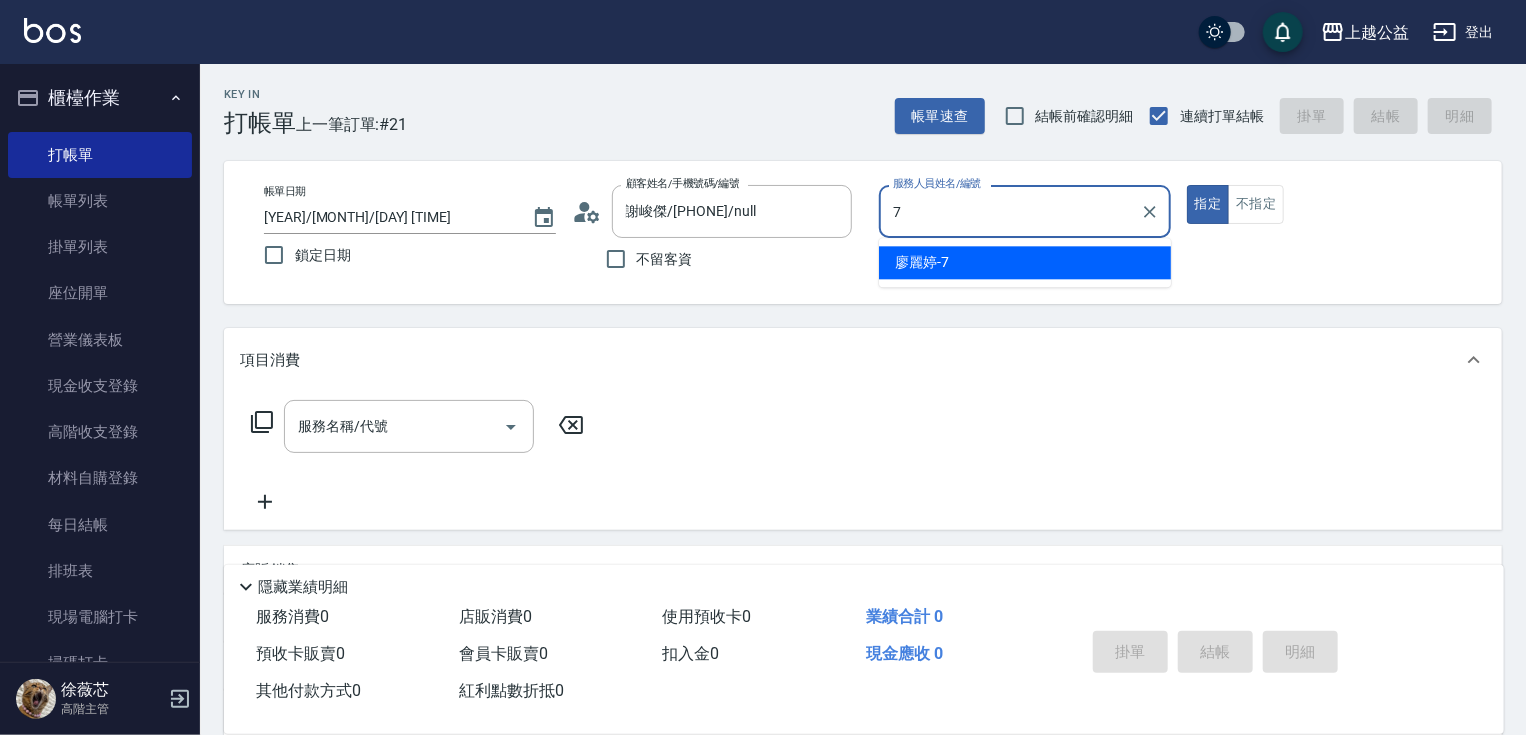 type on "廖麗婷-7" 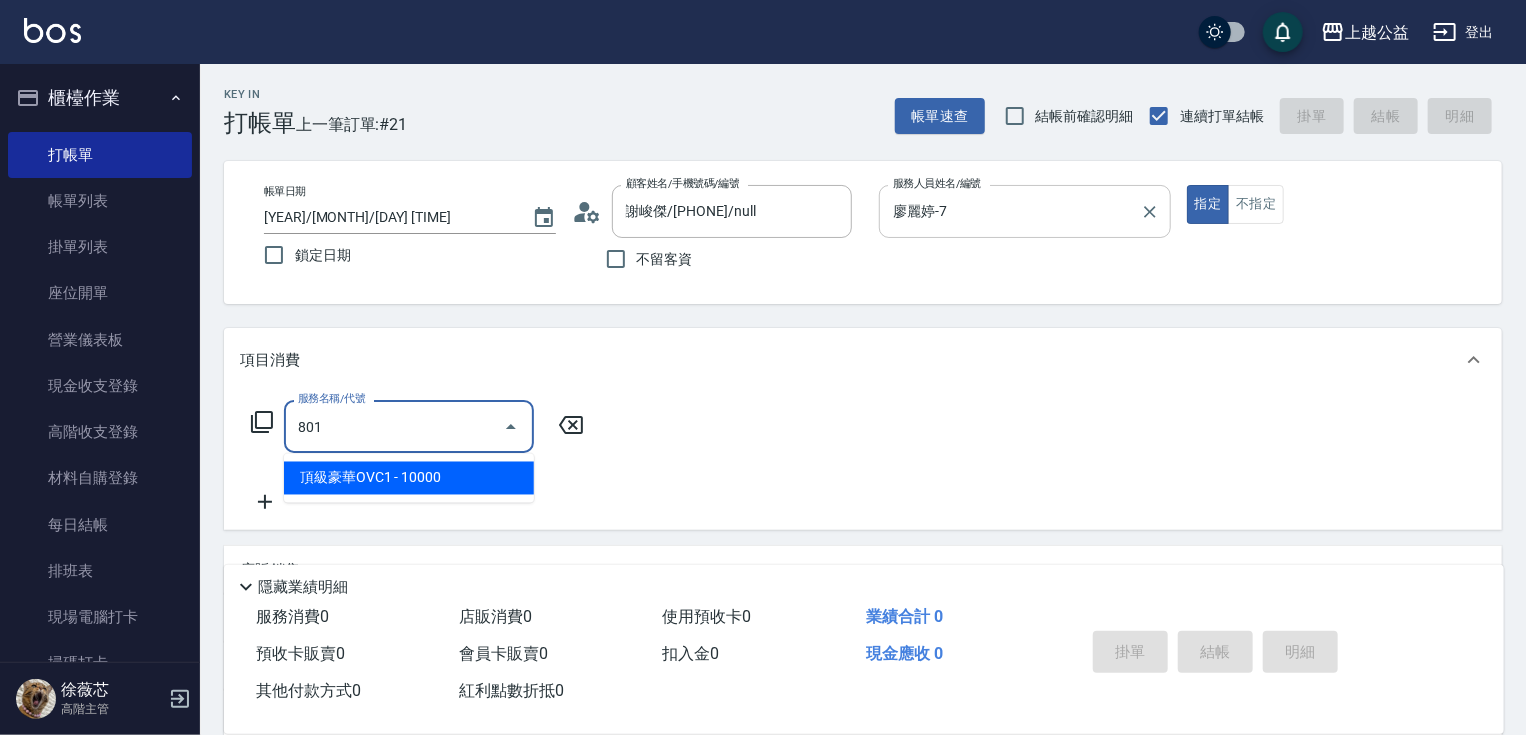 type on "頂級豪華OVC1(801)" 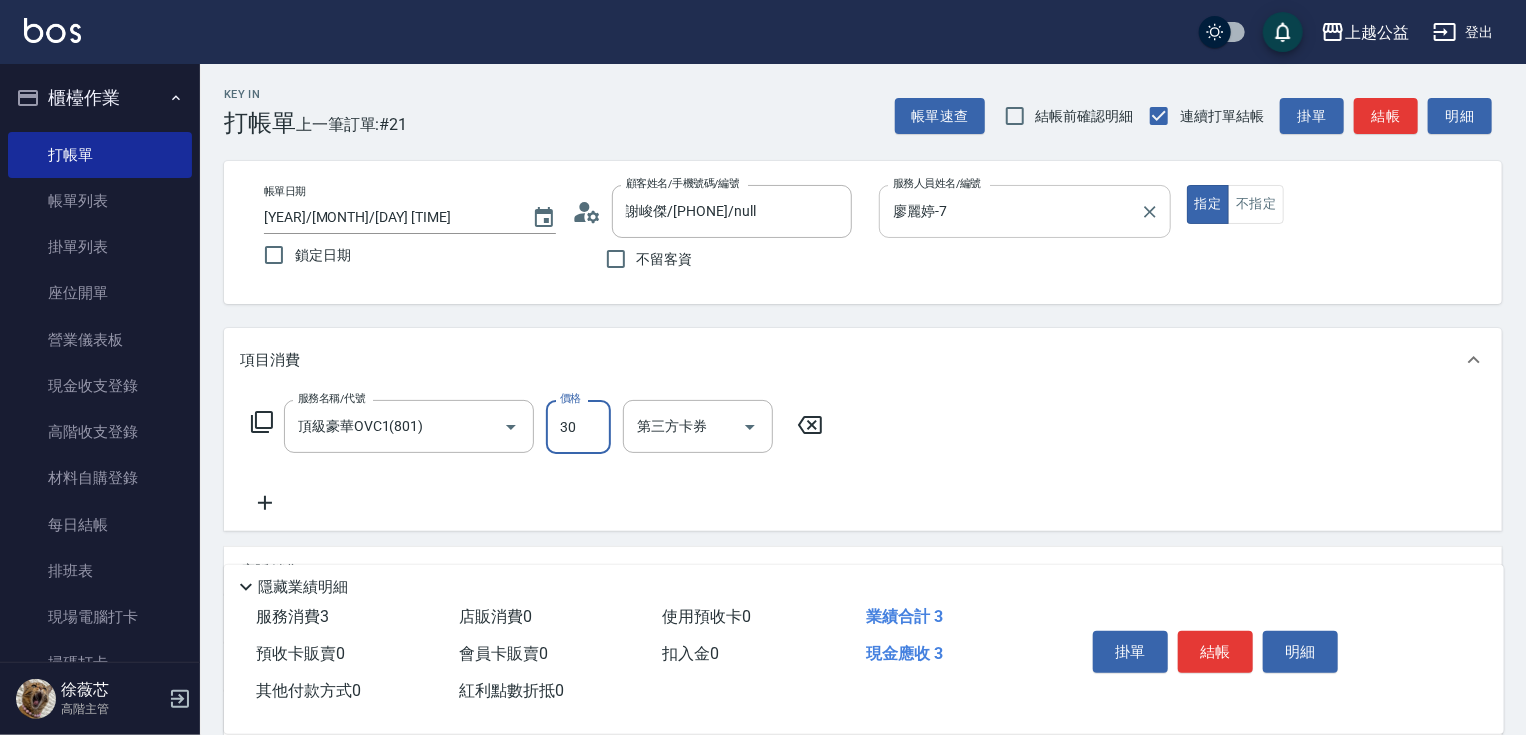 scroll, scrollTop: 0, scrollLeft: 0, axis: both 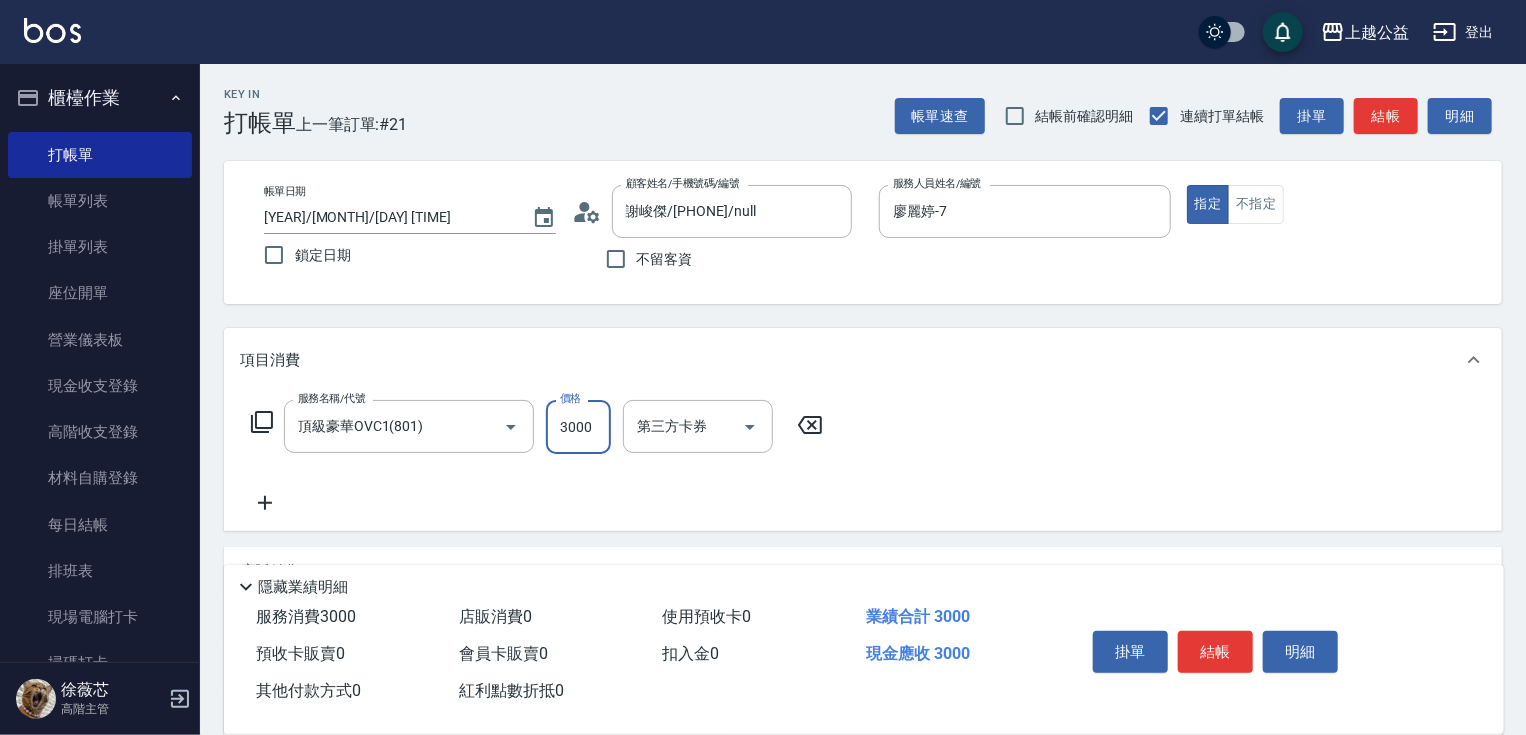 type on "3000" 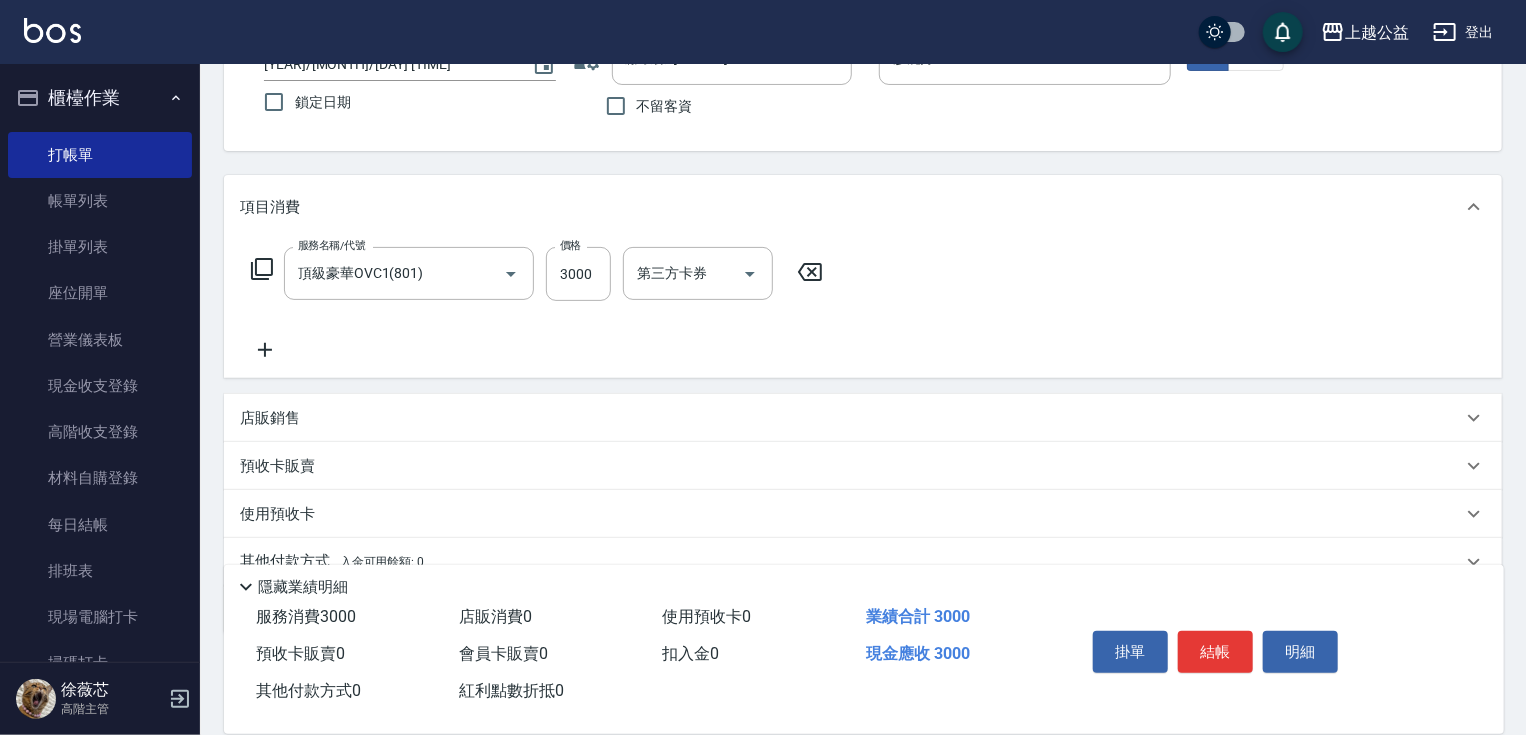 scroll, scrollTop: 242, scrollLeft: 0, axis: vertical 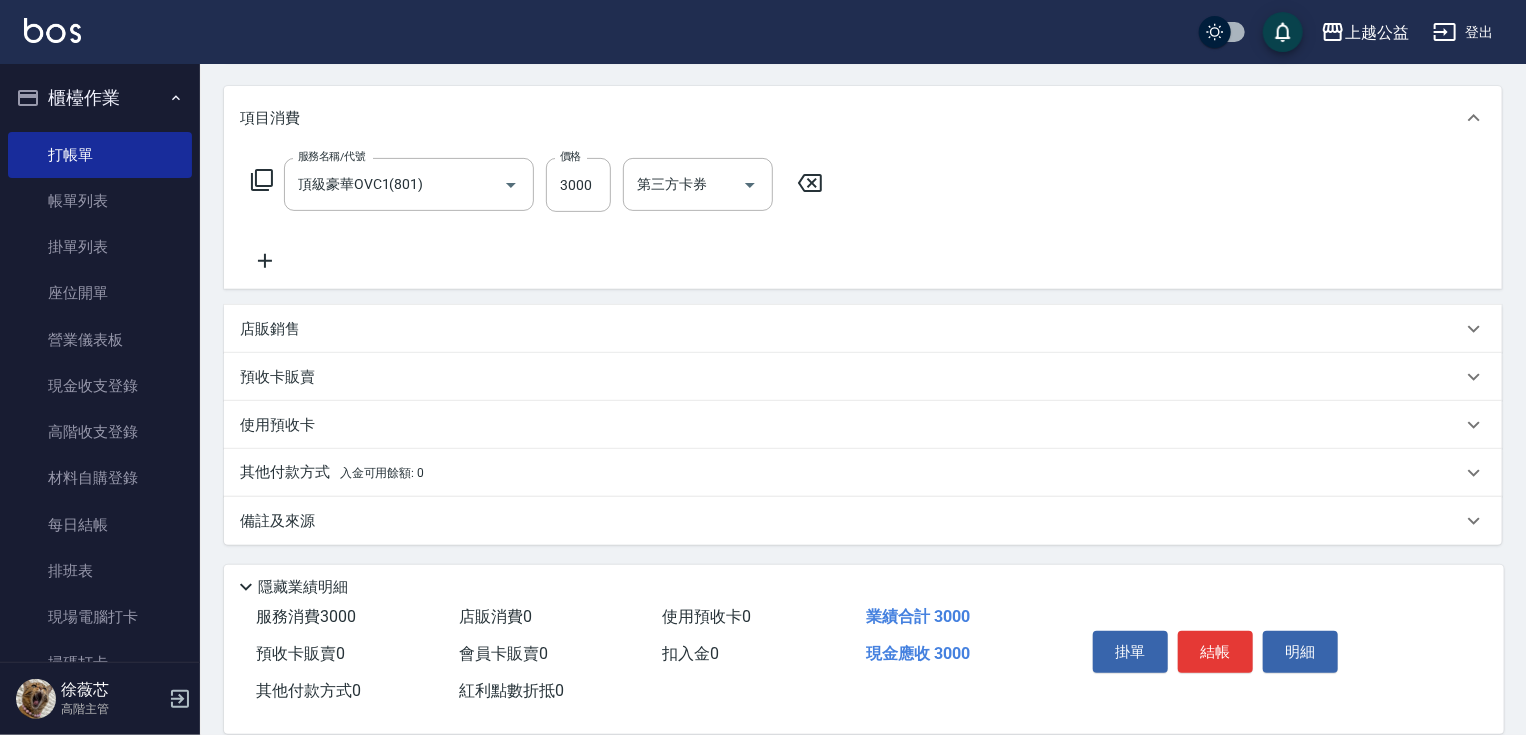 drag, startPoint x: 859, startPoint y: 344, endPoint x: 760, endPoint y: 470, distance: 160.24045 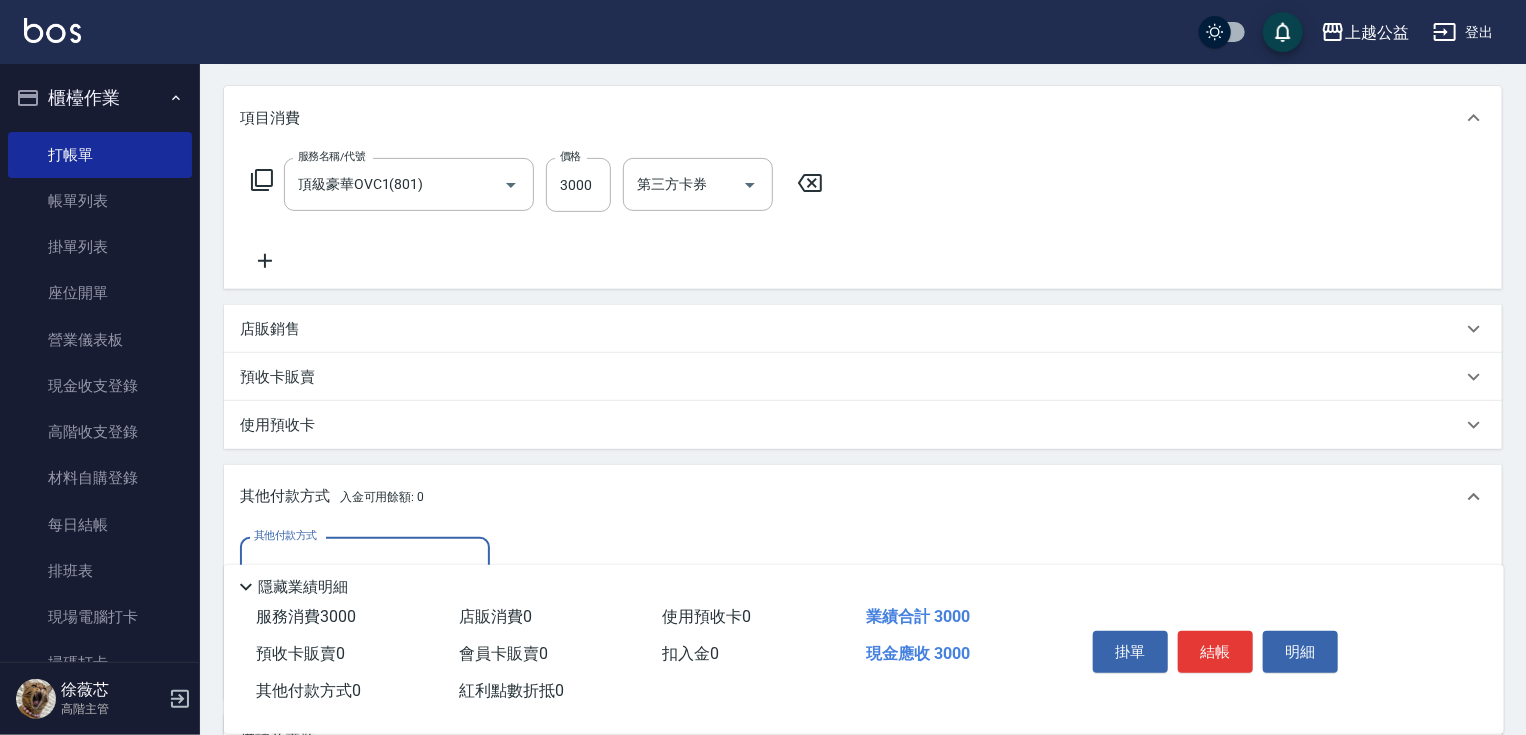 scroll, scrollTop: 0, scrollLeft: 0, axis: both 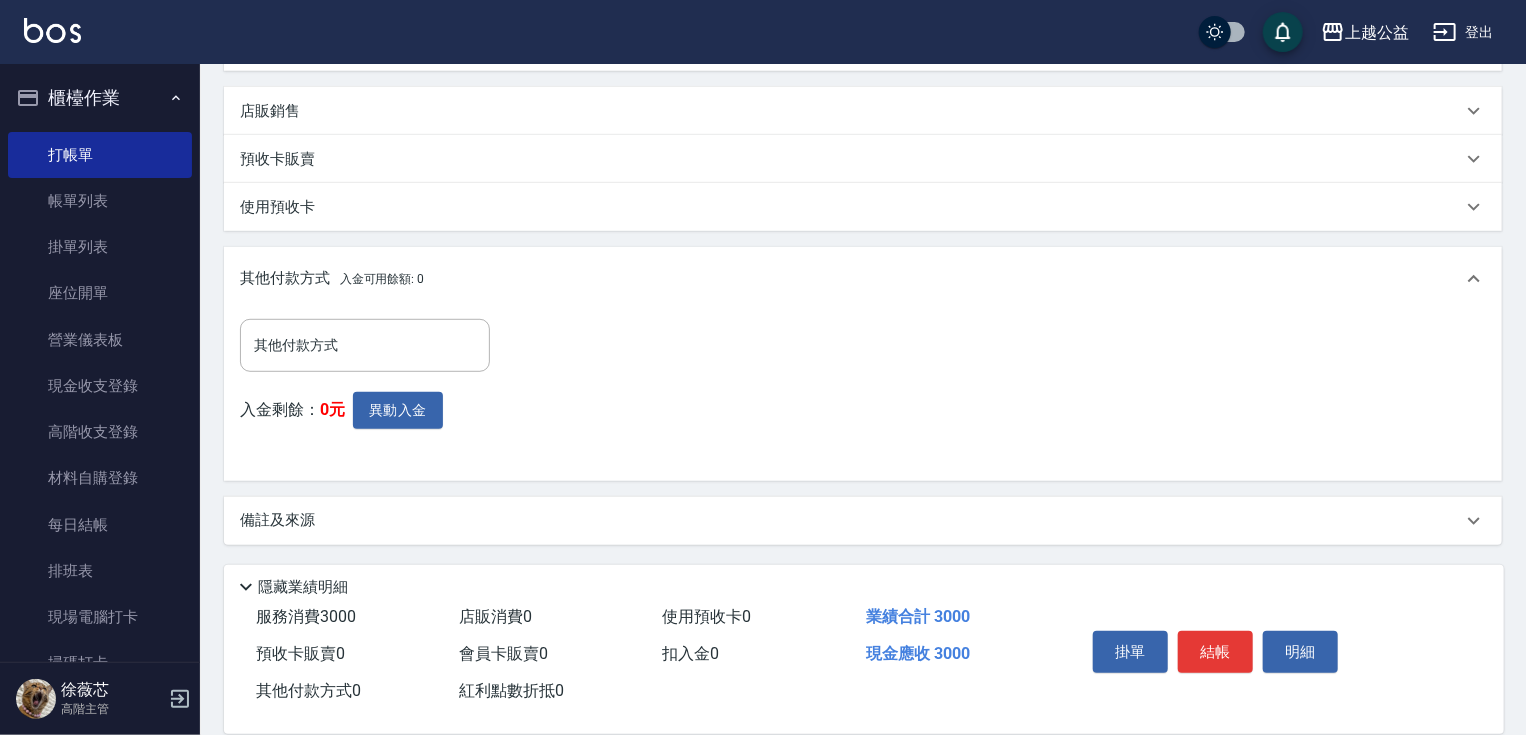 drag, startPoint x: 544, startPoint y: 417, endPoint x: 397, endPoint y: 443, distance: 149.28162 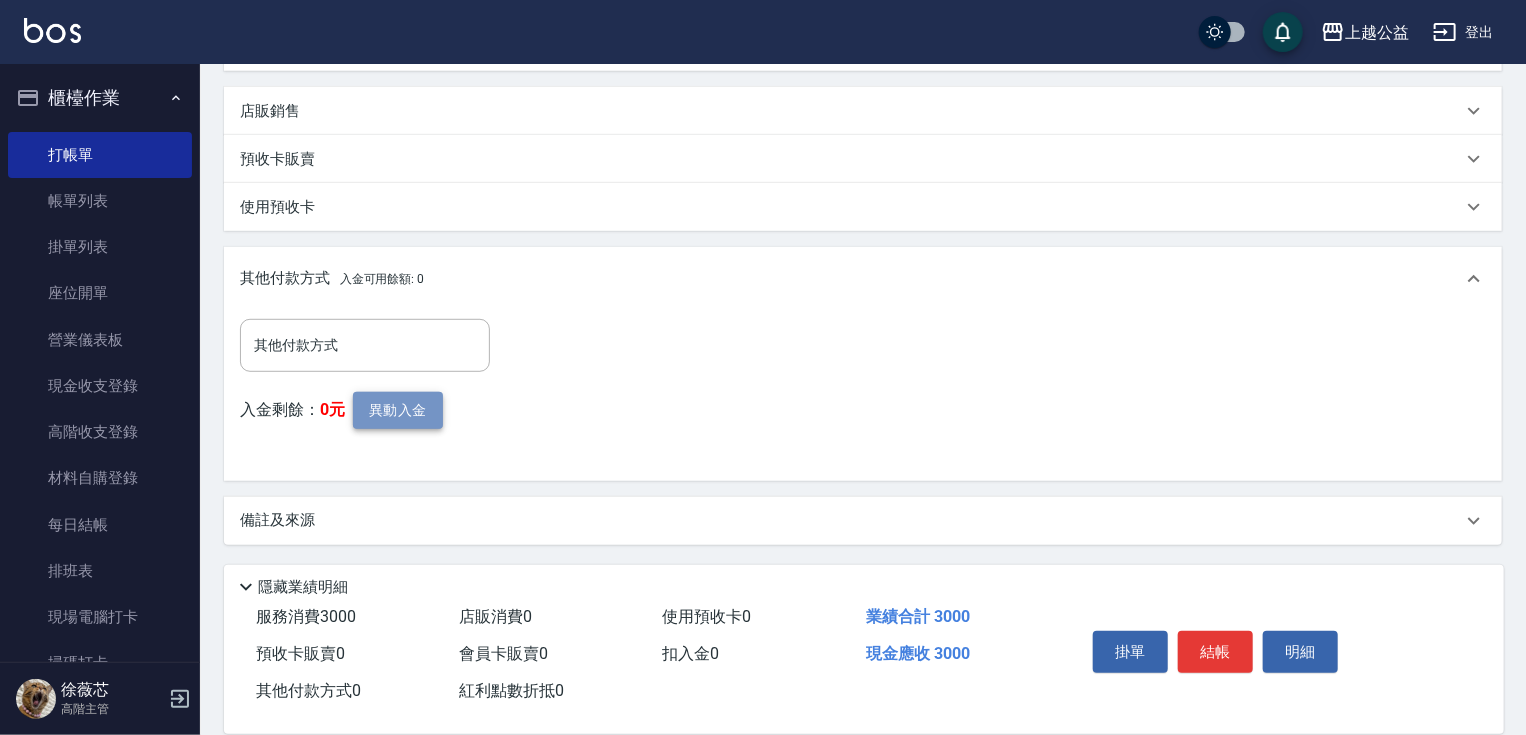 click on "異動入金" at bounding box center (398, 410) 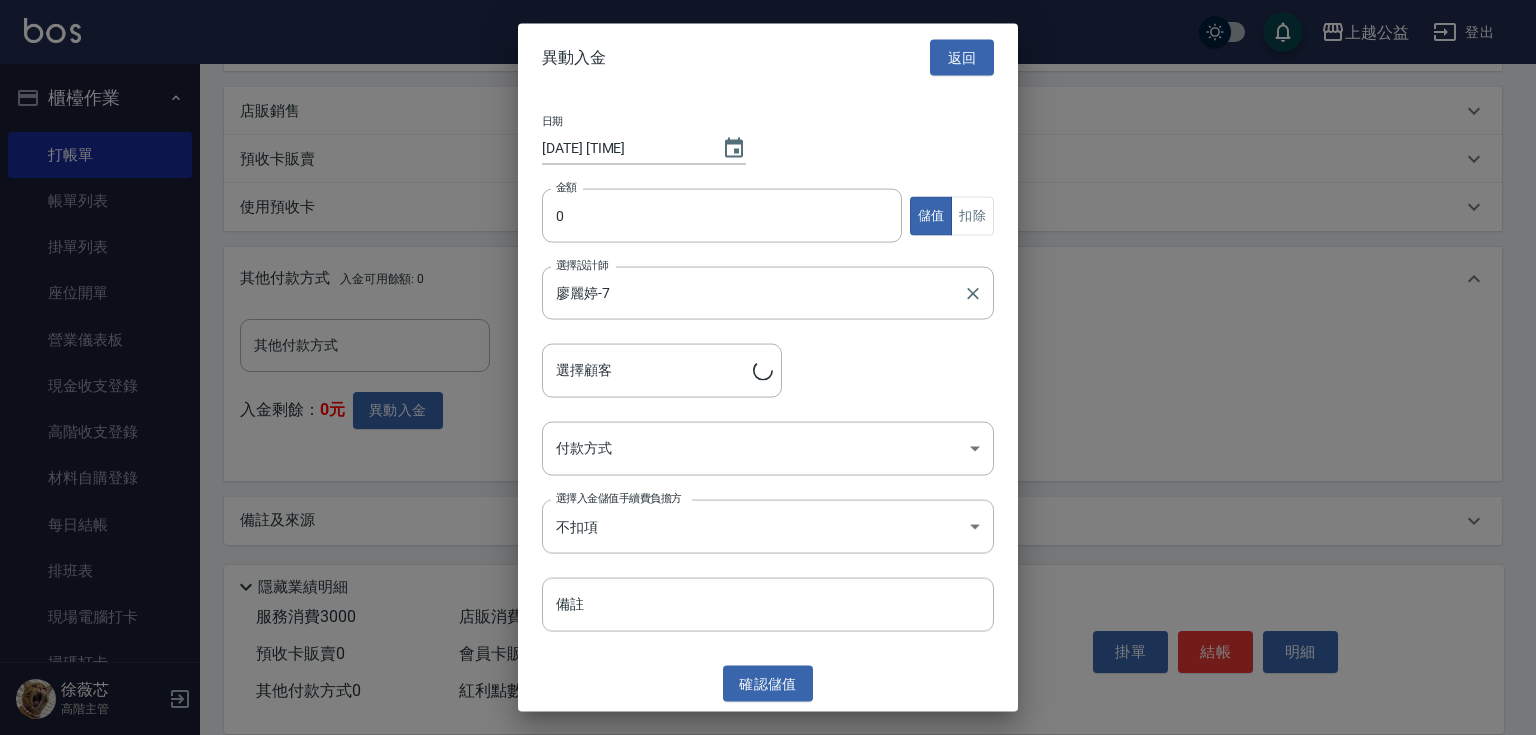 type on "[NAME]/[PHONE]" 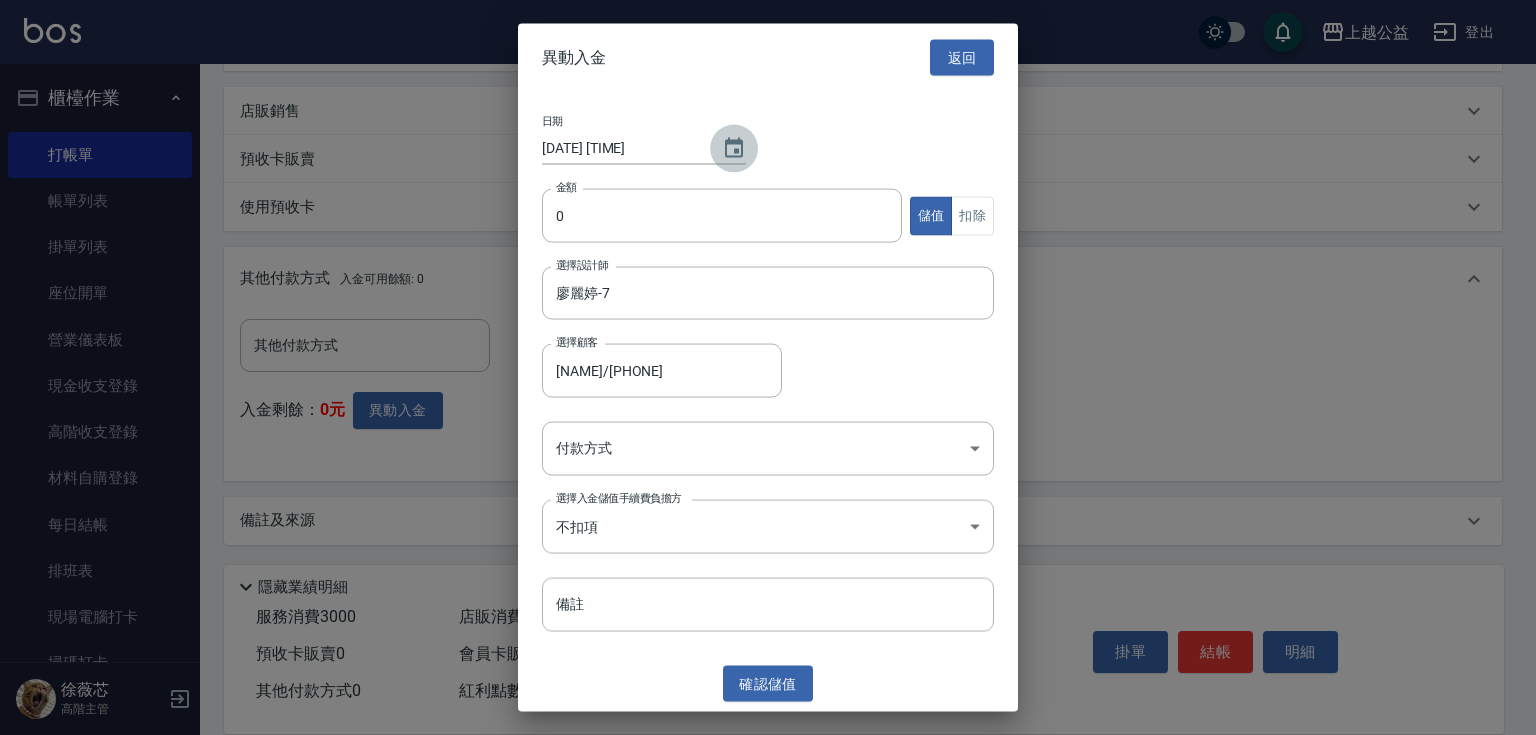 click at bounding box center [734, 148] 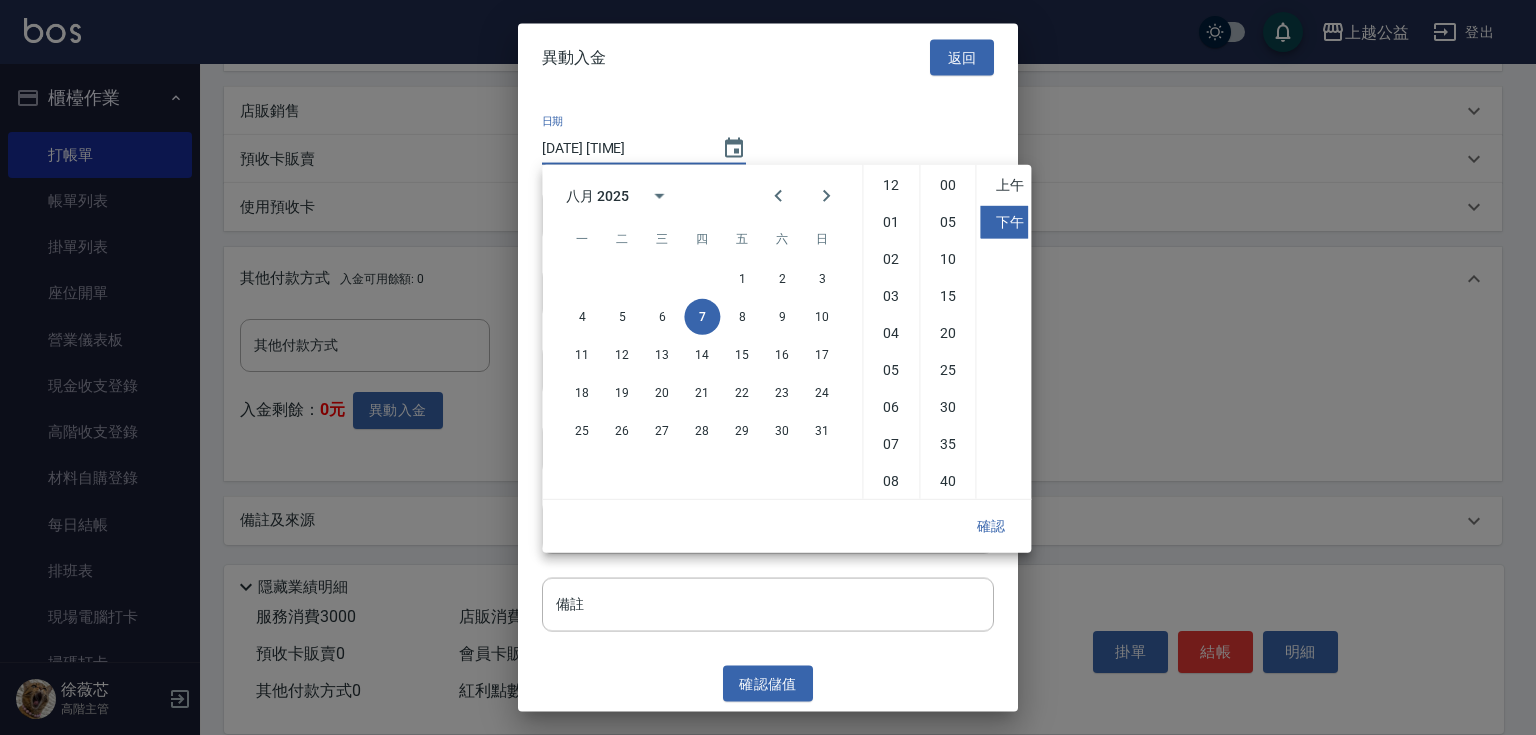 scroll, scrollTop: 112, scrollLeft: 0, axis: vertical 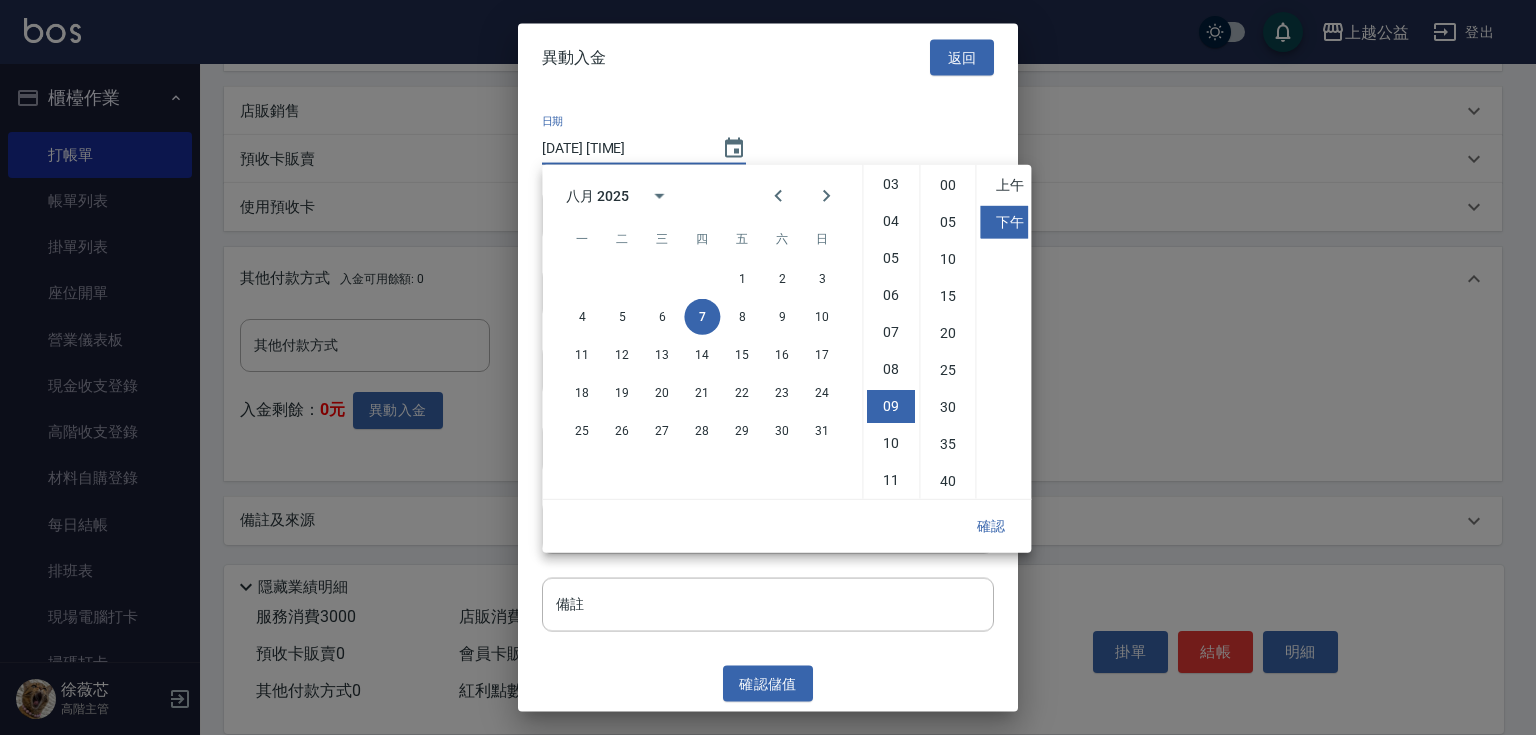 click on "八月 [YEAR] 一 二 三 四 五 六 日 1 2 3 4 5 6 7 8 9 10 11 12 13 14 15 16 17 18 19 20 21 22 23 24 25 26 27 28 29 30 31" at bounding box center [702, 332] 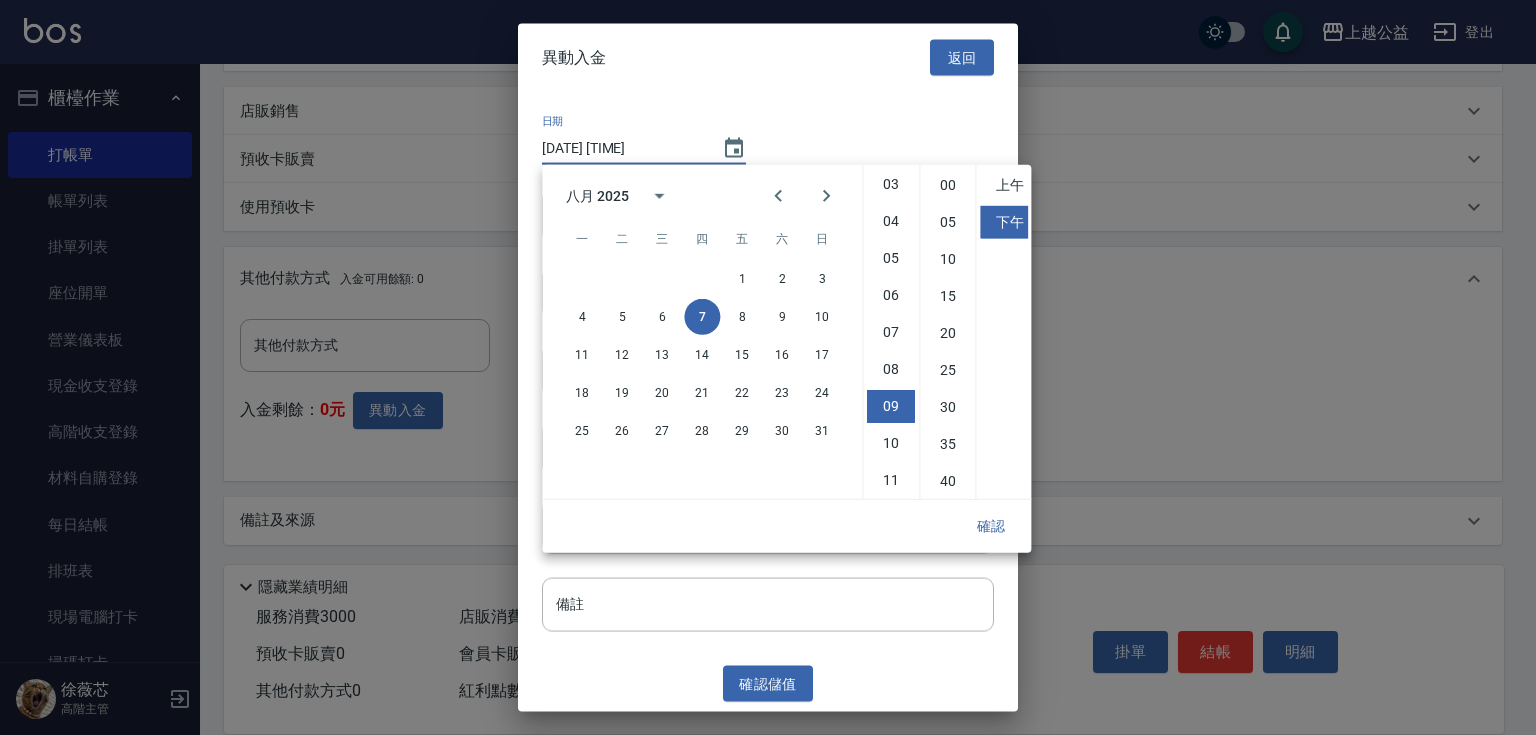 click on "日期 [YEAR]/[MONTH]/[DAY] [TIME] 金額 0 金額 儲值 扣除 選擇設計師 廖麗婷-7 選擇設計師 選擇顧客 謝峻傑/[PHONE] 選擇顧客 付款方式 ​ 付款方式 選擇入金儲值手續費負擔方 不扣項 WITHOUTHANDLINGFEE 選擇入金儲值手續費負擔方 備註 備註" at bounding box center (768, 374) 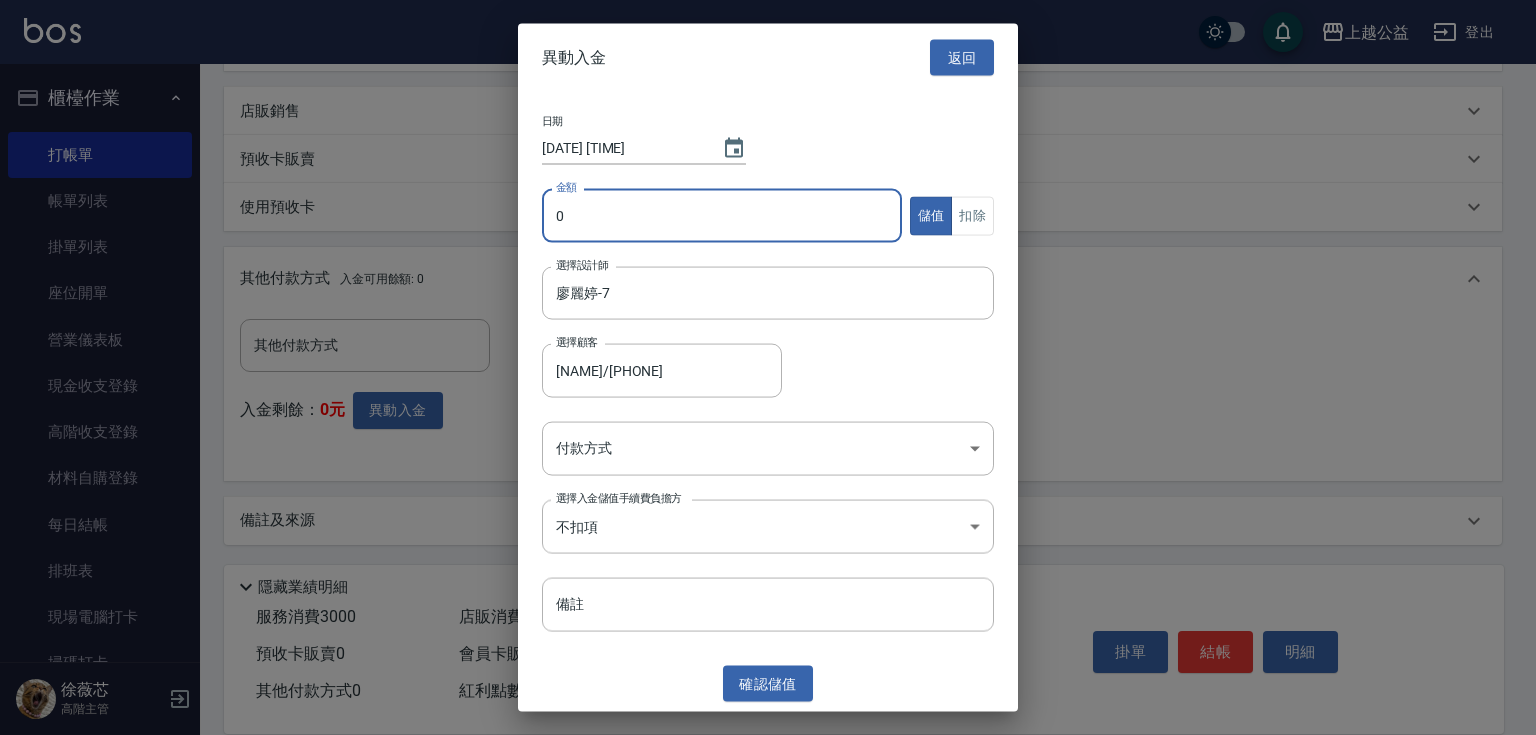 click on "0" at bounding box center (722, 216) 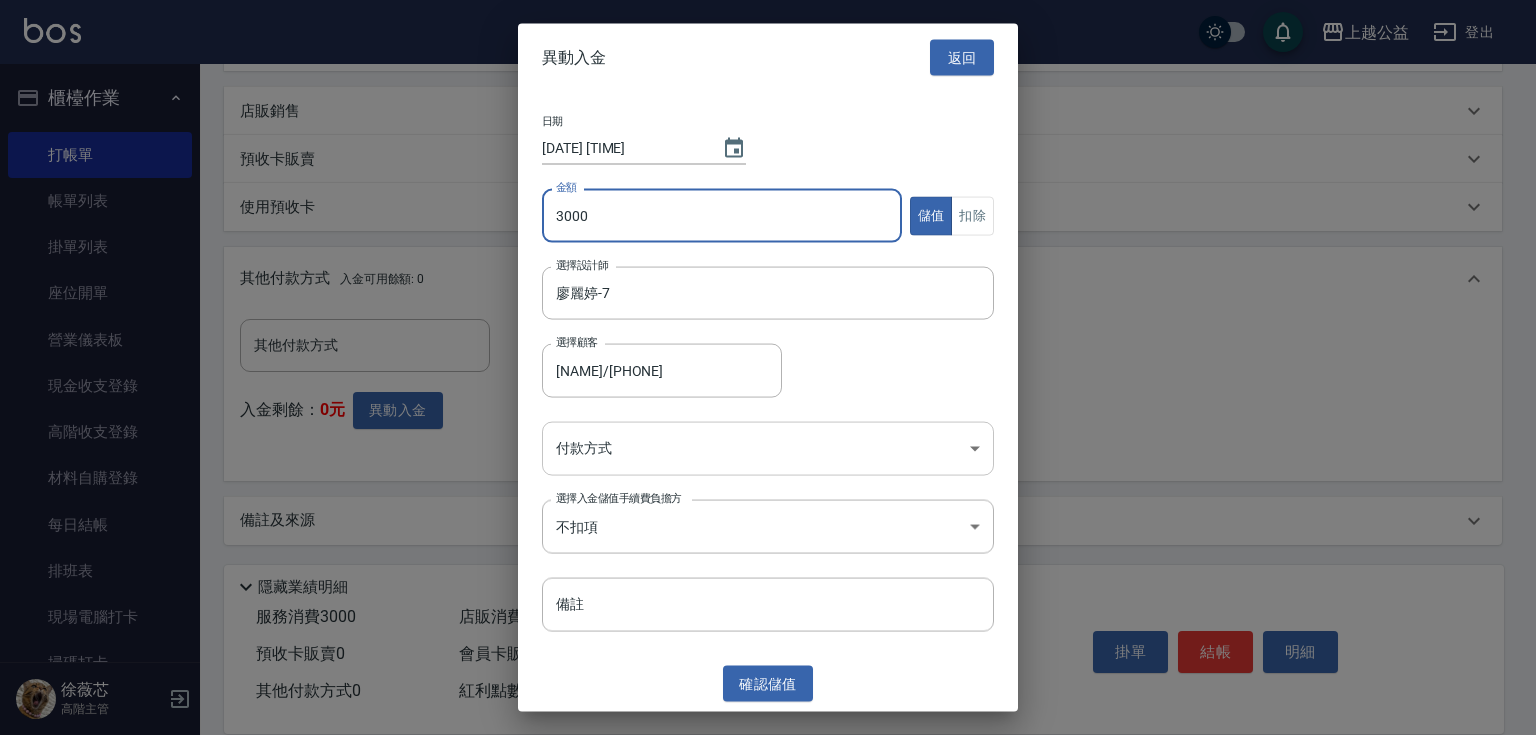 type on "3000" 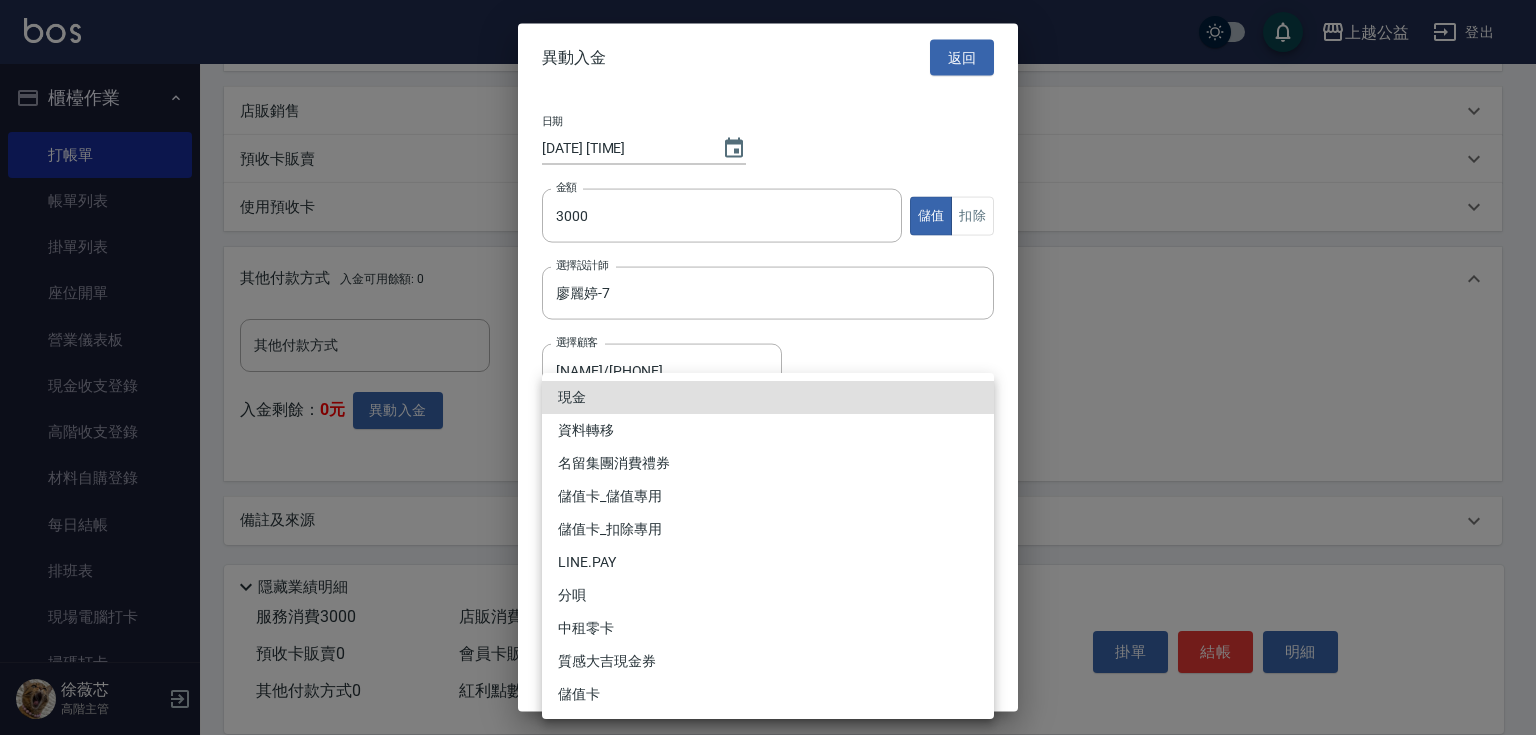 click on "上越公益 登出 櫃檯作業 打帳單 帳單列表 掛單列表 座位開單 營業儀表板 現金收支登錄 高階收支登錄 材料自購登錄 每日結帳 排班表 現場電腦打卡 掃碼打卡 預約管理 預約管理 單日預約紀錄 單週預約紀錄 報表及分析 報表目錄 消費分析儀表板 店家區間累計表 店家日報表 店家排行榜 互助日報表 互助月報表 互助排行榜 互助點數明細 互助業績報表 全店業績分析表 每日業績分析表 營業統計分析表 營業項目月分析表 設計師業績表 設計師日報表 設計師業績分析表 設計師業績月報表 設計師抽成報表 設計師排行榜 商品銷售排行榜 商品消耗明細 商品進銷貨報表 商品庫存表 商品庫存盤點表 會員卡銷售報表 服務扣項明細表 單一服務項目查詢 店販抽成明細 店販分類抽成明細 顧客入金餘額表 顧客卡券餘額表 每日非現金明細 每日收支明細 收支分類明細表 收支匯款表 0" at bounding box center (768, 137) 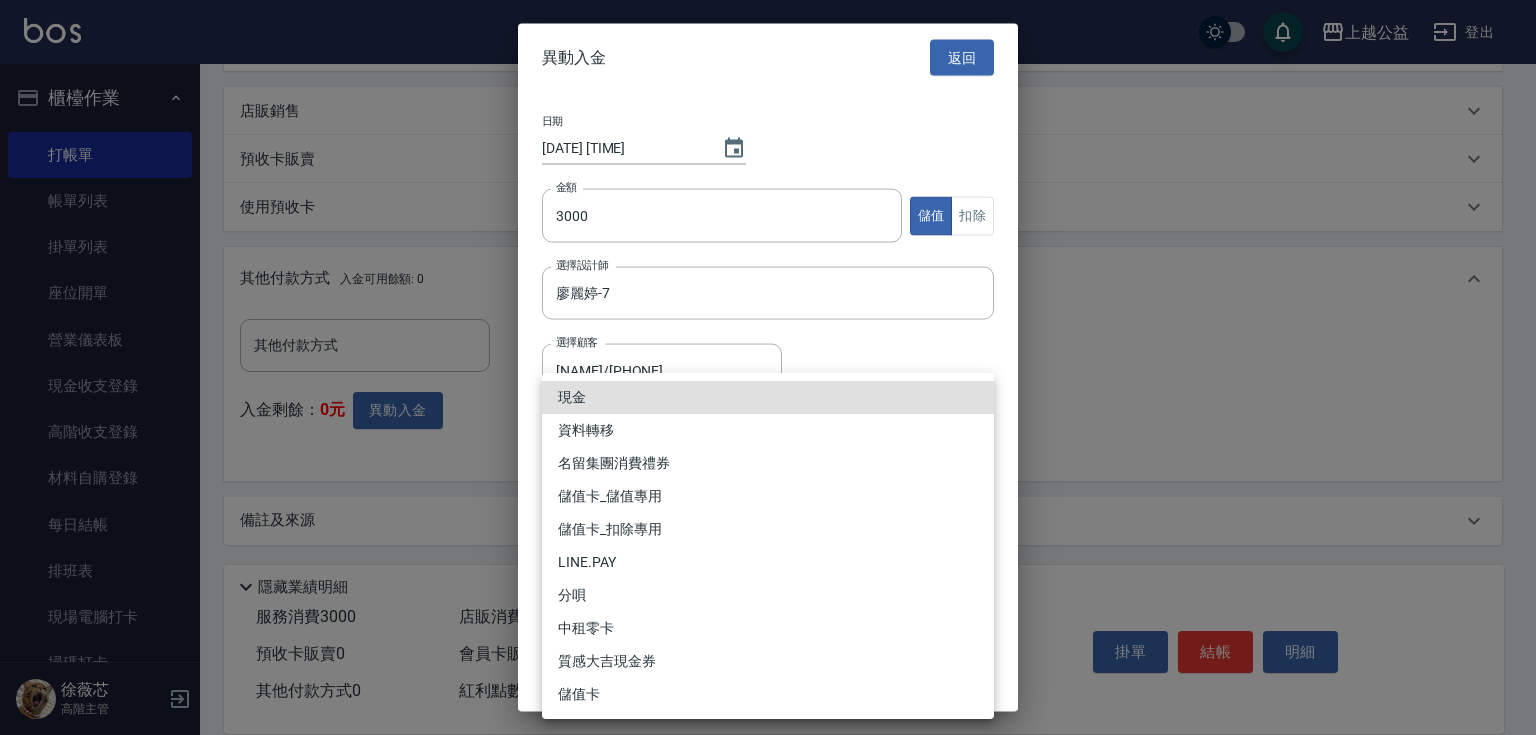 click on "儲值卡_儲值專用" at bounding box center [768, 496] 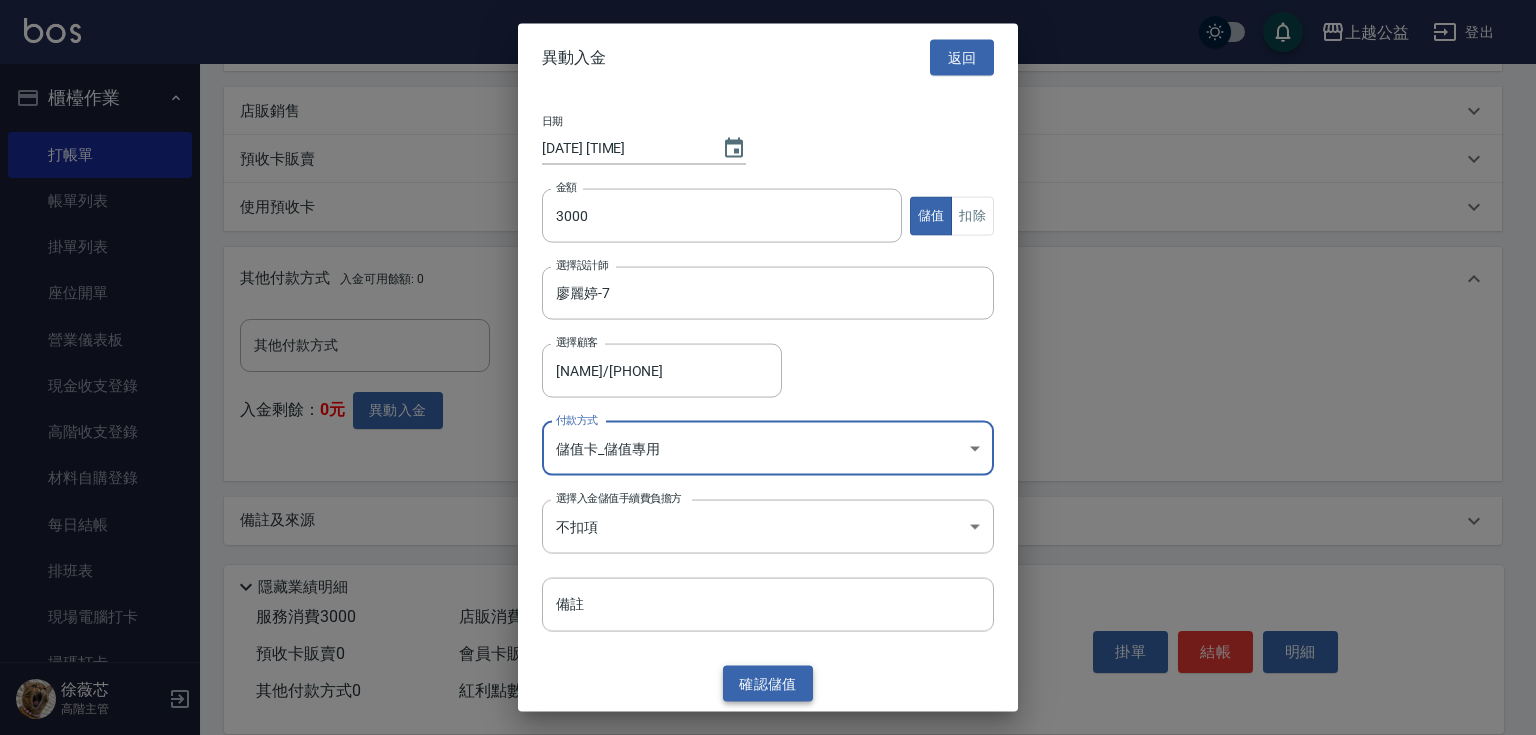 click on "確認 儲值" at bounding box center [768, 683] 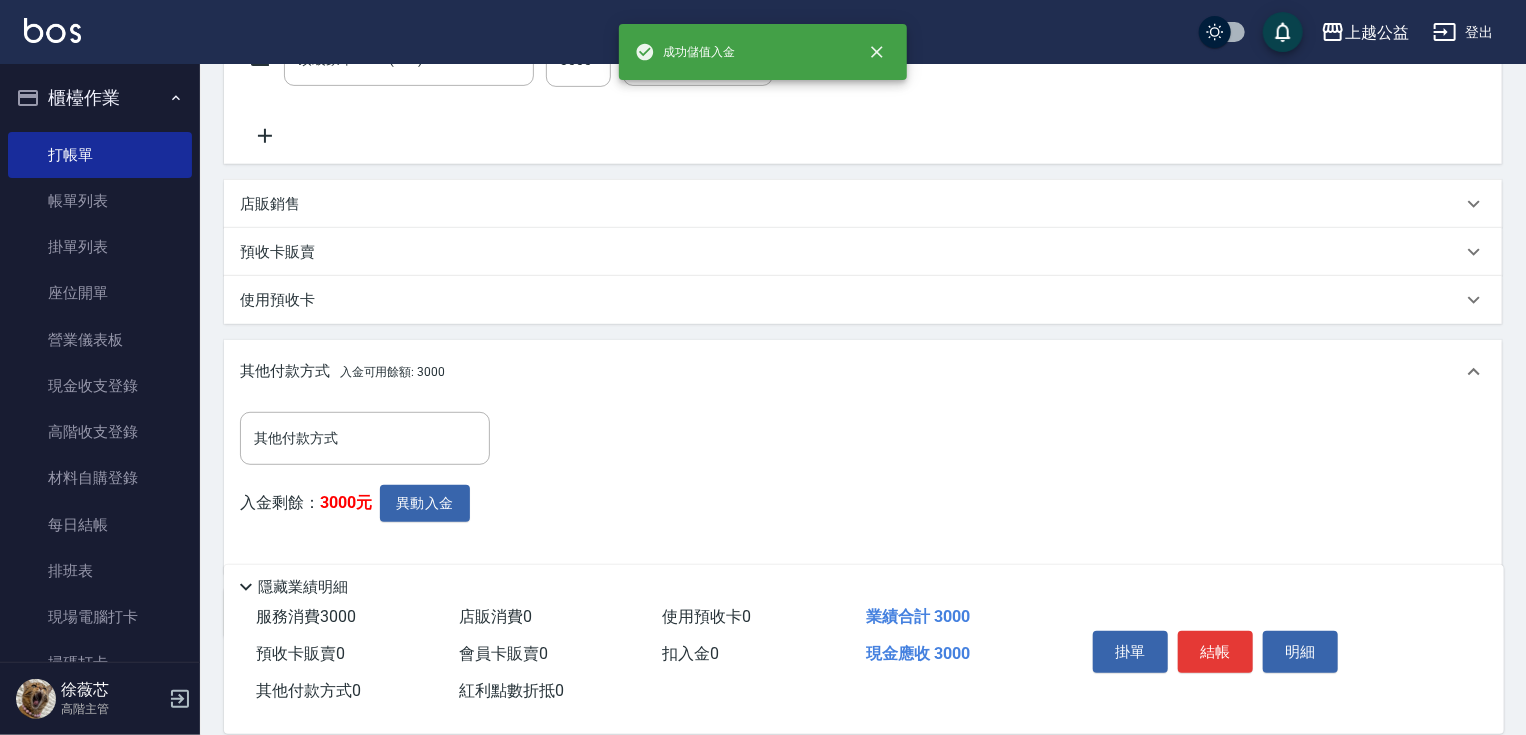 scroll, scrollTop: 460, scrollLeft: 0, axis: vertical 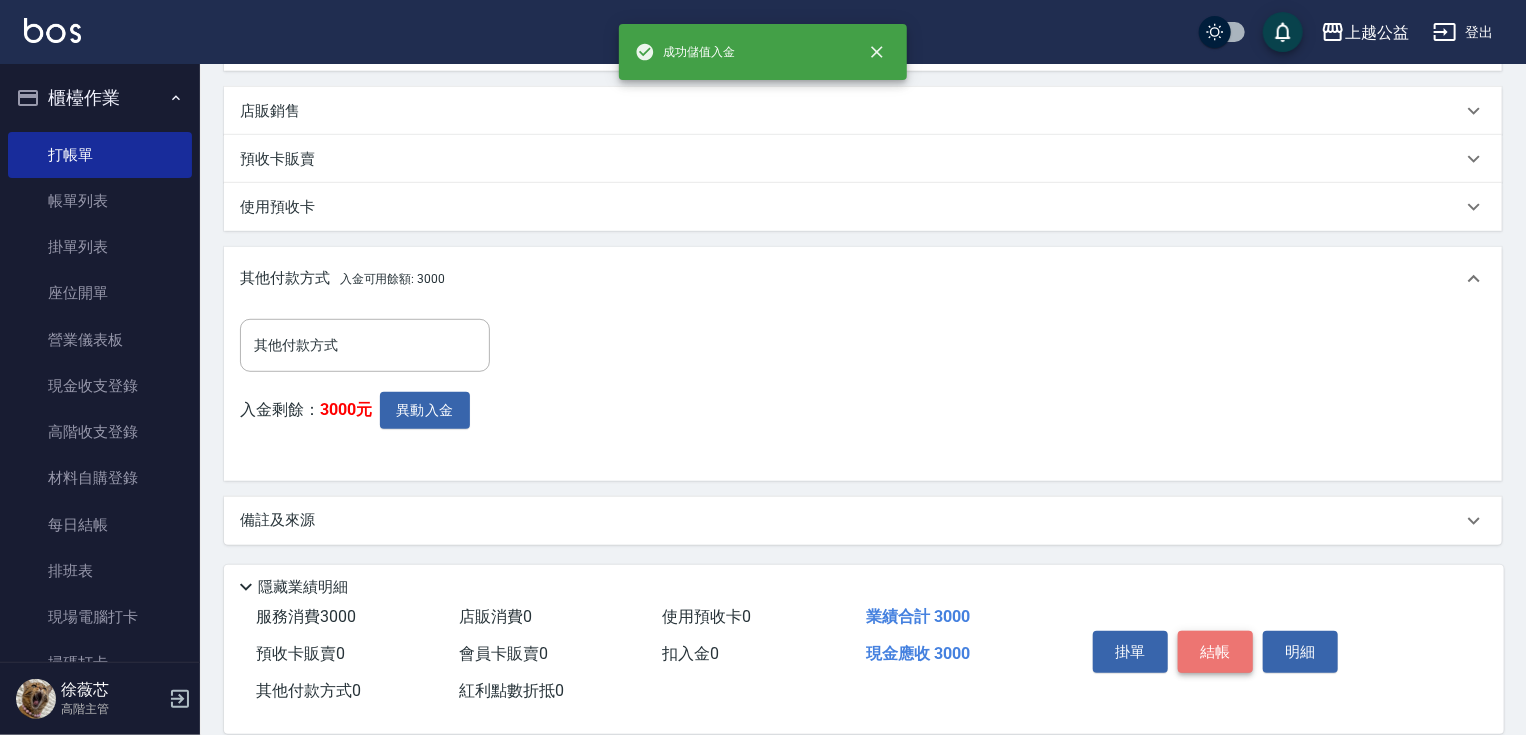 click on "結帳" at bounding box center [1215, 652] 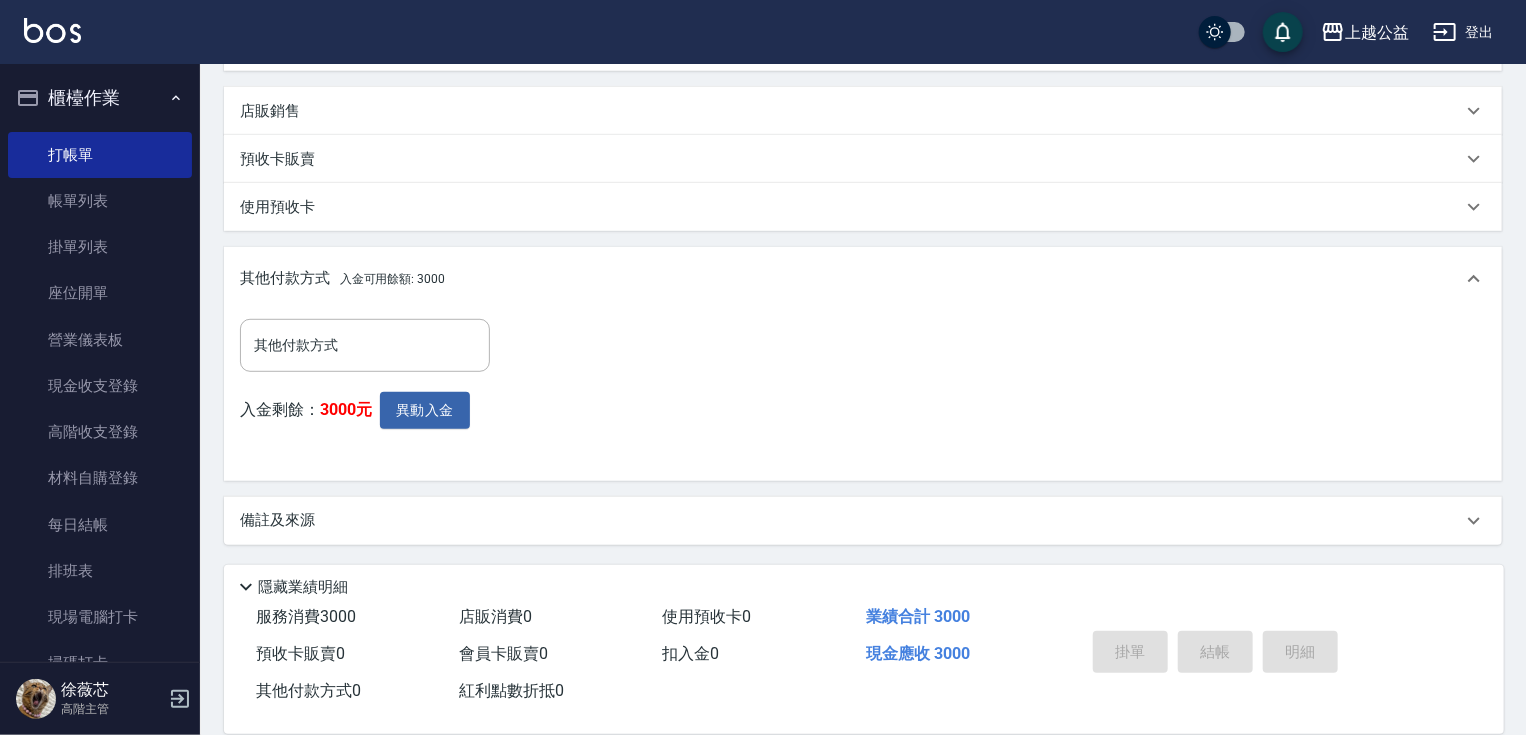 type 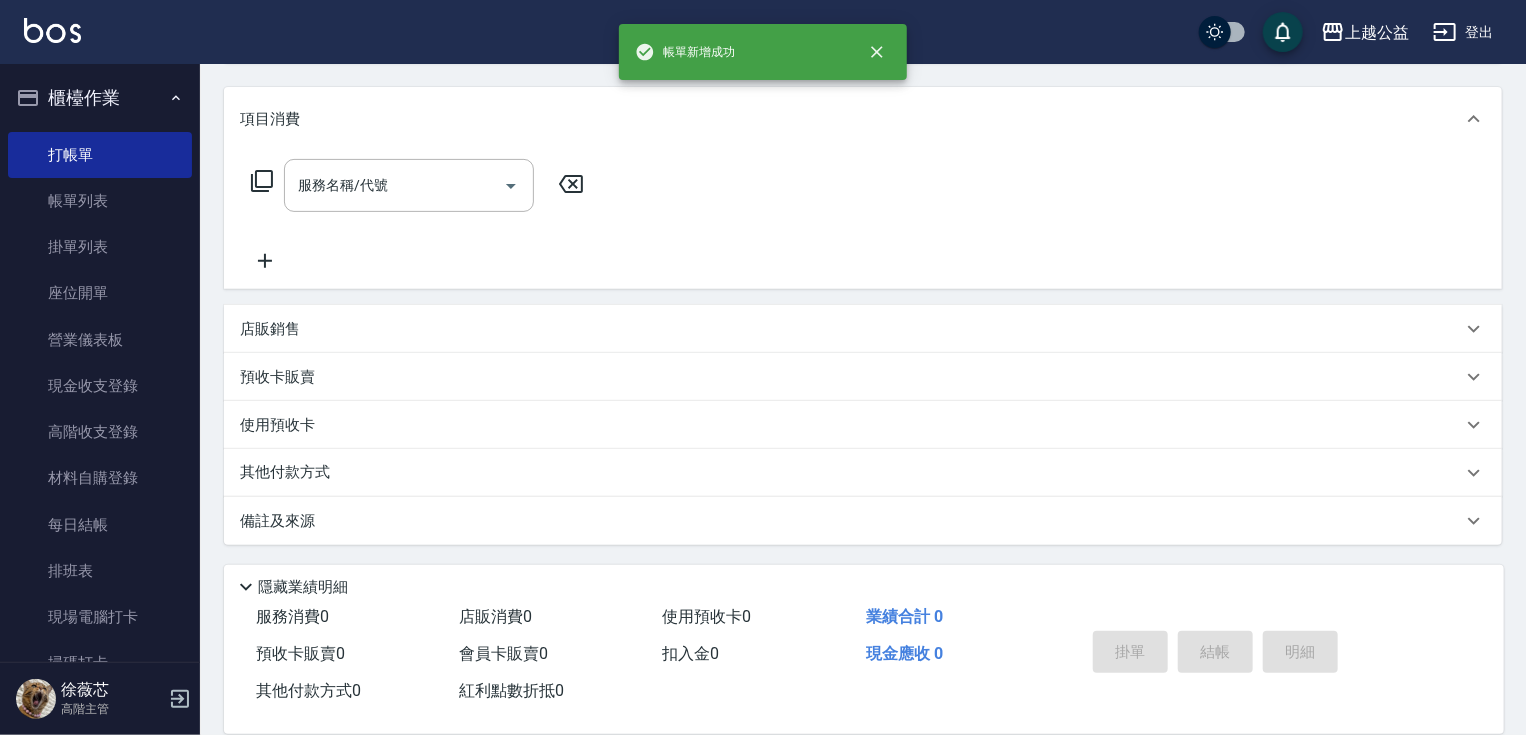 scroll, scrollTop: 0, scrollLeft: 0, axis: both 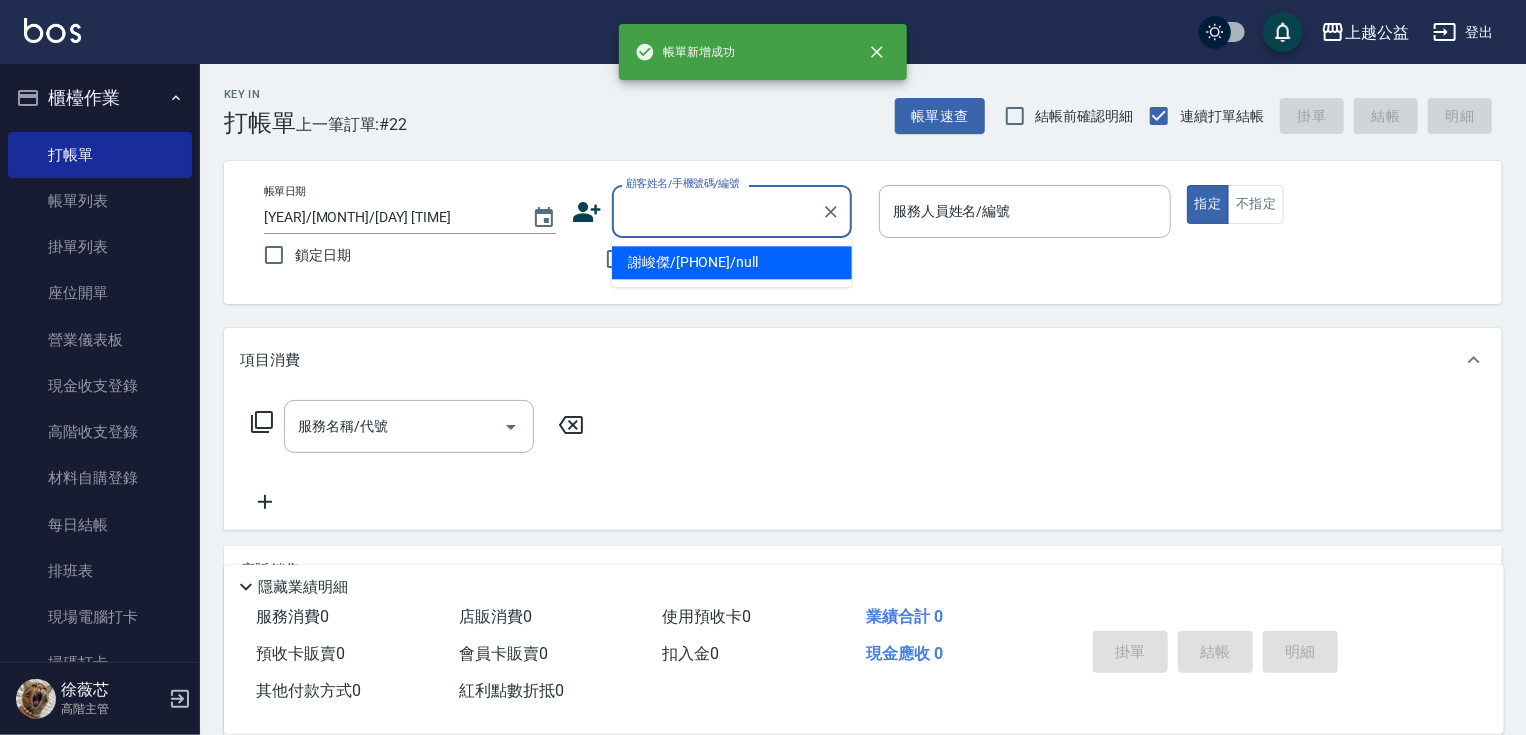 click on "顧客姓名/手機號碼/編號" at bounding box center (717, 211) 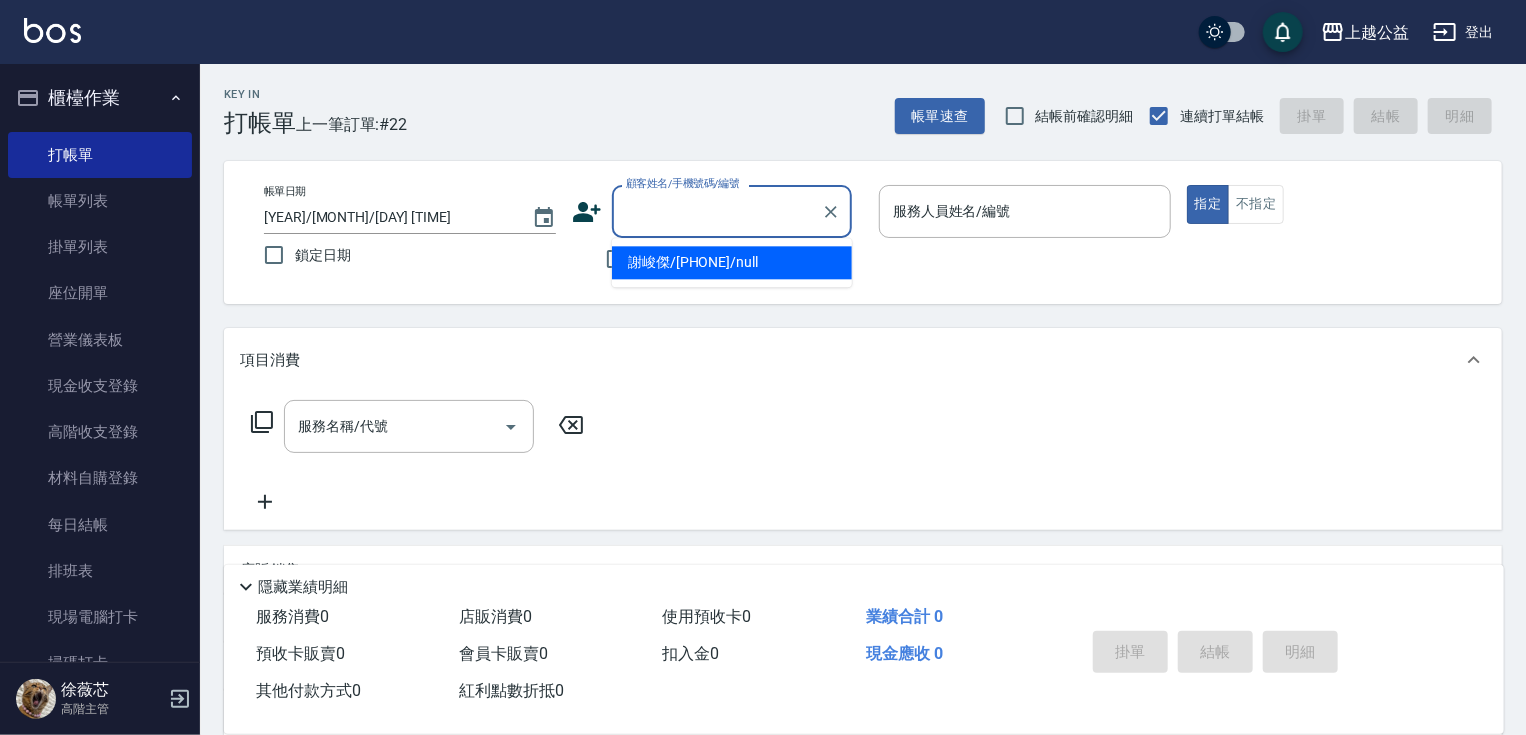 click on "謝峻傑/[PHONE]/null" at bounding box center (732, 262) 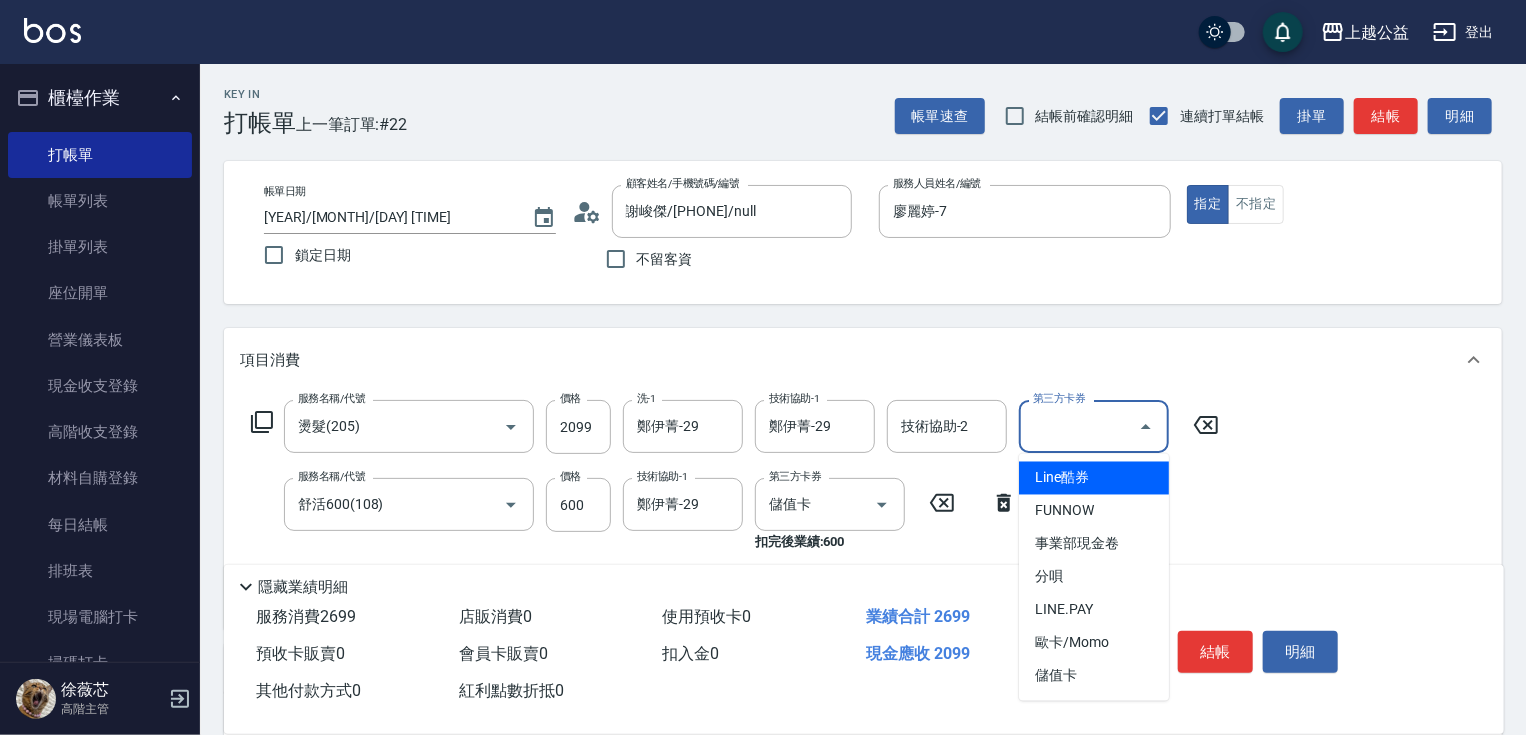 click on "第三方卡券 第三方卡券" at bounding box center (1094, 426) 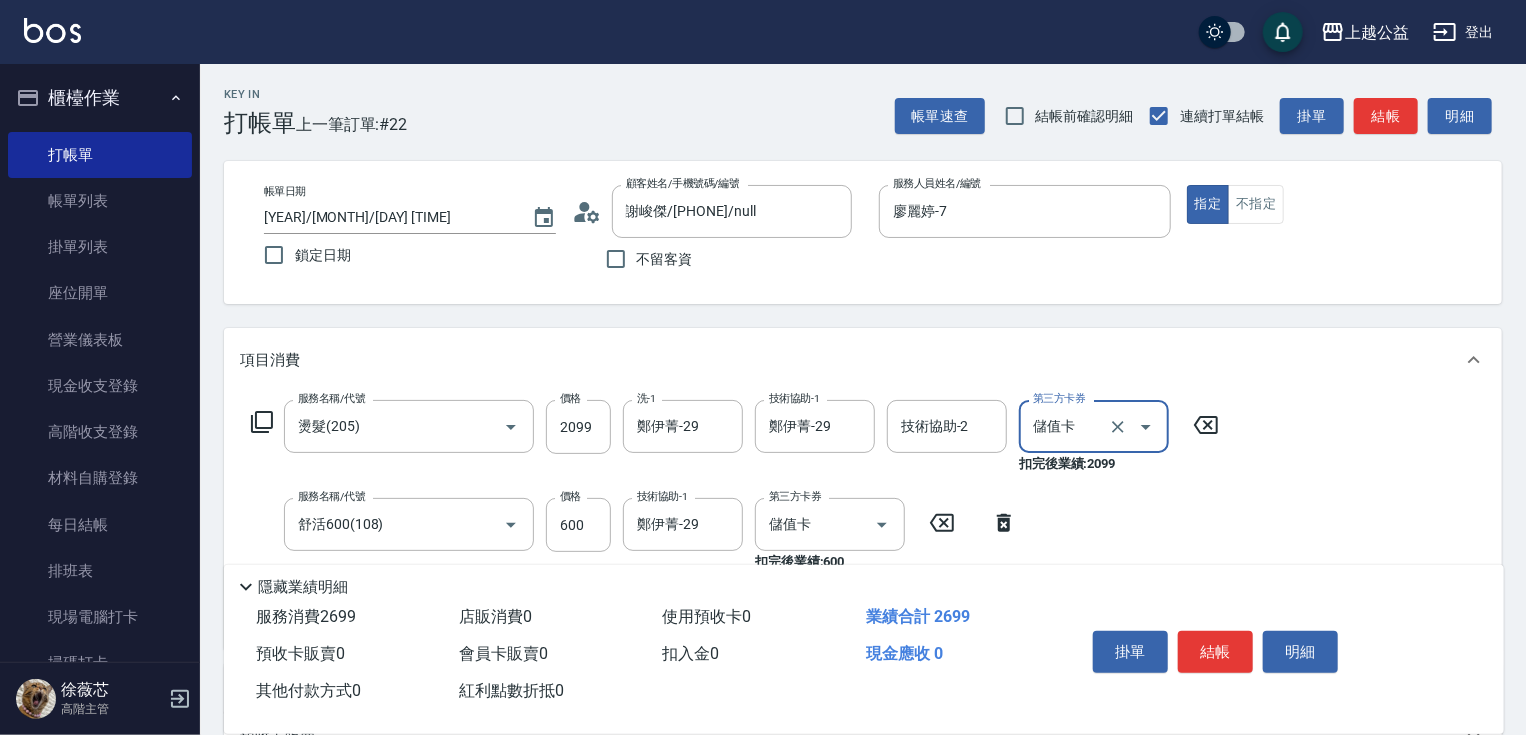 drag, startPoint x: 848, startPoint y: 252, endPoint x: 592, endPoint y: 585, distance: 420.02975 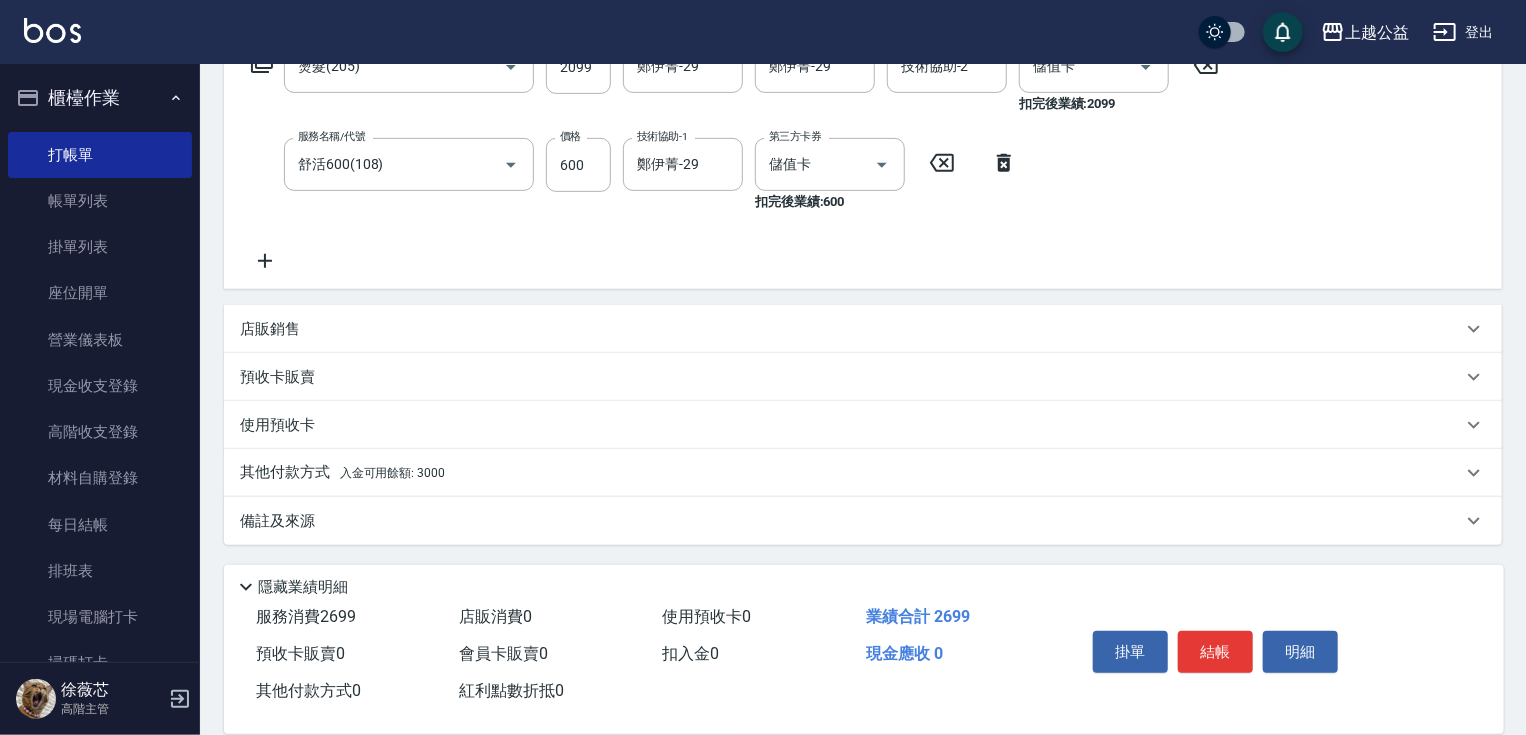 drag, startPoint x: 524, startPoint y: 416, endPoint x: 557, endPoint y: 622, distance: 208.62646 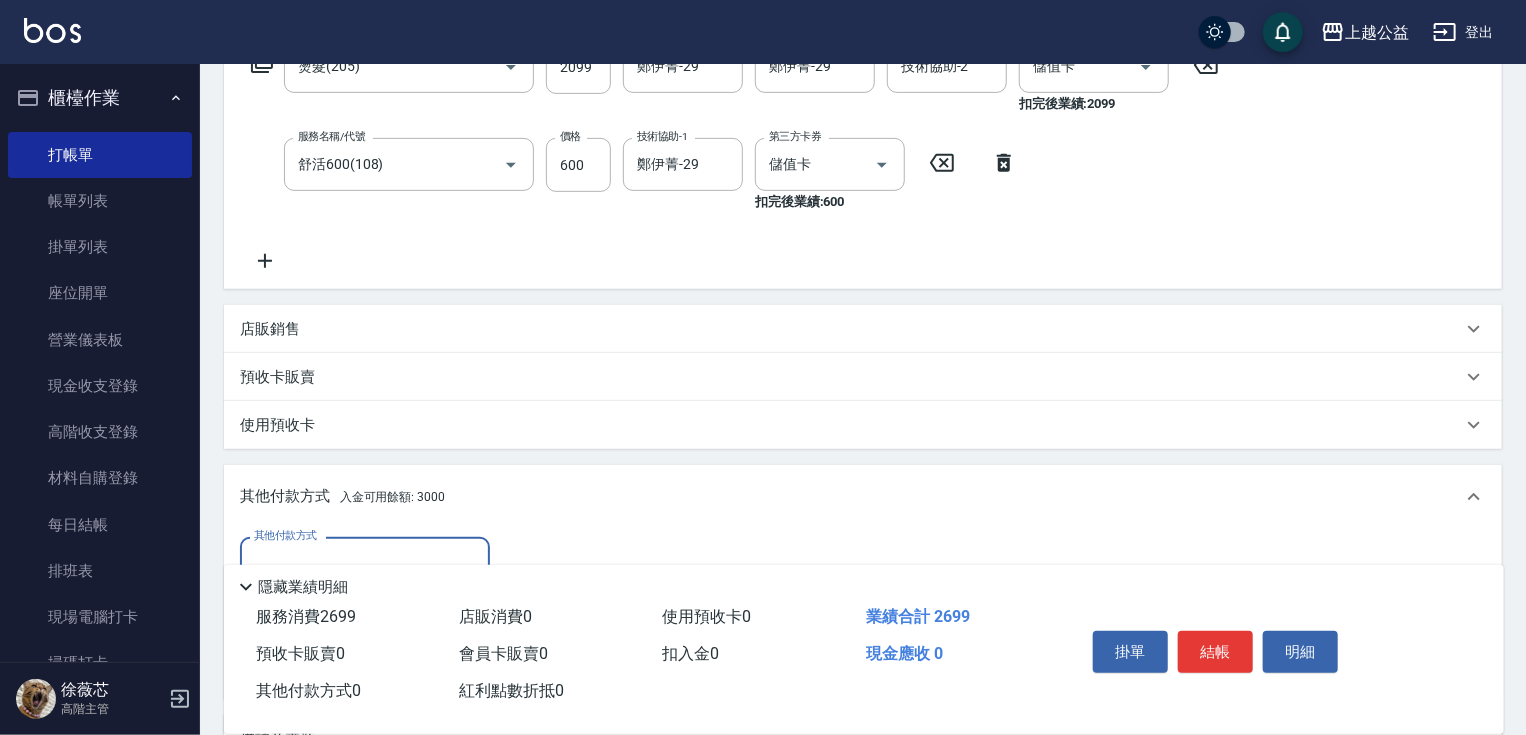 scroll, scrollTop: 0, scrollLeft: 0, axis: both 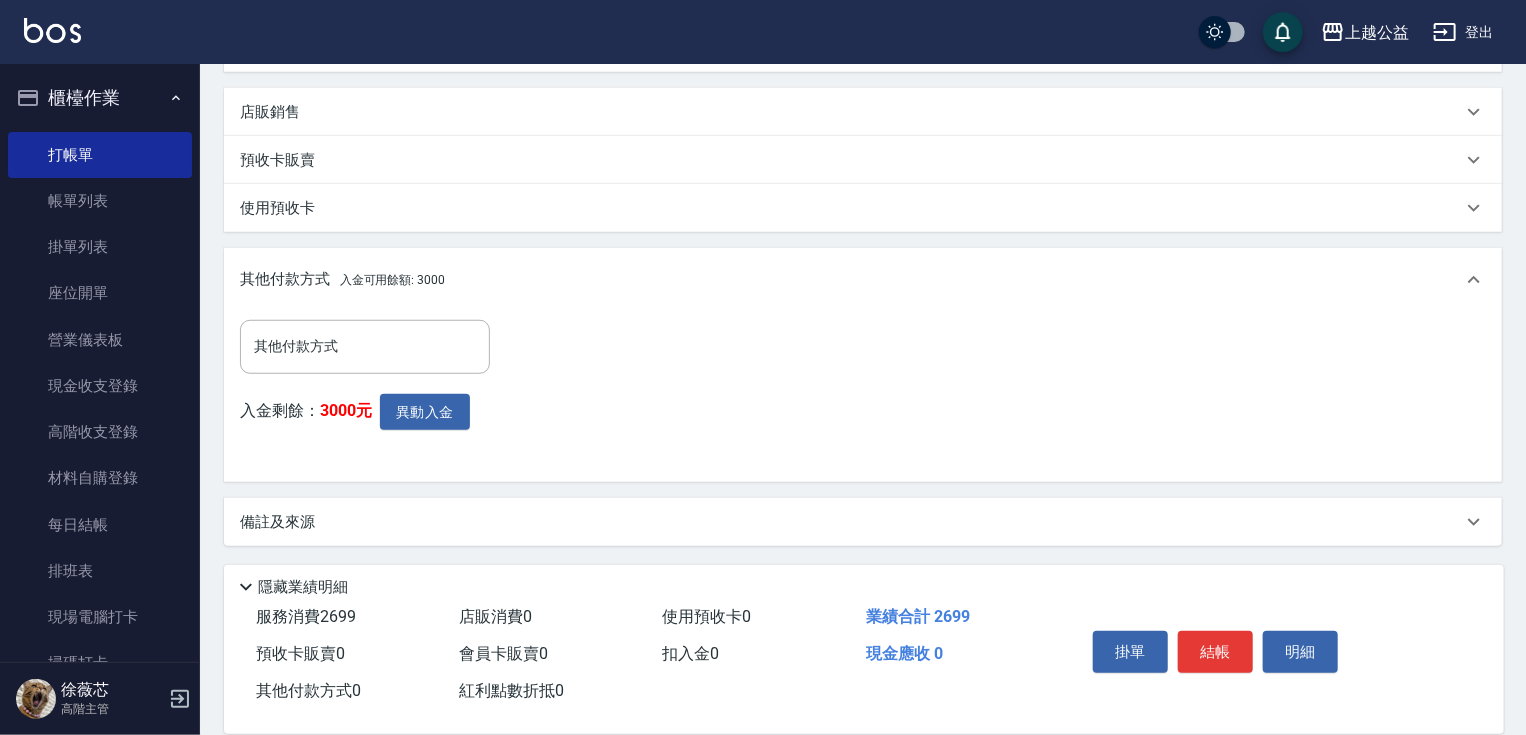 drag, startPoint x: 485, startPoint y: 356, endPoint x: 364, endPoint y: 448, distance: 152.0033 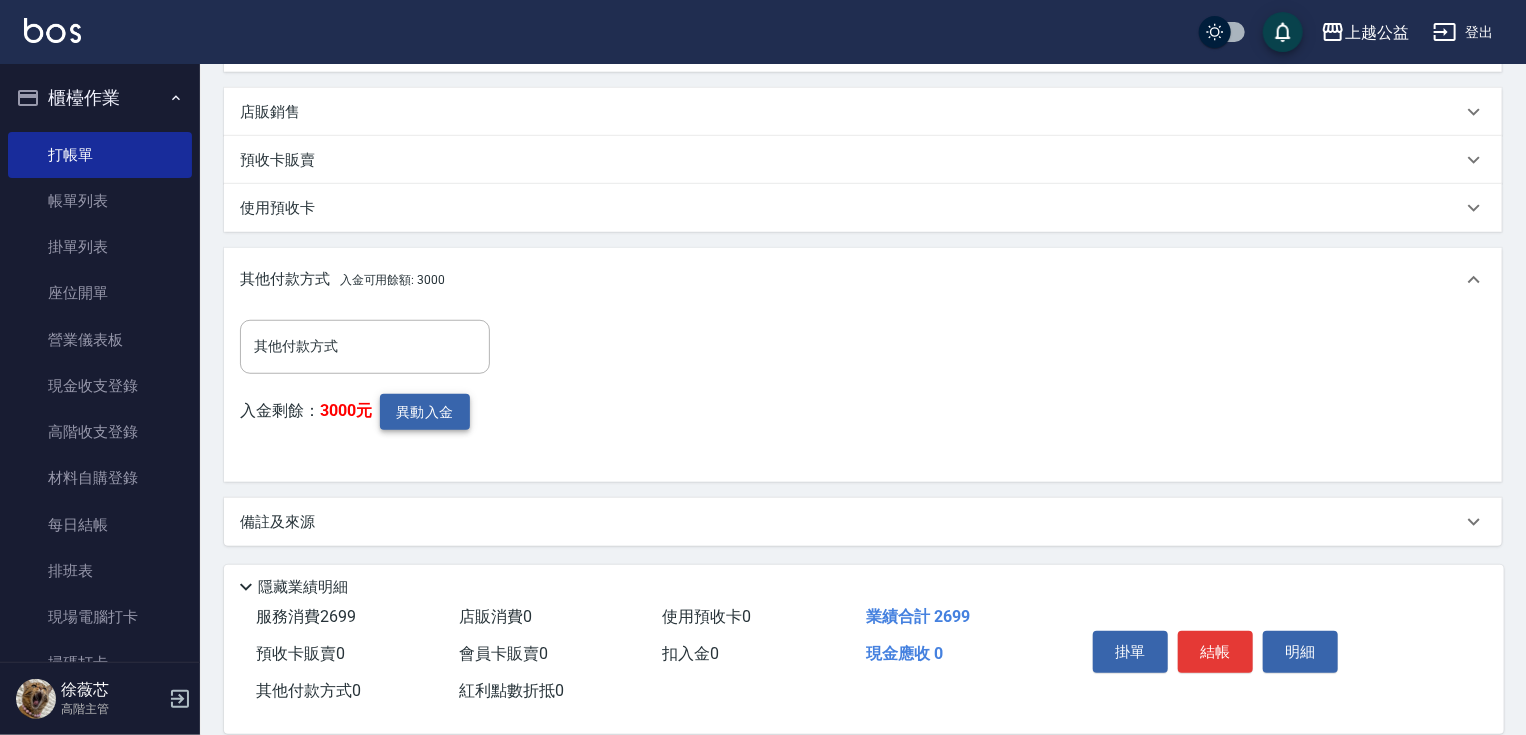 click on "異動入金" at bounding box center (425, 412) 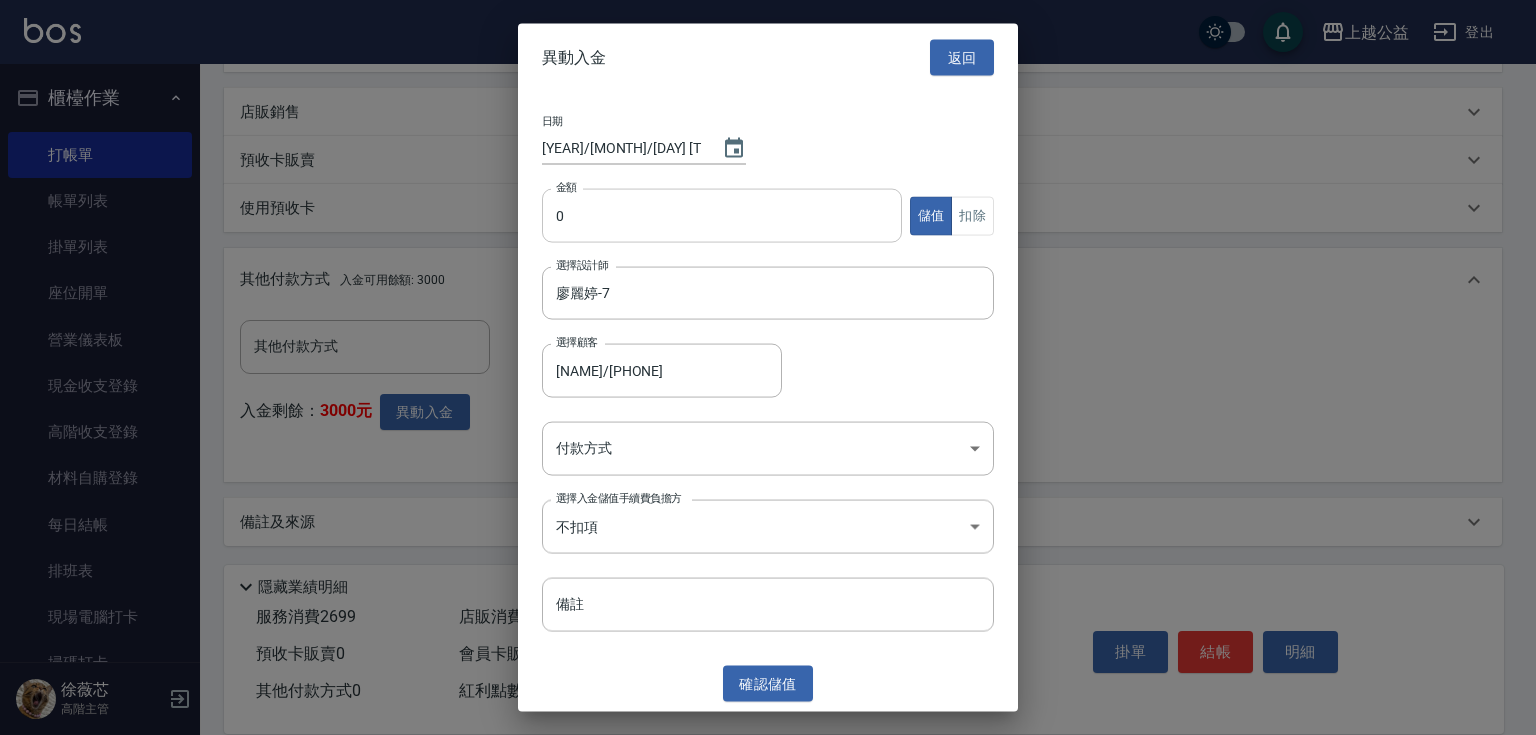 click on "0" at bounding box center (722, 216) 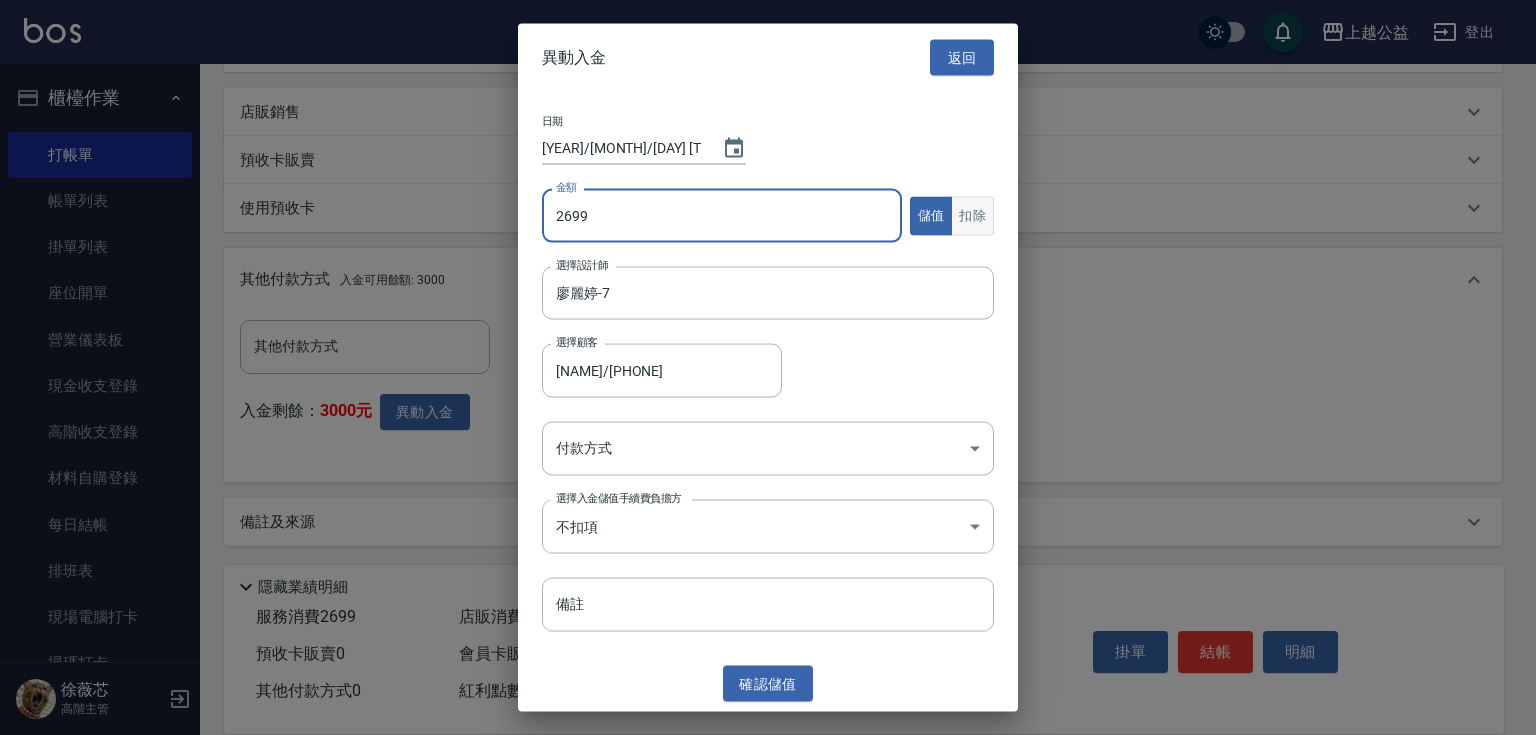 click on "扣除" at bounding box center (972, 215) 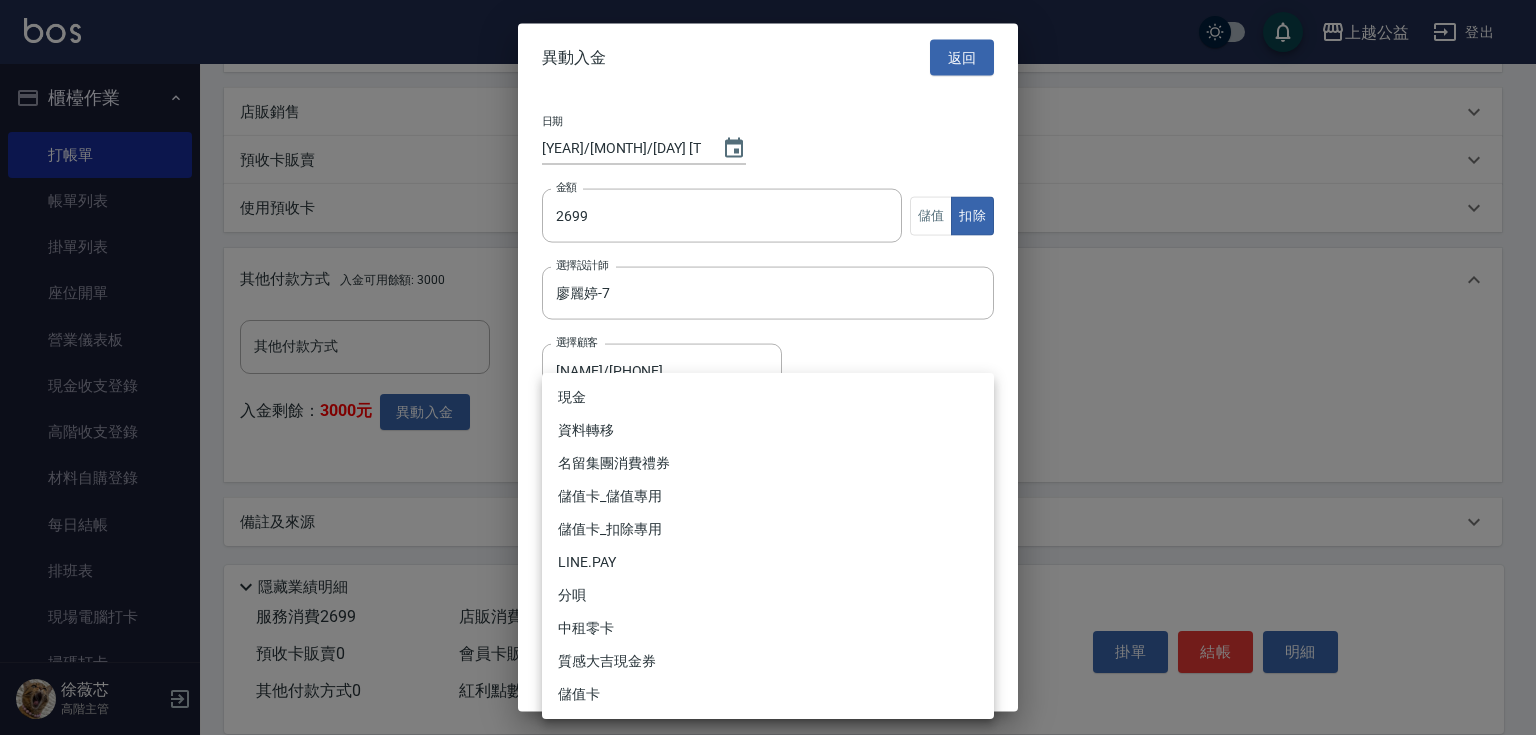 click on "上越公益 登出 櫃檯作業 打帳單 帳單列表 掛單列表 座位開單 營業儀表板 現金收支登錄 高階收支登錄 材料自購登錄 每日結帳 排班表 現場電腦打卡 掃碼打卡 預約管理 預約管理 單日預約紀錄 單週預約紀錄 報表及分析 報表目錄 消費分析儀表板 店家區間累計表 店家日報表 店家排行榜 互助日報表 互助月報表 互助排行榜 互助點數明細 互助業績報表 全店業績分析表 每日業績分析表 營業統計分析表 營業項目月分析表 設計師業績表 設計師日報表 設計師業績分析表 設計師業績月報表 設計師抽成報表 設計師排行榜 商品銷售排行榜 商品消耗明細 商品進銷貨報表 商品庫存表 商品庫存盤點表 會員卡銷售報表 服務扣項明細表 單一服務項目查詢 店販抽成明細 店販分類抽成明細 顧客入金餘額表 顧客卡券餘額表 每日非現金明細 每日收支明細 收支分類明細表 收支匯款表 0" at bounding box center [768, 79] 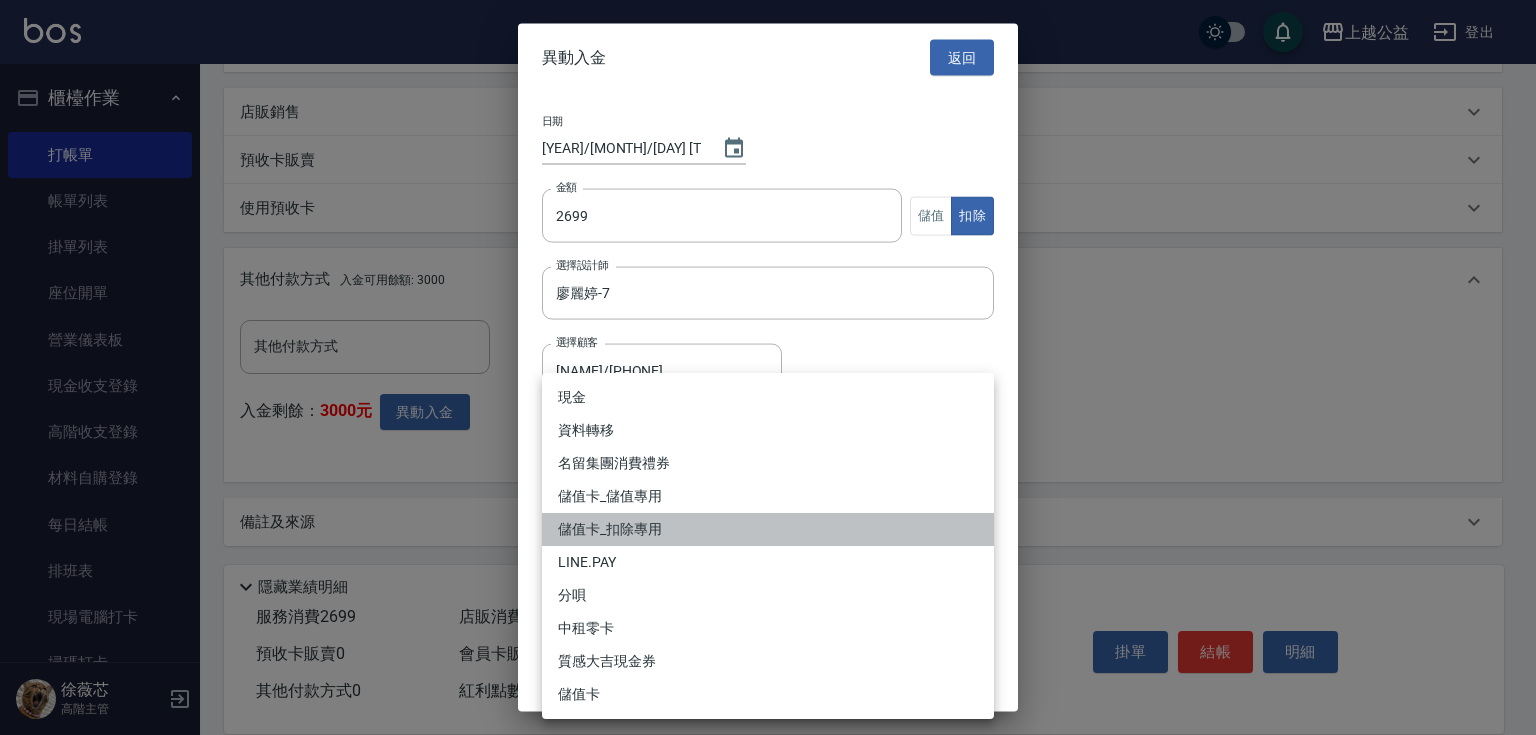 click on "儲值卡_扣除專用" at bounding box center [768, 529] 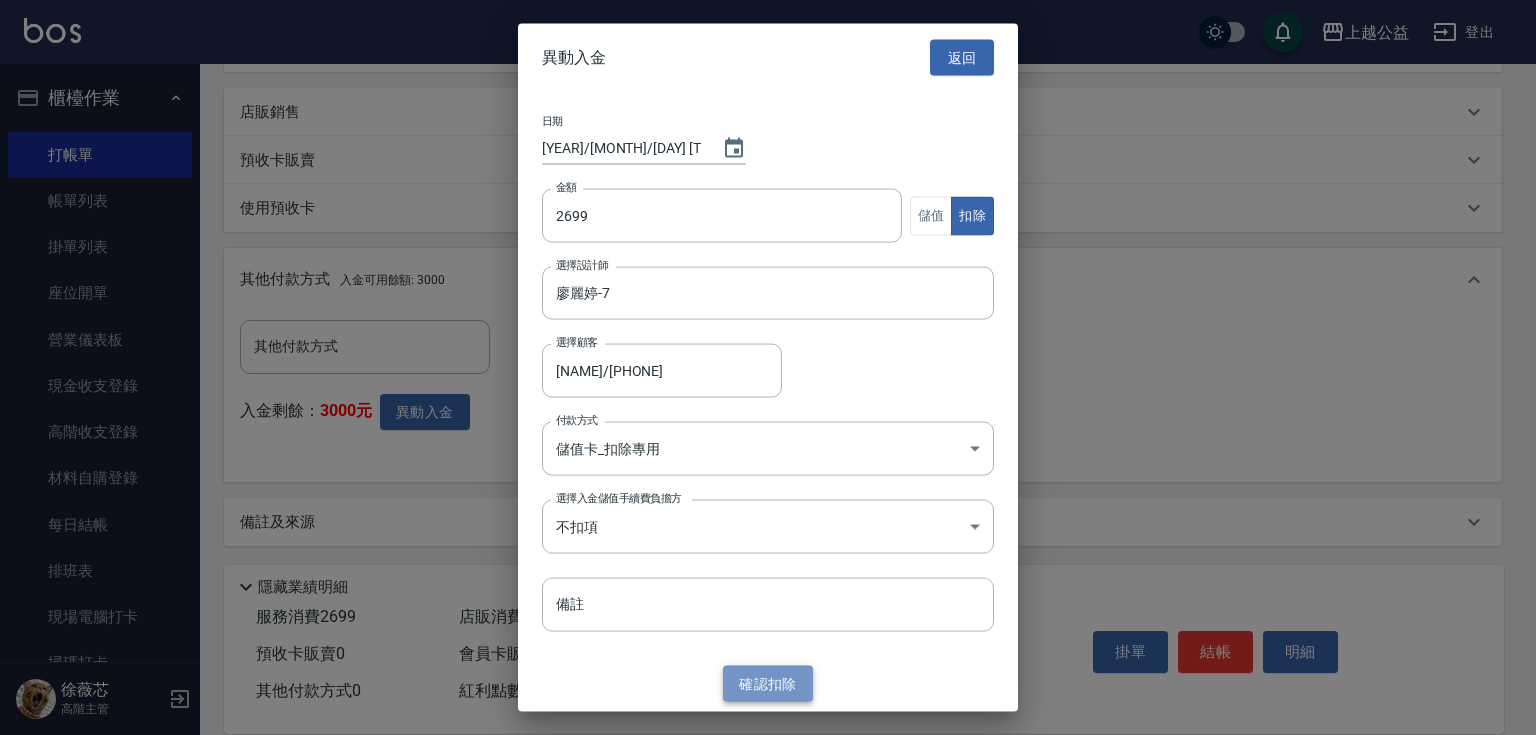 click on "確認 扣除" at bounding box center [768, 683] 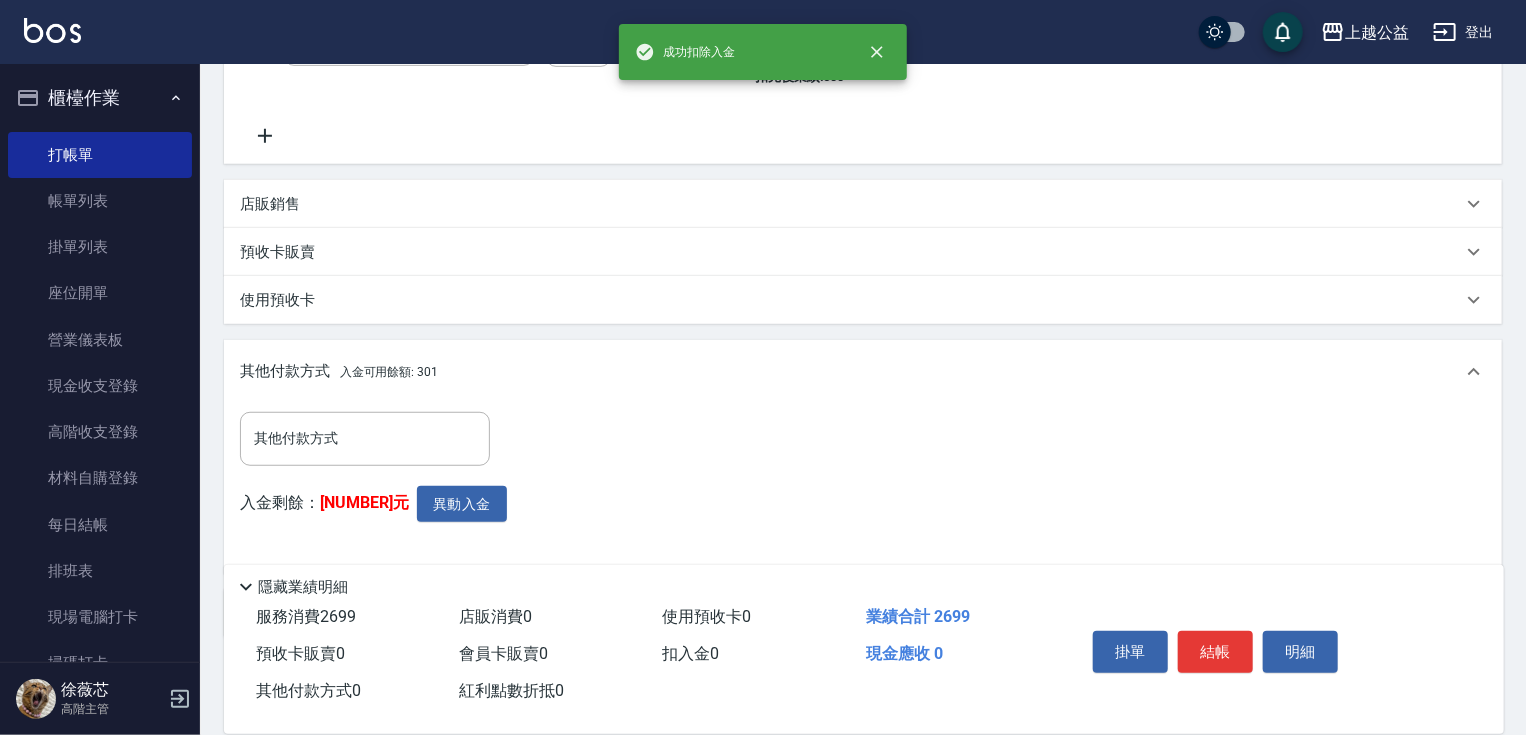 scroll, scrollTop: 577, scrollLeft: 0, axis: vertical 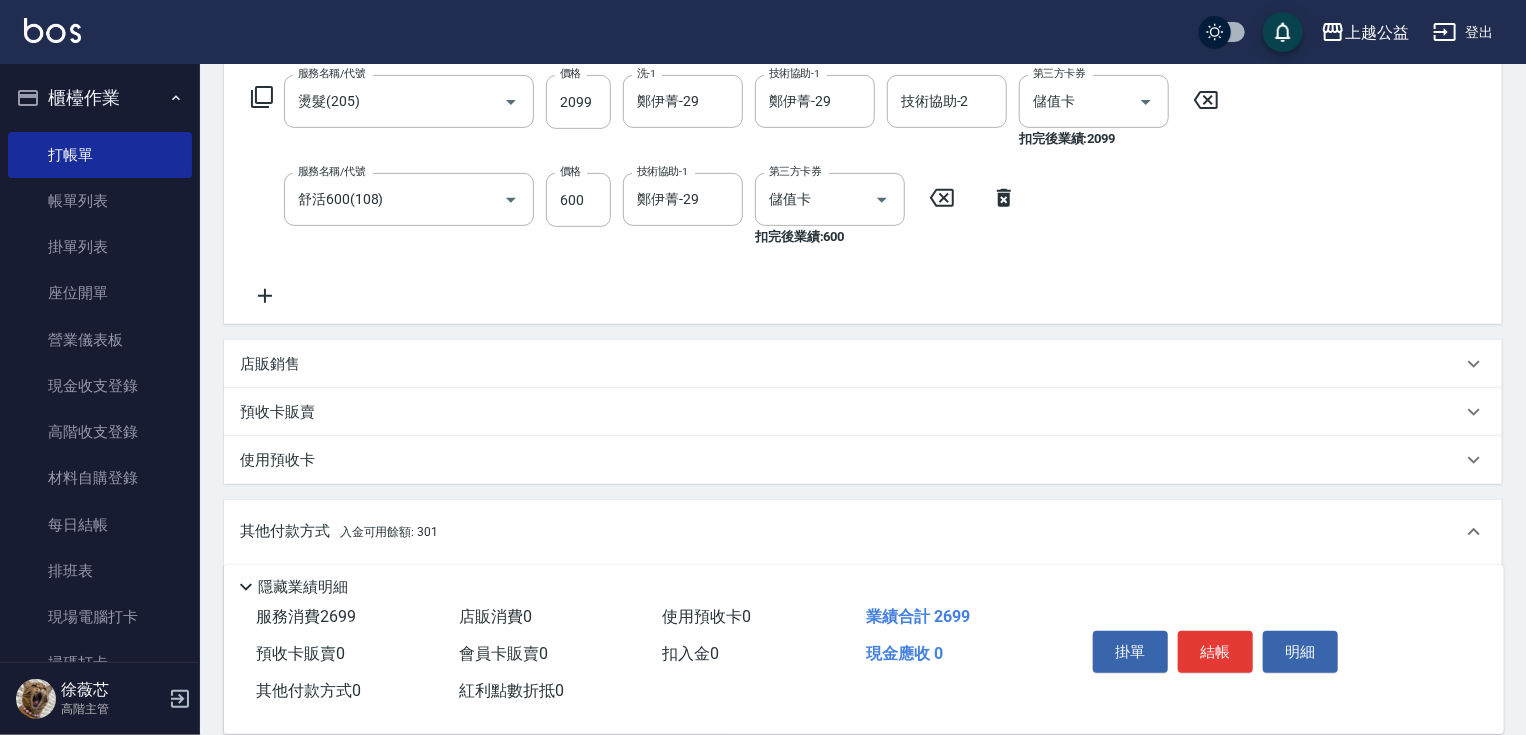 drag, startPoint x: 812, startPoint y: 436, endPoint x: 802, endPoint y: 370, distance: 66.75328 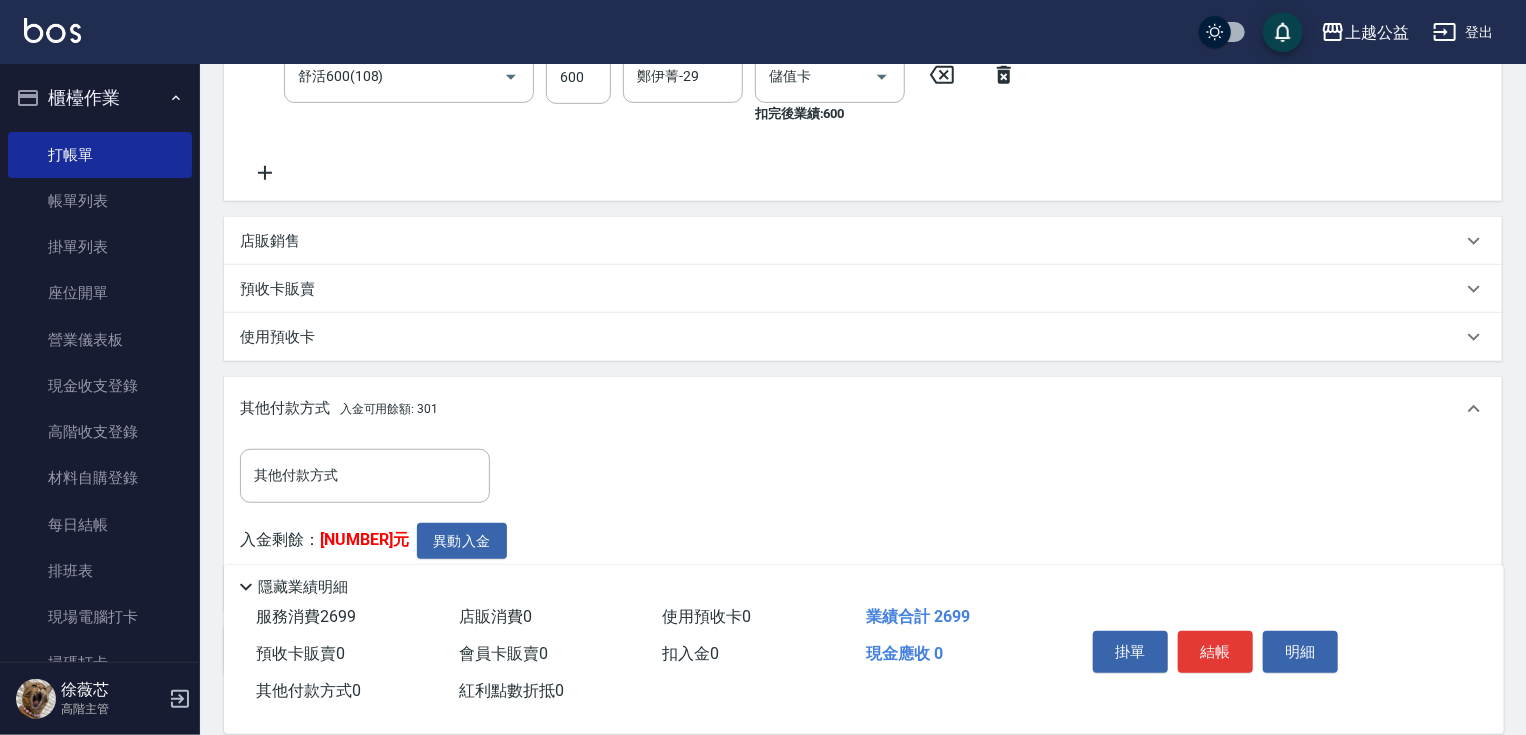 scroll, scrollTop: 577, scrollLeft: 0, axis: vertical 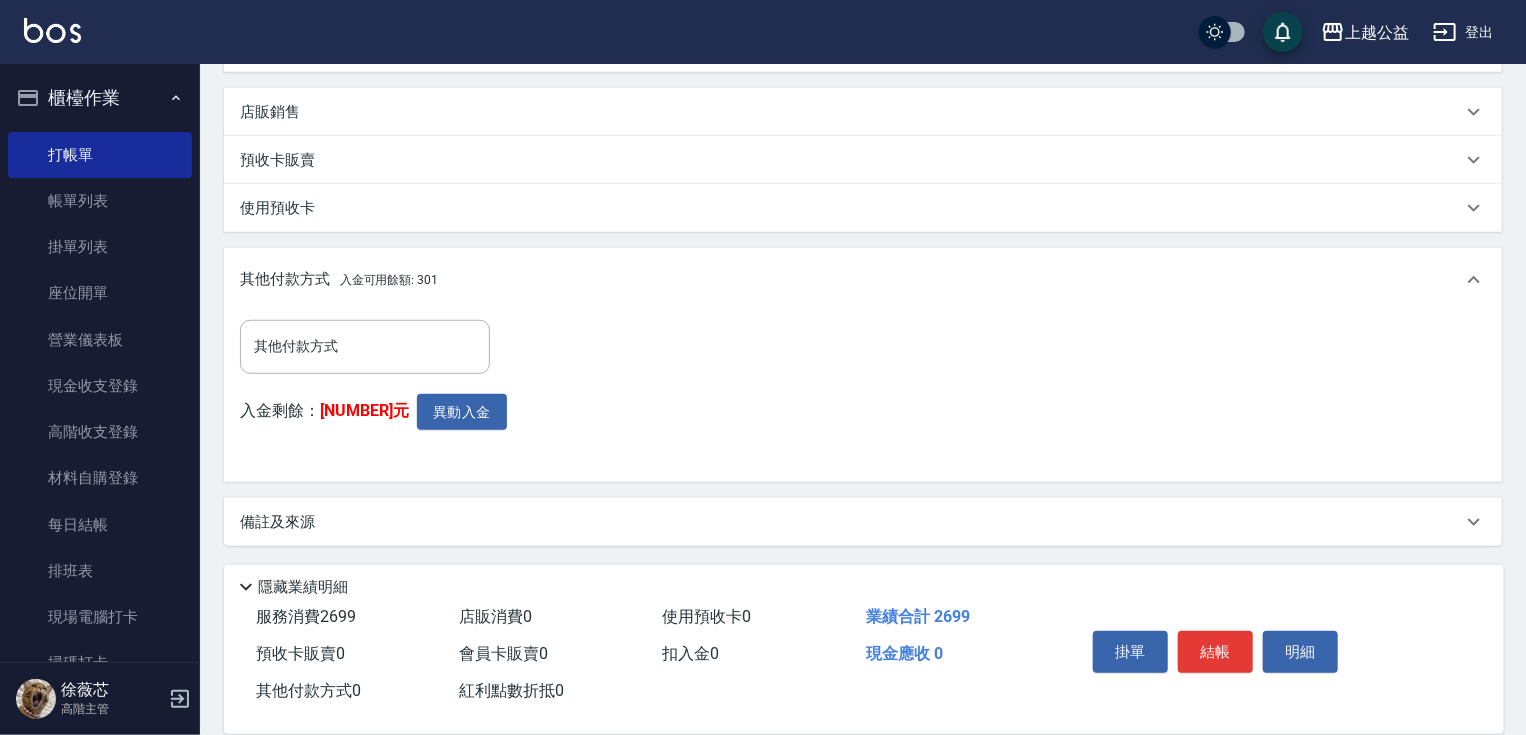 drag, startPoint x: 865, startPoint y: 390, endPoint x: 892, endPoint y: 510, distance: 123 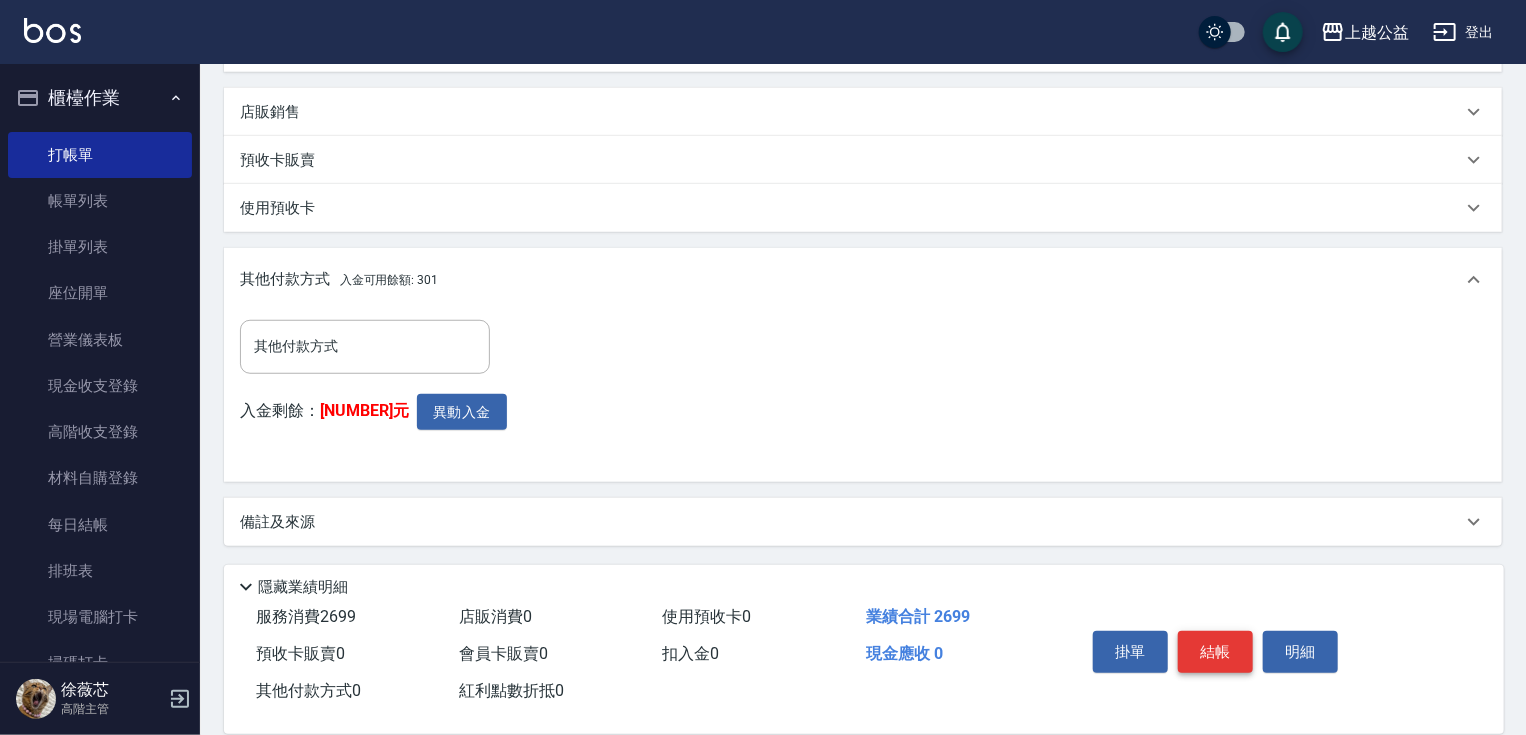 click on "結帳" at bounding box center (1215, 652) 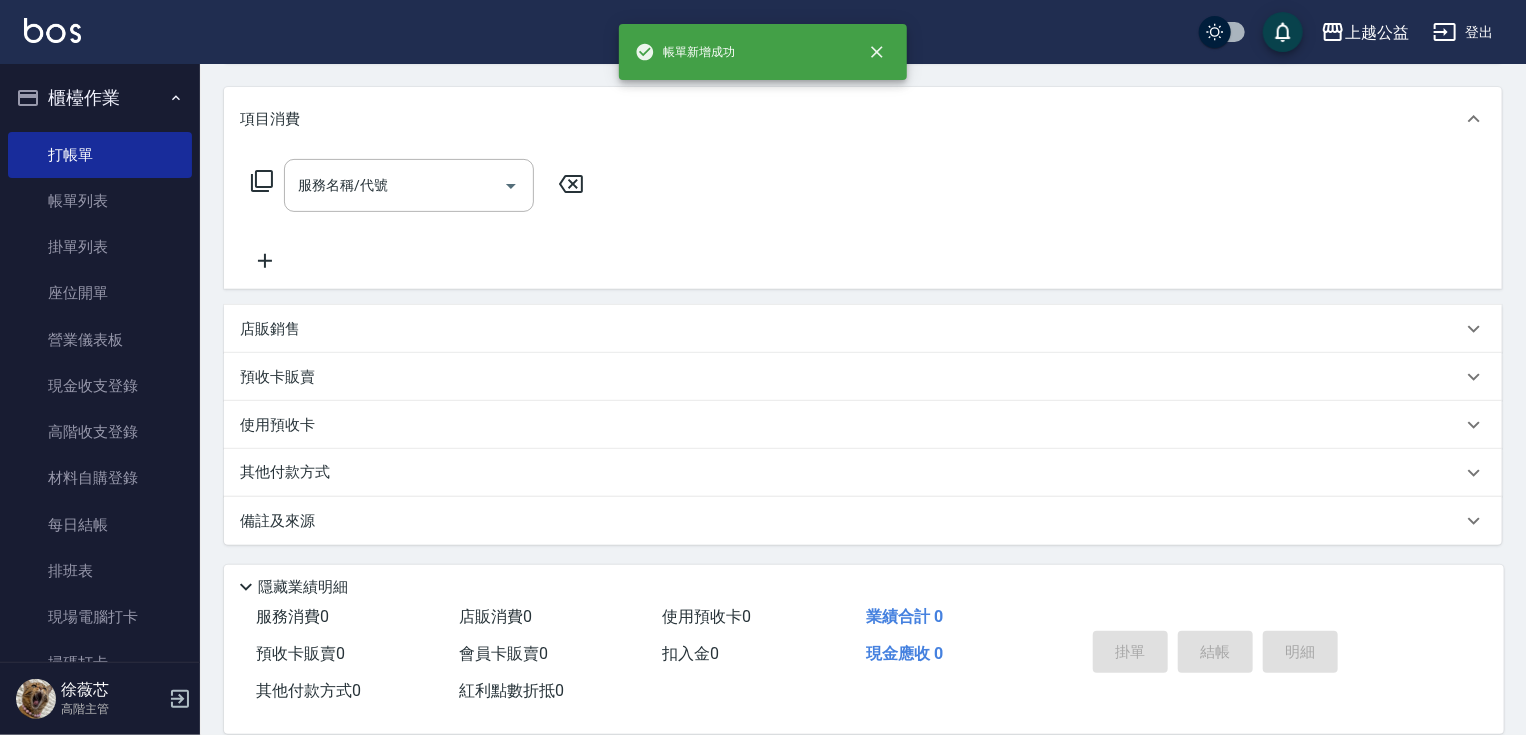scroll, scrollTop: 0, scrollLeft: 0, axis: both 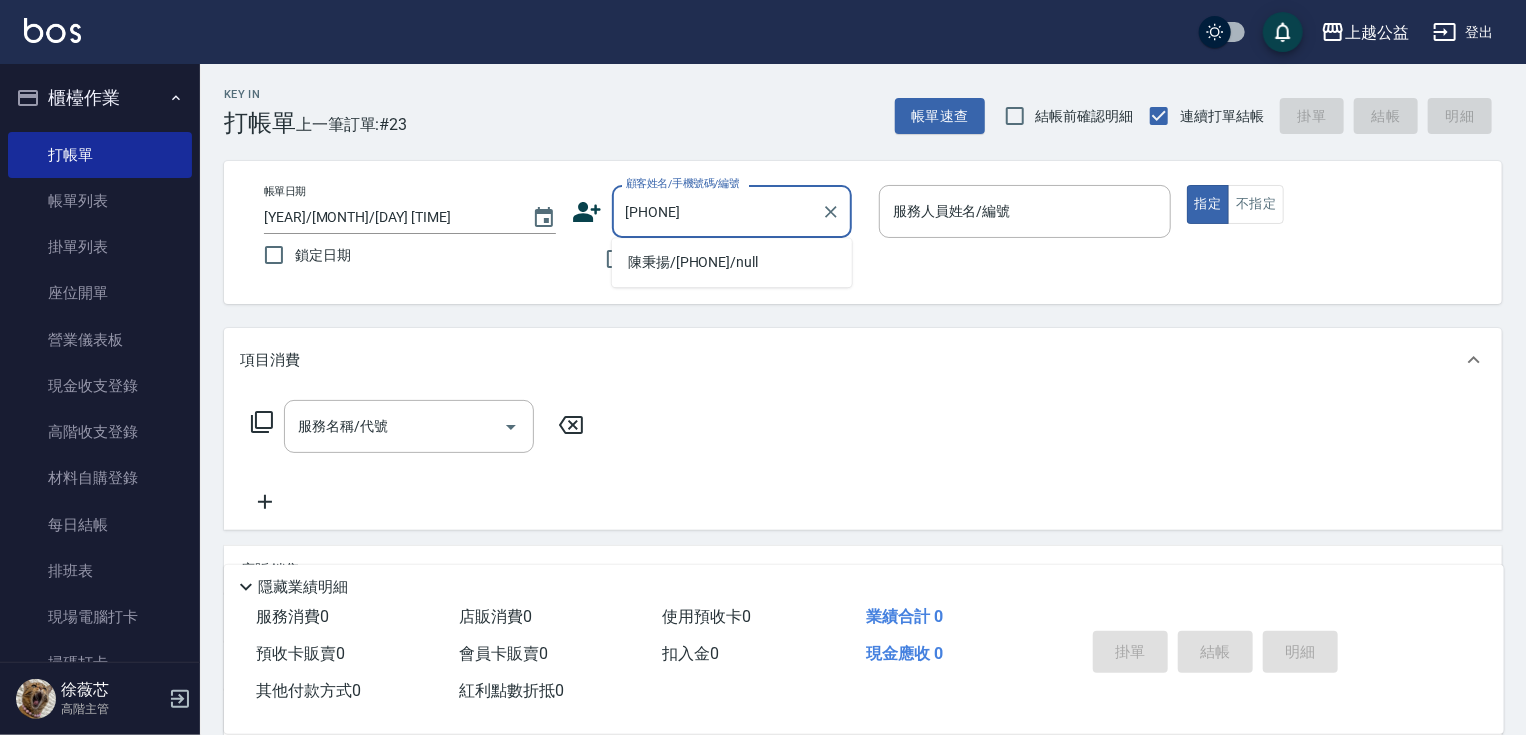click on "陳秉揚/[PHONE]/null" at bounding box center (732, 262) 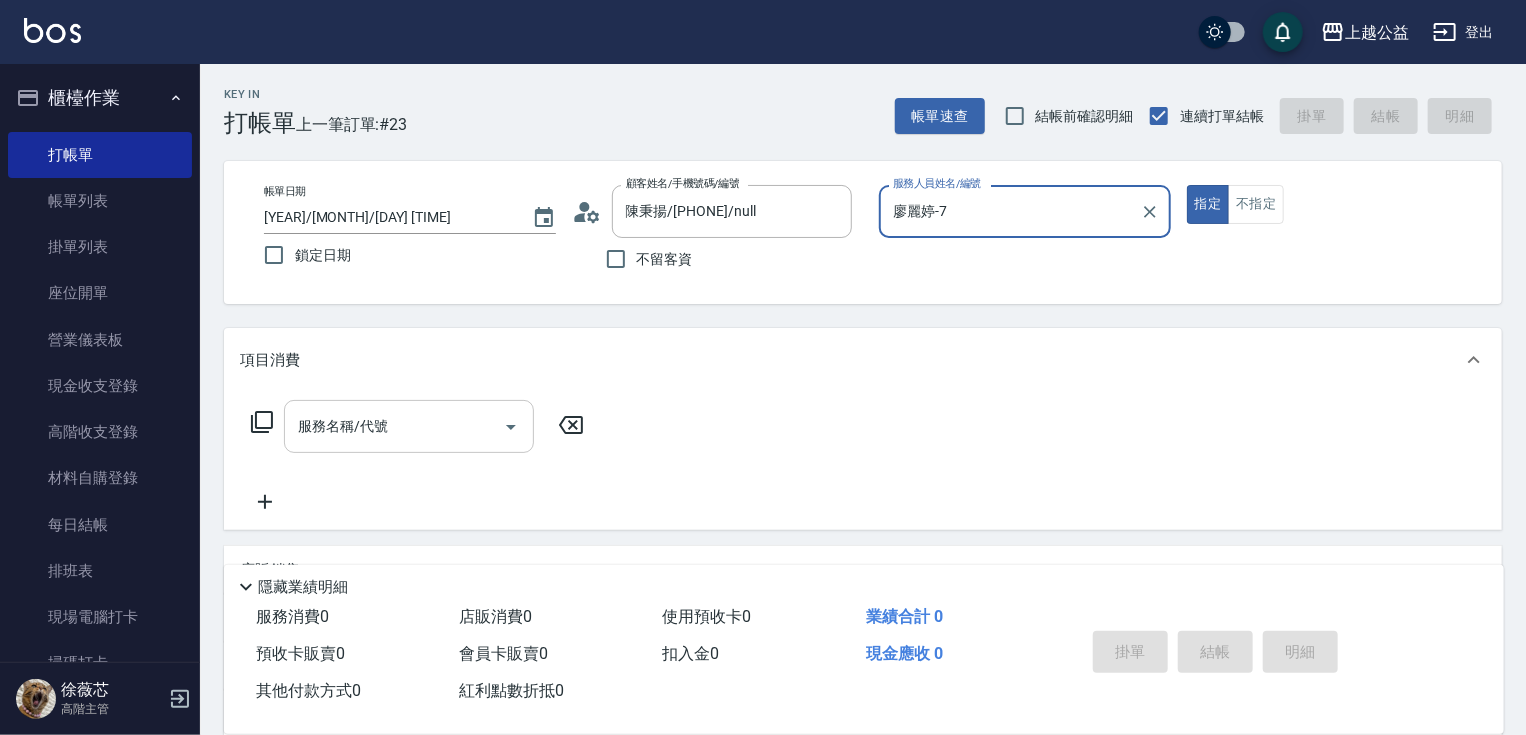 click on "服務名稱/代號" at bounding box center [394, 426] 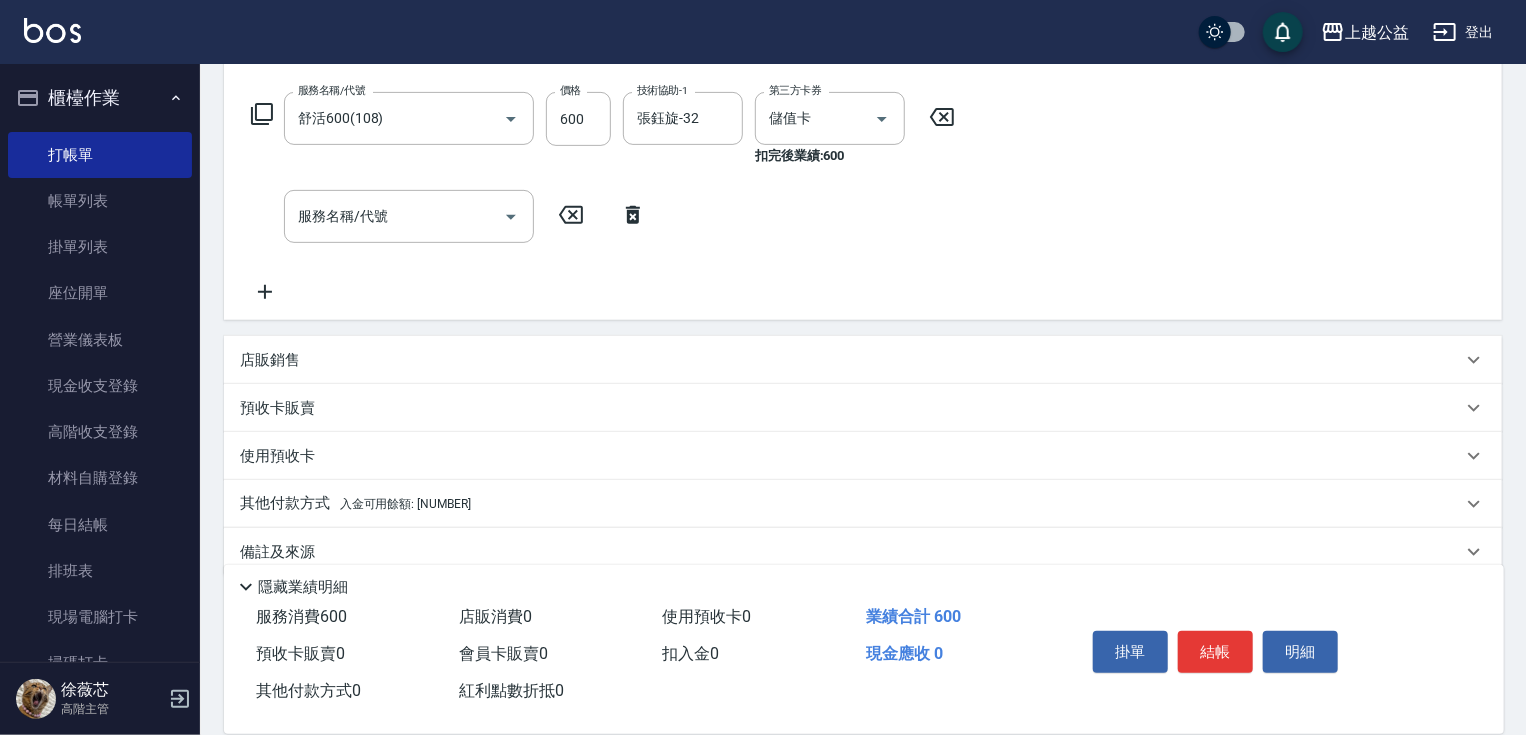 scroll, scrollTop: 339, scrollLeft: 0, axis: vertical 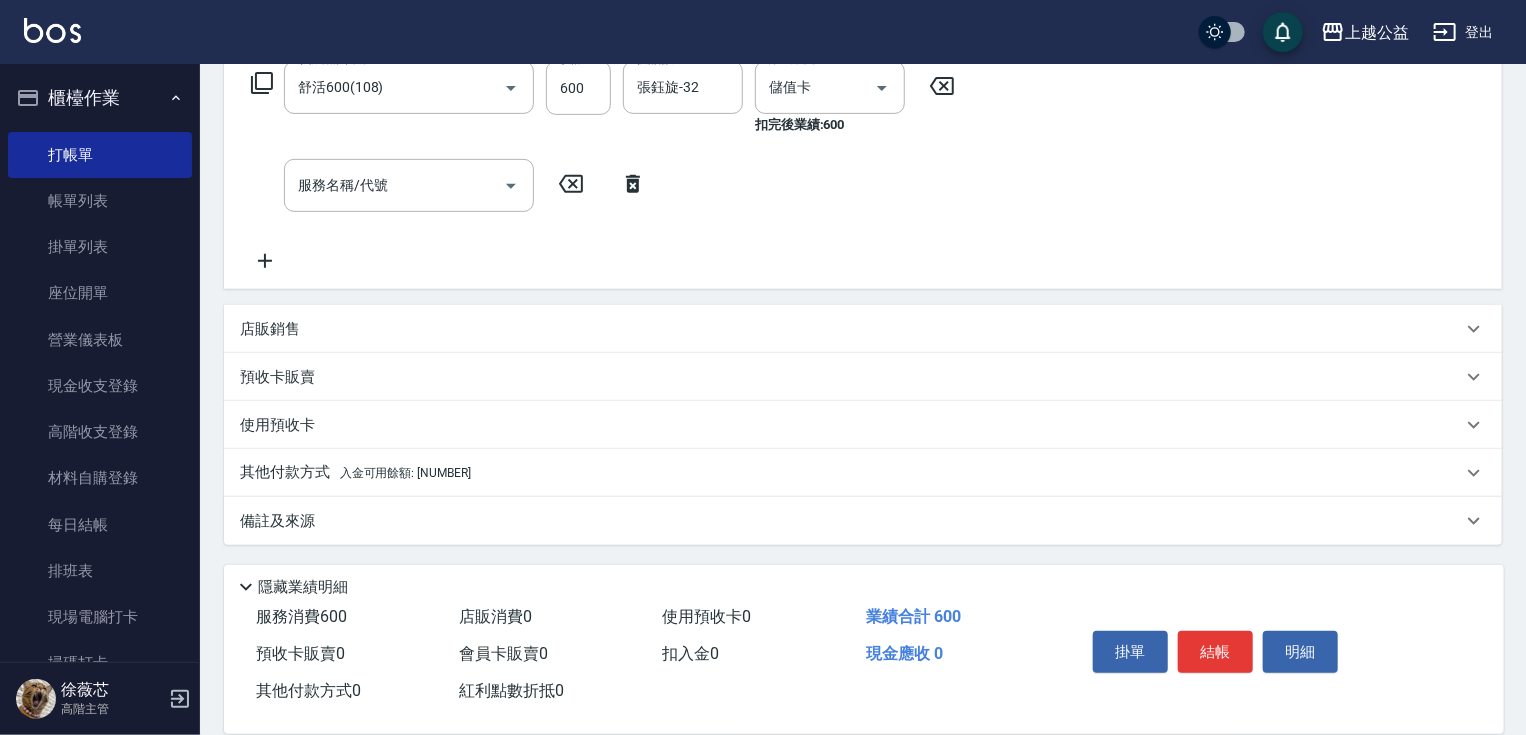 drag, startPoint x: 992, startPoint y: 482, endPoint x: 744, endPoint y: 611, distance: 279.54428 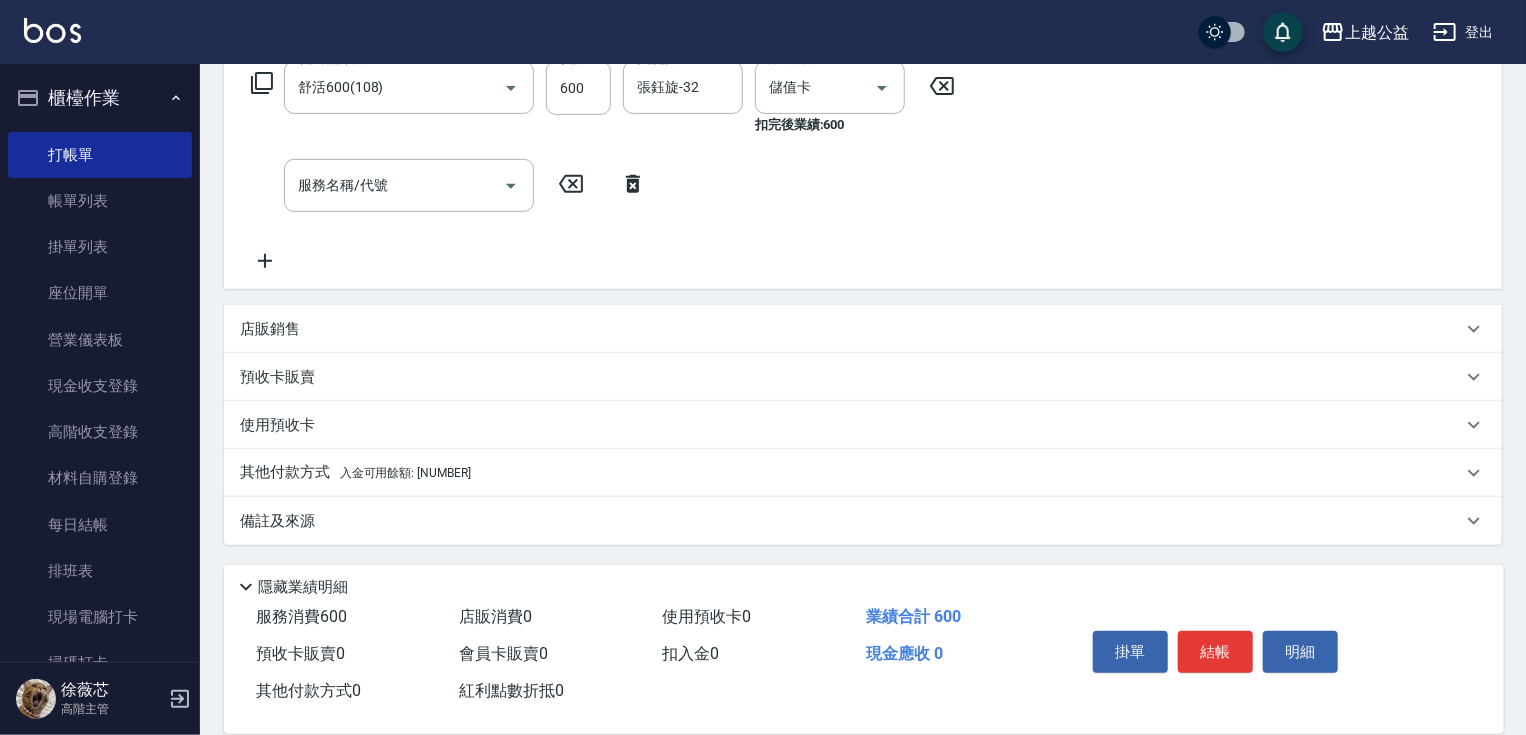 click on "入金可用餘額: [NUMBER]" at bounding box center (405, 473) 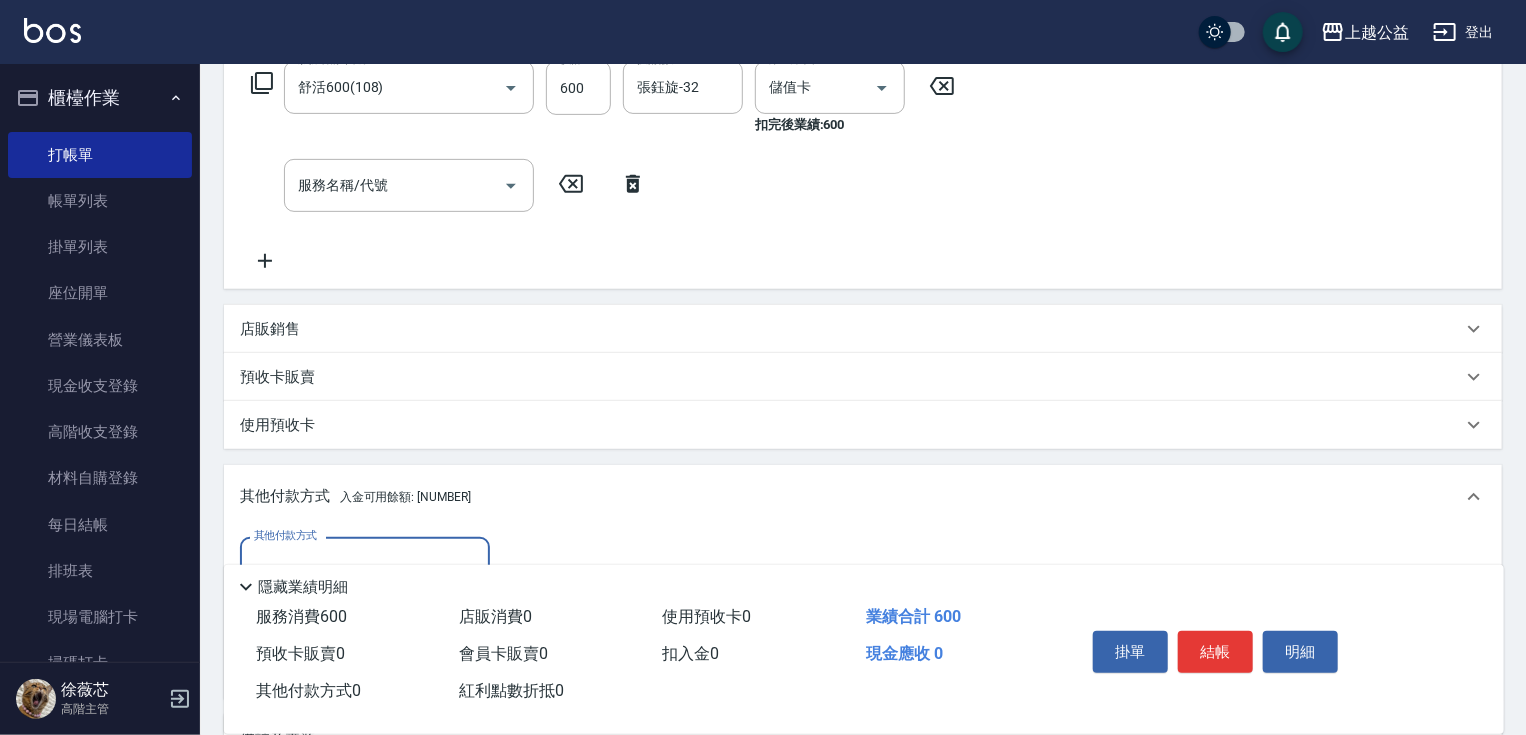 scroll, scrollTop: 0, scrollLeft: 0, axis: both 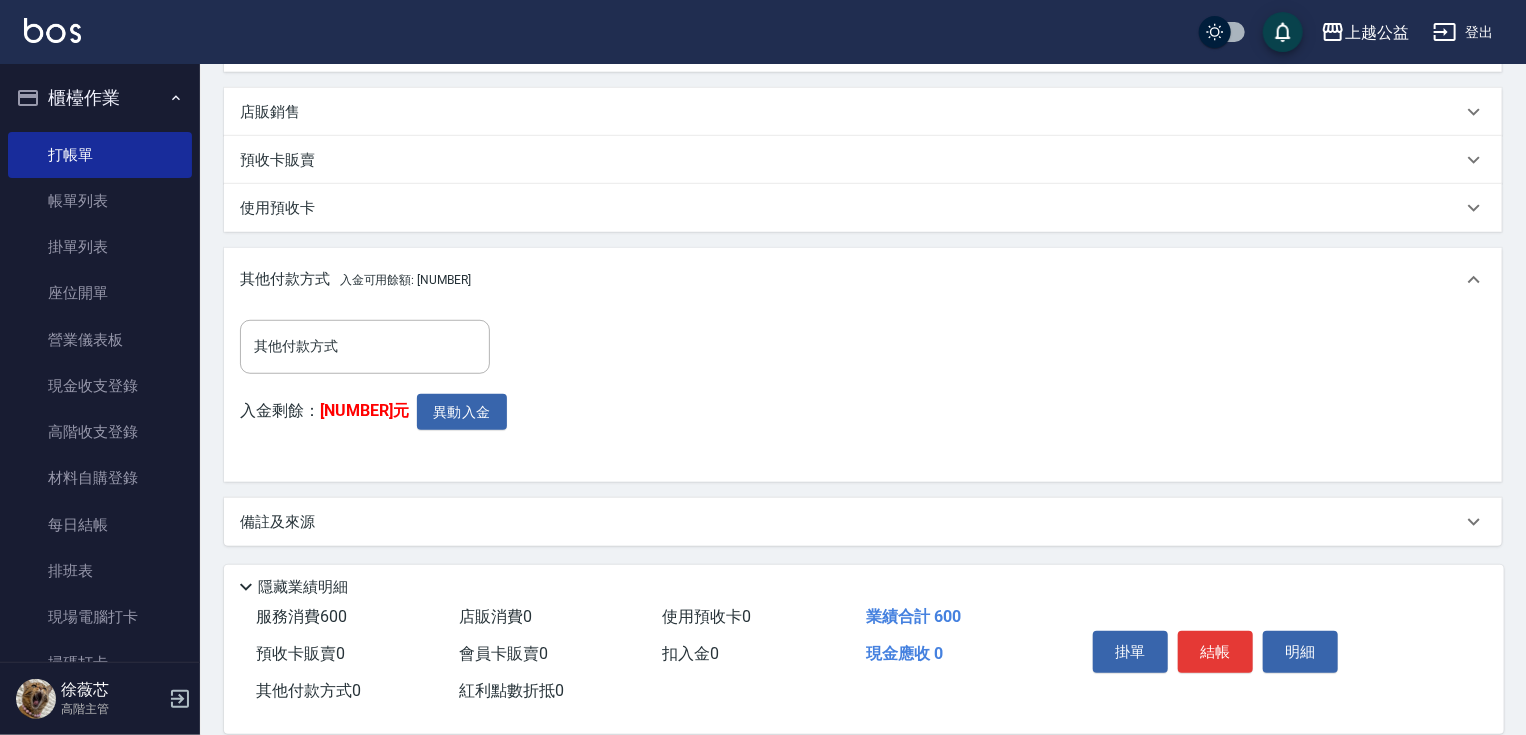 drag, startPoint x: 546, startPoint y: 460, endPoint x: 454, endPoint y: 444, distance: 93.38094 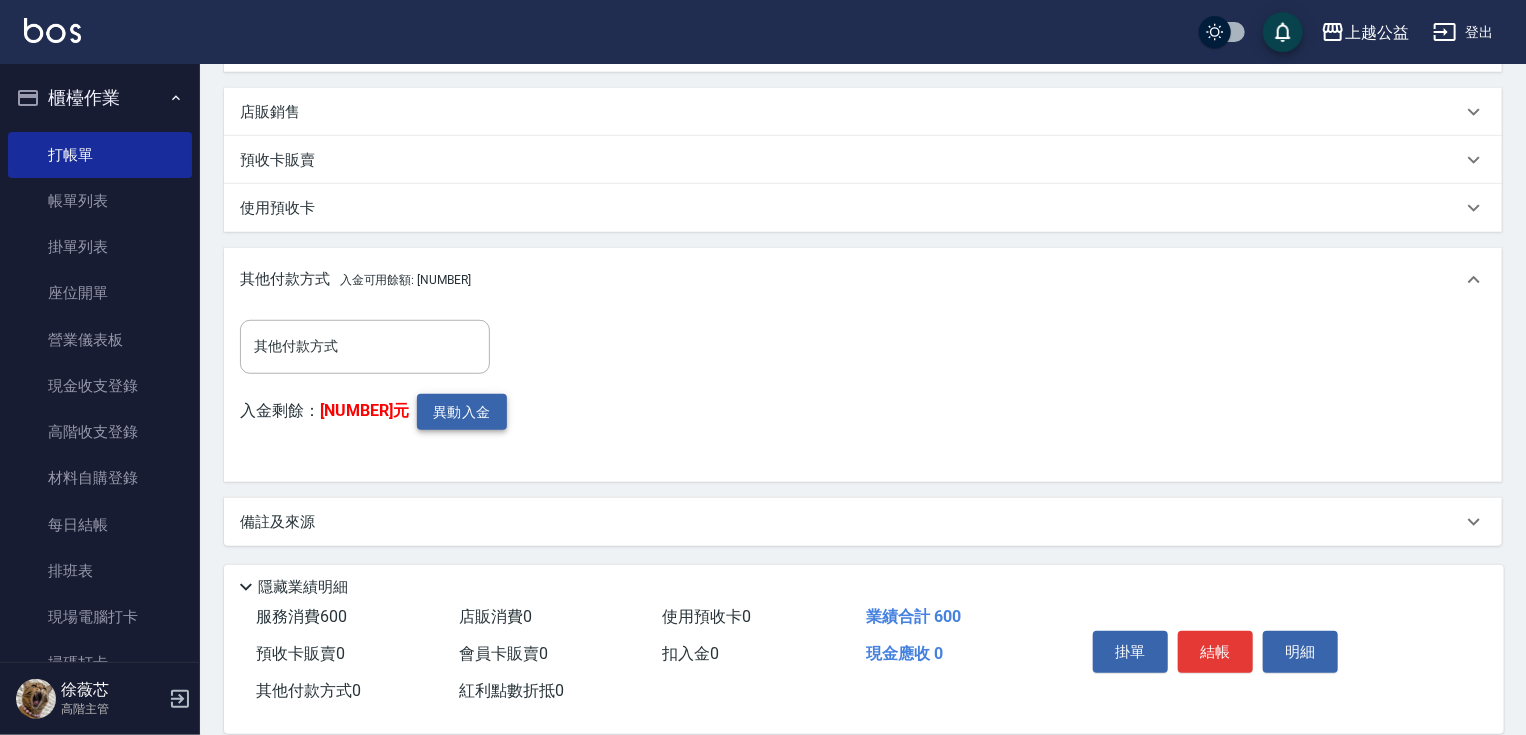 click on "異動入金" at bounding box center (462, 412) 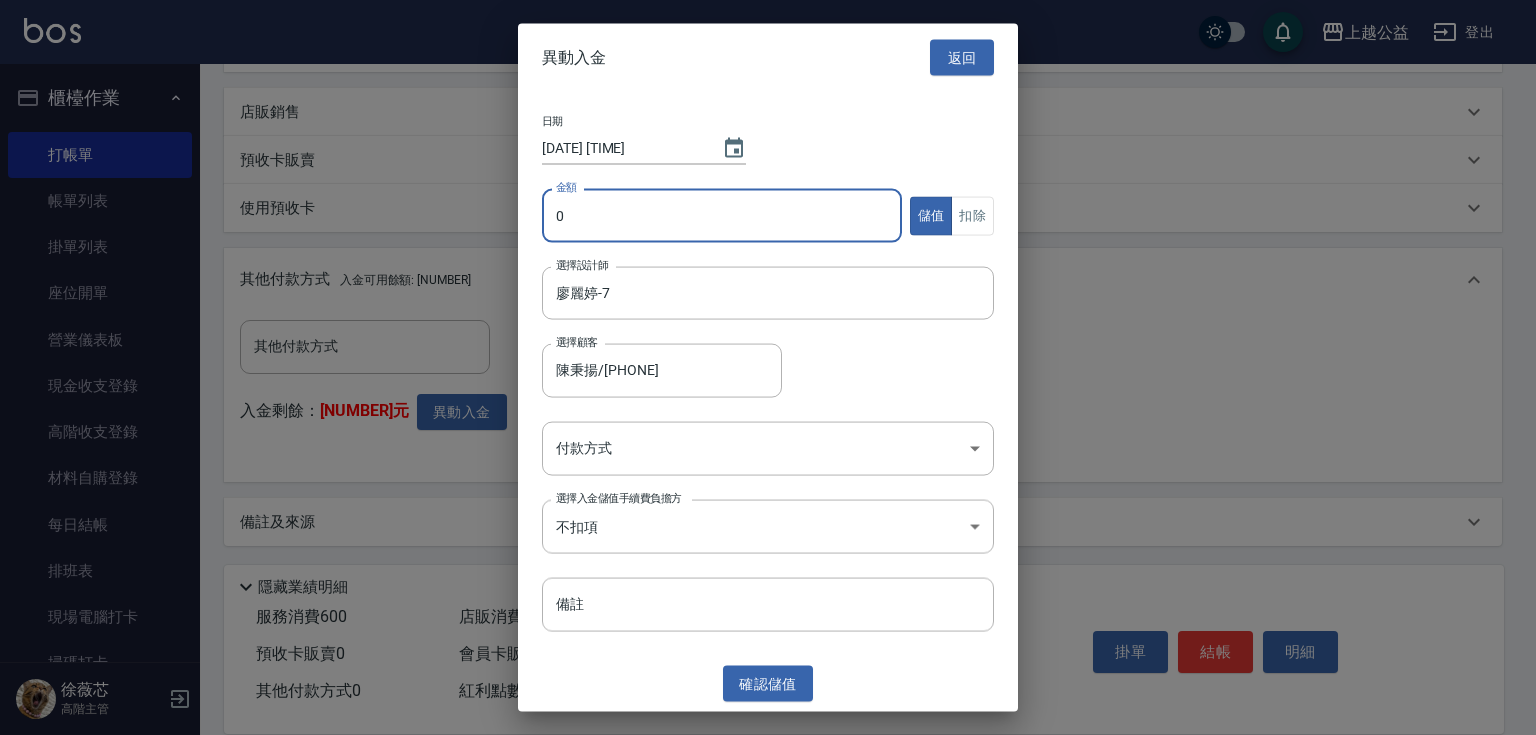 click on "0" at bounding box center (722, 216) 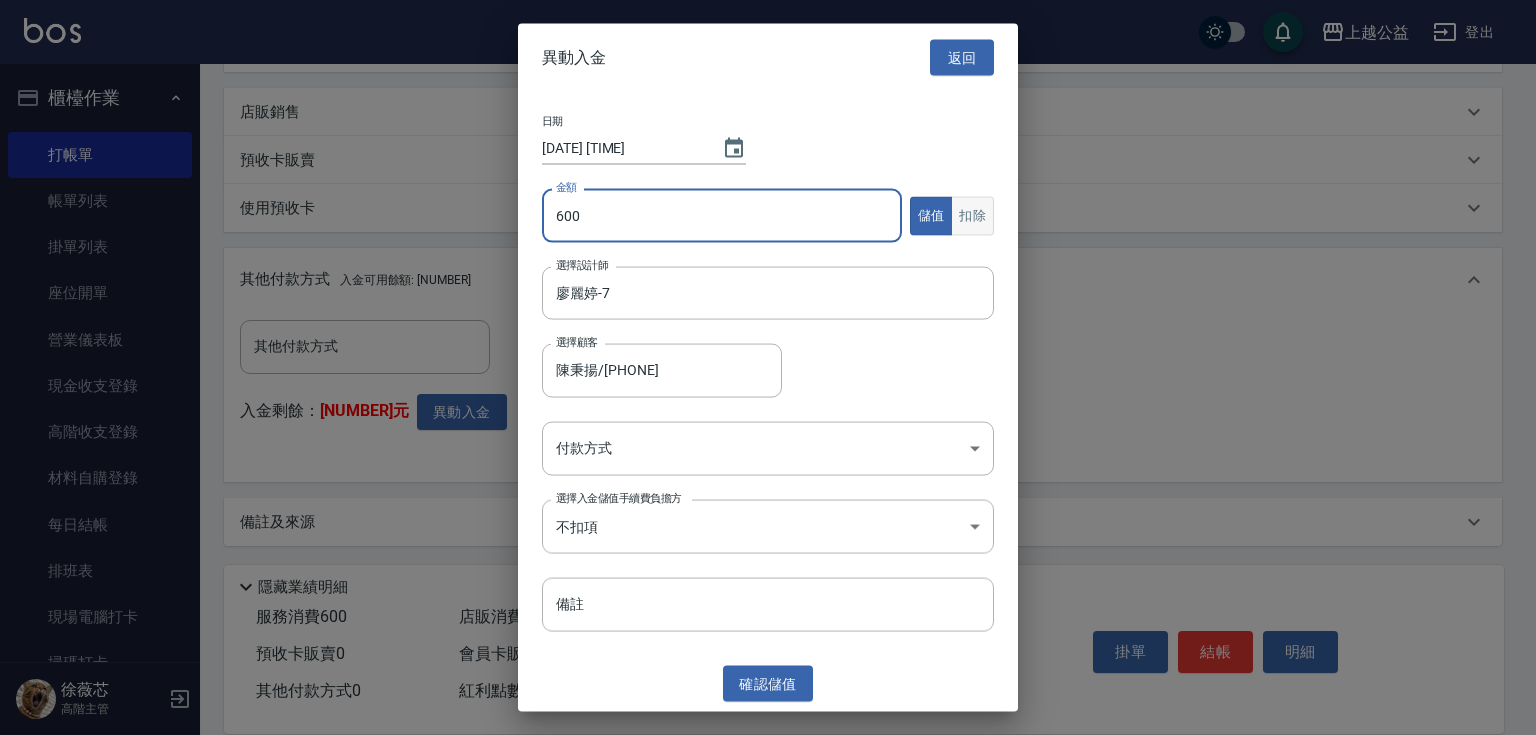 click on "扣除" at bounding box center [972, 215] 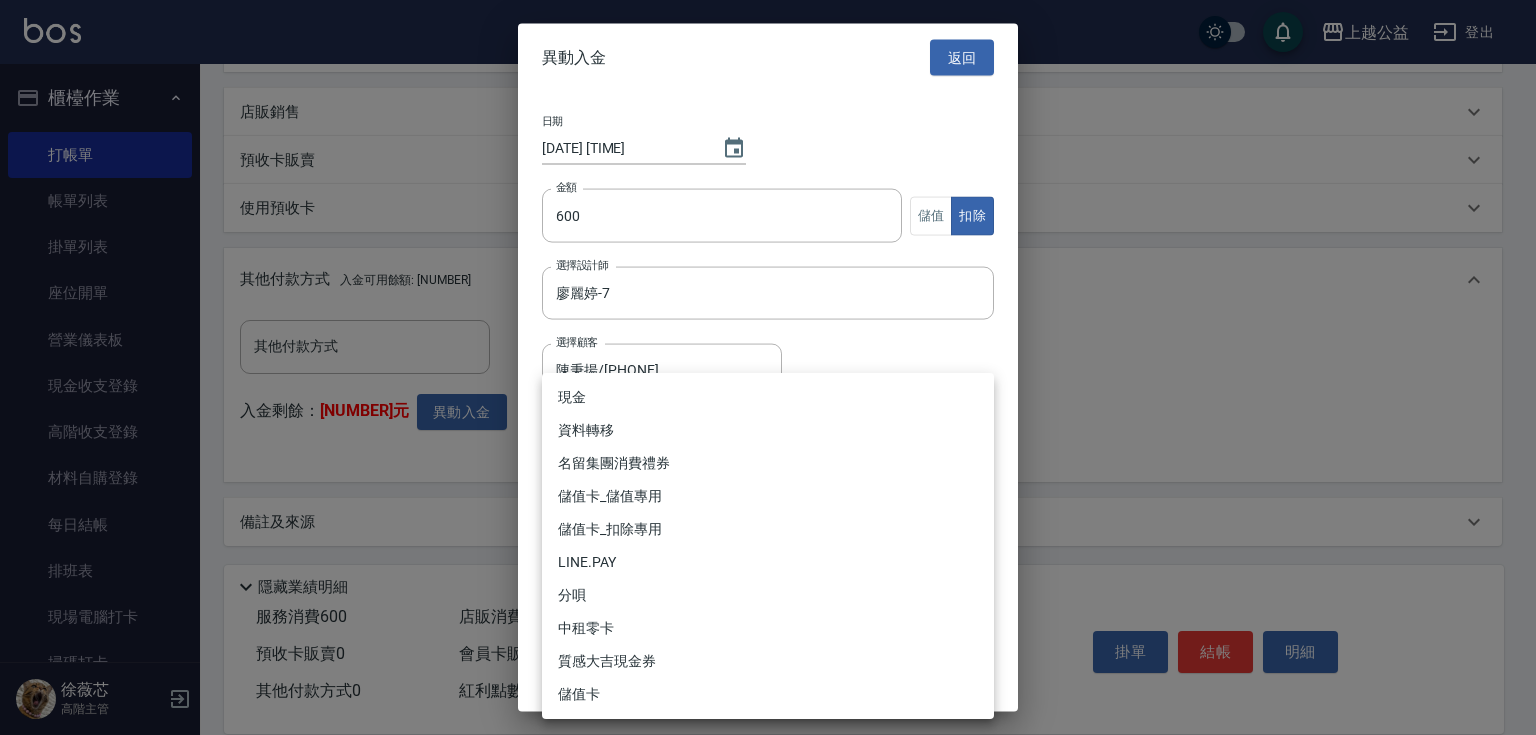 click on "上越公益 登出 櫃檯作業 打帳單 帳單列表 掛單列表 座位開單 營業儀表板 現金收支登錄 高階收支登錄 材料自購登錄 每日結帳 排班表 現場電腦打卡 掃碼打卡 預約管理 預約管理 單日預約紀錄 單週預約紀錄 報表及分析 報表目錄 消費分析儀表板 店家區間累計表 店家日報表 店家排行榜 互助日報表 互助月報表 互助排行榜 互助點數明細 互助業績報表 全店業績分析表 每日業績分析表 營業統計分析表 營業項目月分析表 設計師業績表 設計師日報表 設計師業績分析表 設計師業績月報表 設計師抽成報表 設計師排行榜 商品銷售排行榜 商品消耗明細 商品進銷貨報表 商品庫存表 商品庫存盤點表 會員卡銷售報表 服務扣項明細表 單一服務項目查詢 店販抽成明細 店販分類抽成明細 顧客入金餘額表 顧客卡券餘額表 每日非現金明細 每日收支明細 收支分類明細表 收支匯款表 0" at bounding box center (768, 90) 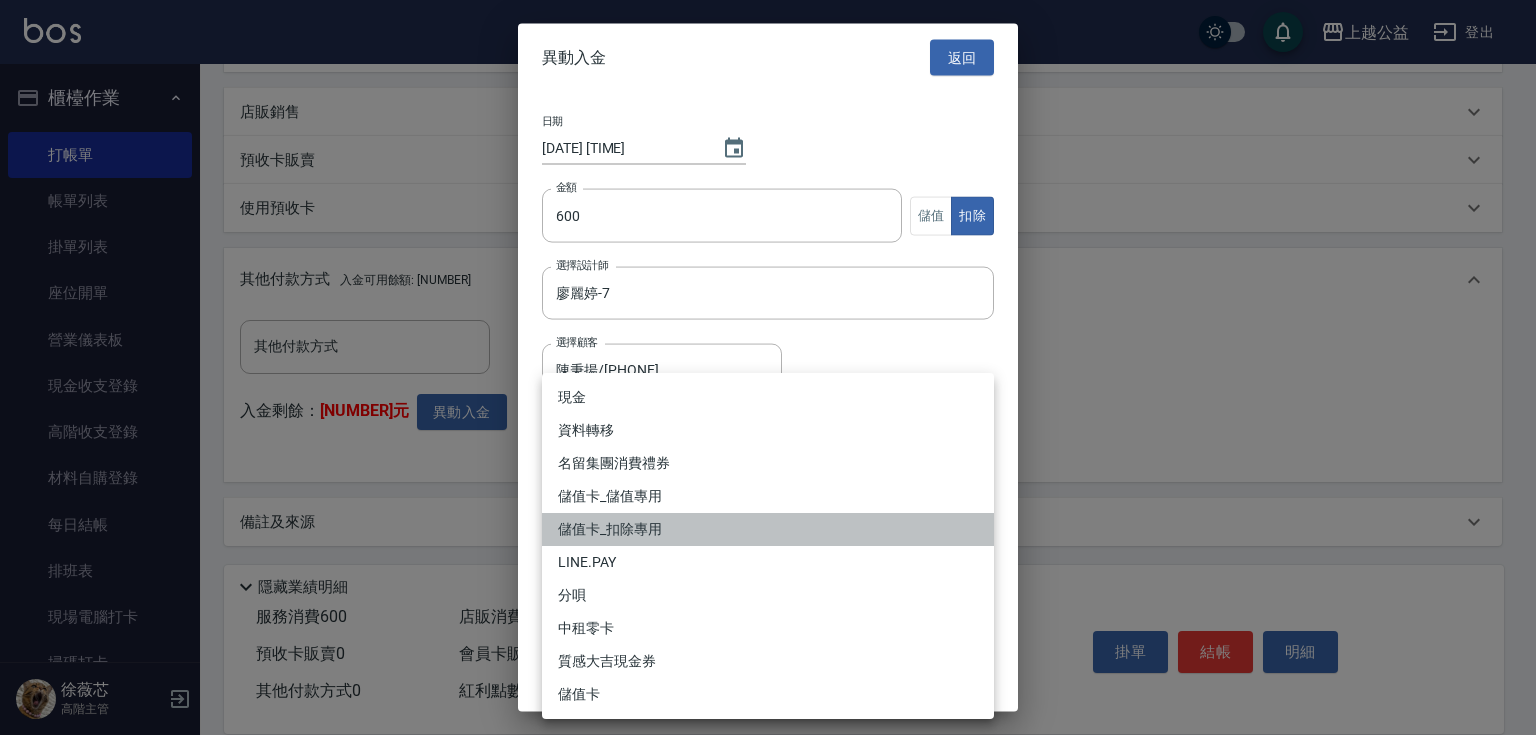 click on "儲值卡_扣除專用" at bounding box center (768, 529) 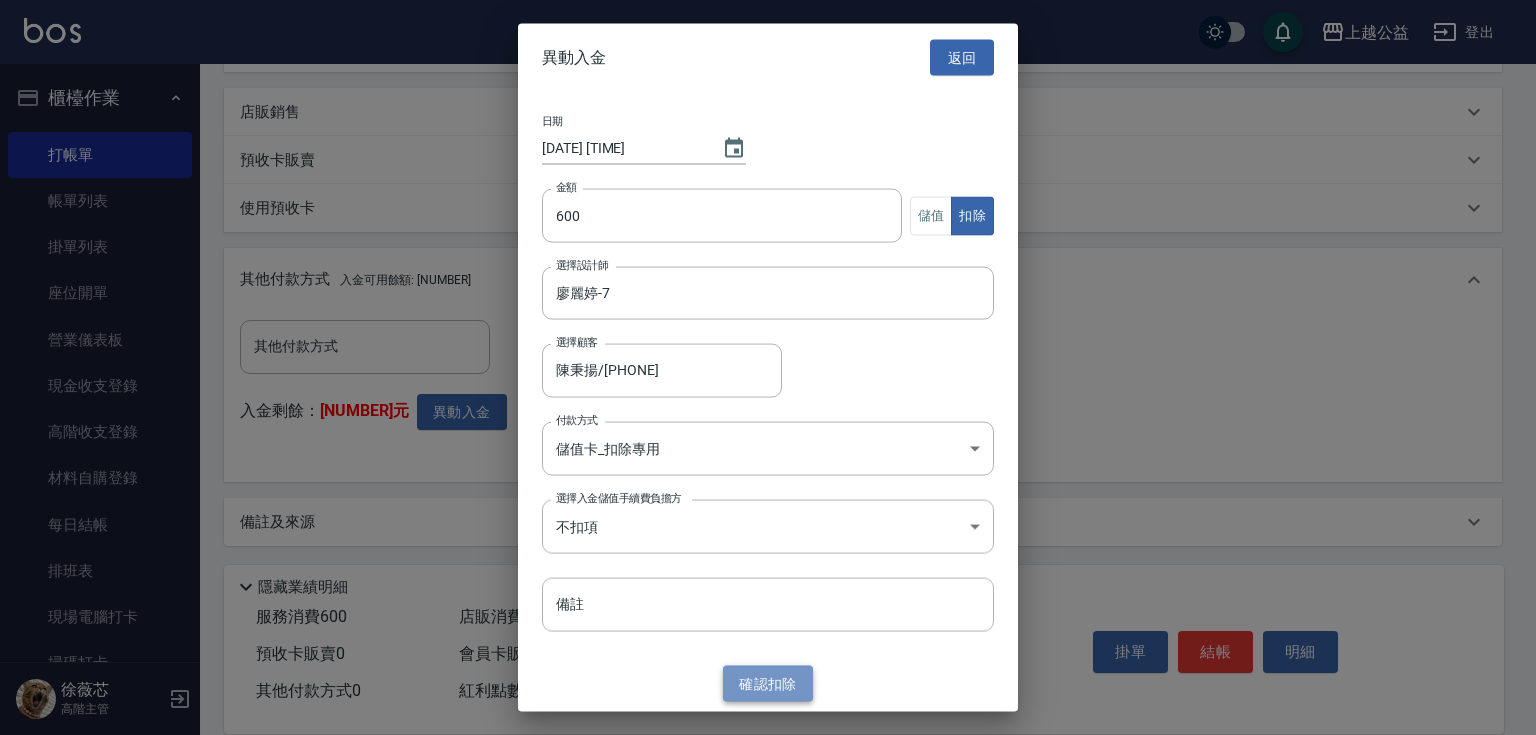 click on "確認 扣除" at bounding box center (768, 683) 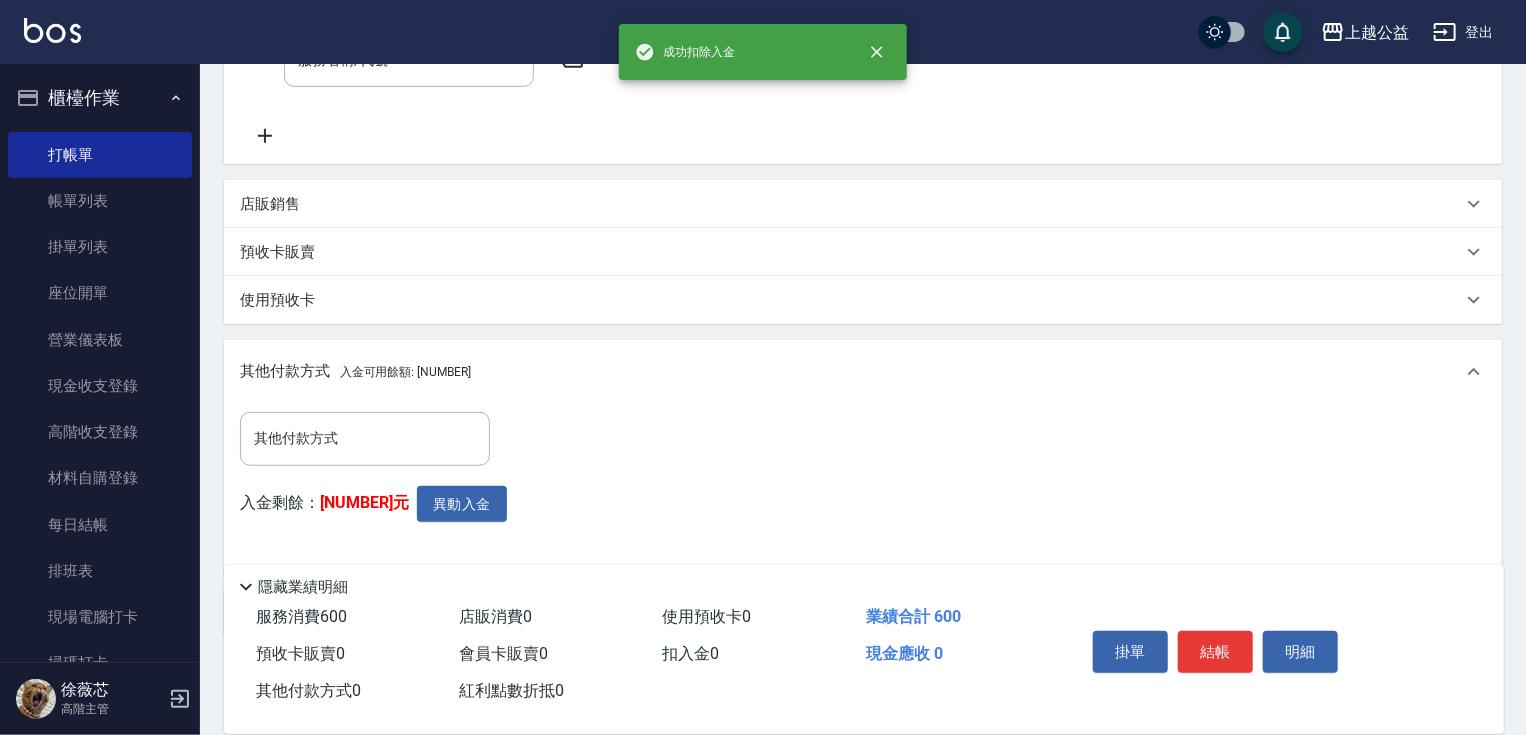 scroll, scrollTop: 556, scrollLeft: 0, axis: vertical 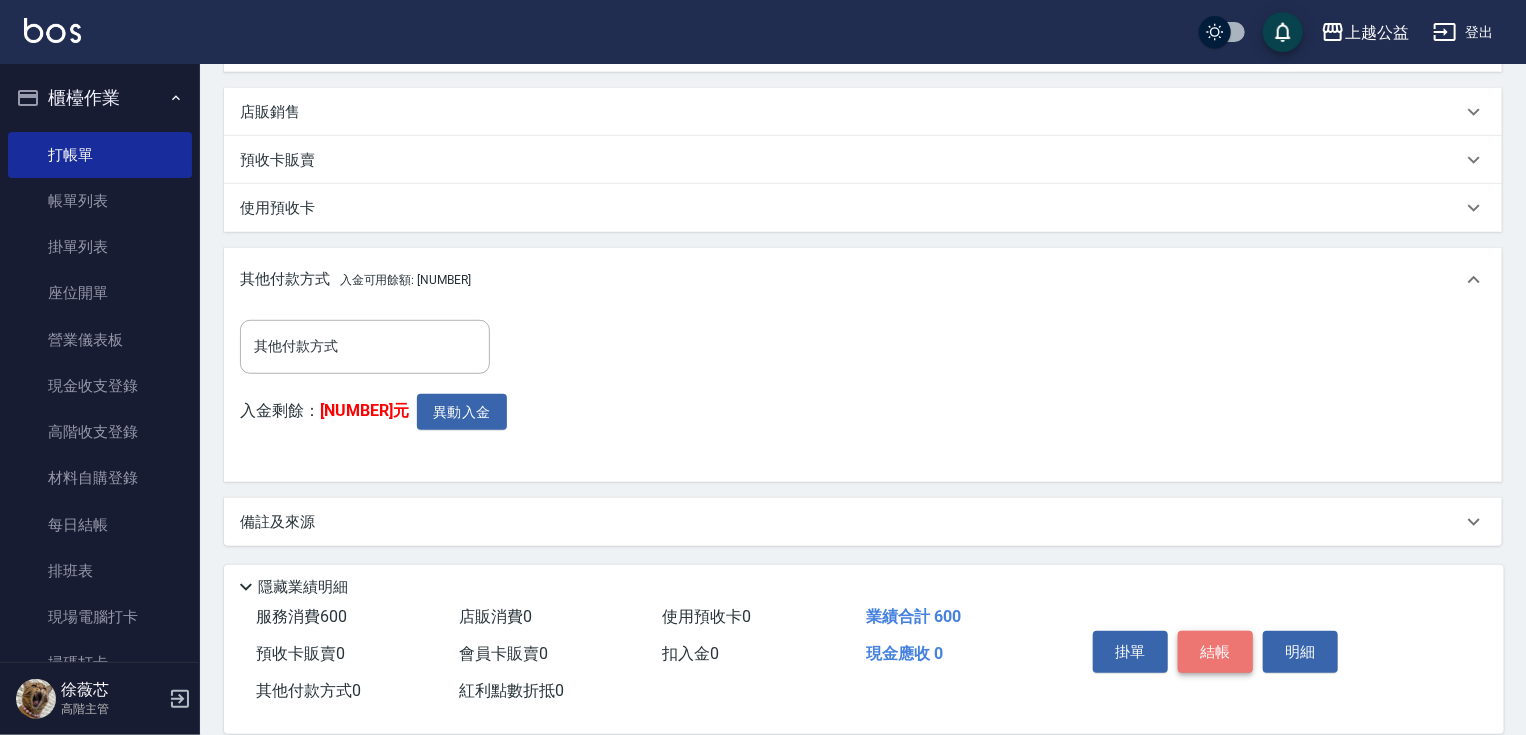 click on "結帳" at bounding box center [1215, 652] 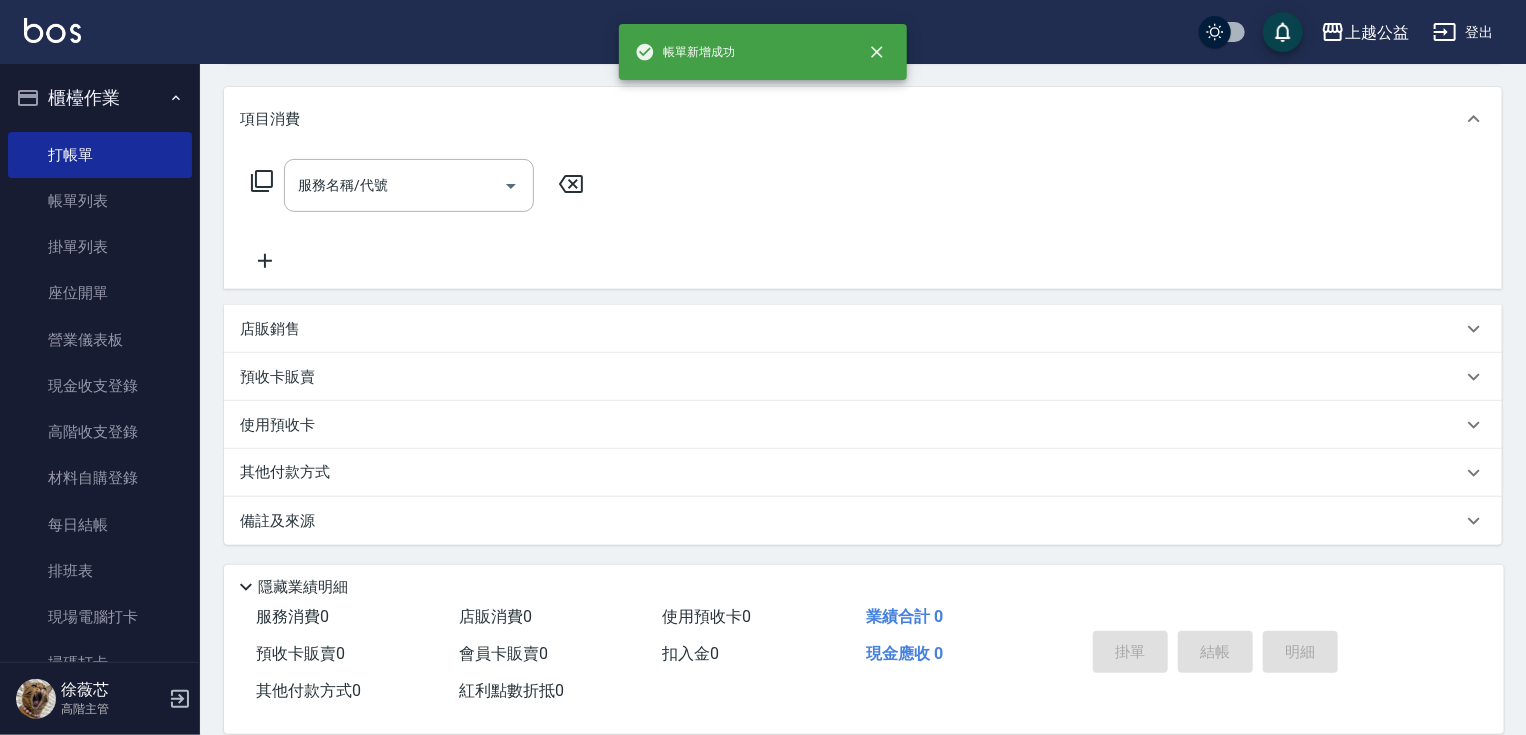 scroll, scrollTop: 0, scrollLeft: 0, axis: both 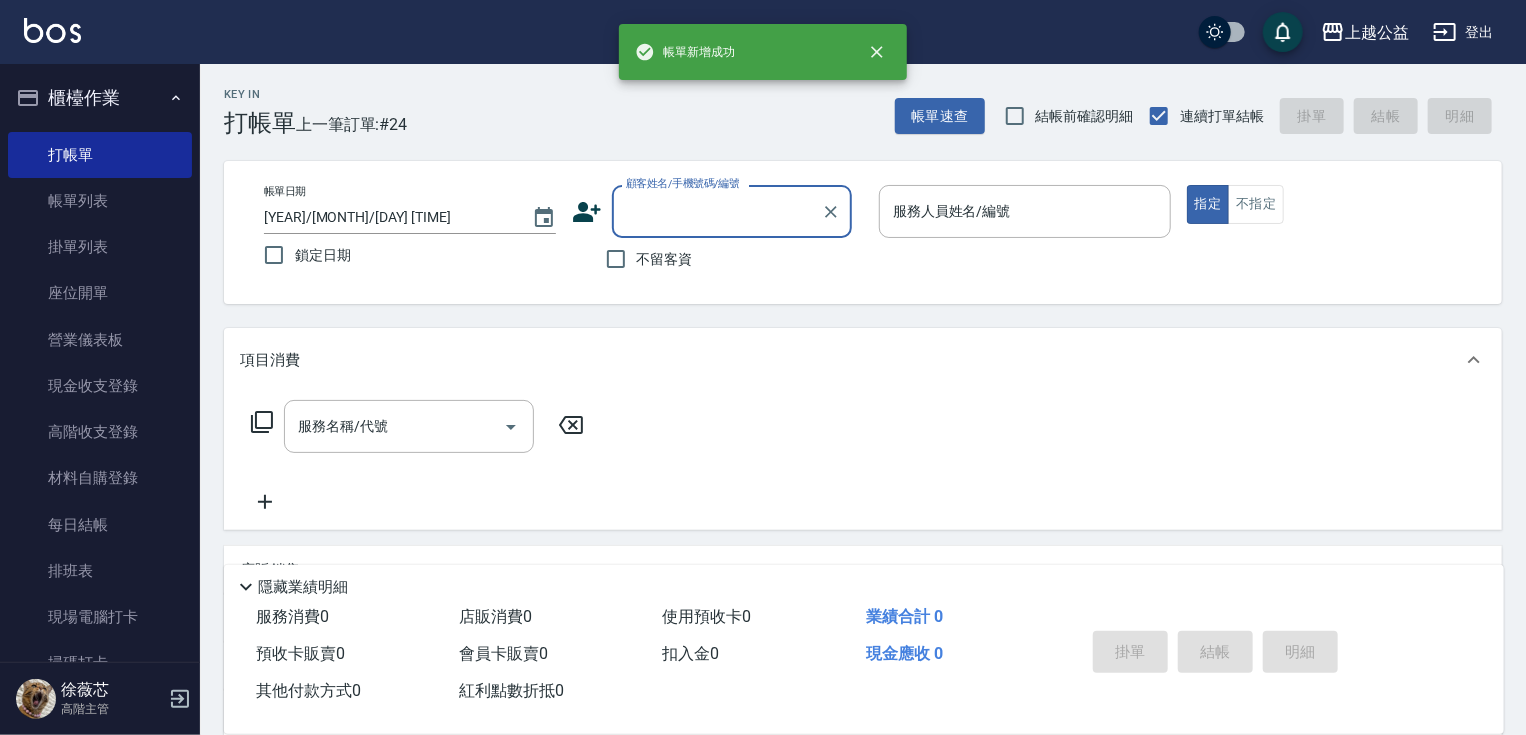 click on "不留客資" at bounding box center (665, 259) 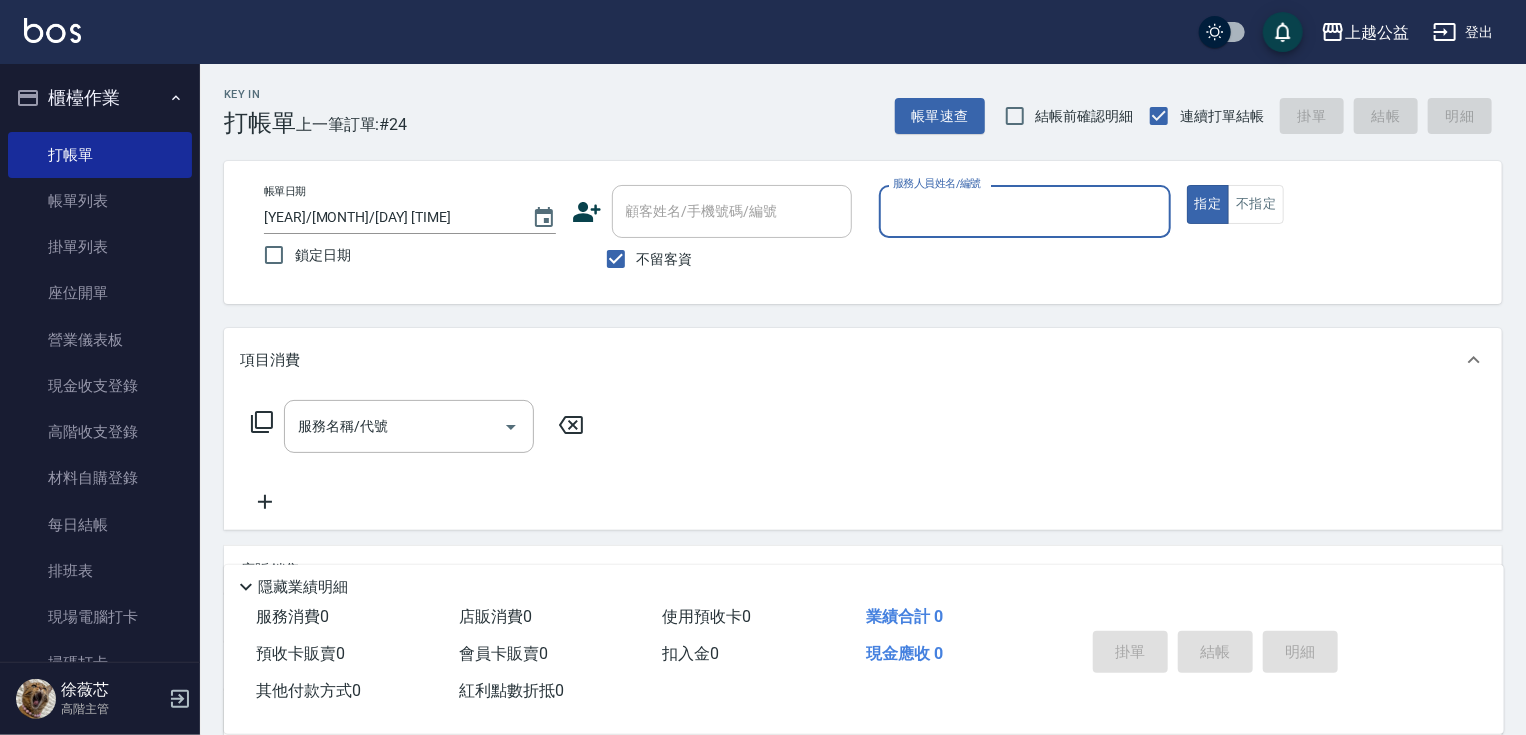 click on "服務人員姓名/編號" at bounding box center [1025, 211] 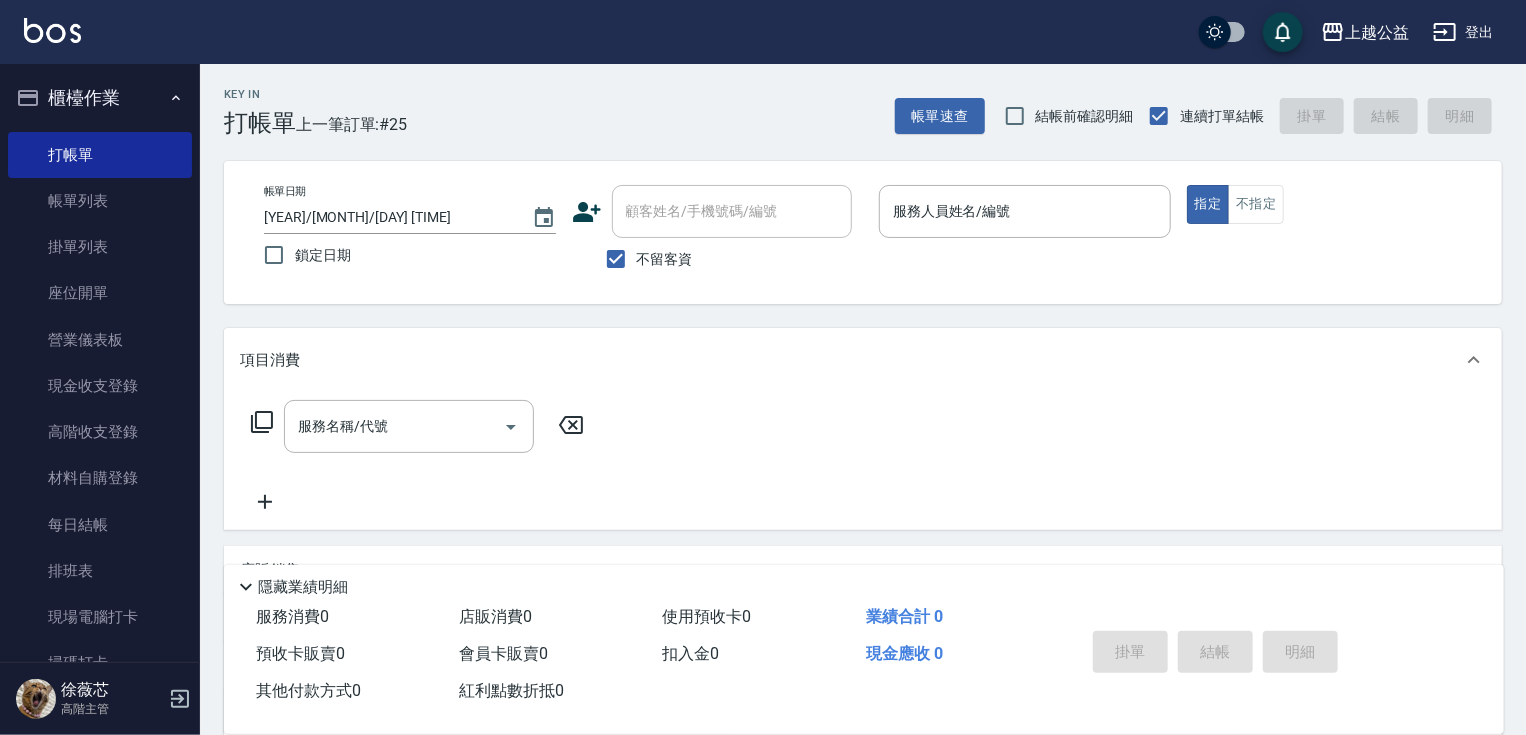 drag, startPoint x: 189, startPoint y: 315, endPoint x: 186, endPoint y: 420, distance: 105.04285 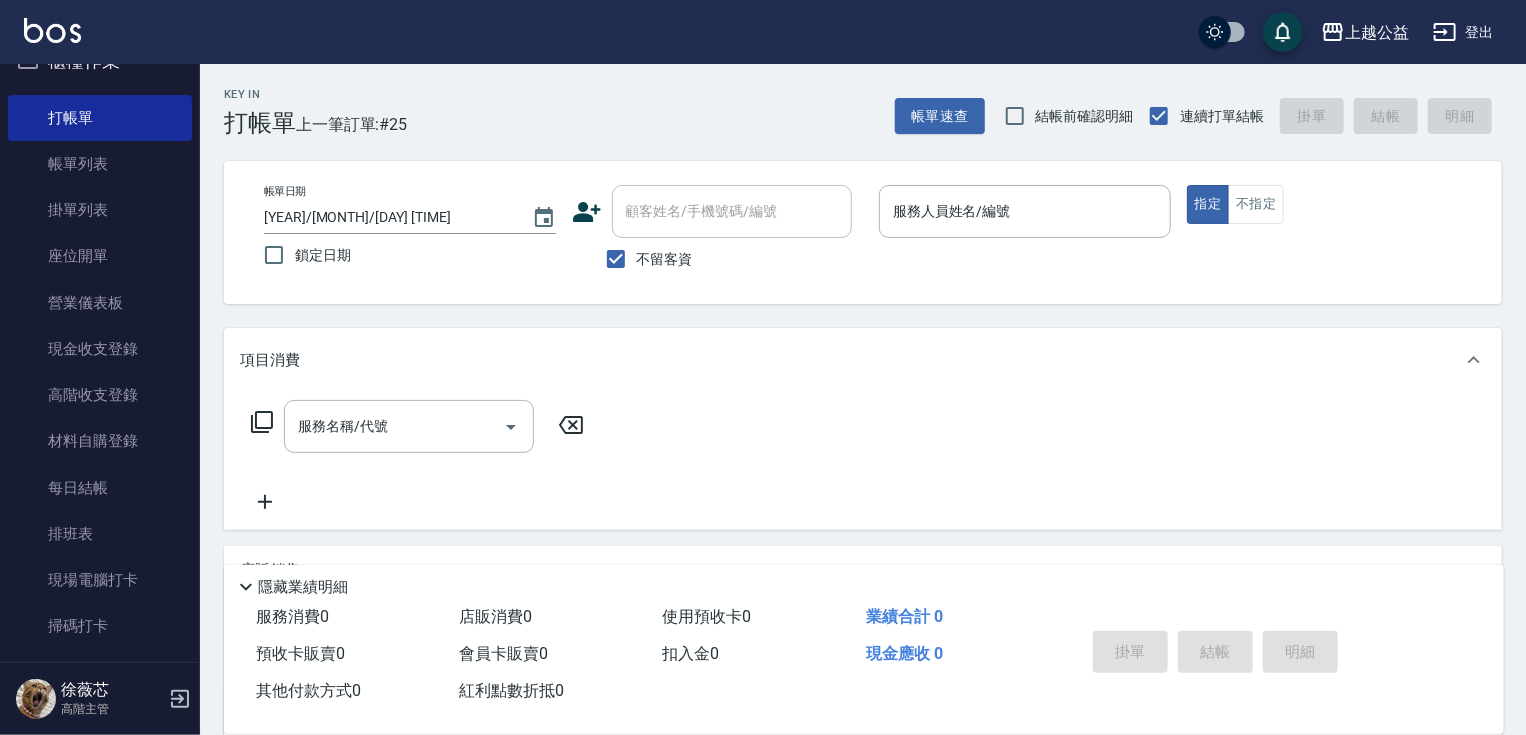 scroll, scrollTop: 40, scrollLeft: 0, axis: vertical 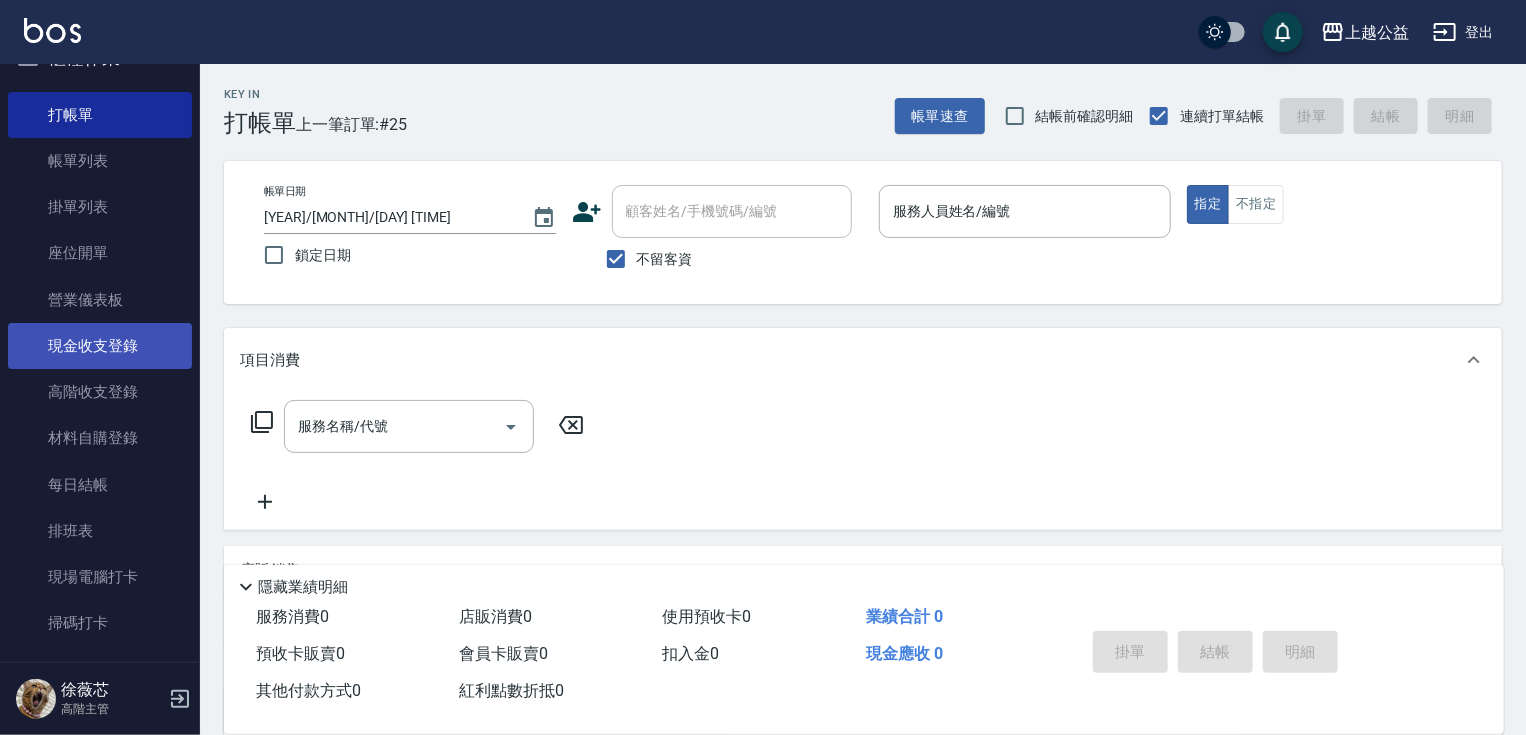 click on "現金收支登錄" at bounding box center [100, 346] 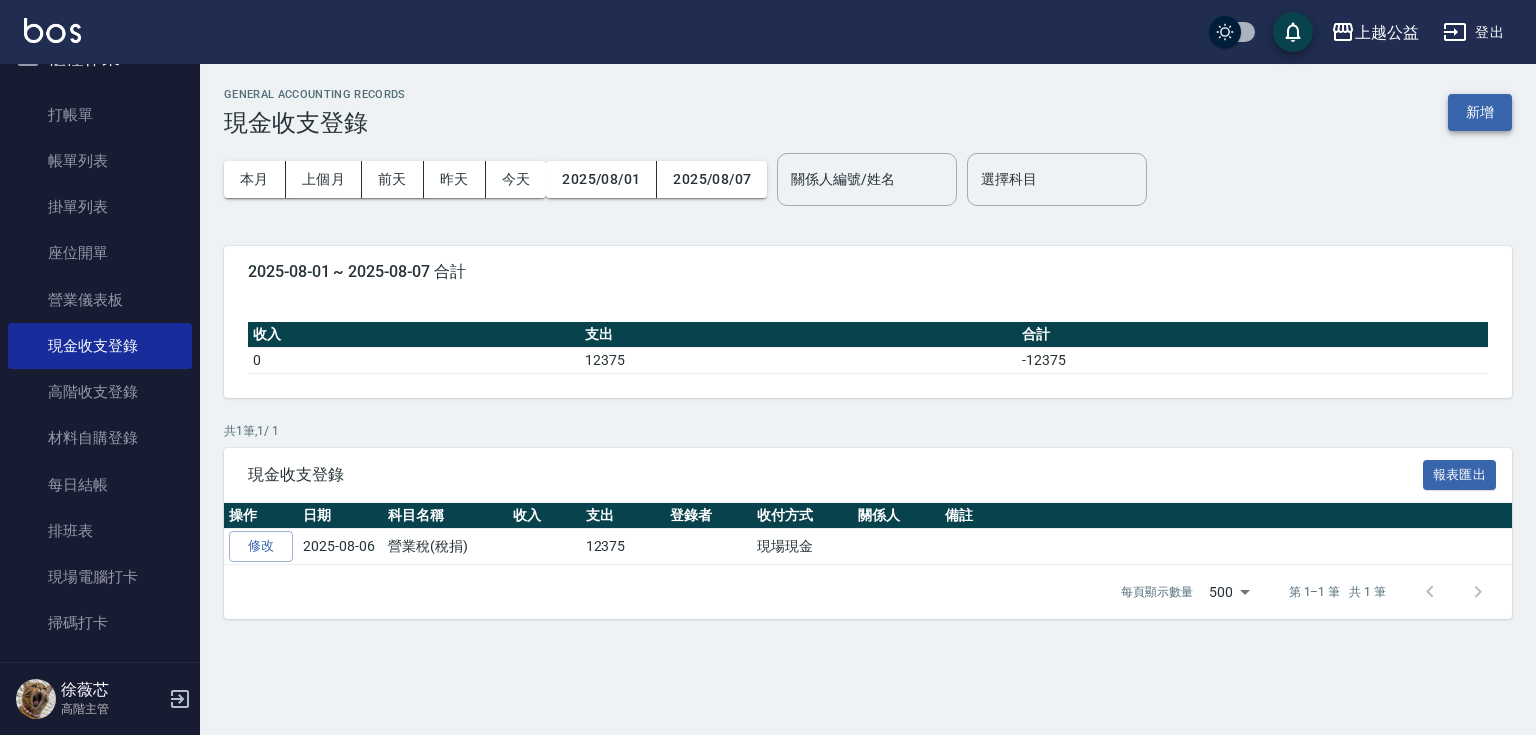click on "新增" at bounding box center (1480, 112) 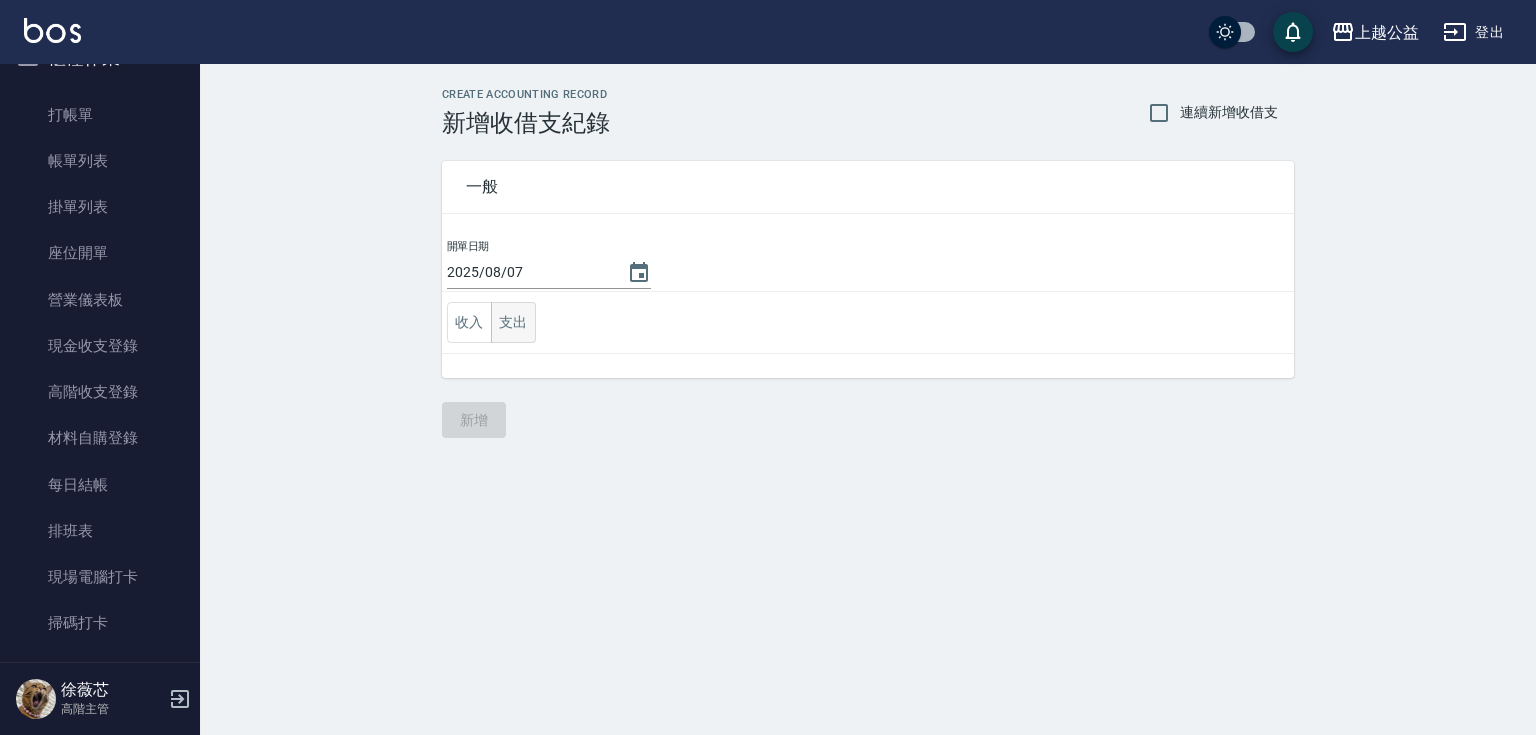 click on "支出" at bounding box center [513, 322] 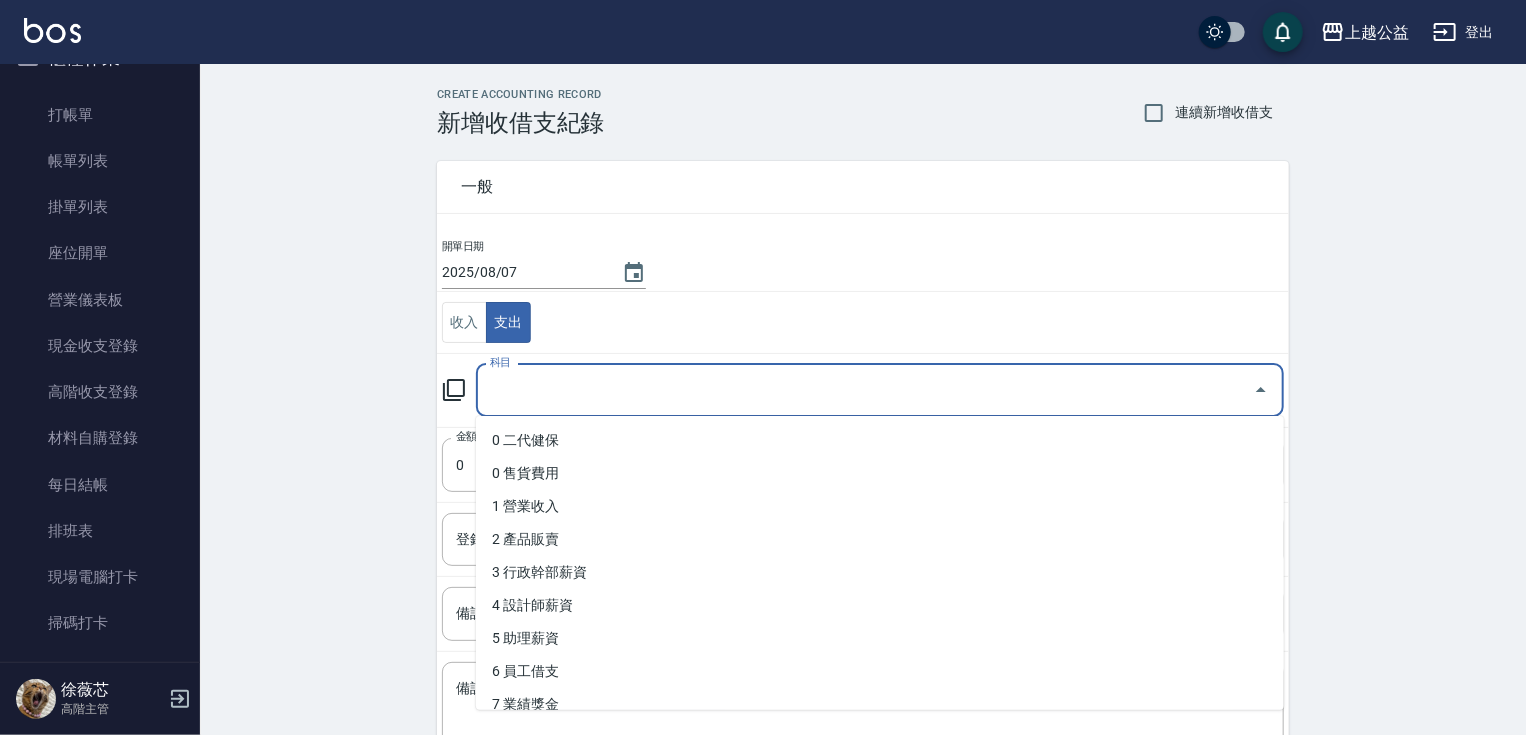 click on "科目" at bounding box center (865, 390) 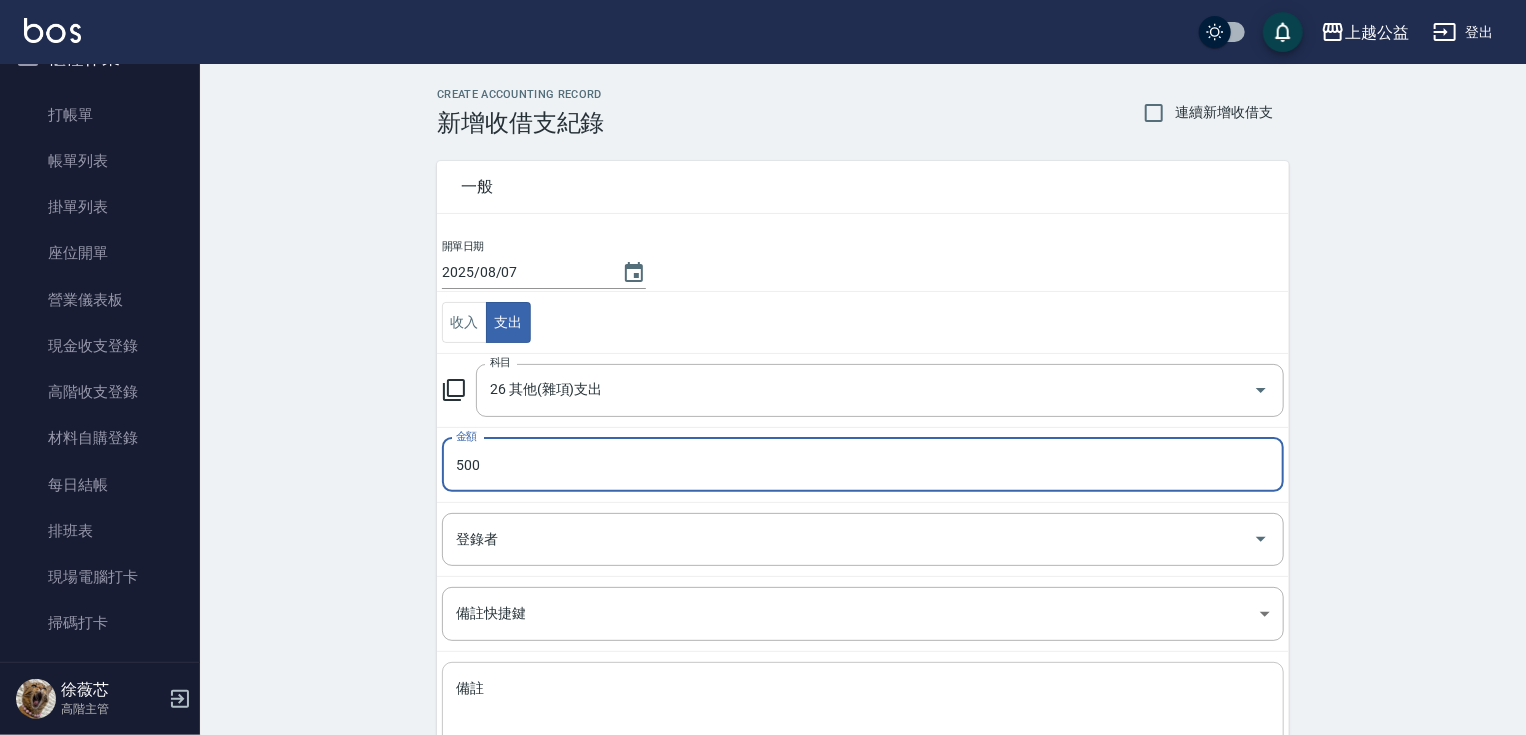 click on "備註" at bounding box center (863, 713) 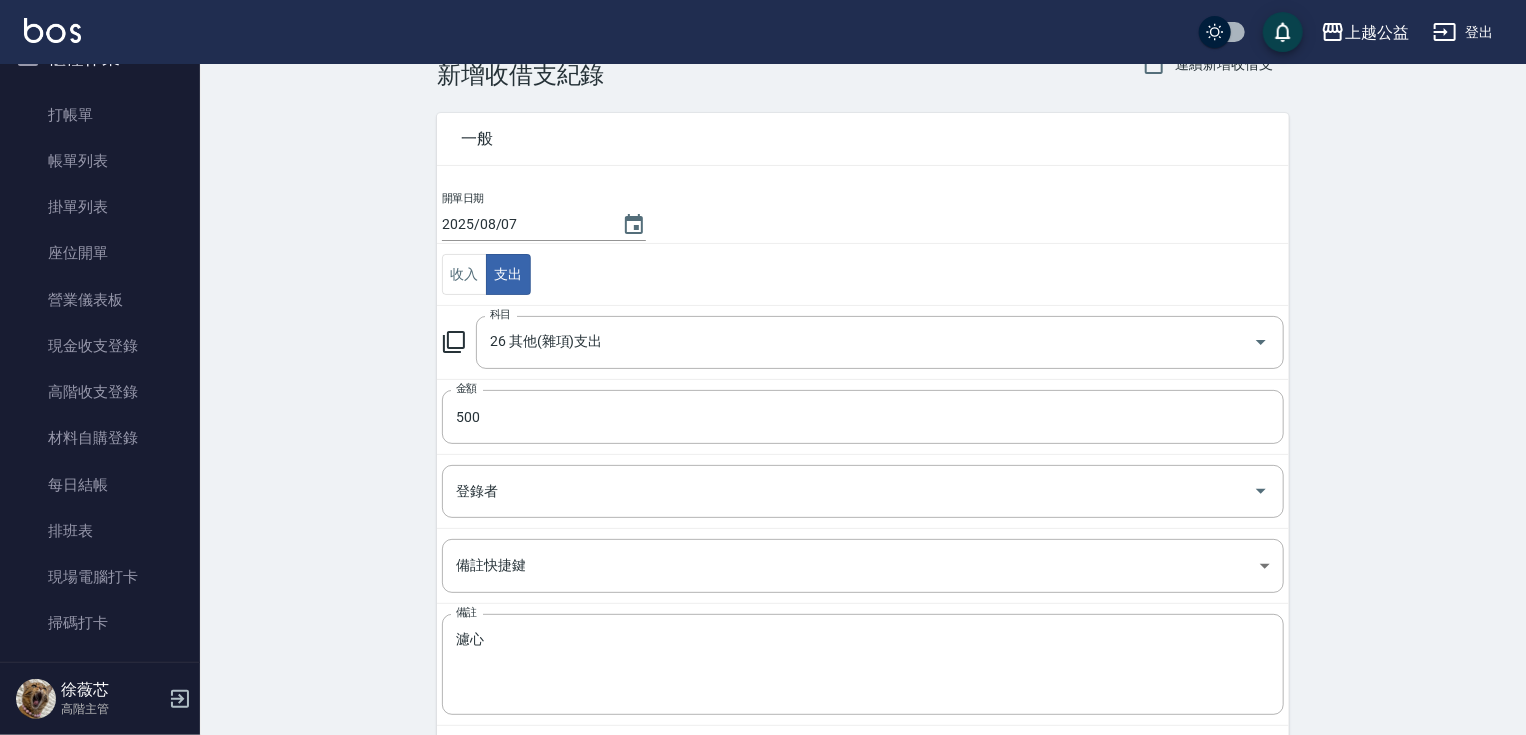 scroll, scrollTop: 145, scrollLeft: 0, axis: vertical 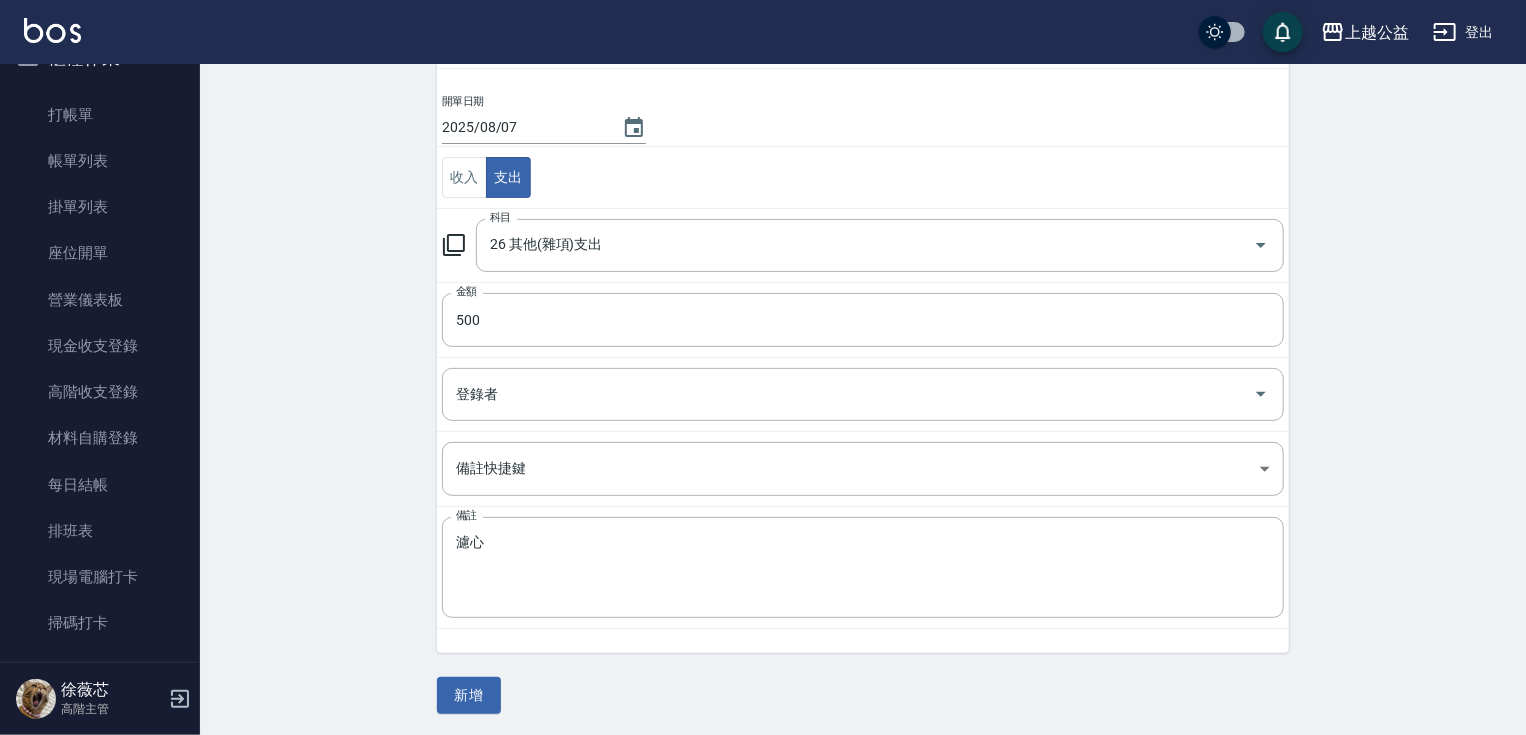 drag, startPoint x: 352, startPoint y: 588, endPoint x: 551, endPoint y: 698, distance: 227.37854 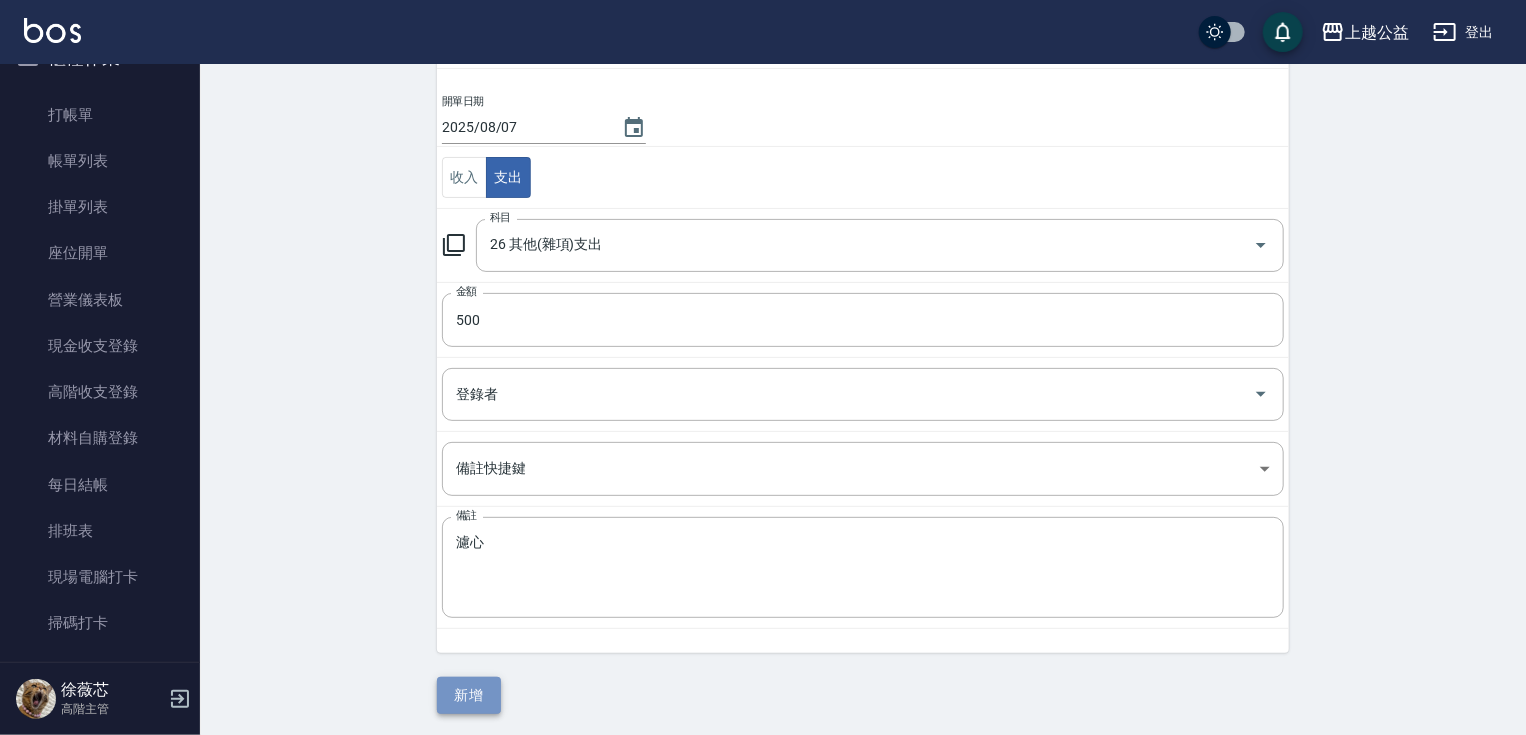 click on "新增" at bounding box center [469, 695] 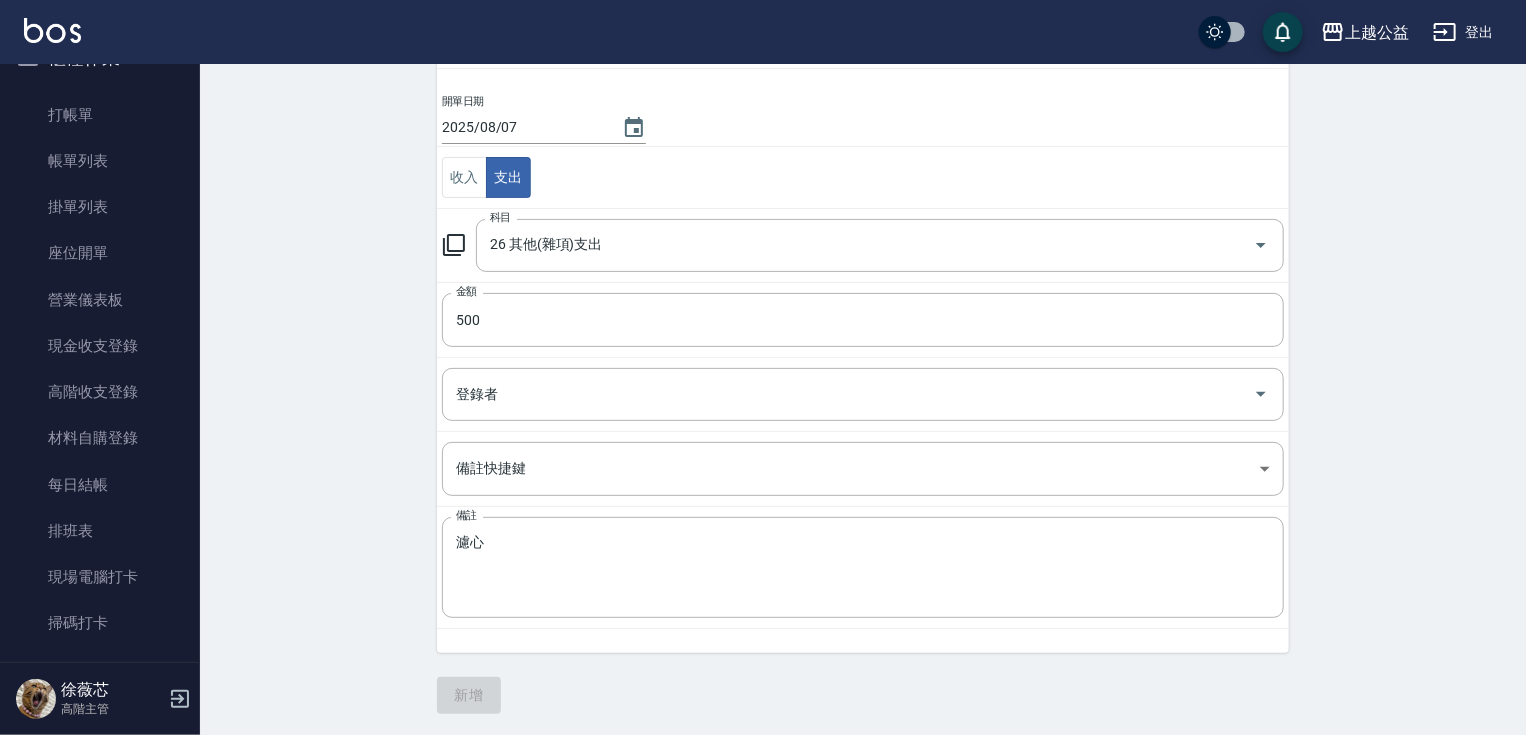scroll, scrollTop: 0, scrollLeft: 0, axis: both 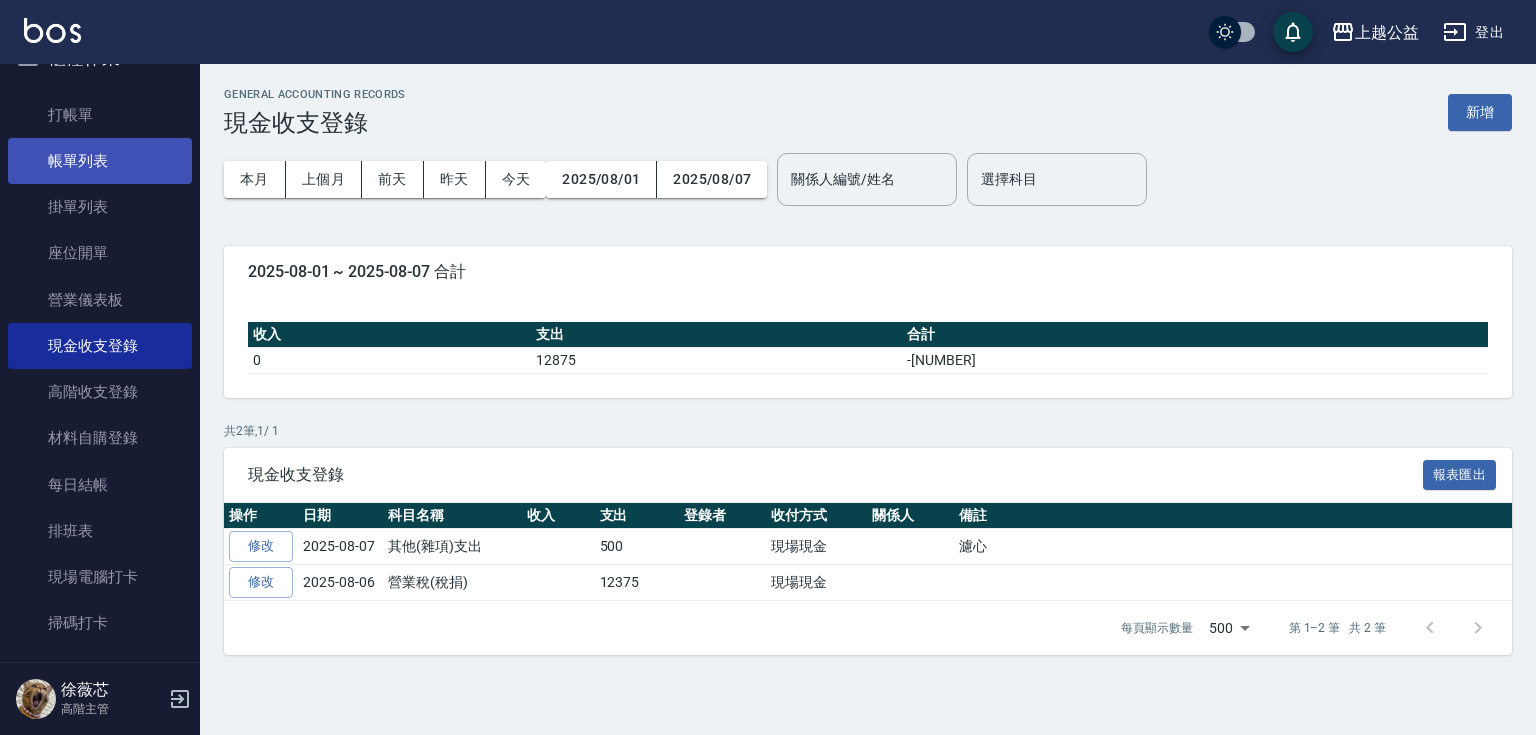 click on "帳單列表" at bounding box center (100, 161) 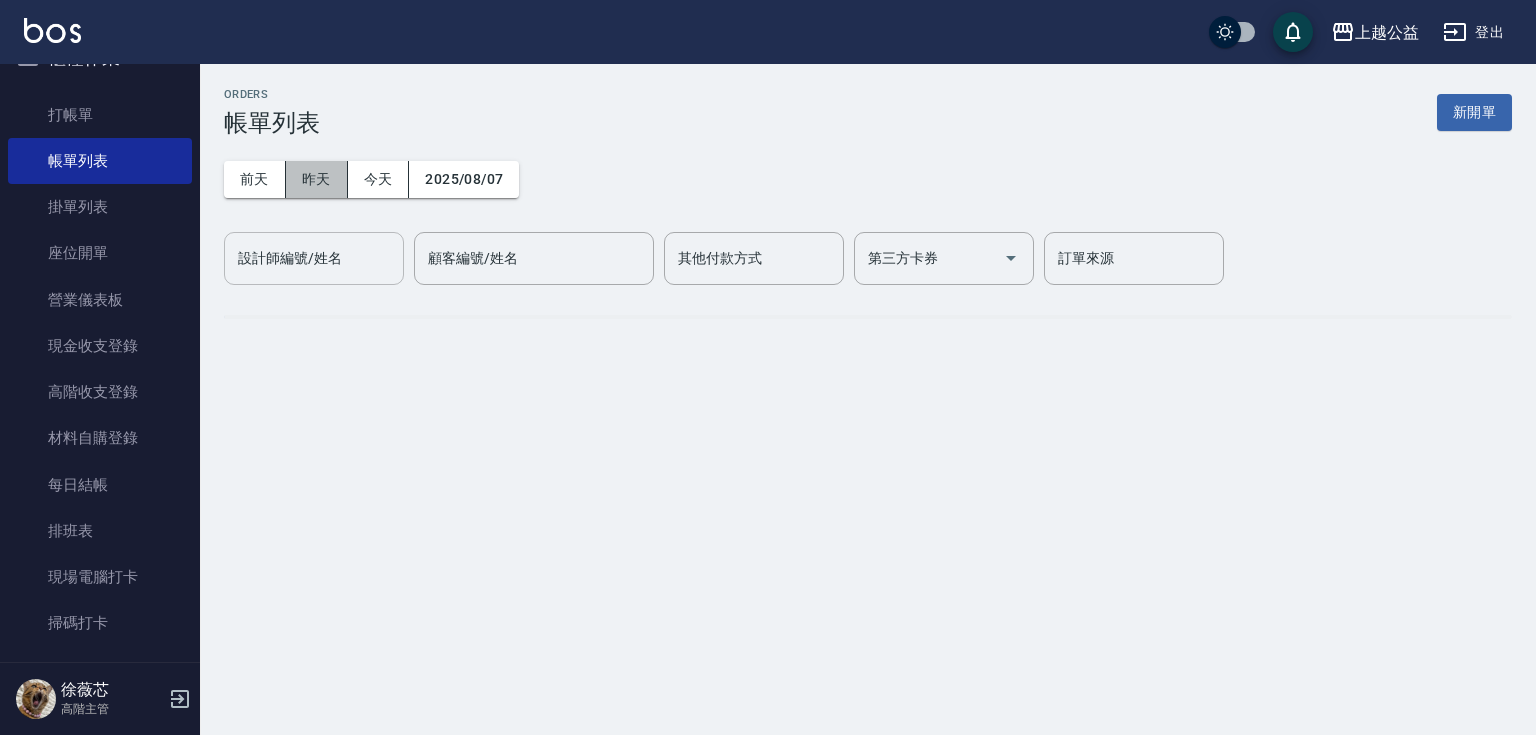 click on "昨天" at bounding box center [317, 179] 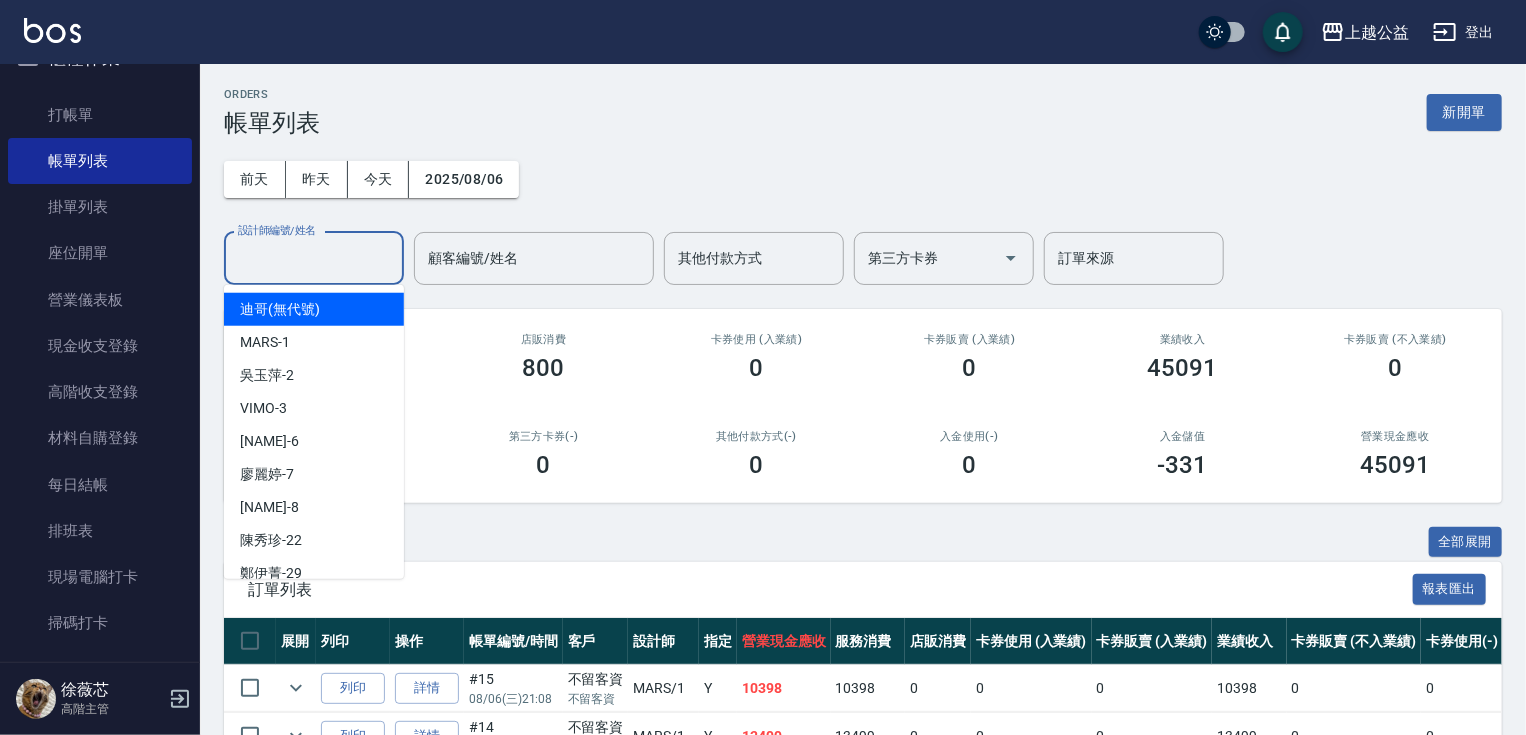 click on "設計師編號/姓名" at bounding box center (314, 258) 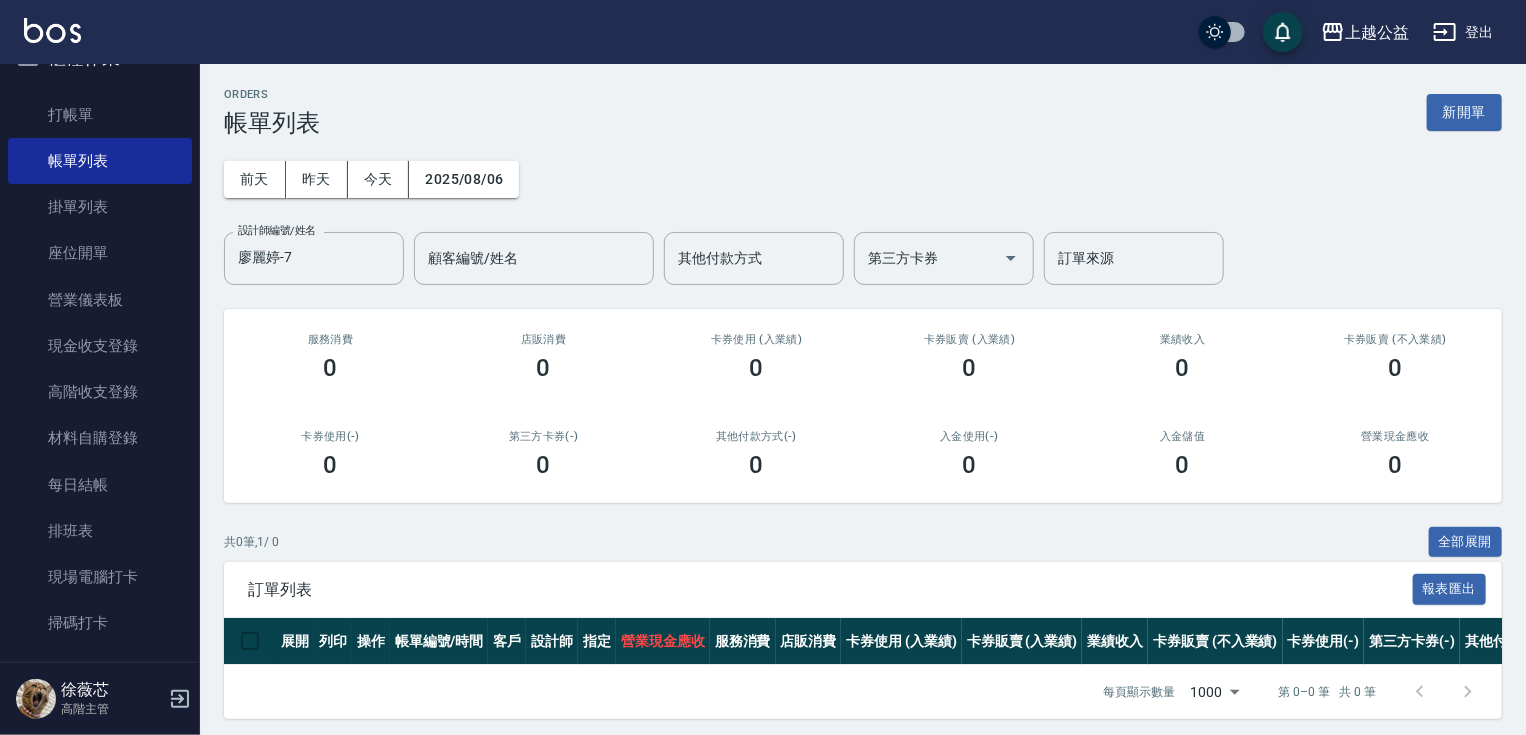 scroll, scrollTop: 20, scrollLeft: 0, axis: vertical 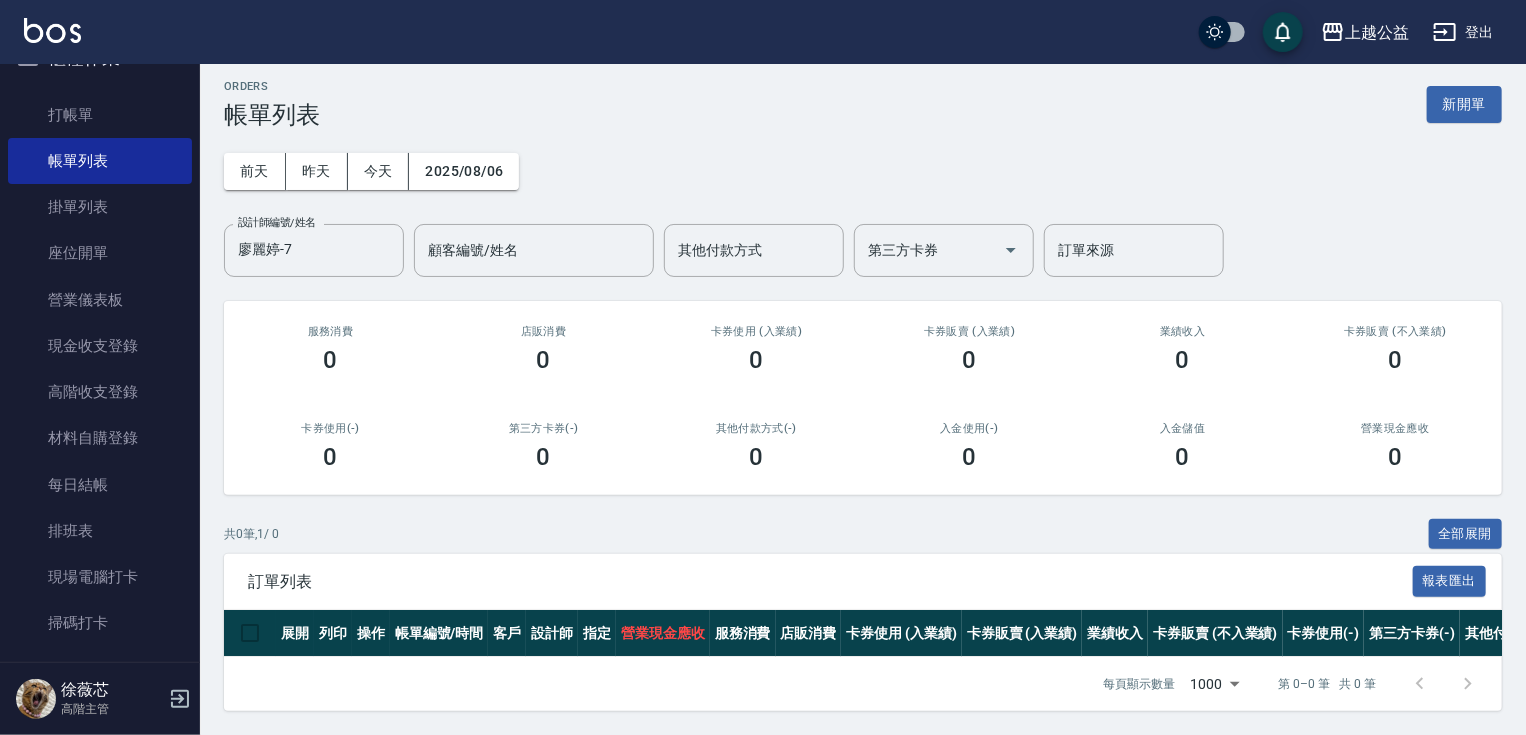 drag, startPoint x: 755, startPoint y: 393, endPoint x: 777, endPoint y: 611, distance: 219.10728 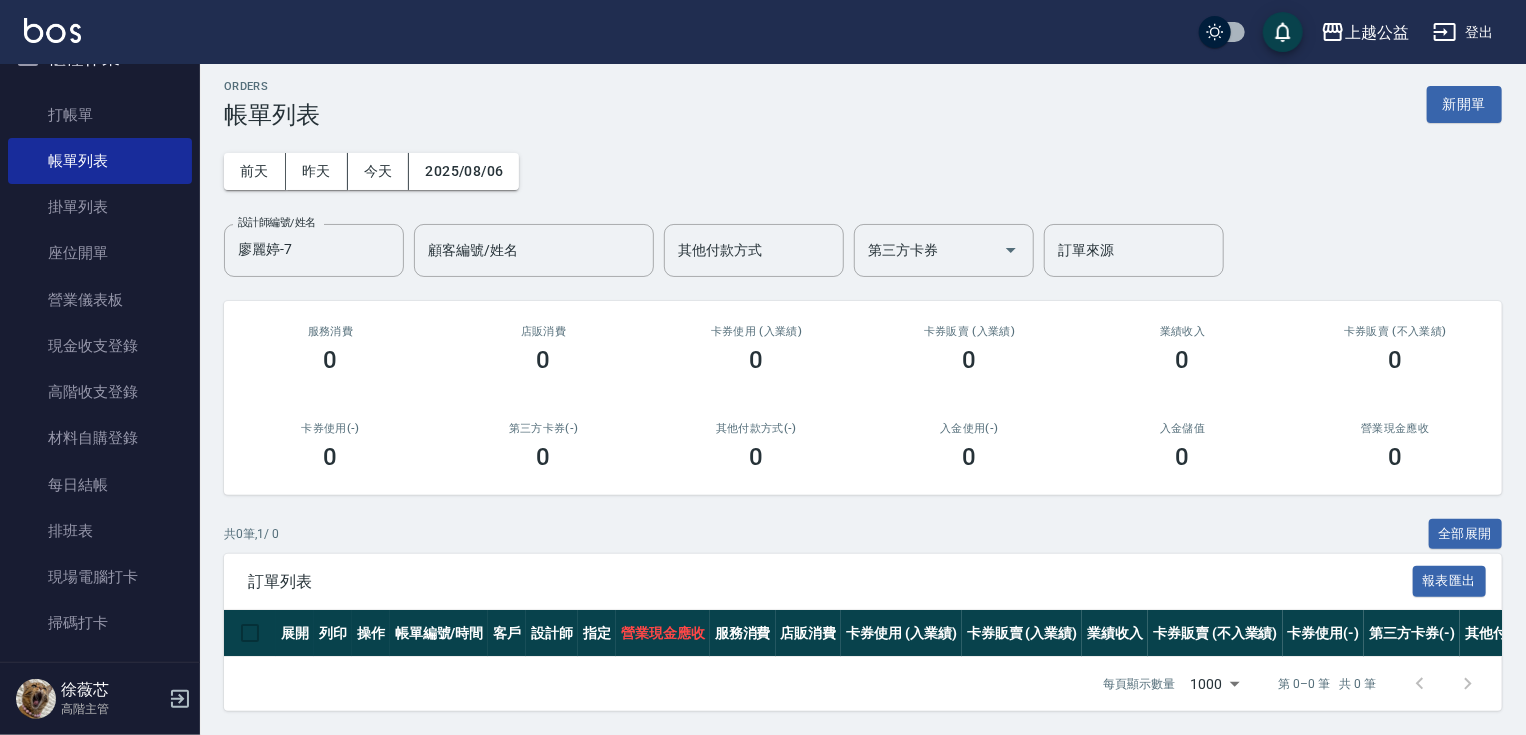 drag, startPoint x: 530, startPoint y: 444, endPoint x: 509, endPoint y: 560, distance: 117.88554 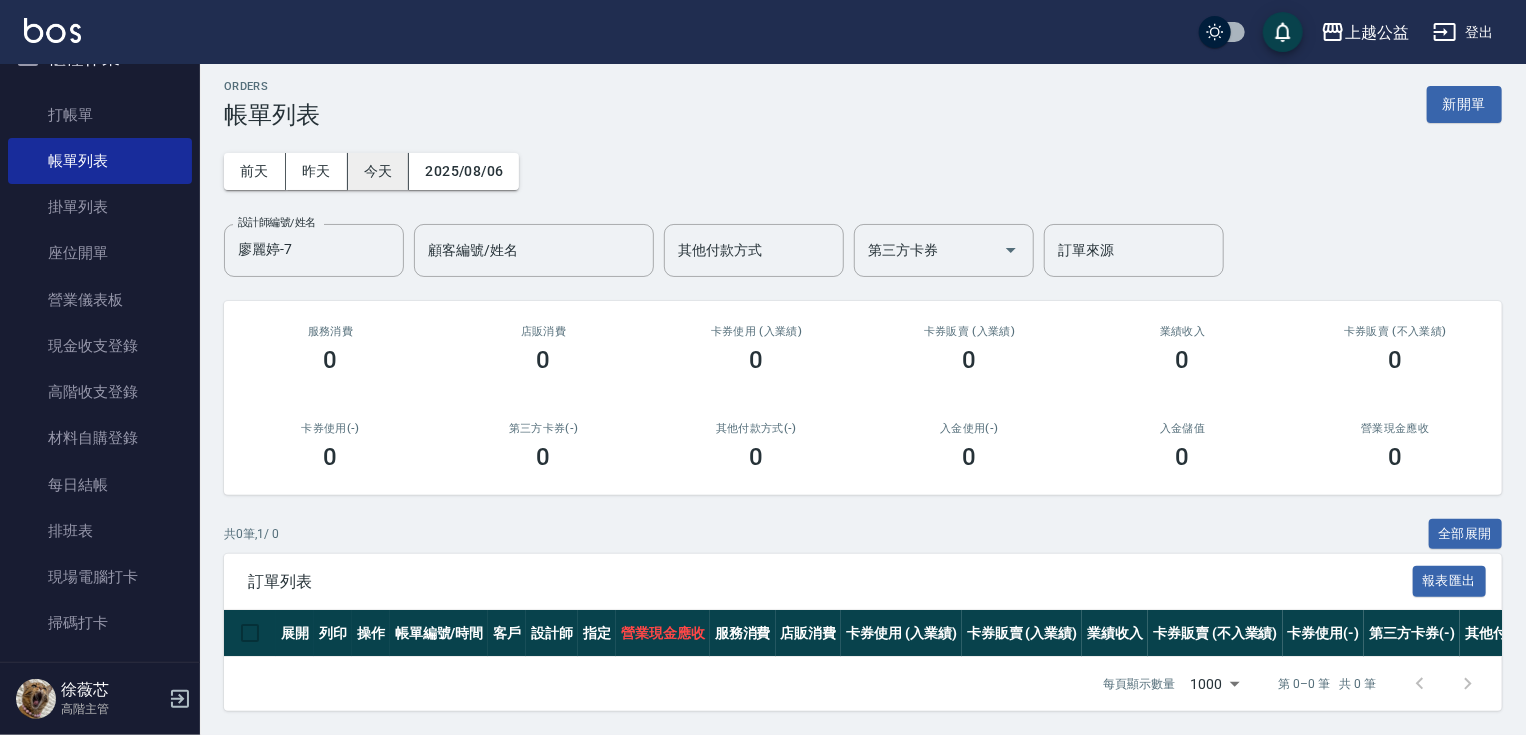 click on "今天" at bounding box center (379, 171) 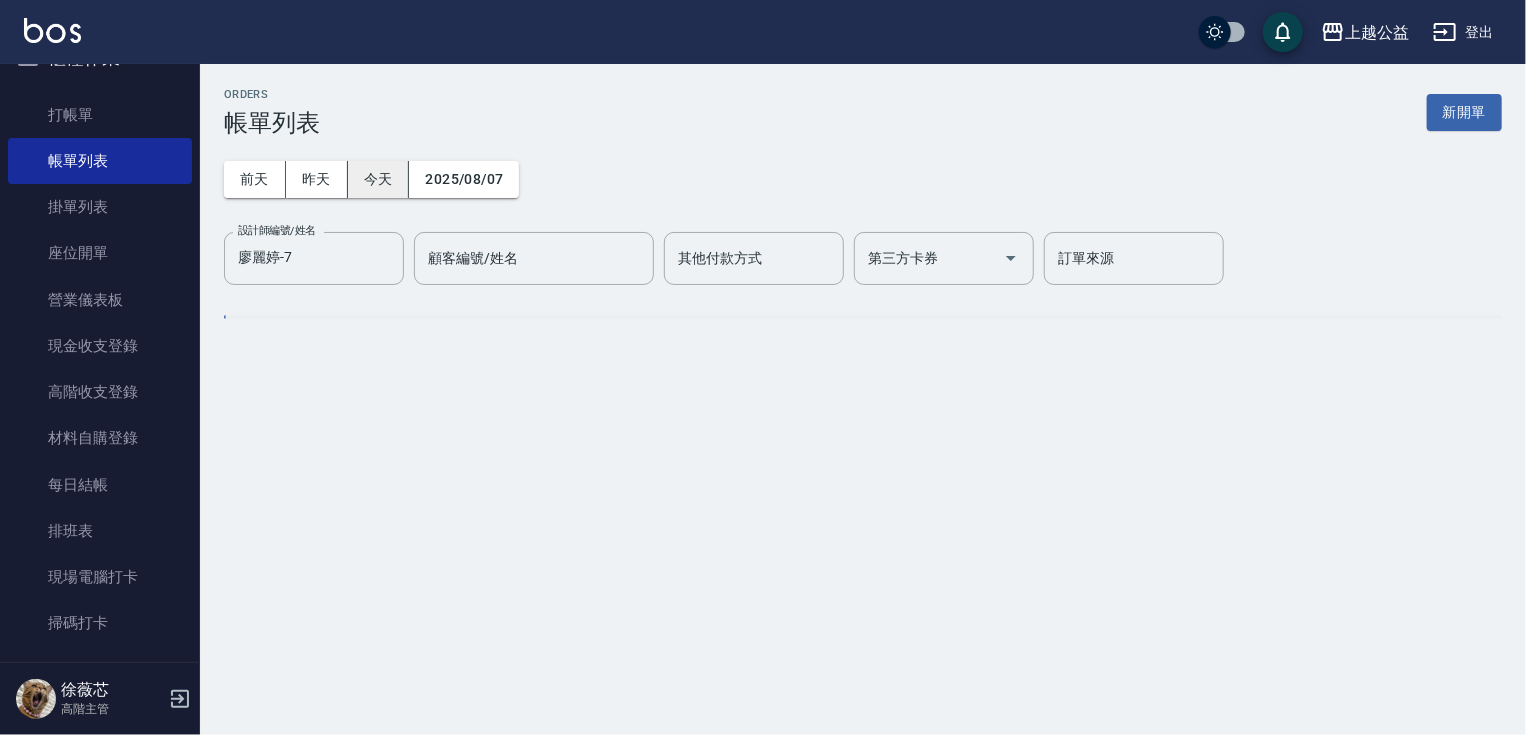 scroll, scrollTop: 0, scrollLeft: 0, axis: both 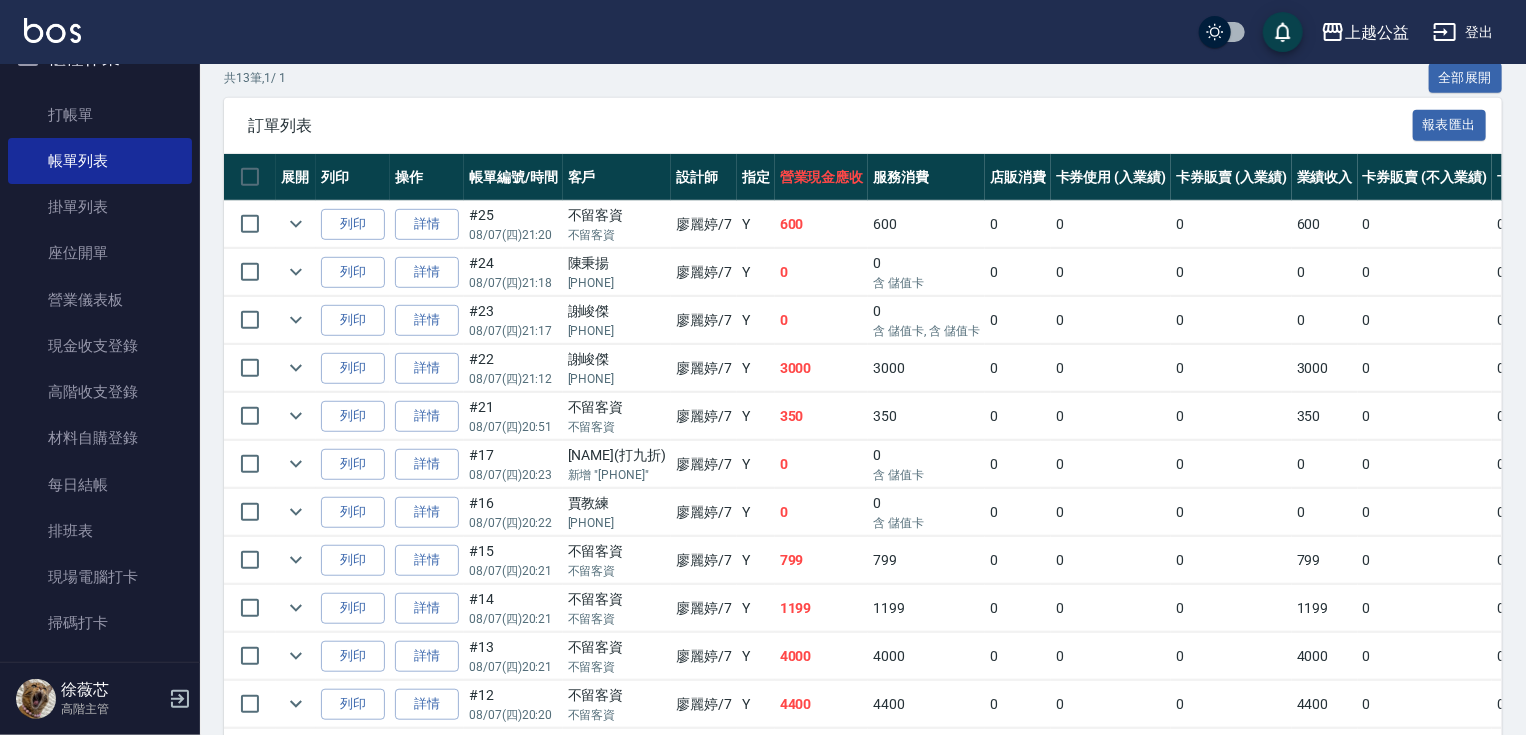 drag, startPoint x: 816, startPoint y: 600, endPoint x: 816, endPoint y: 542, distance: 58 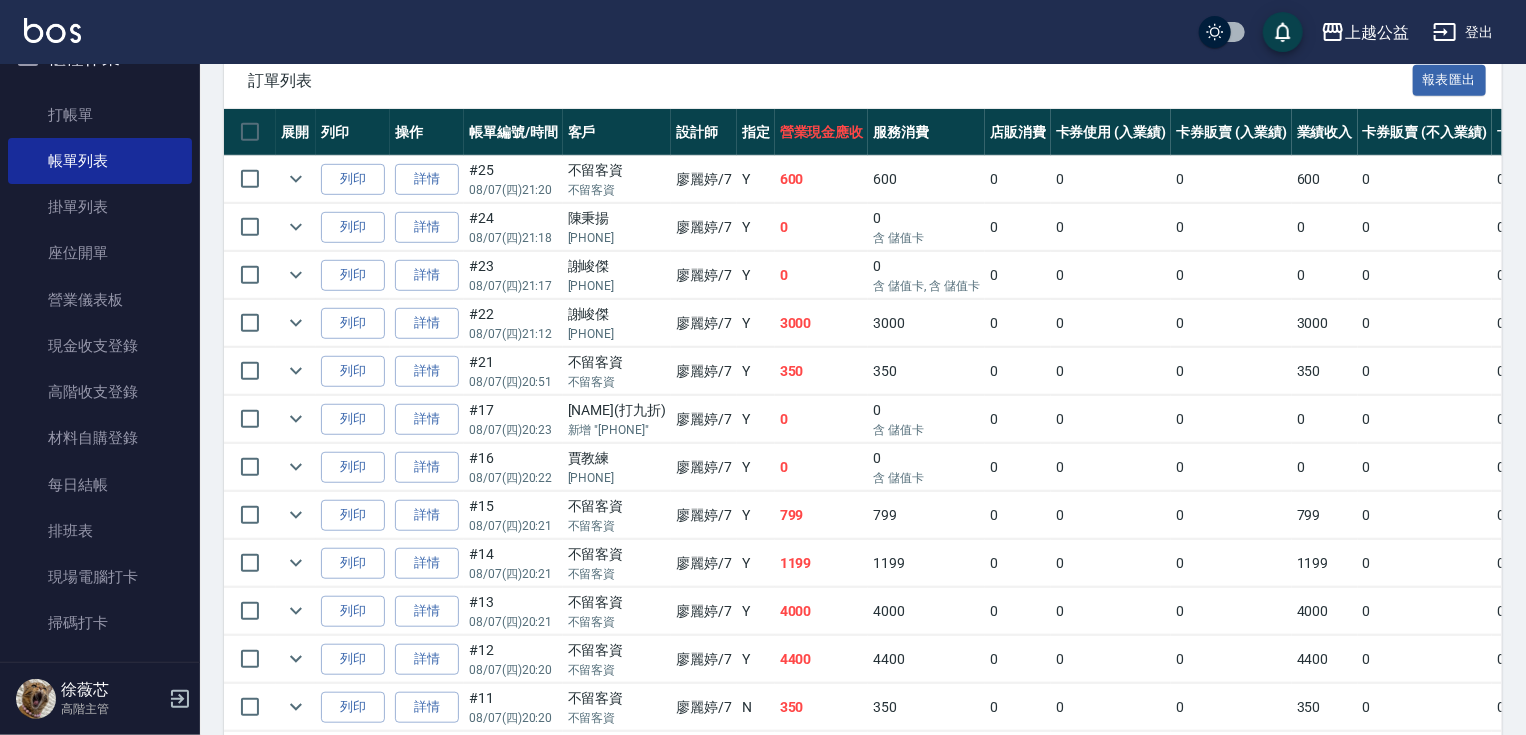 drag, startPoint x: 799, startPoint y: 441, endPoint x: 816, endPoint y: 509, distance: 70.0928 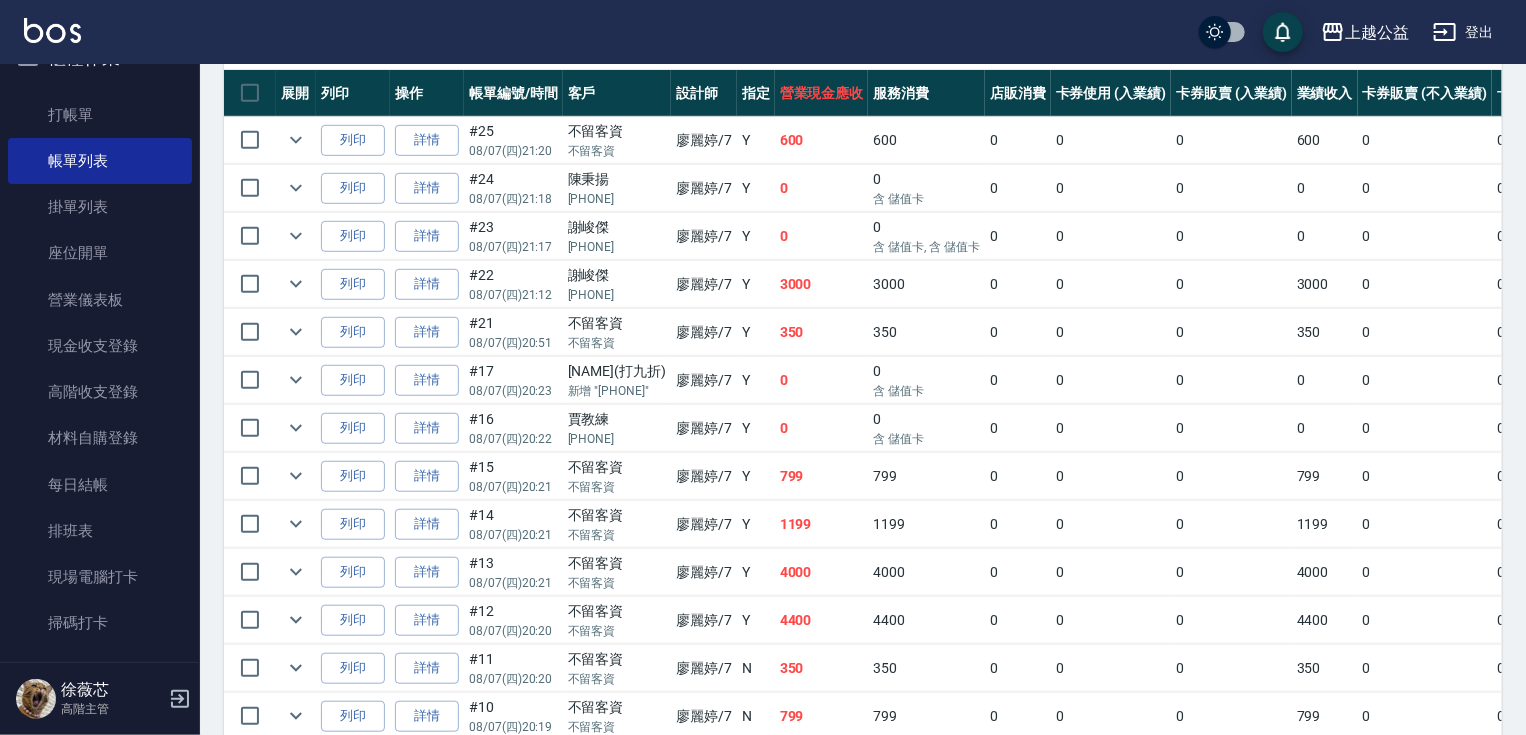 drag, startPoint x: 824, startPoint y: 470, endPoint x: 827, endPoint y: 494, distance: 24.186773 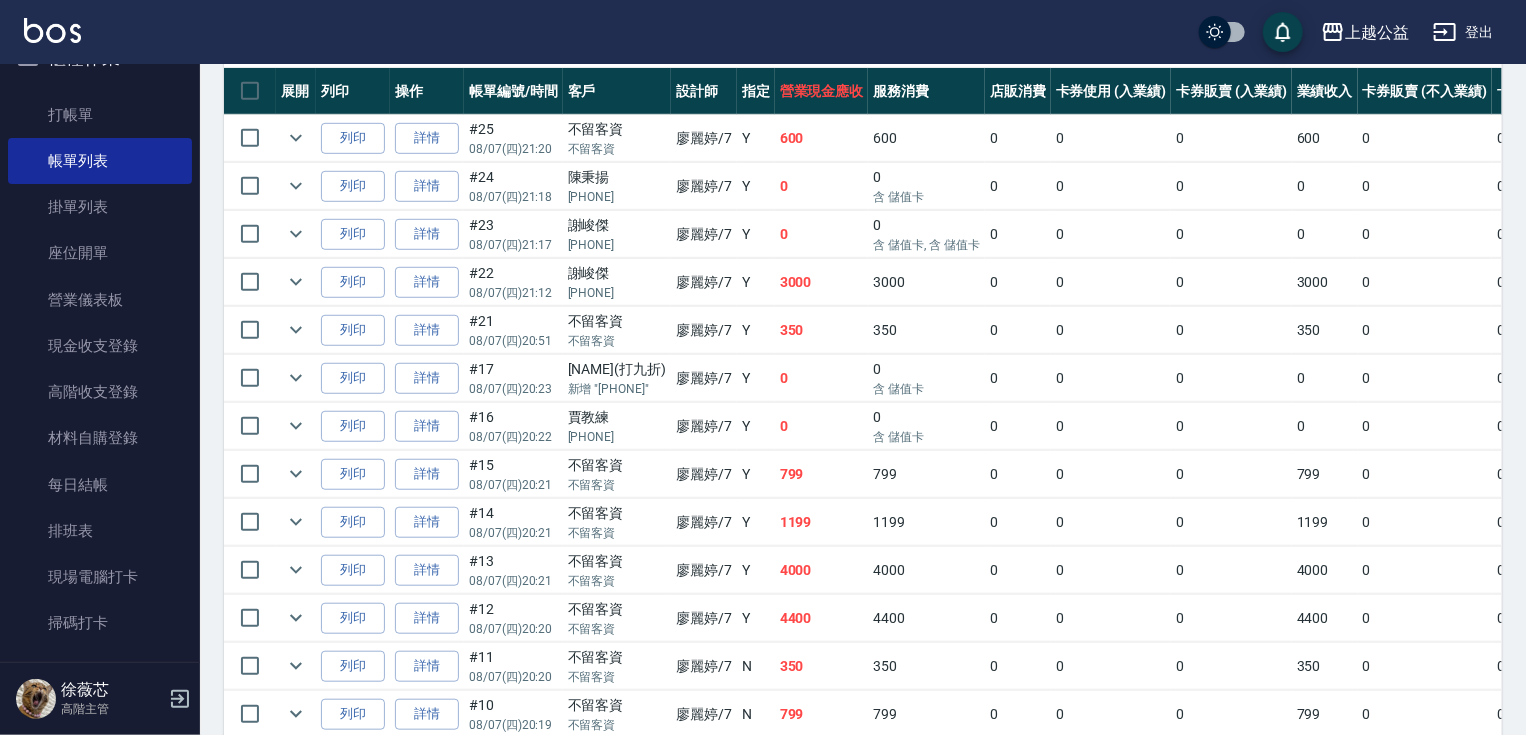 scroll, scrollTop: 638, scrollLeft: 0, axis: vertical 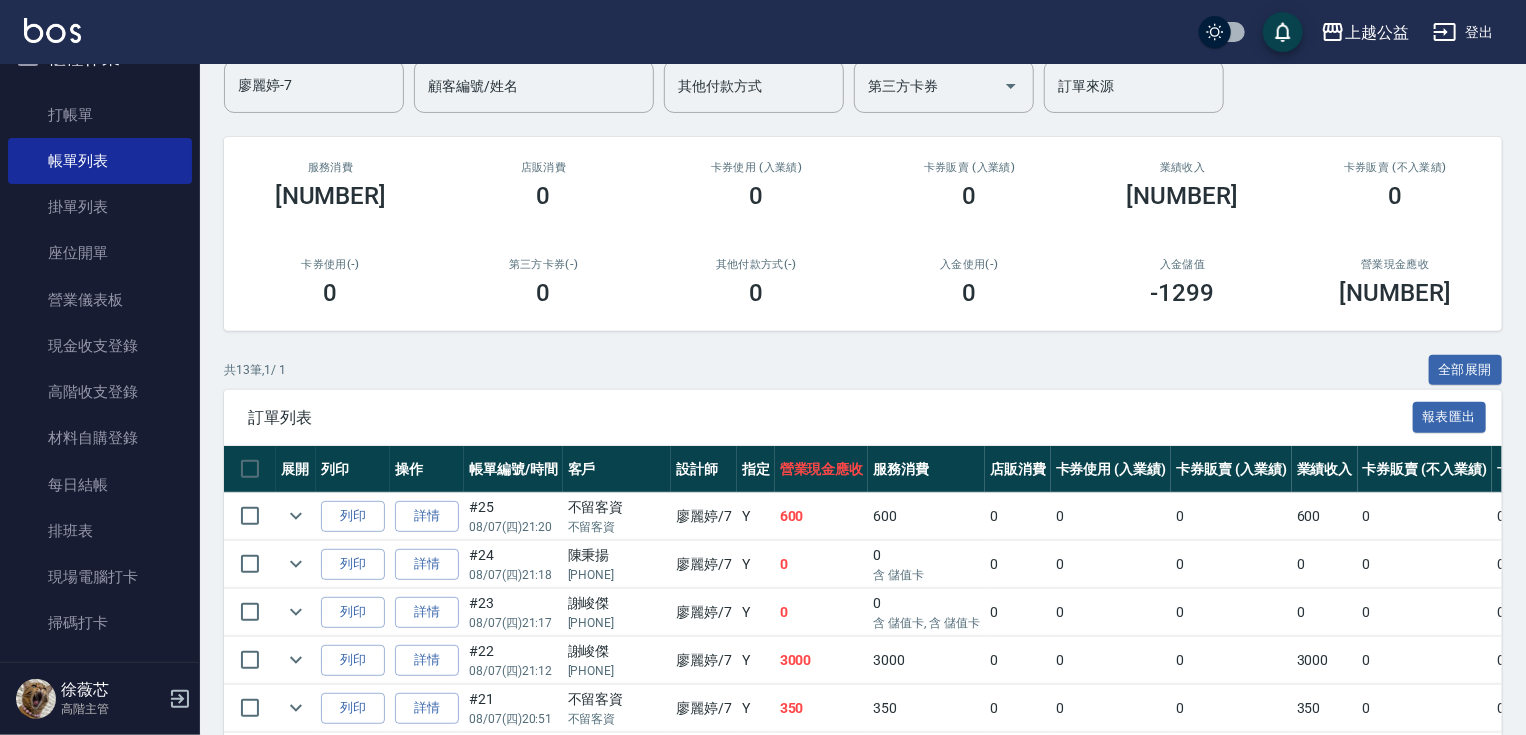 drag, startPoint x: 473, startPoint y: 372, endPoint x: 477, endPoint y: 247, distance: 125.06398 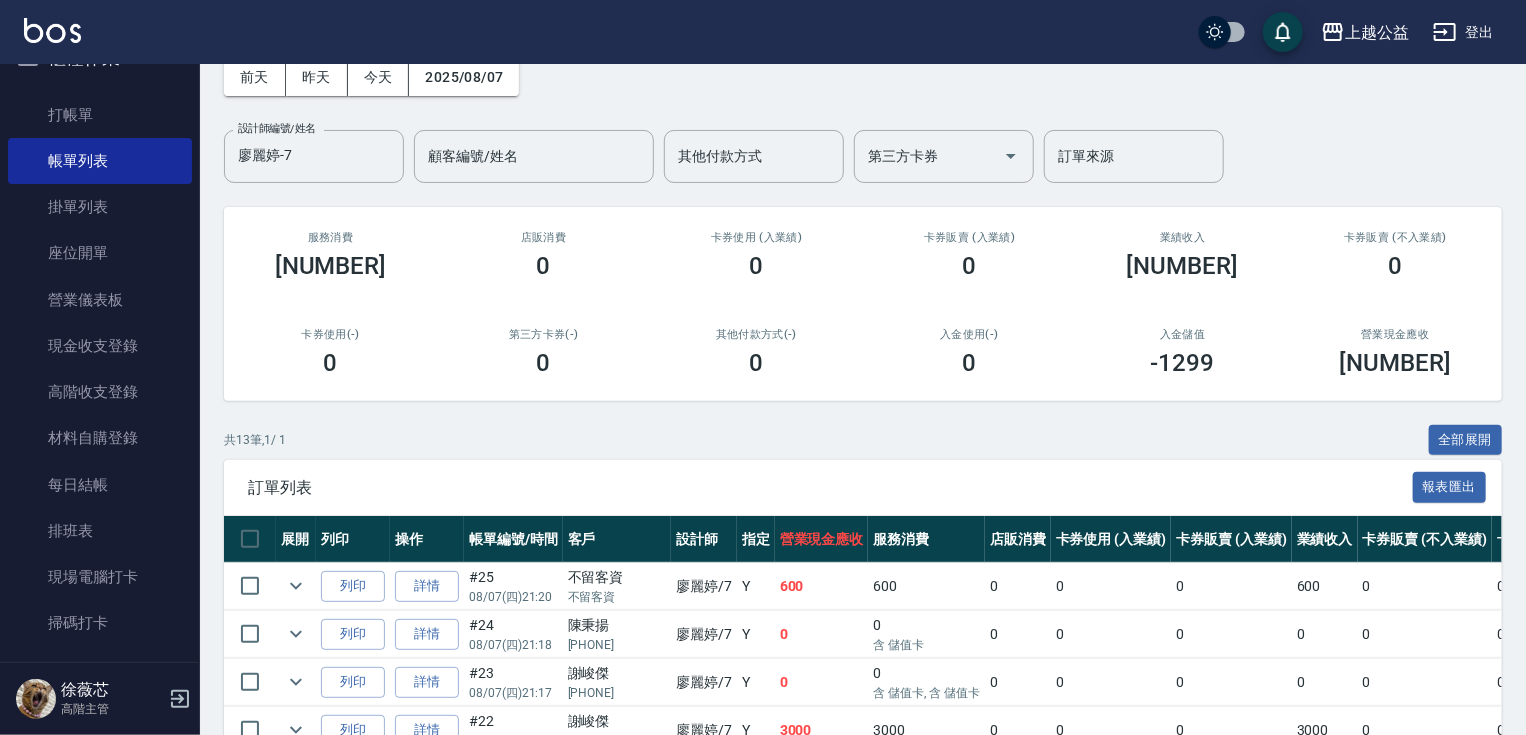 scroll, scrollTop: 0, scrollLeft: 0, axis: both 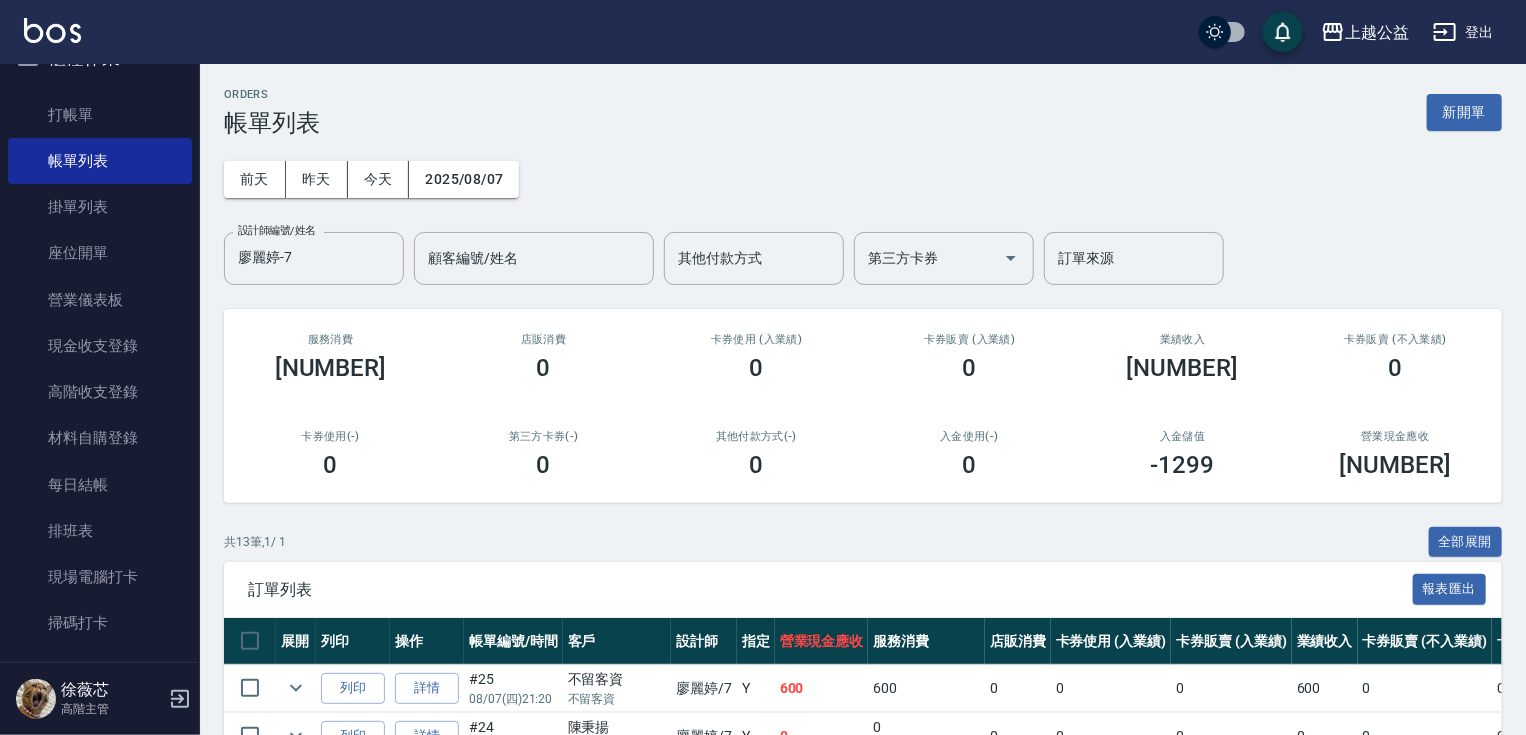 drag, startPoint x: 417, startPoint y: 421, endPoint x: 406, endPoint y: 320, distance: 101.597244 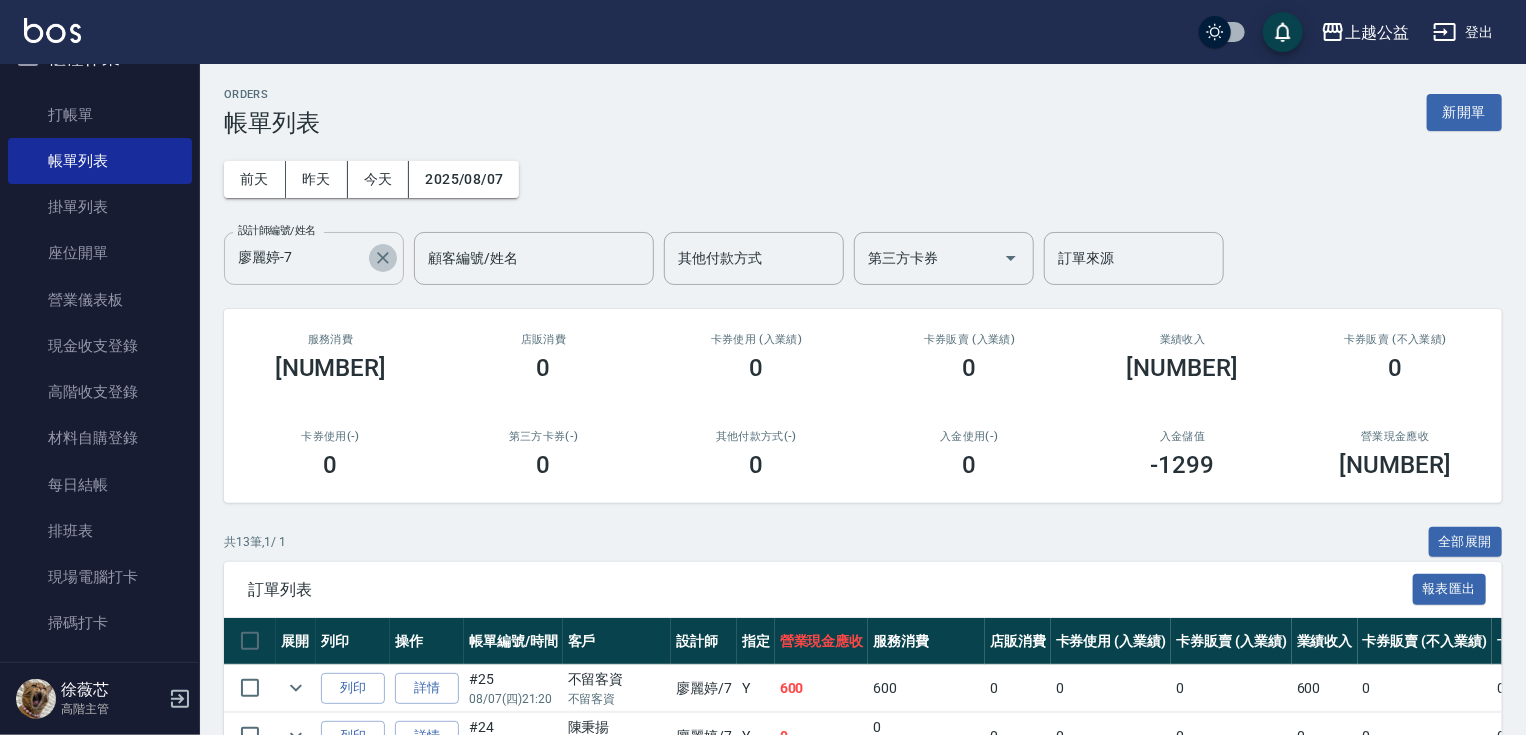 click 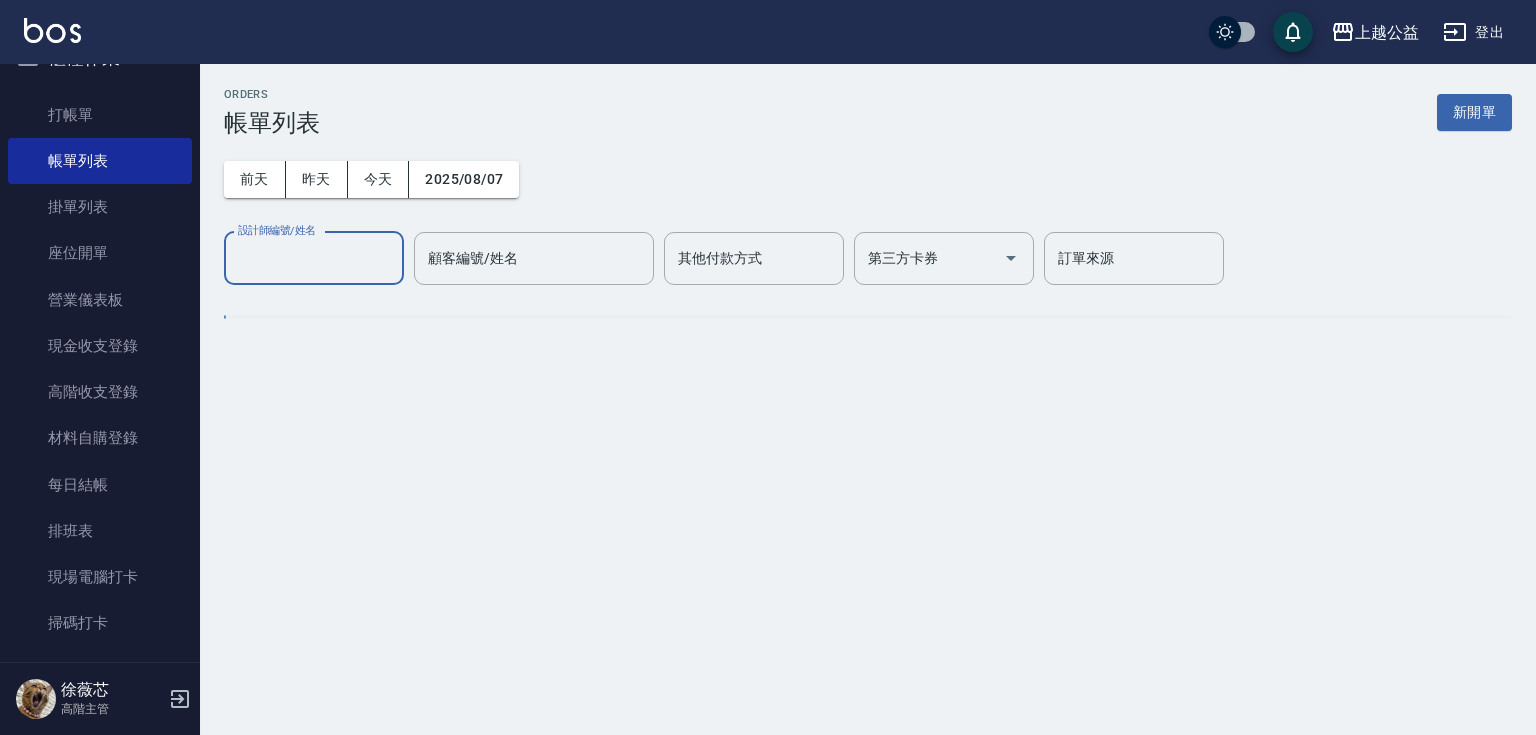 click on "設計師編號/姓名" at bounding box center (314, 258) 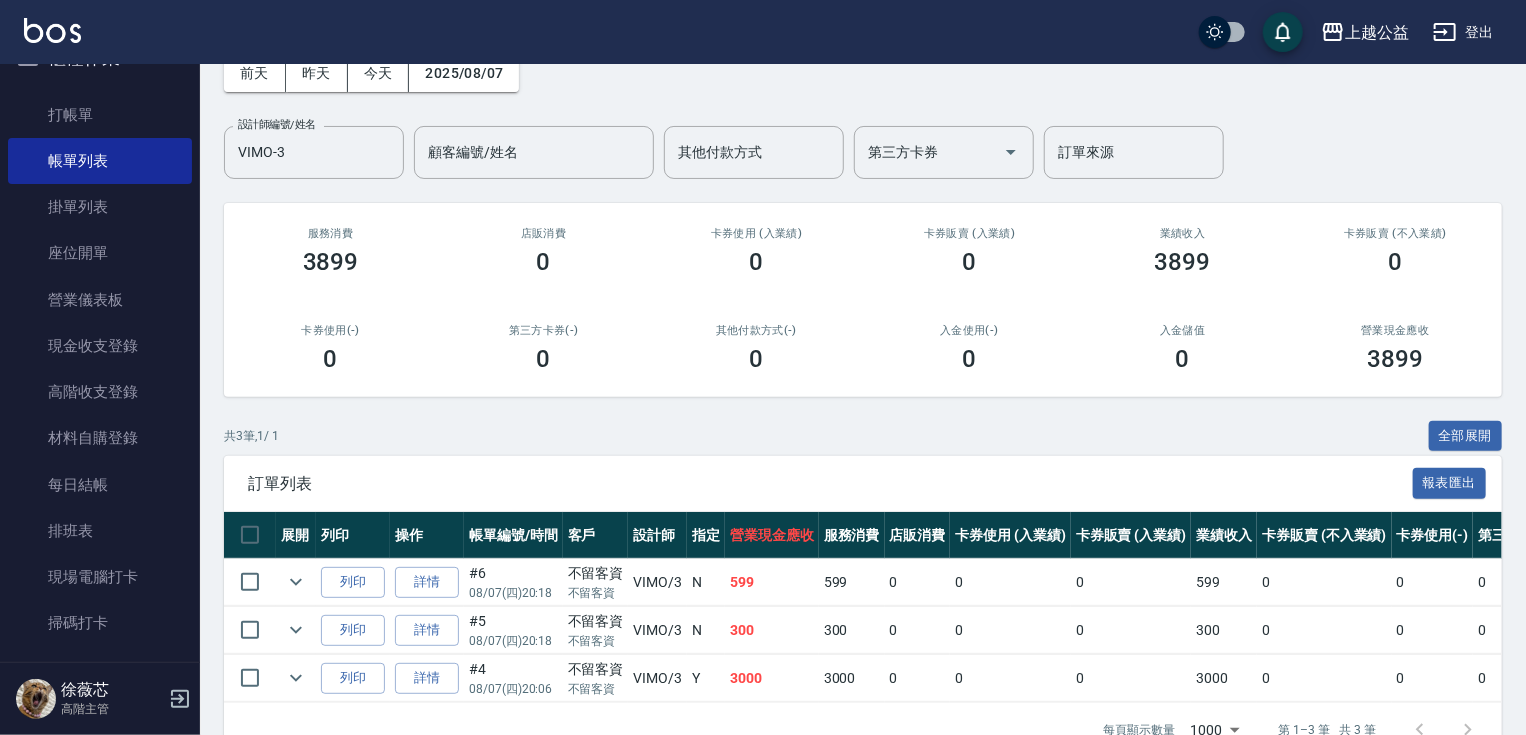 scroll, scrollTop: 162, scrollLeft: 0, axis: vertical 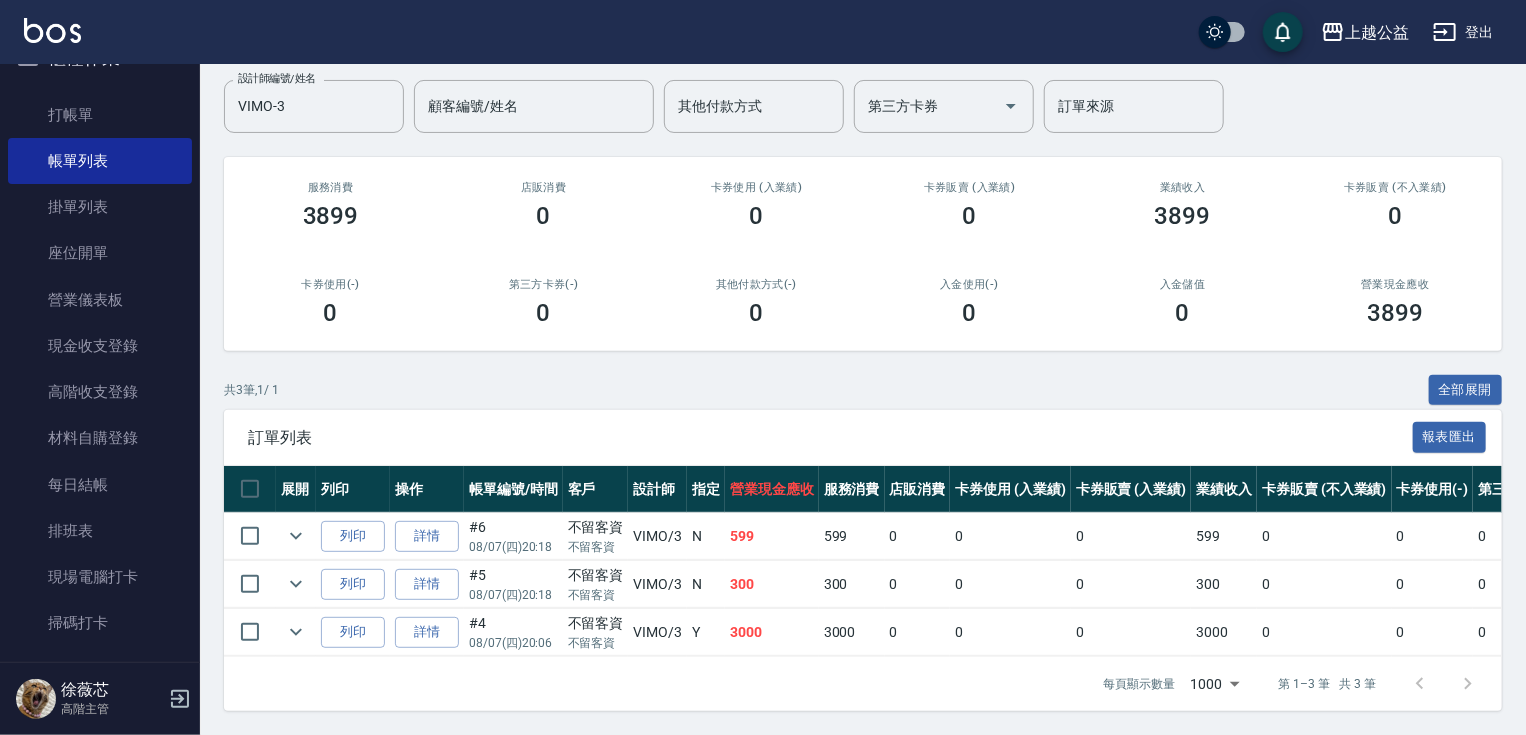 drag, startPoint x: 557, startPoint y: 600, endPoint x: 559, endPoint y: 611, distance: 11.18034 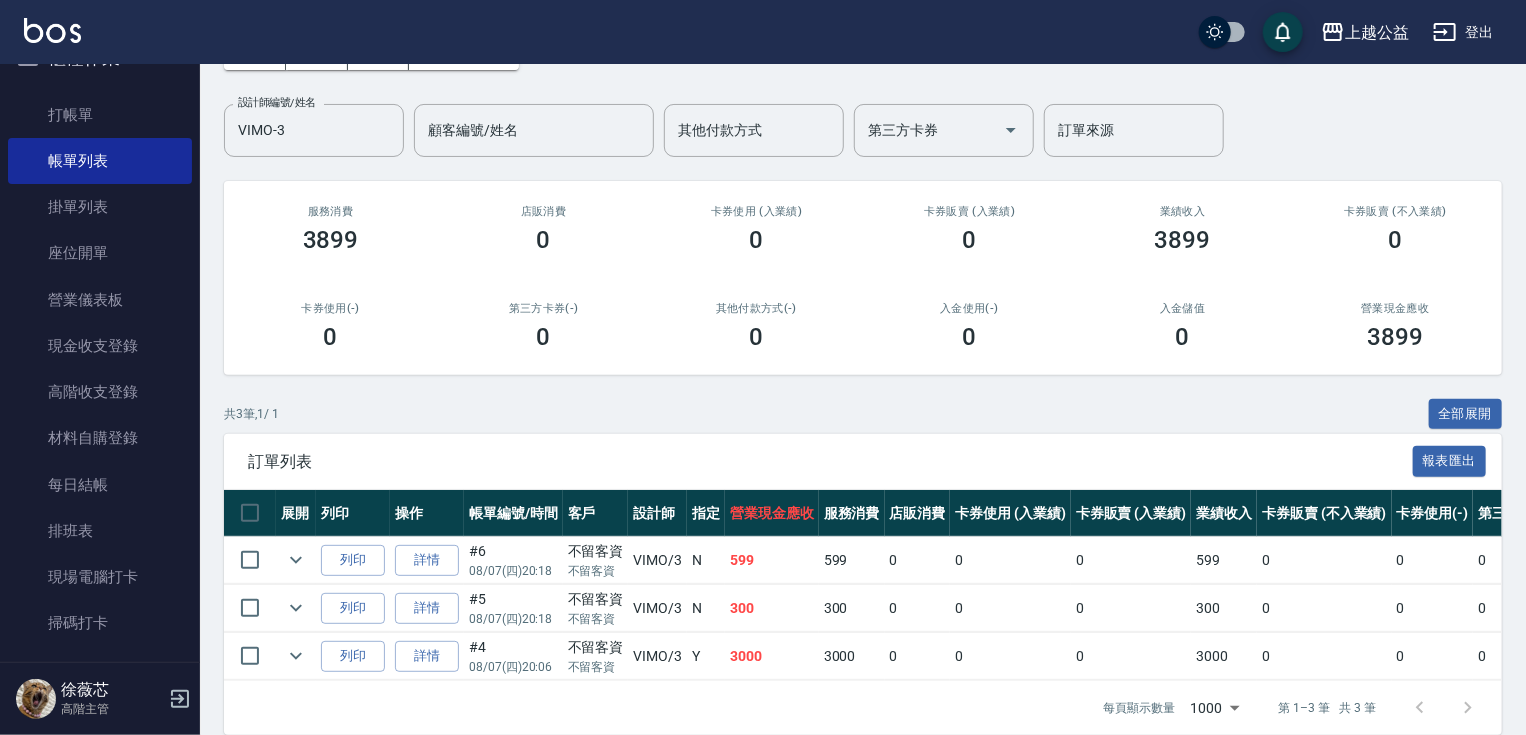 scroll, scrollTop: 84, scrollLeft: 0, axis: vertical 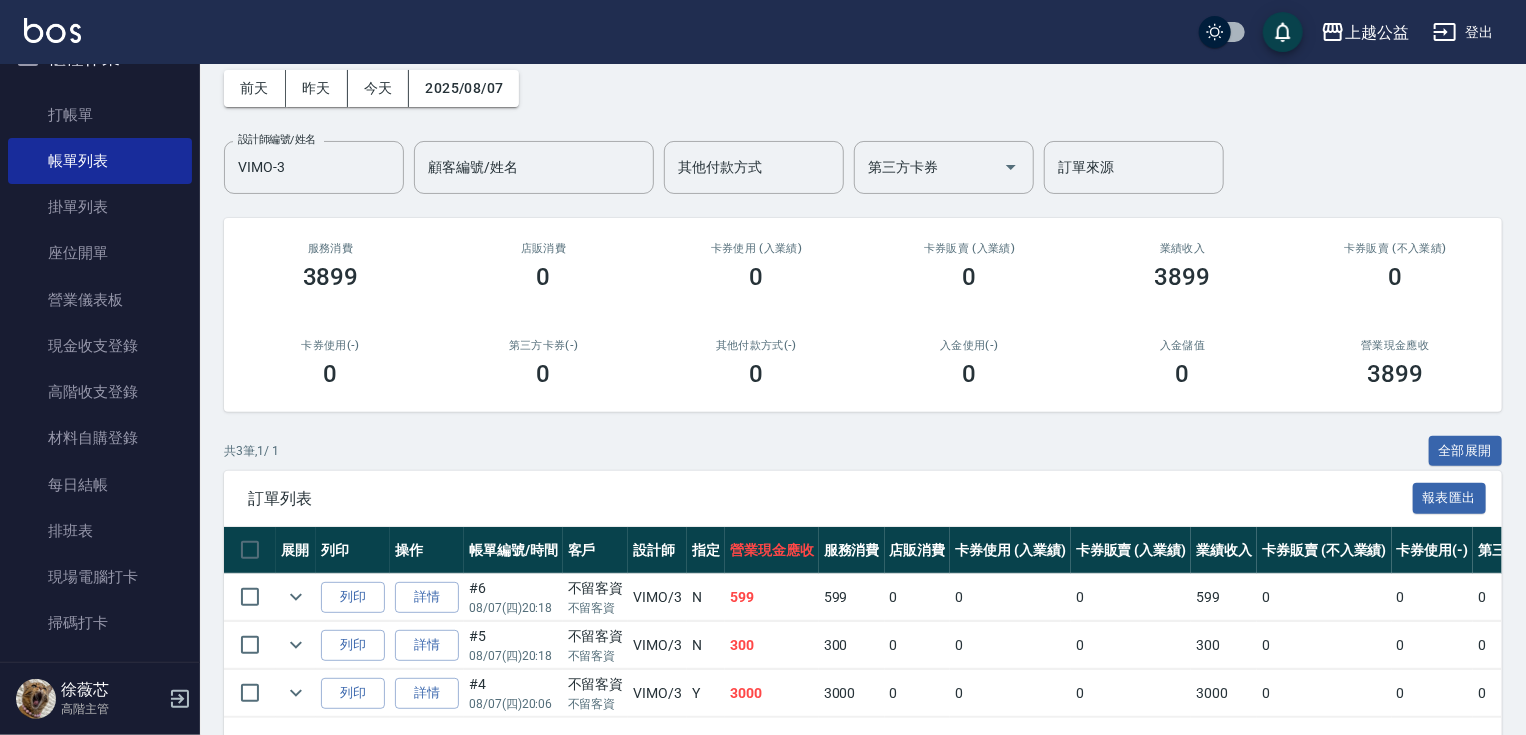 drag, startPoint x: 456, startPoint y: 327, endPoint x: 395, endPoint y: 220, distance: 123.16656 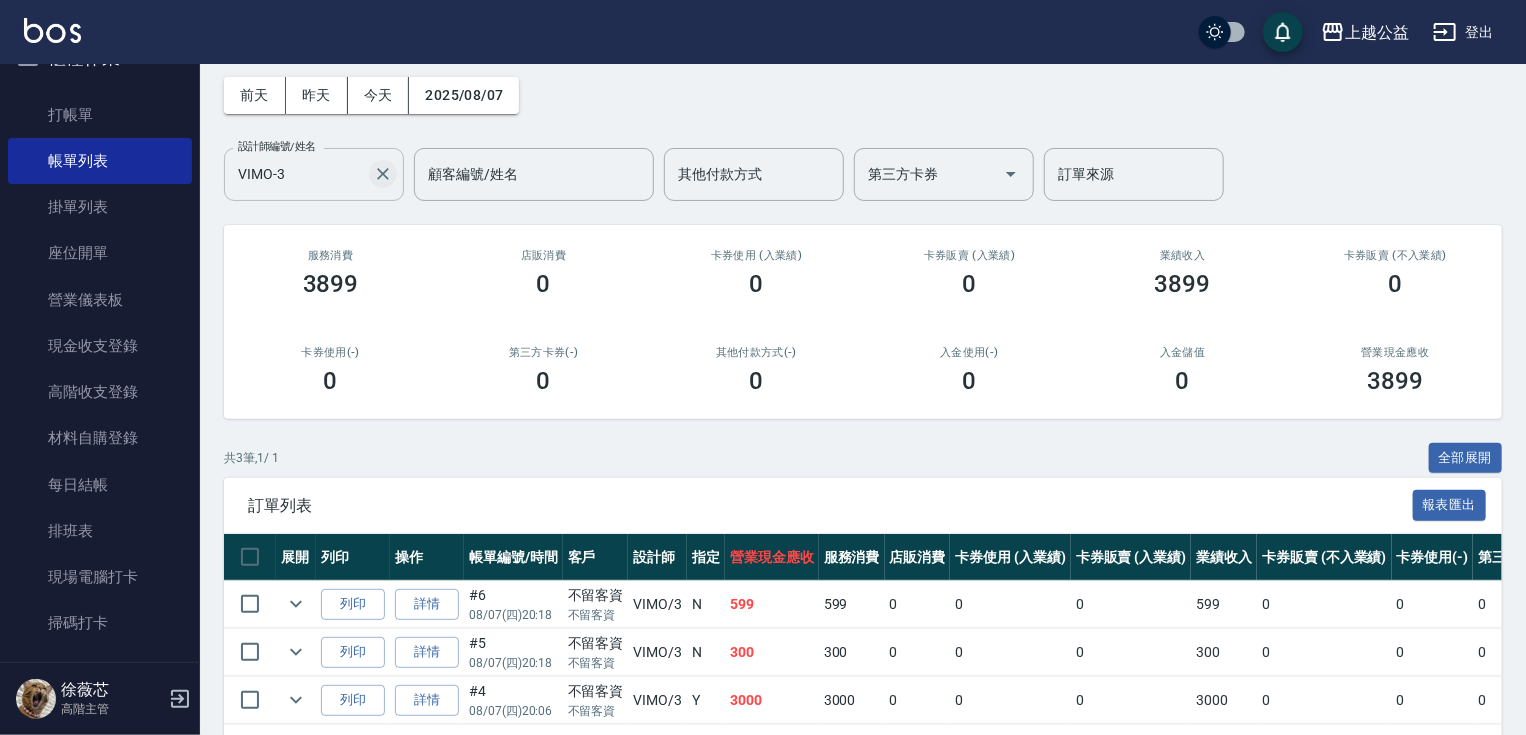 click 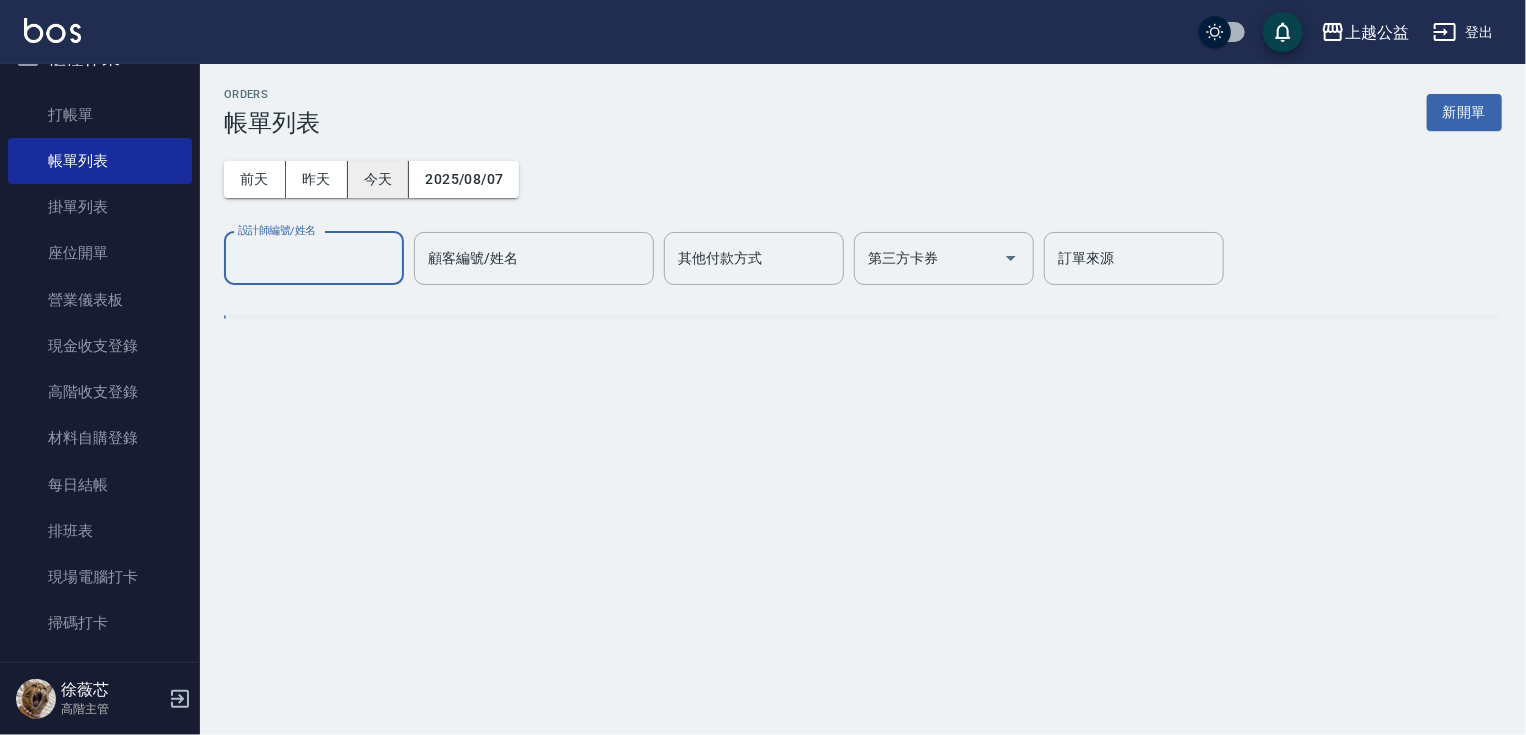 scroll, scrollTop: 0, scrollLeft: 0, axis: both 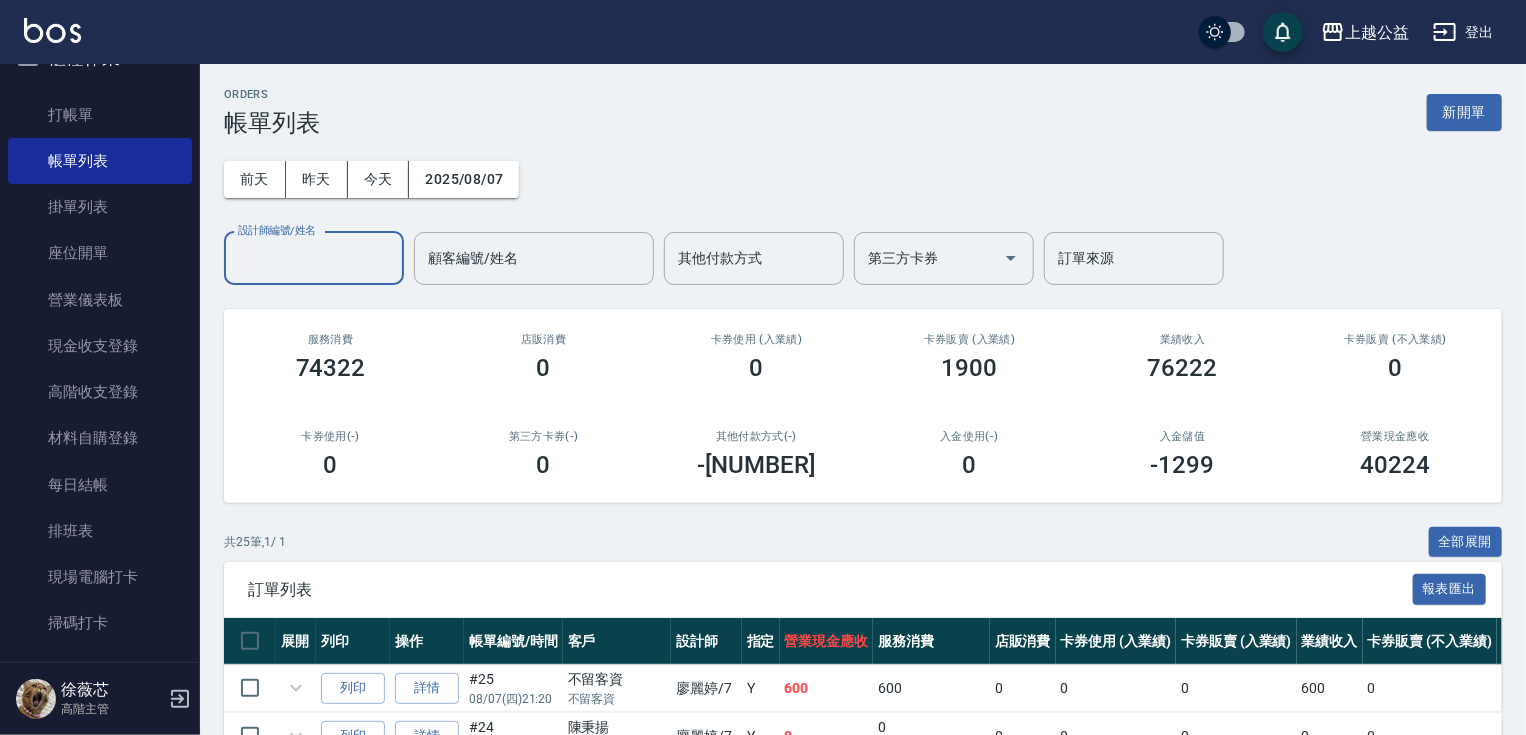 click on "設計師編號/姓名" at bounding box center [314, 258] 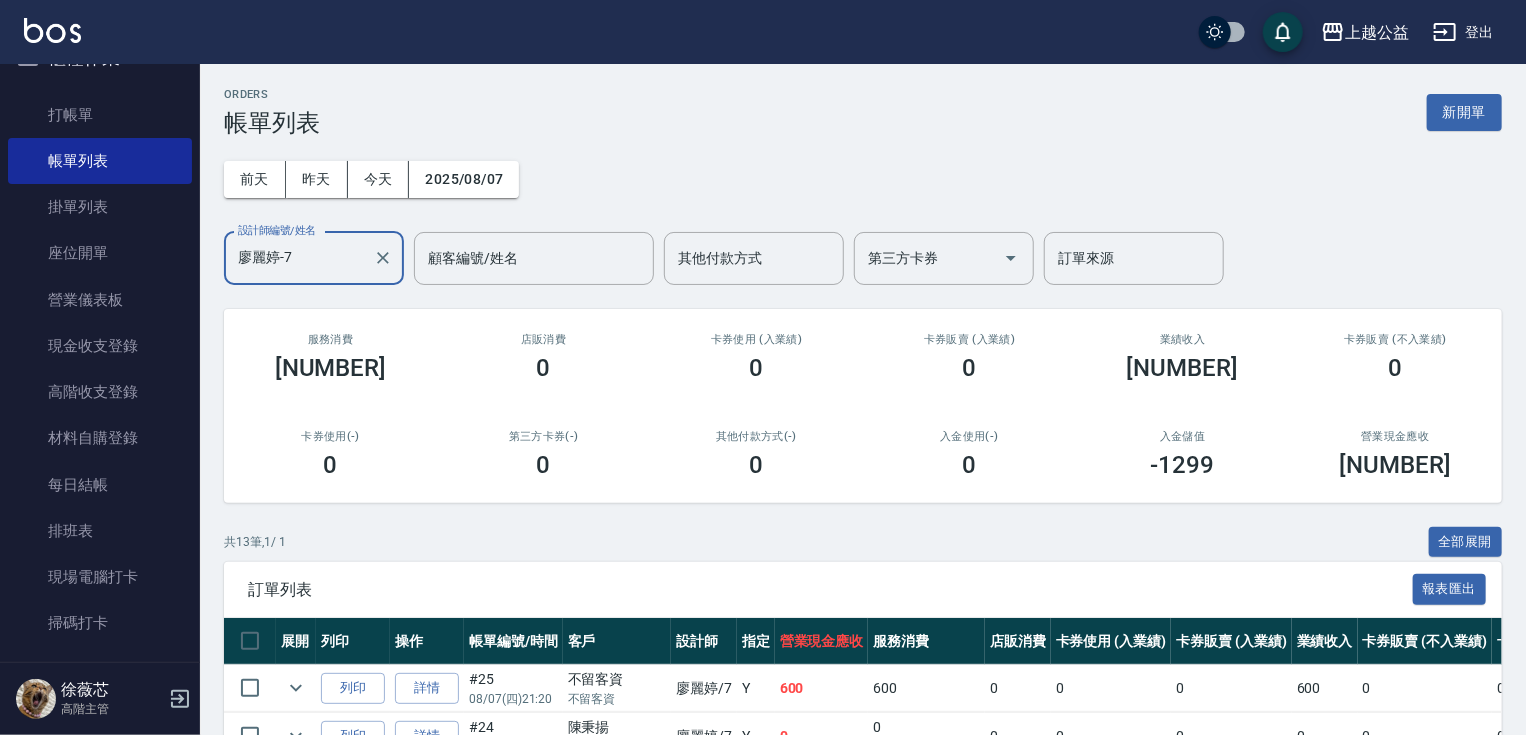 scroll, scrollTop: 0, scrollLeft: 0, axis: both 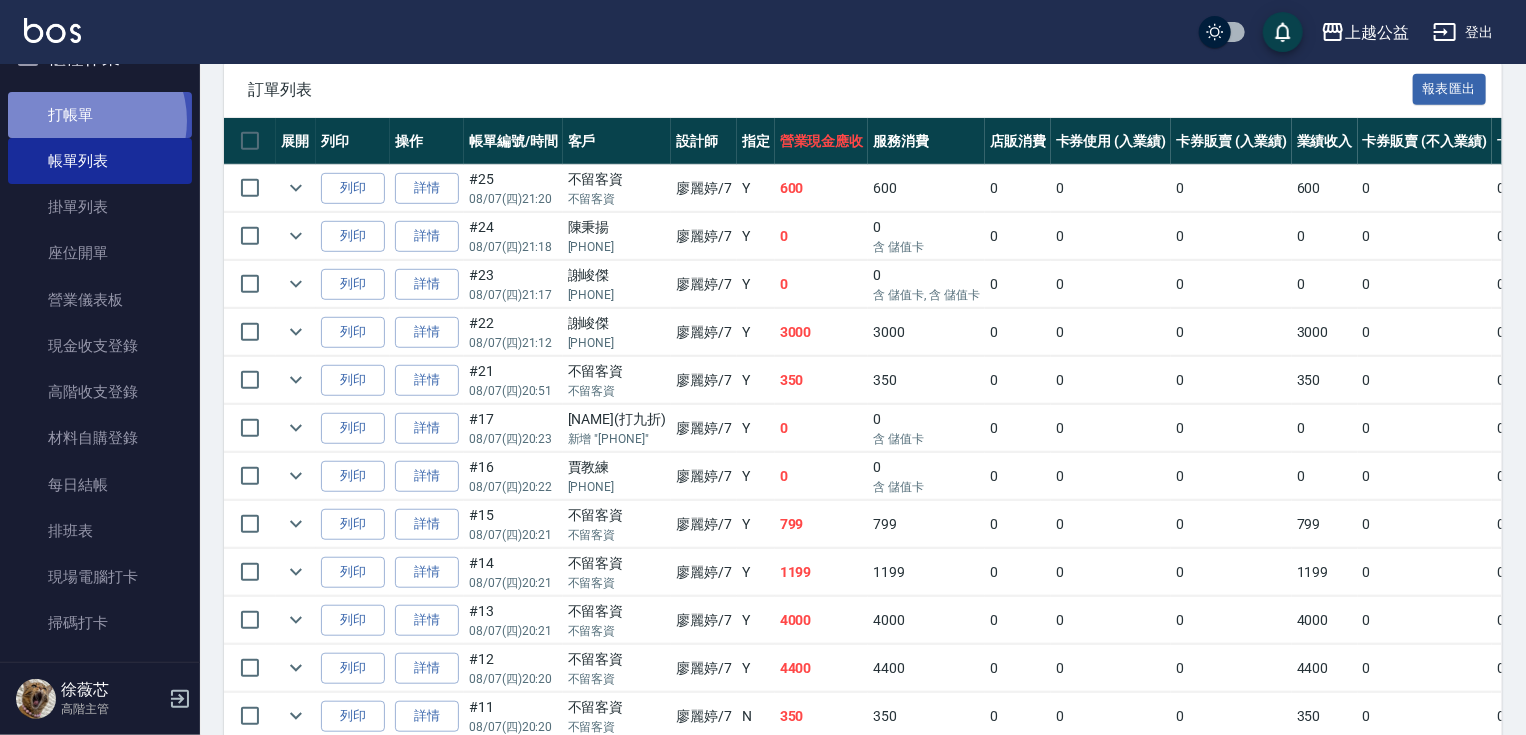 click on "打帳單" at bounding box center (100, 115) 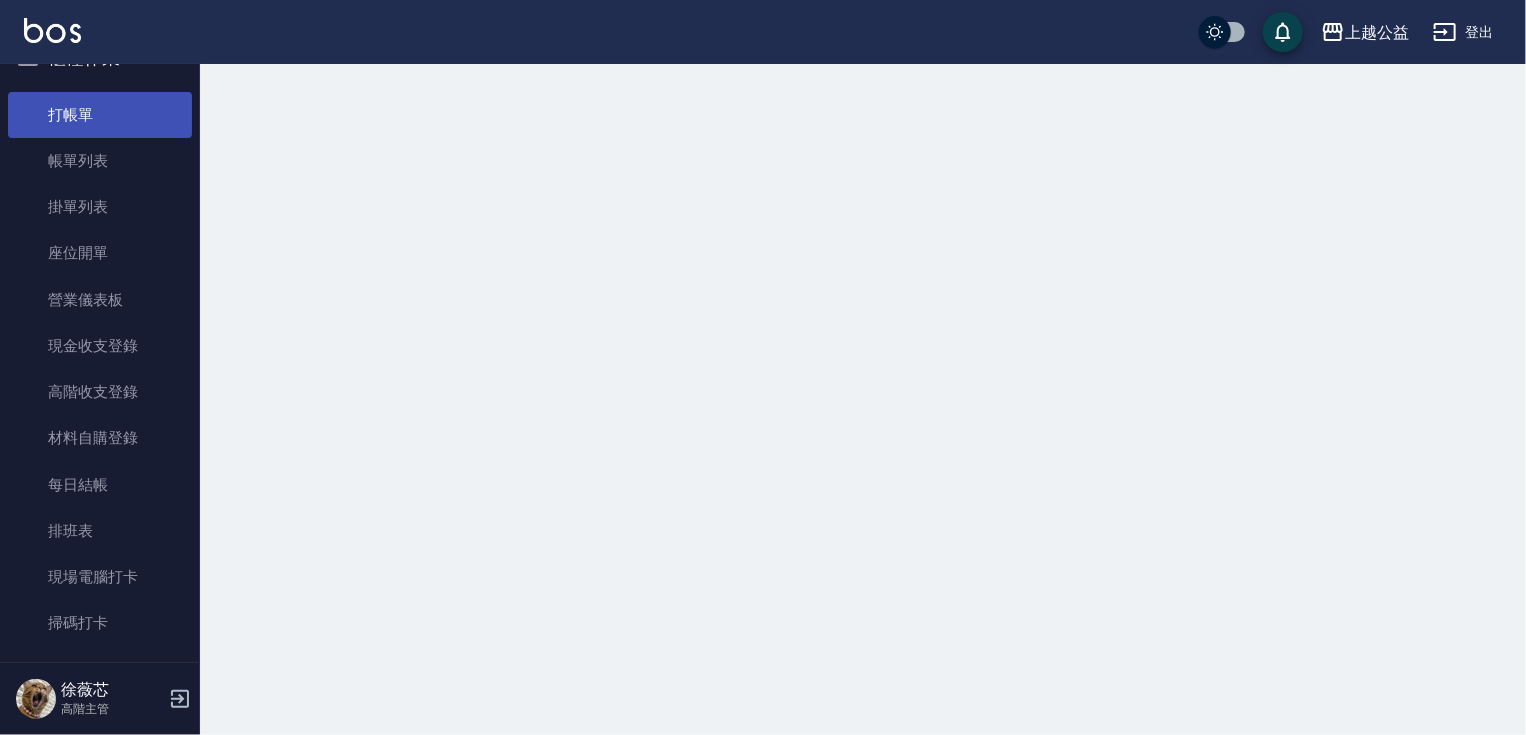 scroll, scrollTop: 0, scrollLeft: 0, axis: both 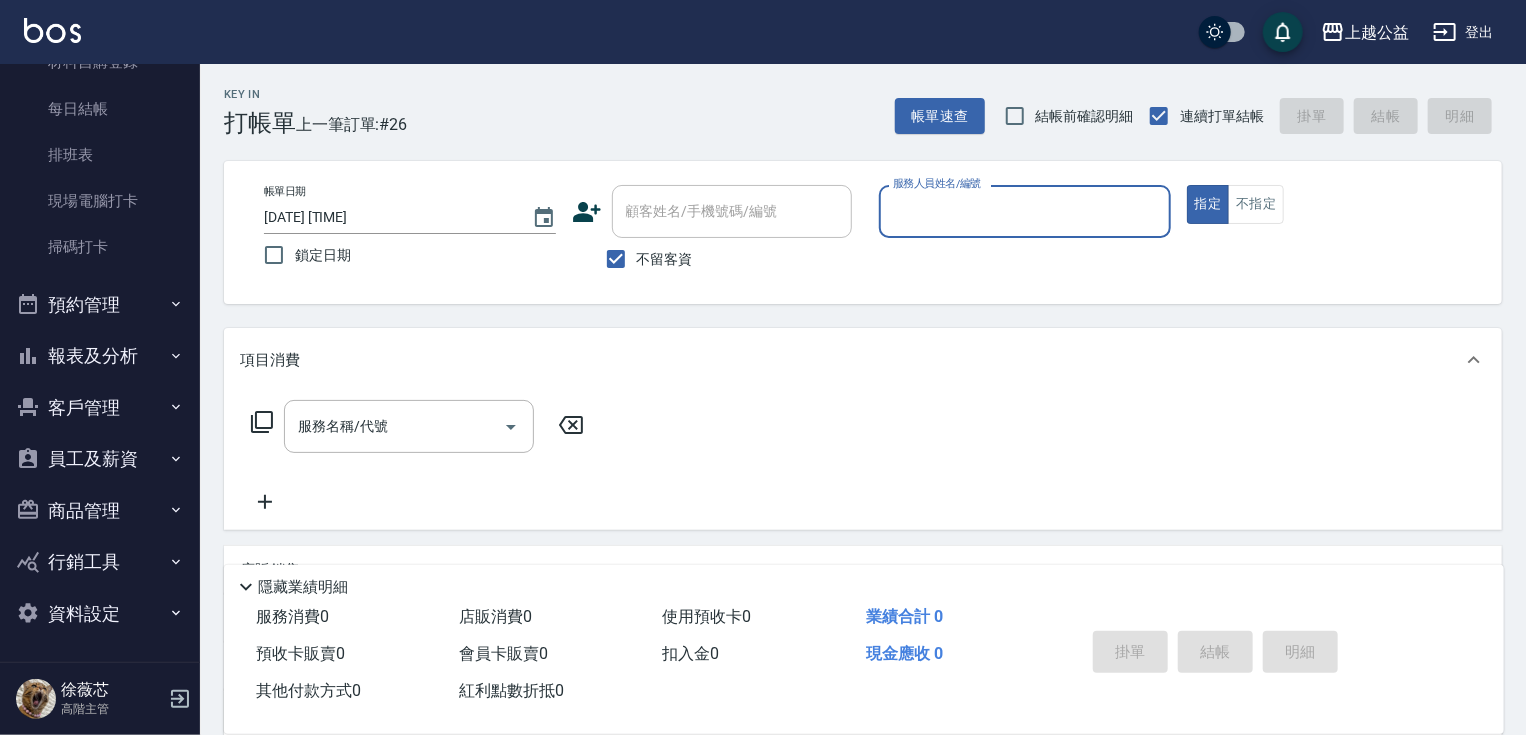 click on "報表及分析" at bounding box center (100, 356) 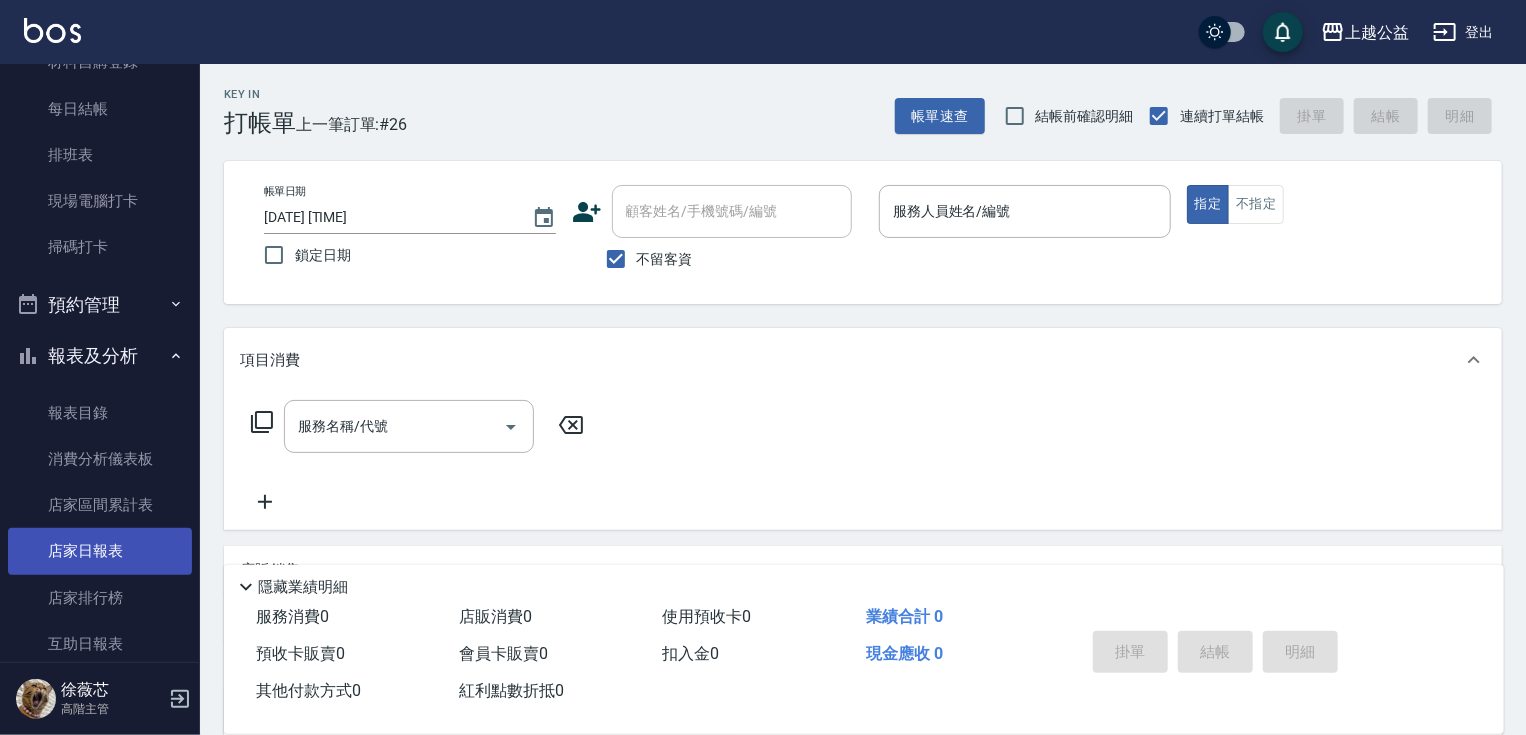 click on "店家日報表" at bounding box center [100, 551] 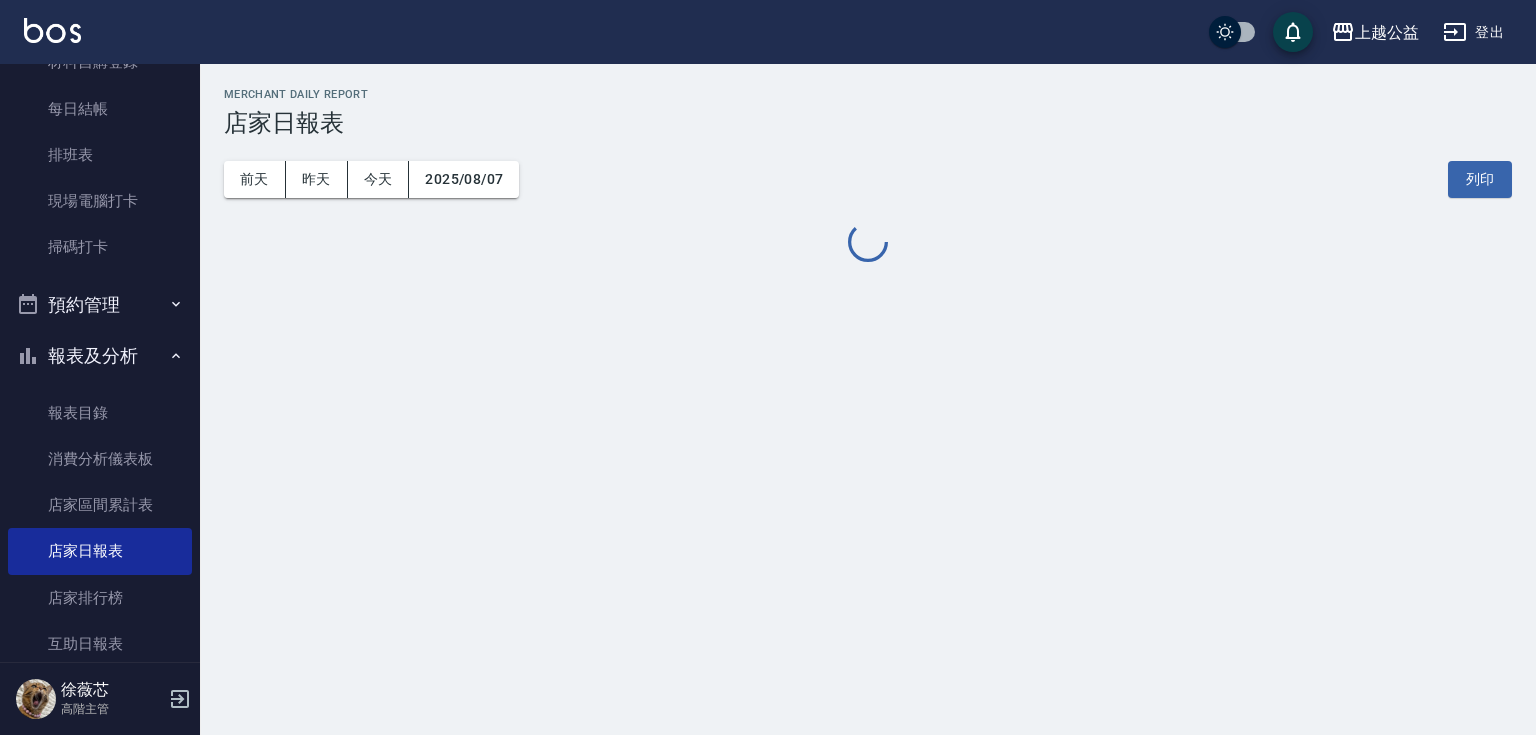drag, startPoint x: 188, startPoint y: 240, endPoint x: 190, endPoint y: 281, distance: 41.04875 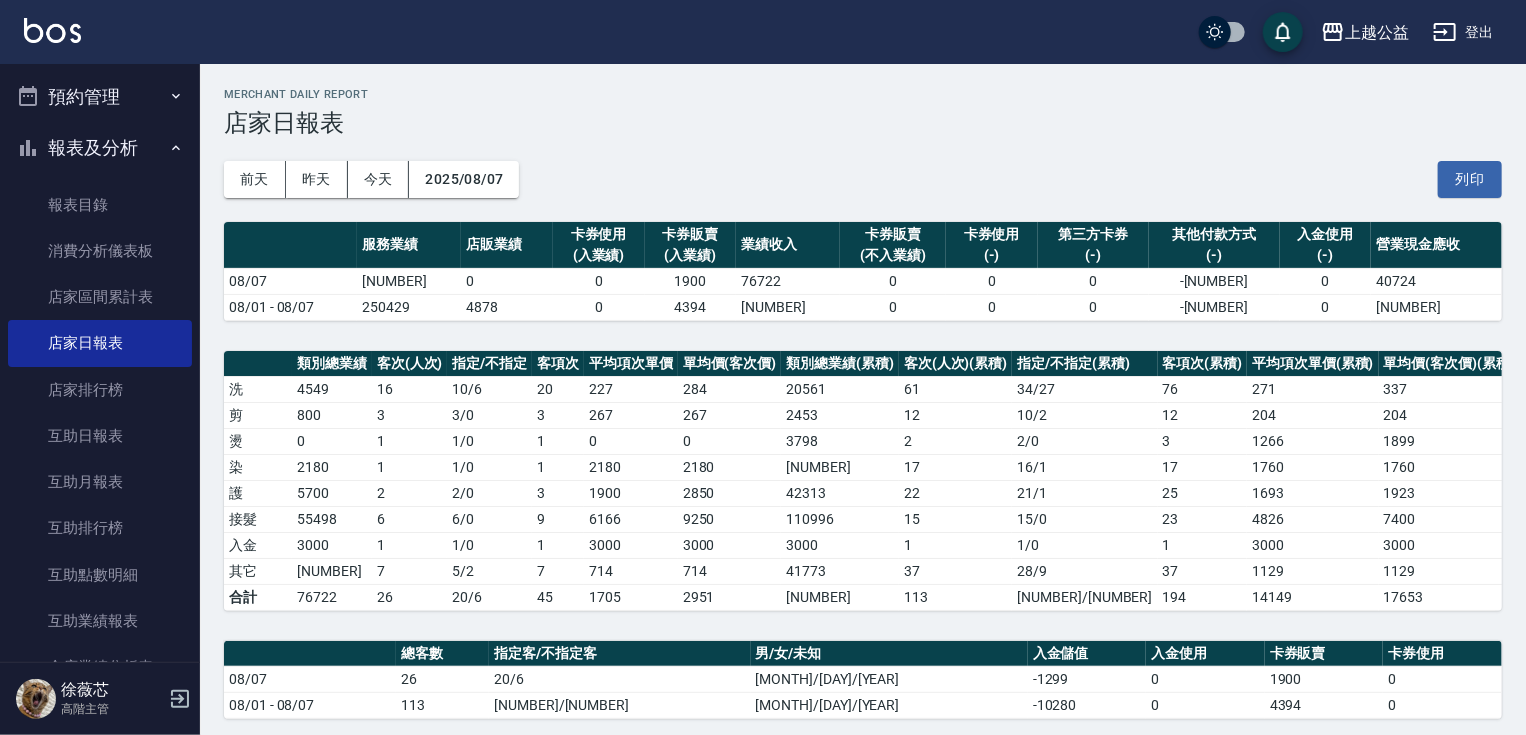 scroll, scrollTop: 648, scrollLeft: 0, axis: vertical 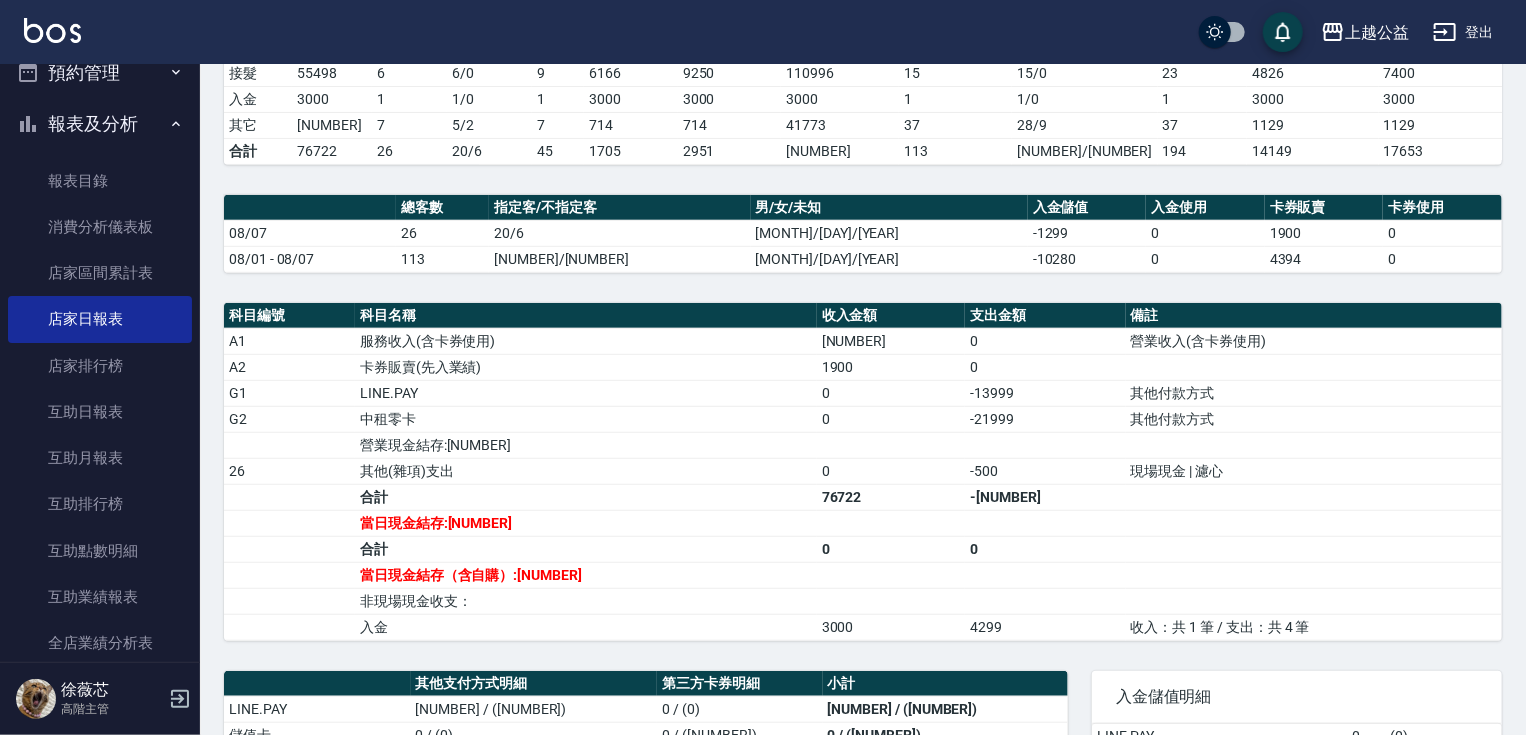 drag, startPoint x: 633, startPoint y: 412, endPoint x: 635, endPoint y: 533, distance: 121.016525 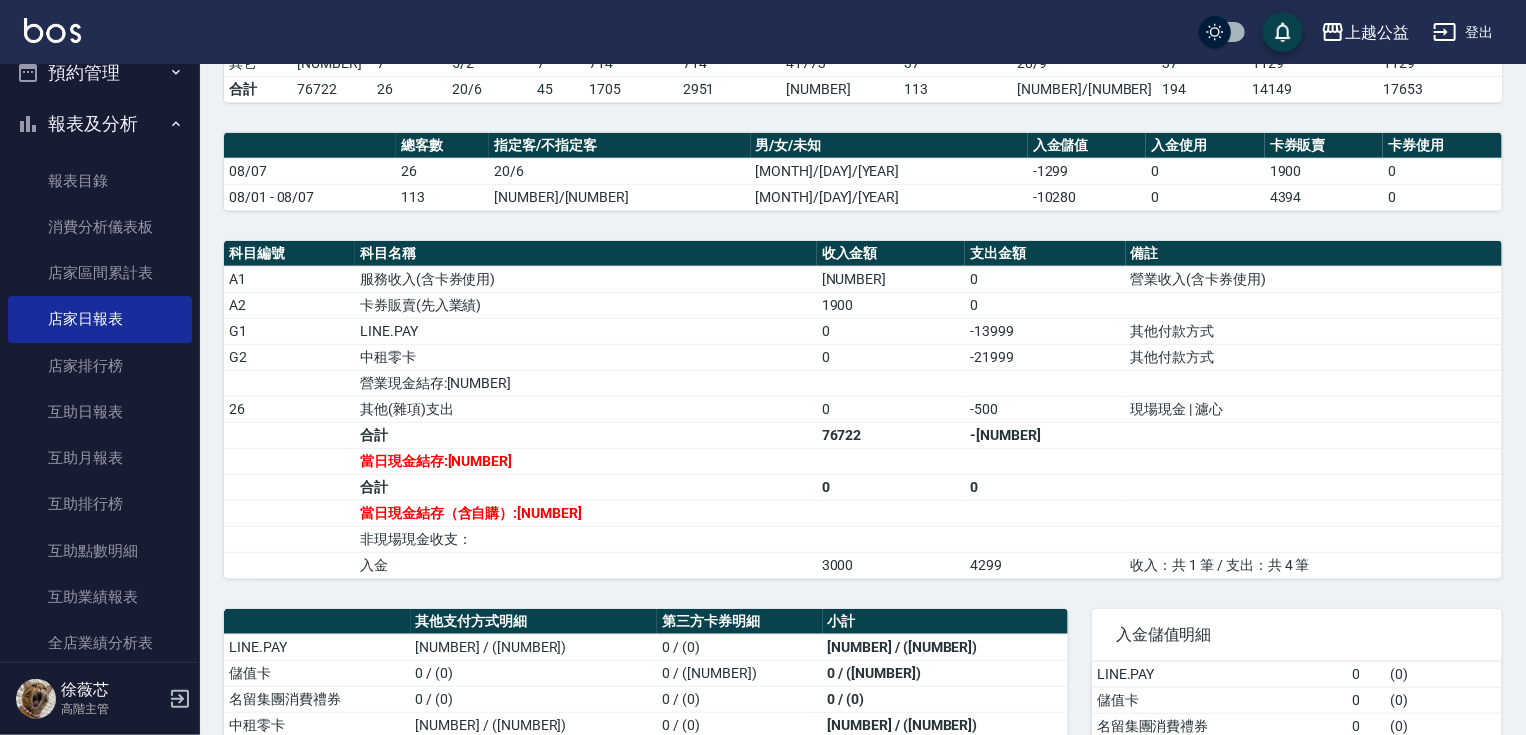 scroll, scrollTop: 0, scrollLeft: 0, axis: both 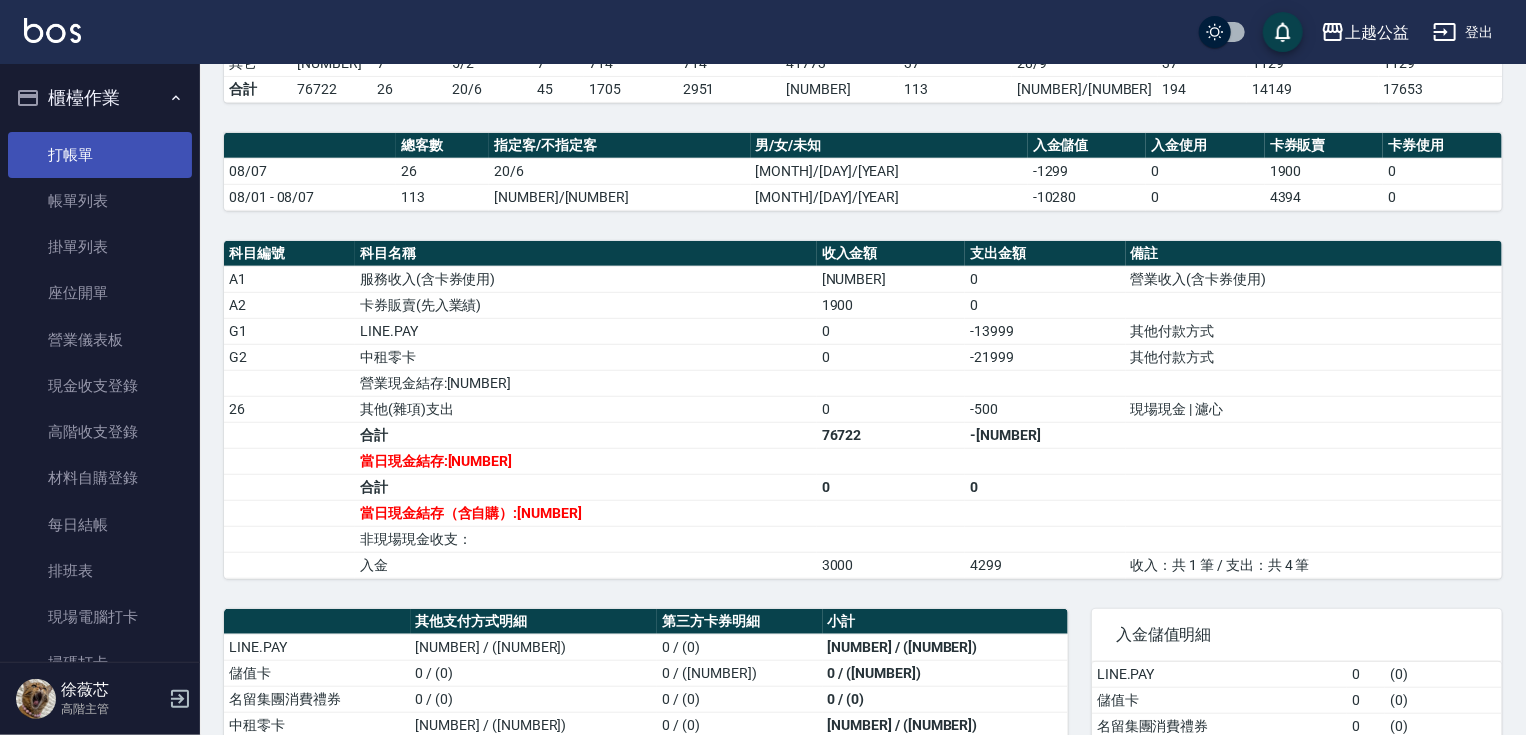 click on "打帳單" at bounding box center (100, 155) 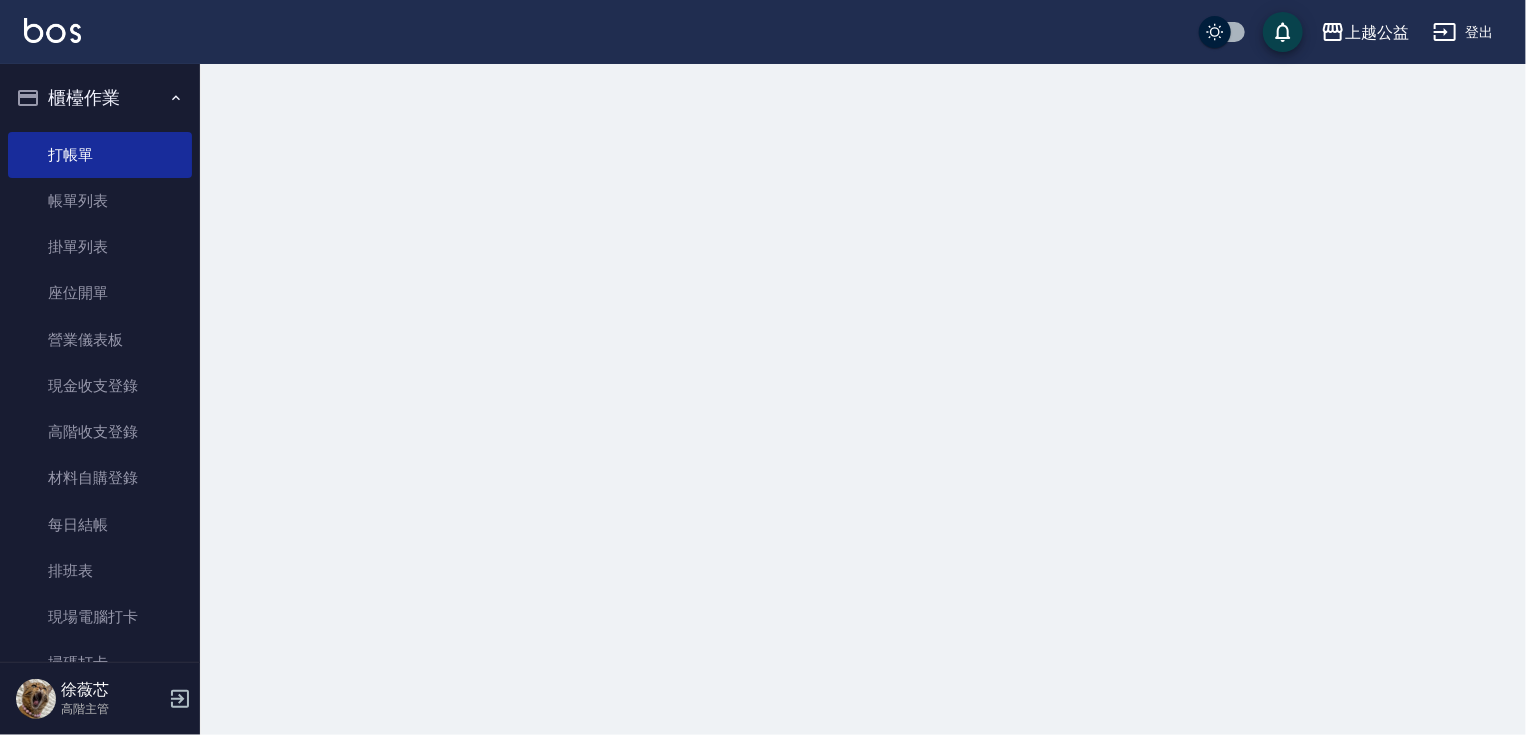 scroll, scrollTop: 0, scrollLeft: 0, axis: both 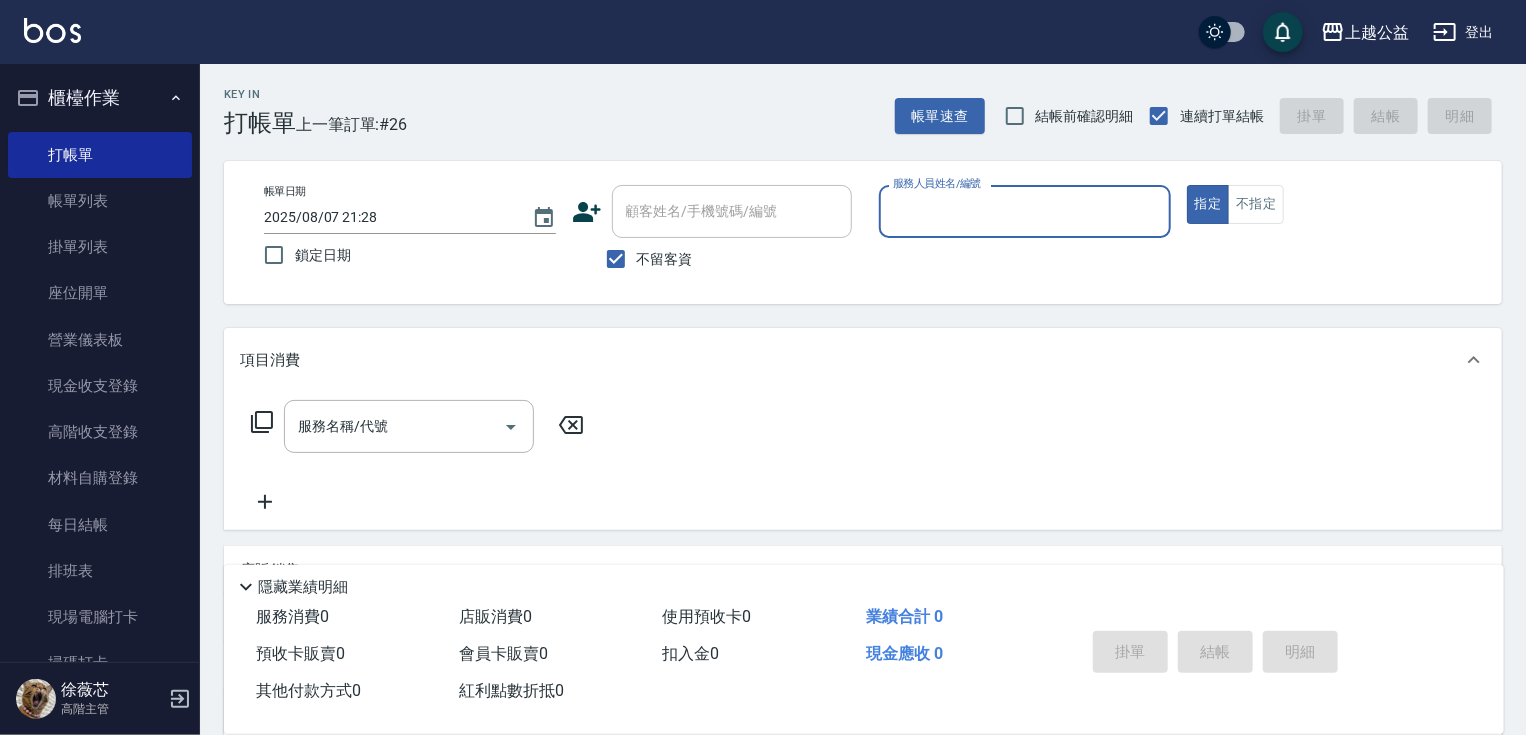 click on "服務人員姓名/編號" at bounding box center [1025, 211] 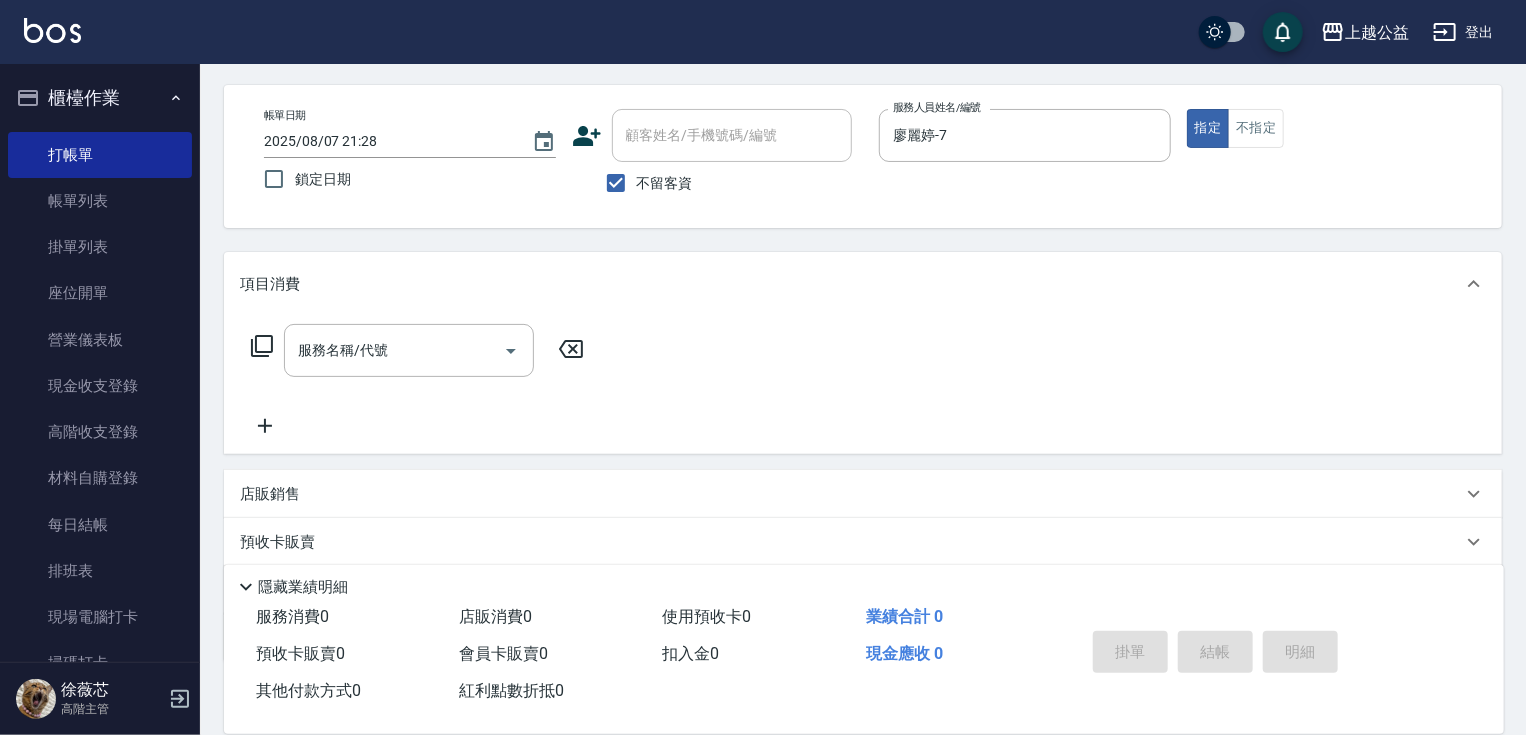 scroll, scrollTop: 192, scrollLeft: 0, axis: vertical 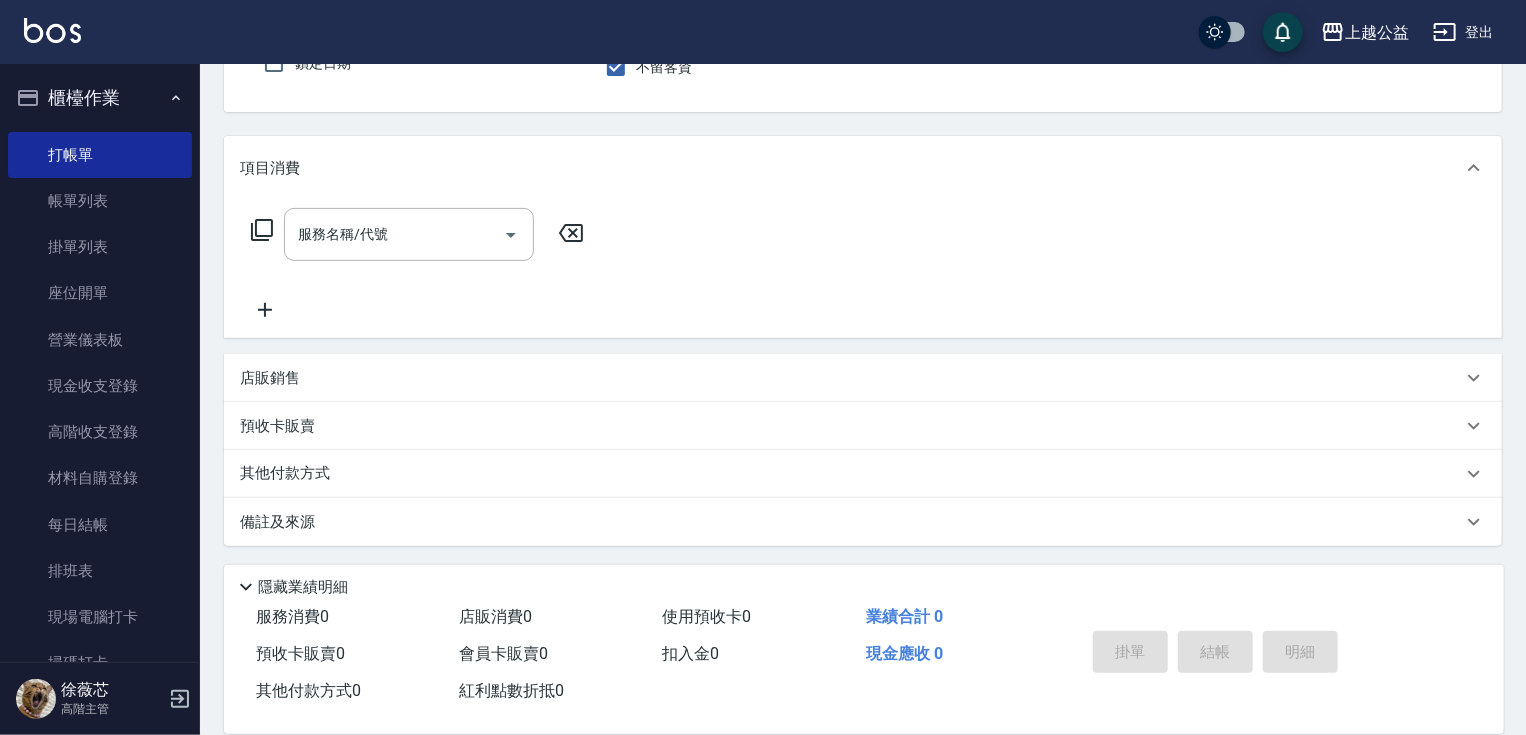 drag, startPoint x: 1248, startPoint y: 507, endPoint x: 1031, endPoint y: 548, distance: 220.83931 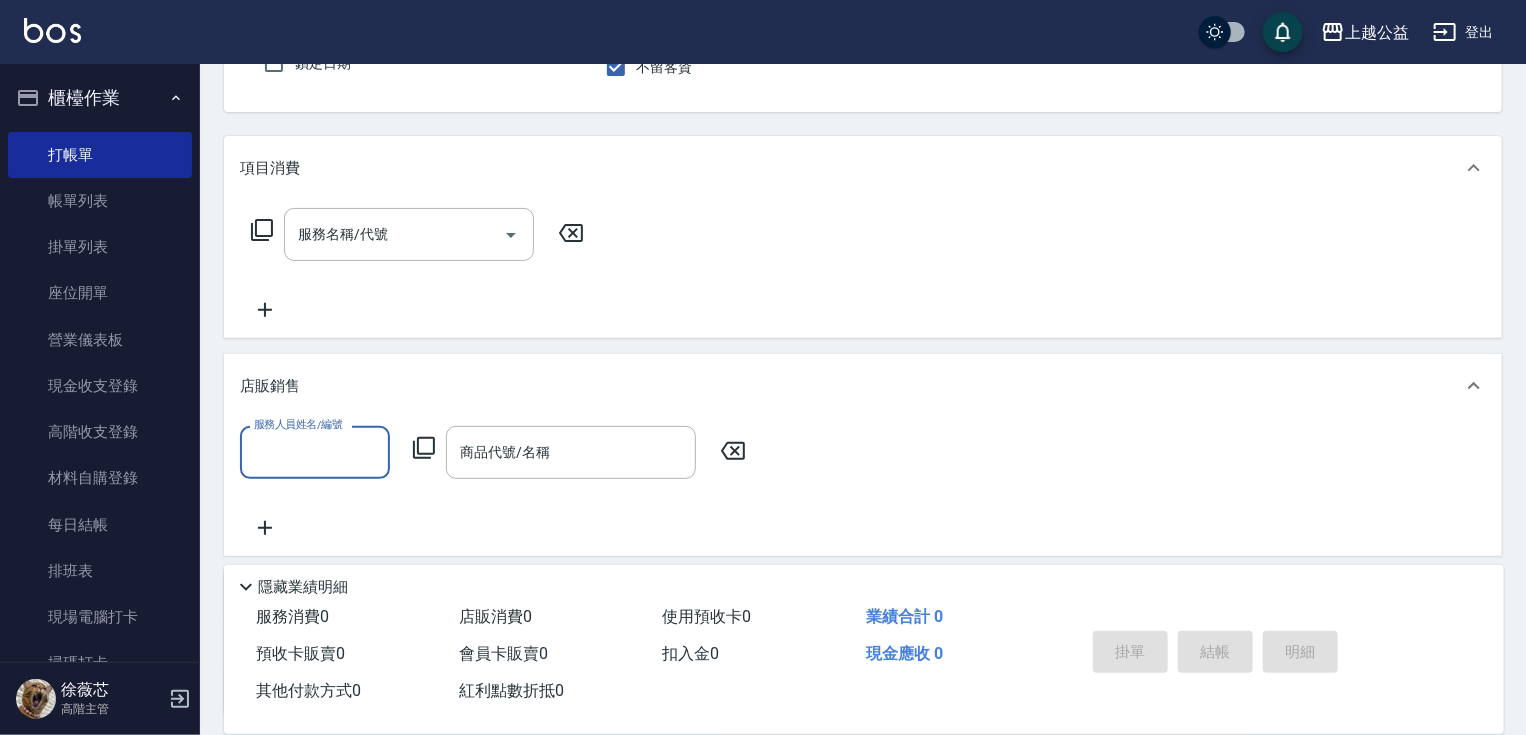 scroll, scrollTop: 0, scrollLeft: 0, axis: both 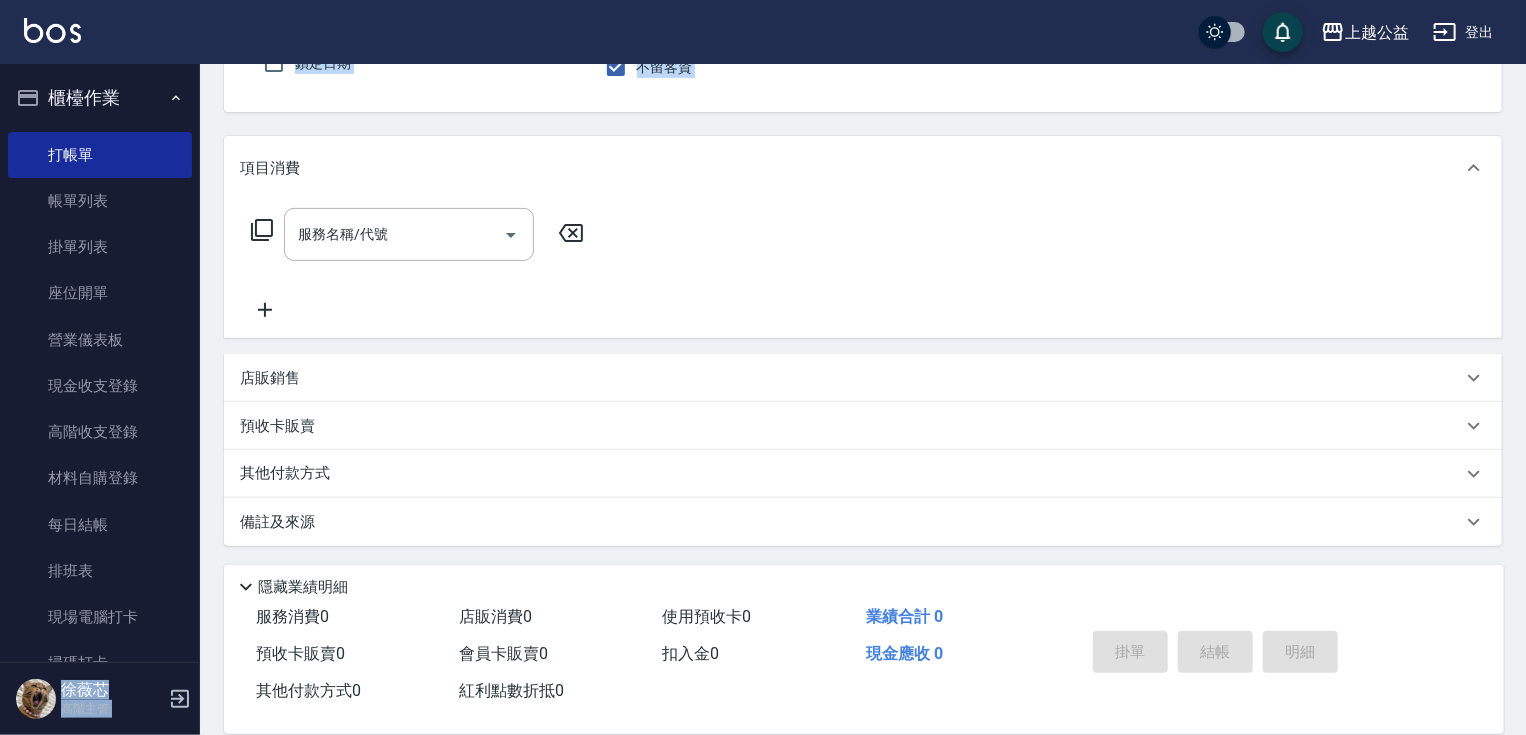 drag, startPoint x: 200, startPoint y: 155, endPoint x: 192, endPoint y: 179, distance: 25.298222 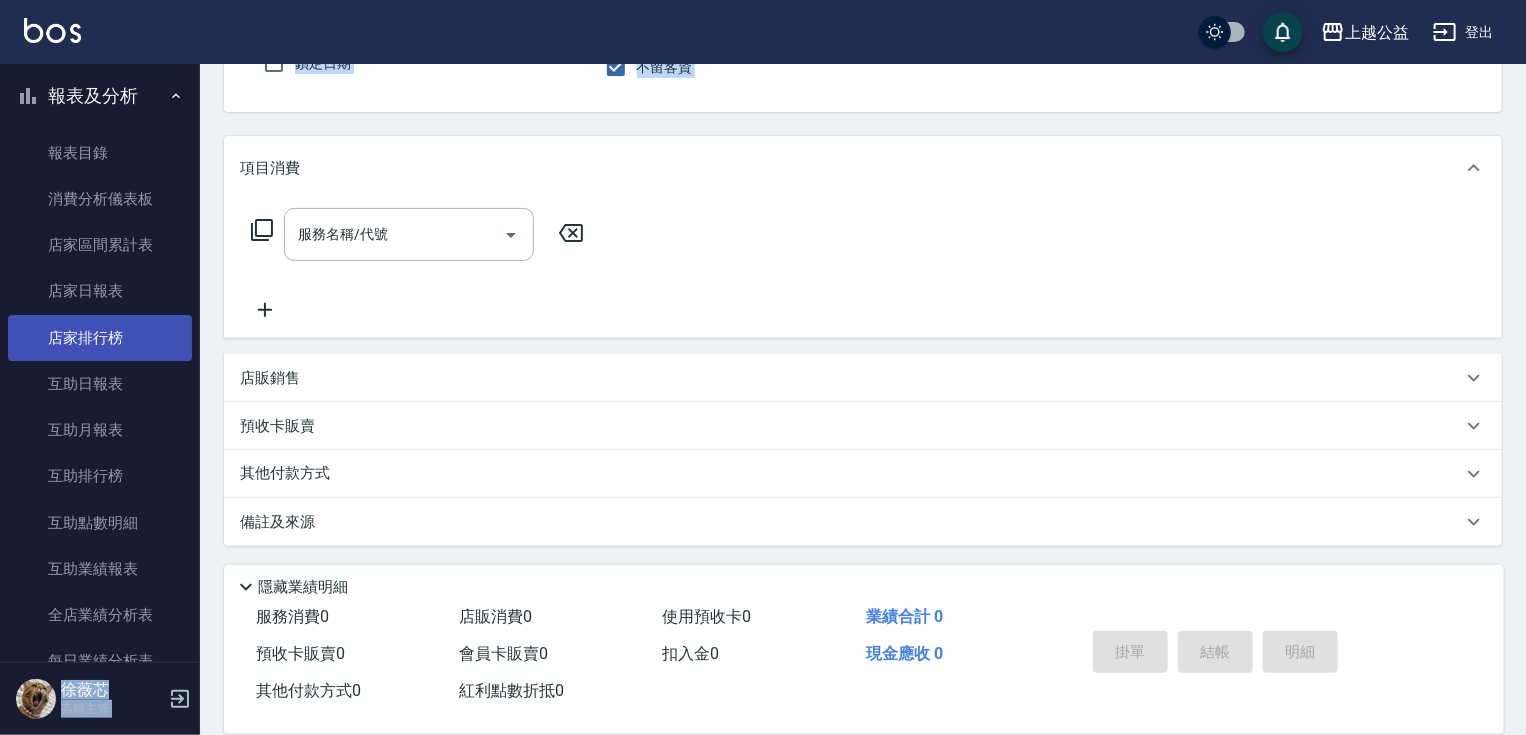 scroll, scrollTop: 688, scrollLeft: 0, axis: vertical 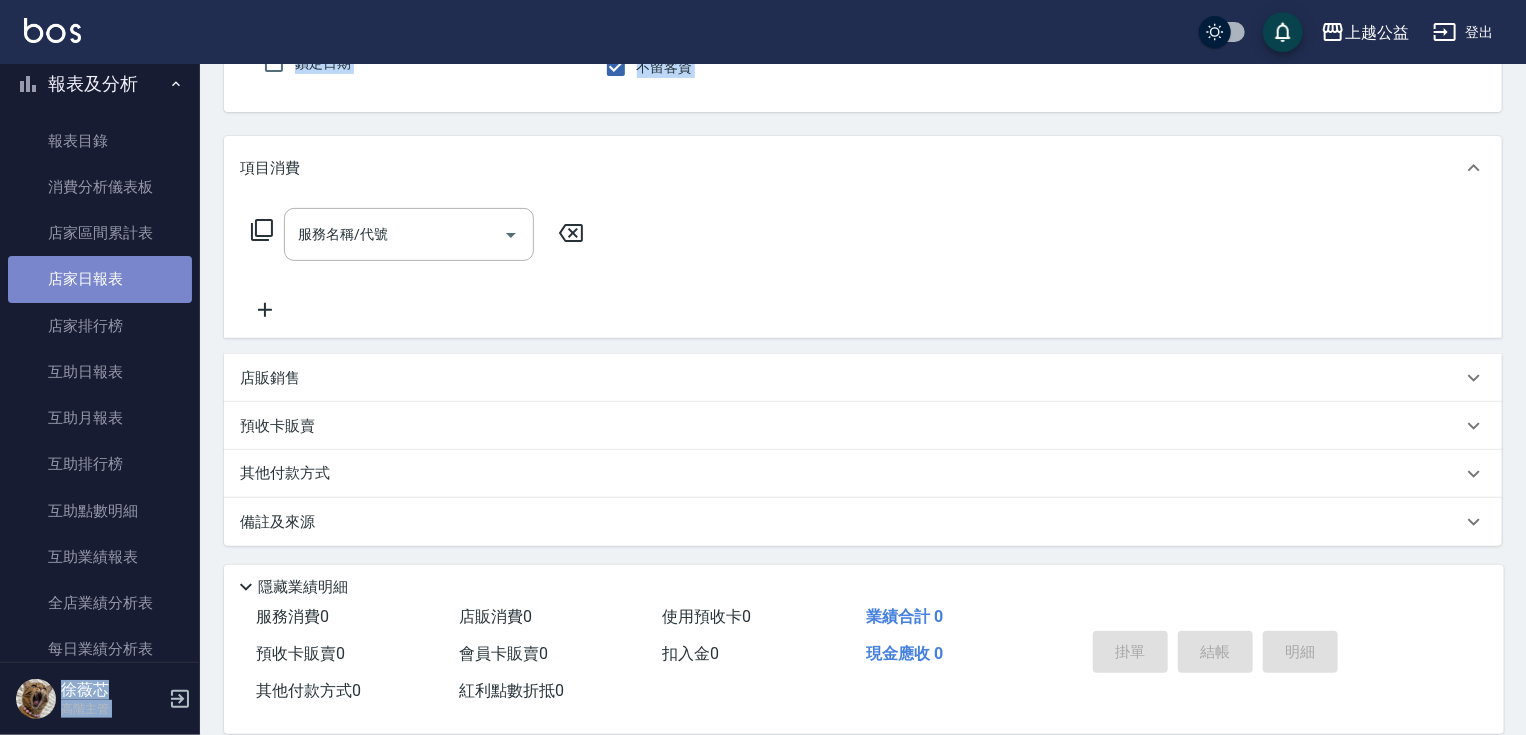 click on "店家日報表" at bounding box center (100, 279) 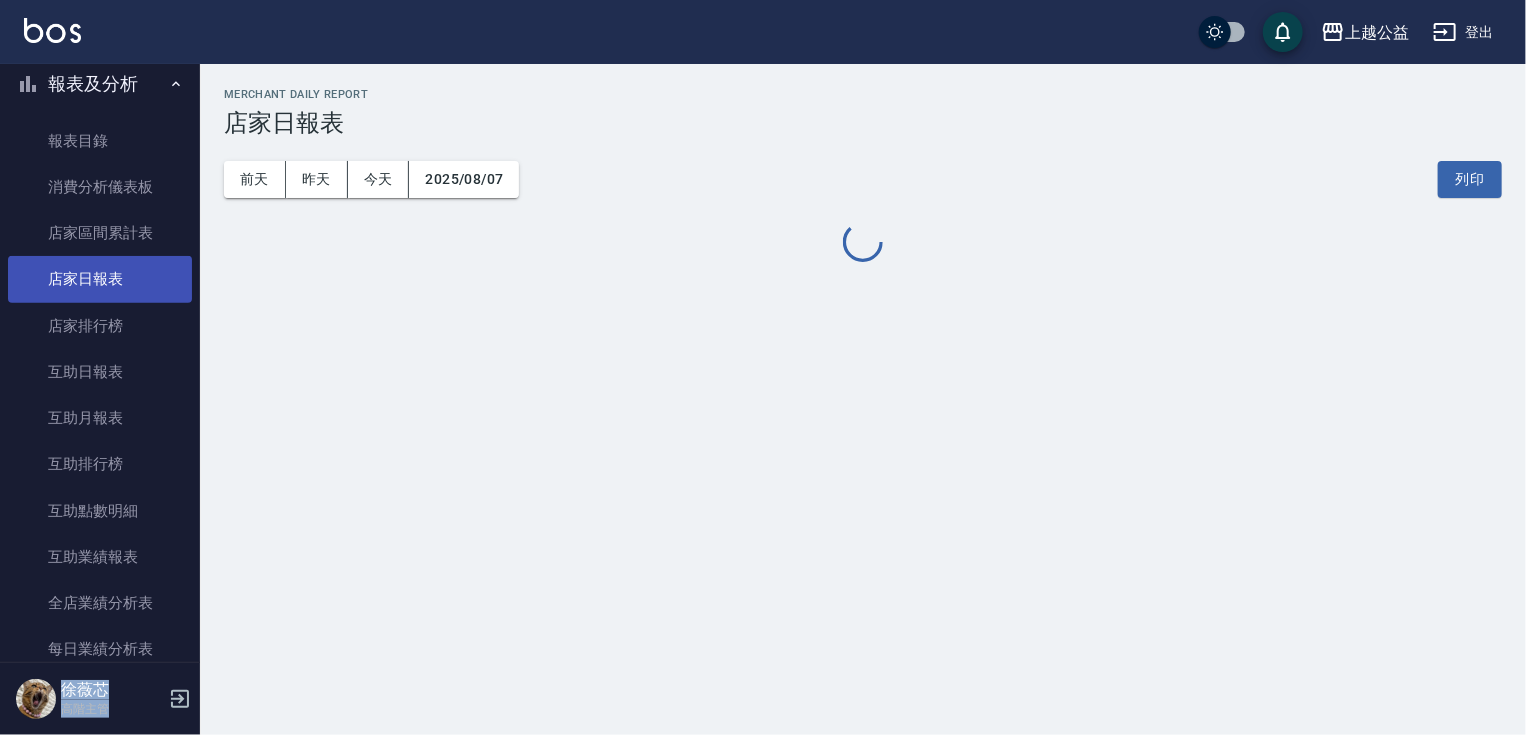 scroll, scrollTop: 0, scrollLeft: 0, axis: both 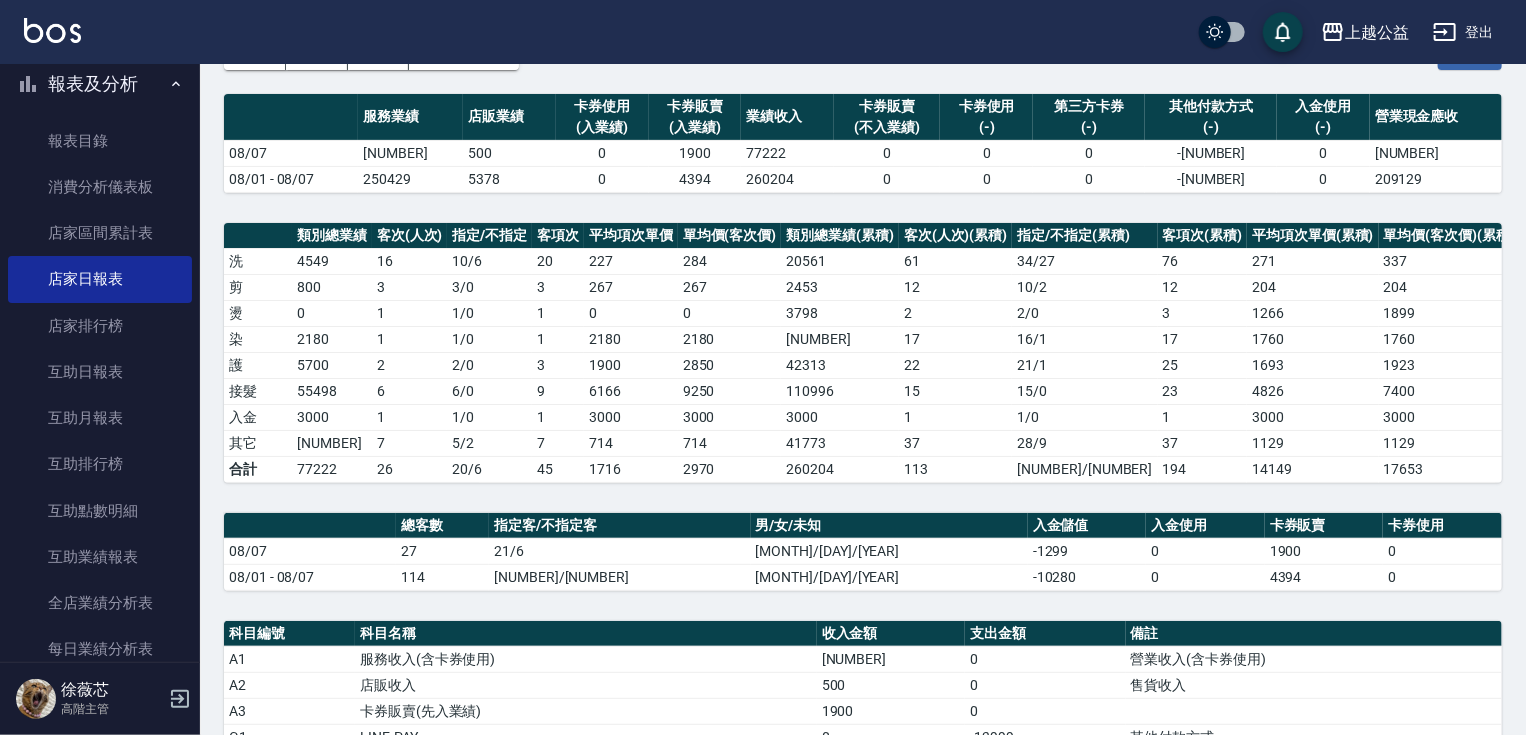 drag, startPoint x: 921, startPoint y: 208, endPoint x: 921, endPoint y: 272, distance: 64 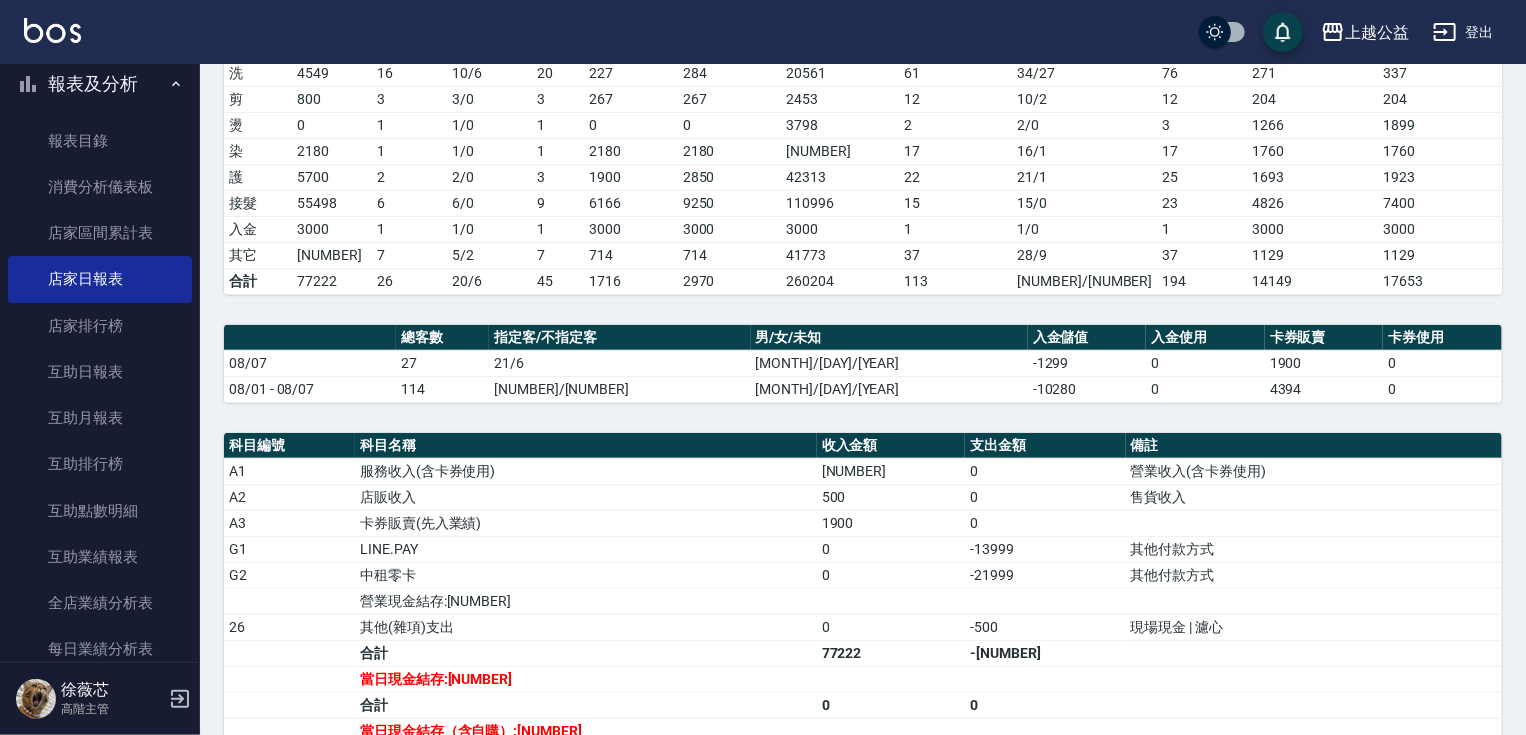 drag, startPoint x: 915, startPoint y: 331, endPoint x: 912, endPoint y: 392, distance: 61.073727 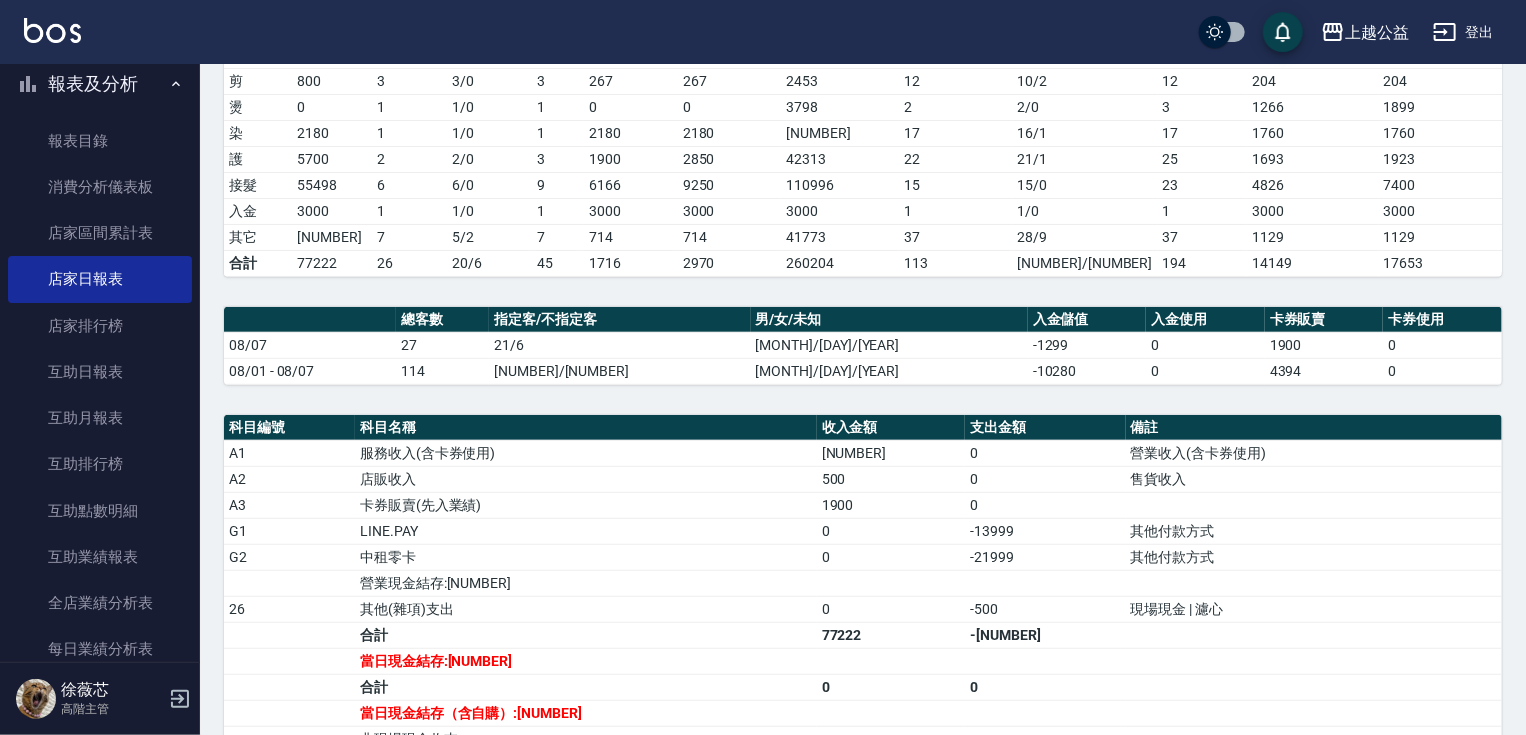 drag, startPoint x: 912, startPoint y: 388, endPoint x: 911, endPoint y: 408, distance: 20.024984 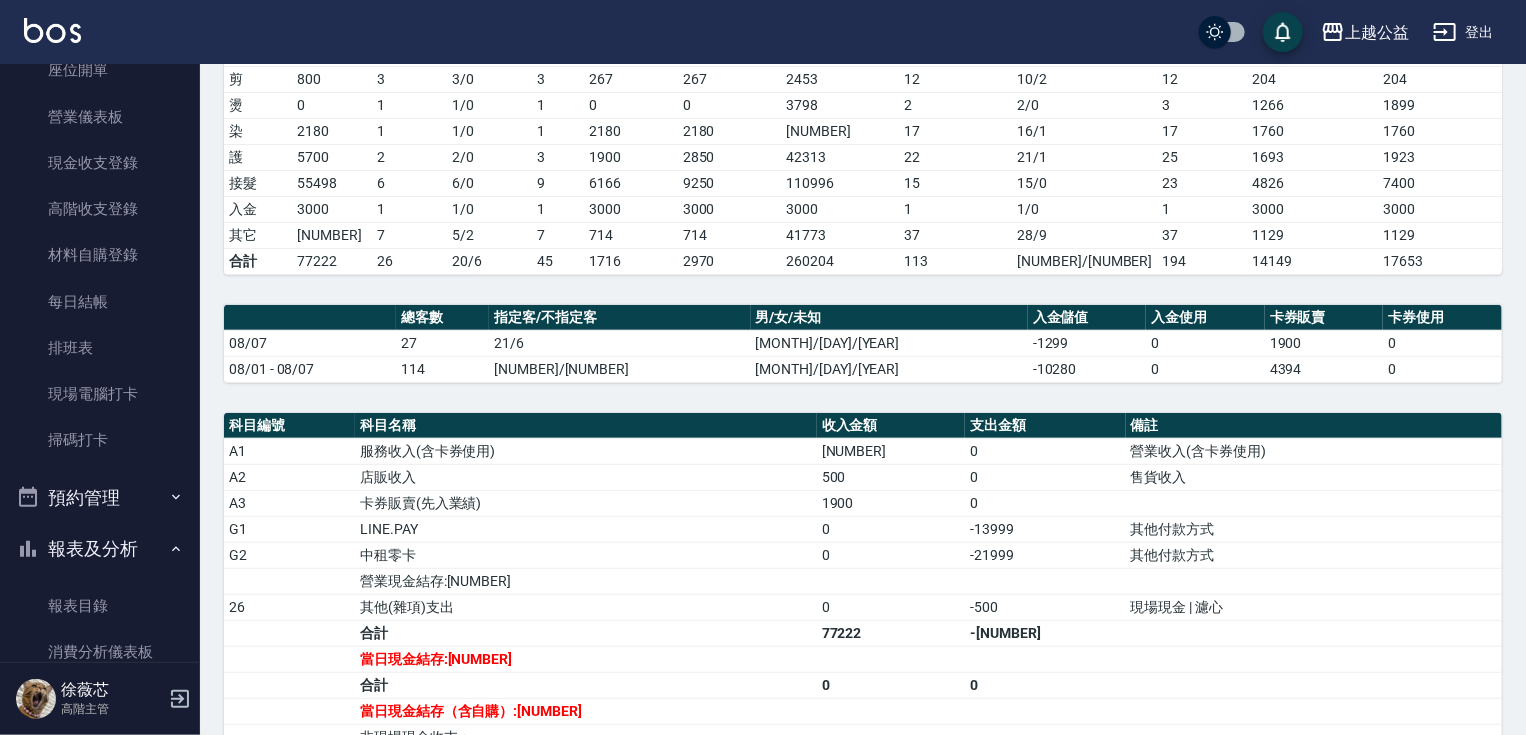 scroll, scrollTop: 0, scrollLeft: 0, axis: both 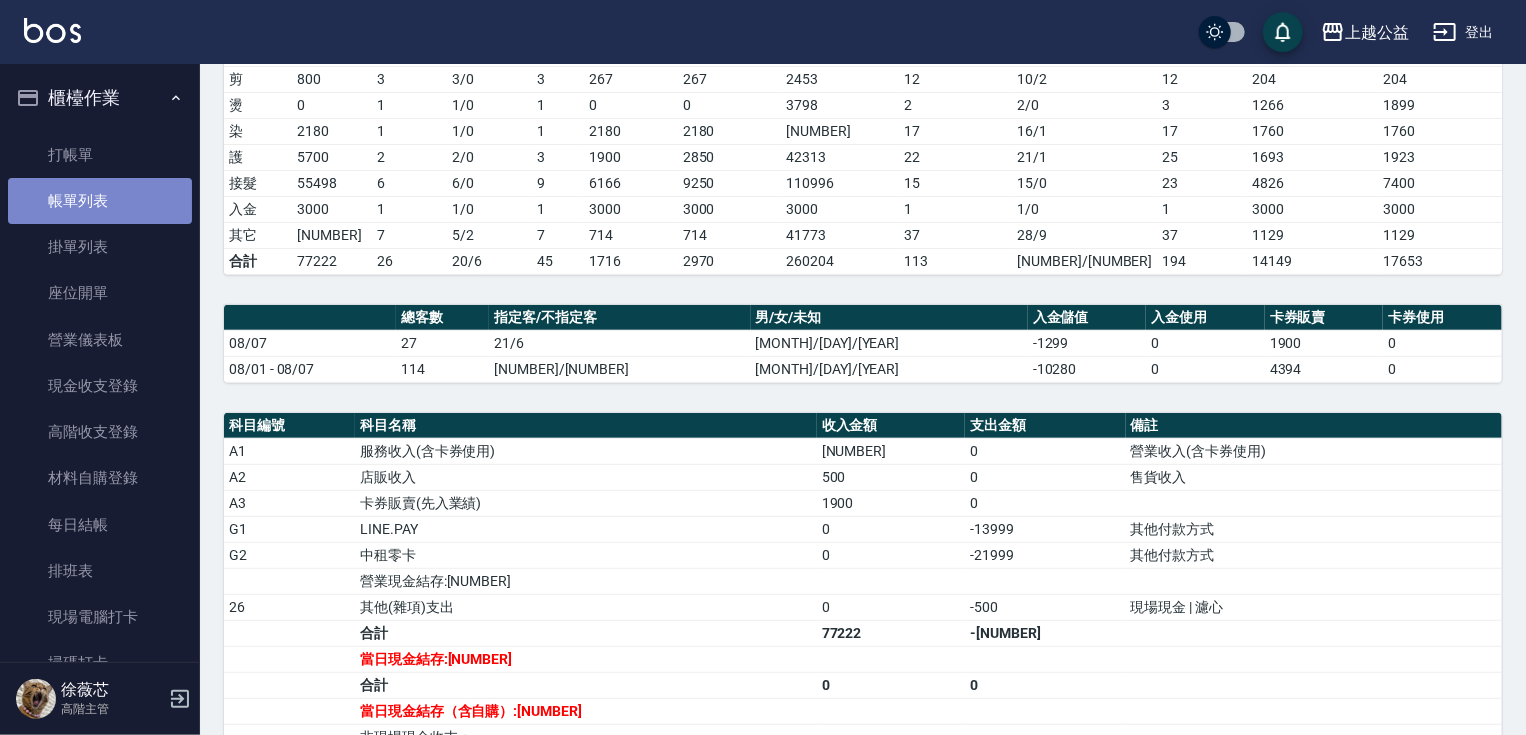 click on "帳單列表" at bounding box center [100, 201] 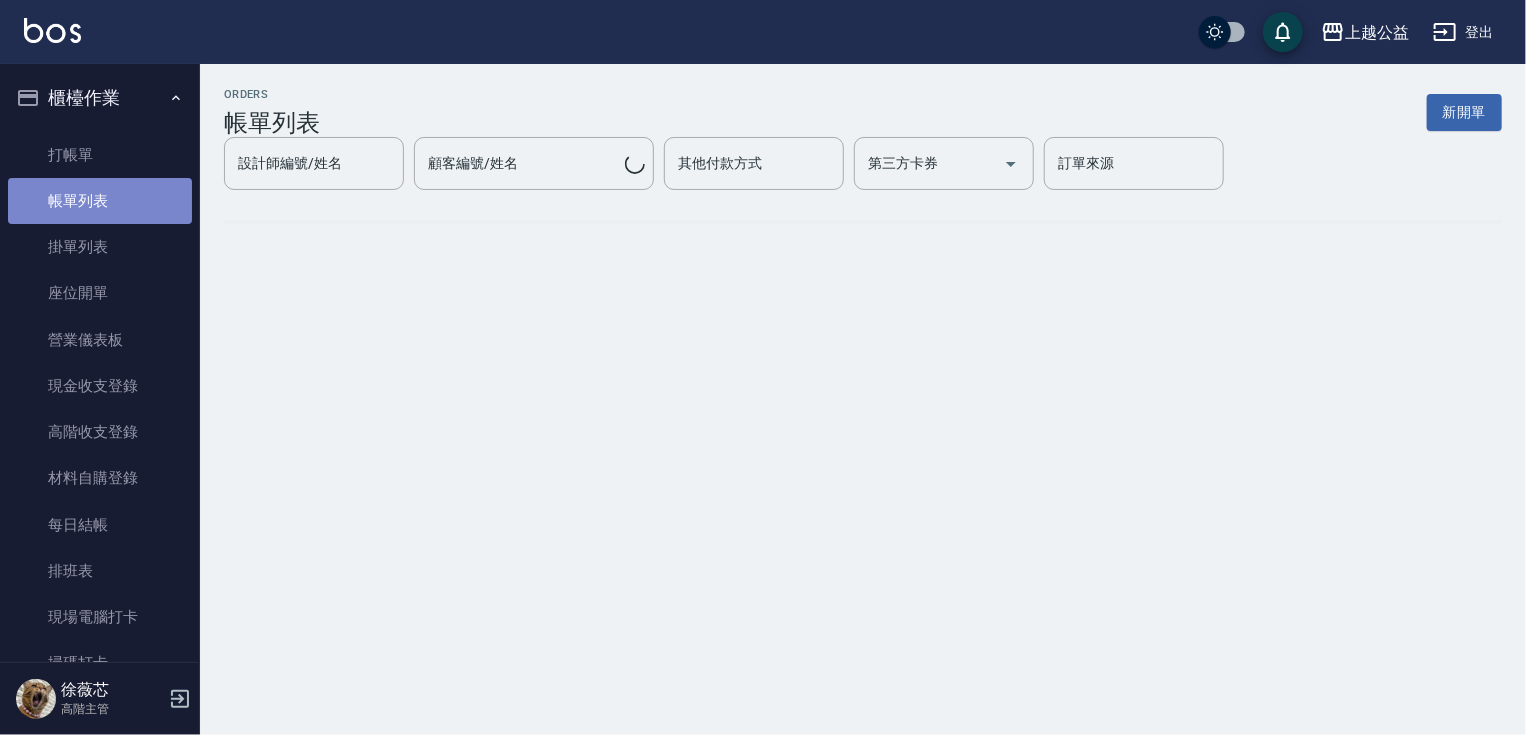 click on "帳單列表" at bounding box center [100, 201] 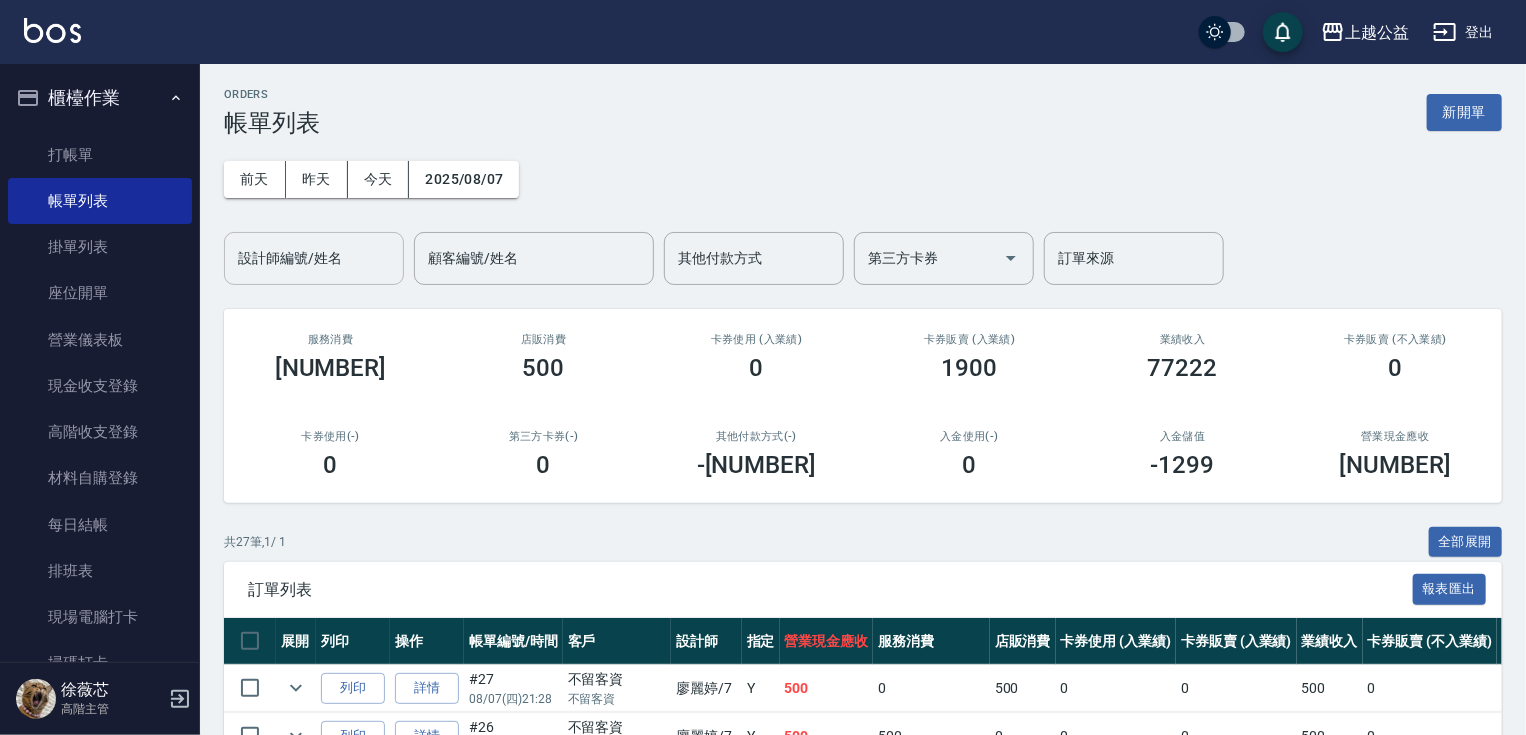 click on "設計師編號/姓名" at bounding box center (314, 258) 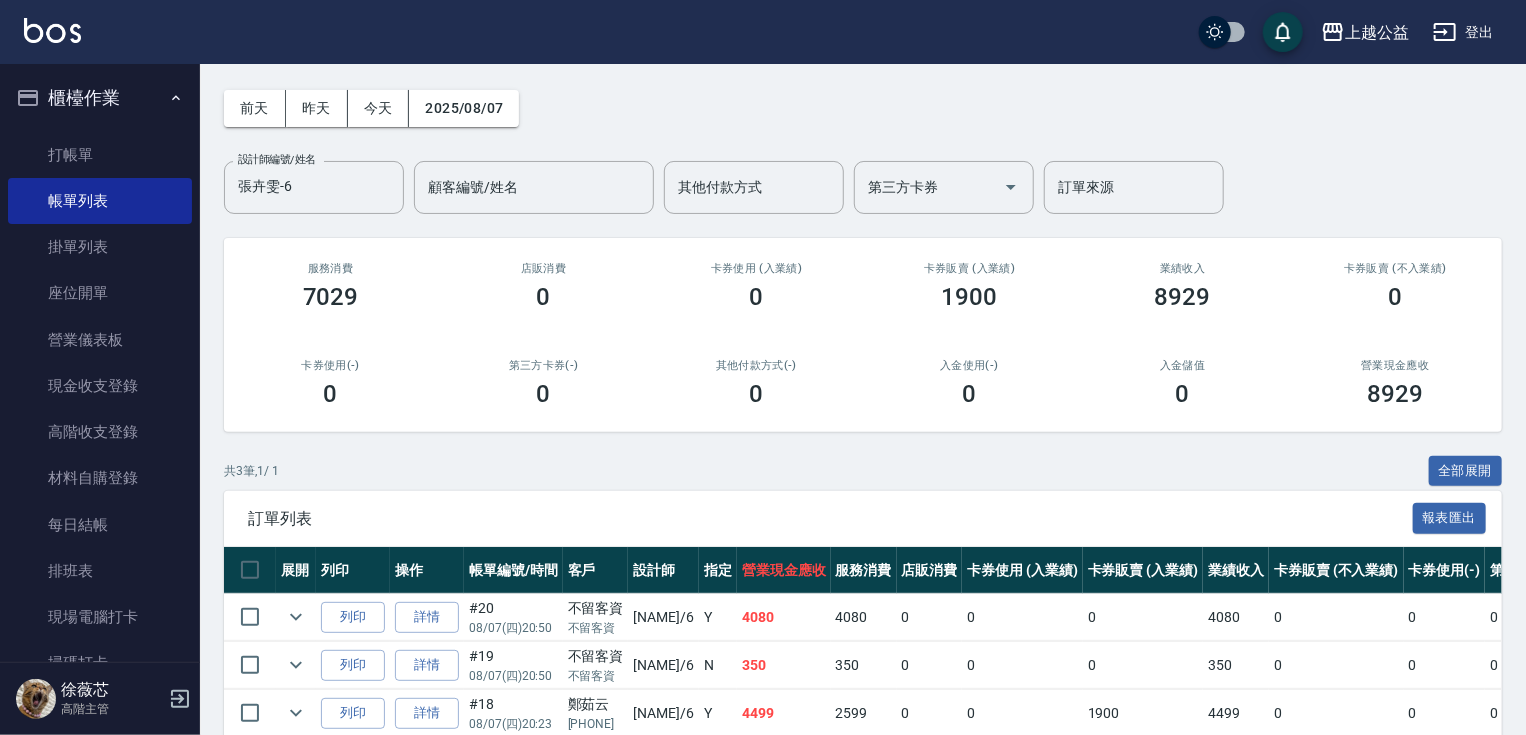 scroll, scrollTop: 162, scrollLeft: 0, axis: vertical 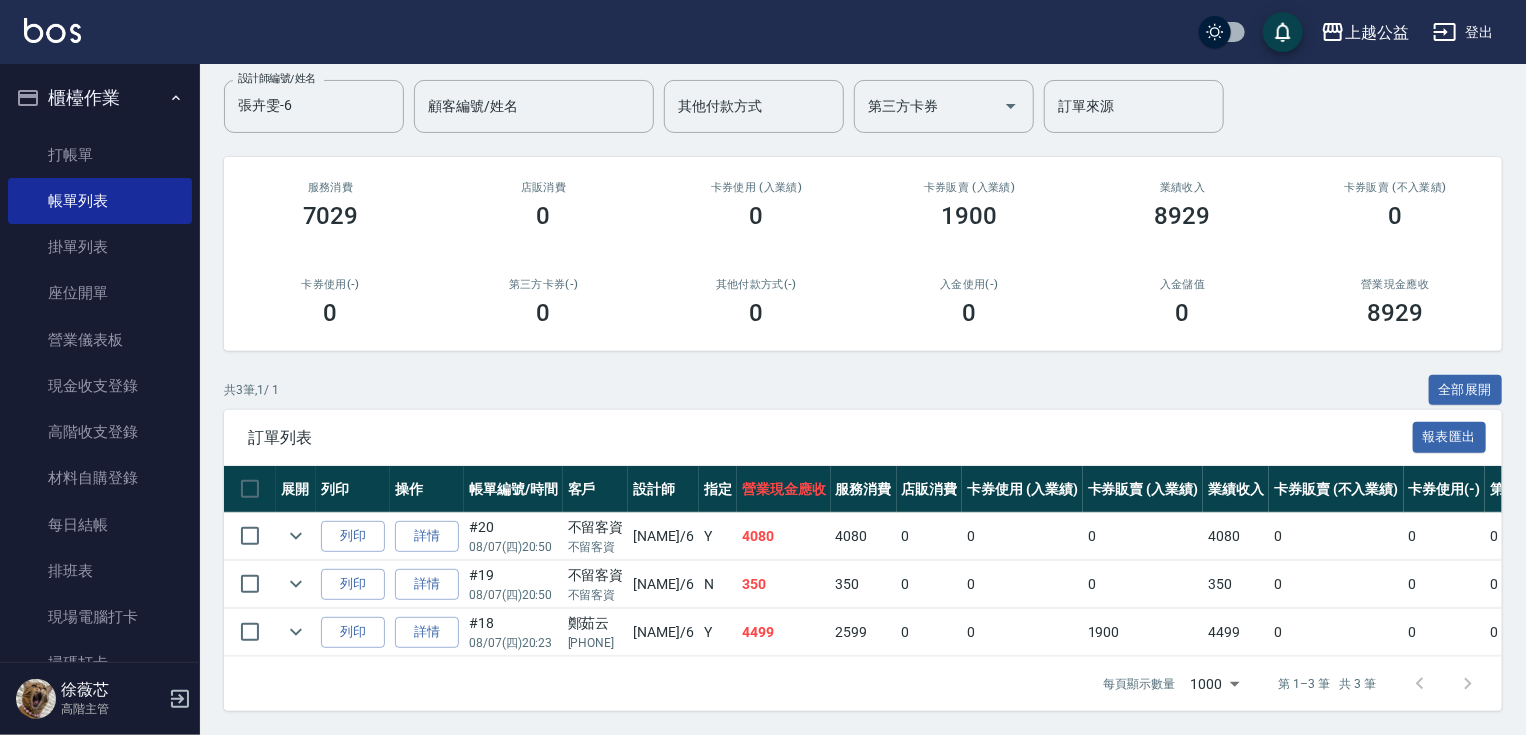 drag, startPoint x: 1017, startPoint y: 396, endPoint x: 1034, endPoint y: 576, distance: 180.801 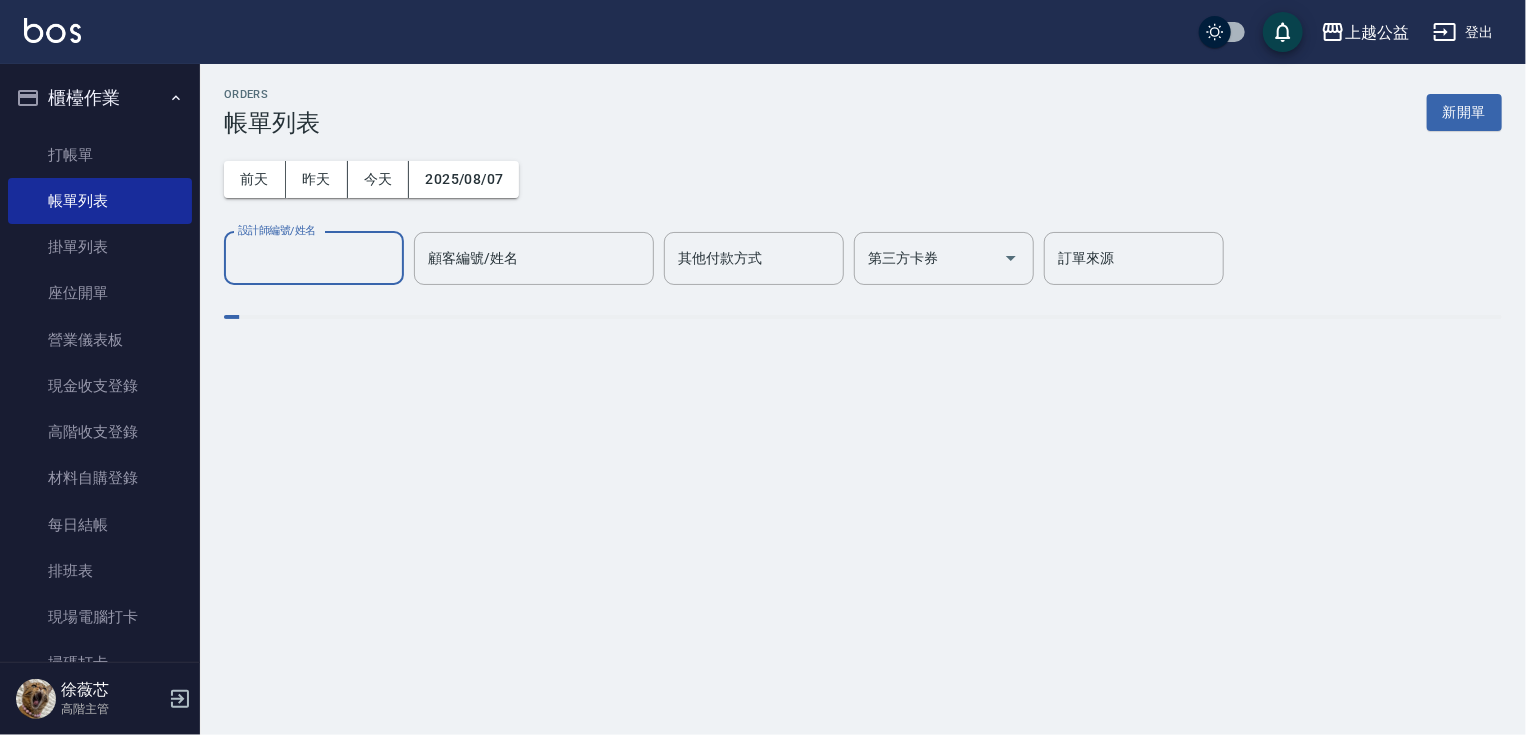 scroll, scrollTop: 0, scrollLeft: 0, axis: both 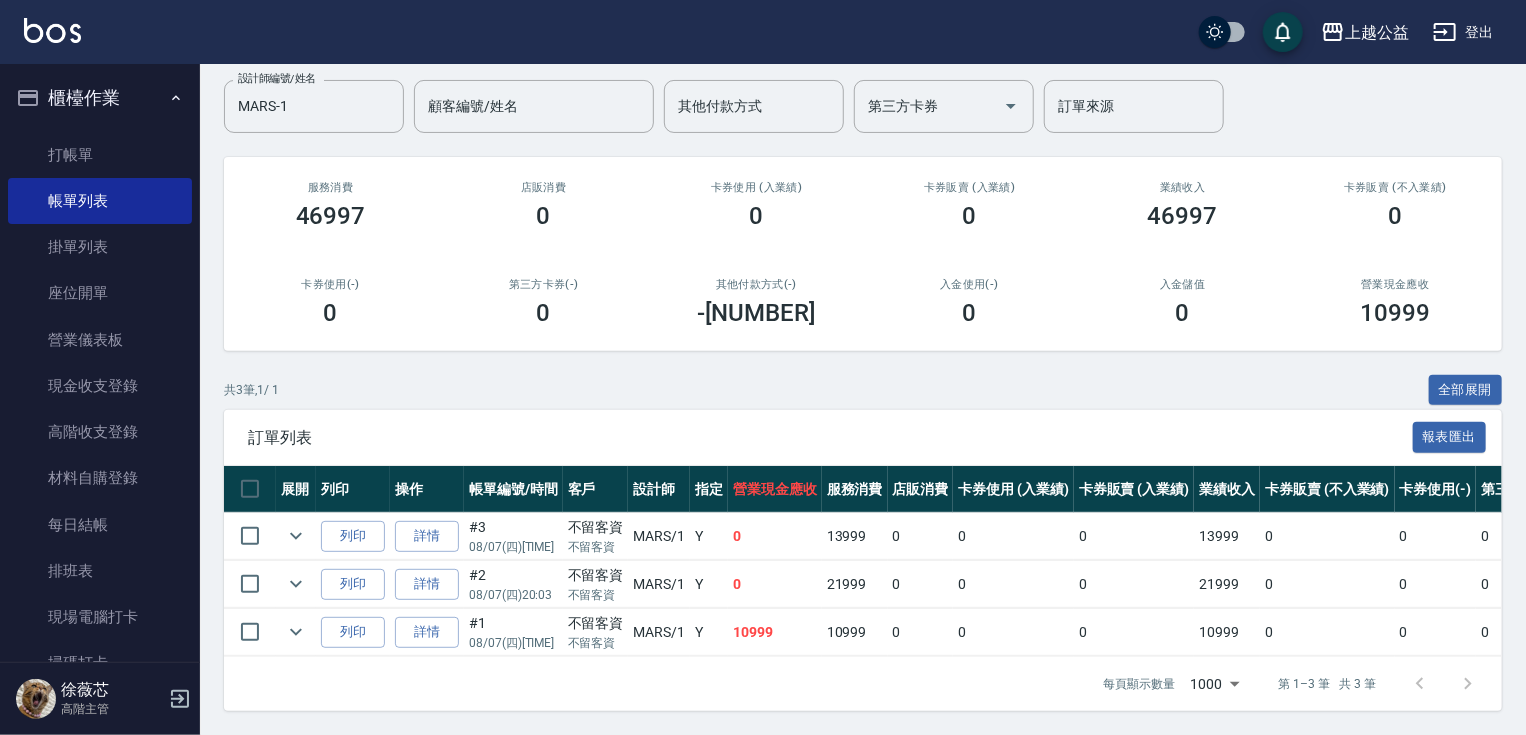 drag, startPoint x: 619, startPoint y: 479, endPoint x: 656, endPoint y: 598, distance: 124.61942 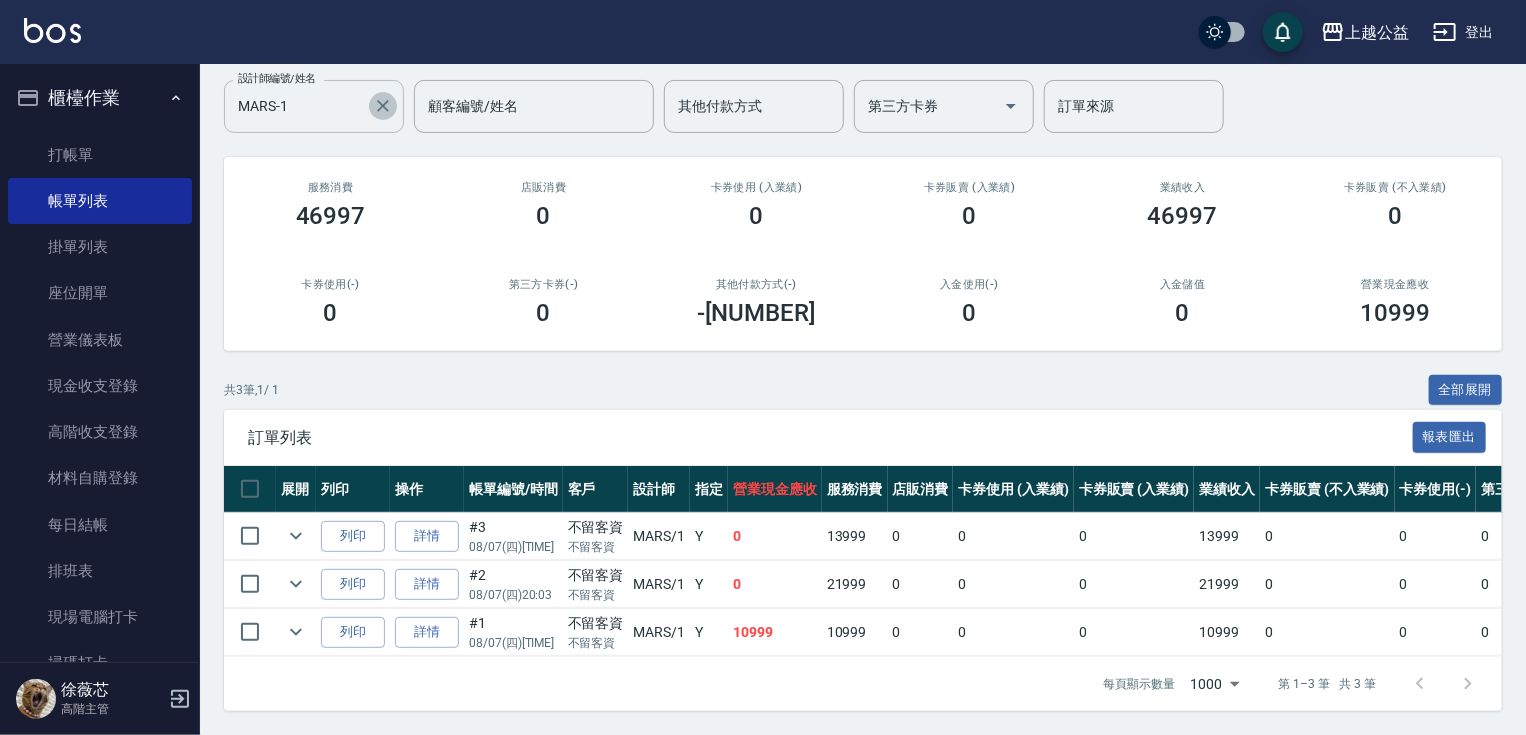 click 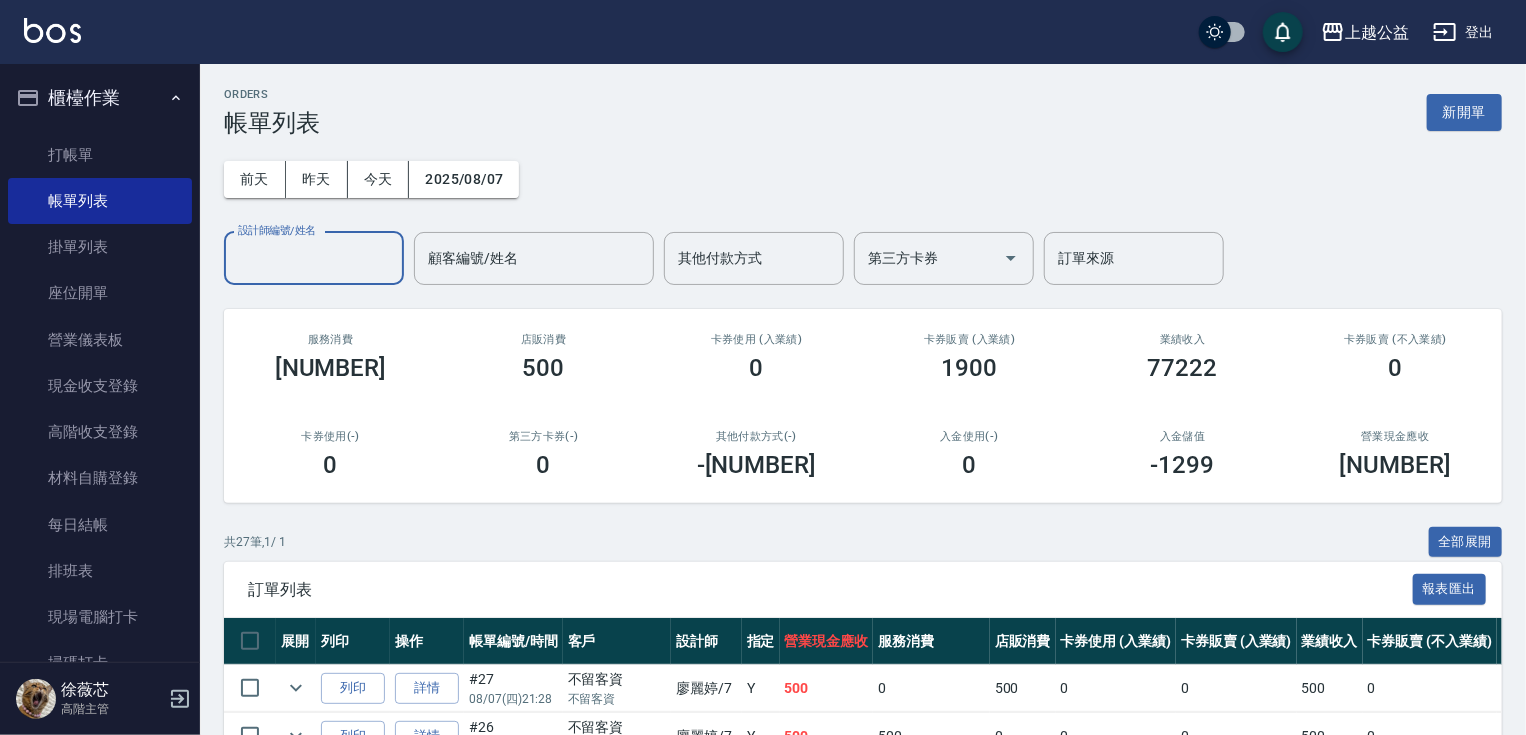 click on "設計師編號/姓名" at bounding box center (314, 258) 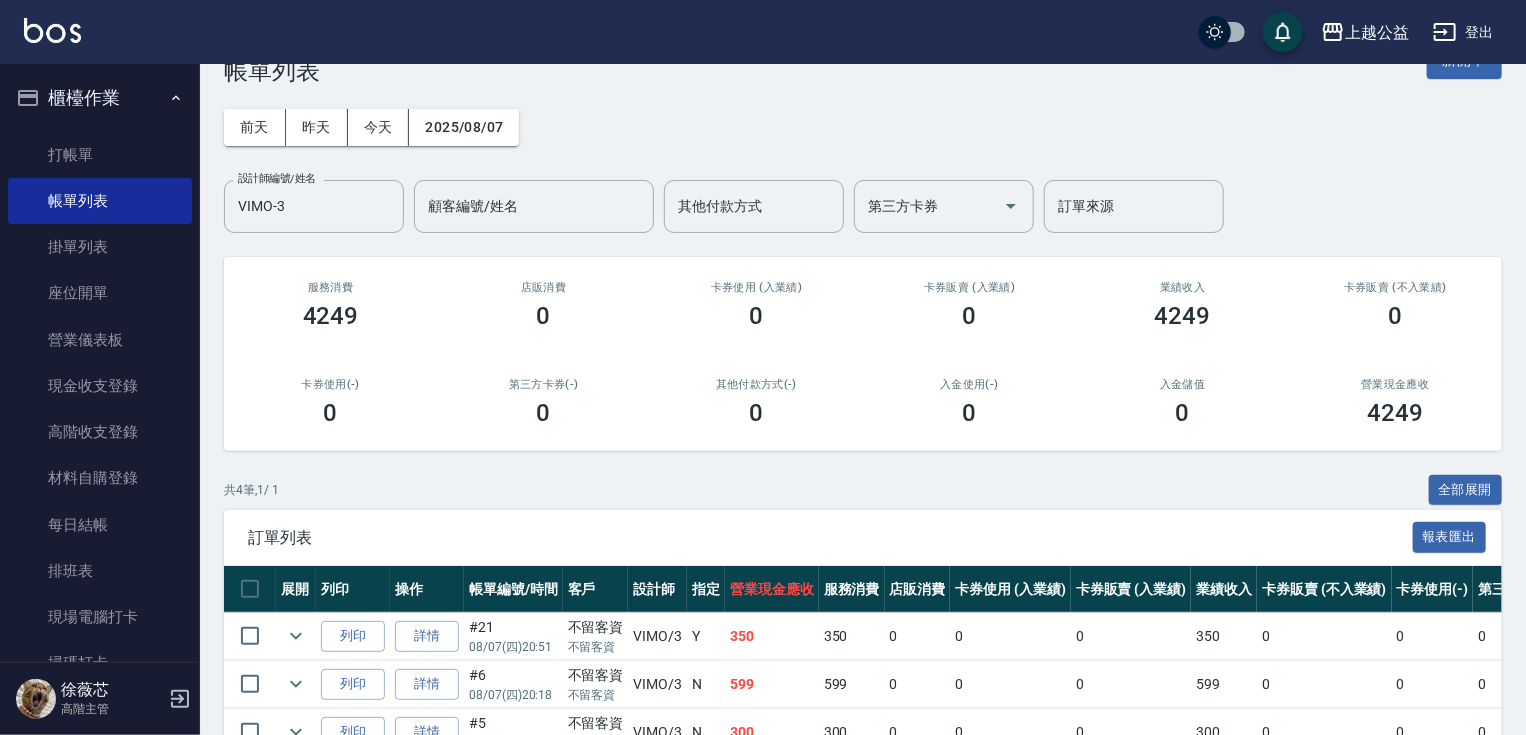 scroll, scrollTop: 210, scrollLeft: 0, axis: vertical 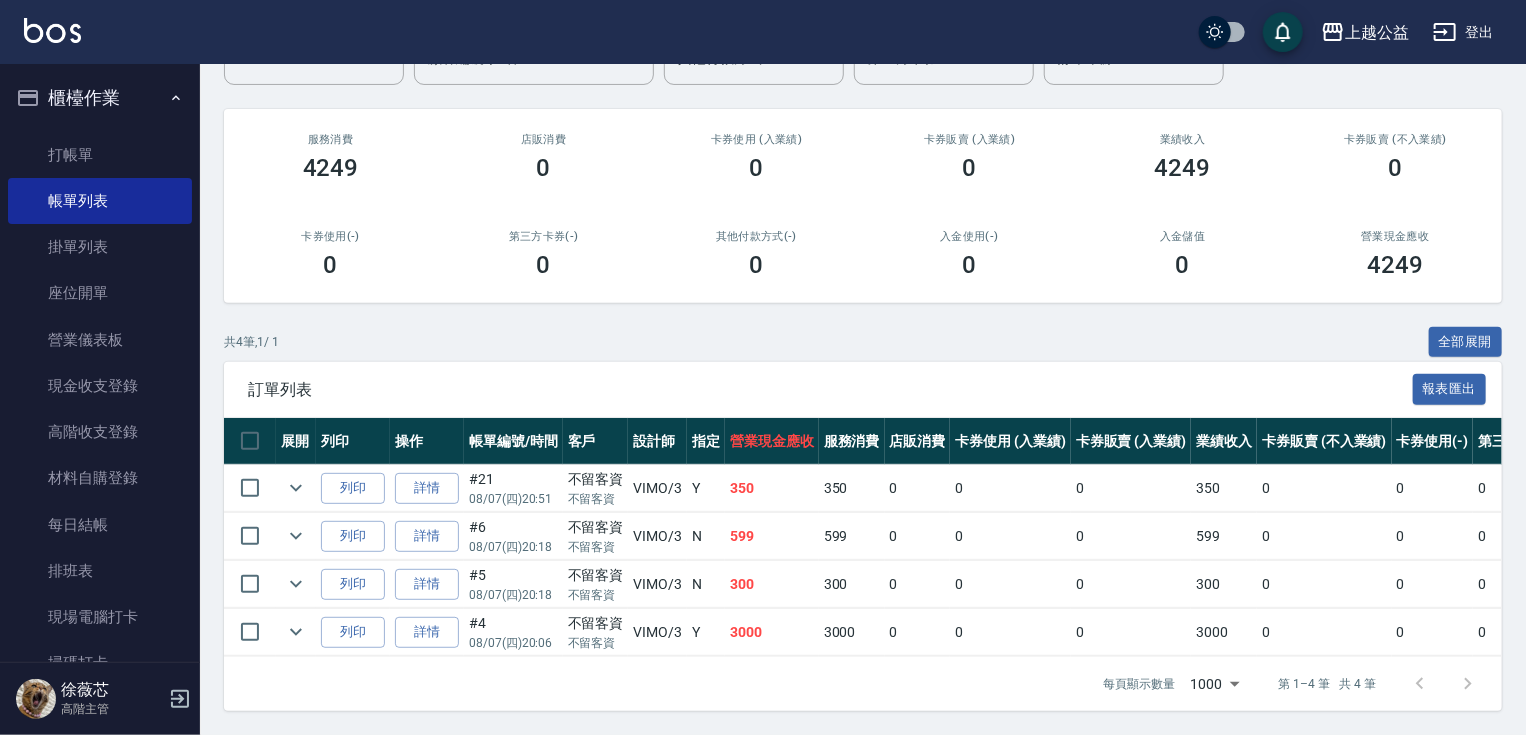 drag, startPoint x: 832, startPoint y: 488, endPoint x: 856, endPoint y: 630, distance: 144.01389 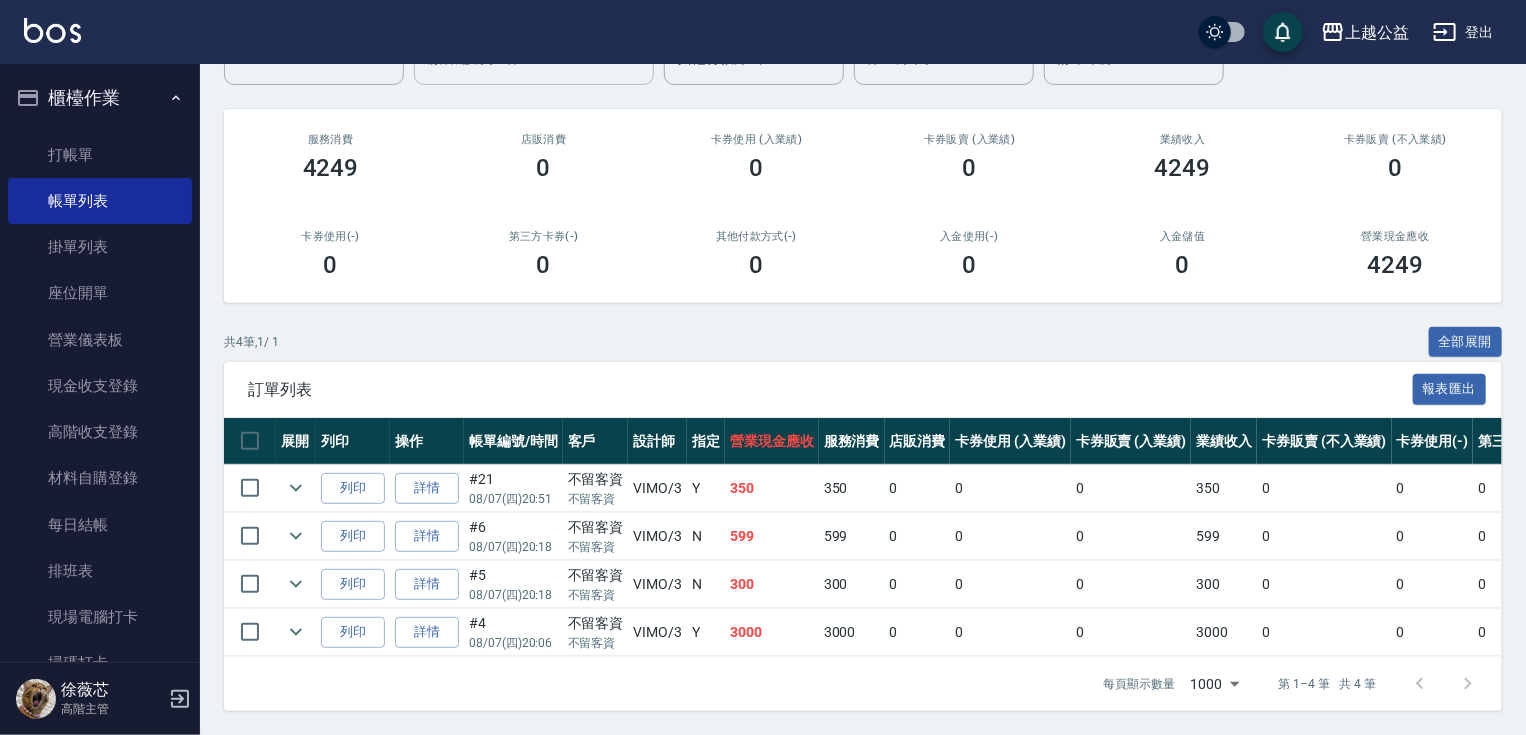 scroll, scrollTop: 0, scrollLeft: 0, axis: both 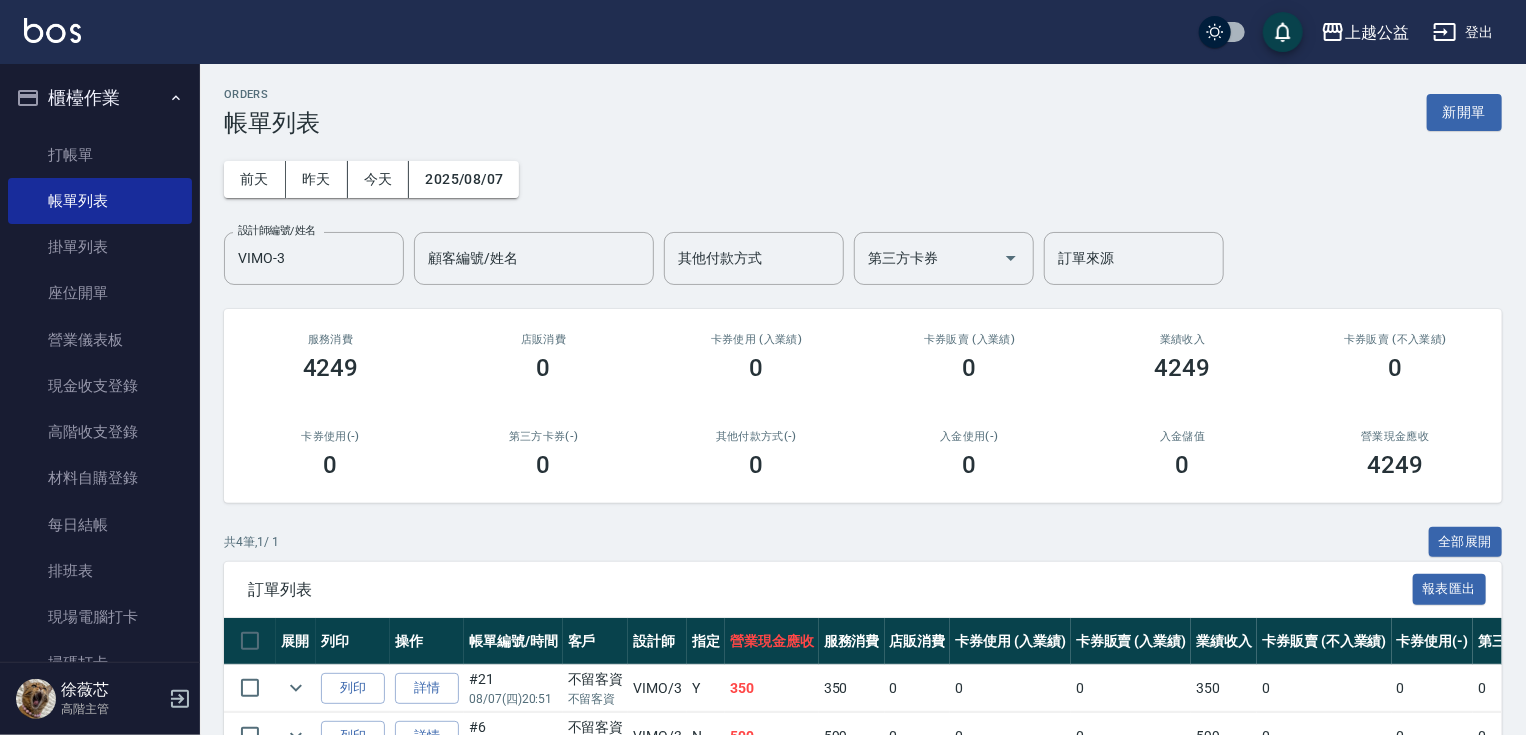 drag, startPoint x: 568, startPoint y: 352, endPoint x: 462, endPoint y: 208, distance: 178.80716 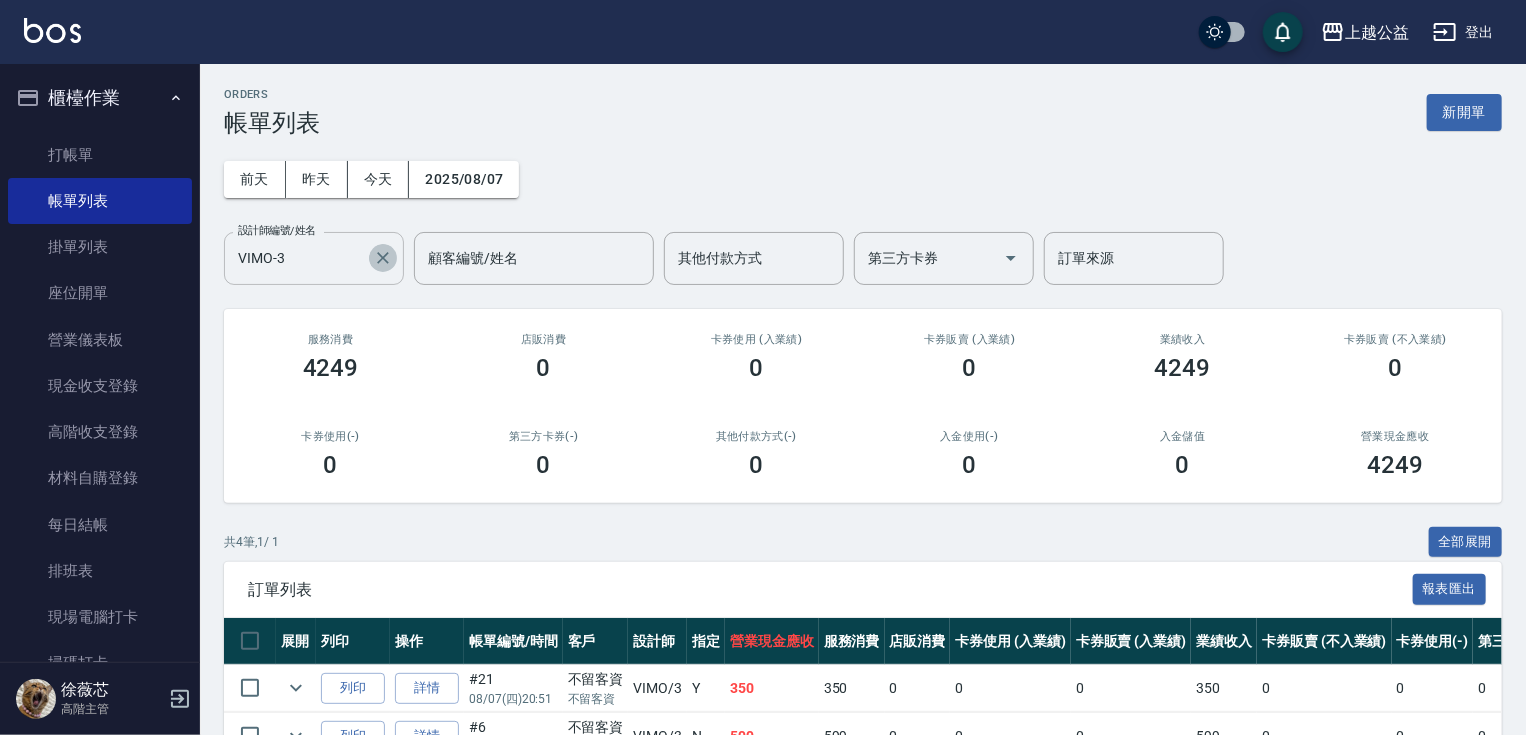 drag, startPoint x: 386, startPoint y: 257, endPoint x: 369, endPoint y: 261, distance: 17.464249 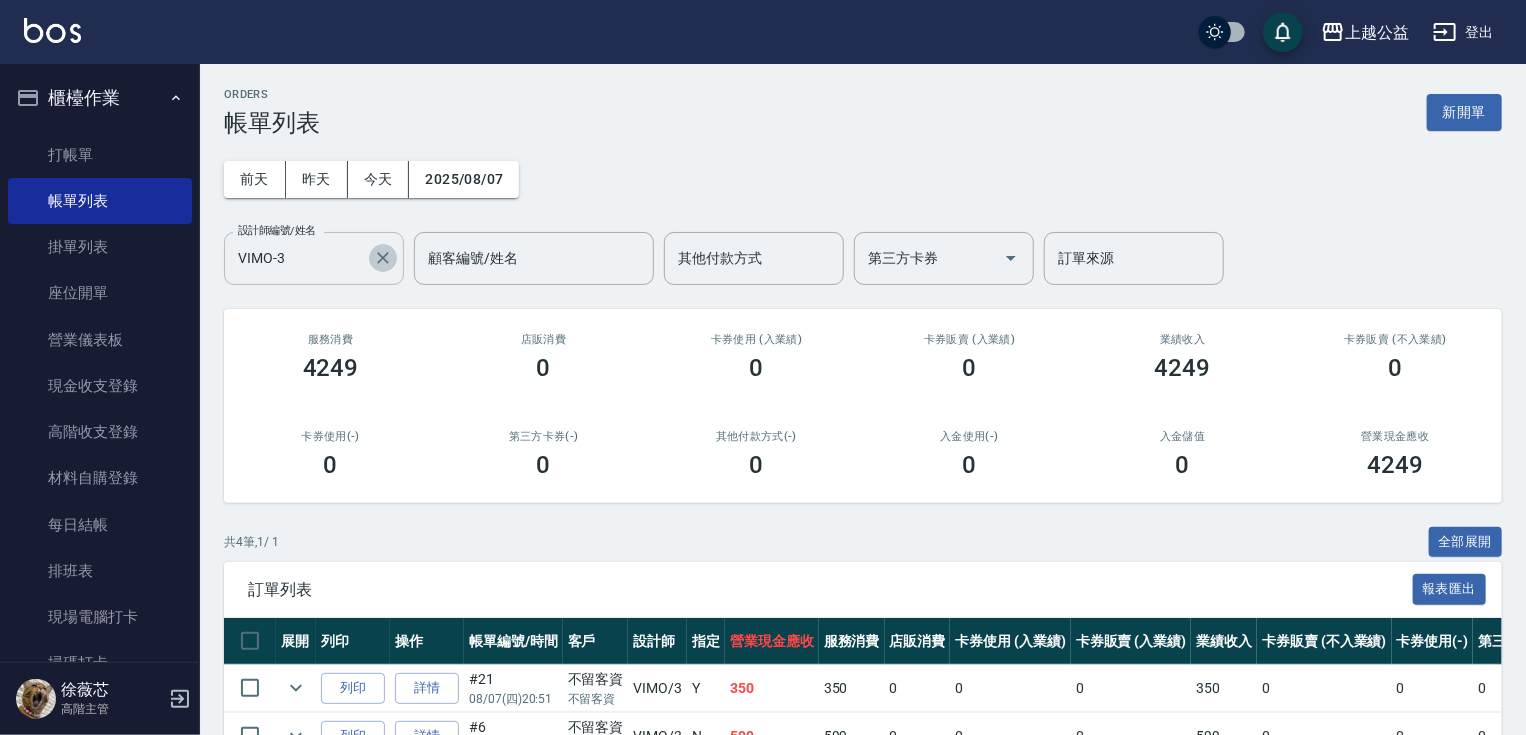 click 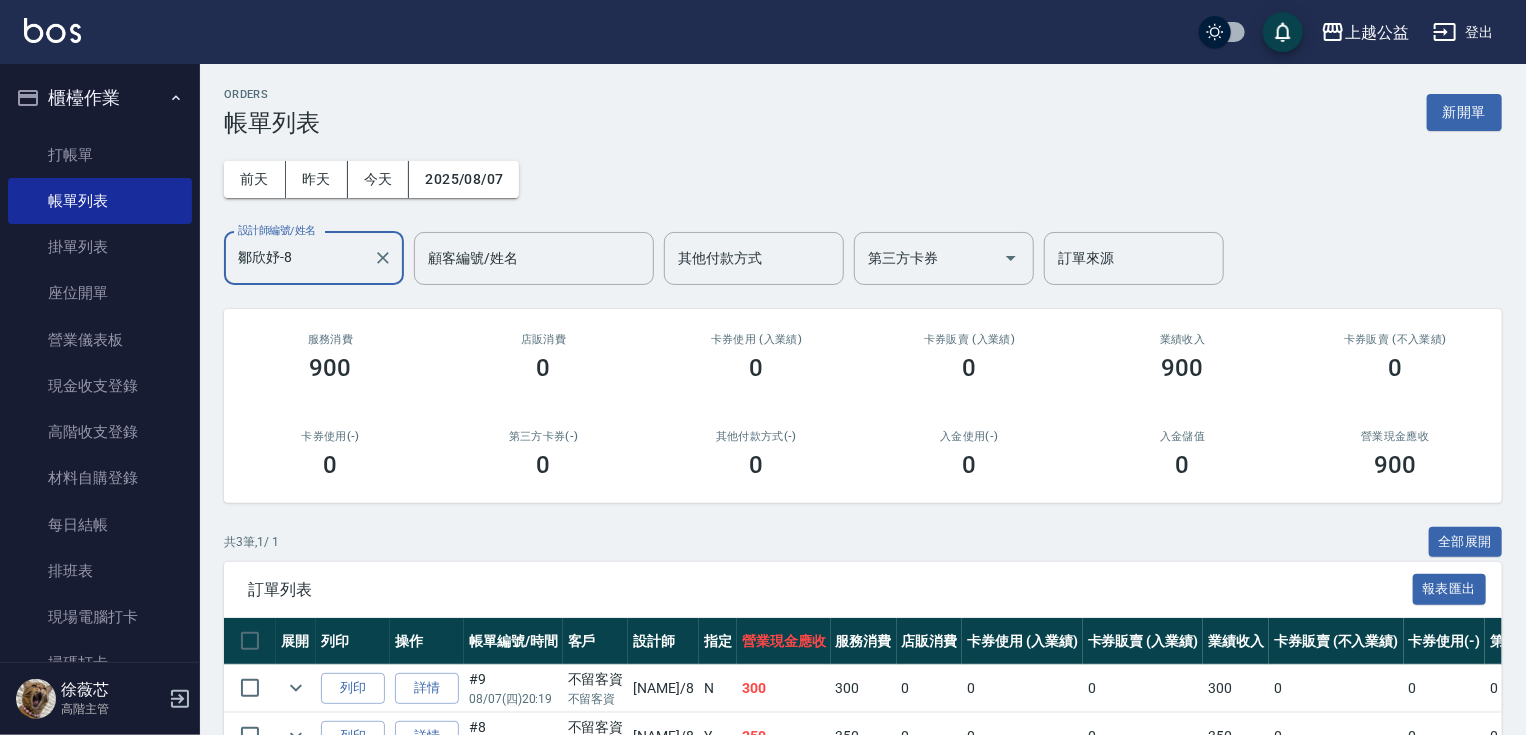 scroll, scrollTop: 162, scrollLeft: 0, axis: vertical 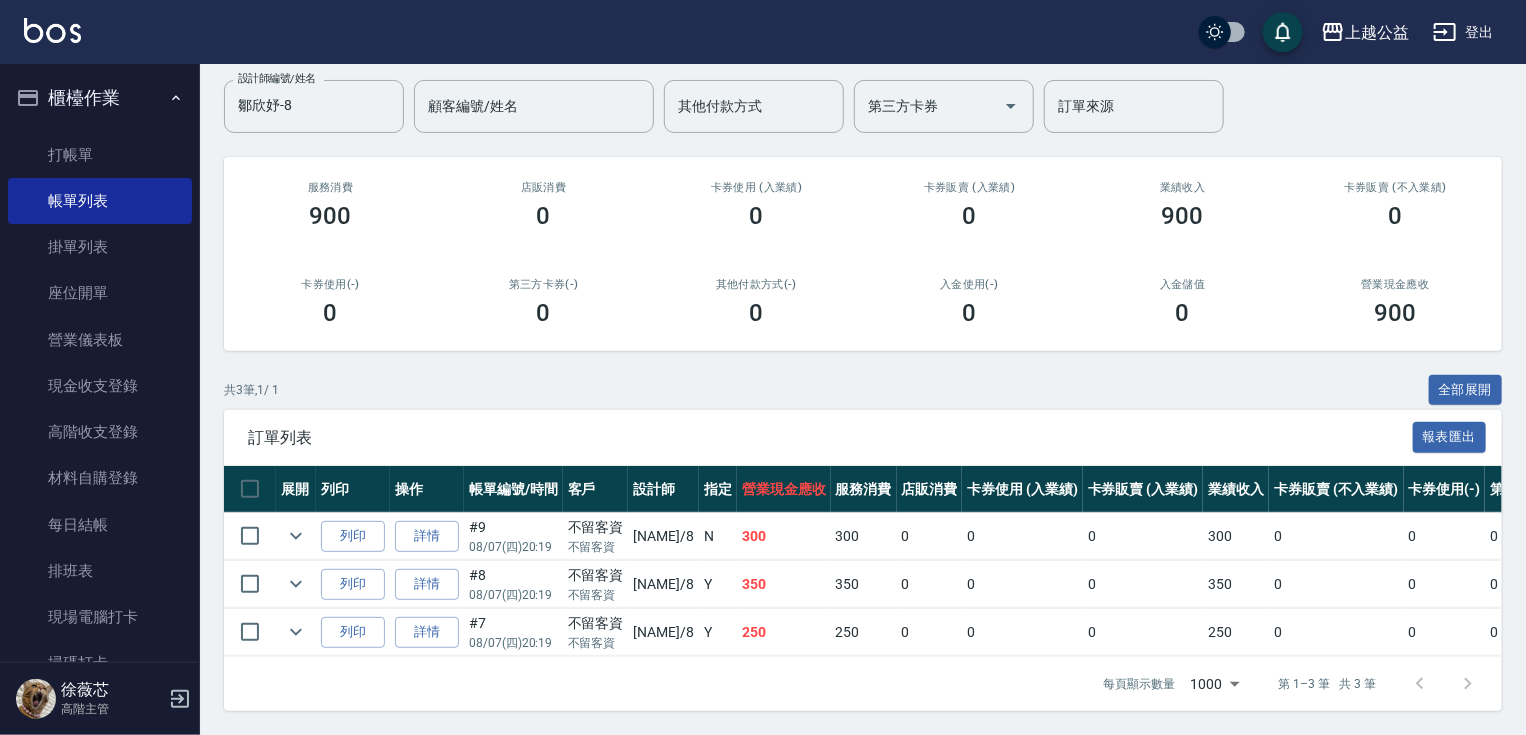 drag, startPoint x: 710, startPoint y: 588, endPoint x: 716, endPoint y: 612, distance: 24.738634 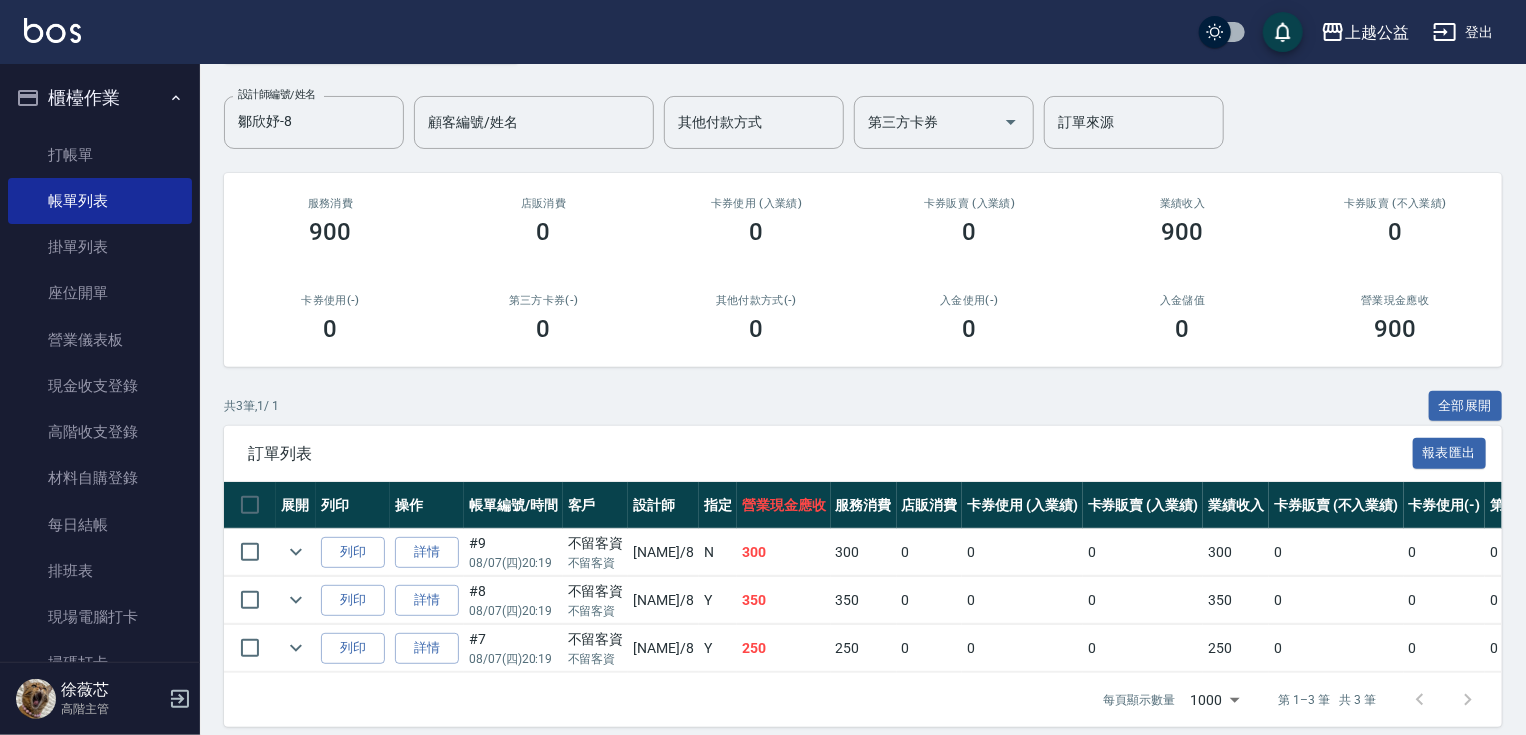 scroll, scrollTop: 0, scrollLeft: 0, axis: both 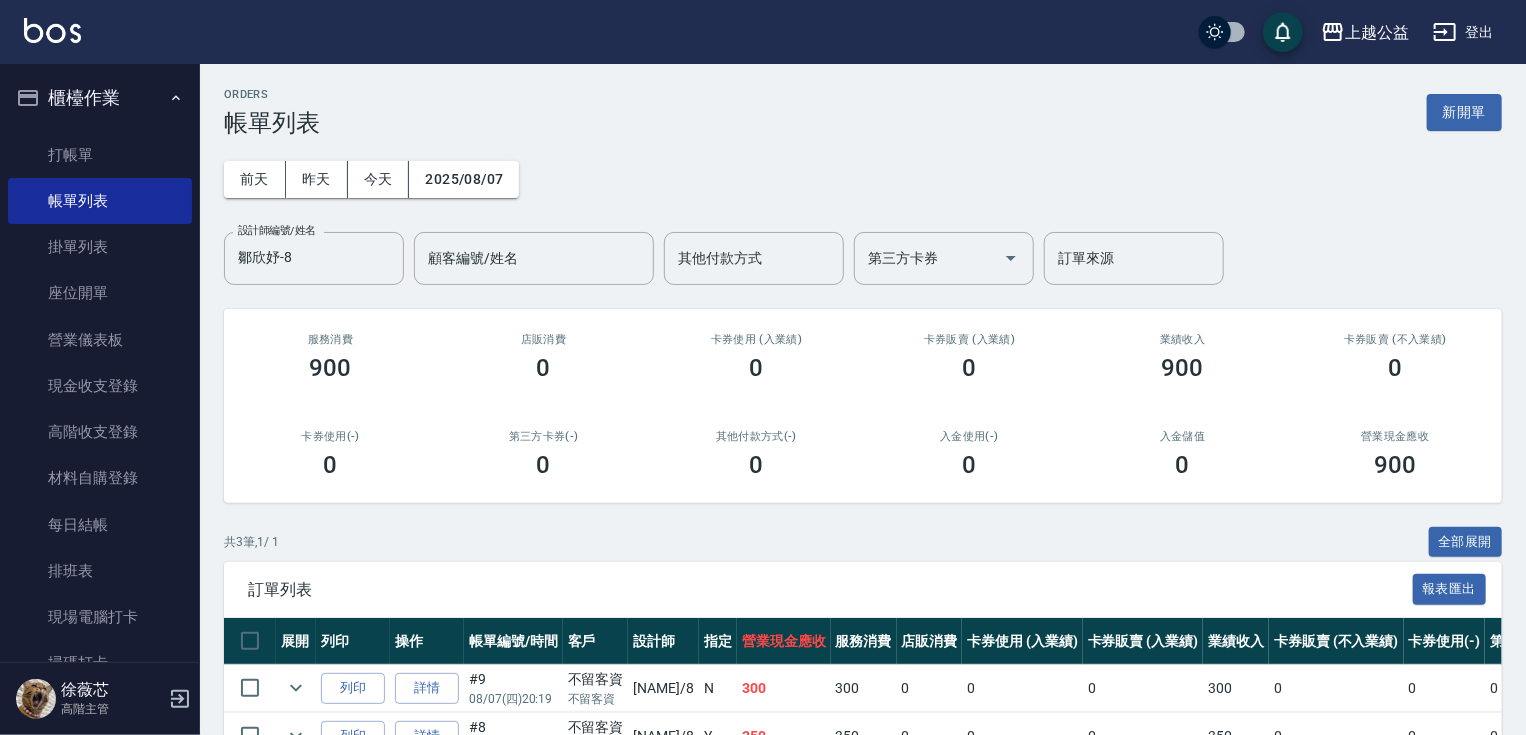 drag, startPoint x: 712, startPoint y: 493, endPoint x: 619, endPoint y: 284, distance: 228.7575 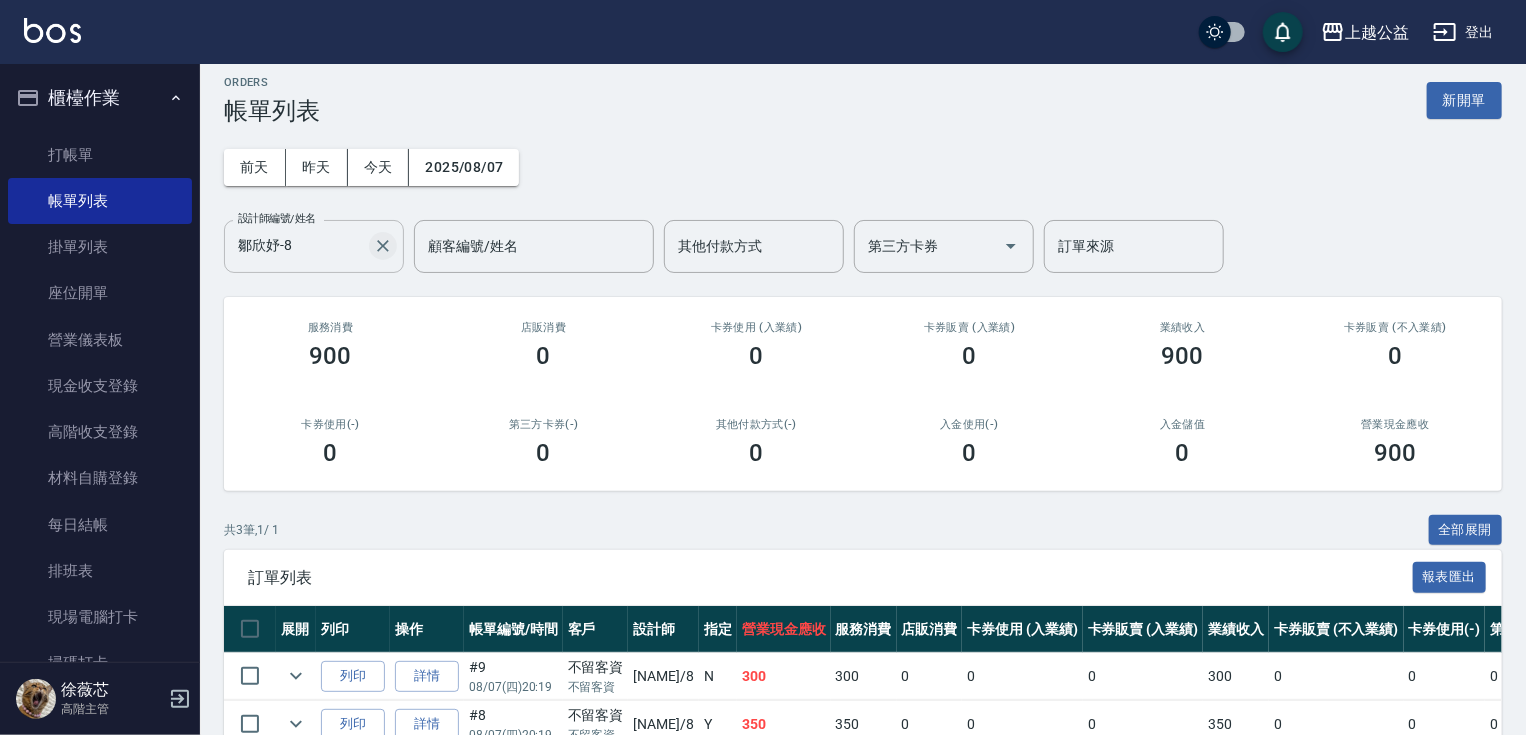 scroll, scrollTop: 0, scrollLeft: 0, axis: both 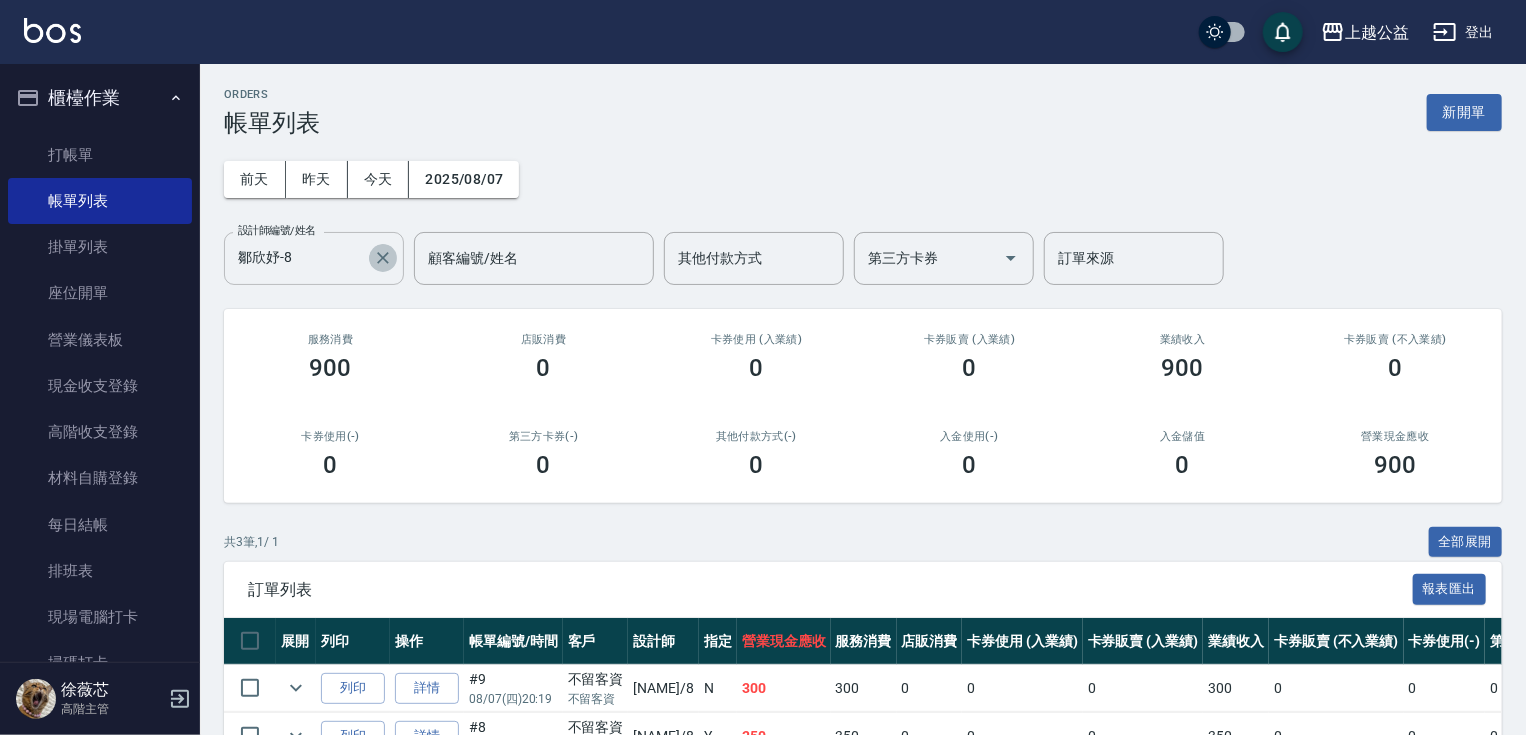 click 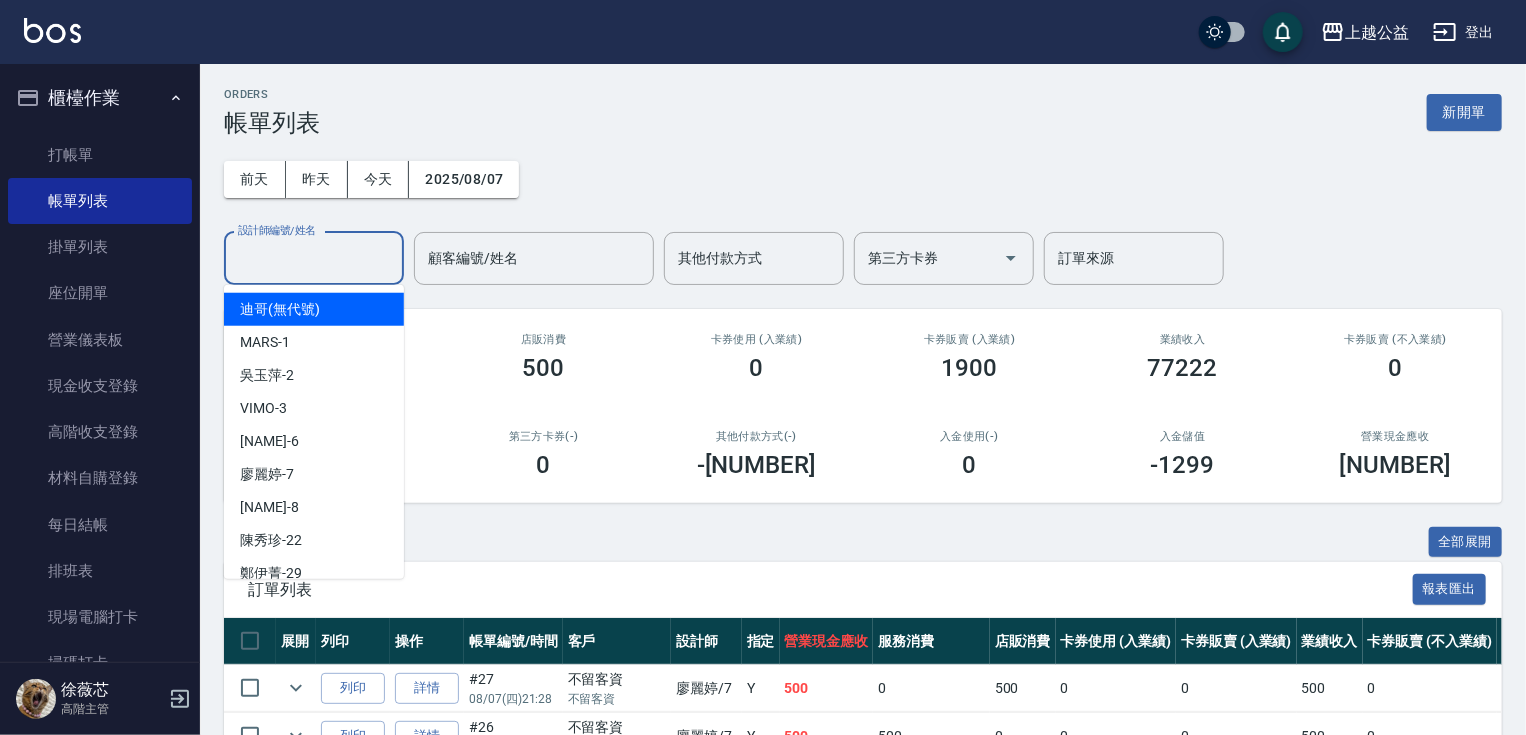 click on "設計師編號/姓名" at bounding box center (314, 258) 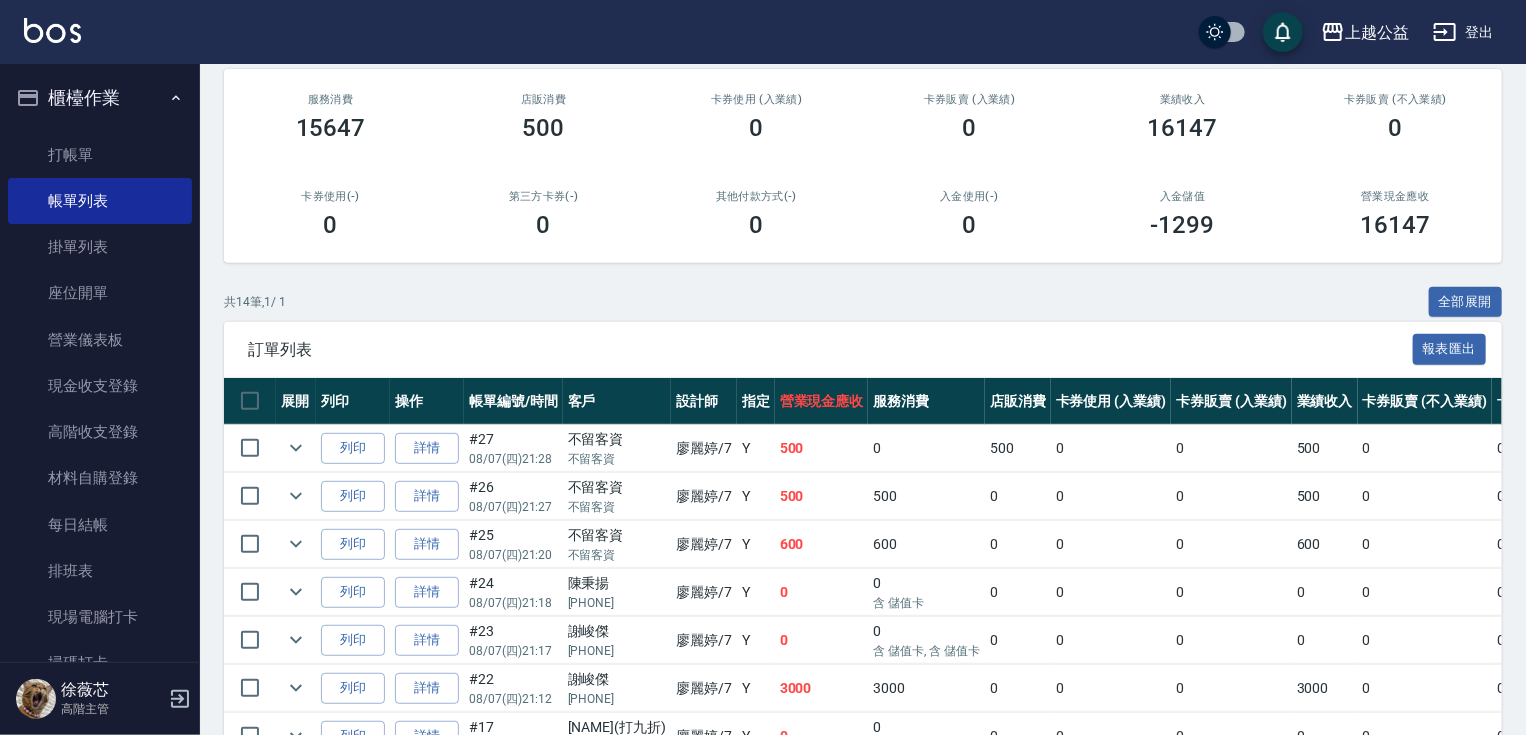 scroll, scrollTop: 686, scrollLeft: 0, axis: vertical 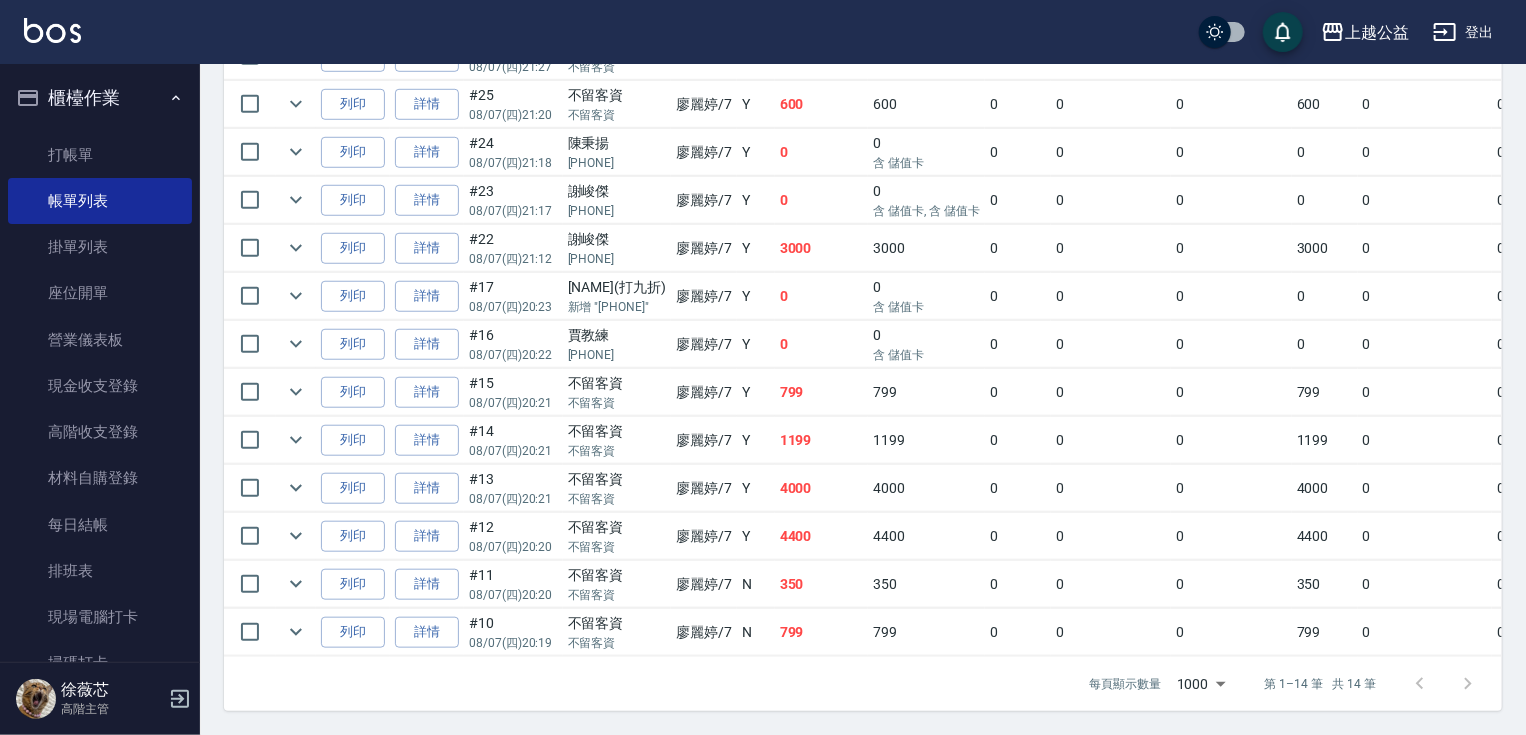 drag, startPoint x: 931, startPoint y: 516, endPoint x: 864, endPoint y: 593, distance: 102.0686 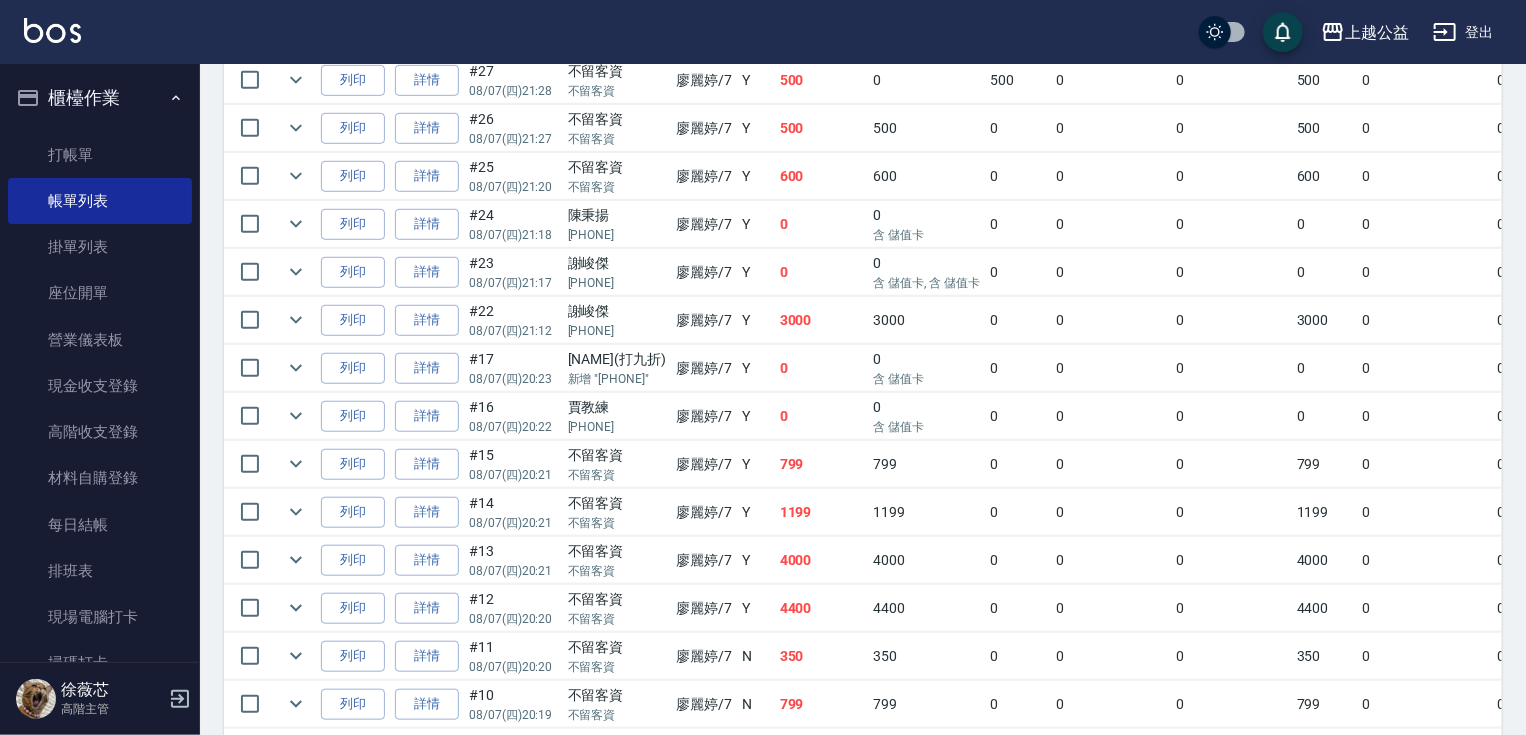 scroll, scrollTop: 423, scrollLeft: 0, axis: vertical 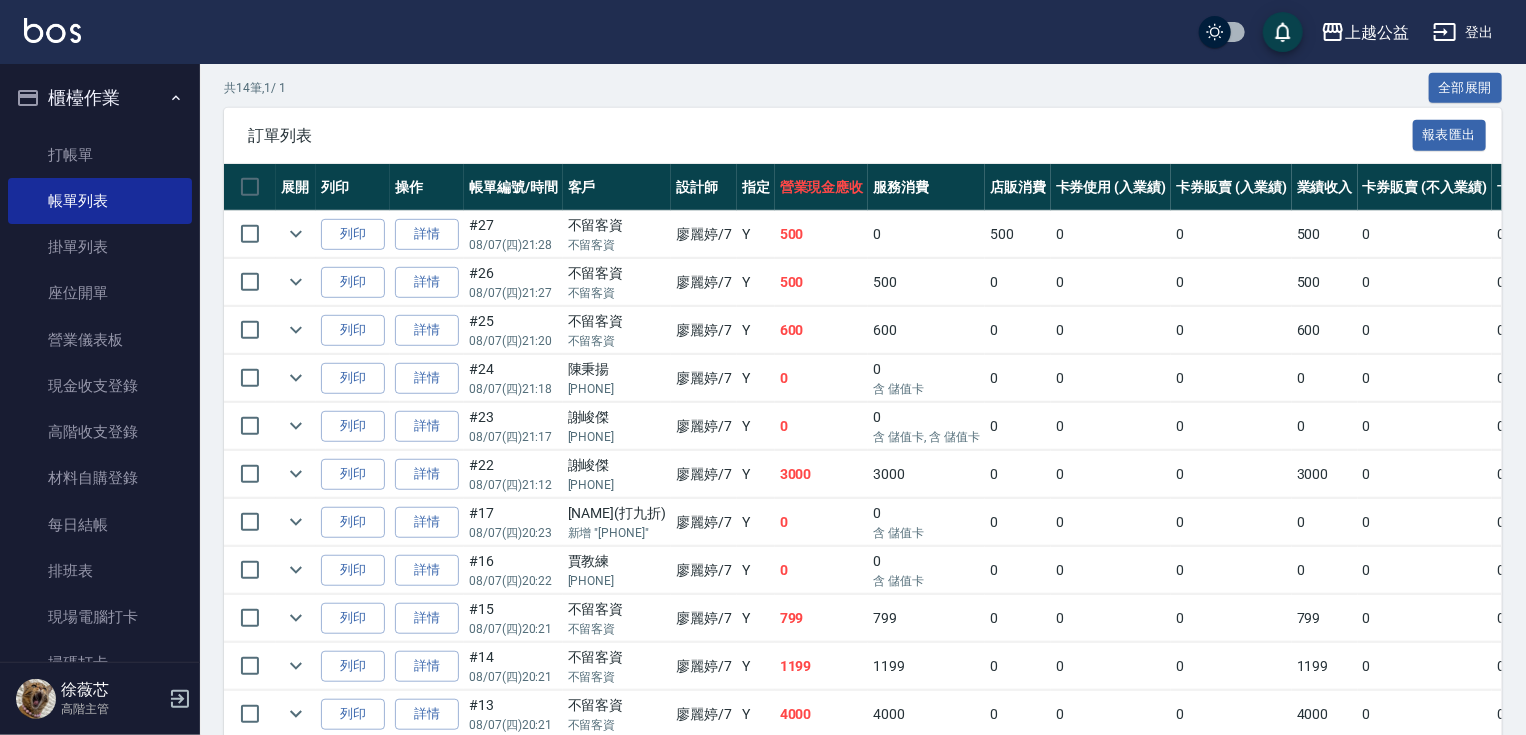 drag, startPoint x: 877, startPoint y: 454, endPoint x: 867, endPoint y: 371, distance: 83.60024 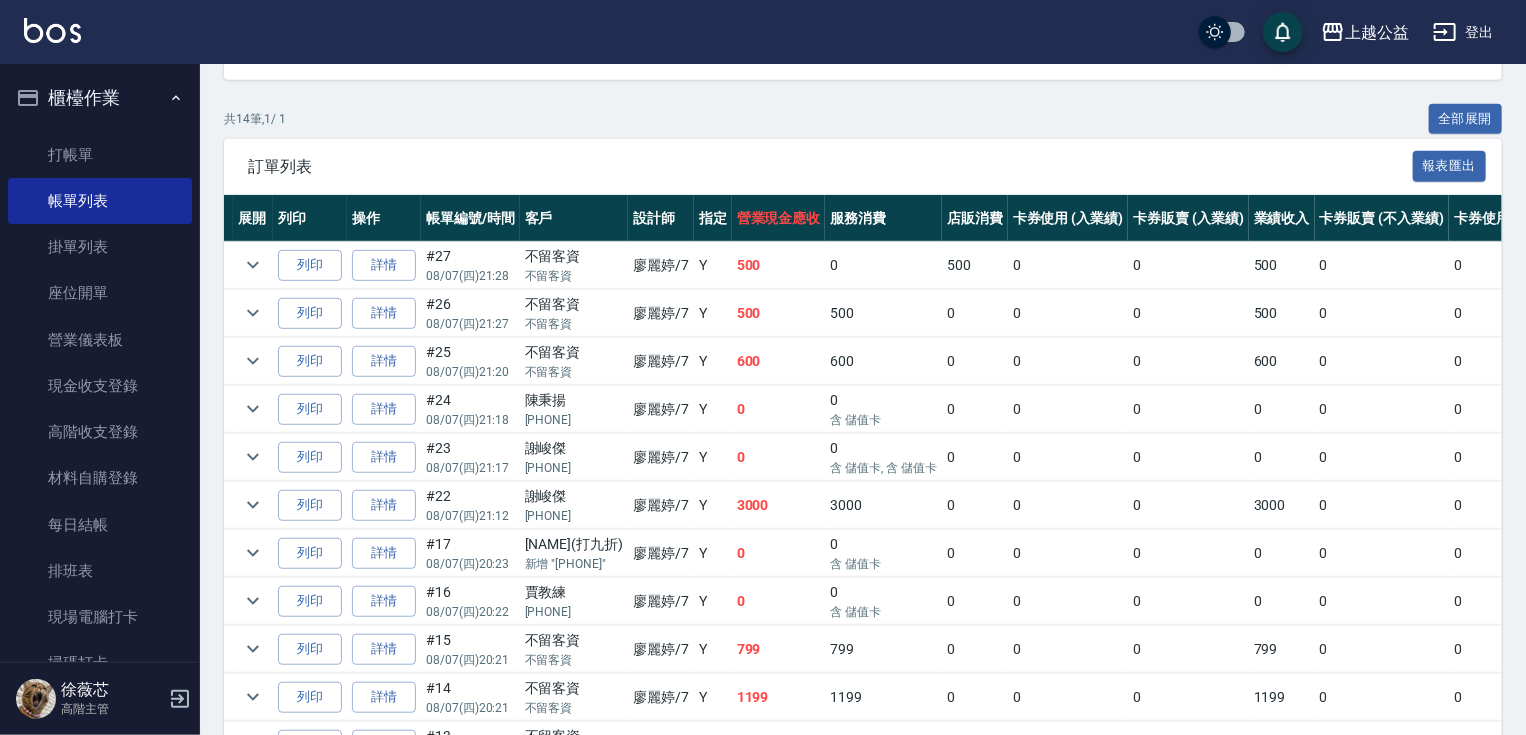 scroll, scrollTop: 0, scrollLeft: 123, axis: horizontal 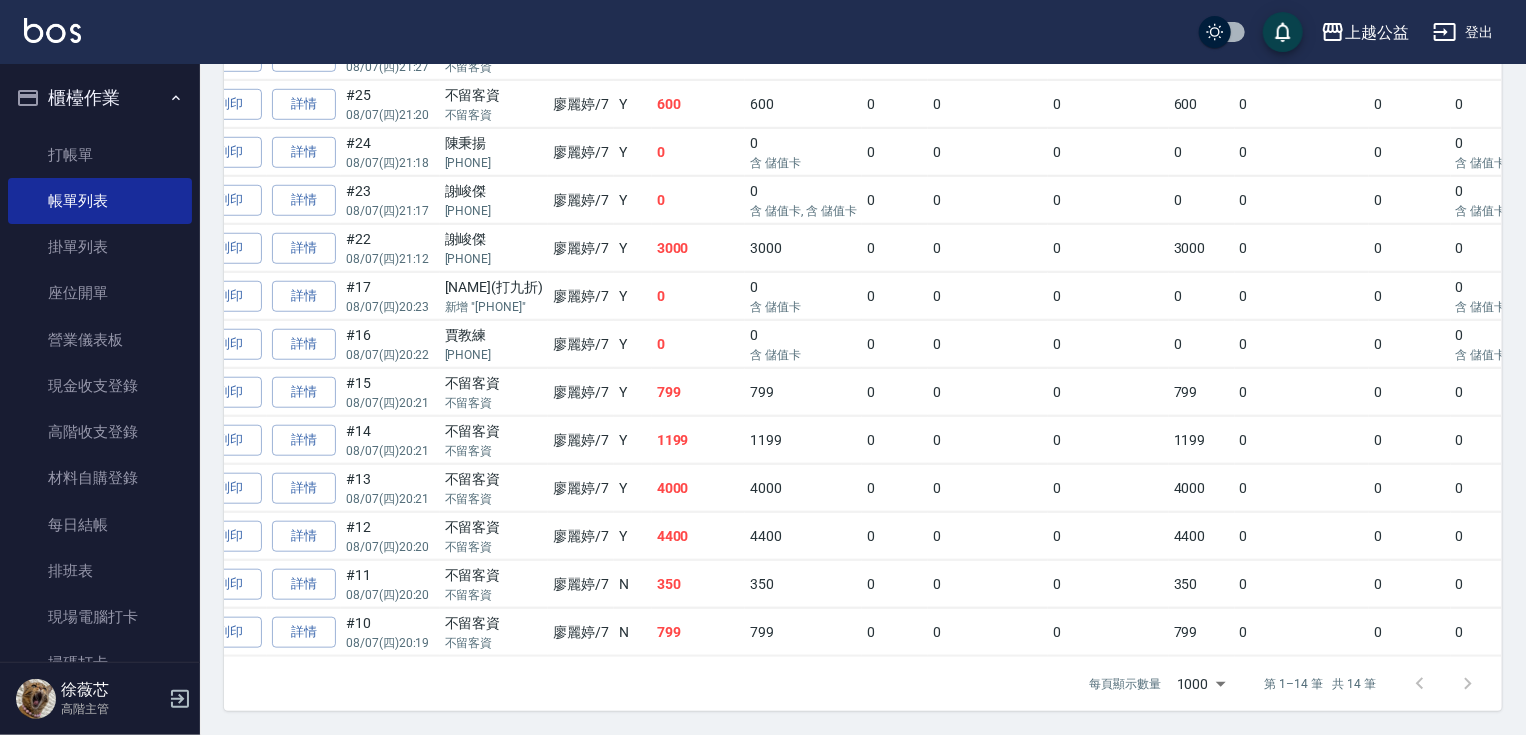 drag, startPoint x: 616, startPoint y: 600, endPoint x: 690, endPoint y: 636, distance: 82.29216 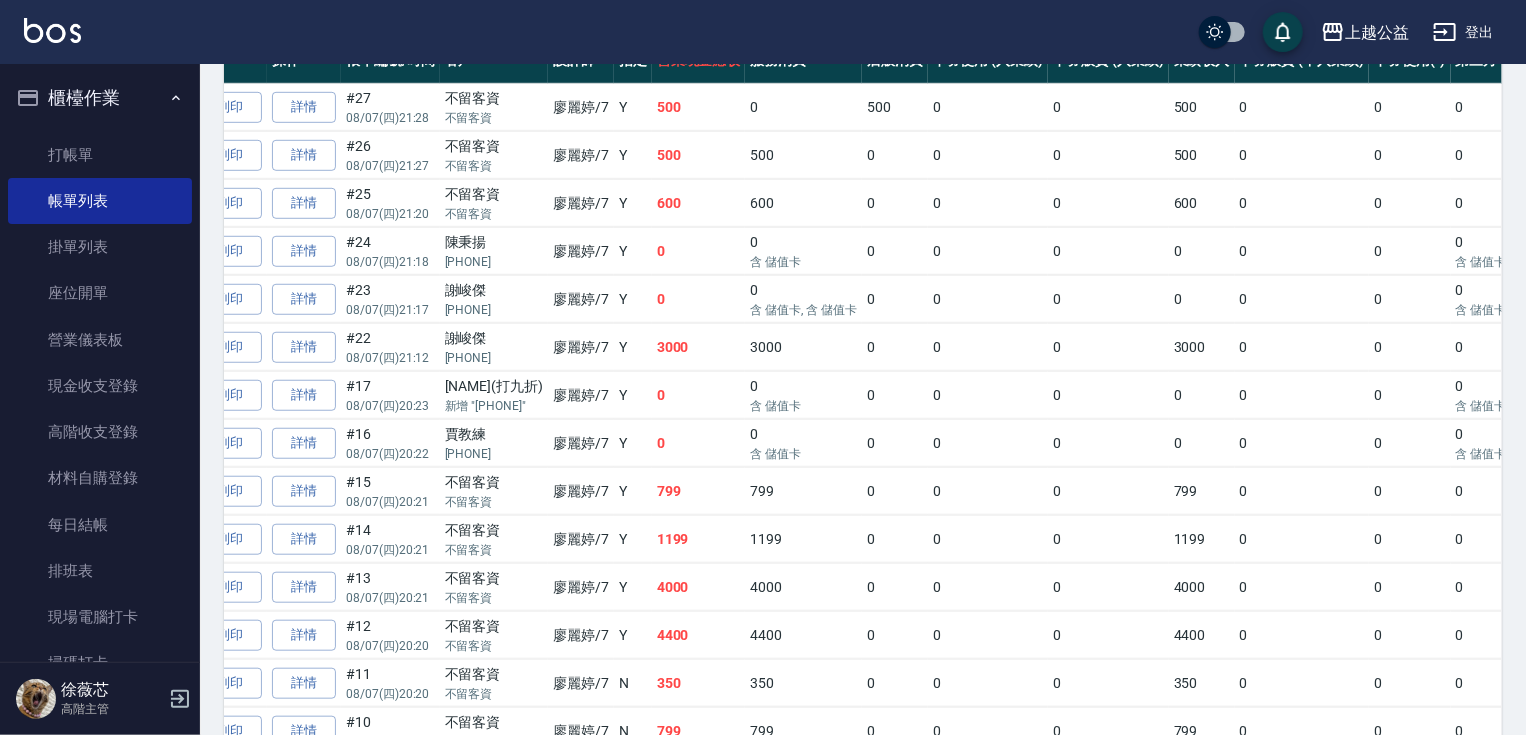 scroll, scrollTop: 571, scrollLeft: 0, axis: vertical 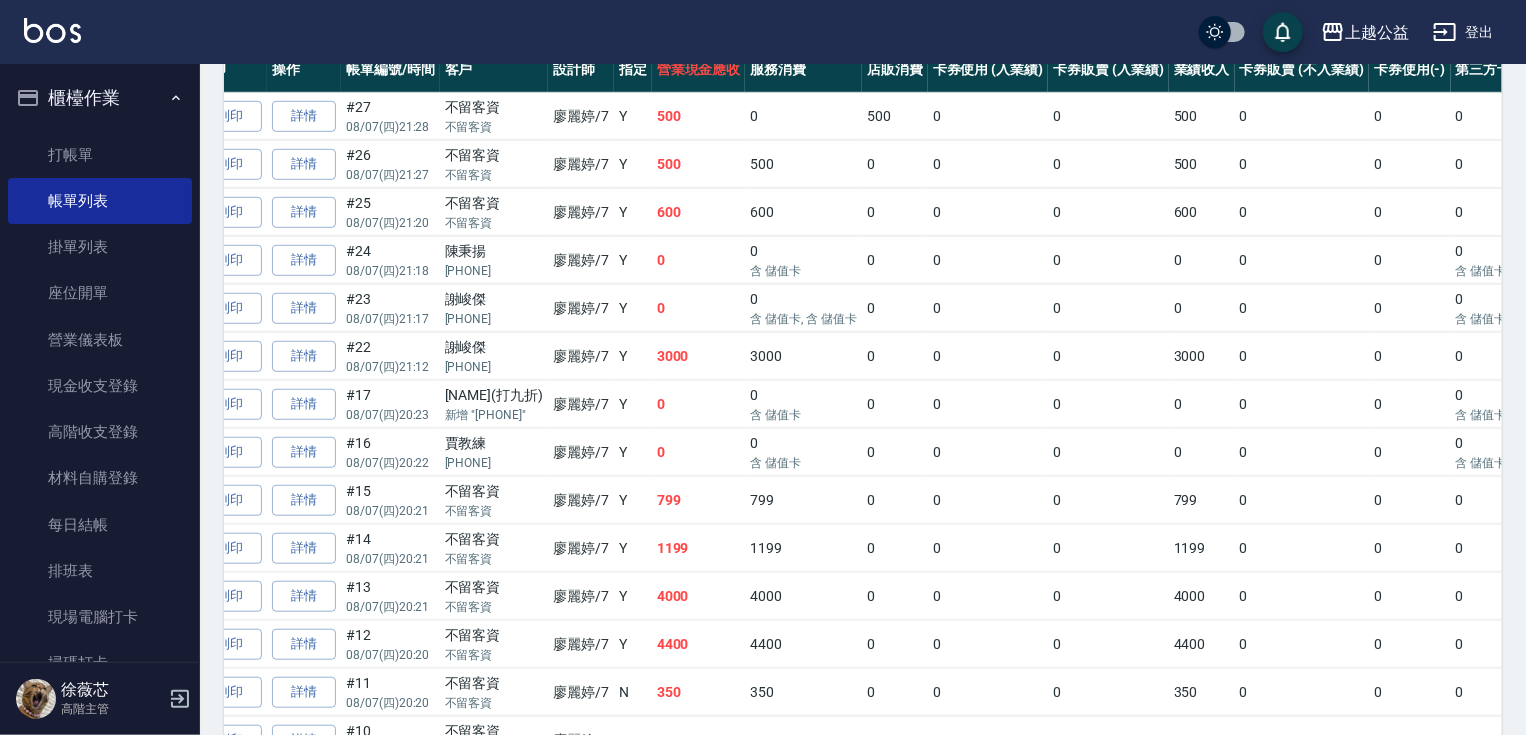 drag, startPoint x: 675, startPoint y: 187, endPoint x: 676, endPoint y: 139, distance: 48.010414 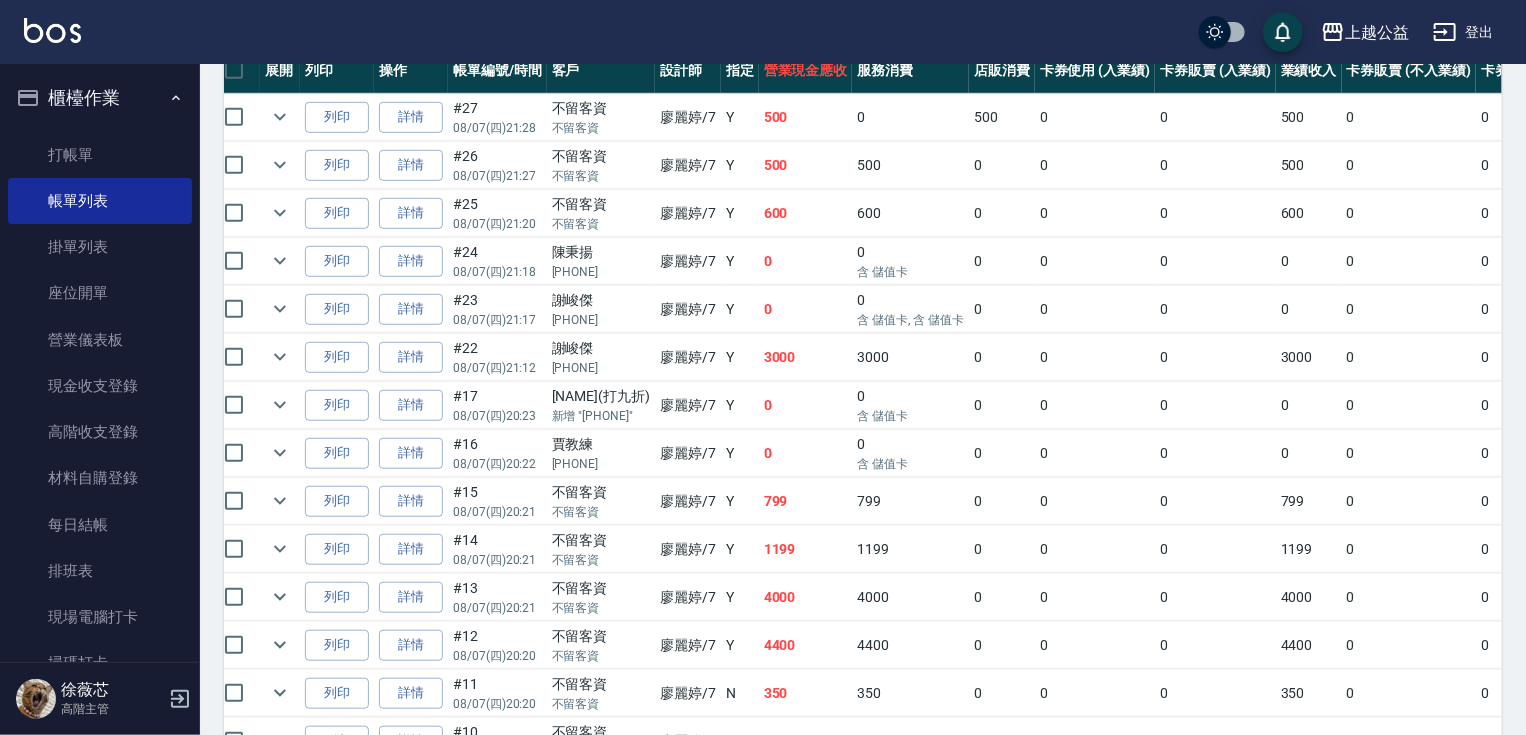 scroll, scrollTop: 0, scrollLeft: 0, axis: both 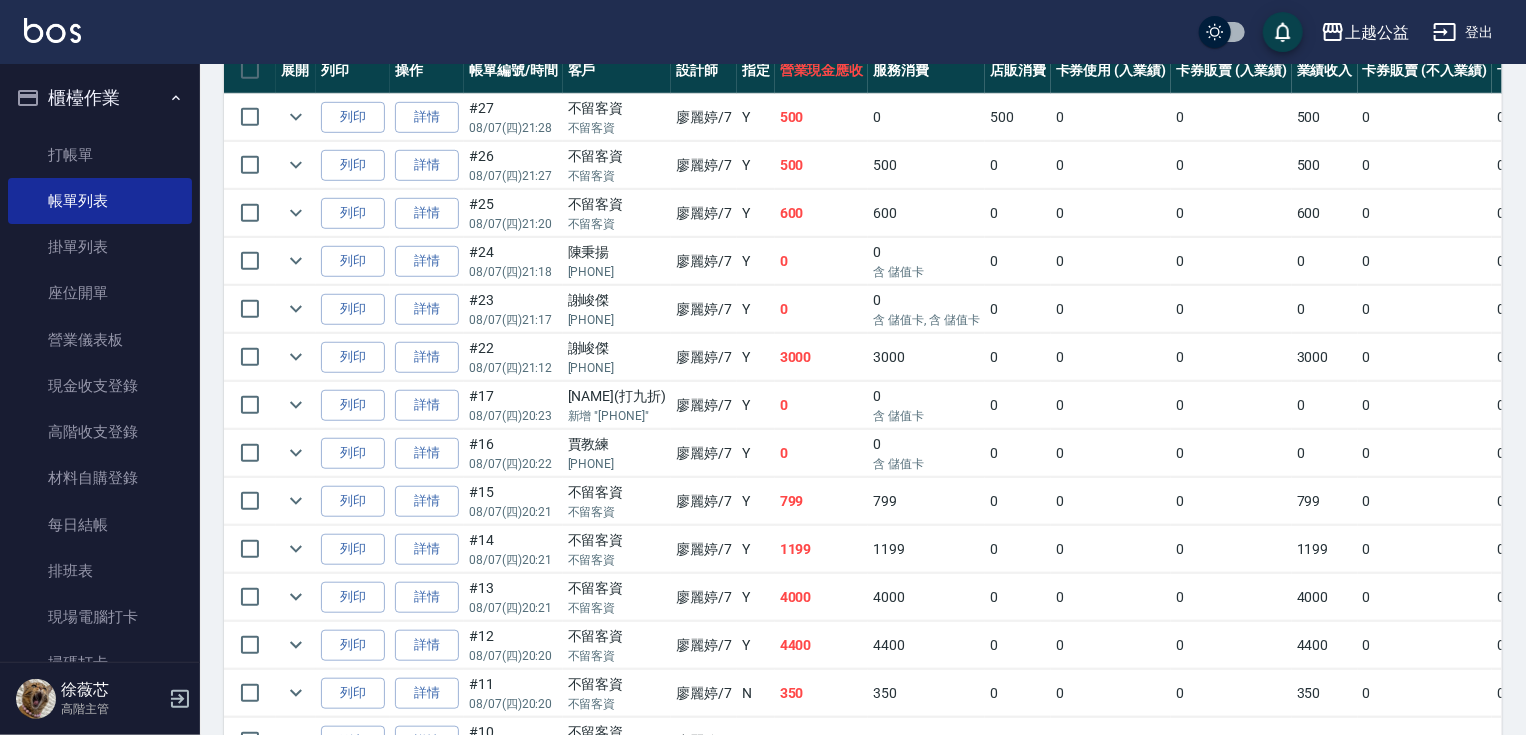 drag, startPoint x: 581, startPoint y: 292, endPoint x: 437, endPoint y: 280, distance: 144.49913 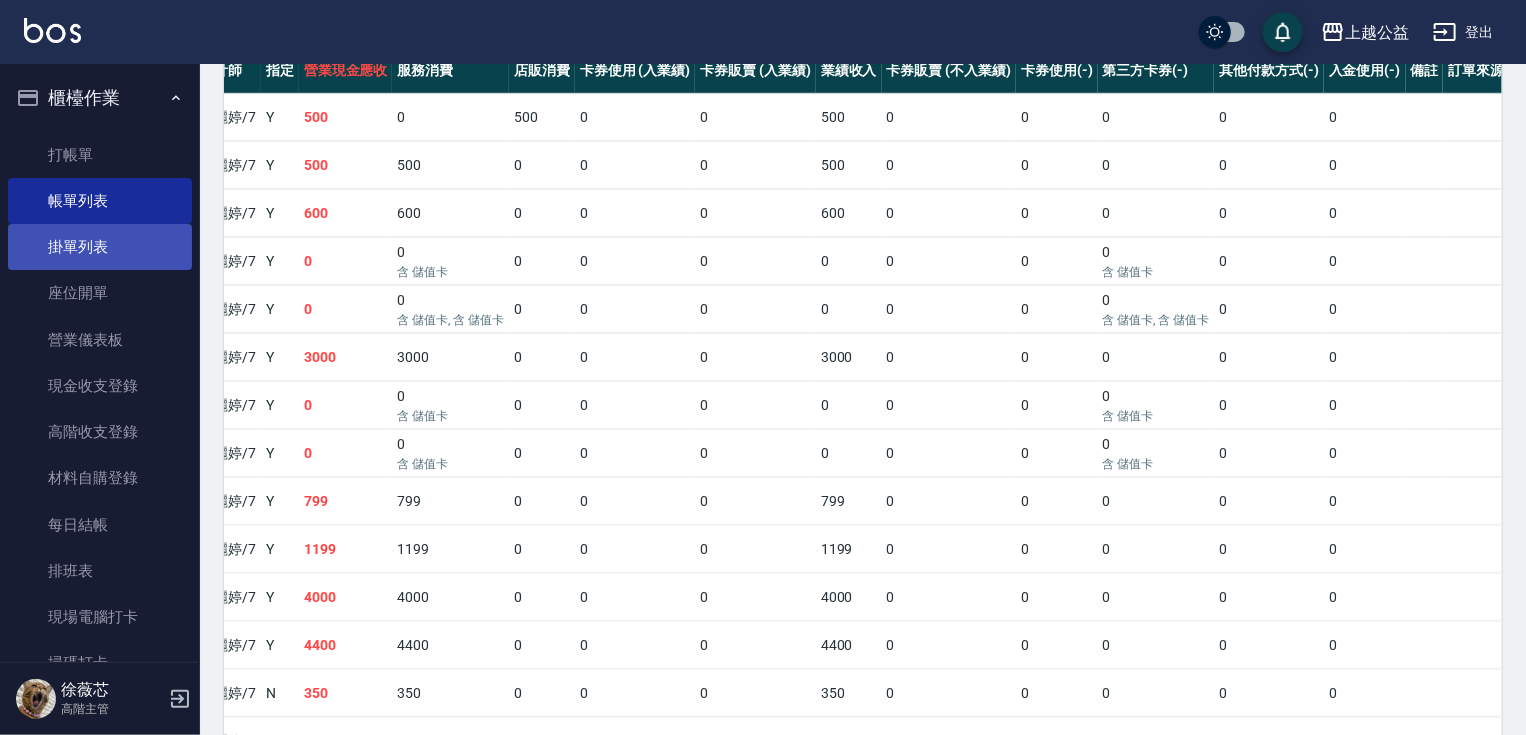 drag, startPoint x: 56, startPoint y: 236, endPoint x: 172, endPoint y: 256, distance: 117.71151 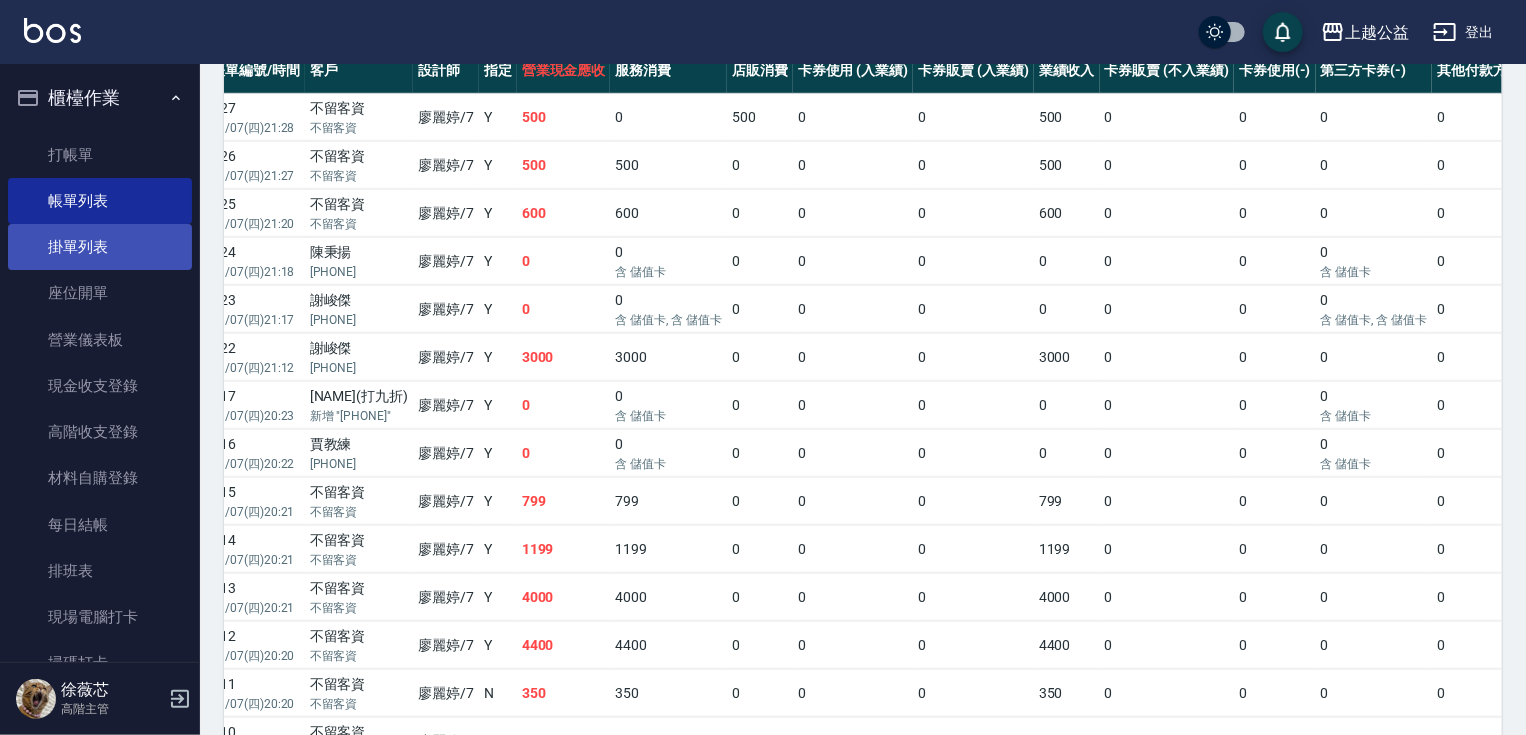 scroll, scrollTop: 0, scrollLeft: 0, axis: both 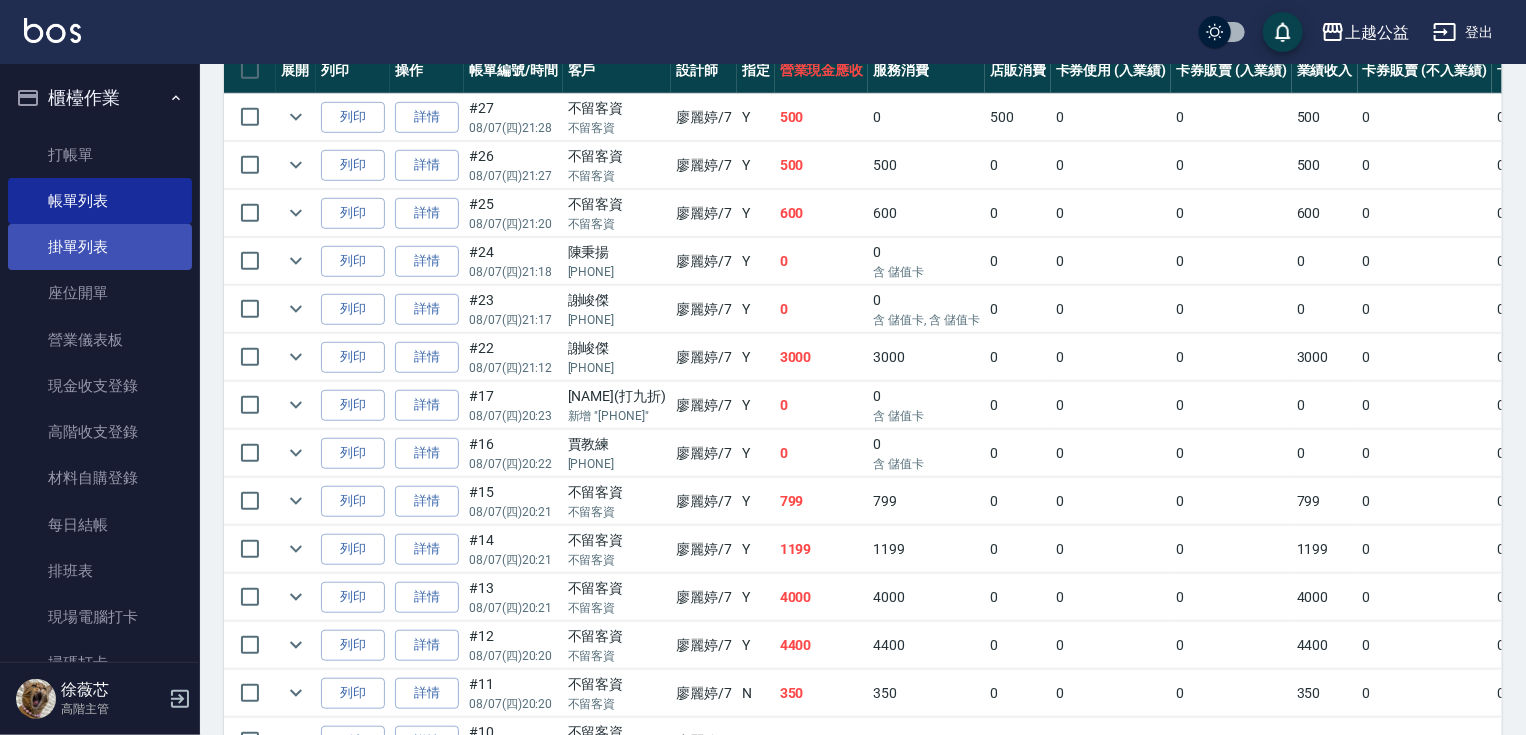 drag, startPoint x: 228, startPoint y: 280, endPoint x: 100, endPoint y: 266, distance: 128.76335 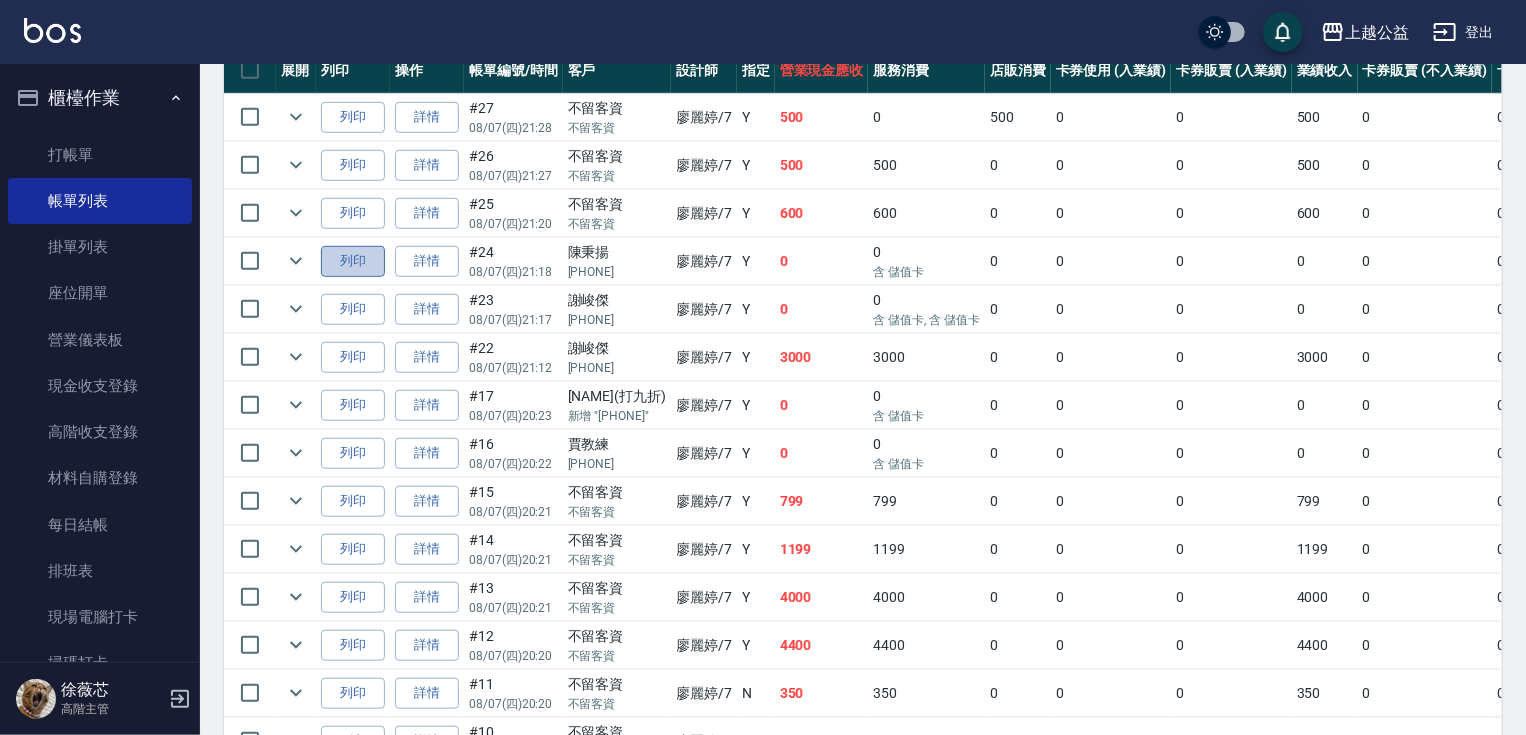 click on "列印" at bounding box center (353, 261) 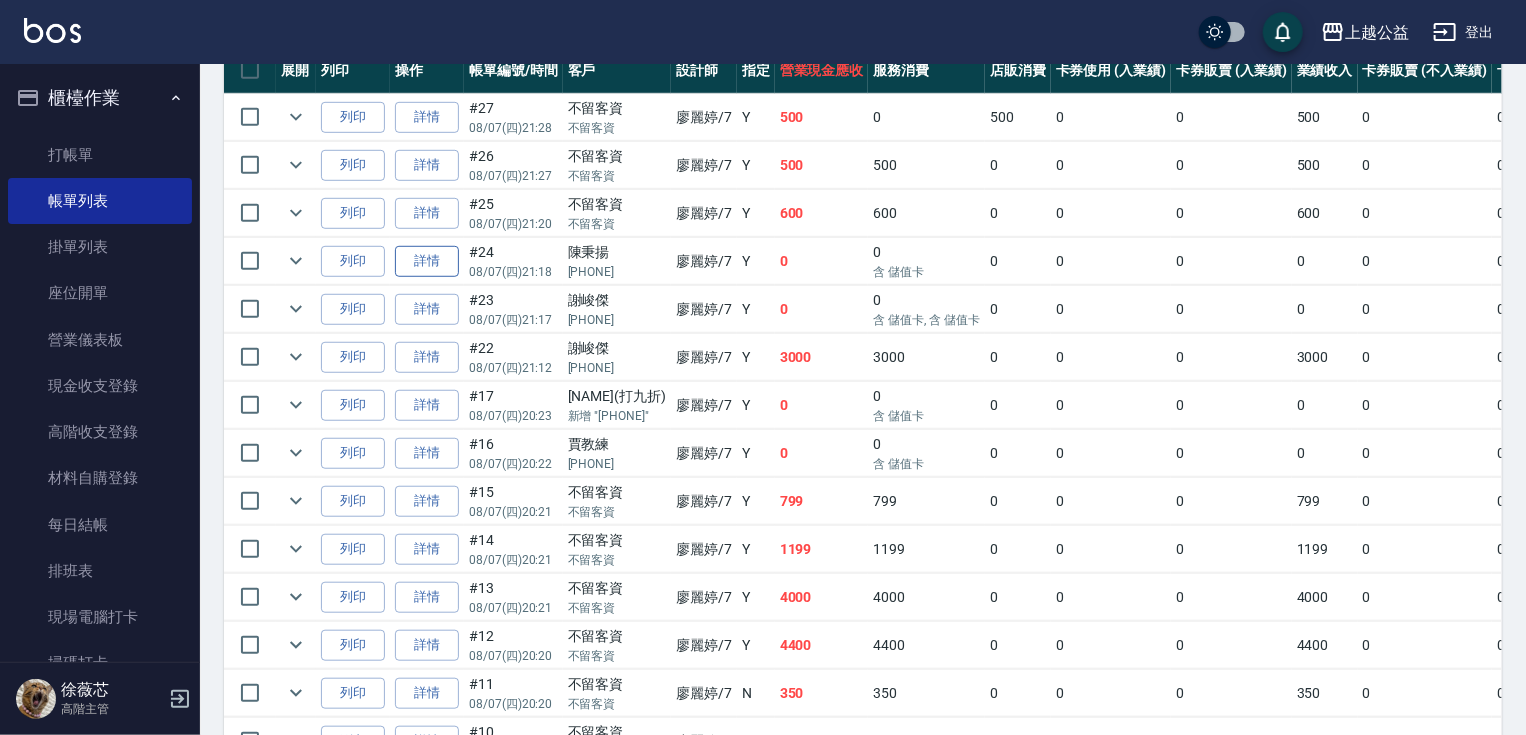 click on "詳情" at bounding box center (427, 261) 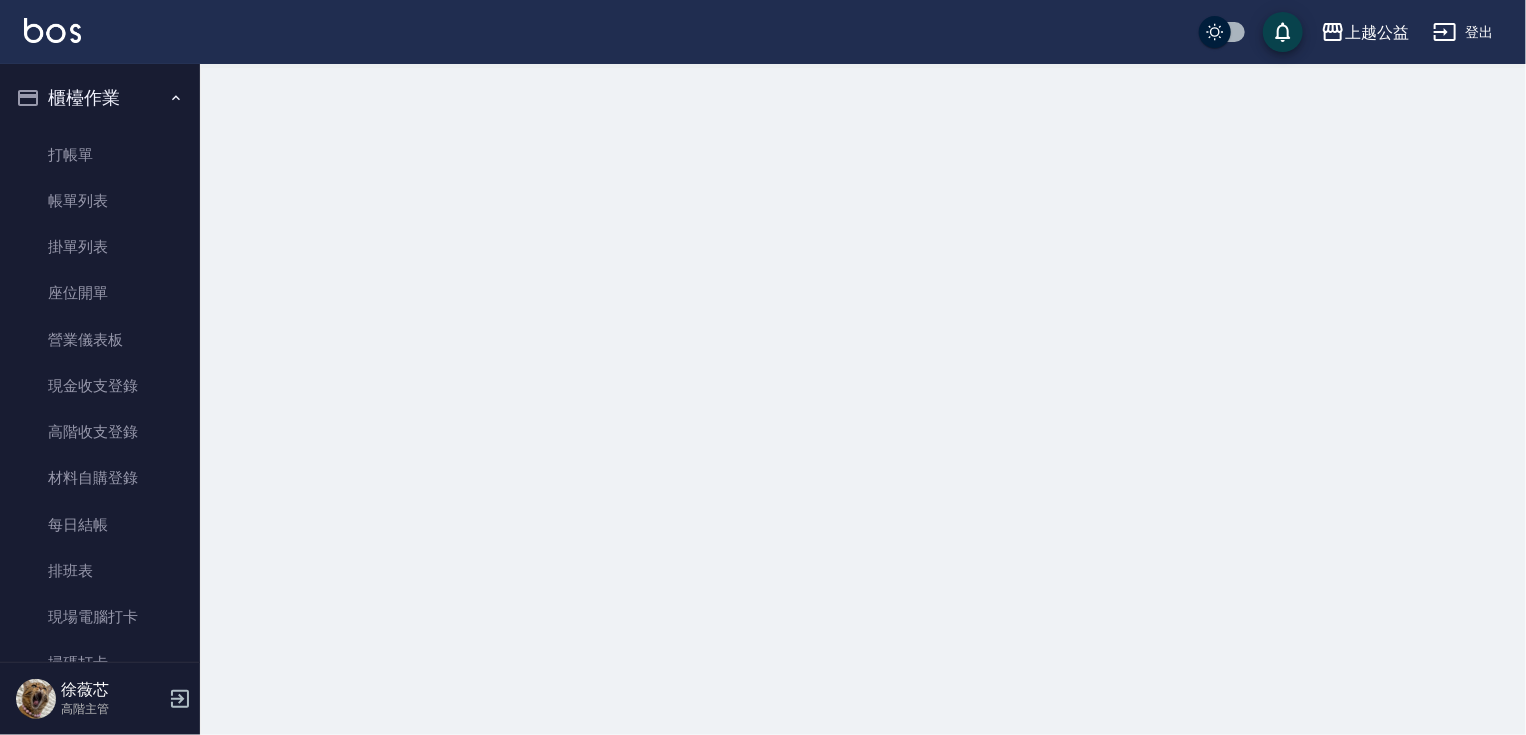 scroll, scrollTop: 0, scrollLeft: 0, axis: both 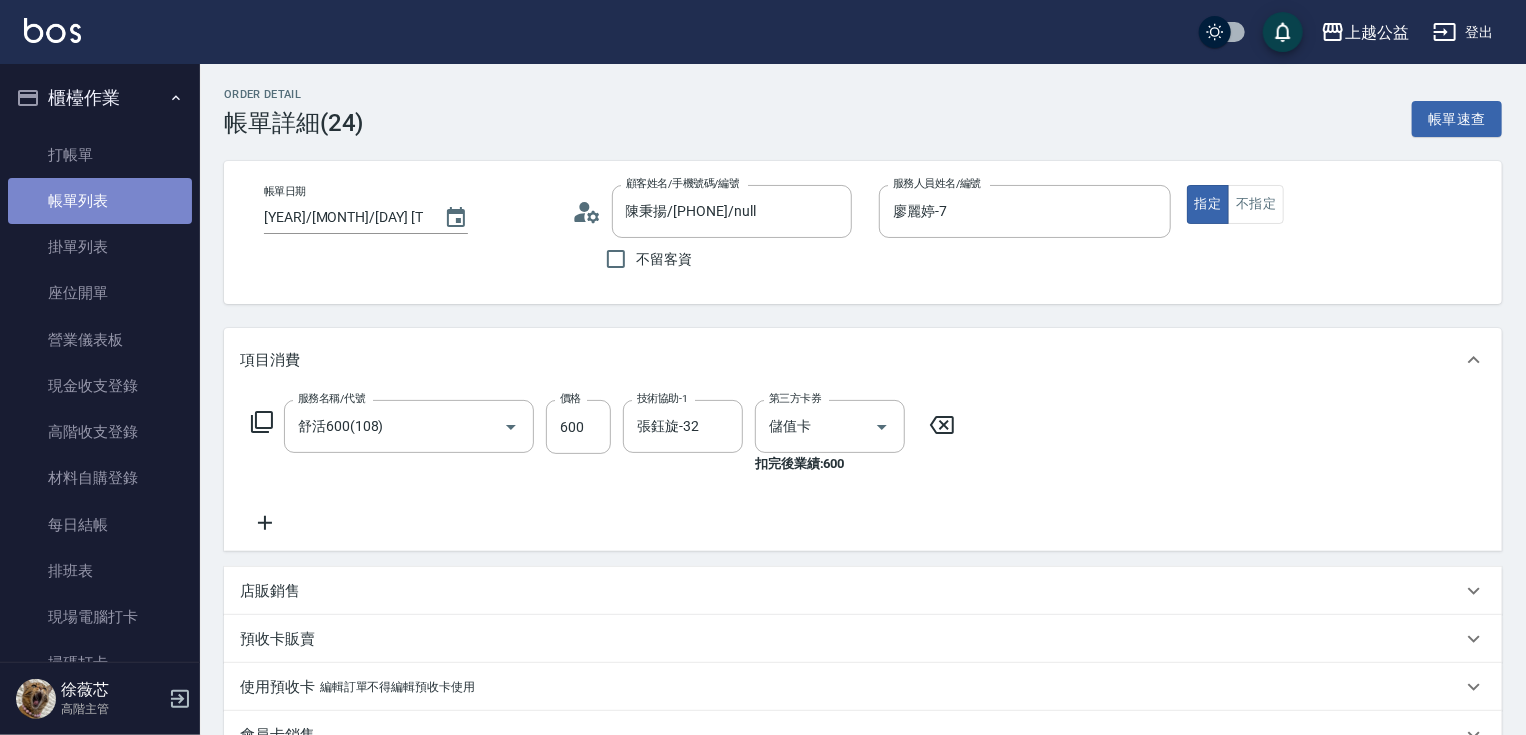 click on "帳單列表" at bounding box center (100, 201) 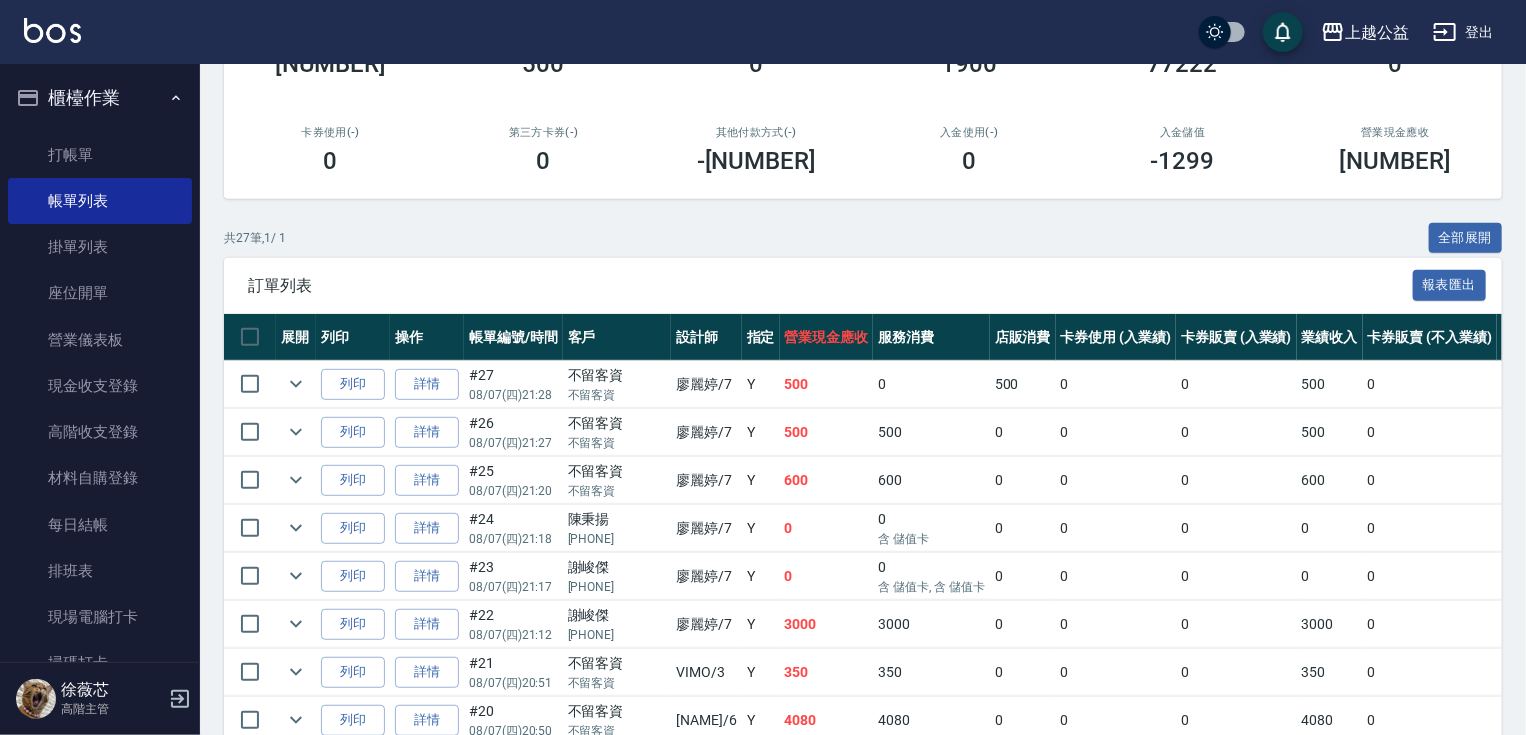 drag, startPoint x: 776, startPoint y: 482, endPoint x: 800, endPoint y: 588, distance: 108.68302 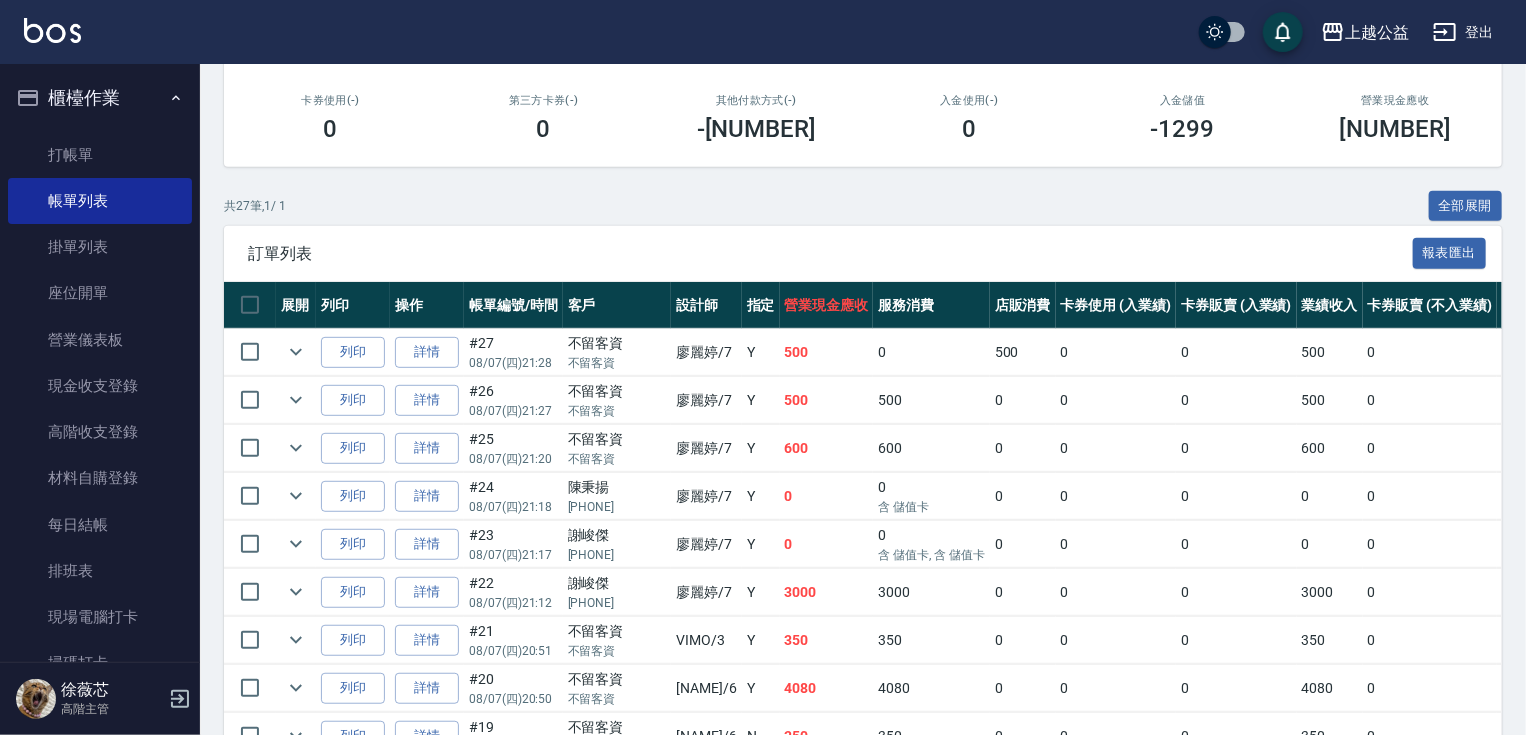 drag, startPoint x: 768, startPoint y: 536, endPoint x: 771, endPoint y: 576, distance: 40.112343 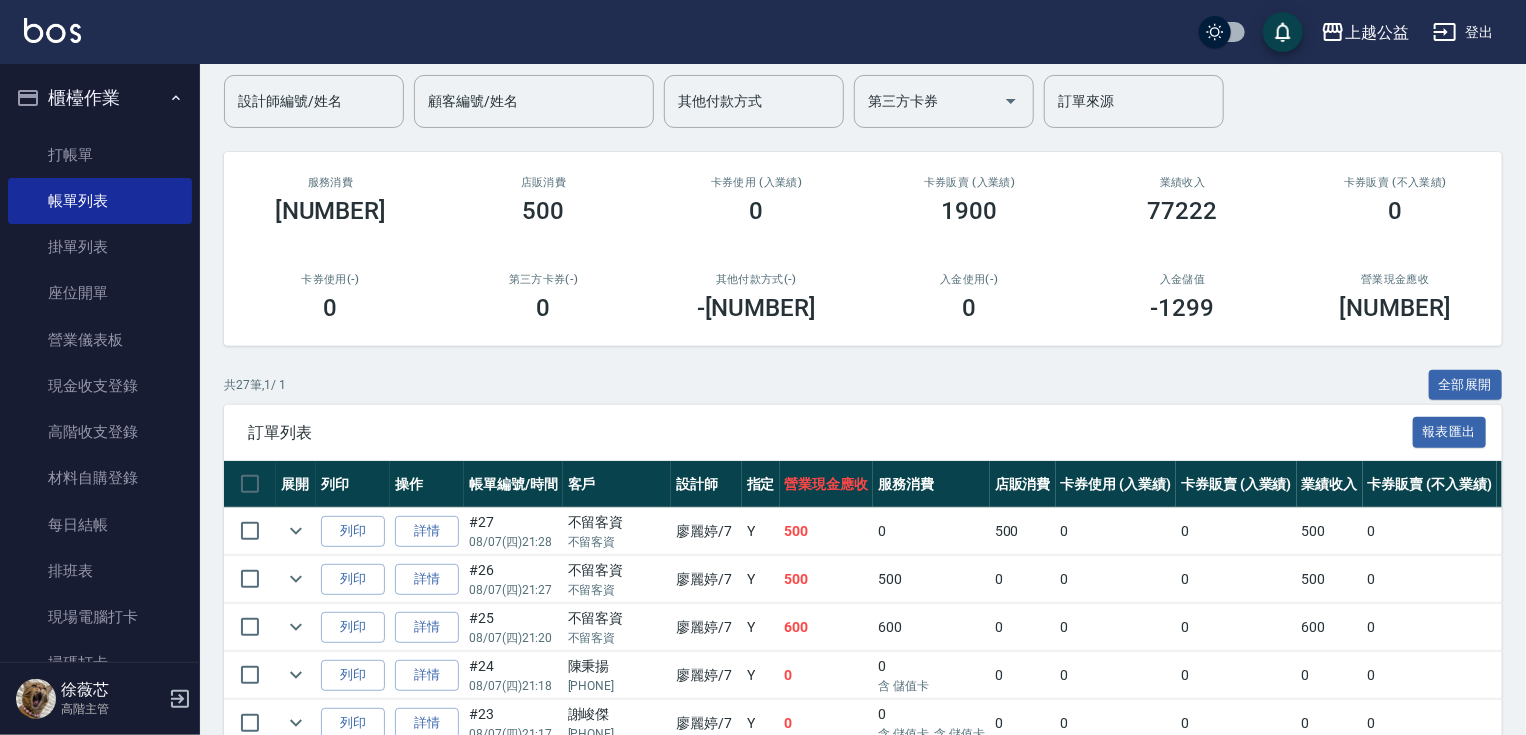 drag, startPoint x: 500, startPoint y: 307, endPoint x: 454, endPoint y: 212, distance: 105.550934 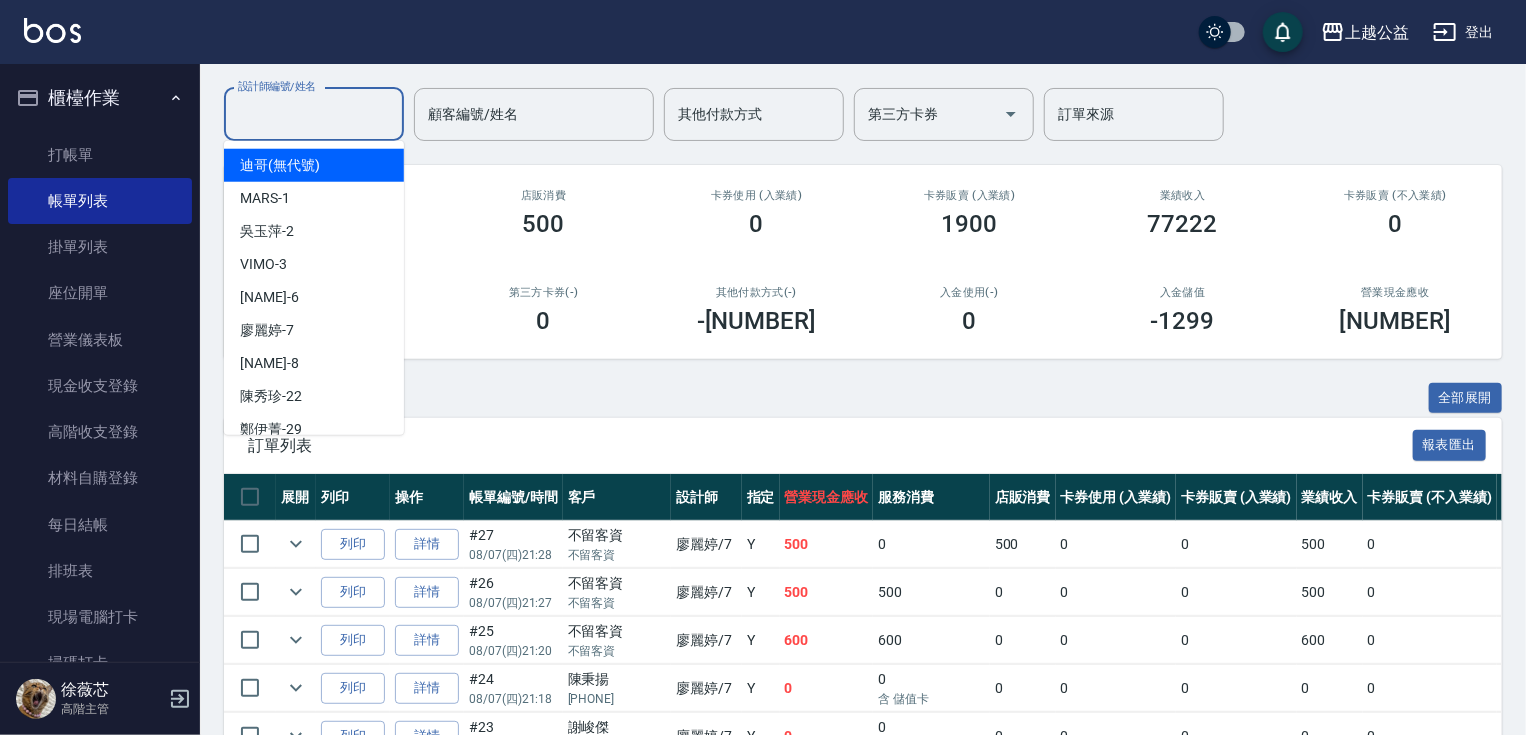 click on "設計師編號/姓名" at bounding box center [314, 114] 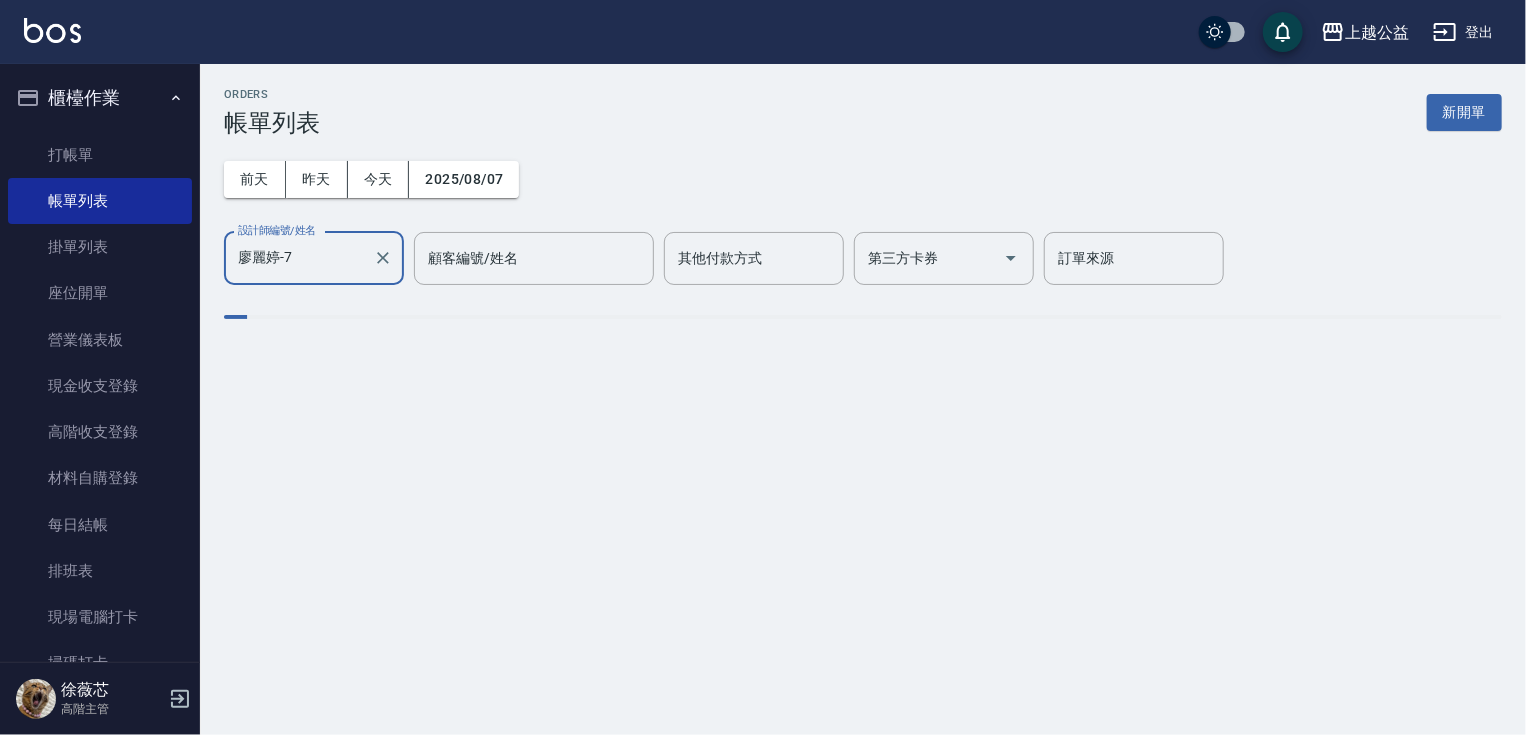 scroll, scrollTop: 0, scrollLeft: 0, axis: both 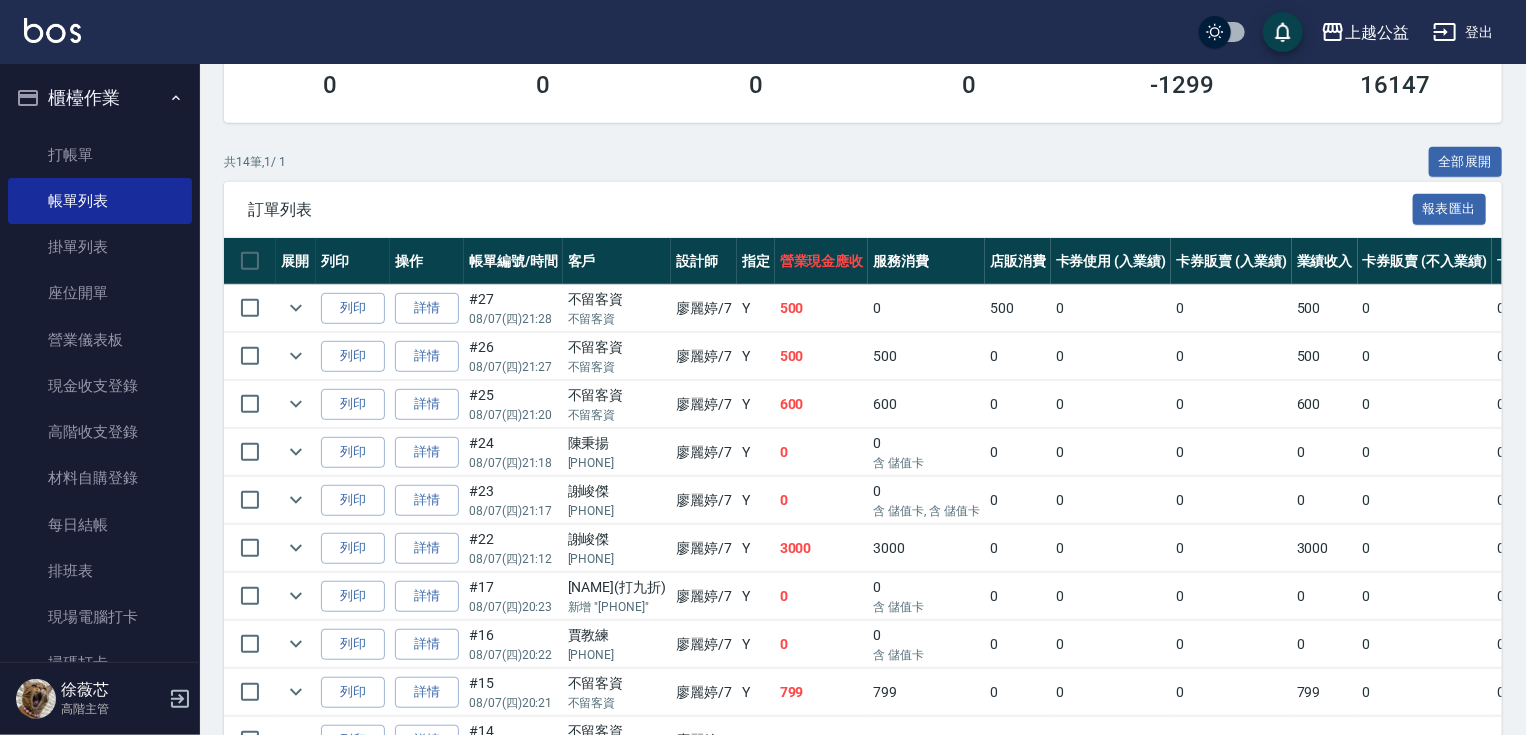 drag, startPoint x: 593, startPoint y: 591, endPoint x: 609, endPoint y: 617, distance: 30.528675 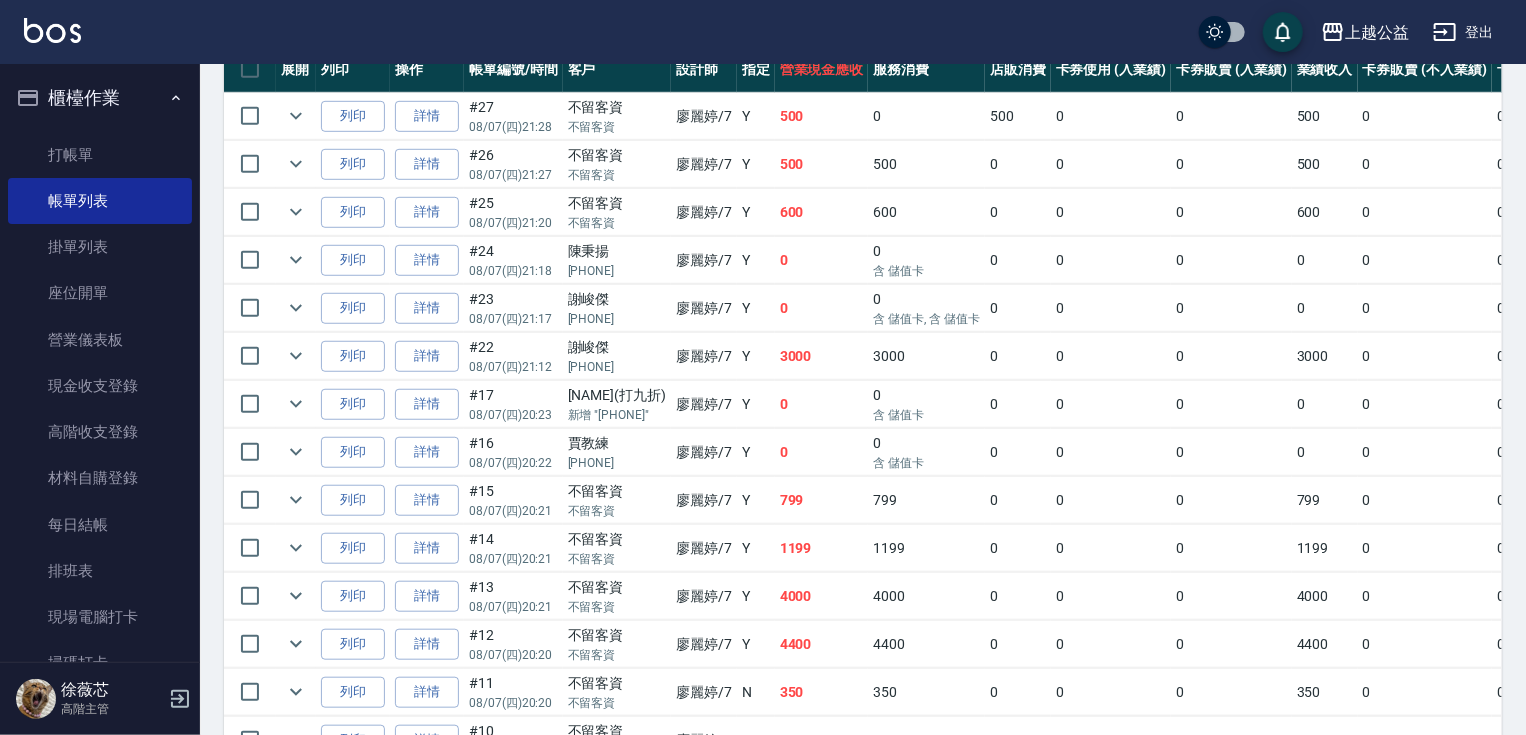 drag, startPoint x: 871, startPoint y: 510, endPoint x: 879, endPoint y: 570, distance: 60.530983 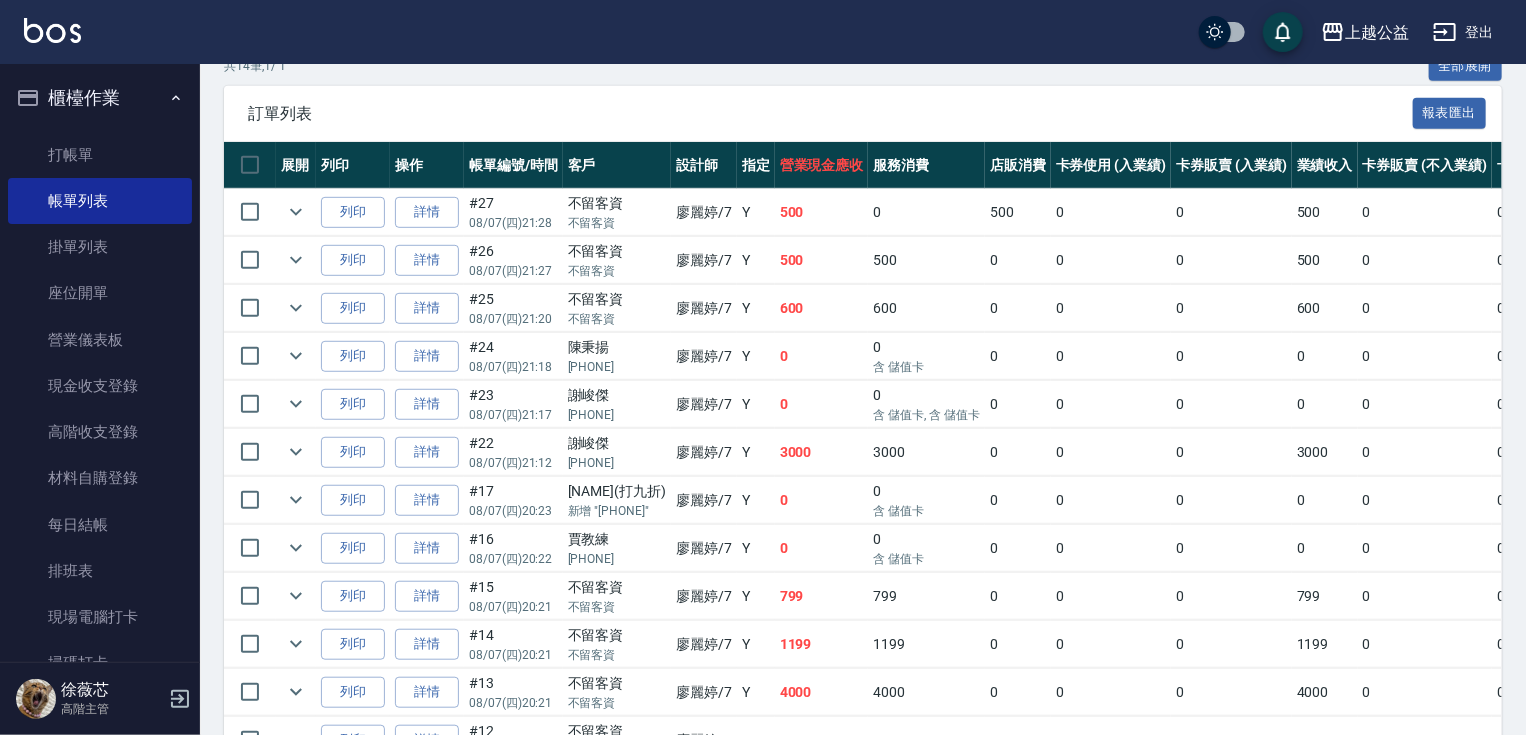 drag, startPoint x: 832, startPoint y: 530, endPoint x: 829, endPoint y: 492, distance: 38.118237 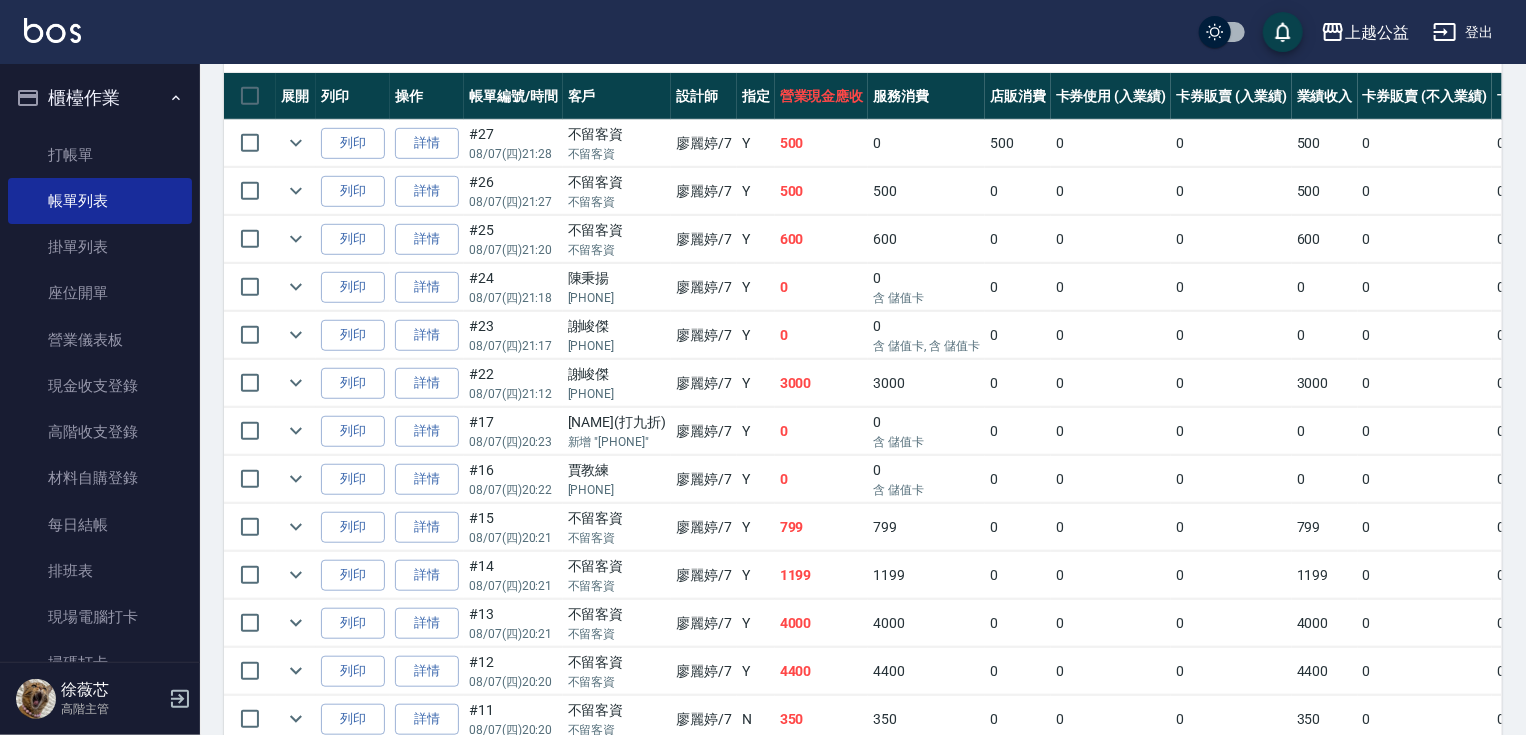 drag, startPoint x: 780, startPoint y: 421, endPoint x: 791, endPoint y: 456, distance: 36.687874 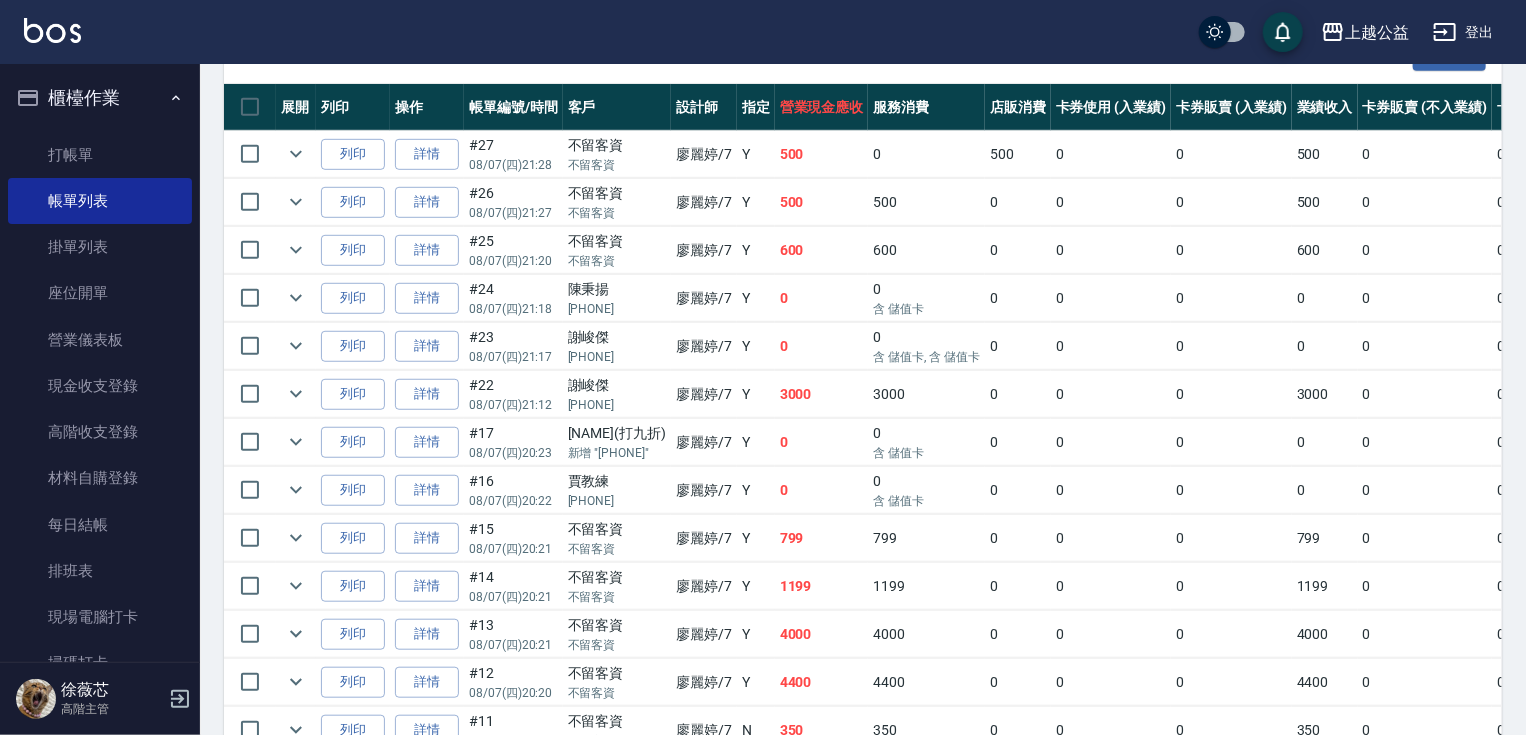 scroll, scrollTop: 532, scrollLeft: 0, axis: vertical 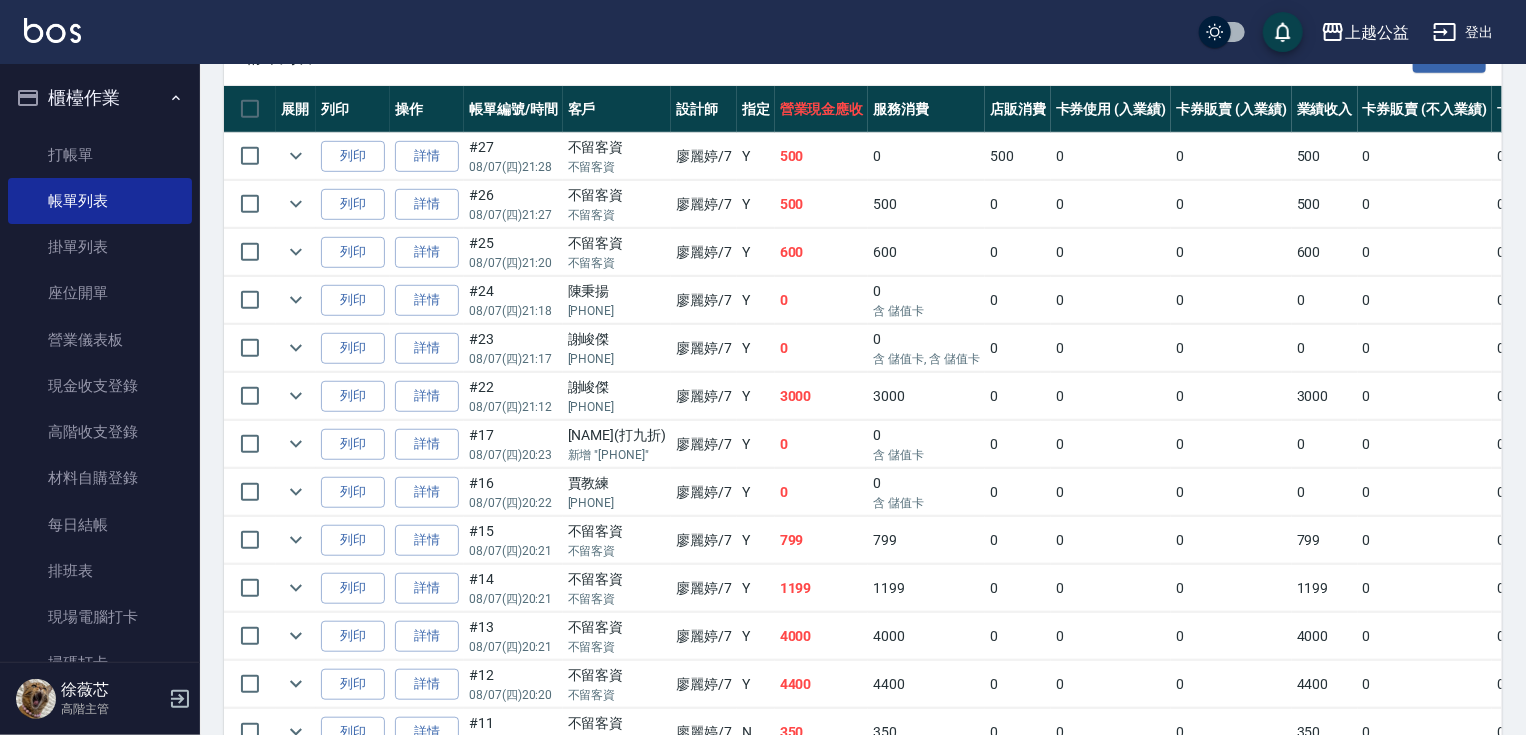 drag, startPoint x: 791, startPoint y: 456, endPoint x: 785, endPoint y: 439, distance: 18.027756 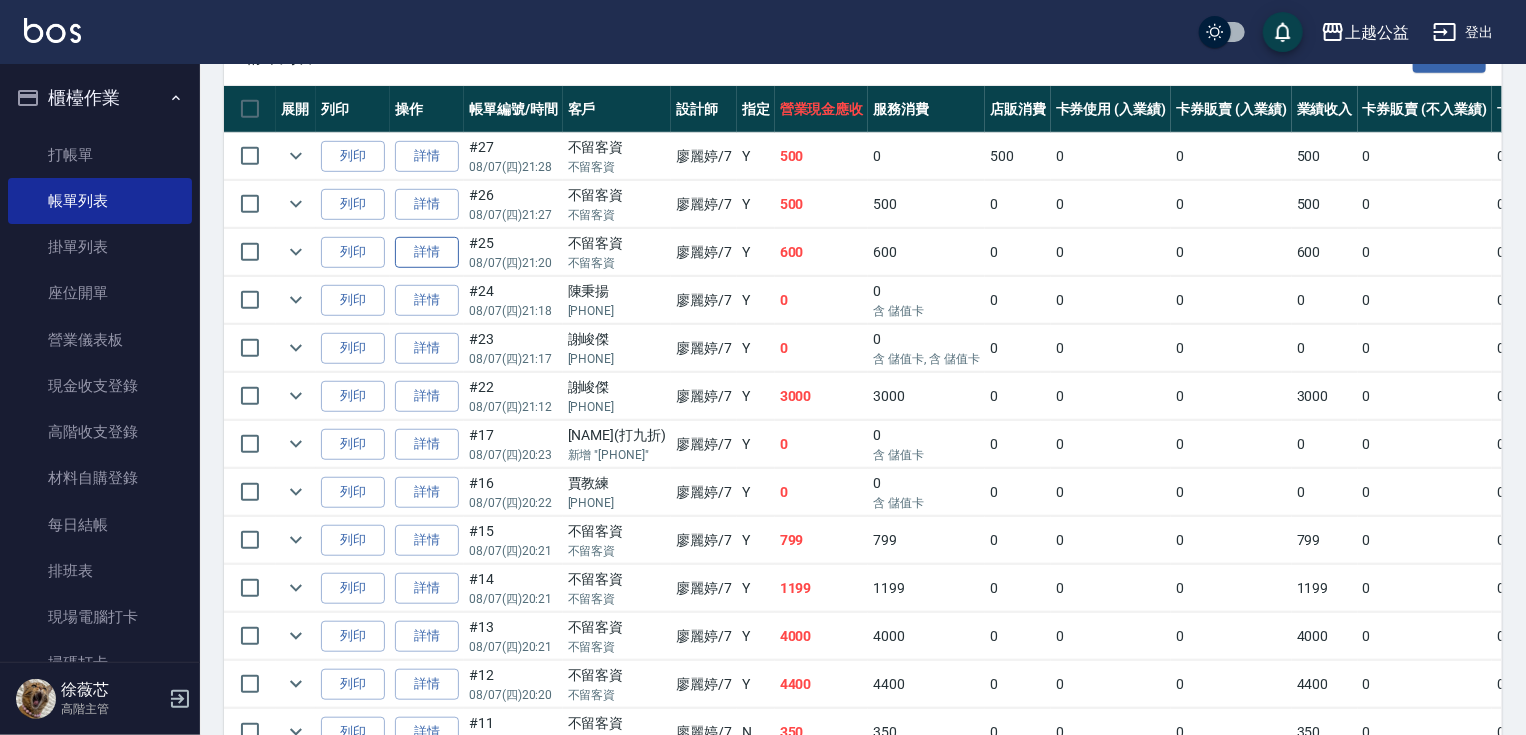 click on "詳情" at bounding box center (427, 252) 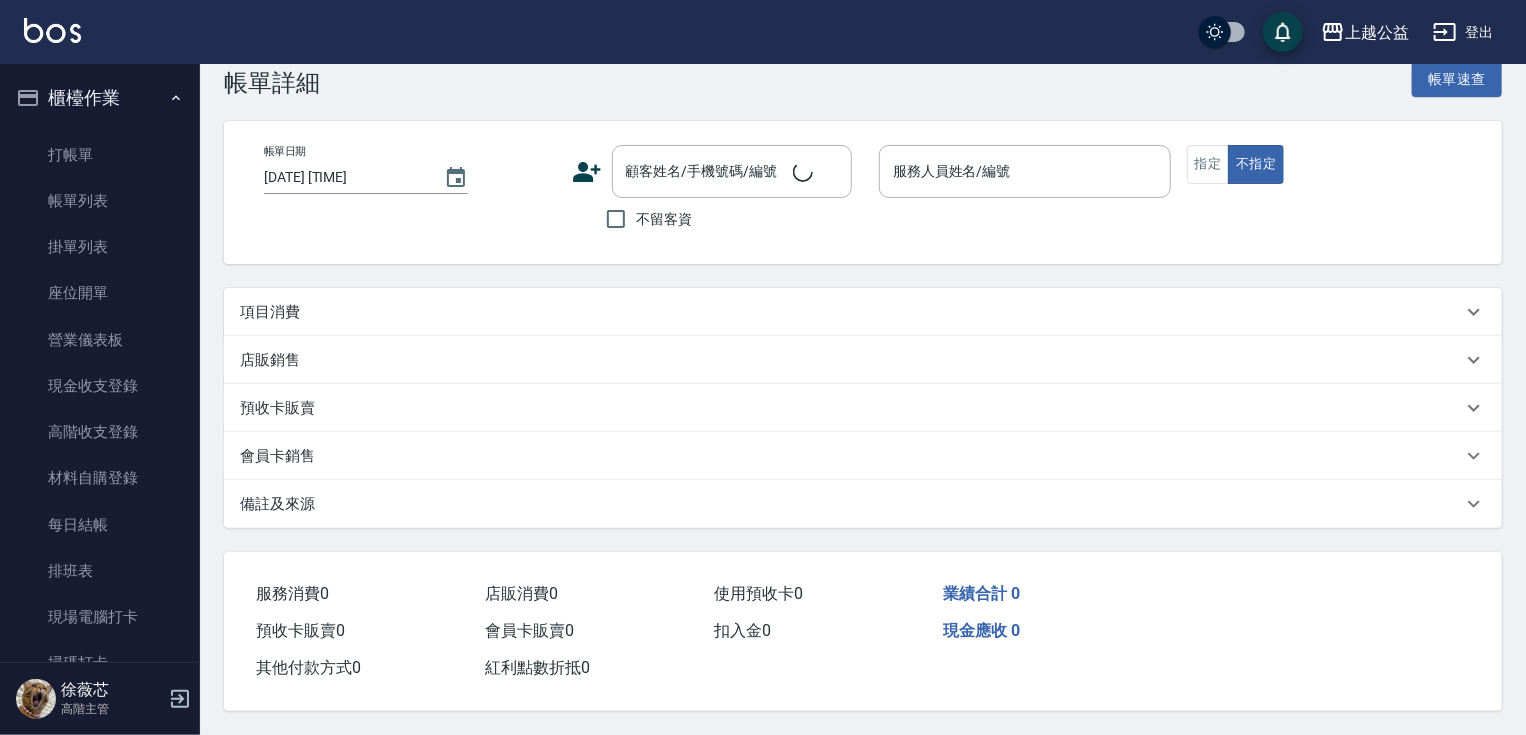 scroll, scrollTop: 0, scrollLeft: 0, axis: both 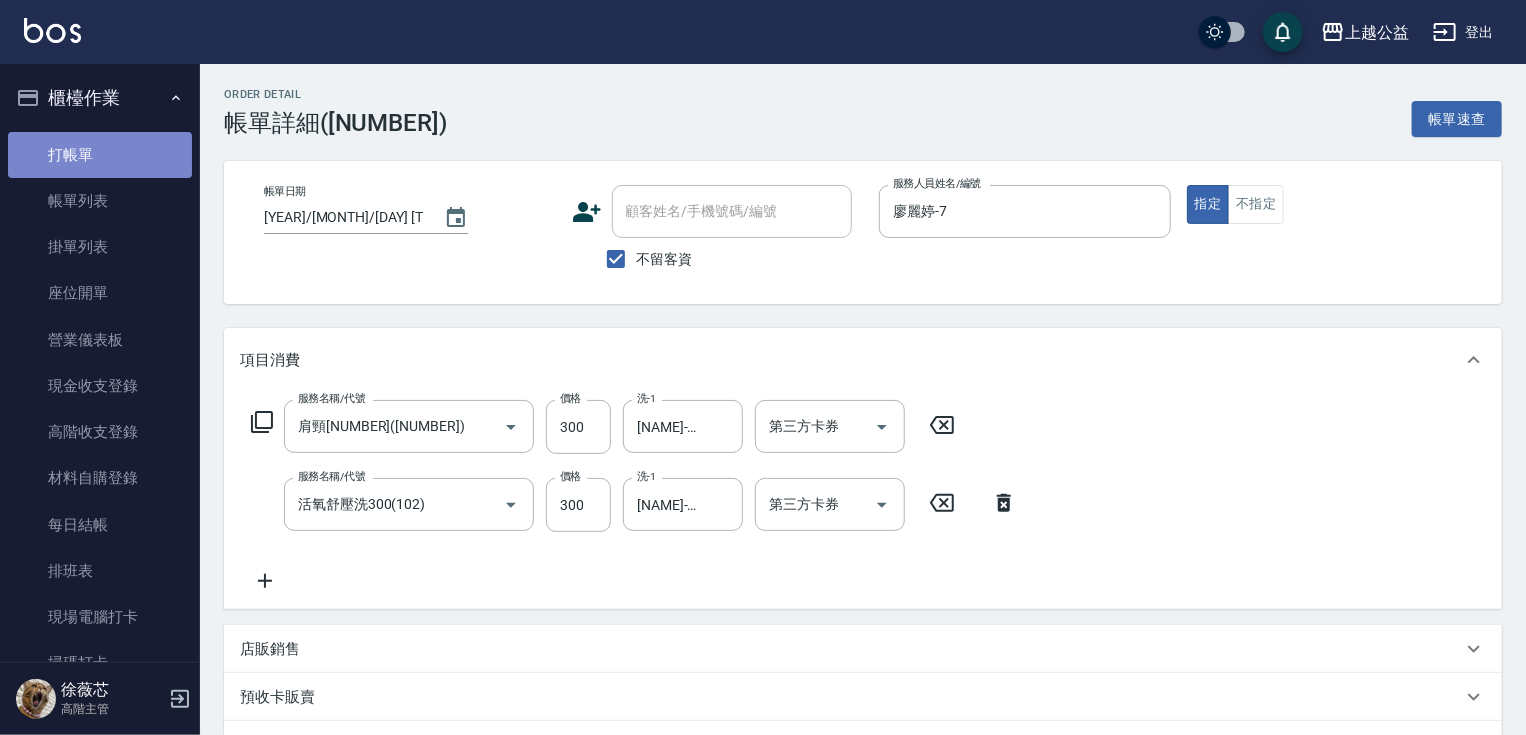 click on "打帳單" at bounding box center [100, 155] 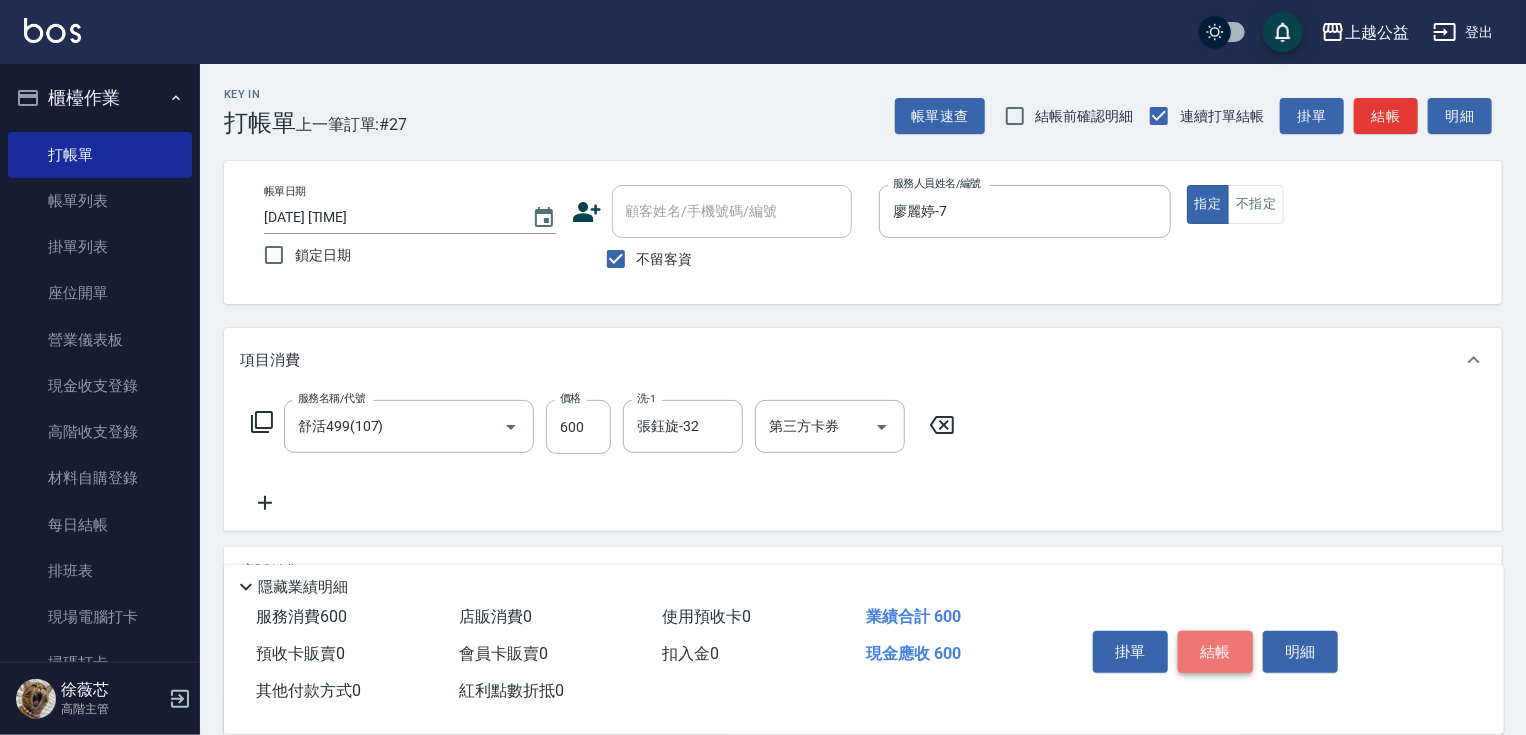 click on "結帳" at bounding box center (1215, 652) 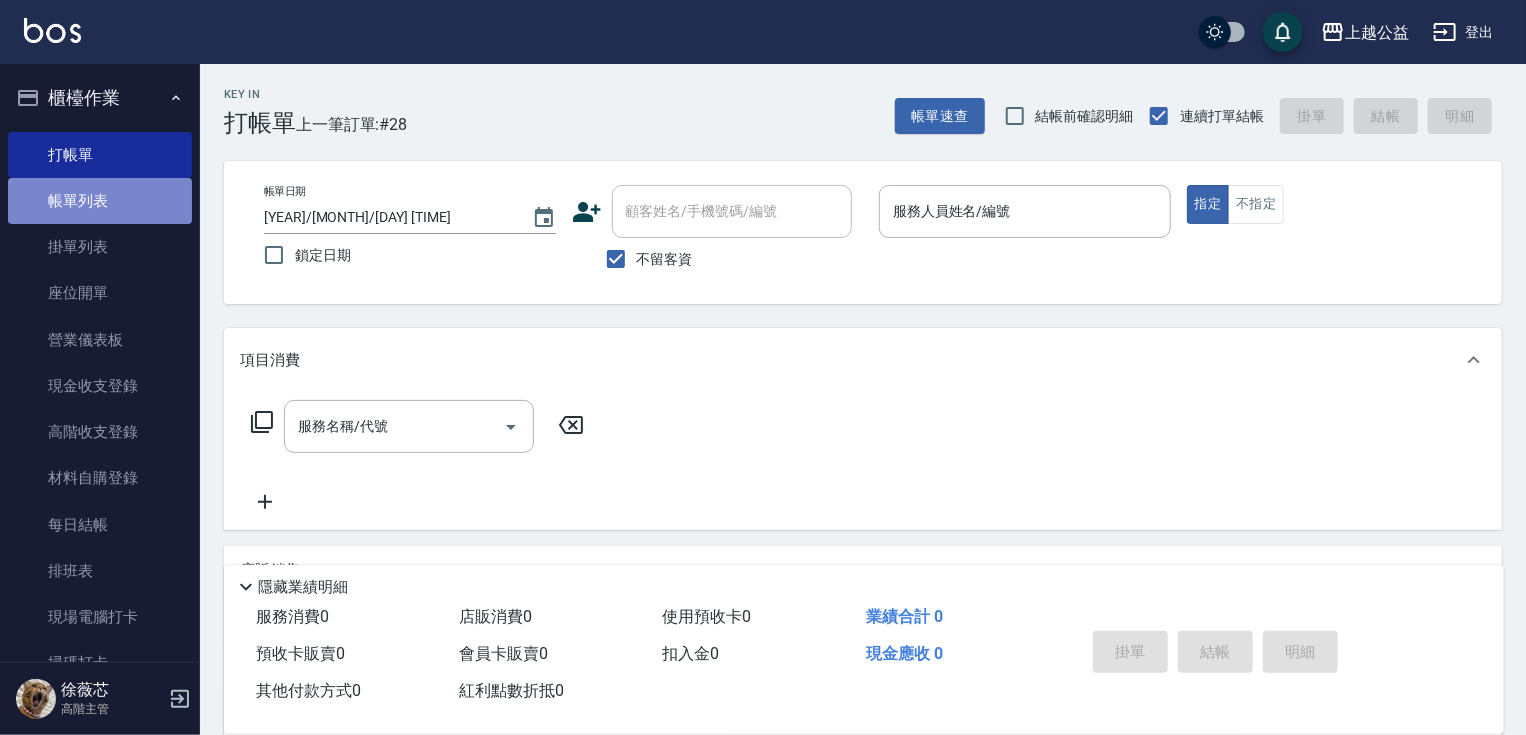 click on "帳單列表" at bounding box center [100, 201] 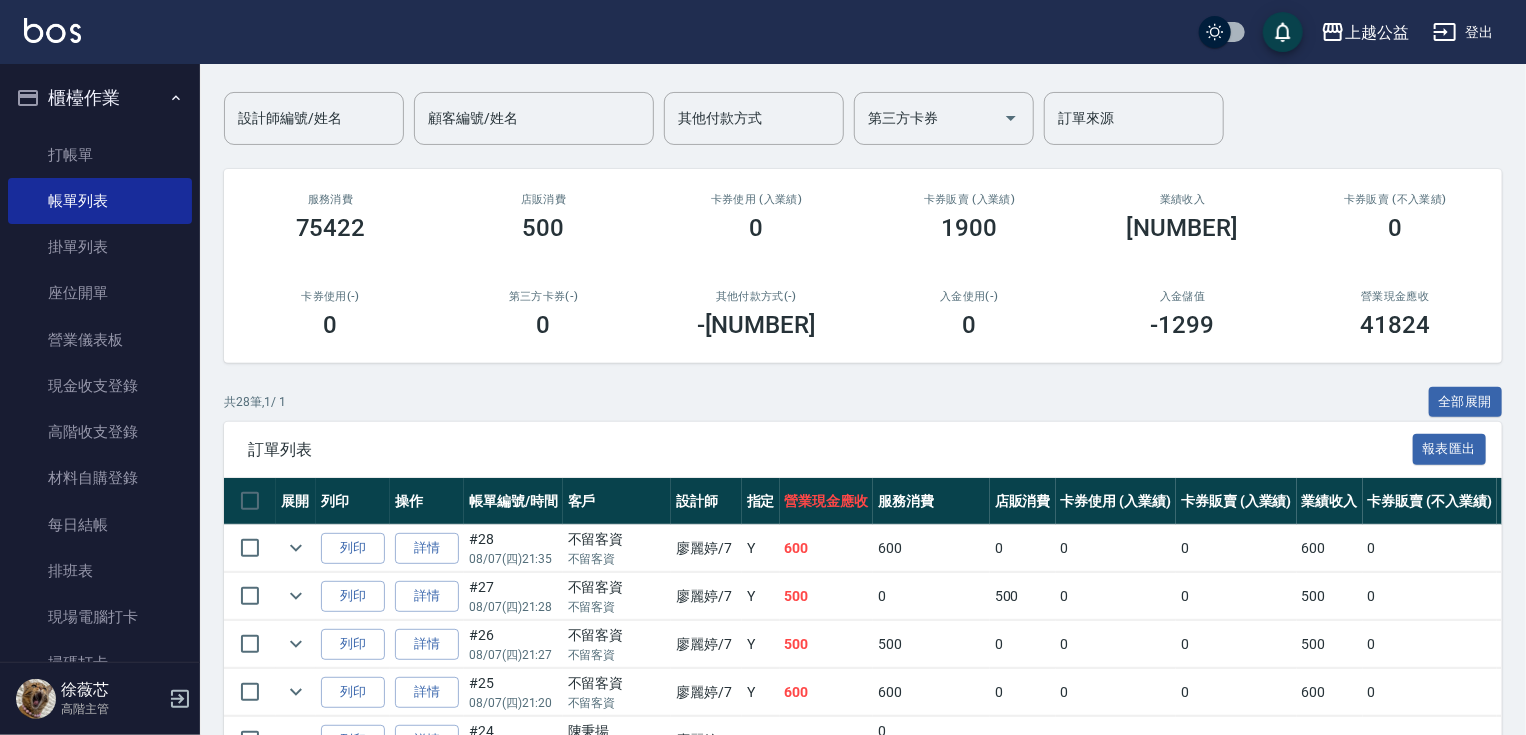 scroll, scrollTop: 289, scrollLeft: 0, axis: vertical 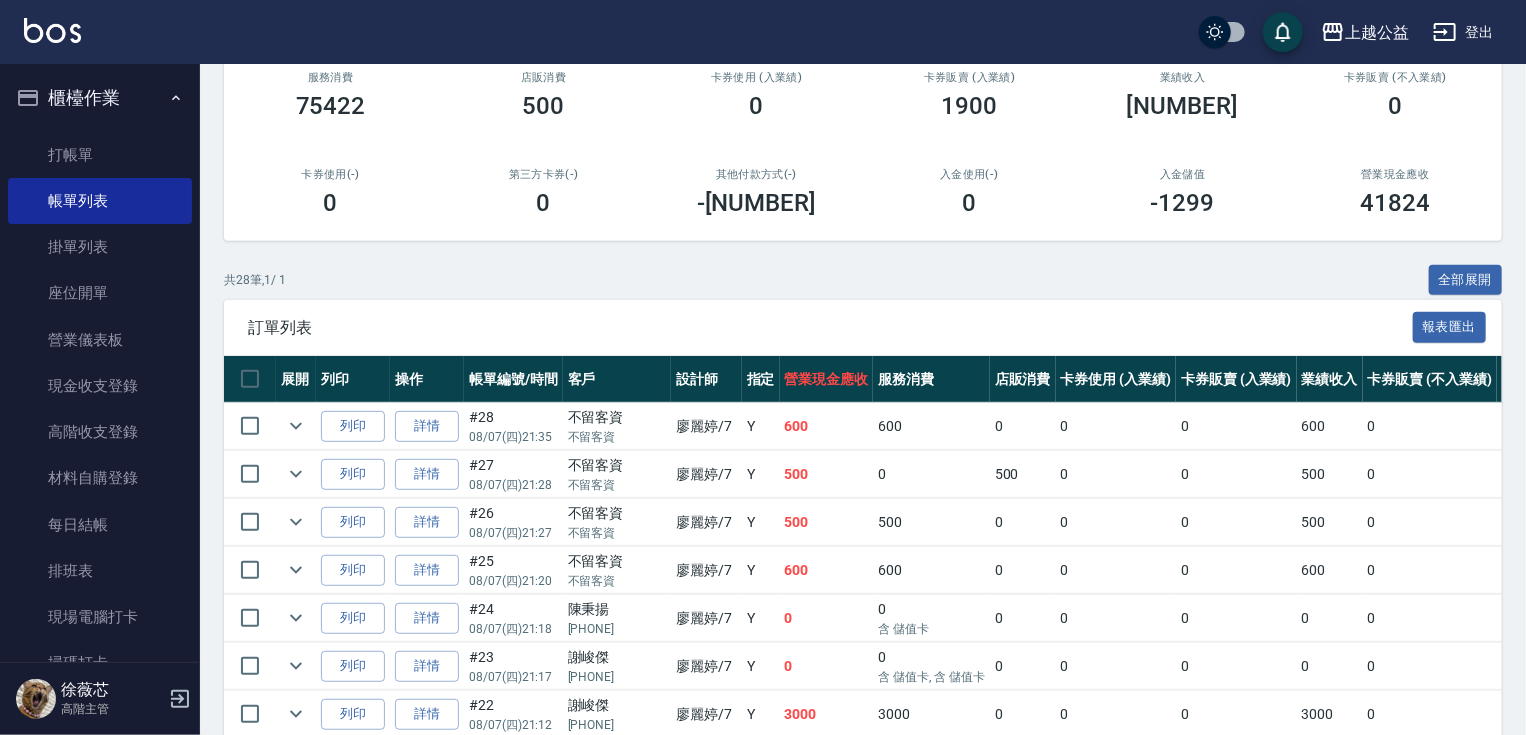 drag, startPoint x: 1300, startPoint y: 576, endPoint x: 1033, endPoint y: 490, distance: 280.50845 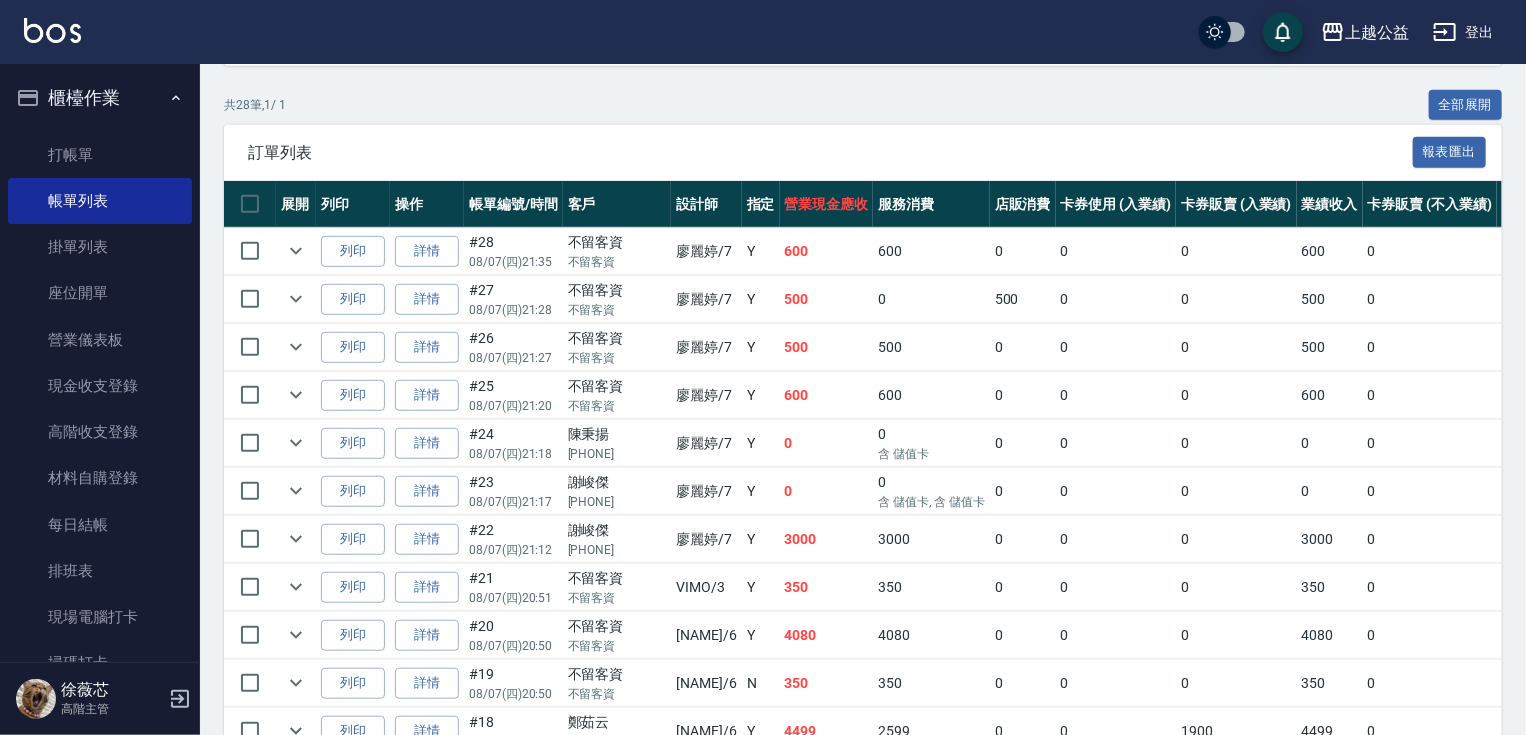 drag, startPoint x: 820, startPoint y: 368, endPoint x: 823, endPoint y: 403, distance: 35.128338 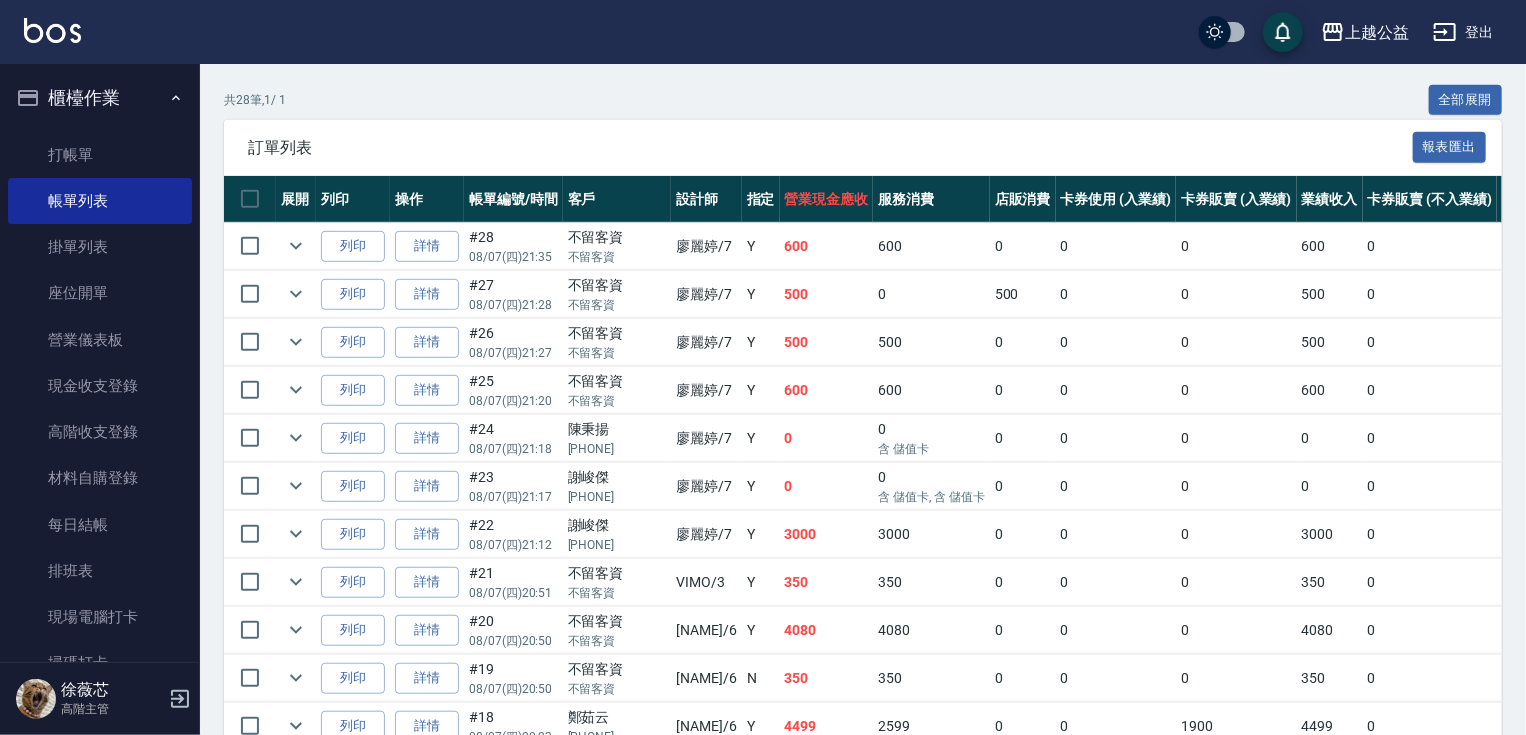 drag, startPoint x: 189, startPoint y: 151, endPoint x: 197, endPoint y: 180, distance: 30.083218 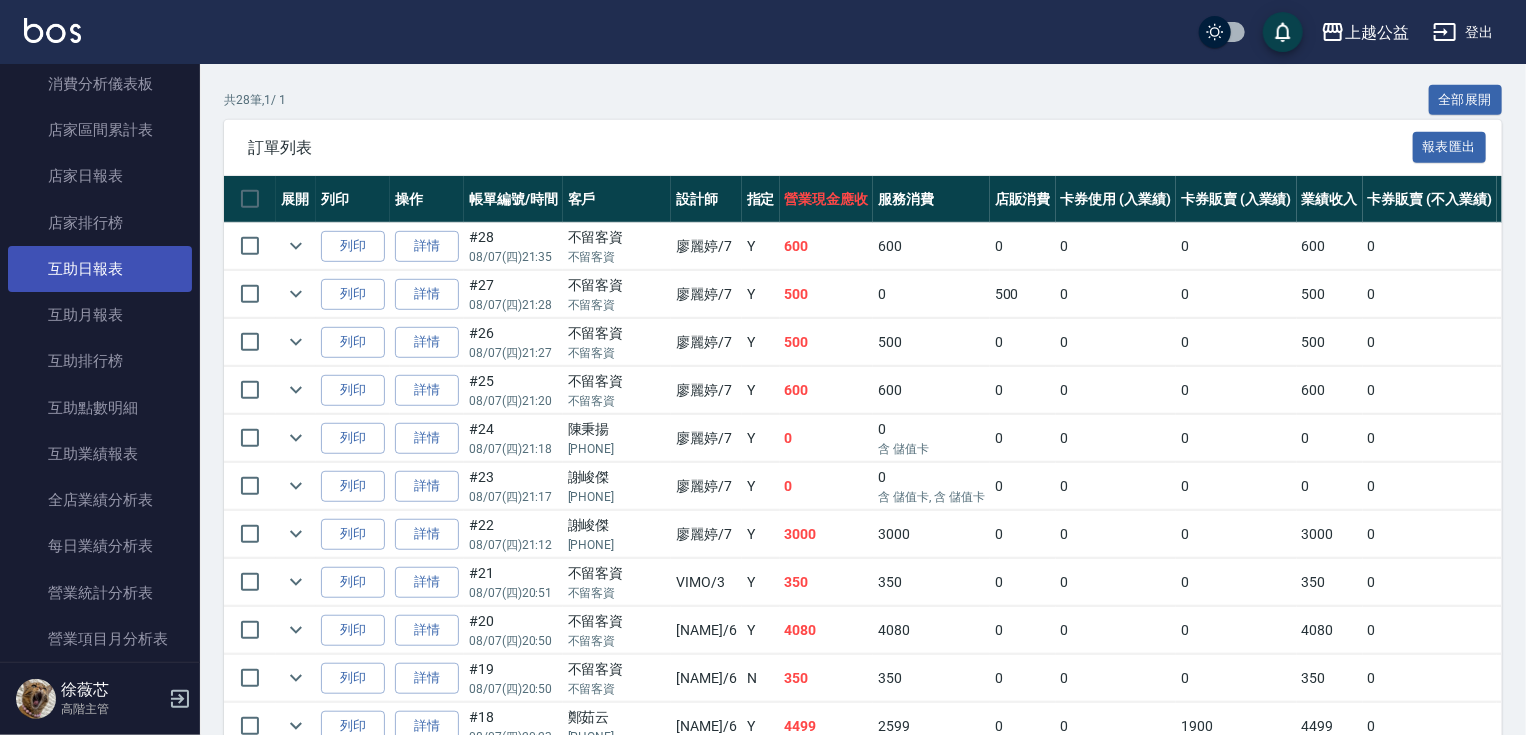 scroll, scrollTop: 796, scrollLeft: 0, axis: vertical 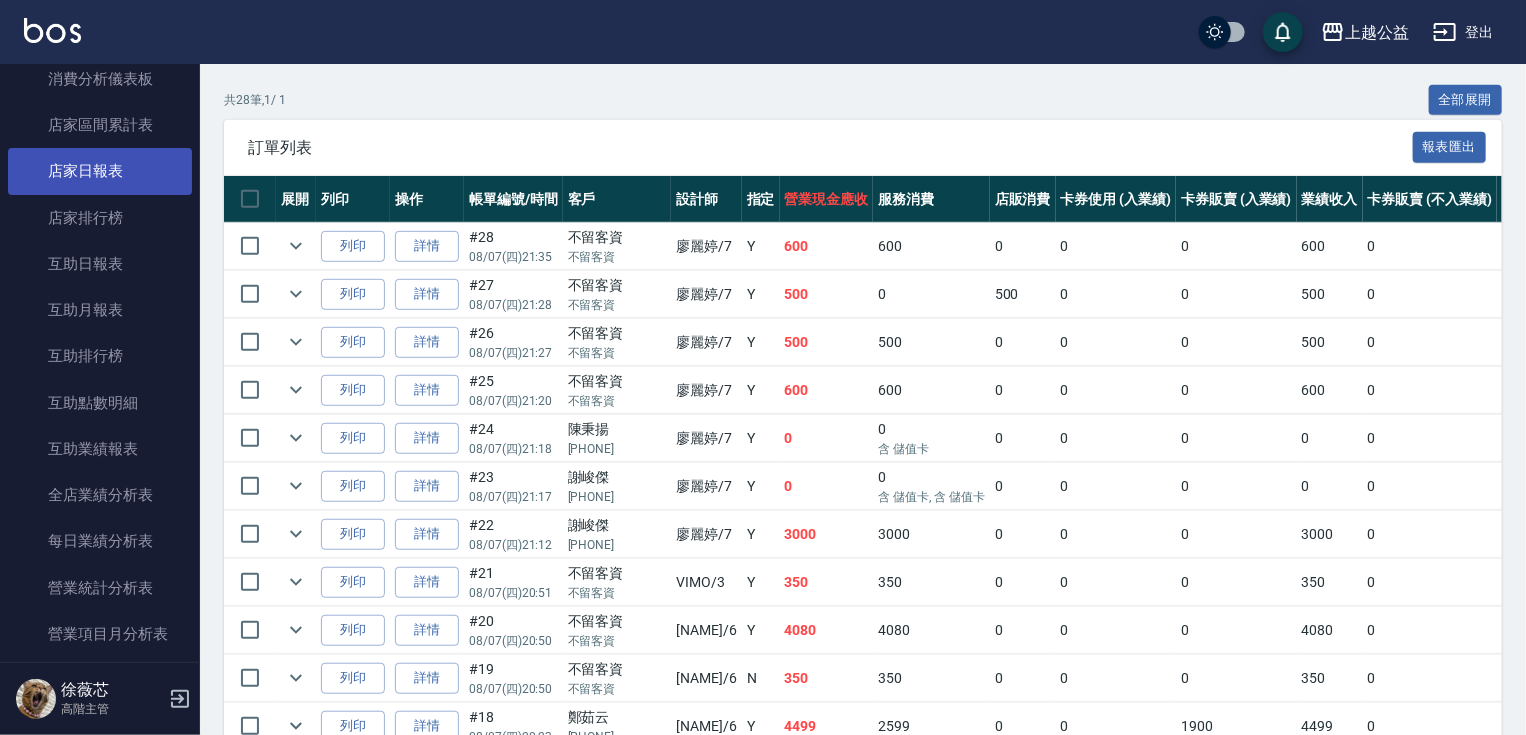 click on "店家日報表" at bounding box center (100, 171) 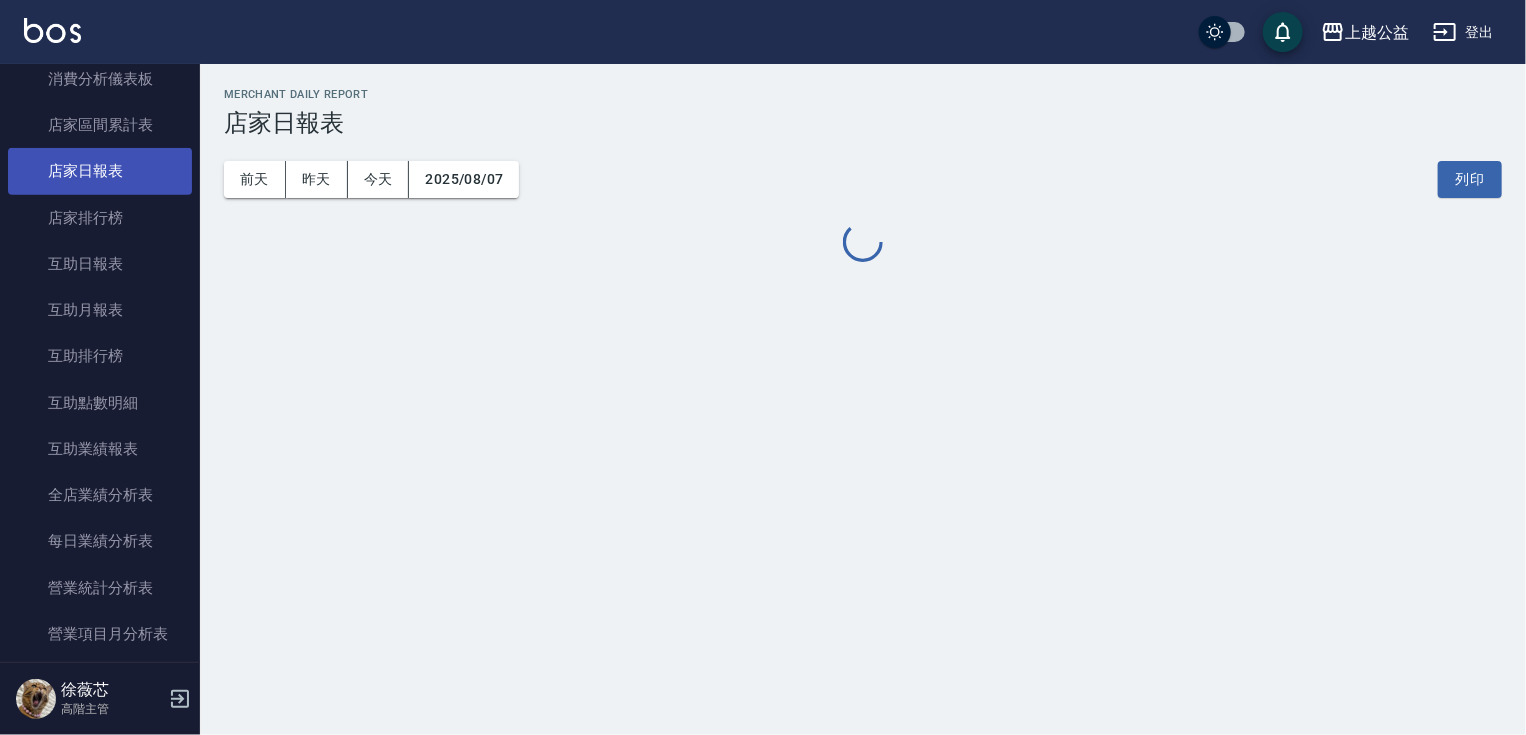 scroll, scrollTop: 0, scrollLeft: 0, axis: both 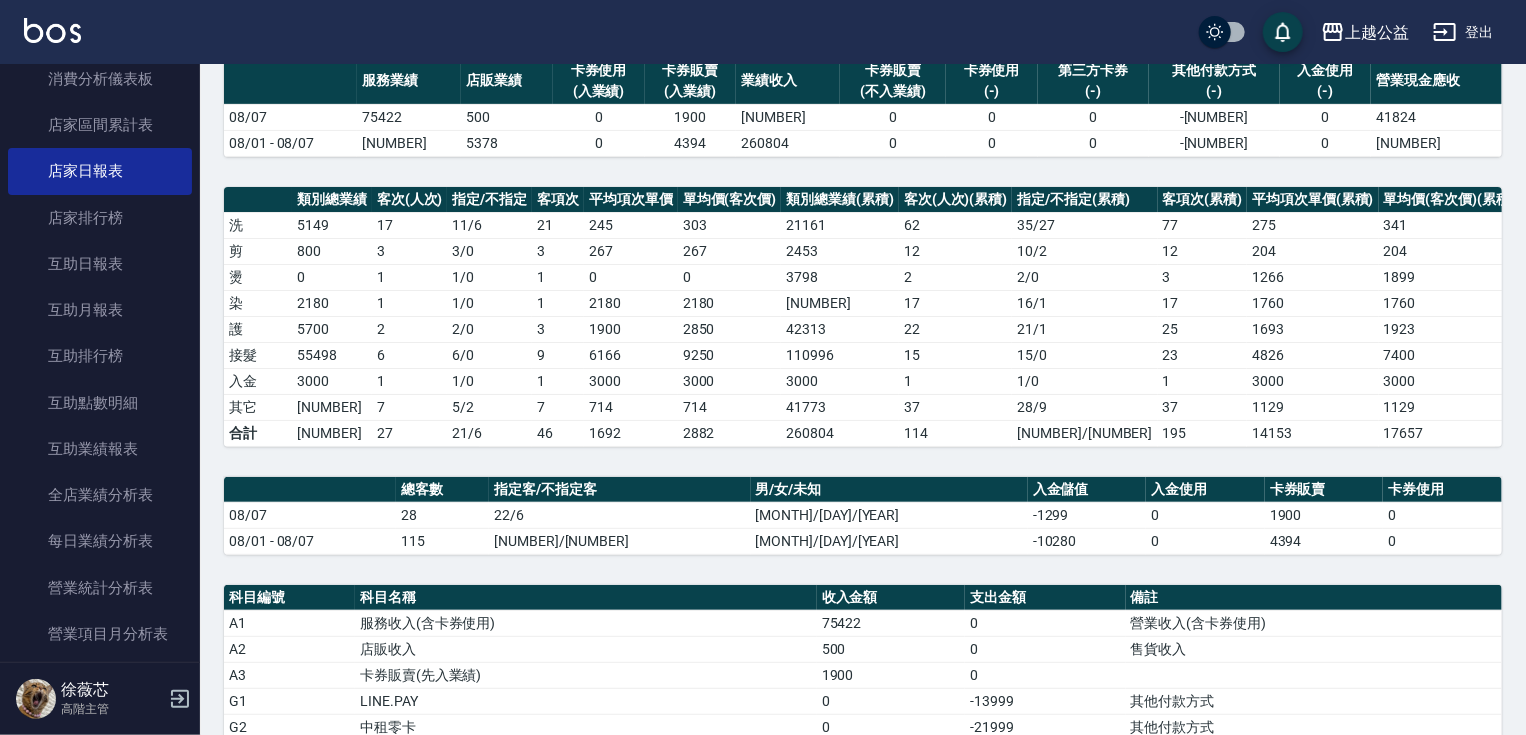 drag, startPoint x: 446, startPoint y: 287, endPoint x: 542, endPoint y: 548, distance: 278.0953 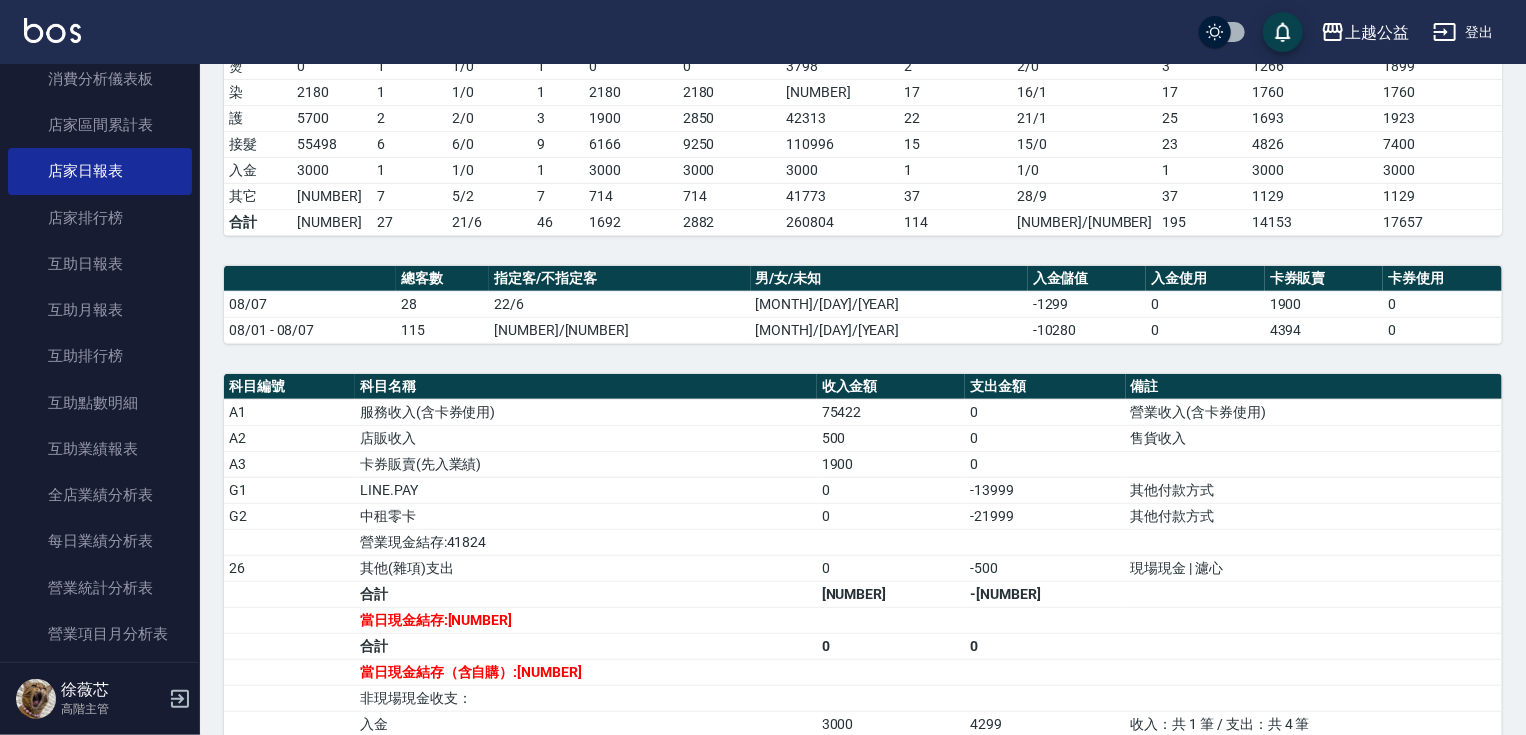 drag, startPoint x: 1360, startPoint y: 503, endPoint x: 1369, endPoint y: 459, distance: 44.911022 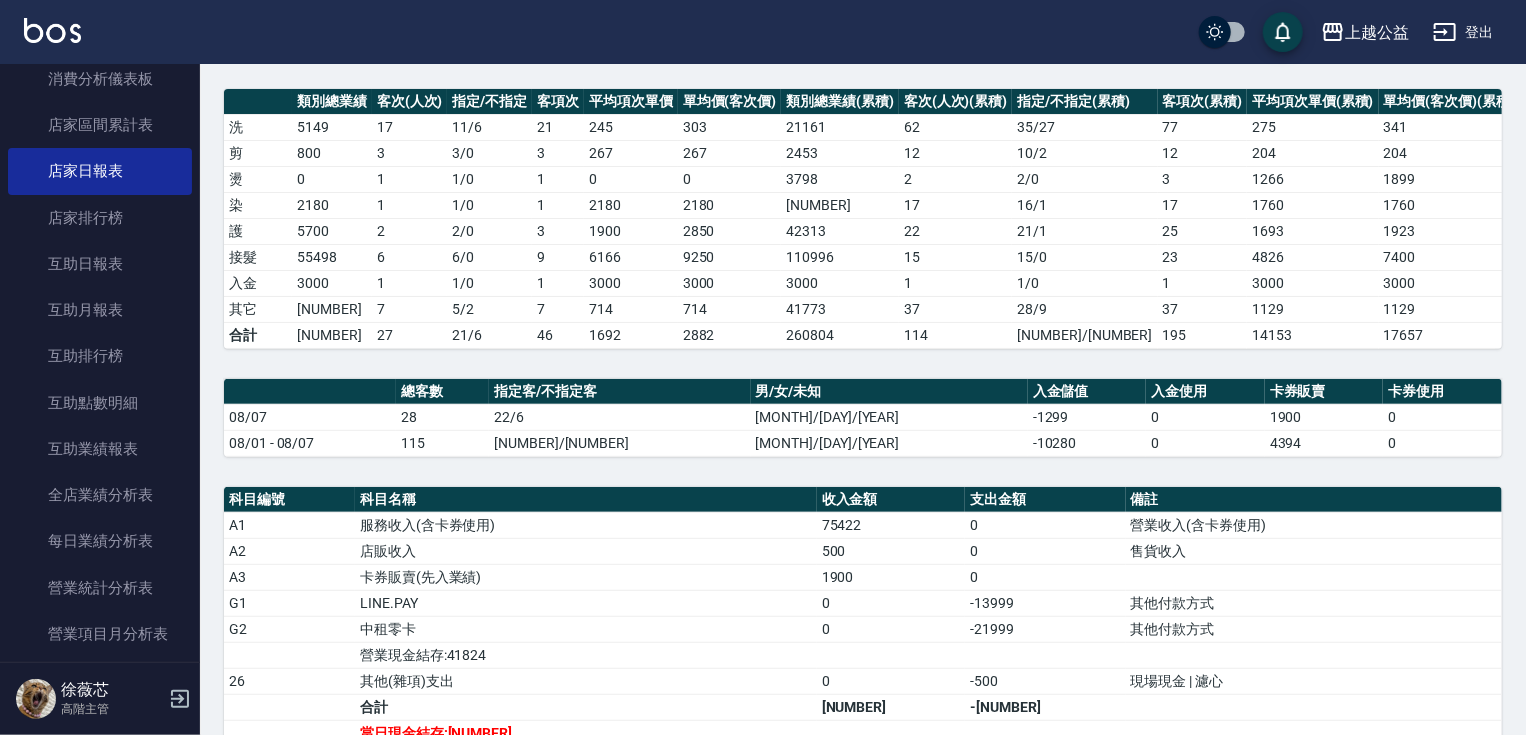 drag, startPoint x: 1446, startPoint y: 446, endPoint x: 1452, endPoint y: 426, distance: 20.880613 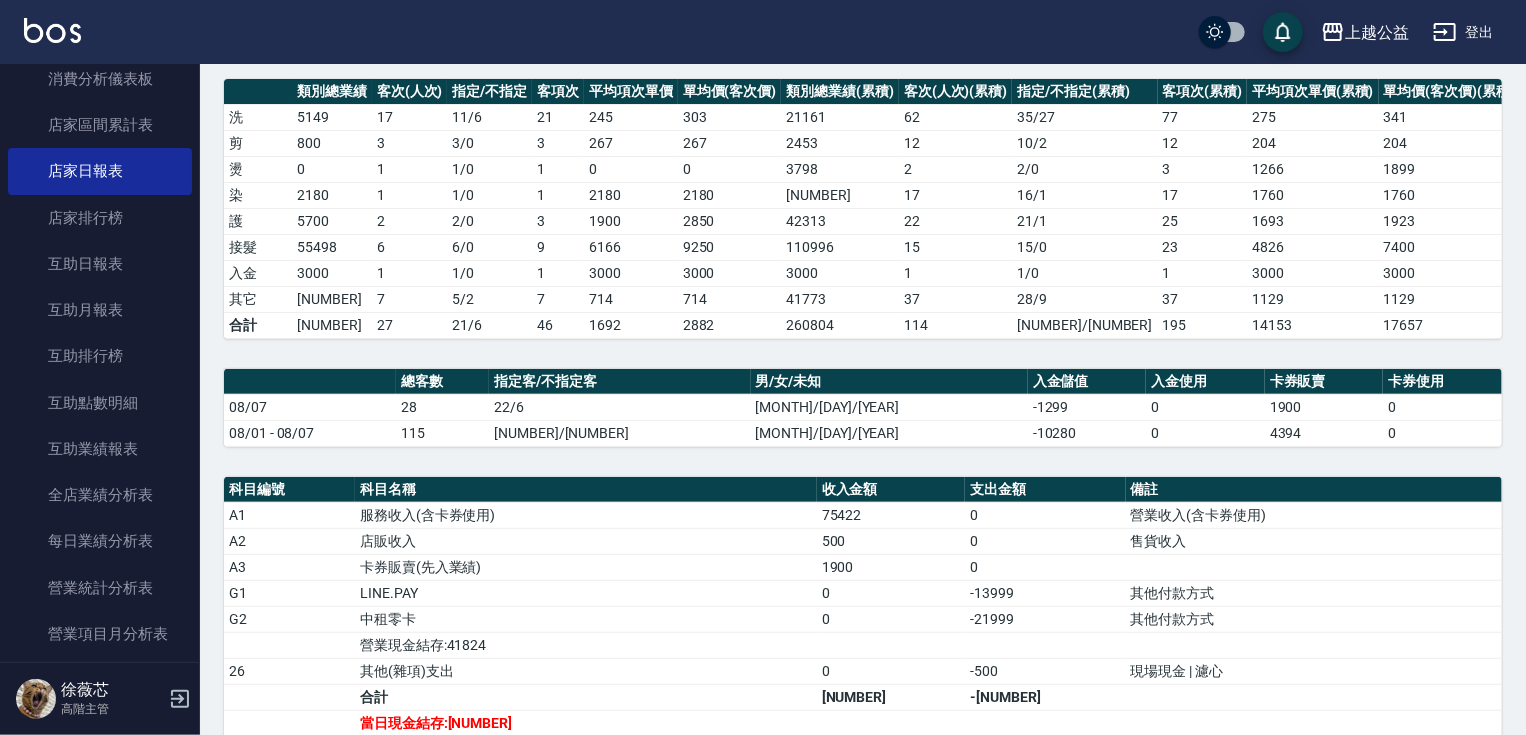 drag, startPoint x: 1289, startPoint y: 448, endPoint x: 1296, endPoint y: 468, distance: 21.189621 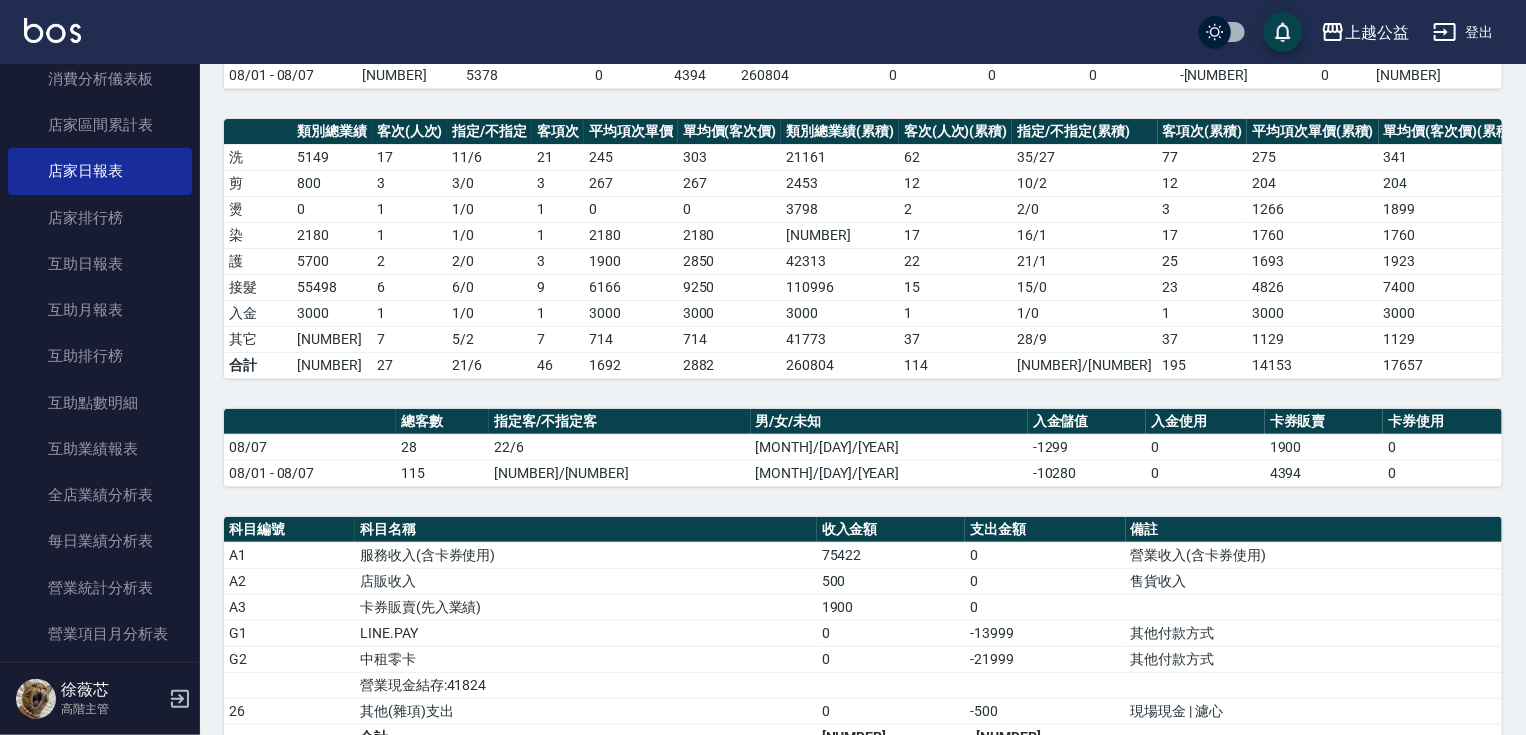 scroll, scrollTop: 102, scrollLeft: 0, axis: vertical 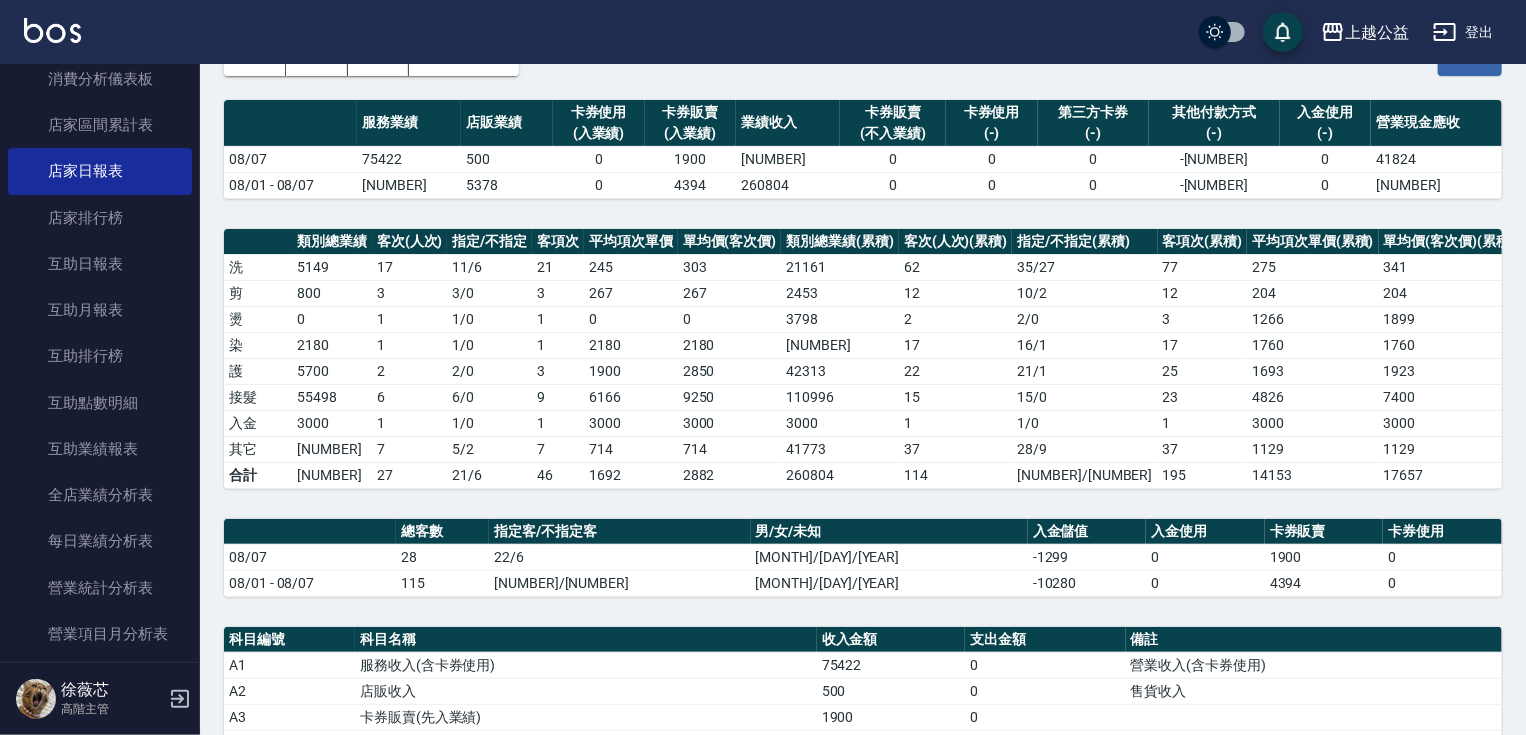 drag, startPoint x: 1292, startPoint y: 491, endPoint x: 1274, endPoint y: 403, distance: 89.822044 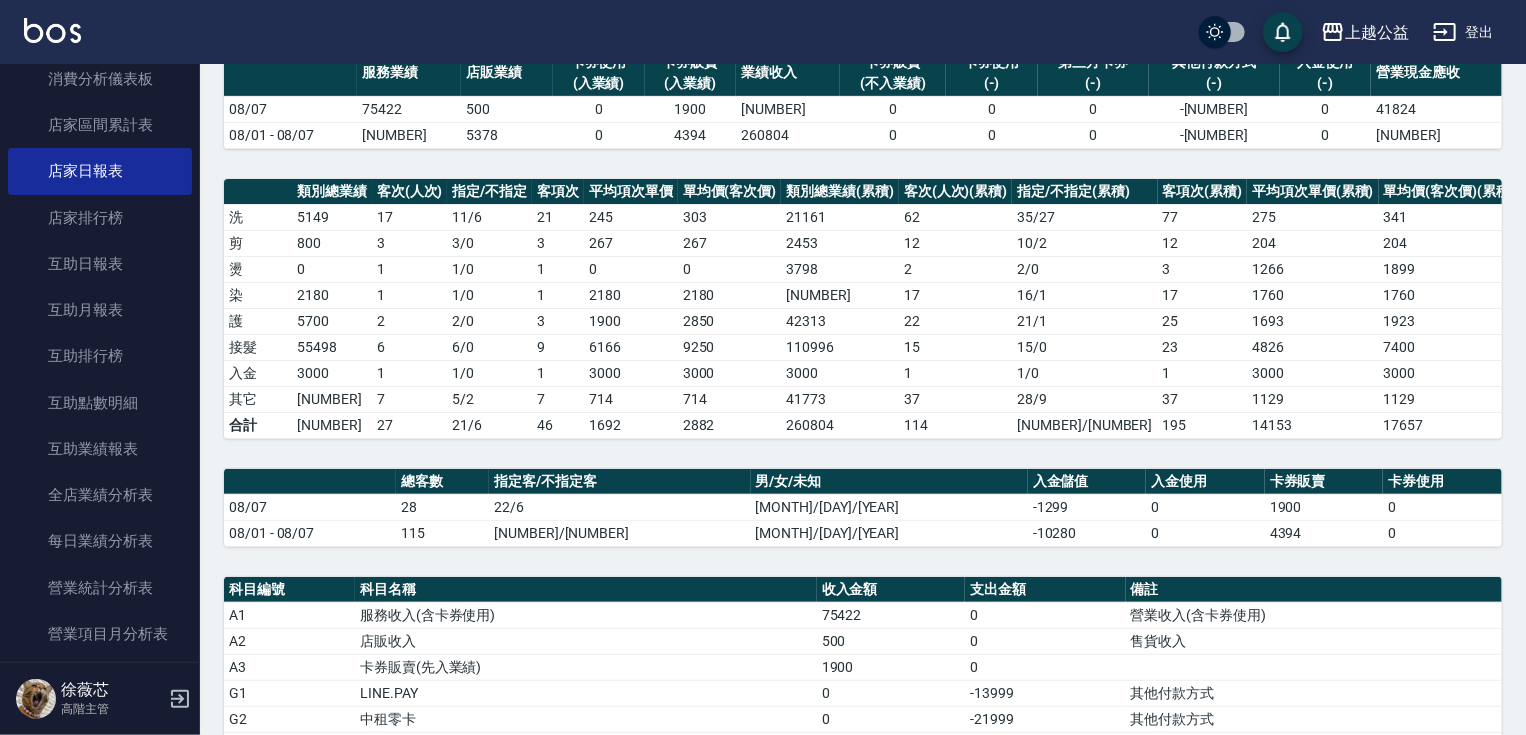 drag, startPoint x: 1274, startPoint y: 403, endPoint x: 1281, endPoint y: 436, distance: 33.734257 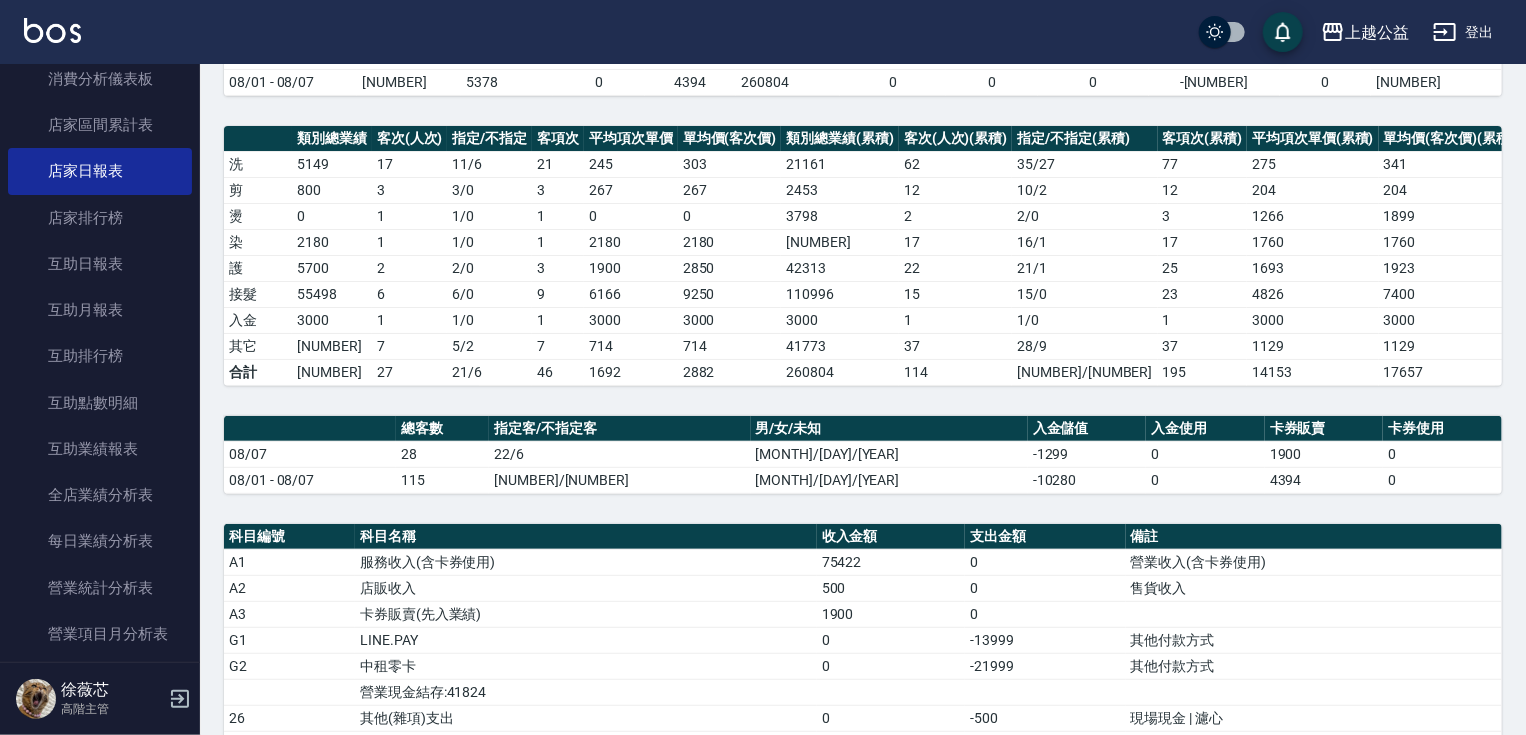 drag, startPoint x: 1281, startPoint y: 436, endPoint x: 1288, endPoint y: 466, distance: 30.805843 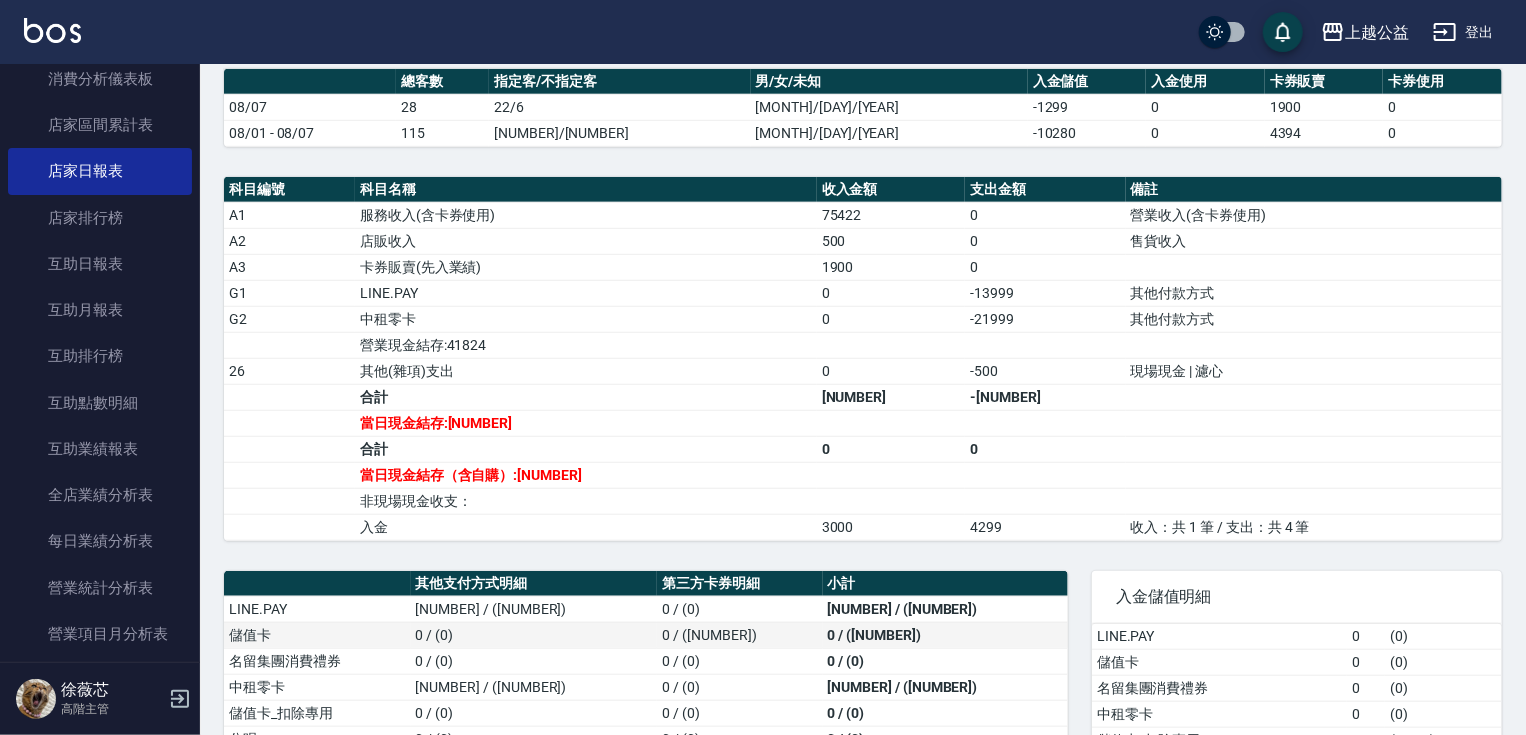 scroll, scrollTop: 812, scrollLeft: 0, axis: vertical 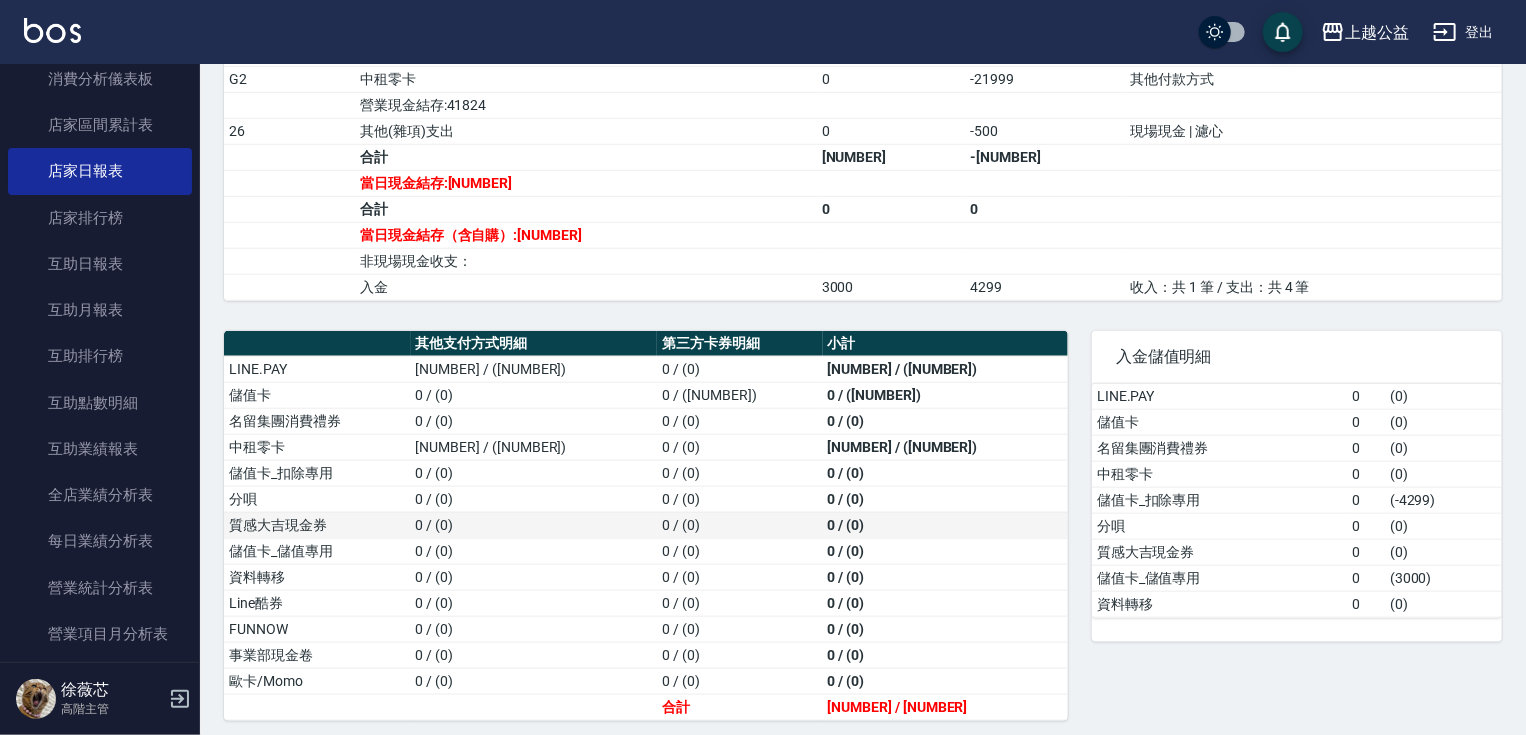drag, startPoint x: 652, startPoint y: 448, endPoint x: 677, endPoint y: 511, distance: 67.77905 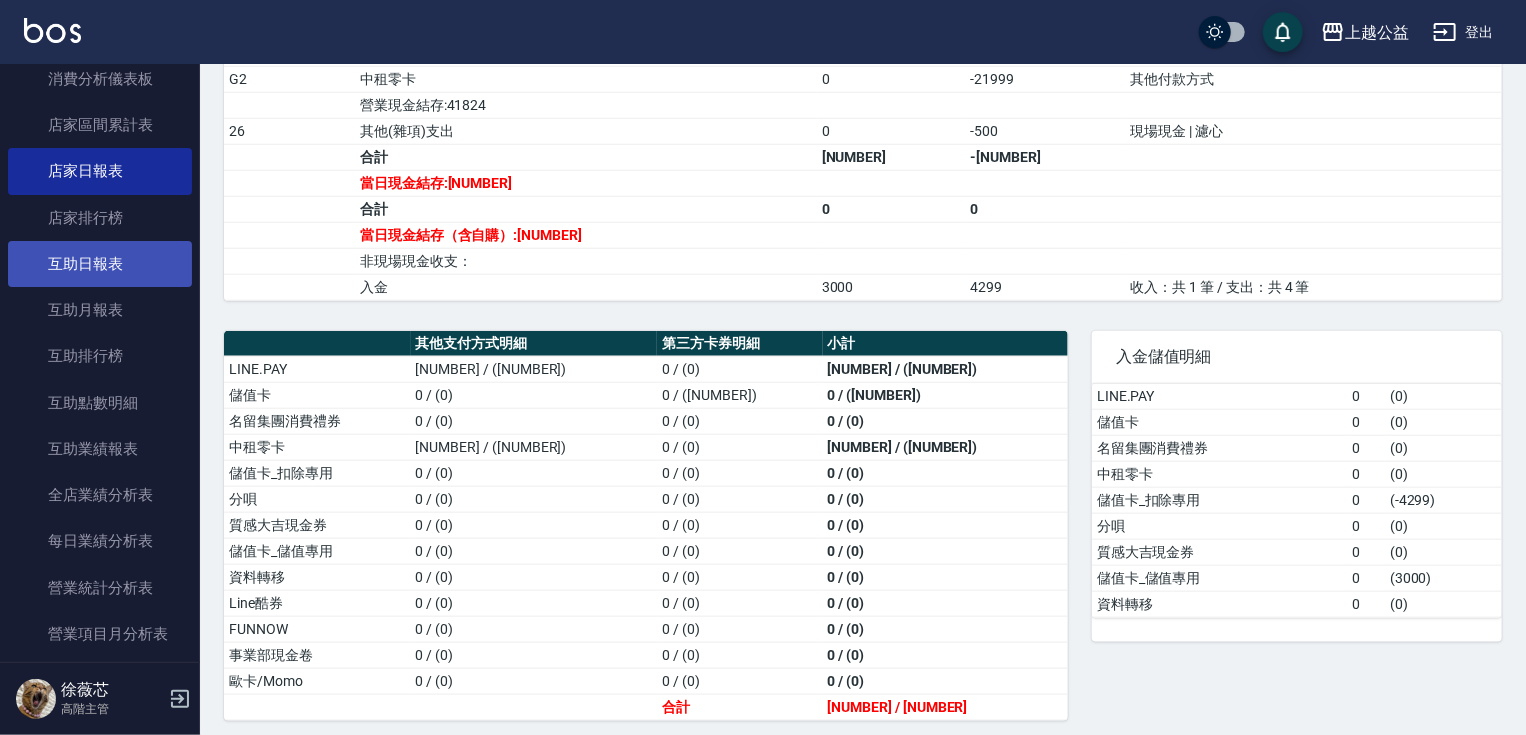 click on "互助日報表" at bounding box center [100, 264] 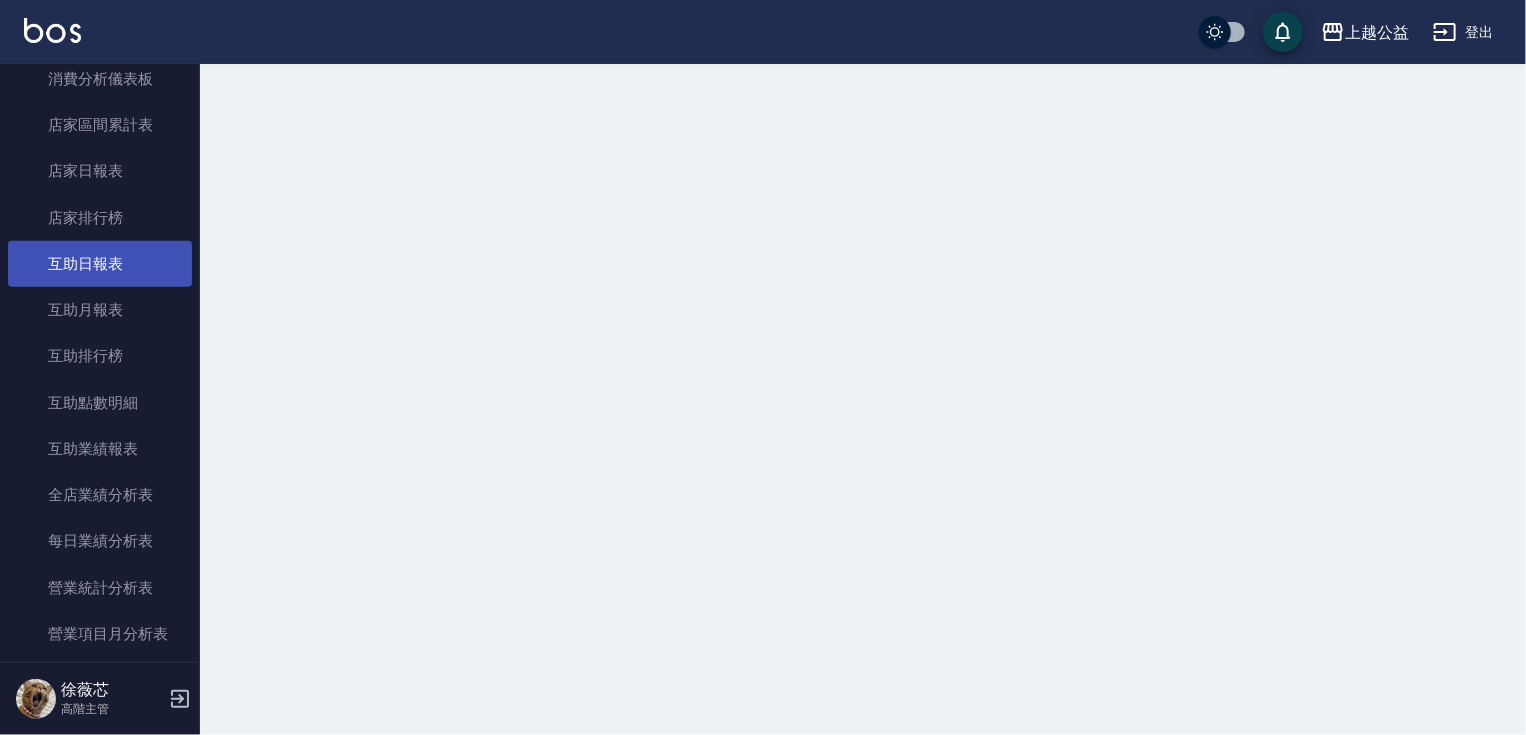 scroll, scrollTop: 0, scrollLeft: 0, axis: both 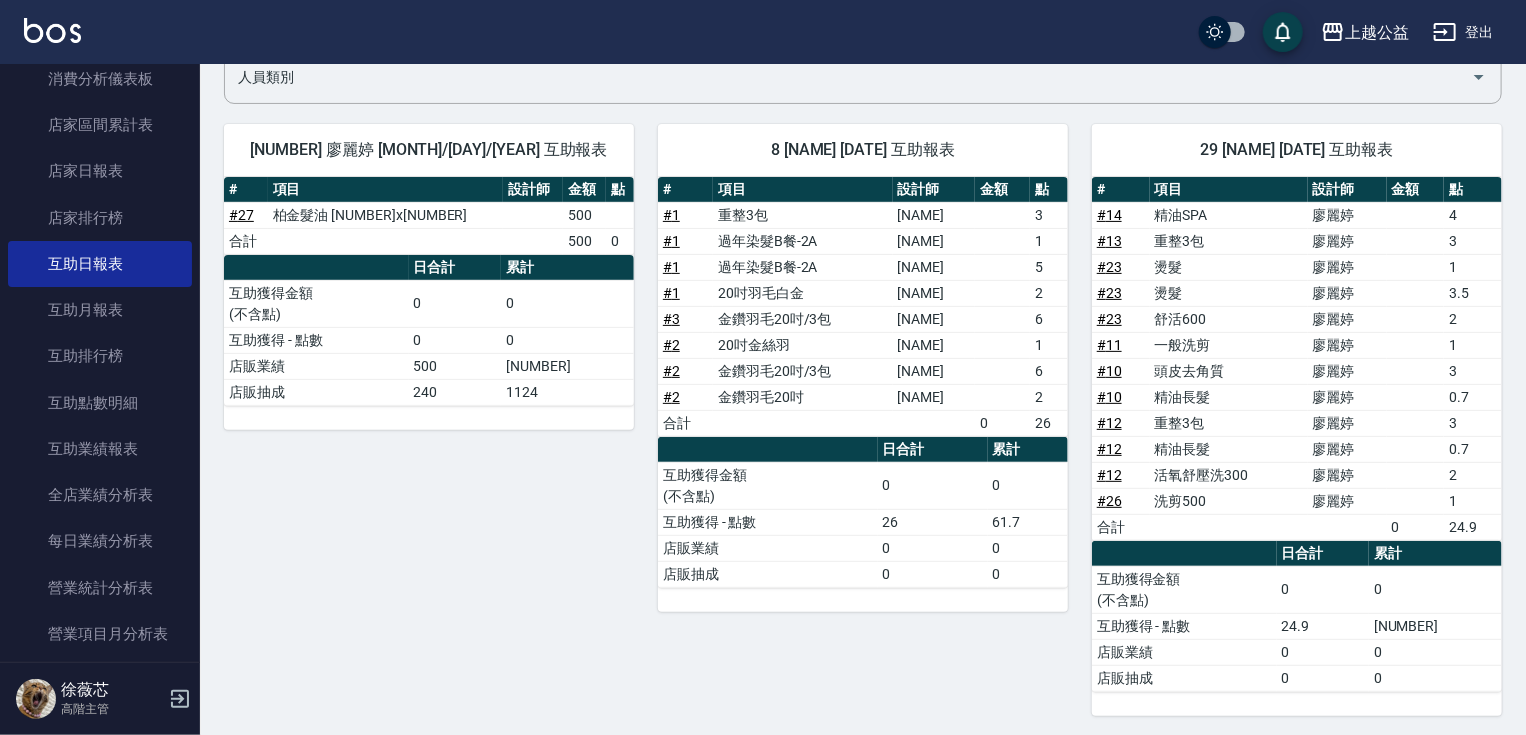 drag, startPoint x: 1407, startPoint y: 475, endPoint x: 1399, endPoint y: 550, distance: 75.42546 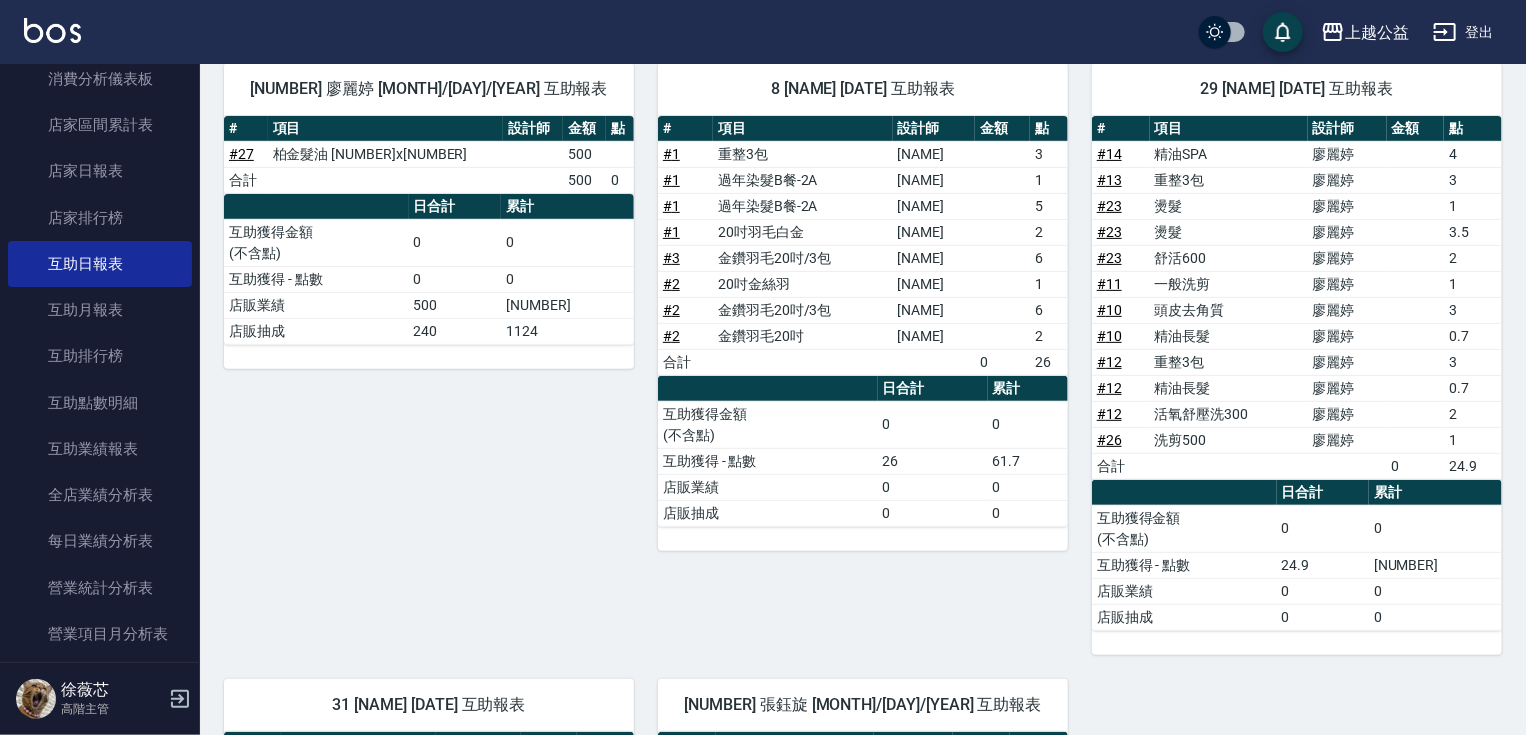 scroll, scrollTop: 732, scrollLeft: 0, axis: vertical 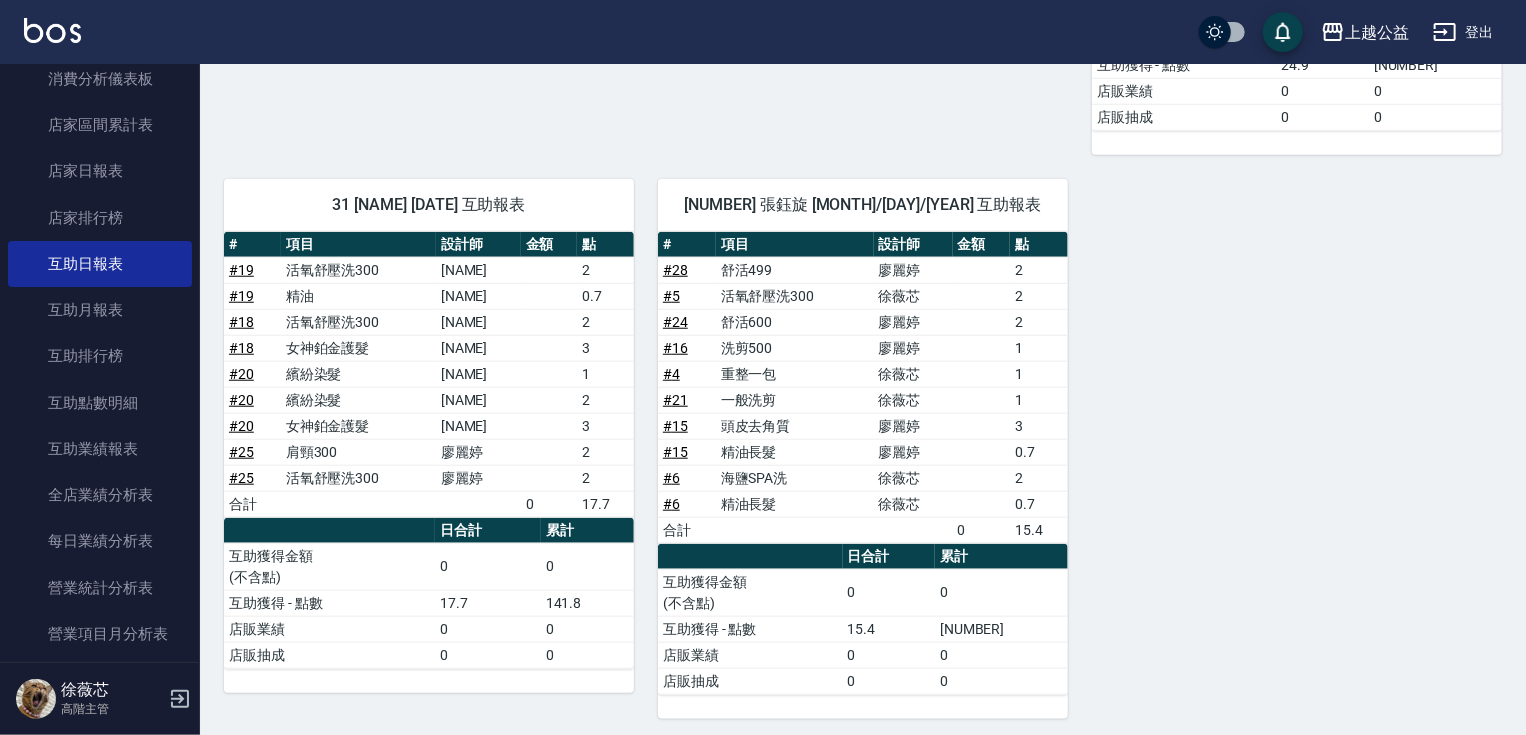 drag, startPoint x: 1340, startPoint y: 459, endPoint x: 1408, endPoint y: 635, distance: 188.67963 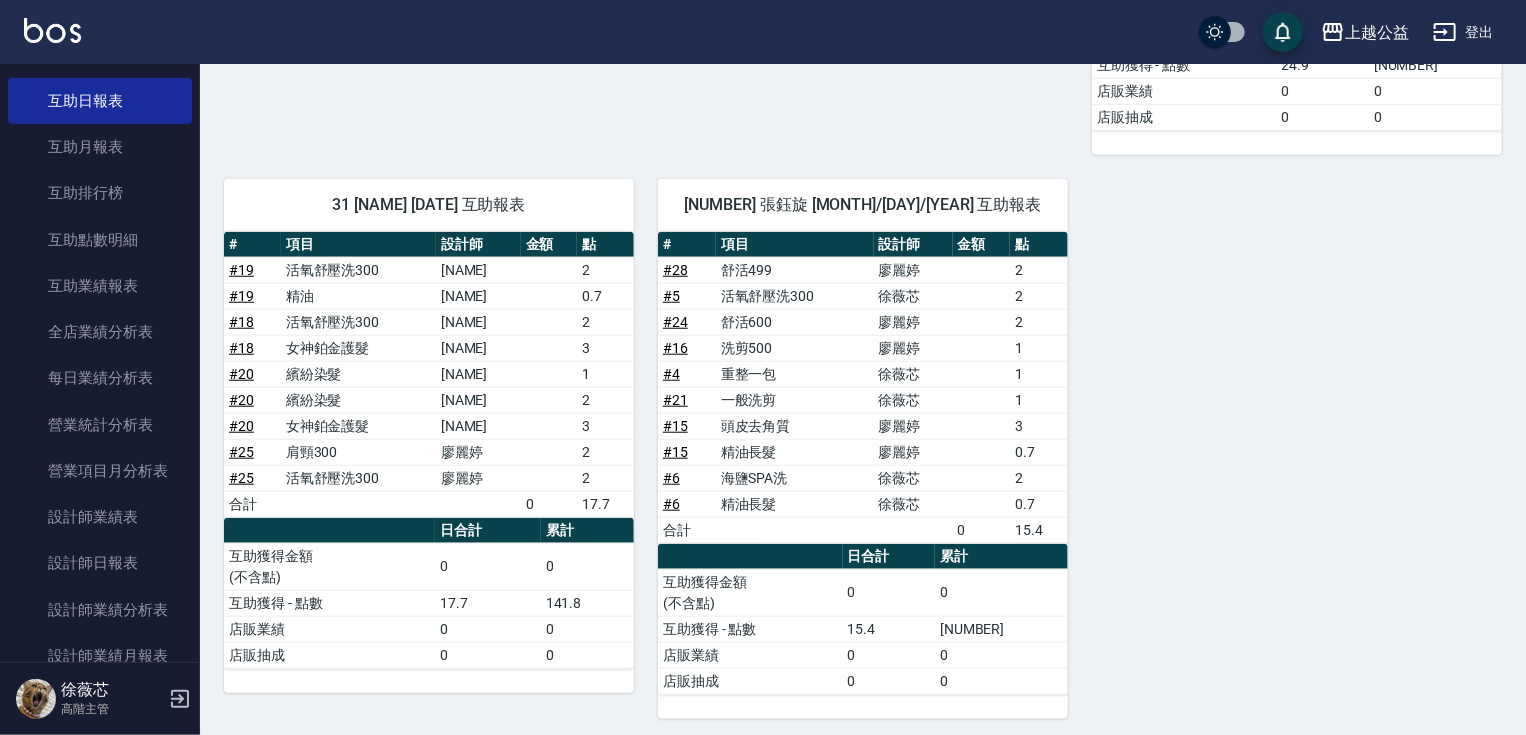 scroll, scrollTop: 974, scrollLeft: 0, axis: vertical 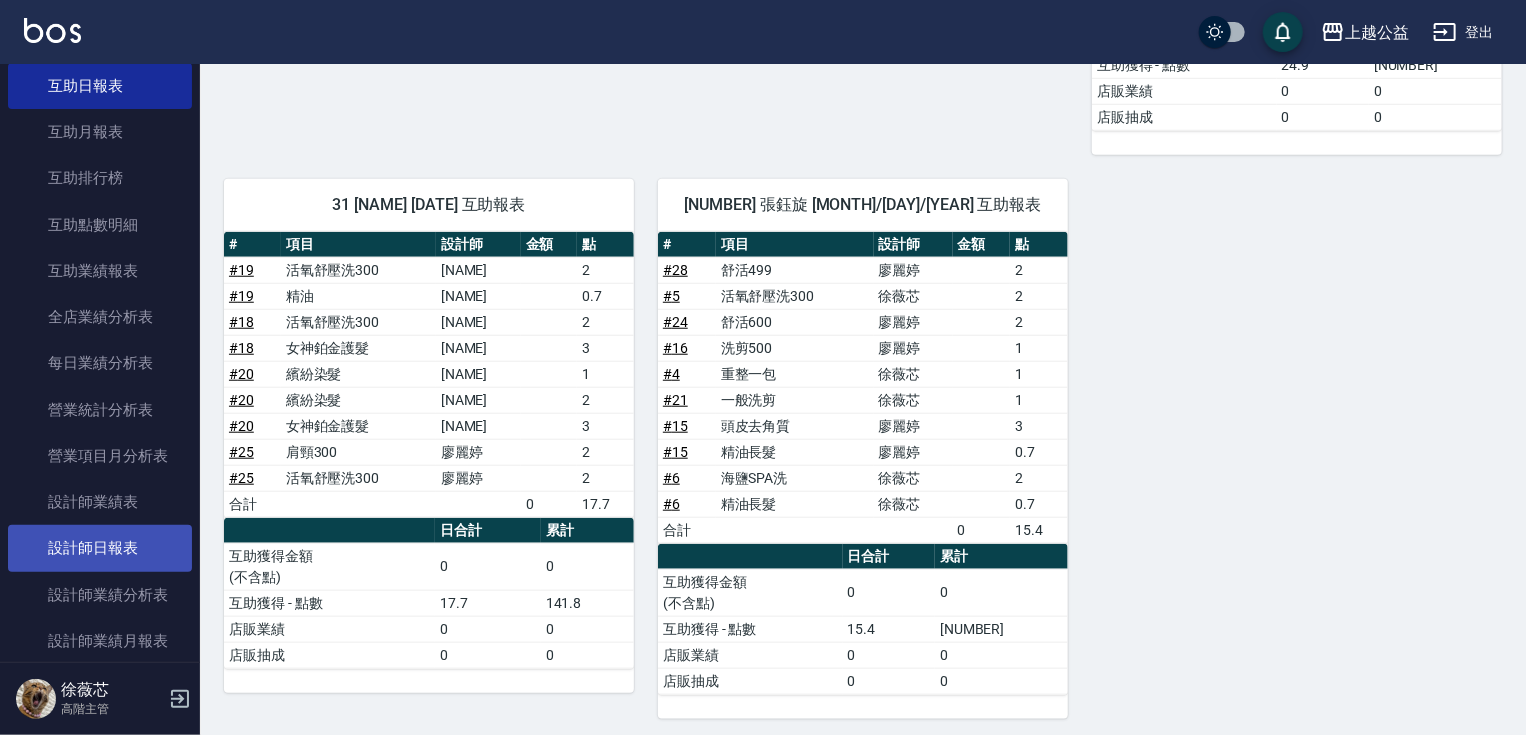 click on "設計師日報表" at bounding box center (100, 548) 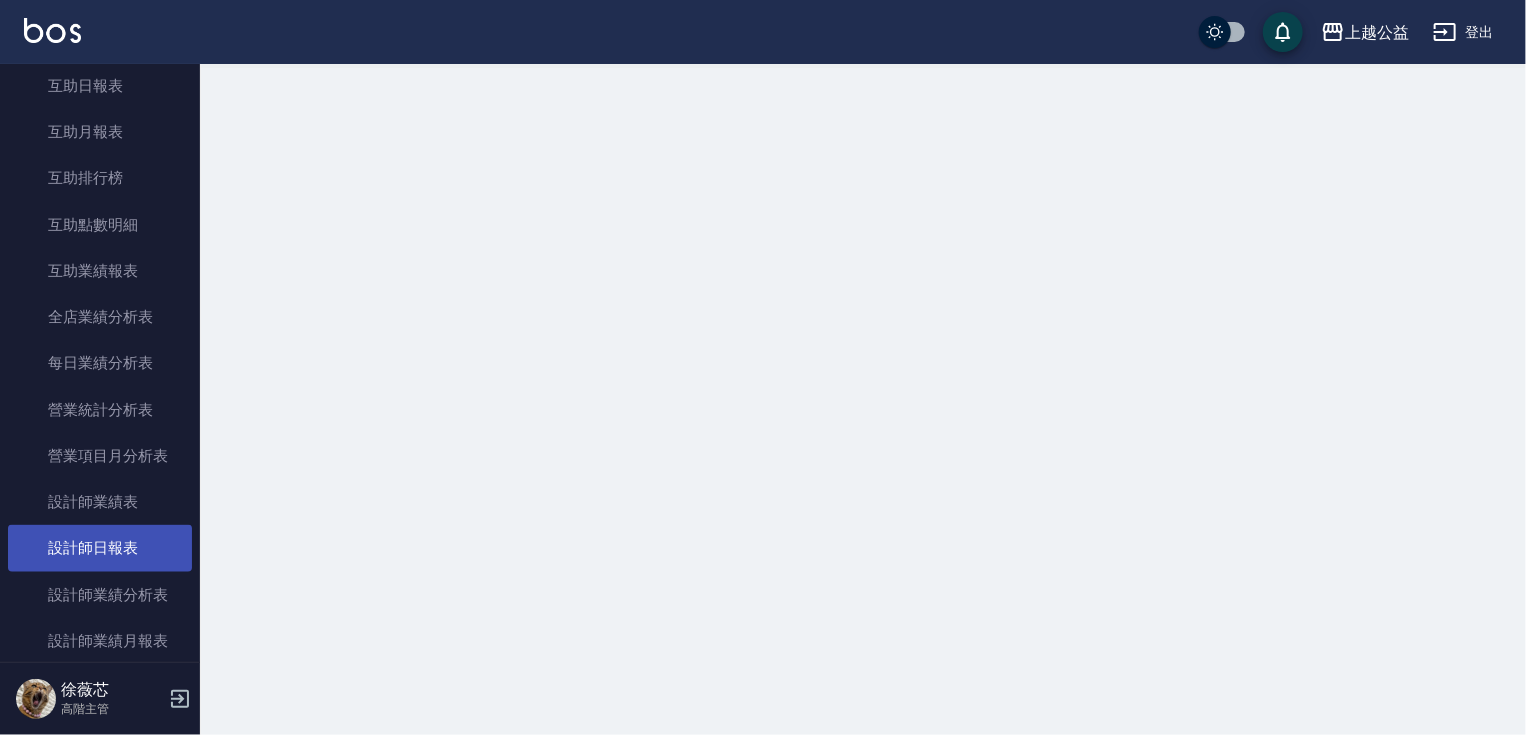 scroll, scrollTop: 0, scrollLeft: 0, axis: both 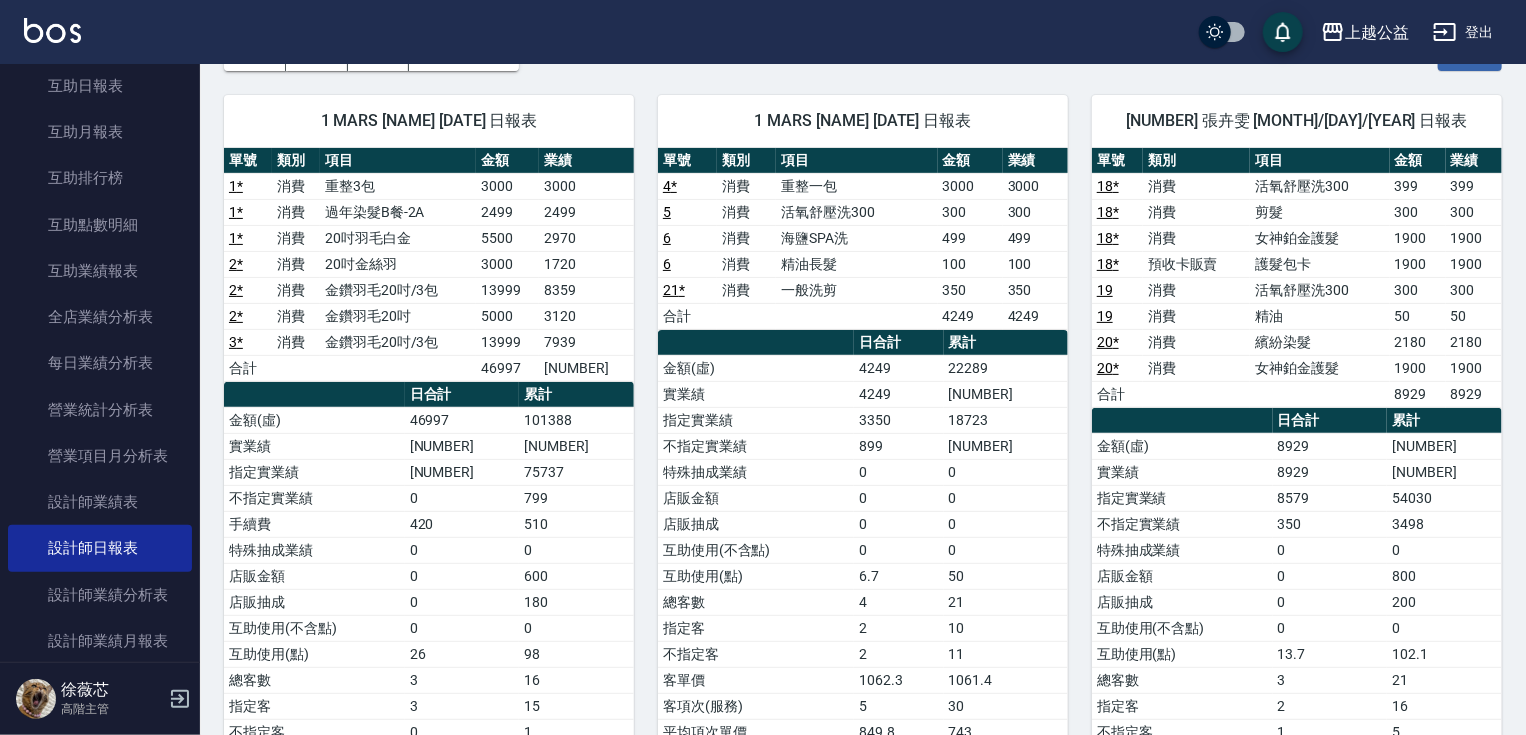drag, startPoint x: 1232, startPoint y: 409, endPoint x: 1244, endPoint y: 444, distance: 37 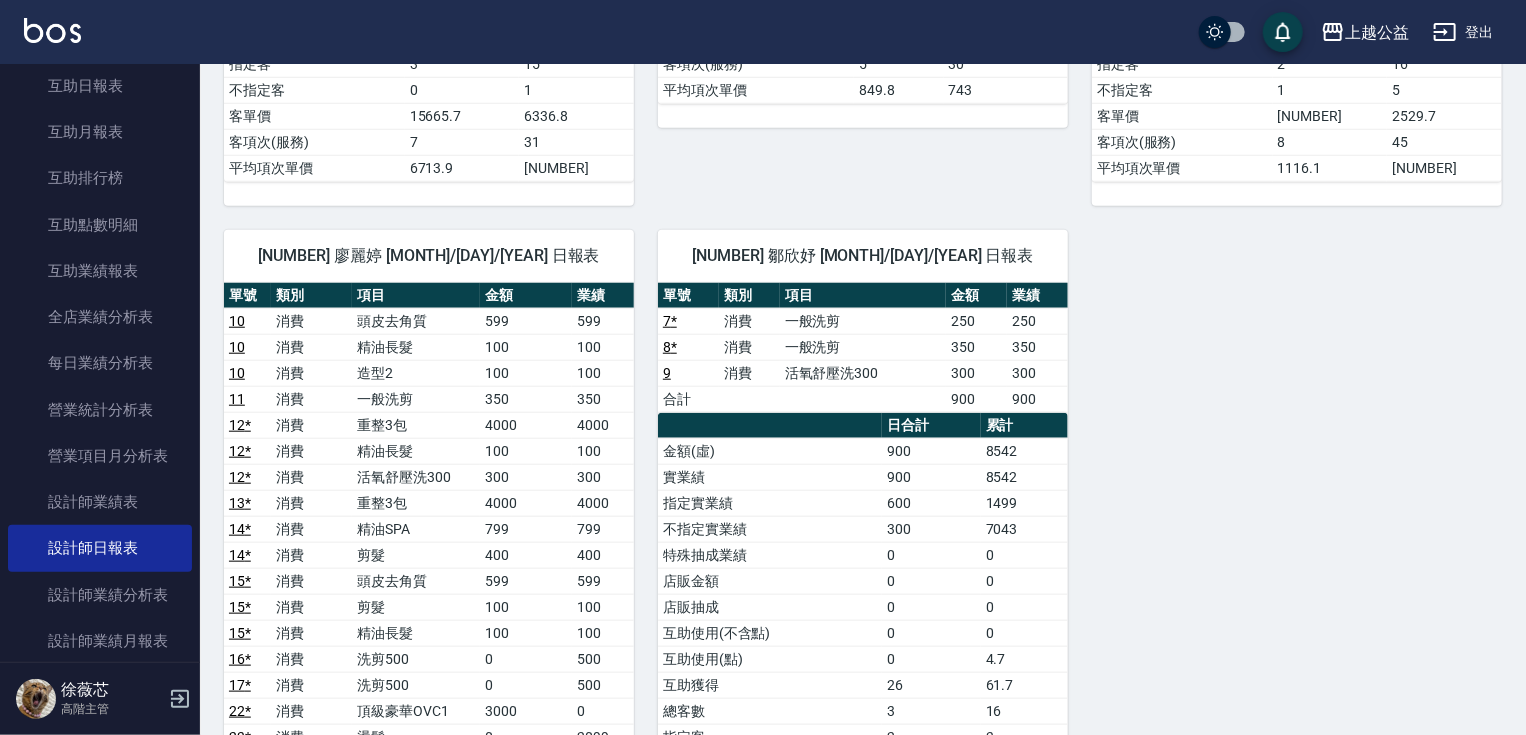 drag, startPoint x: 1088, startPoint y: 444, endPoint x: 1132, endPoint y: 562, distance: 125.93649 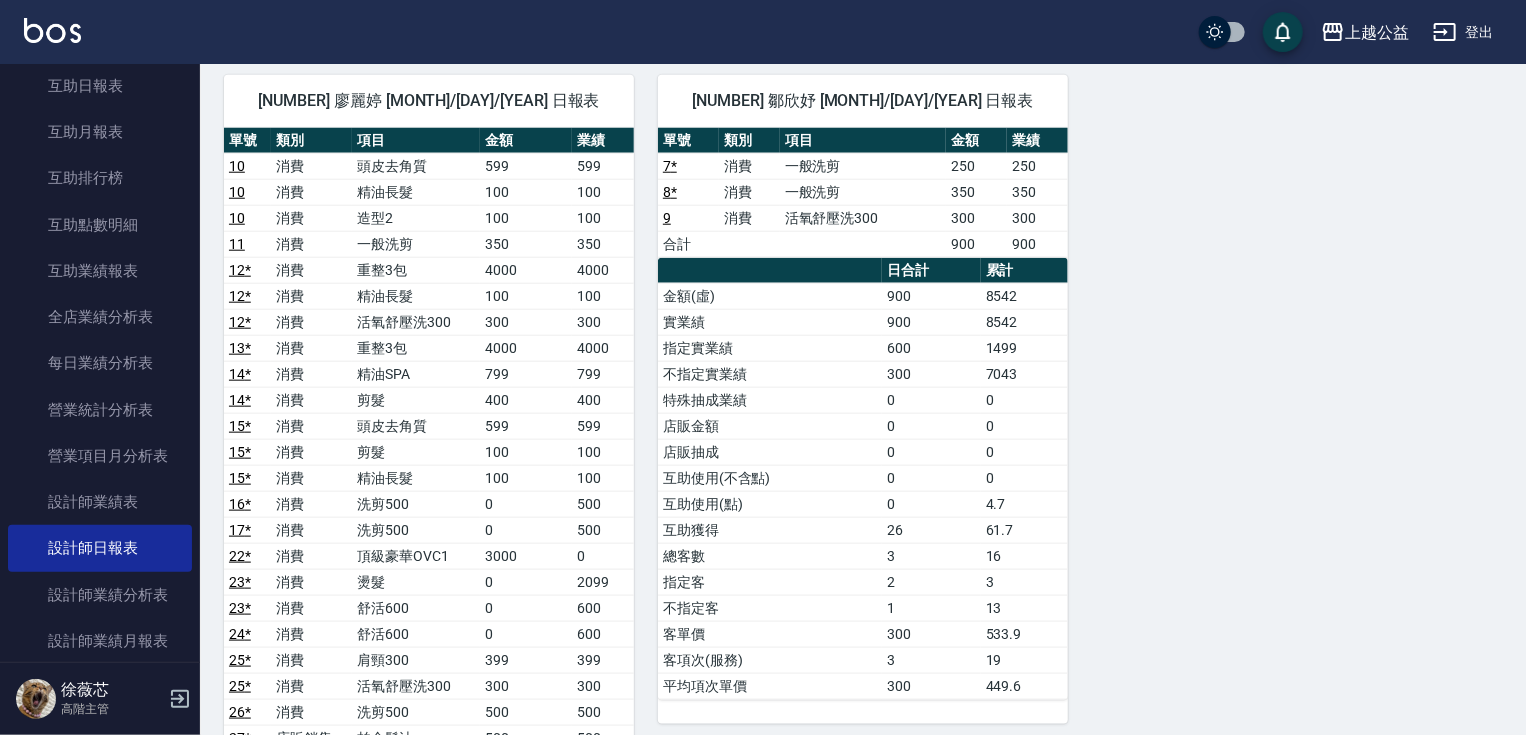 drag, startPoint x: 1135, startPoint y: 492, endPoint x: 1144, endPoint y: 524, distance: 33.24154 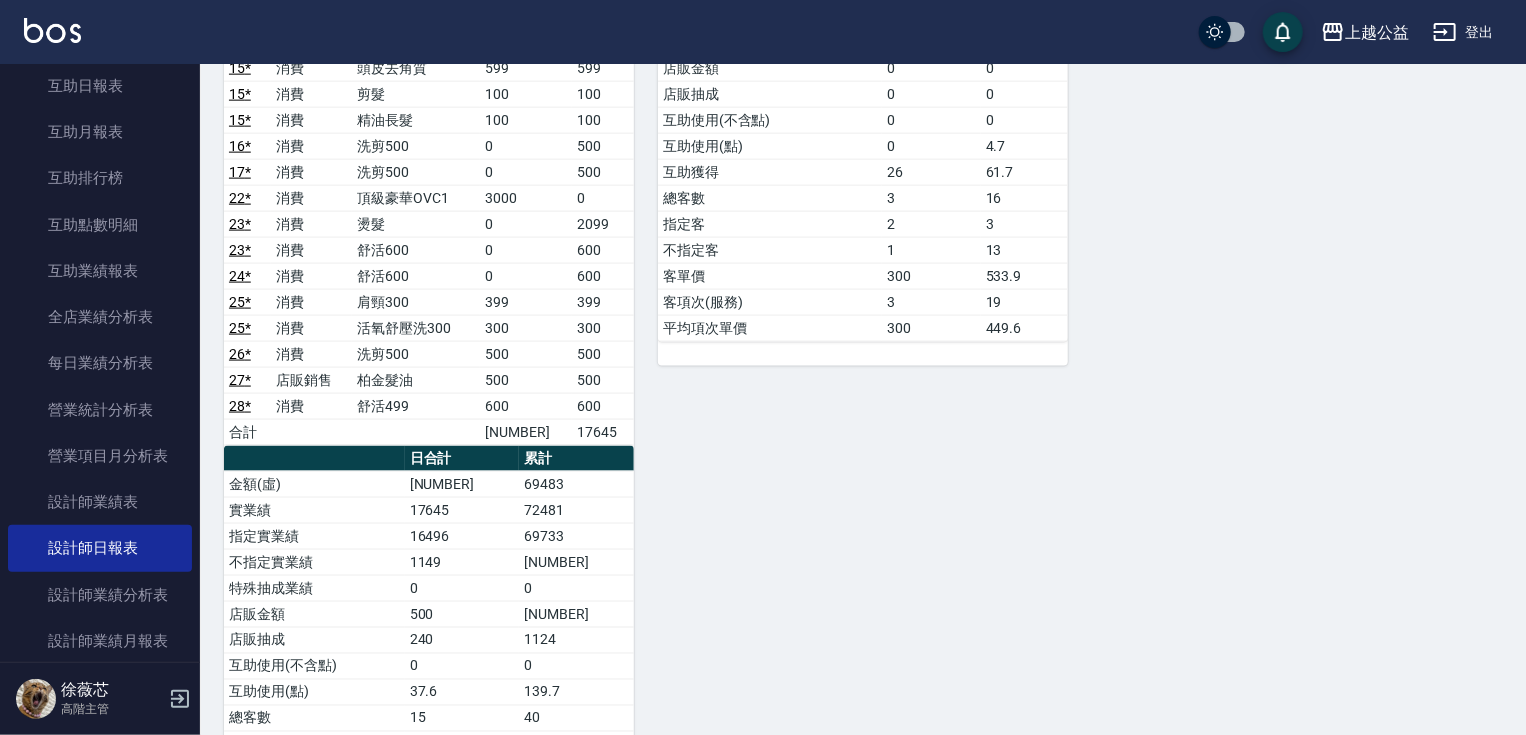 drag, startPoint x: 1140, startPoint y: 524, endPoint x: 1182, endPoint y: 637, distance: 120.552895 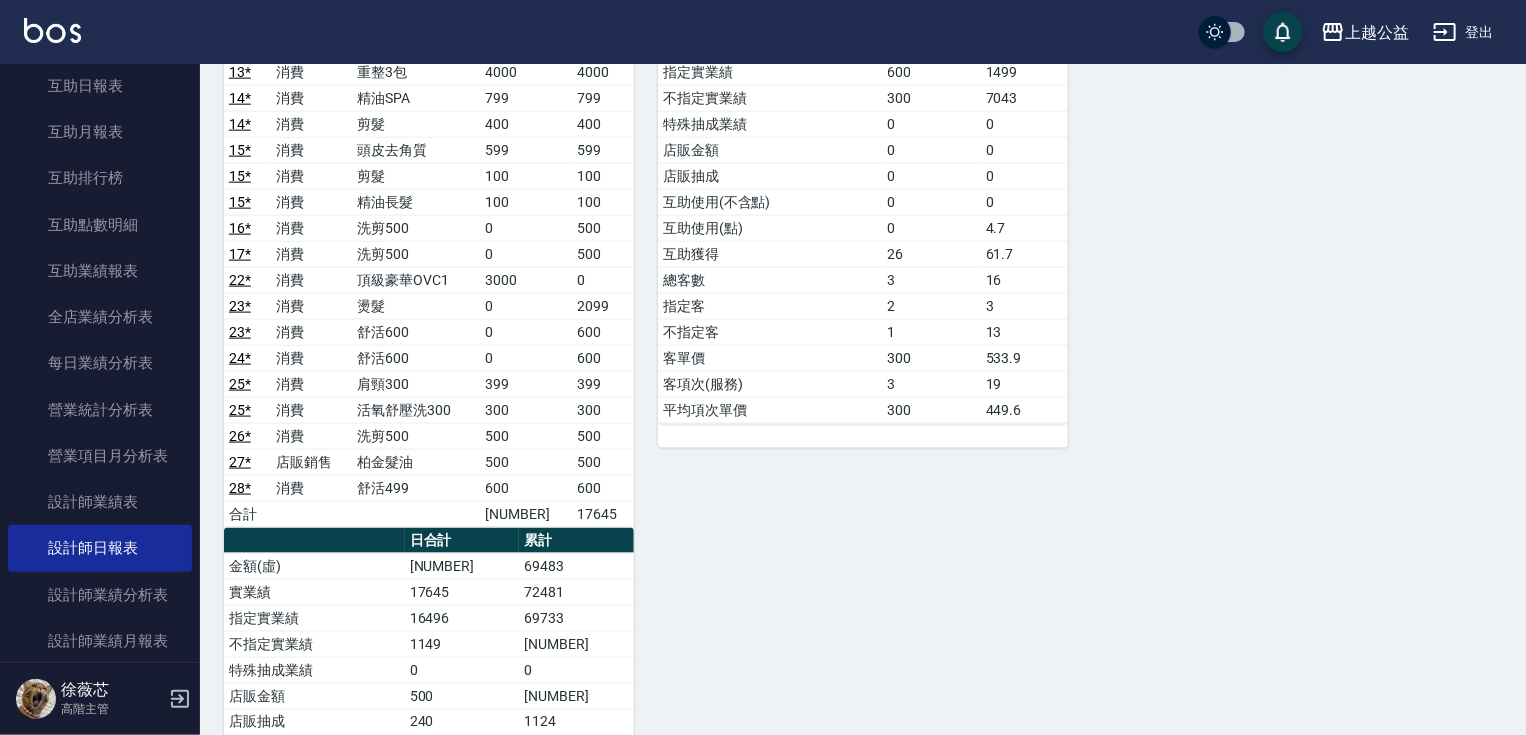 scroll, scrollTop: 1200, scrollLeft: 0, axis: vertical 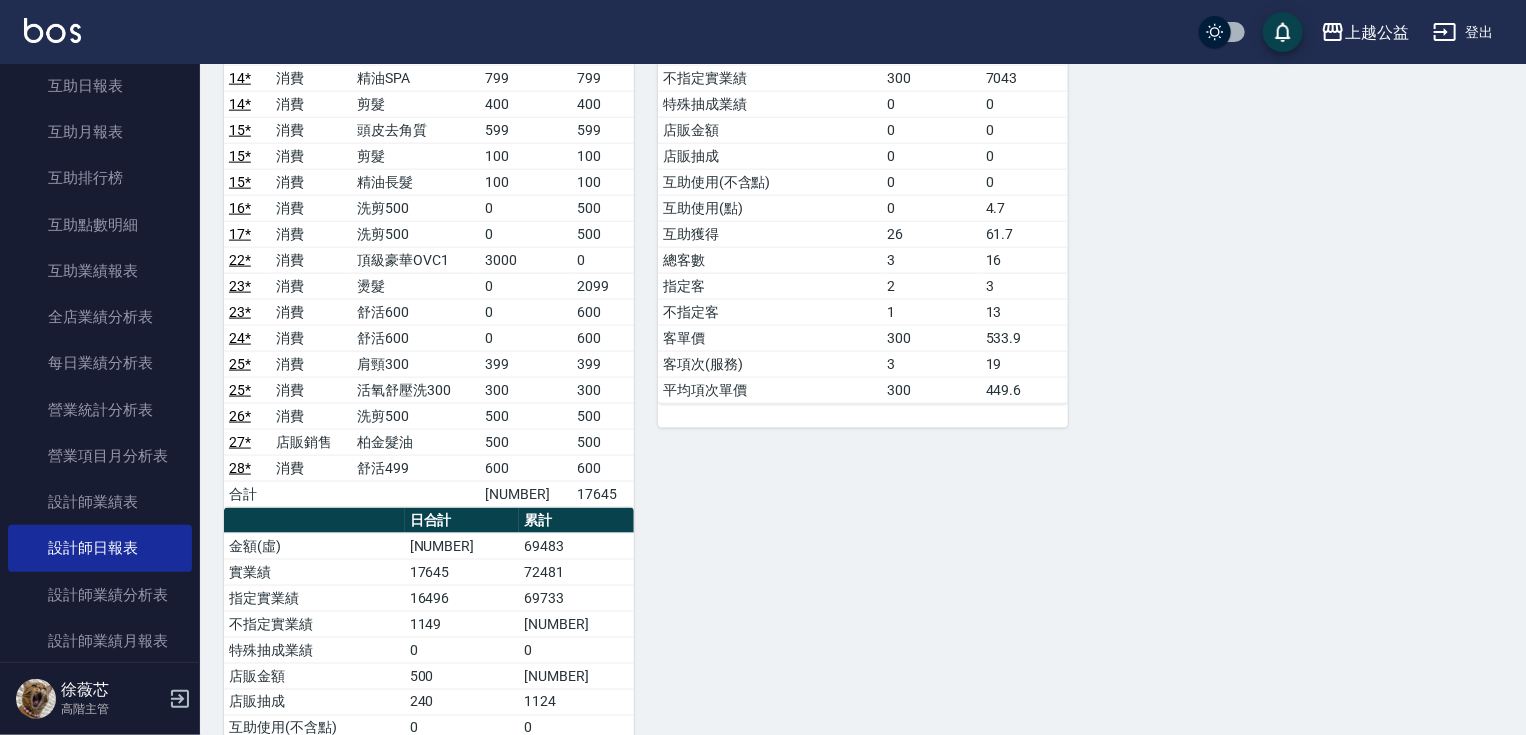 click on "1 MARS 黃偉乘 [MONTH]/[DAY]/[YEAR] 日報表  單號 類別 項目 金額 業績 1 * 消費 重整3包 [NUMBER] [NUMBER] 1 * 消費 過年染髮B餐-2A [NUMBER] [NUMBER] 1 * 消費 20吋羽毛白金 [NUMBER] [NUMBER] 2 * 消費 20吋金絲羽 [NUMBER] [NUMBER] 2 * 消費 金鑽羽毛20吋/3包 [NUMBER] [NUMBER] 2 * 消費 金鑽羽毛20吋 [NUMBER] [NUMBER] 3 * 消費 金鑽羽毛20吋/3包 [NUMBER] [NUMBER] 合計 [NUMBER] [NUMBER] 日合計 累計 金額(虛) [NUMBER] [NUMBER] 實業績 [NUMBER] [NUMBER] 指定實業績 [NUMBER] [NUMBER] 不指定實業績 0 [NUMBER] 手續費 [NUMBER] [NUMBER] 特殊抽成業績 0 0 店販金額 0 [NUMBER] 店販抽成 0 [NUMBER] 互助使用(不含點) 0 0 互助使用(點) [NUMBER] [NUMBER] 總客數 3 [NUMBER] 指定客 3 [NUMBER] 不指定客 0 [NUMBER] 客單價 [NUMBER] [NUMBER] 客項次(服務) 7 [NUMBER] 平均項次單價 [NUMBER] [NUMBER] 3 VIMO 徐薇芯 [MONTH]/[DAY]/[YEAR] 日報表  單號 類別 項目 金額 業績 4 * 消費 重整一包 [NUMBER] [NUMBER] 5 消費 活氧舒壓洗[NUMBER] [NUMBER] [NUMBER] 6 消費 海鹽SPA洗 [NUMBER] [NUMBER] 6 消費 精油長髮 [NUMBER] [NUMBER] 21 * 消費 一般洗剪 [NUMBER] [NUMBER] 合計 [NUMBER] [NUMBER] 日合計 累計 [NUMBER] 0" at bounding box center (851, -37) 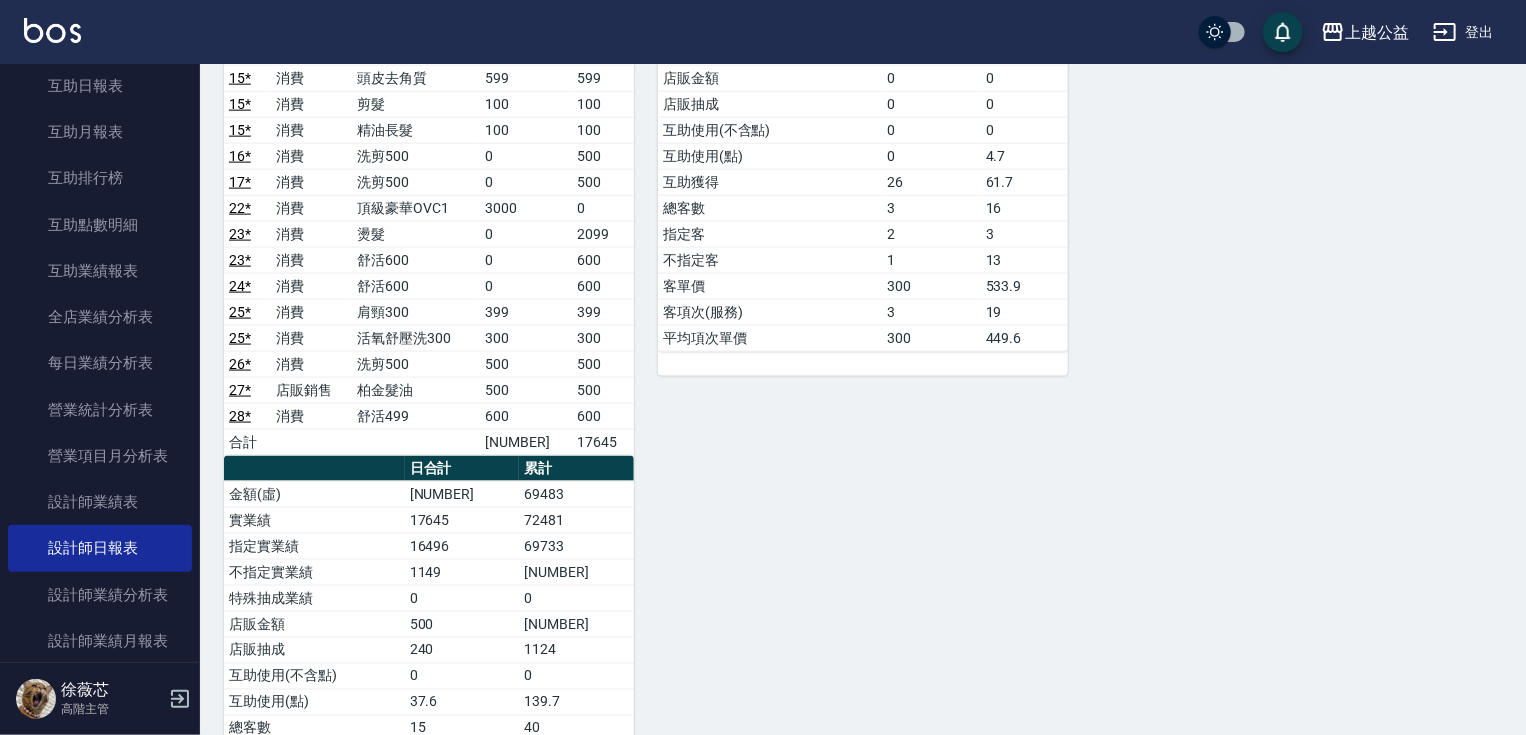 scroll, scrollTop: 1280, scrollLeft: 0, axis: vertical 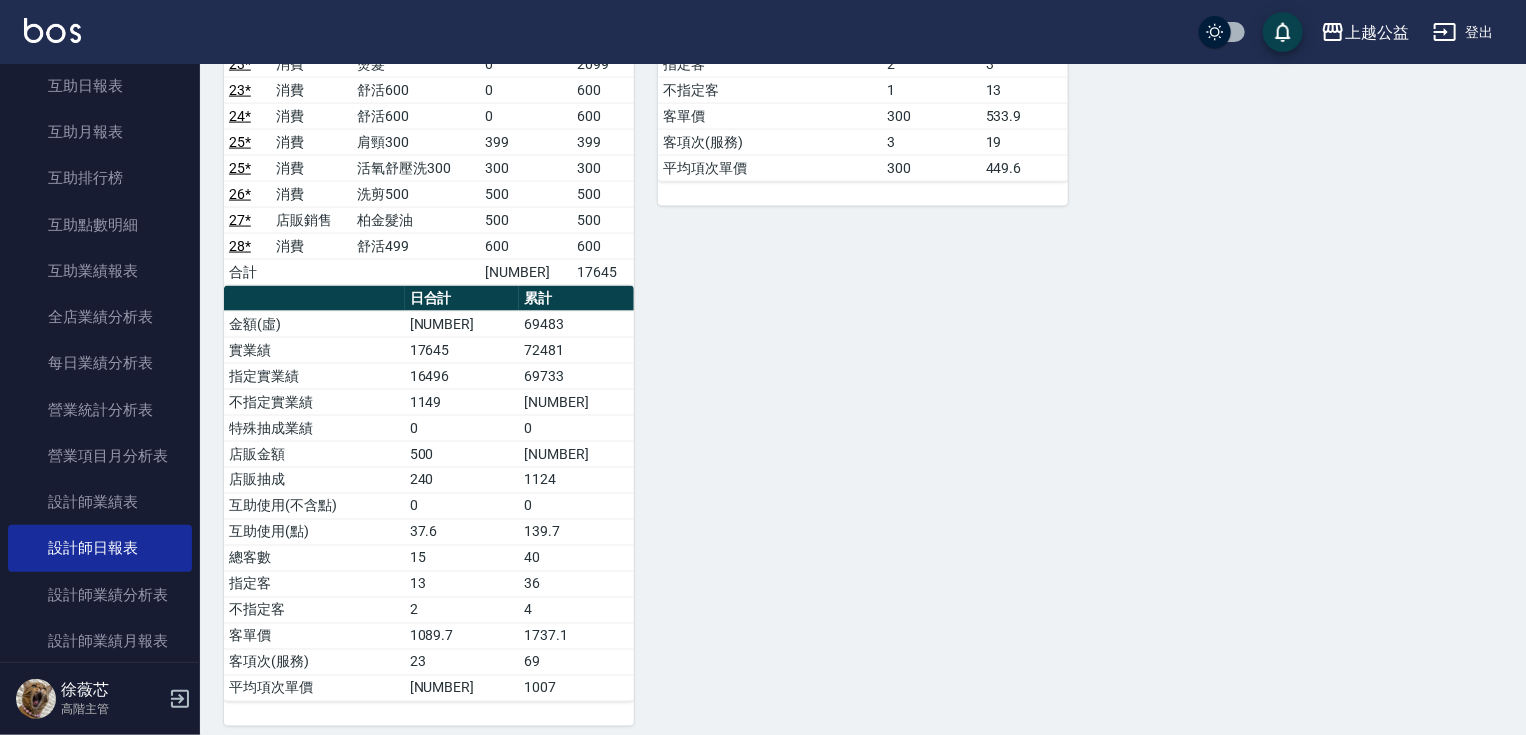 click on "1 MARS 黃偉乘 [MONTH]/[DAY]/[YEAR] 日報表  單號 類別 項目 金額 業績 1 * 消費 重整3包 [NUMBER] [NUMBER] 1 * 消費 過年染髮B餐-2A [NUMBER] [NUMBER] 1 * 消費 20吋羽毛白金 [NUMBER] [NUMBER] 2 * 消費 20吋金絲羽 [NUMBER] [NUMBER] 2 * 消費 金鑽羽毛20吋/3包 [NUMBER] [NUMBER] 2 * 消費 金鑽羽毛20吋 [NUMBER] [NUMBER] 3 * 消費 金鑽羽毛20吋/3包 [NUMBER] [NUMBER] 合計 [NUMBER] [NUMBER] 日合計 累計 金額(虛) [NUMBER] [NUMBER] 實業績 [NUMBER] [NUMBER] 指定實業績 [NUMBER] [NUMBER] 不指定實業績 0 [NUMBER] 手續費 [NUMBER] [NUMBER] 特殊抽成業績 0 0 店販金額 0 [NUMBER] 店販抽成 0 [NUMBER] 互助使用(不含點) 0 0 互助使用(點) [NUMBER] [NUMBER] 總客數 3 [NUMBER] 指定客 3 [NUMBER] 不指定客 0 [NUMBER] 客單價 [NUMBER] [NUMBER] 客項次(服務) 7 [NUMBER] 平均項次單價 [NUMBER] [NUMBER] 3 VIMO 徐薇芯 [MONTH]/[DAY]/[YEAR] 日報表  單號 類別 項目 金額 業績 4 * 消費 重整一包 [NUMBER] [NUMBER] 5 消費 活氧舒壓洗[NUMBER] [NUMBER] [NUMBER] 6 消費 海鹽SPA洗 [NUMBER] [NUMBER] 6 消費 精油長髮 [NUMBER] [NUMBER] 21 * 消費 一般洗剪 [NUMBER] [NUMBER] 合計 [NUMBER] [NUMBER] 日合計 累計 [NUMBER] 0" at bounding box center (851, -259) 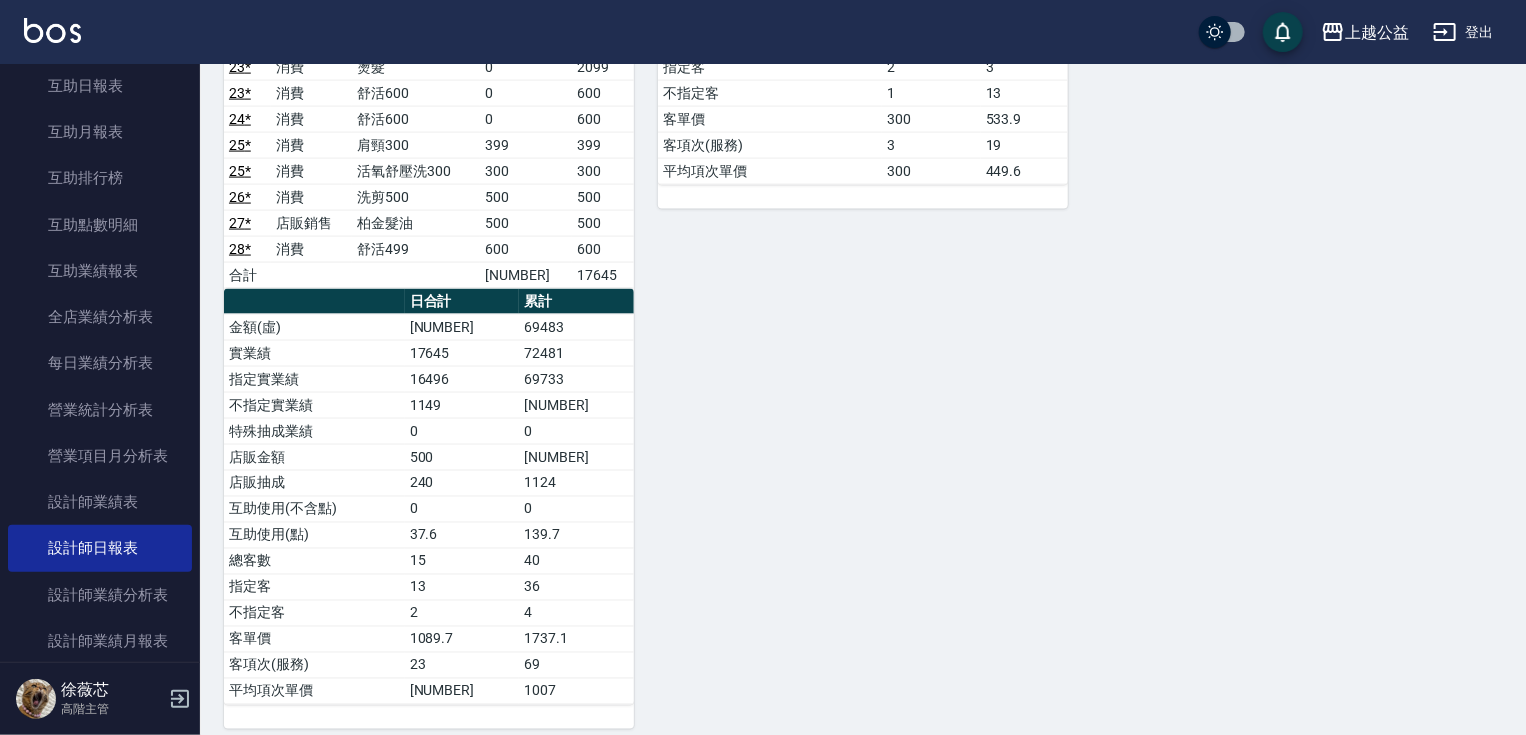 scroll, scrollTop: 1438, scrollLeft: 0, axis: vertical 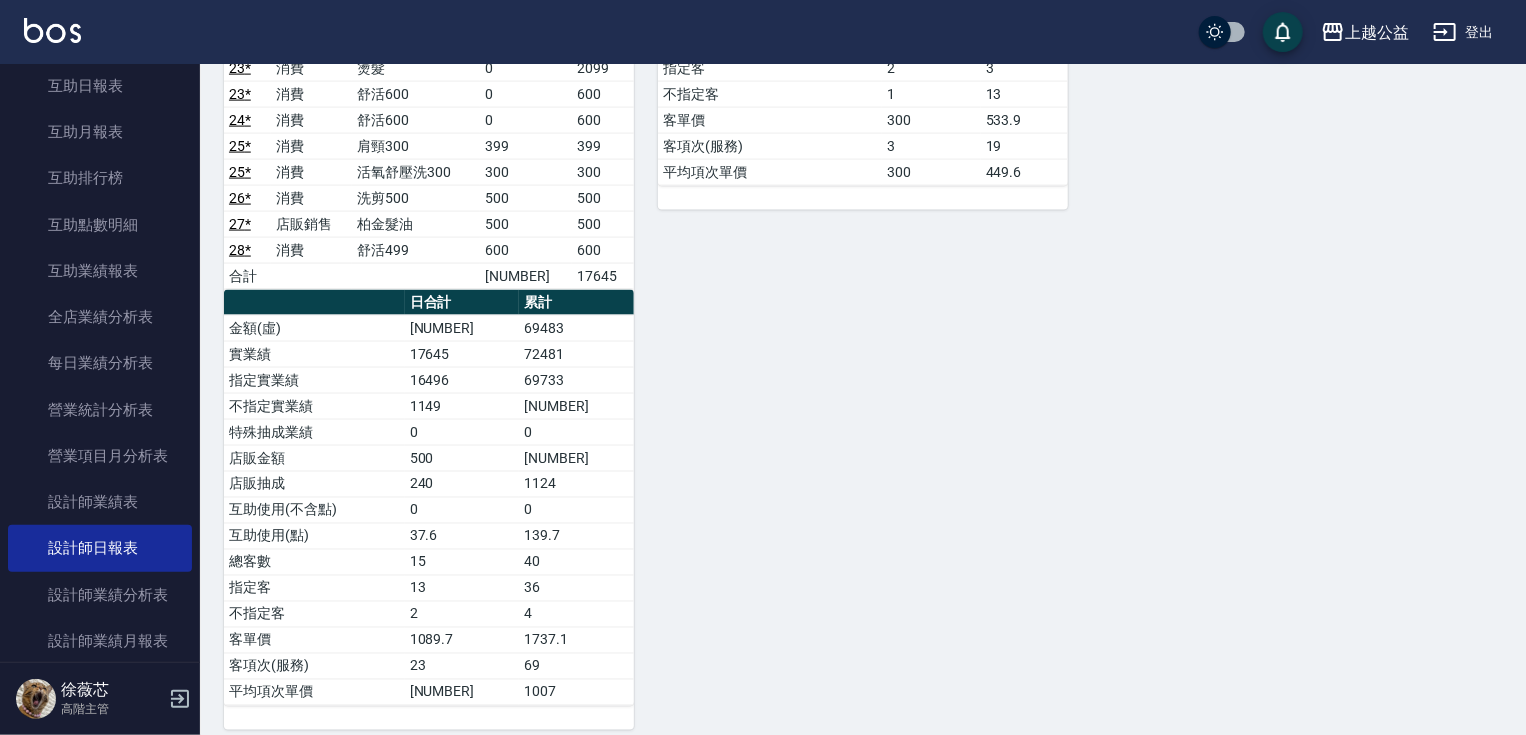 drag, startPoint x: 1238, startPoint y: 499, endPoint x: 1189, endPoint y: 436, distance: 79.81228 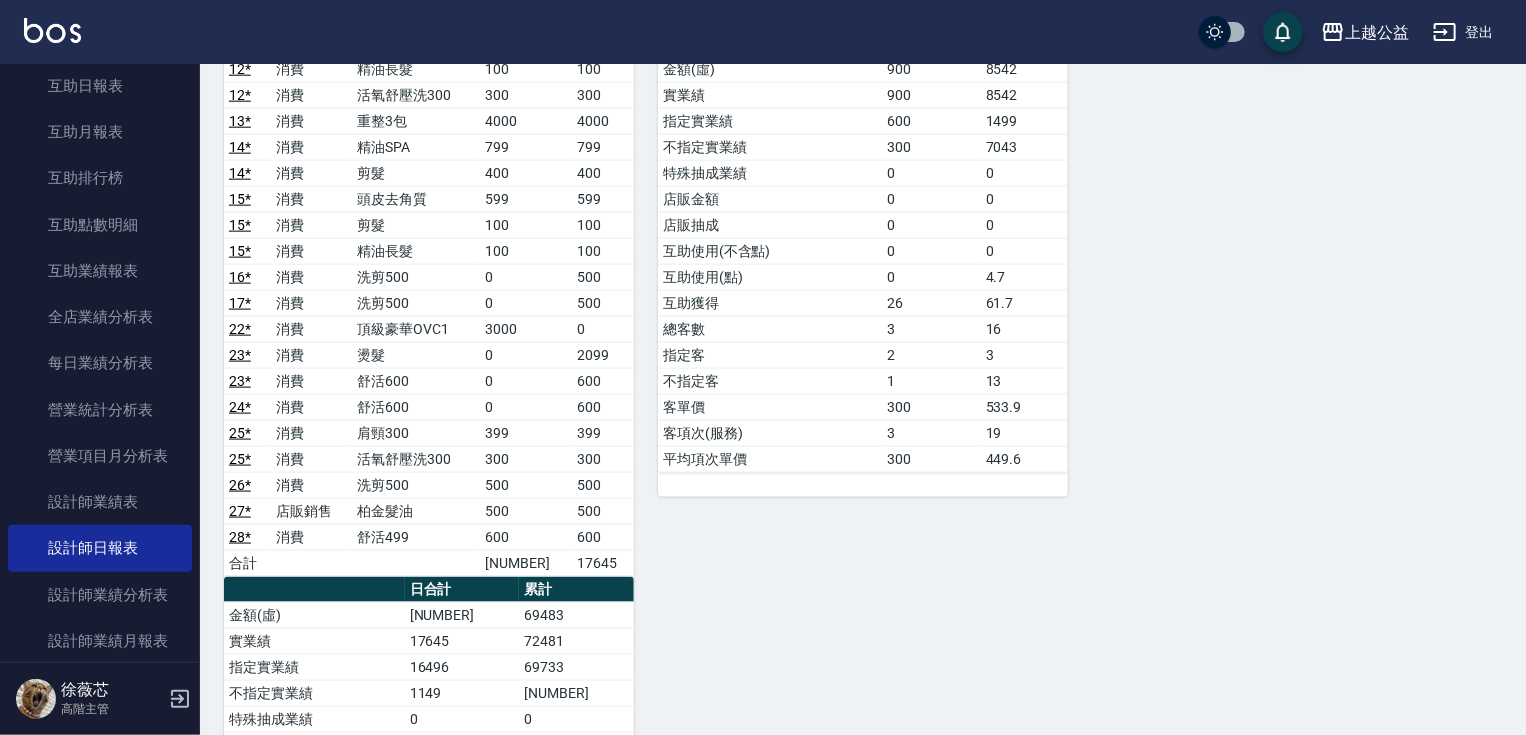 scroll, scrollTop: 1158, scrollLeft: 0, axis: vertical 